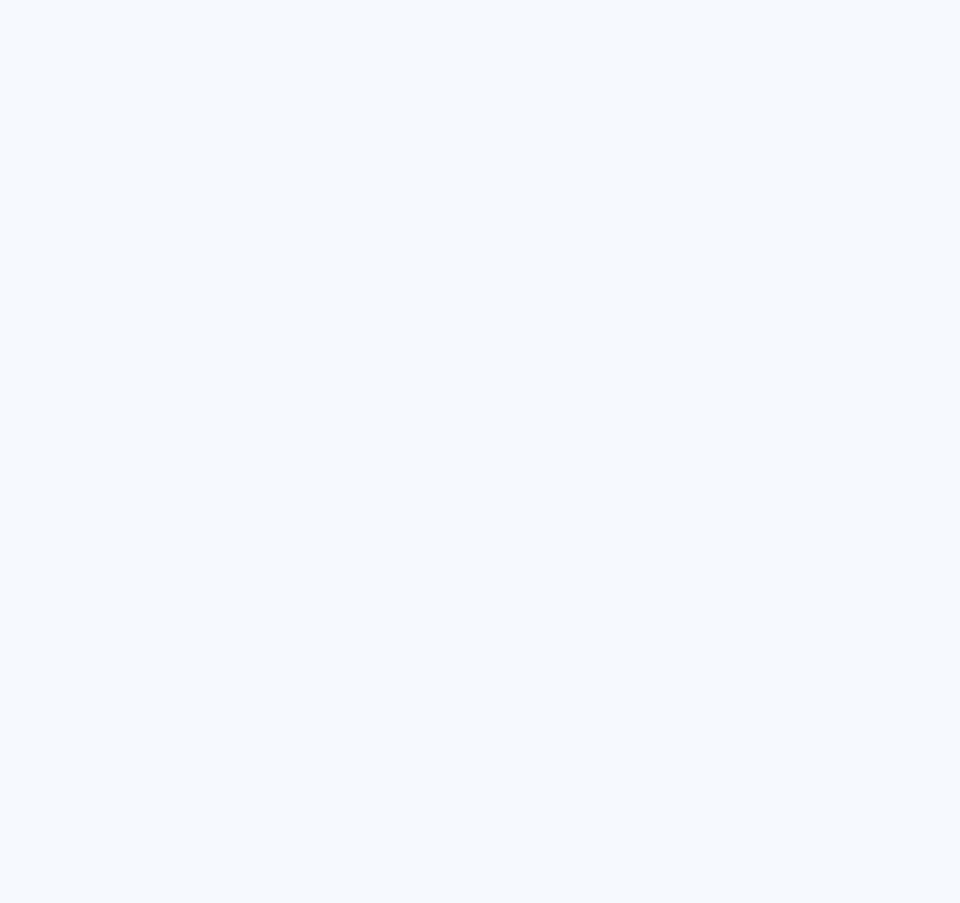 scroll, scrollTop: 0, scrollLeft: 0, axis: both 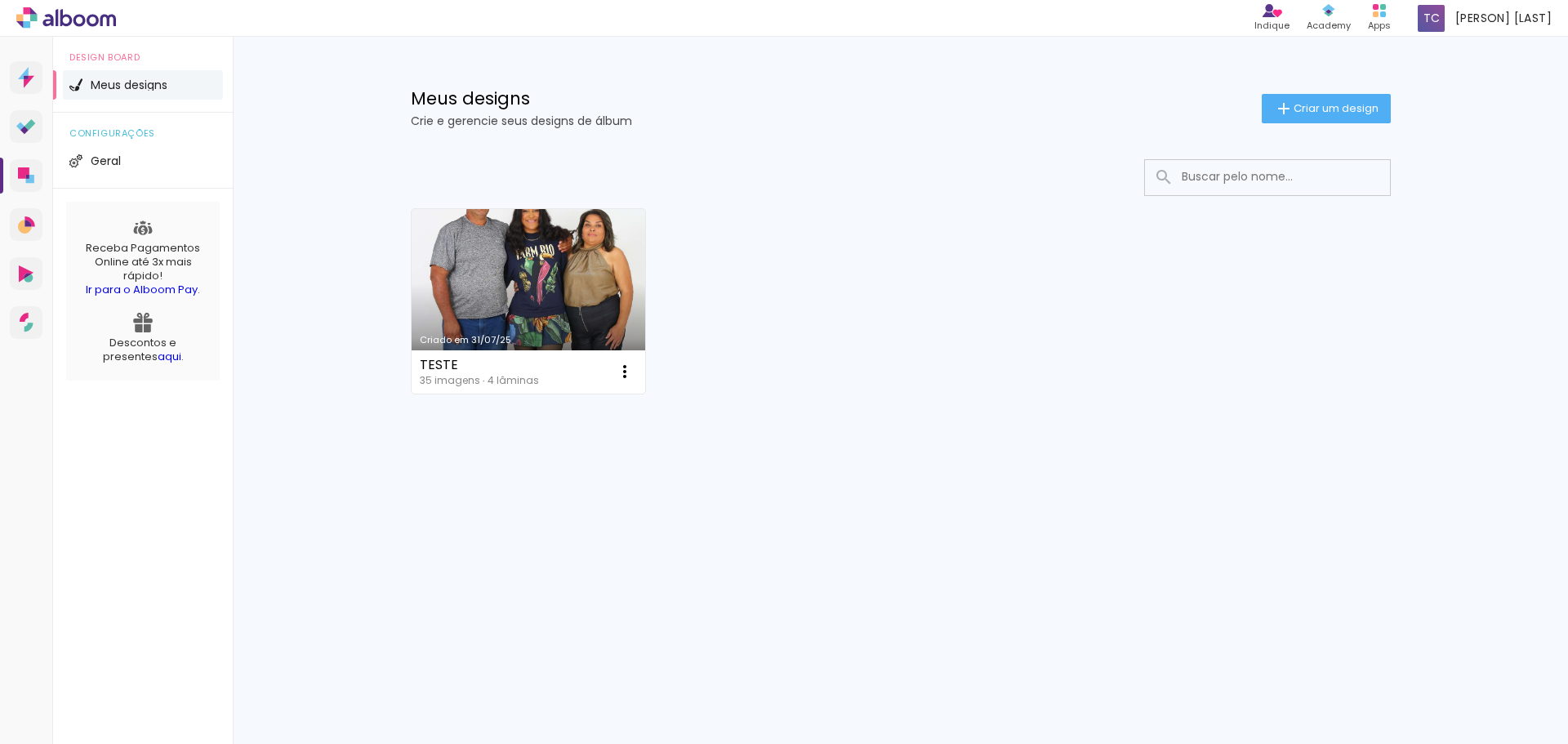 click on "Criado em 31/07/25" at bounding box center [528, 301] 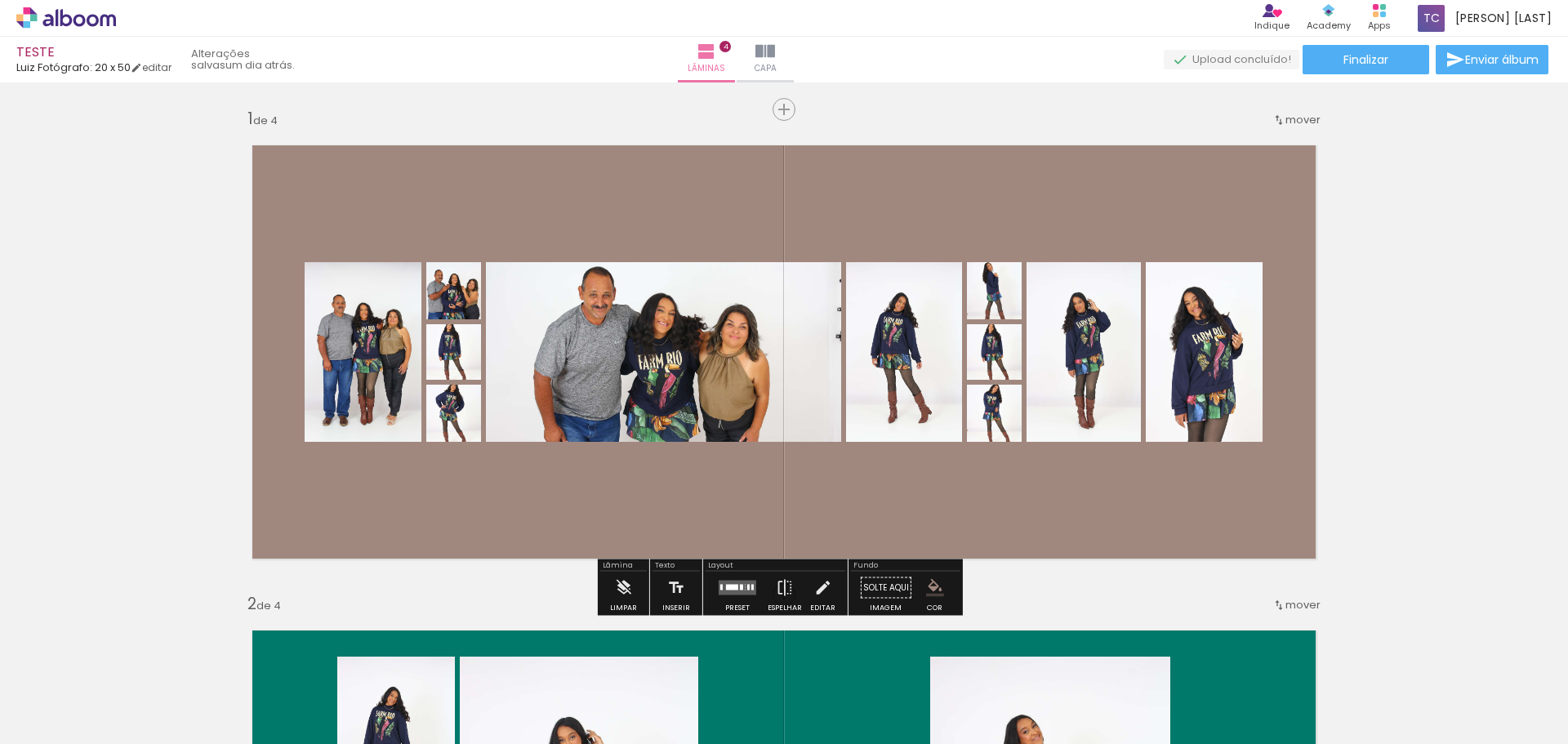 click on "mover" at bounding box center [1303, 119] 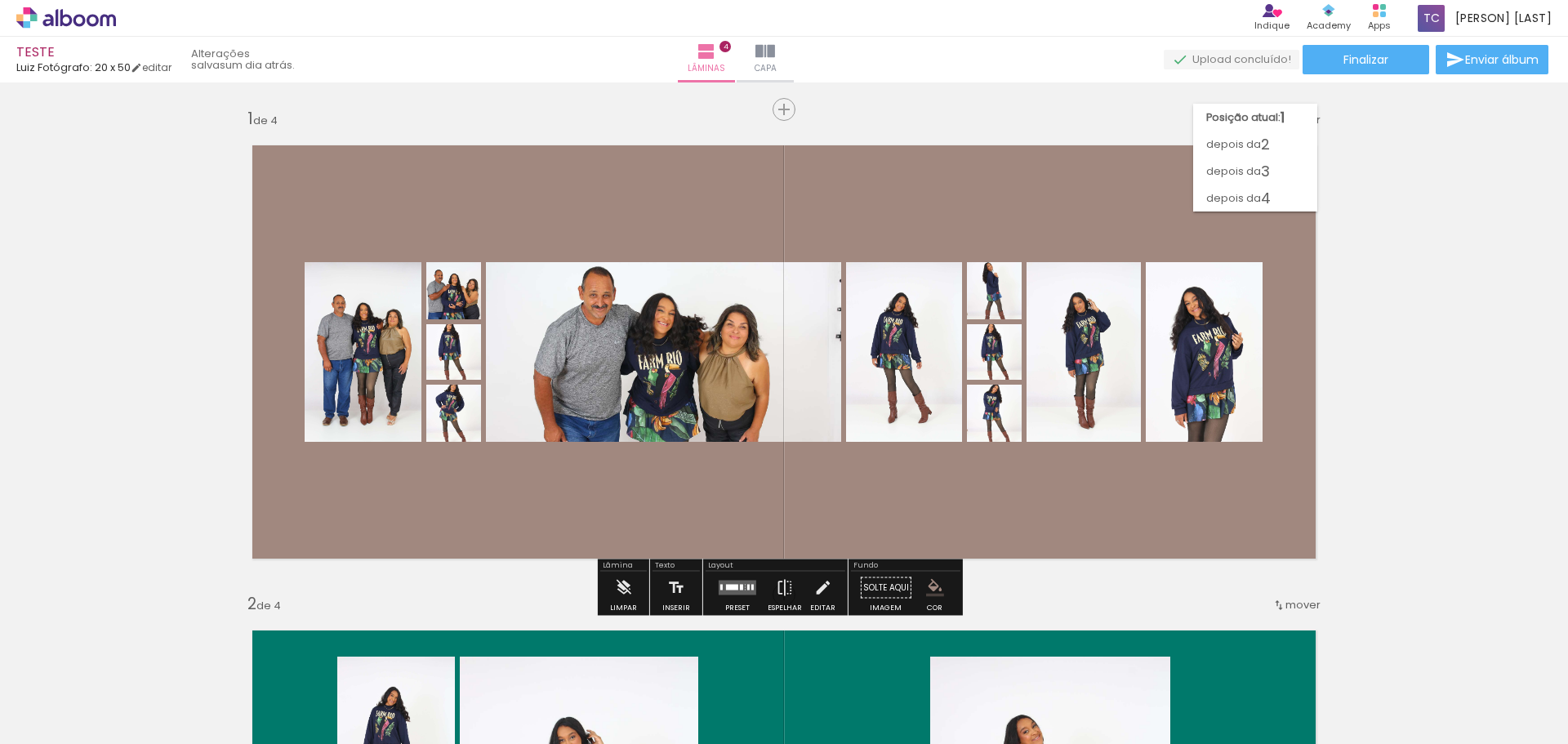 click on "Inserir lâmina 1  de 4  Inserir lâmina 2  de 4  Inserir lâmina 3  de 4  Inserir lâmina 4  de 4 O Designbox precisará aumentar a sua imagem em 171% para exportar para impressão." at bounding box center [784, 1301] 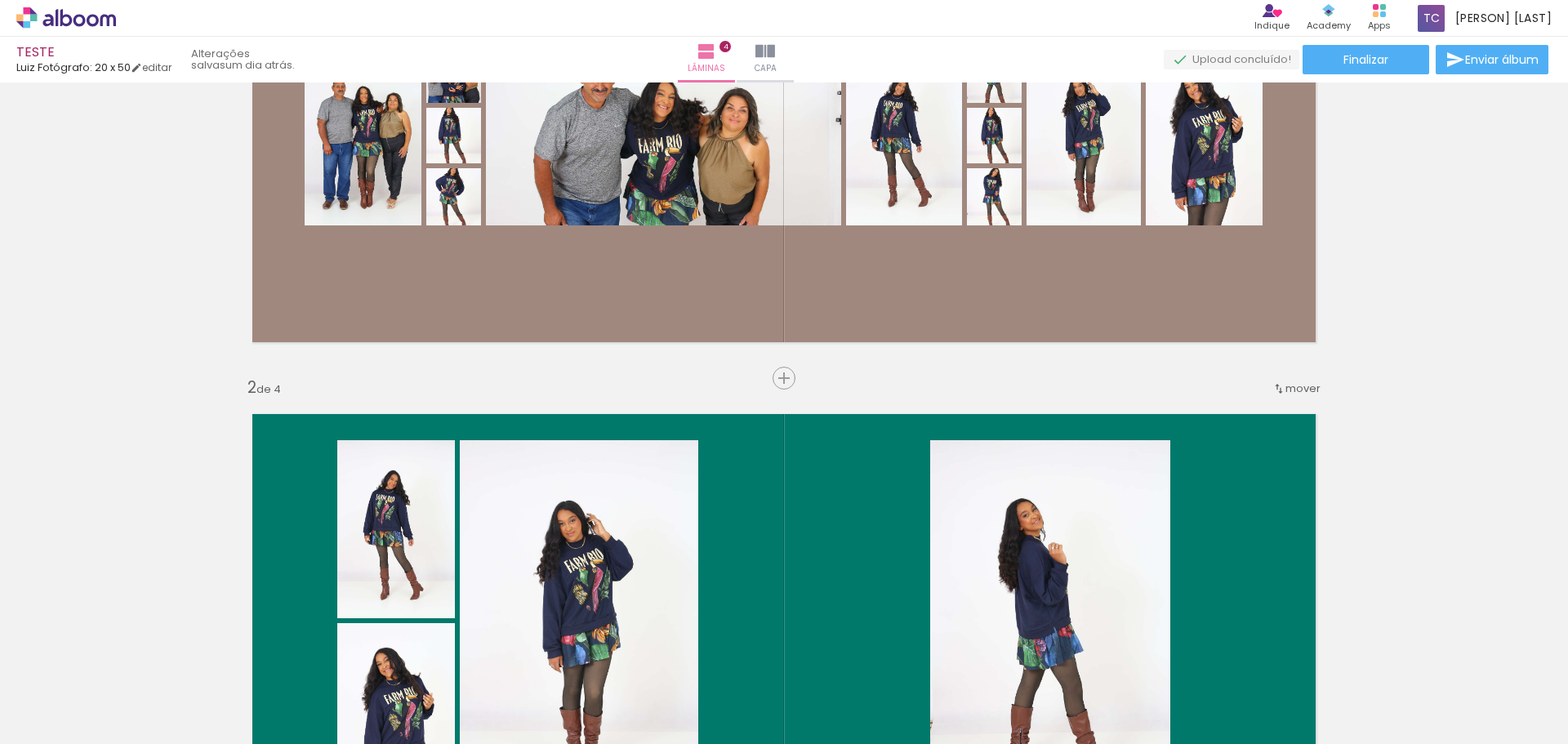 scroll, scrollTop: 0, scrollLeft: 0, axis: both 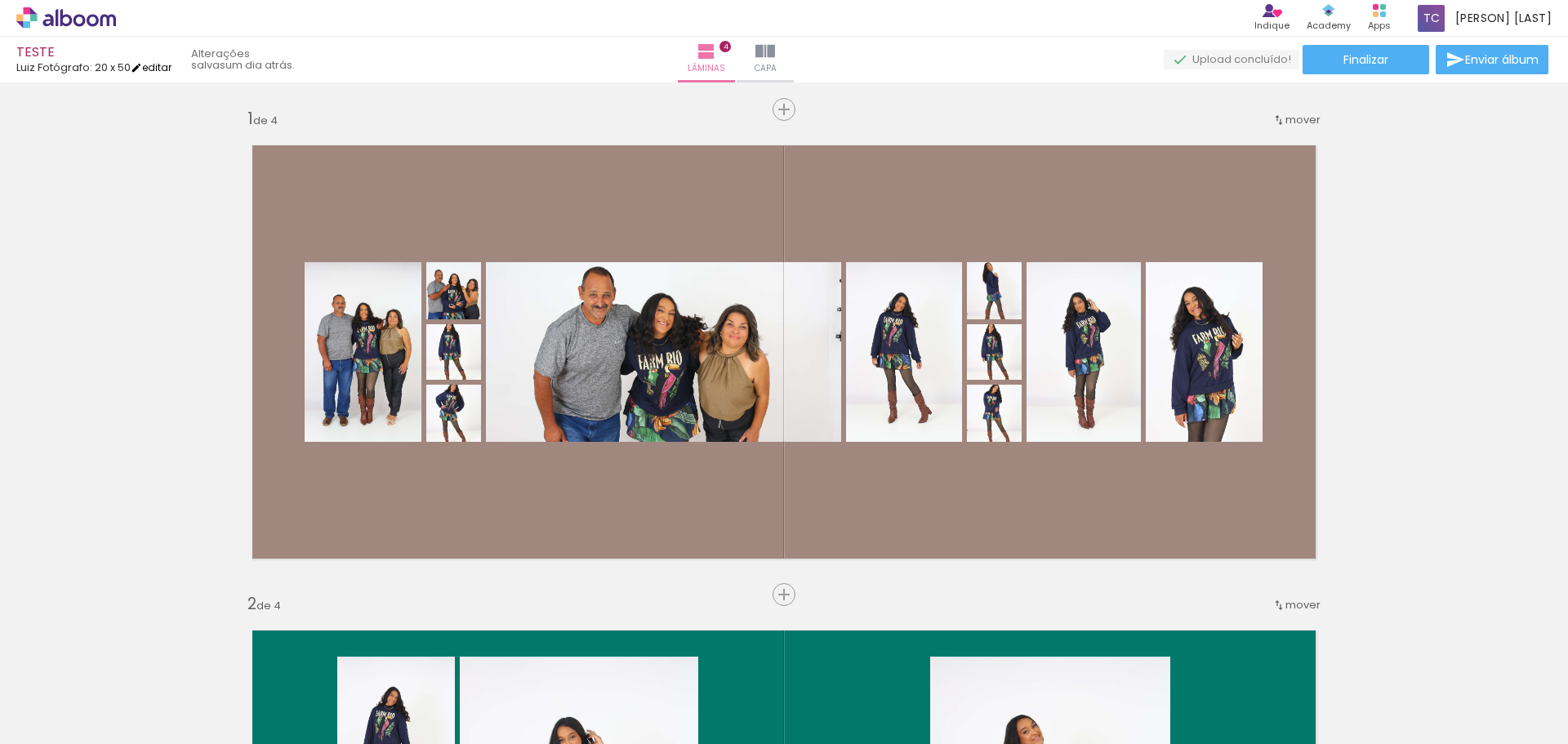 click on "editar" at bounding box center (151, 67) 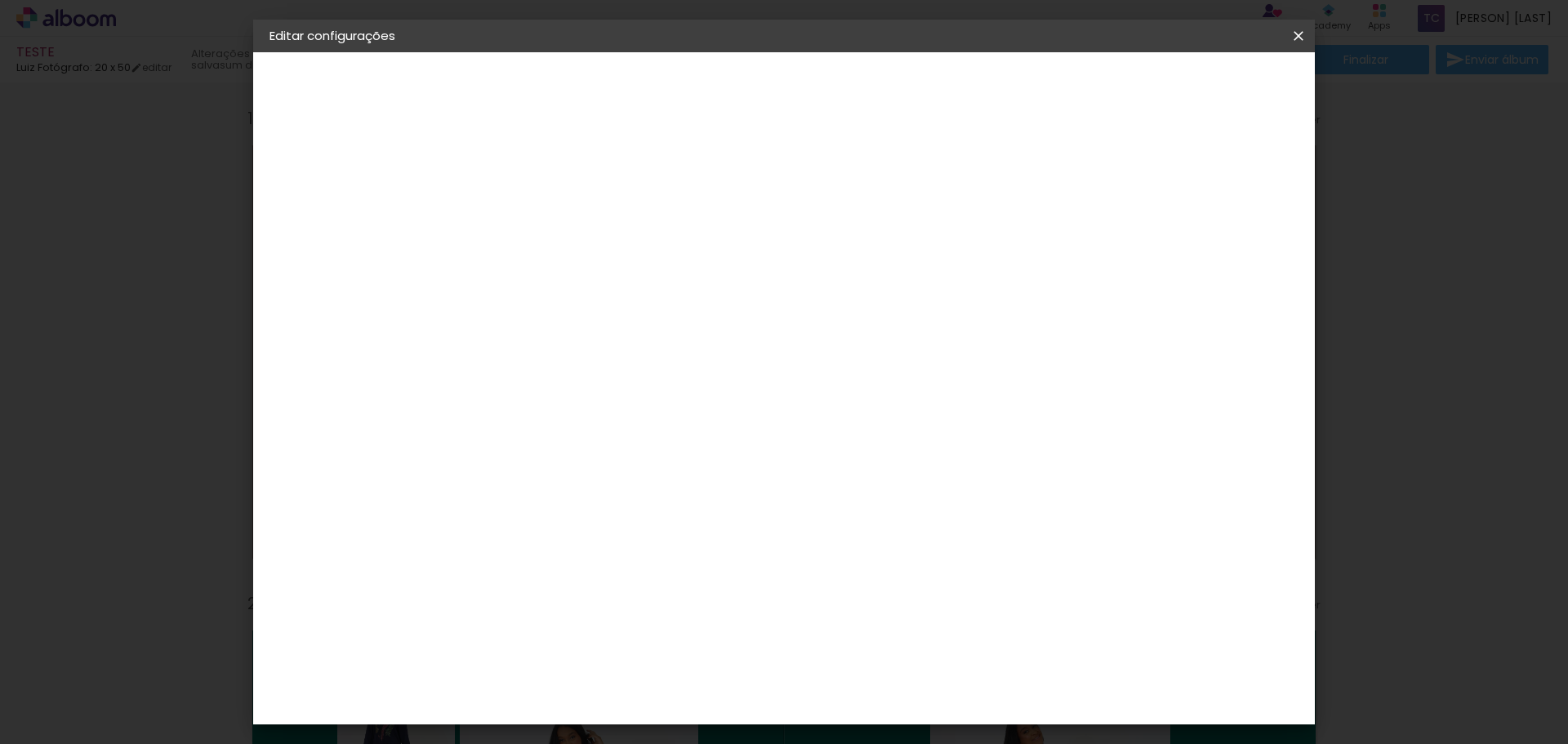 click on "Voltar" at bounding box center [0, 0] 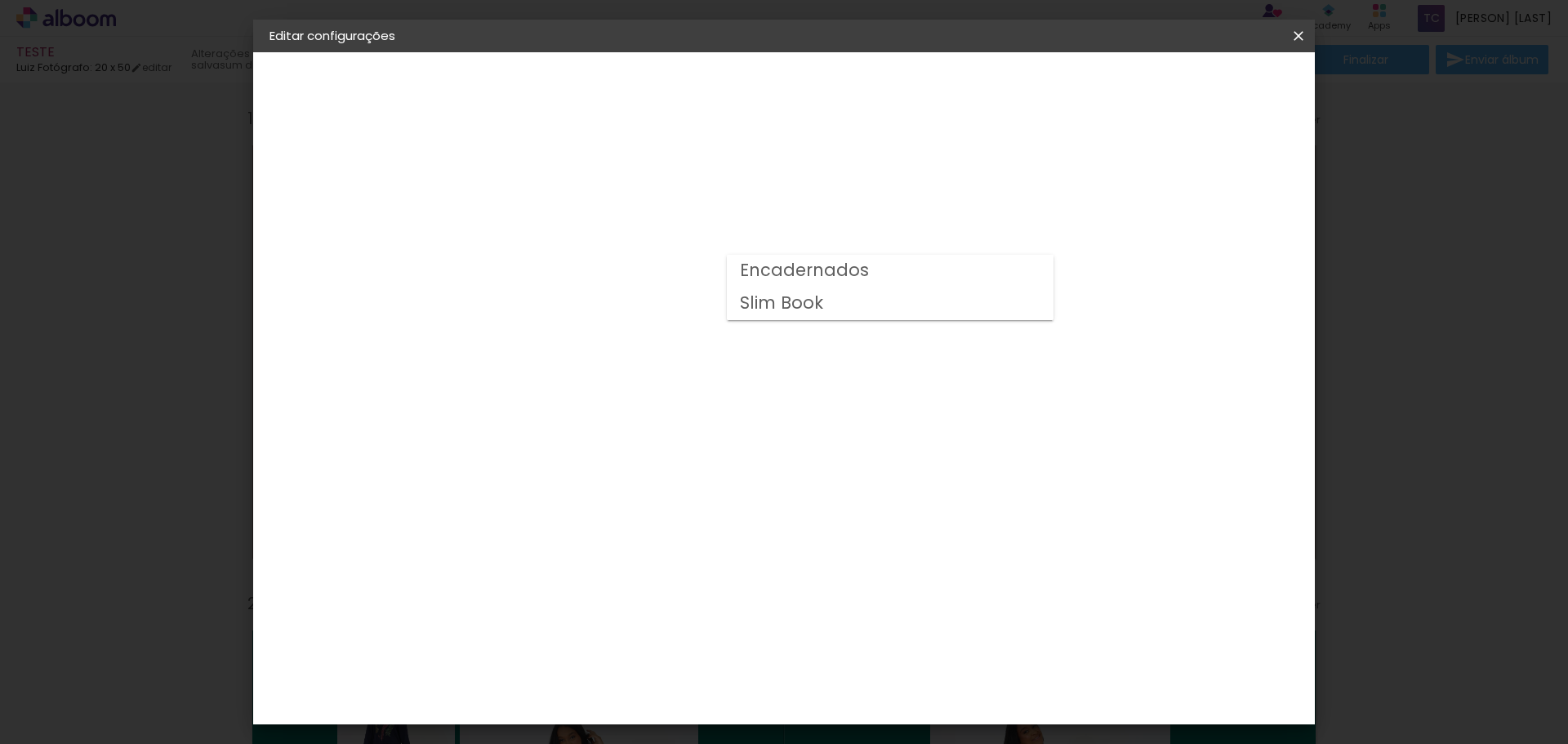 click on "Encadernados" at bounding box center (890, 271) 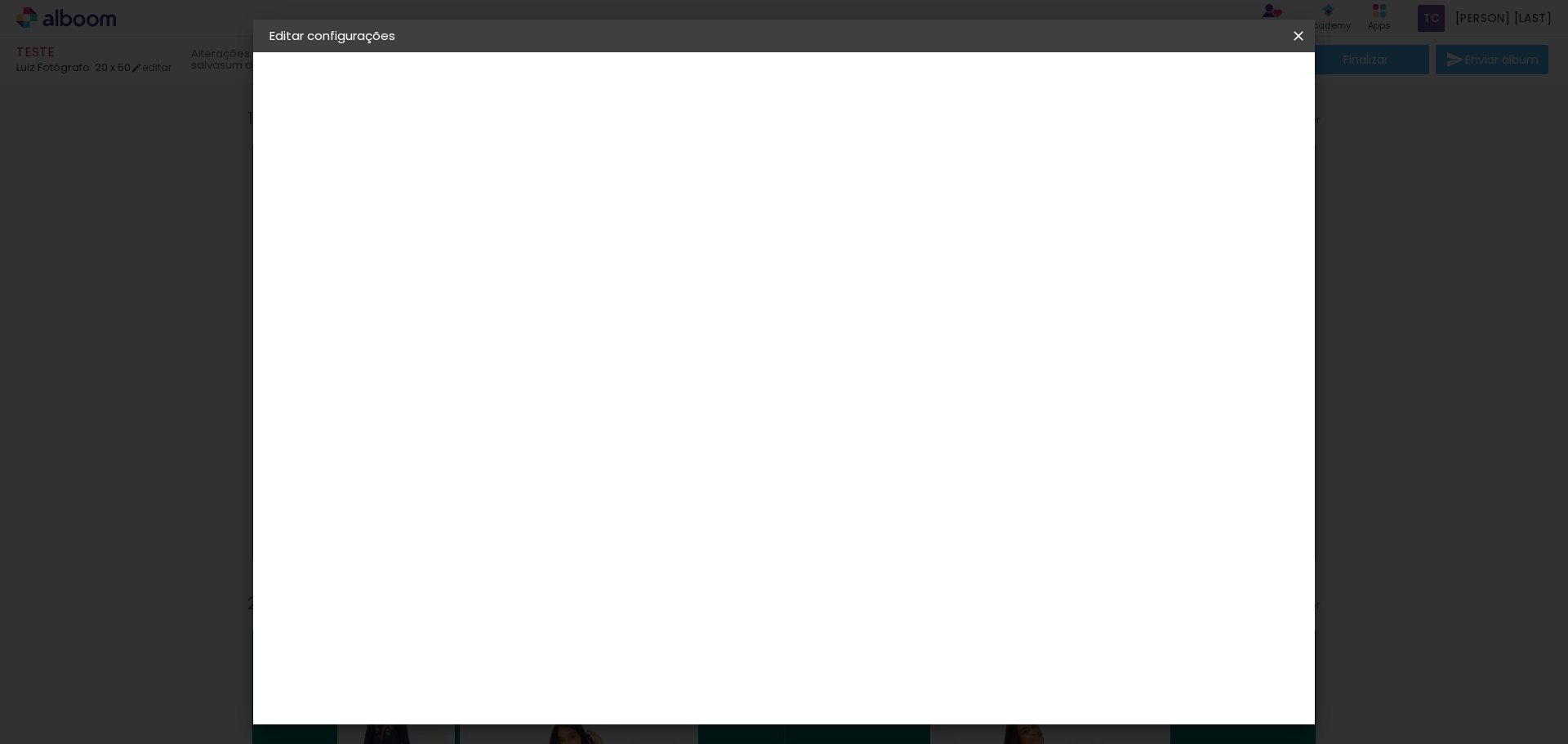 click on "20 x 60" 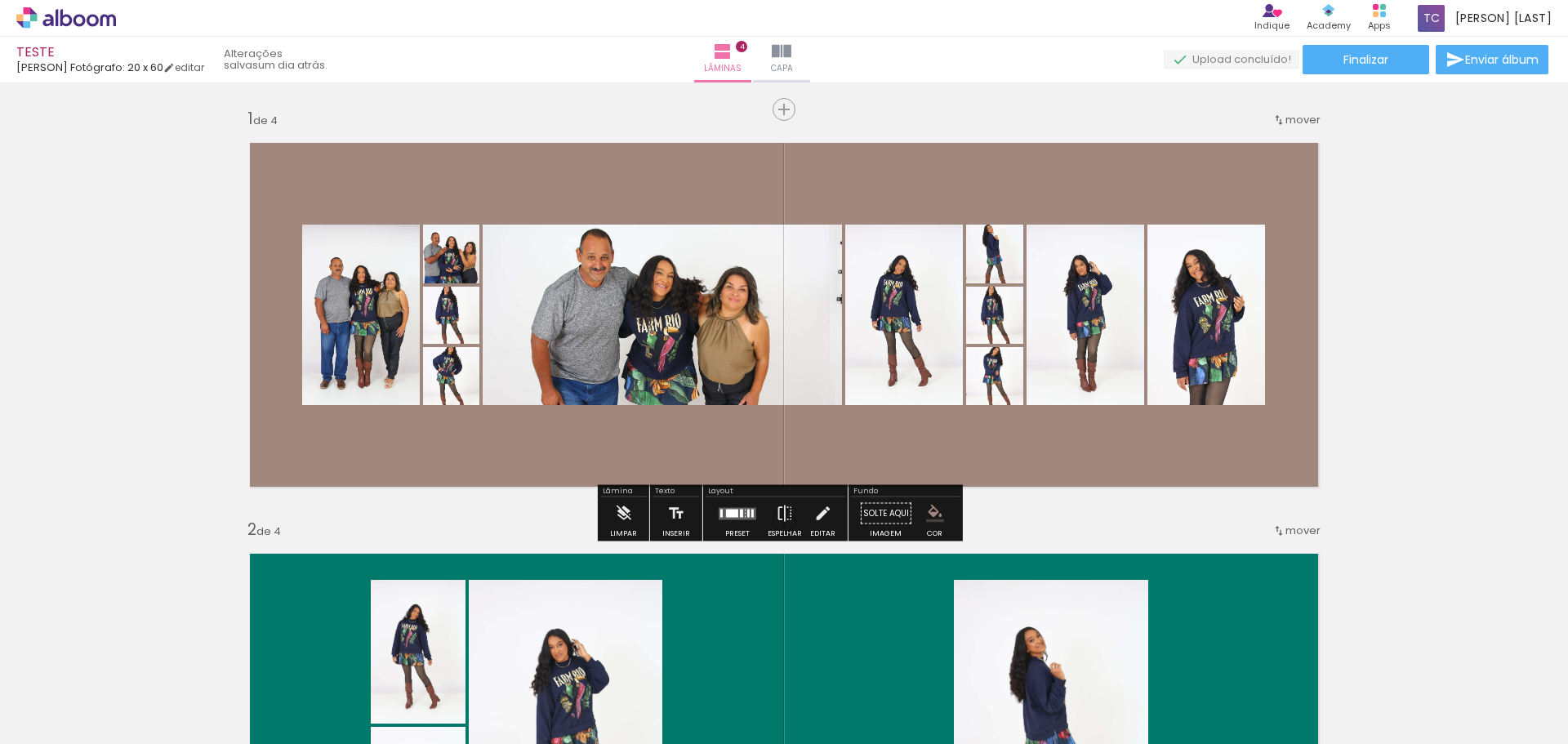 click on "mover" at bounding box center [1303, 119] 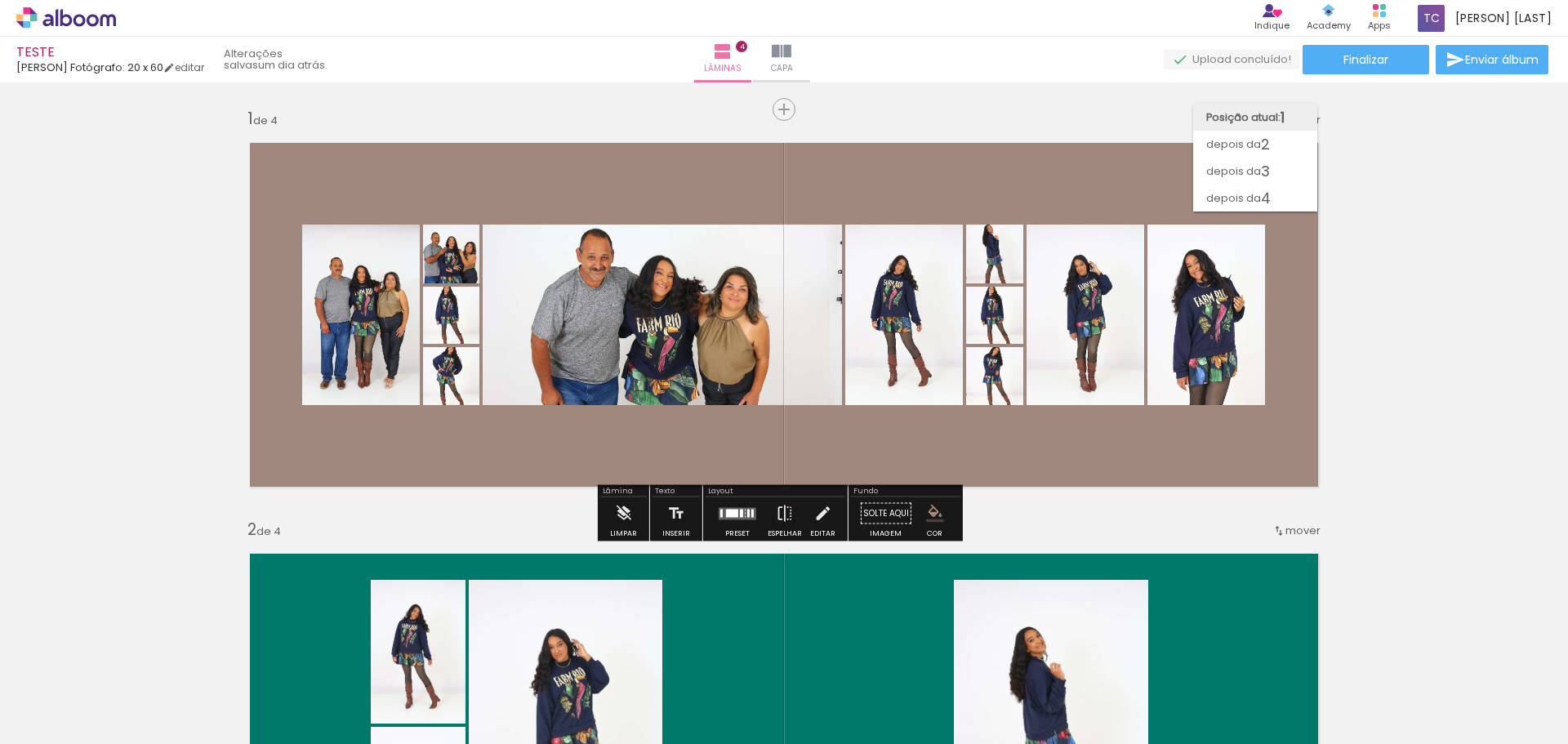 click on "Posição atual:" at bounding box center [1243, 117] 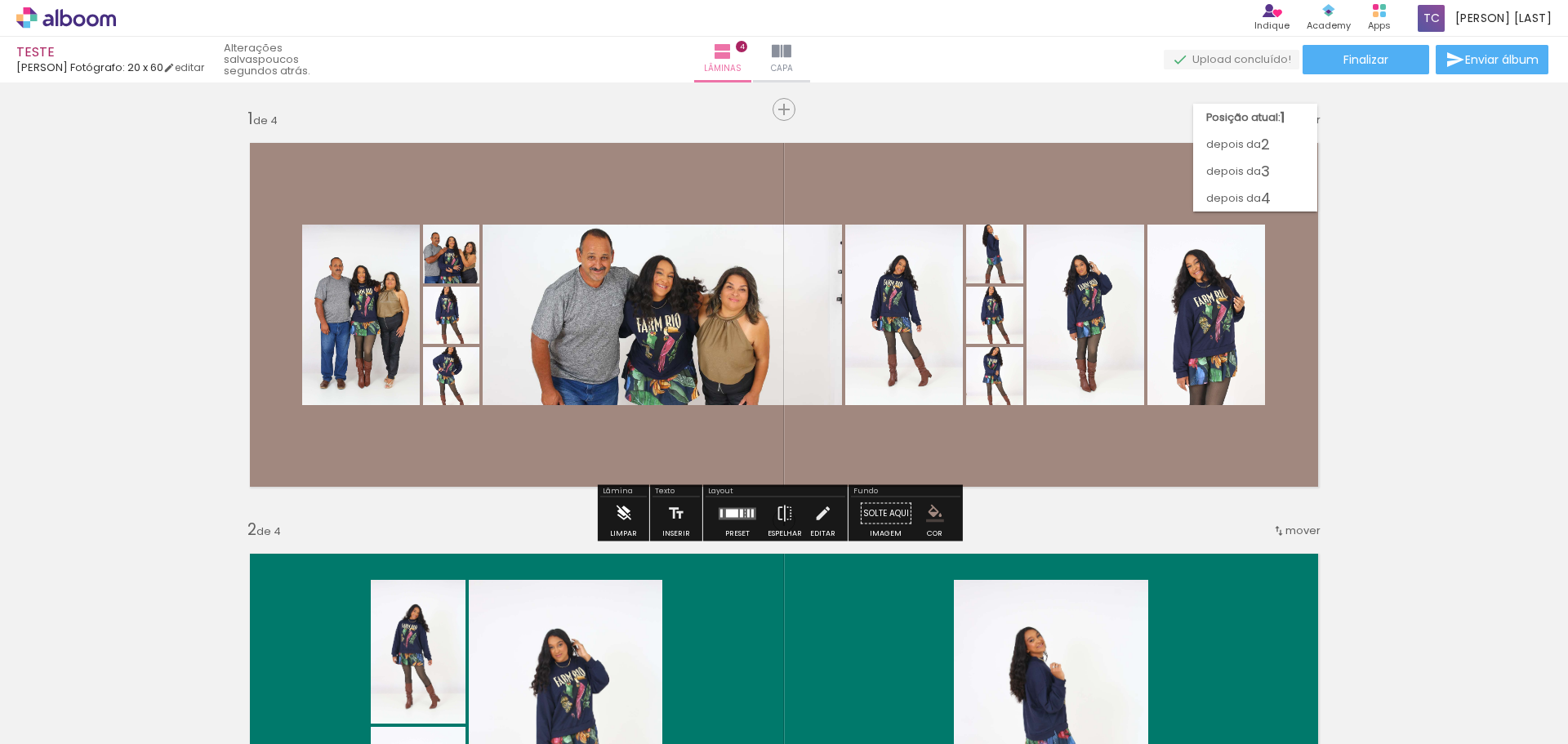 click at bounding box center [623, 514] 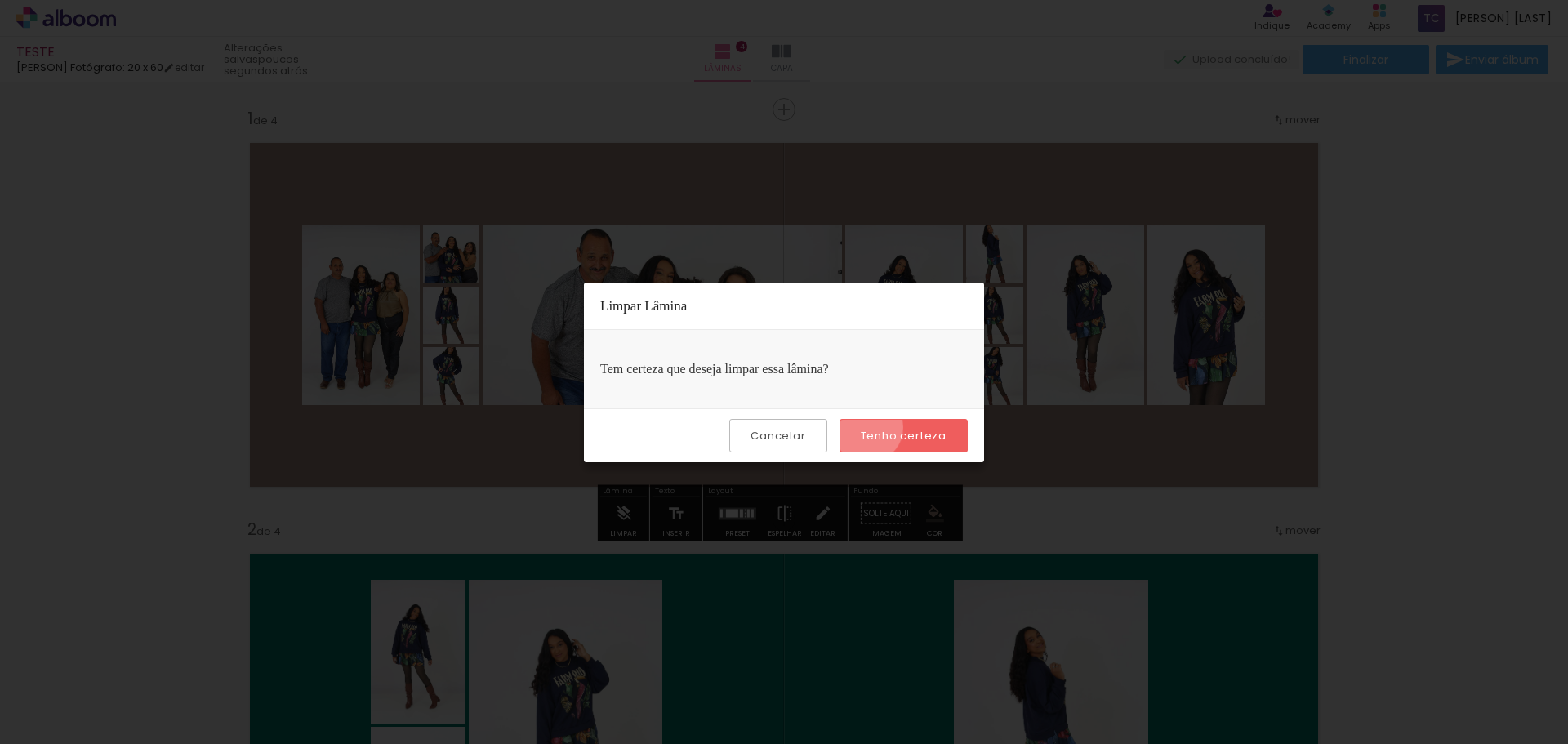 click on "Tenho certeza" at bounding box center (903, 435) 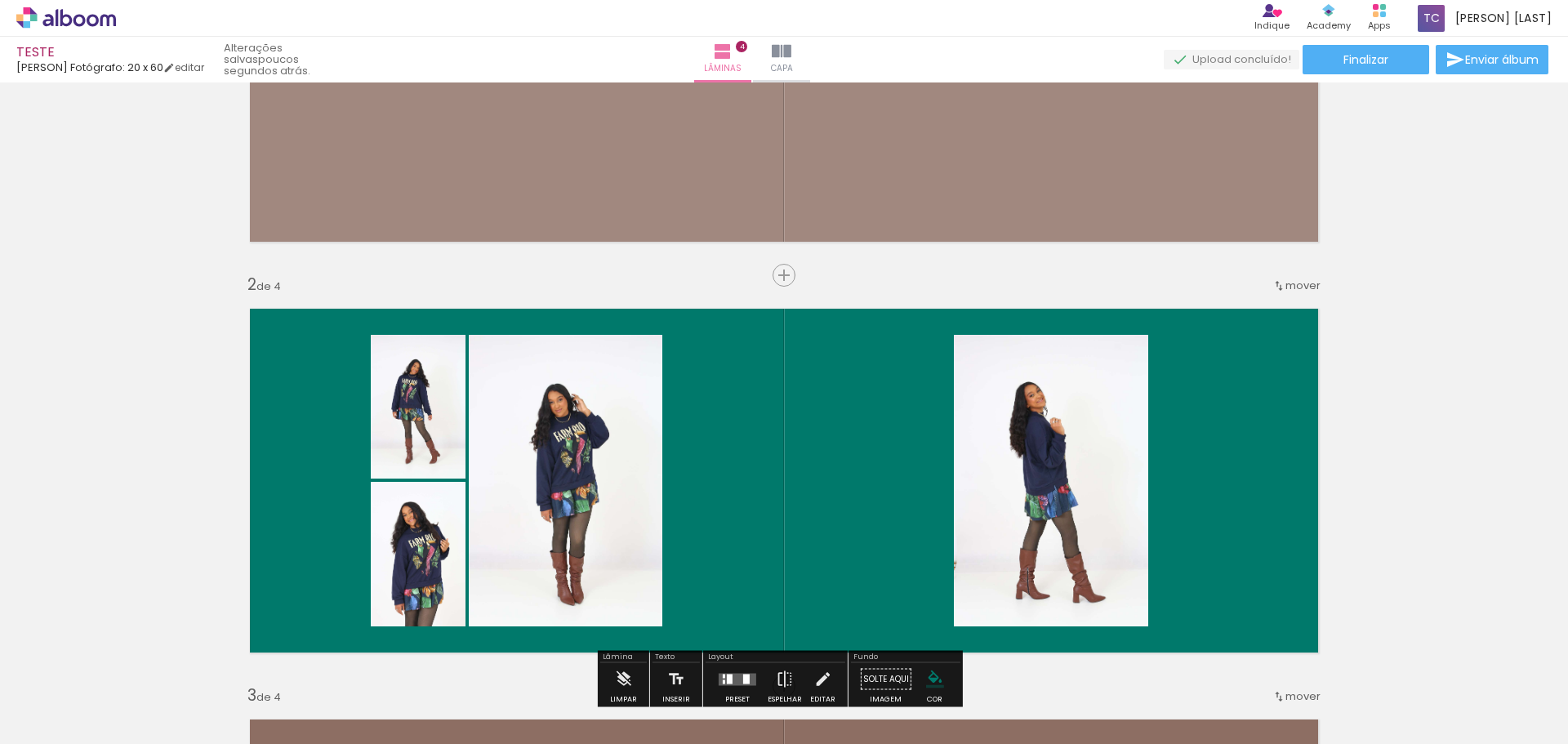 scroll, scrollTop: 327, scrollLeft: 0, axis: vertical 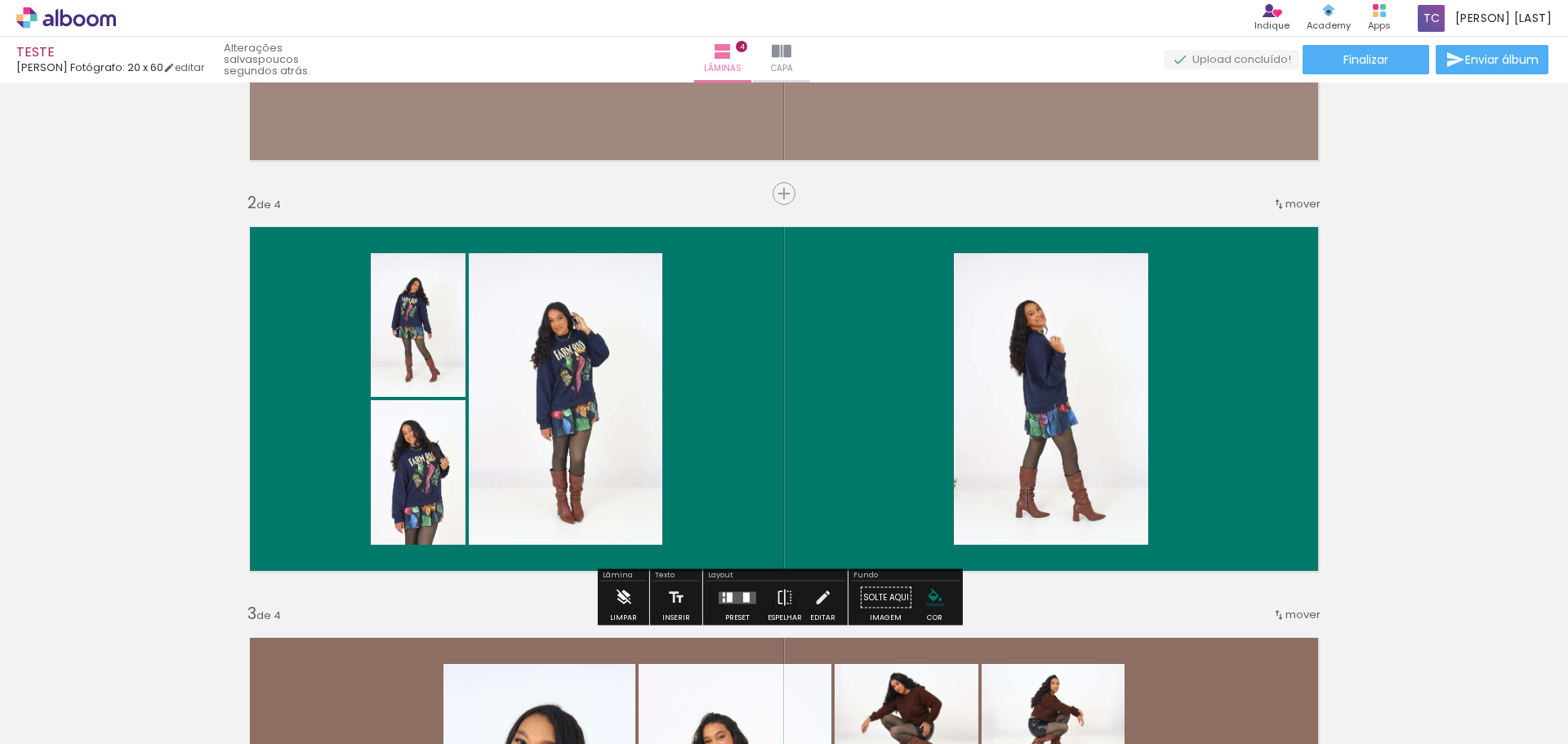 click at bounding box center (623, 598) 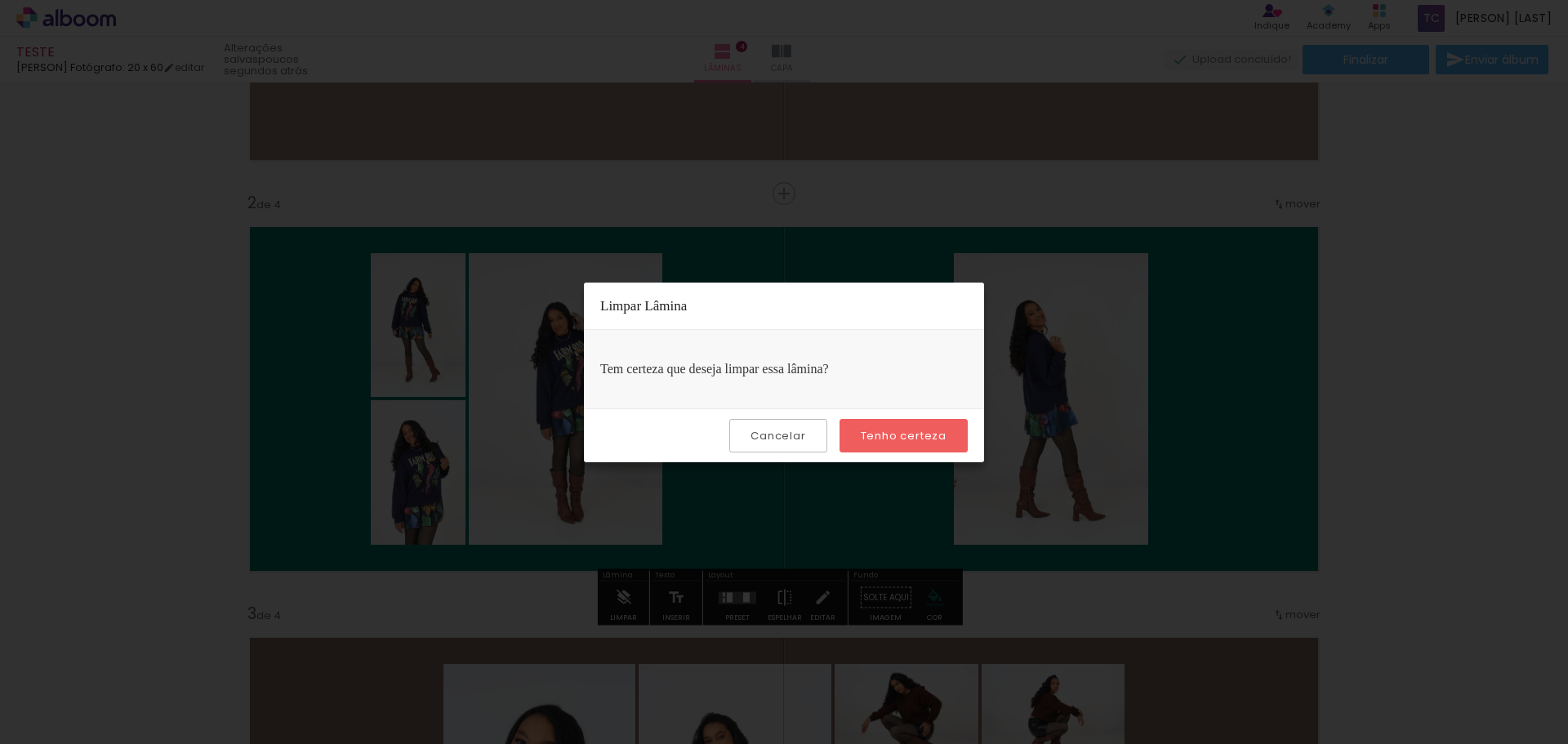 click on "Tenho certeza" at bounding box center [0, 0] 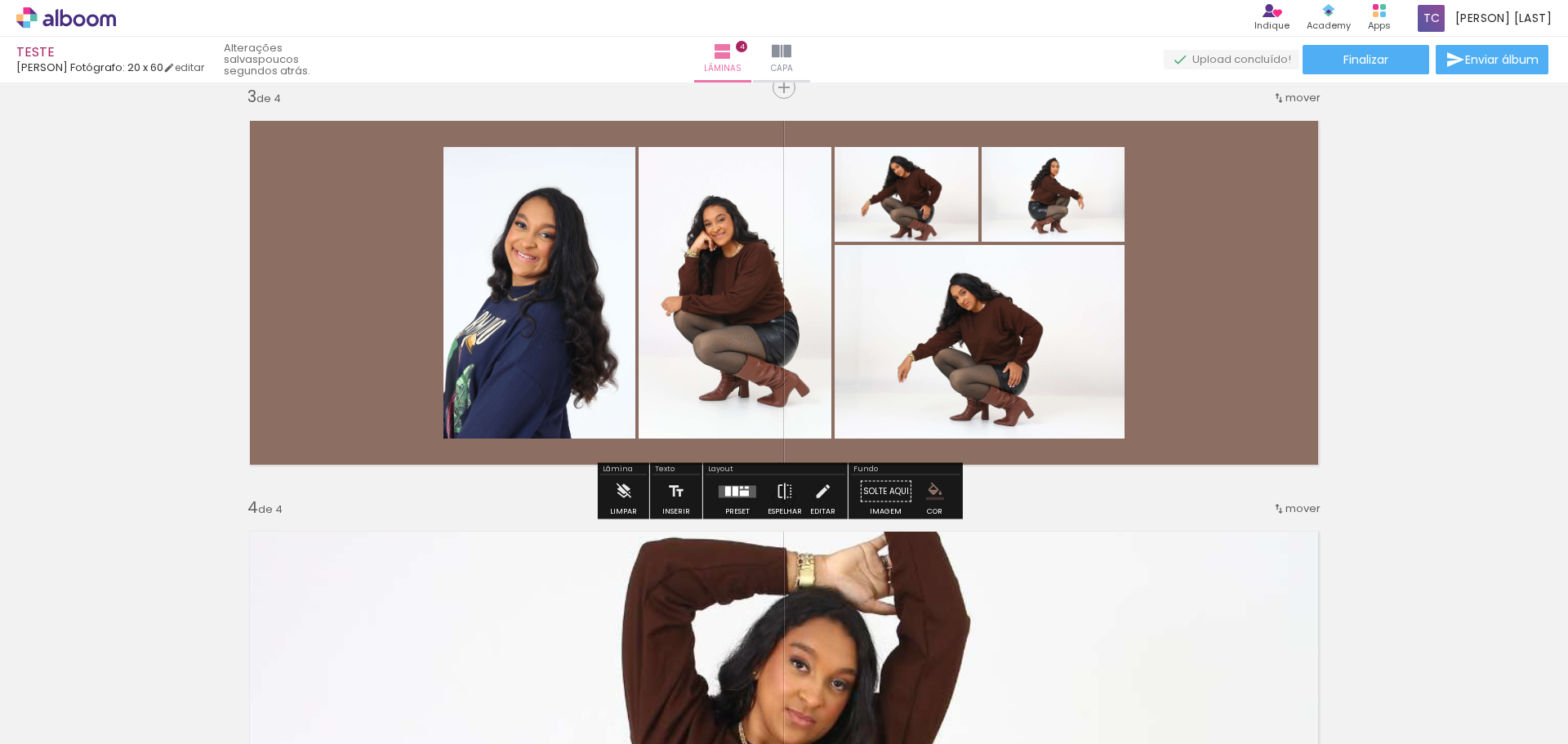 scroll, scrollTop: 898, scrollLeft: 0, axis: vertical 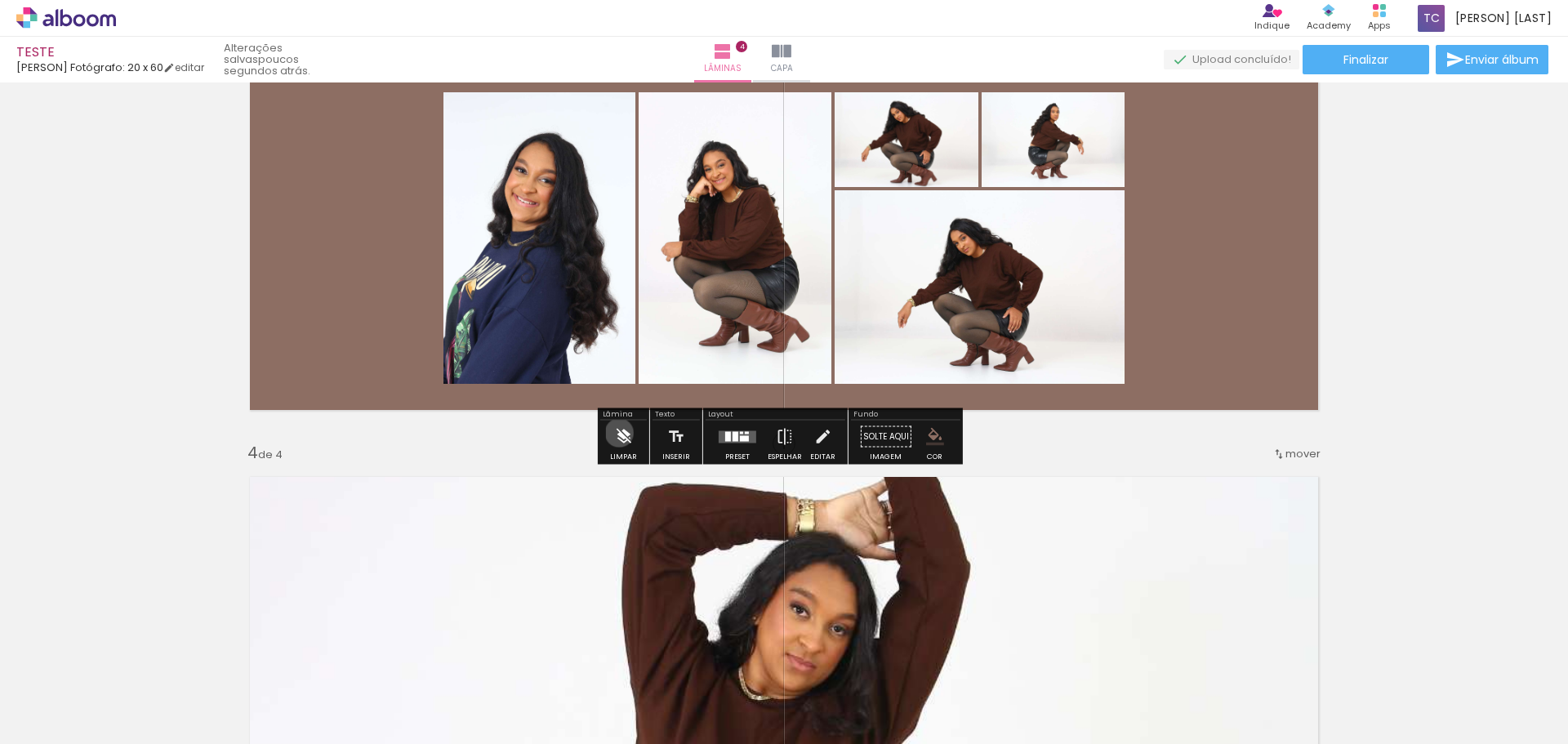 click at bounding box center [623, 437] 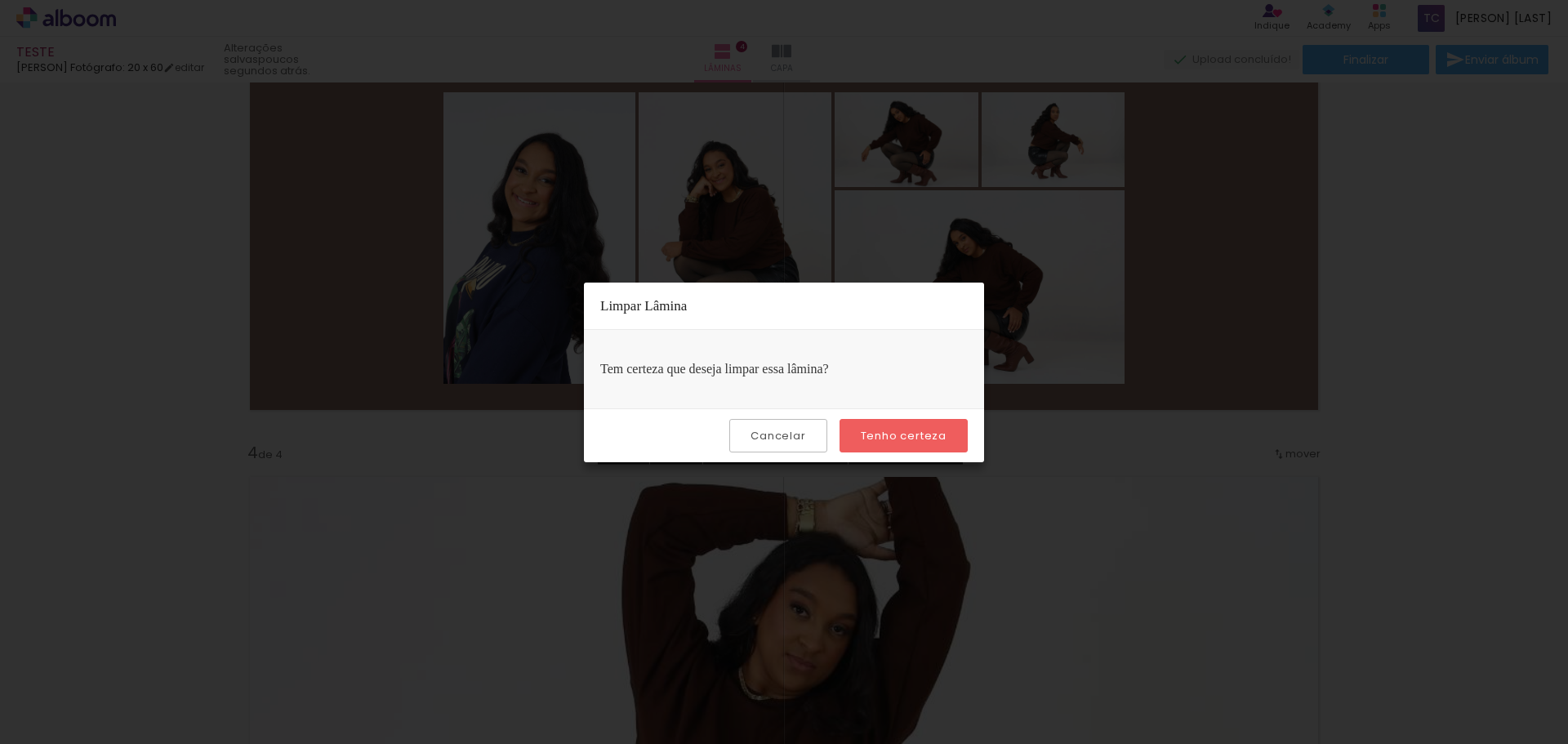 click on "Tenho certeza" at bounding box center [903, 435] 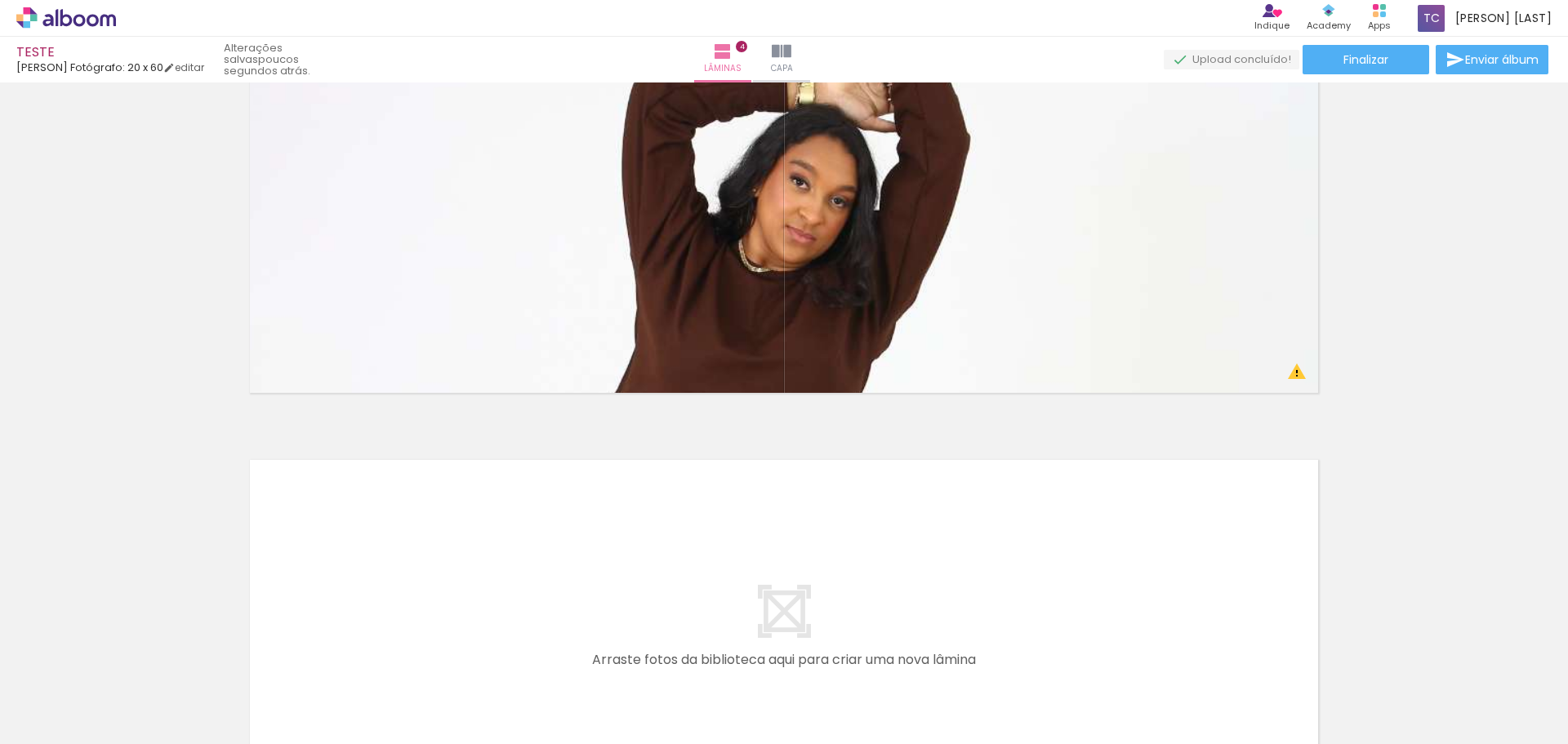 scroll, scrollTop: 1388, scrollLeft: 0, axis: vertical 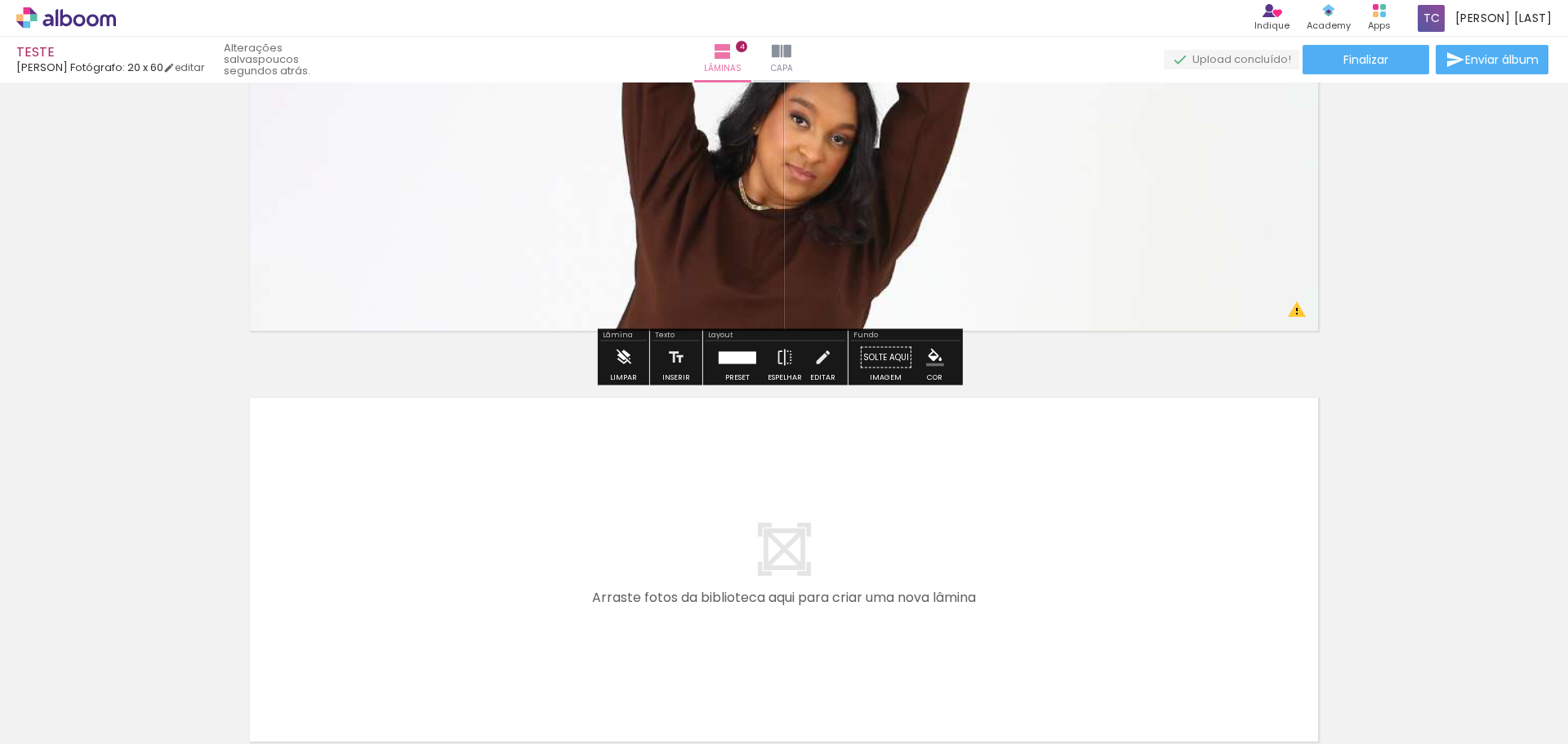 click at bounding box center (623, 358) 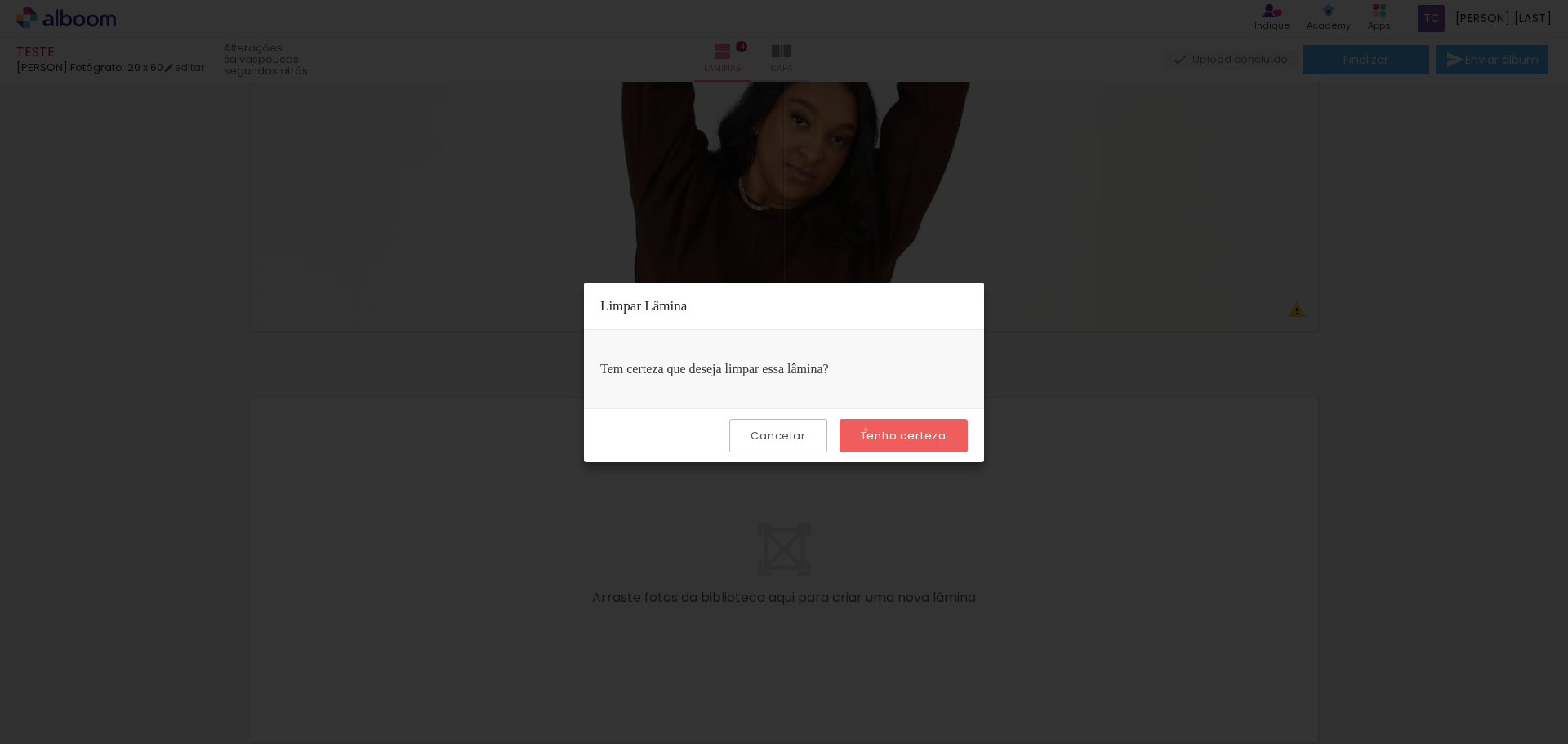 click on "Tenho certeza" at bounding box center [0, 0] 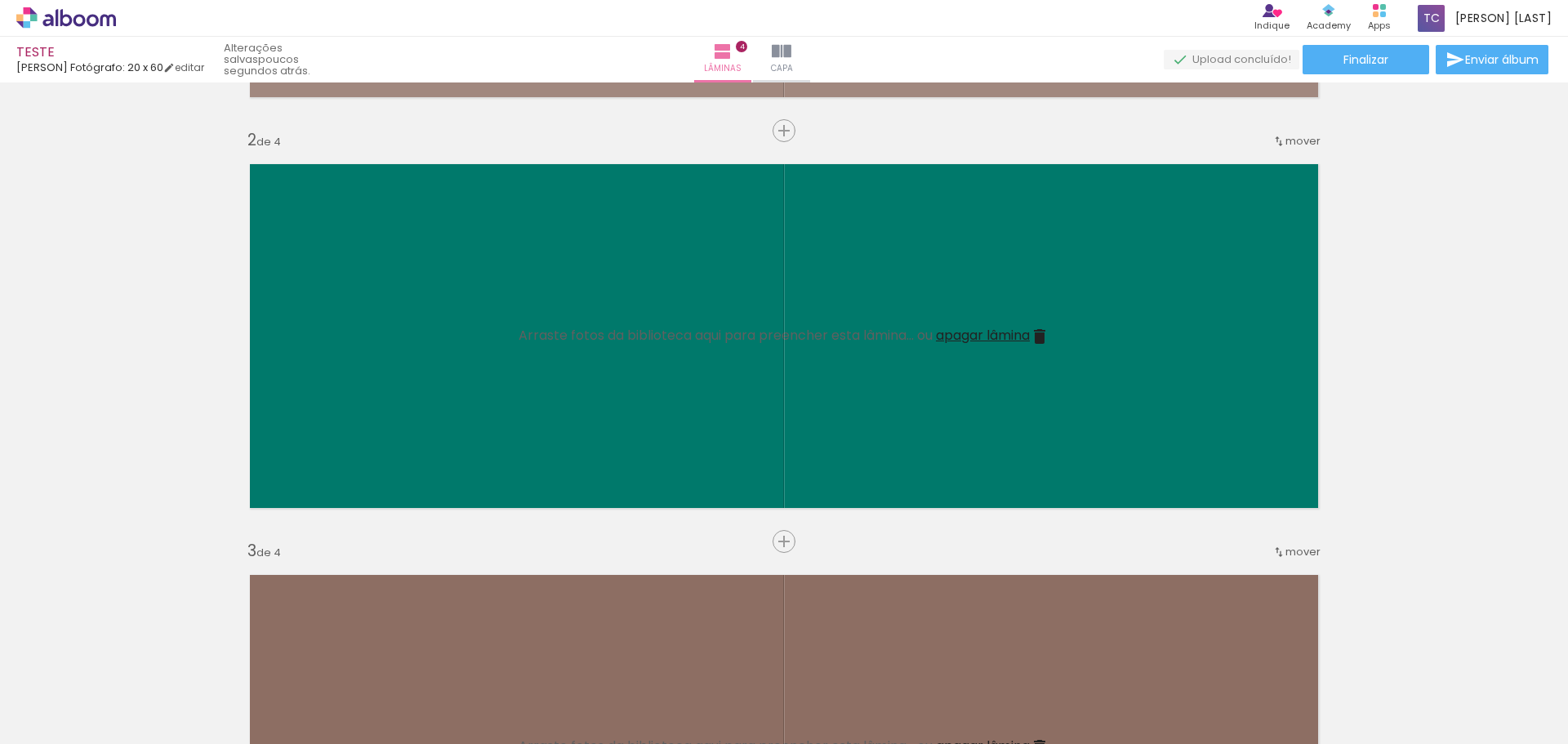 scroll, scrollTop: 327, scrollLeft: 0, axis: vertical 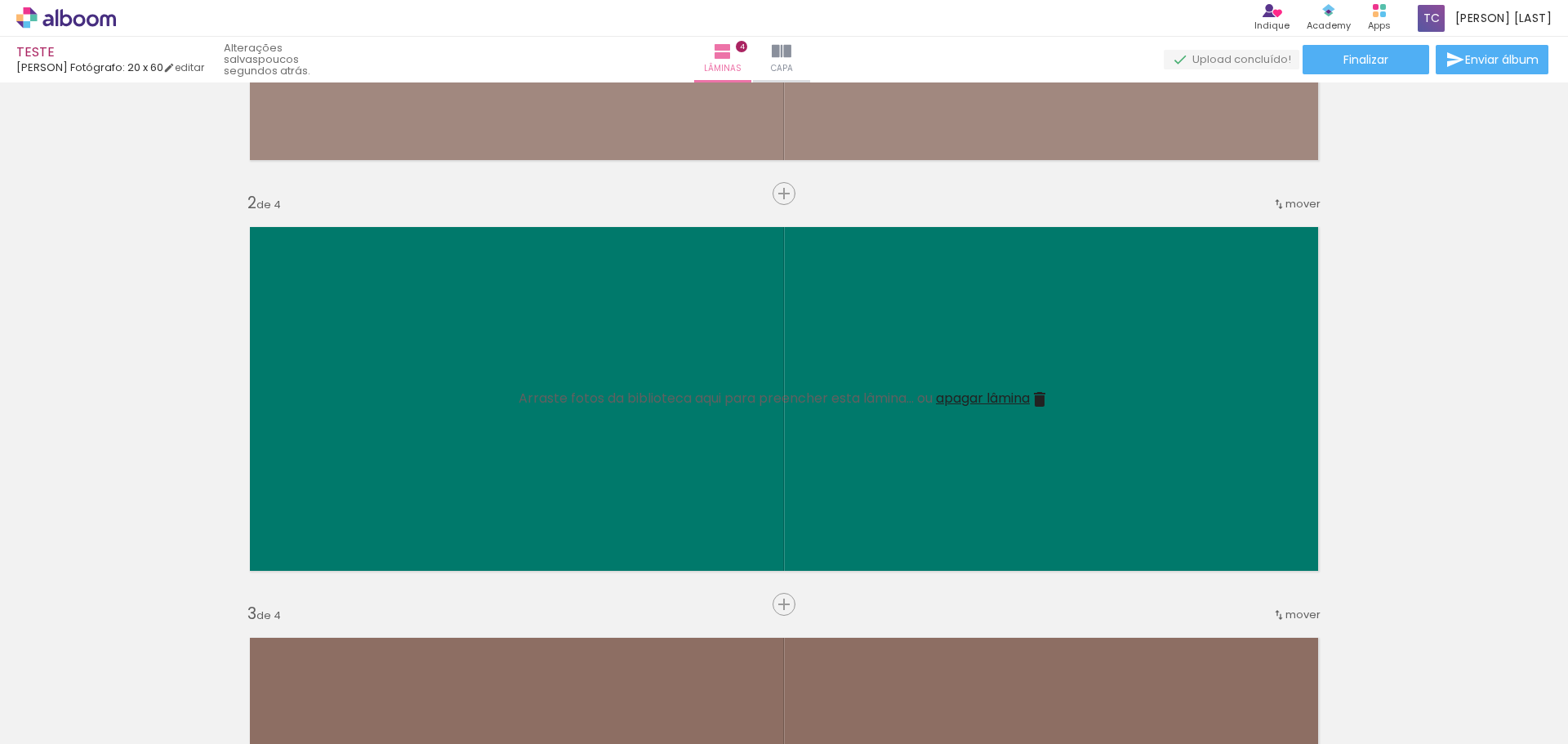 click on "apagar lâmina" at bounding box center (982, 398) 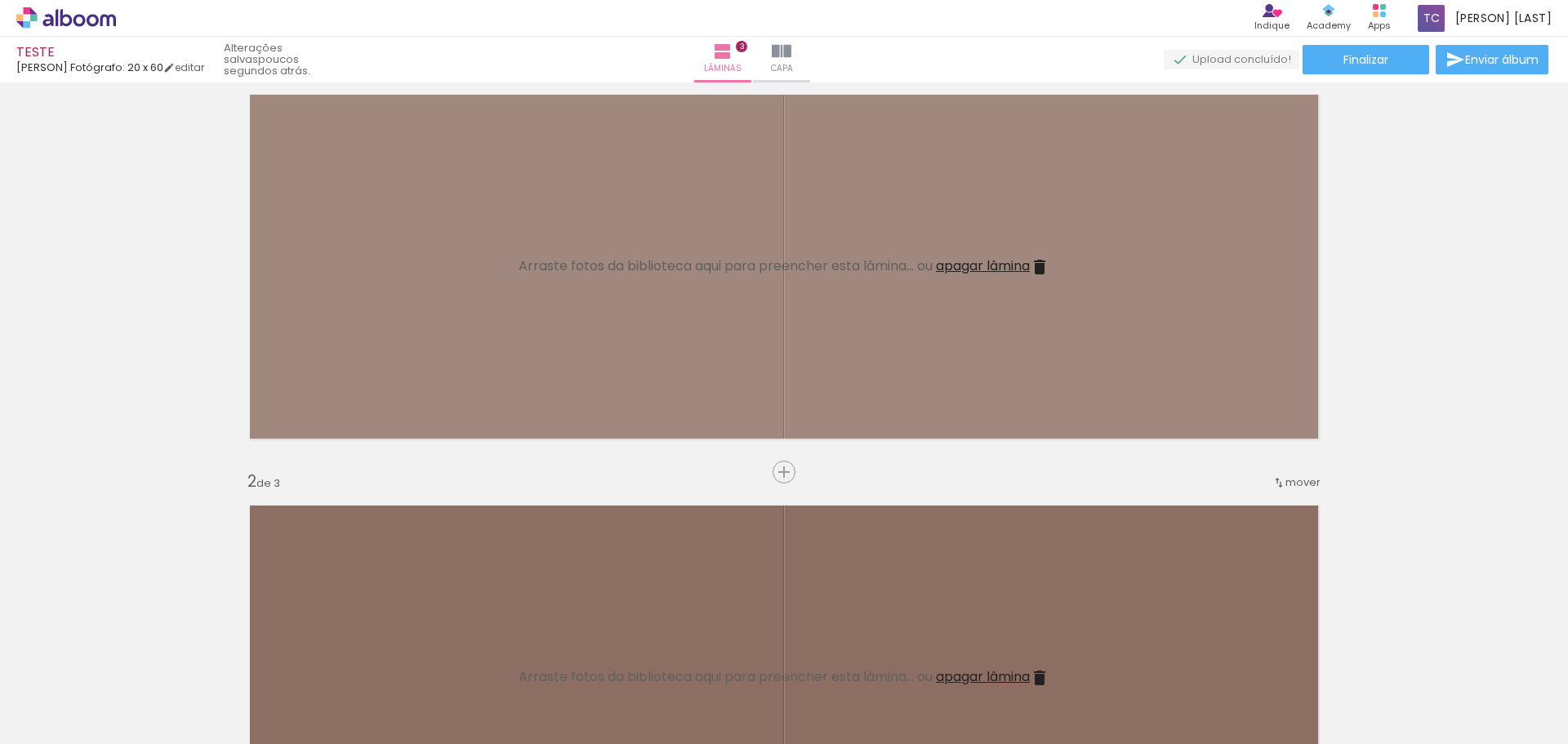 scroll, scrollTop: 0, scrollLeft: 0, axis: both 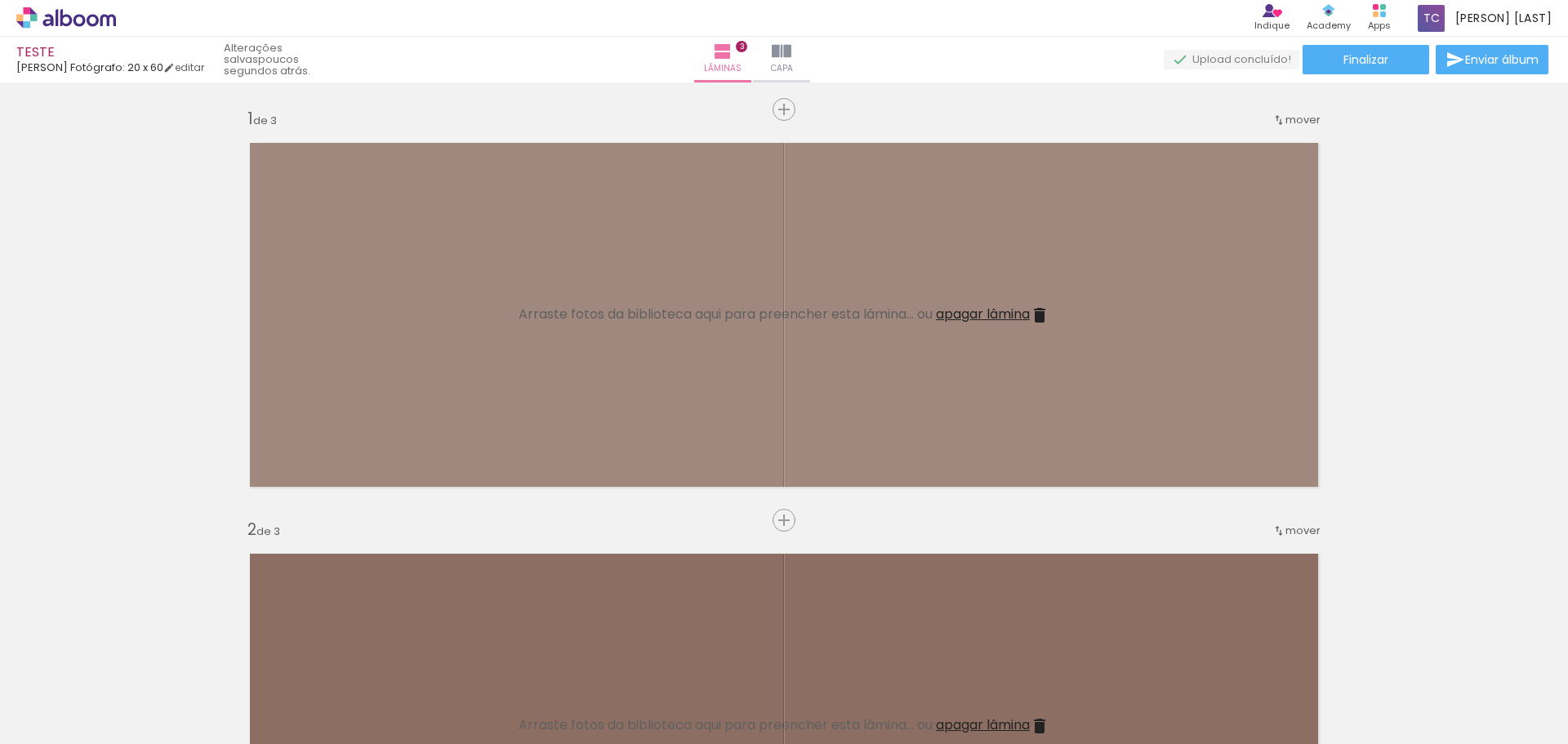 click on "apagar lâmina" at bounding box center [982, 314] 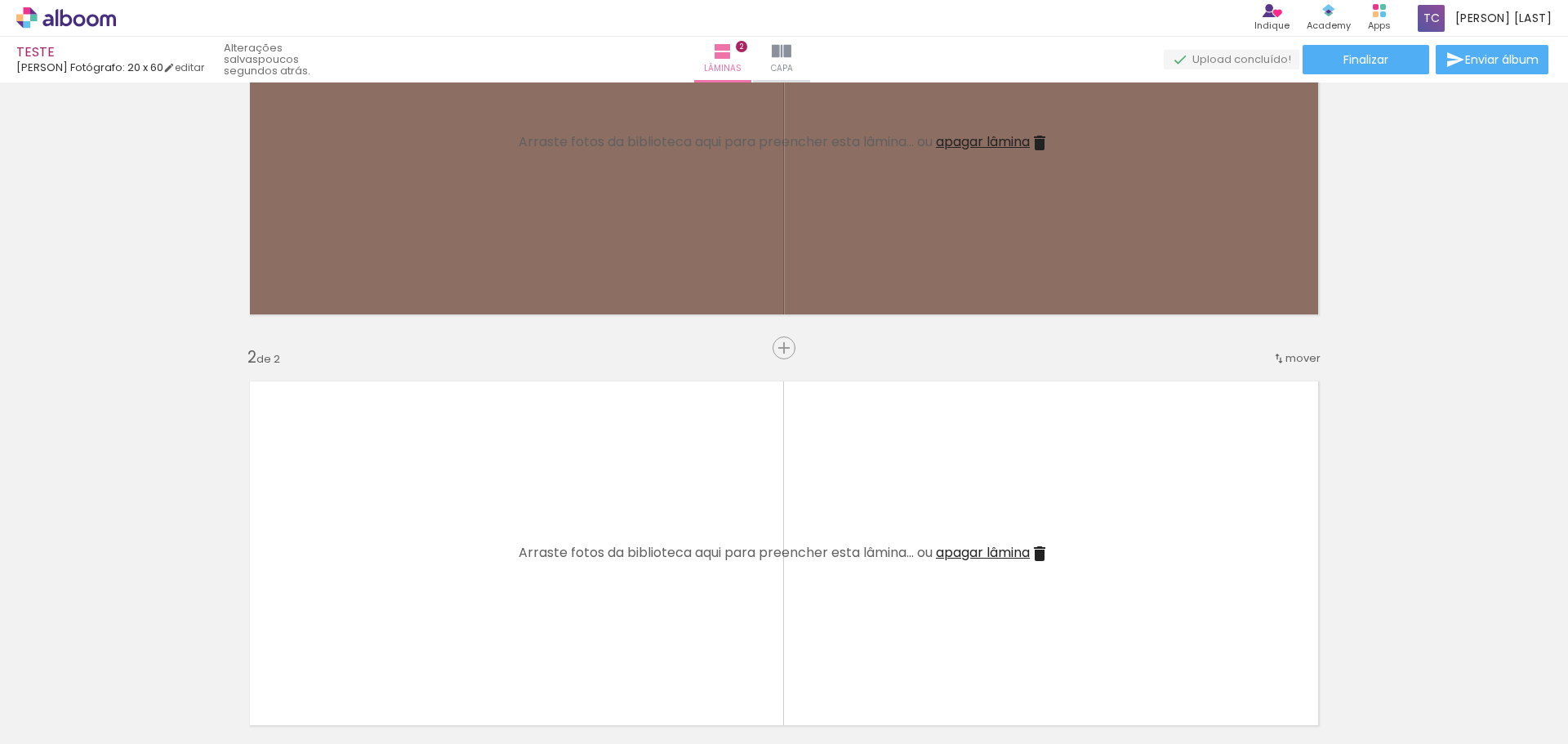 scroll, scrollTop: 0, scrollLeft: 0, axis: both 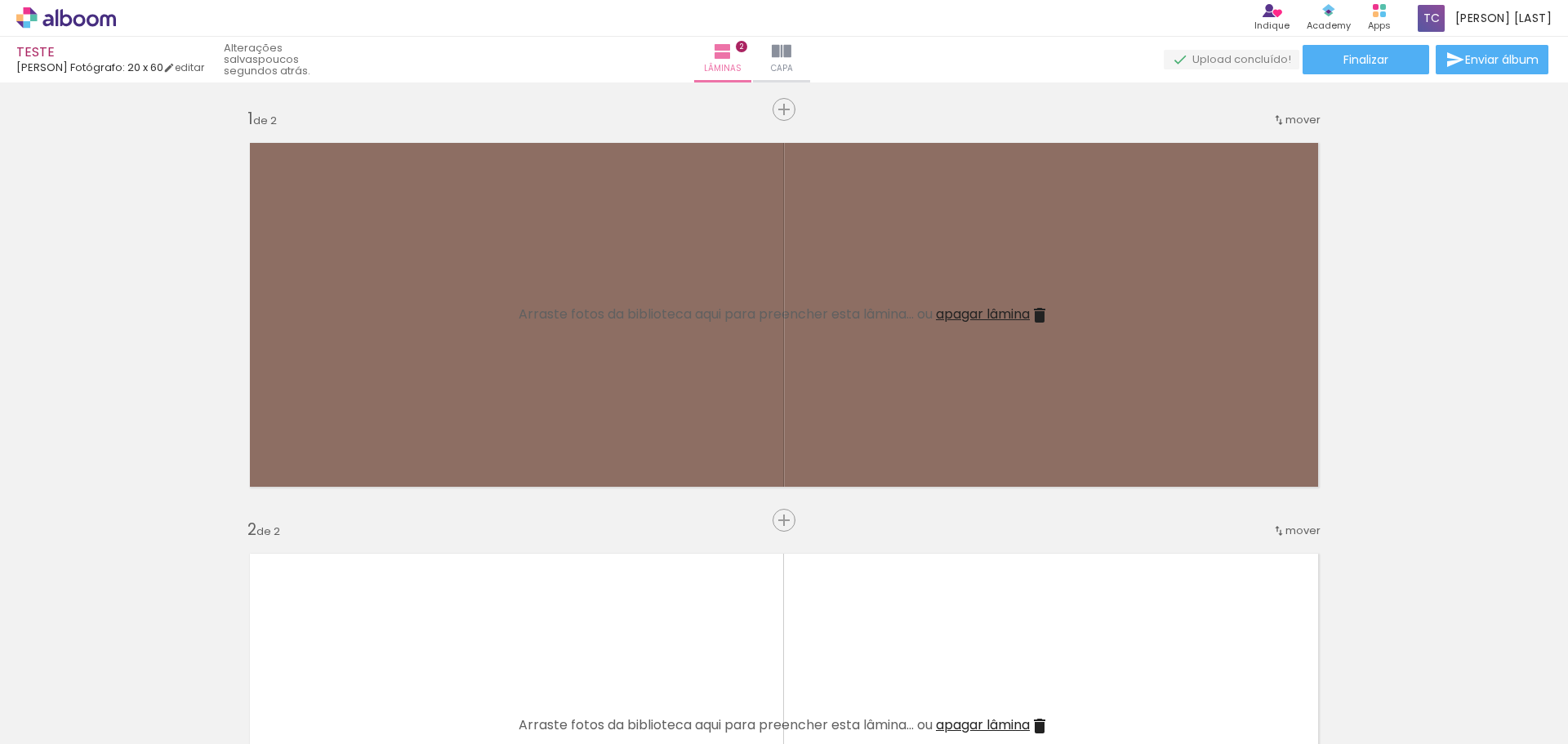 click at bounding box center (1040, 315) 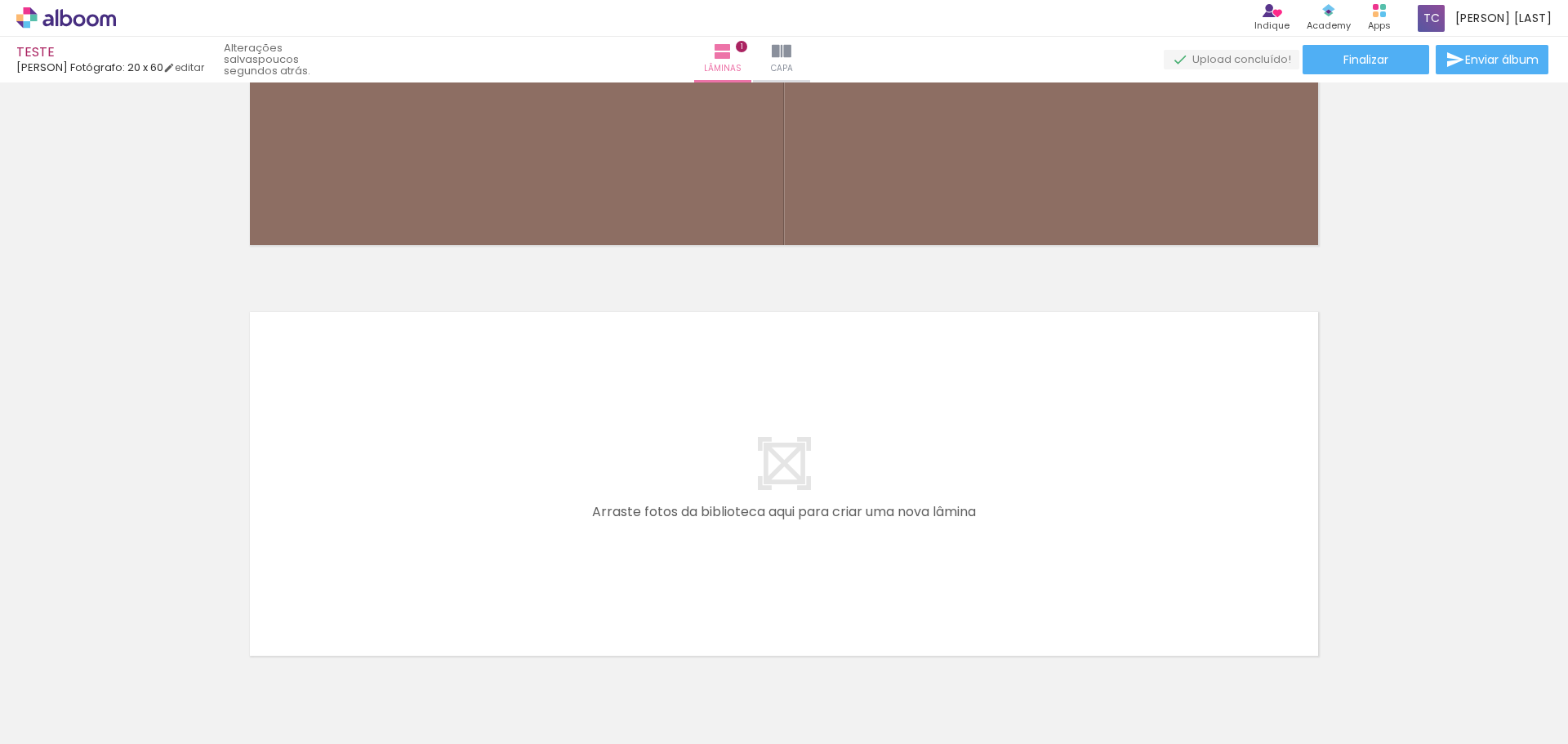 scroll, scrollTop: 326, scrollLeft: 0, axis: vertical 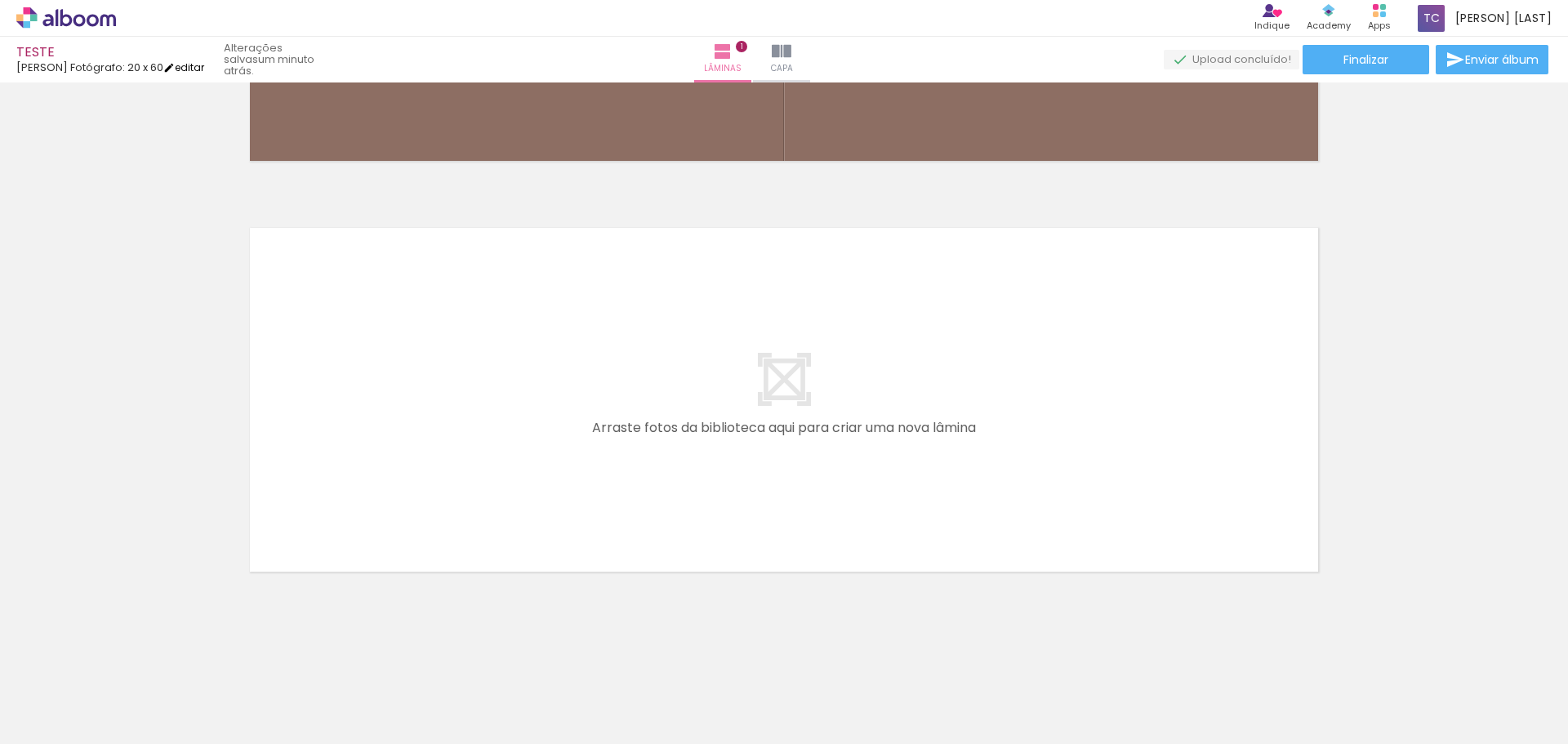 click on "editar" at bounding box center [184, 67] 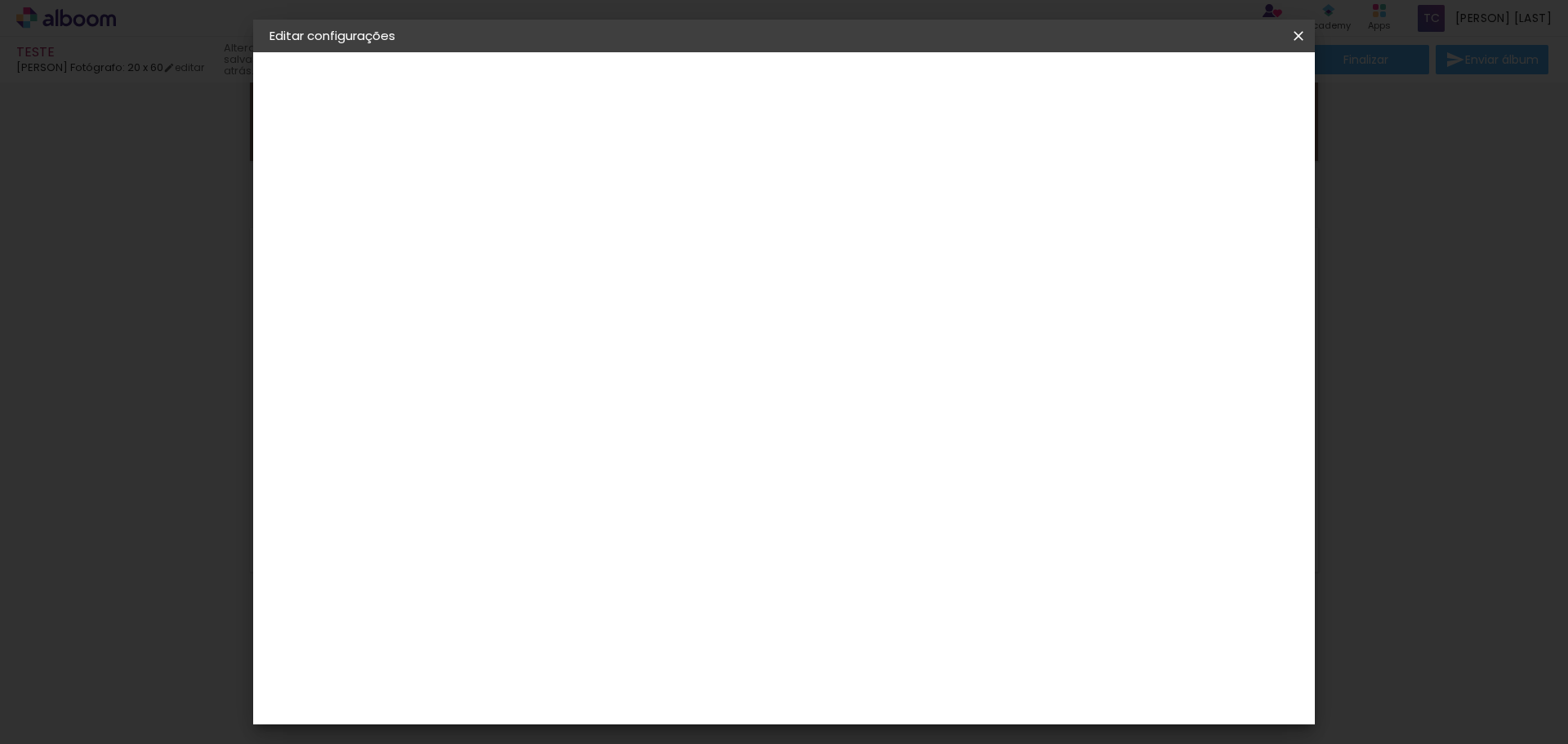click at bounding box center (1298, 36) 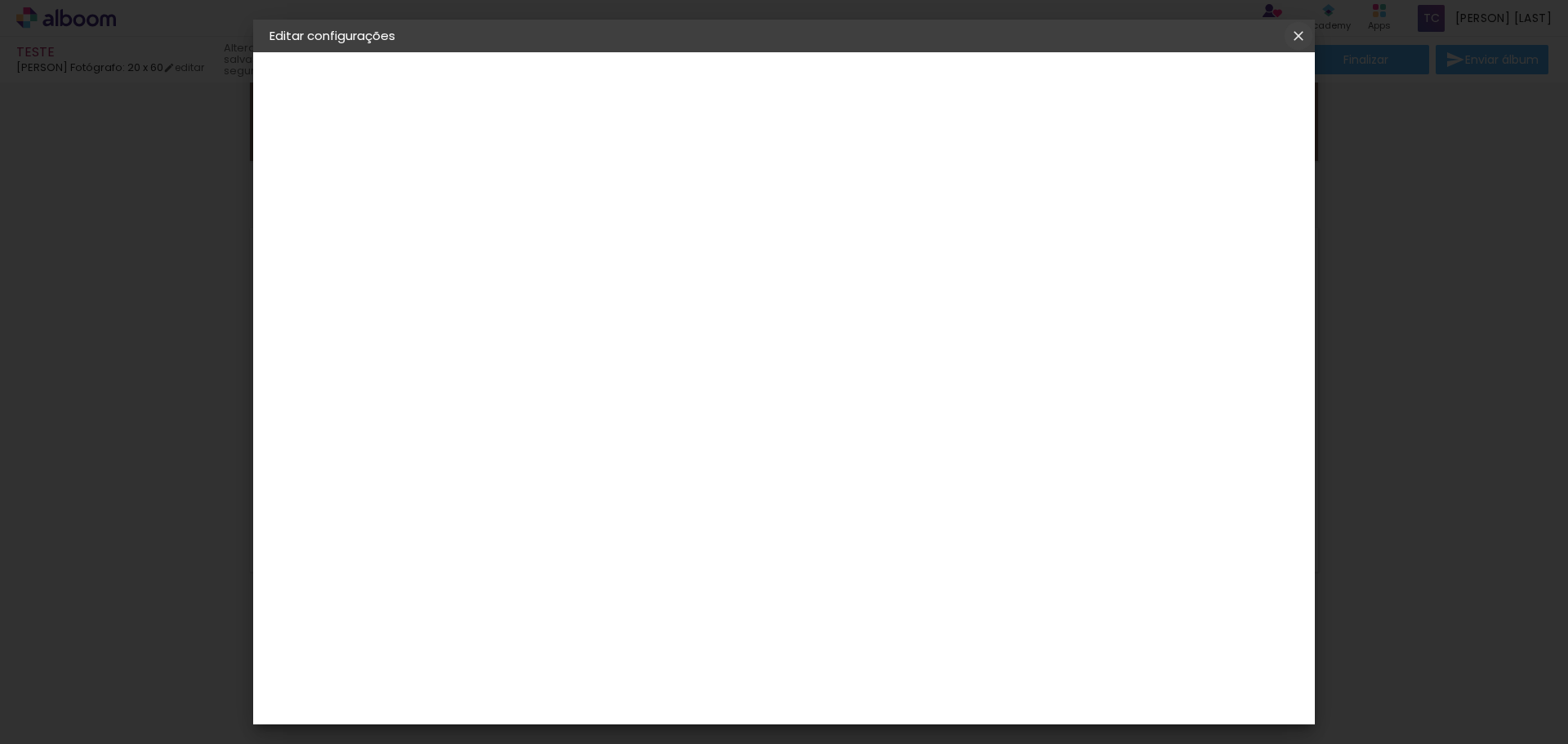 click at bounding box center (1298, 36) 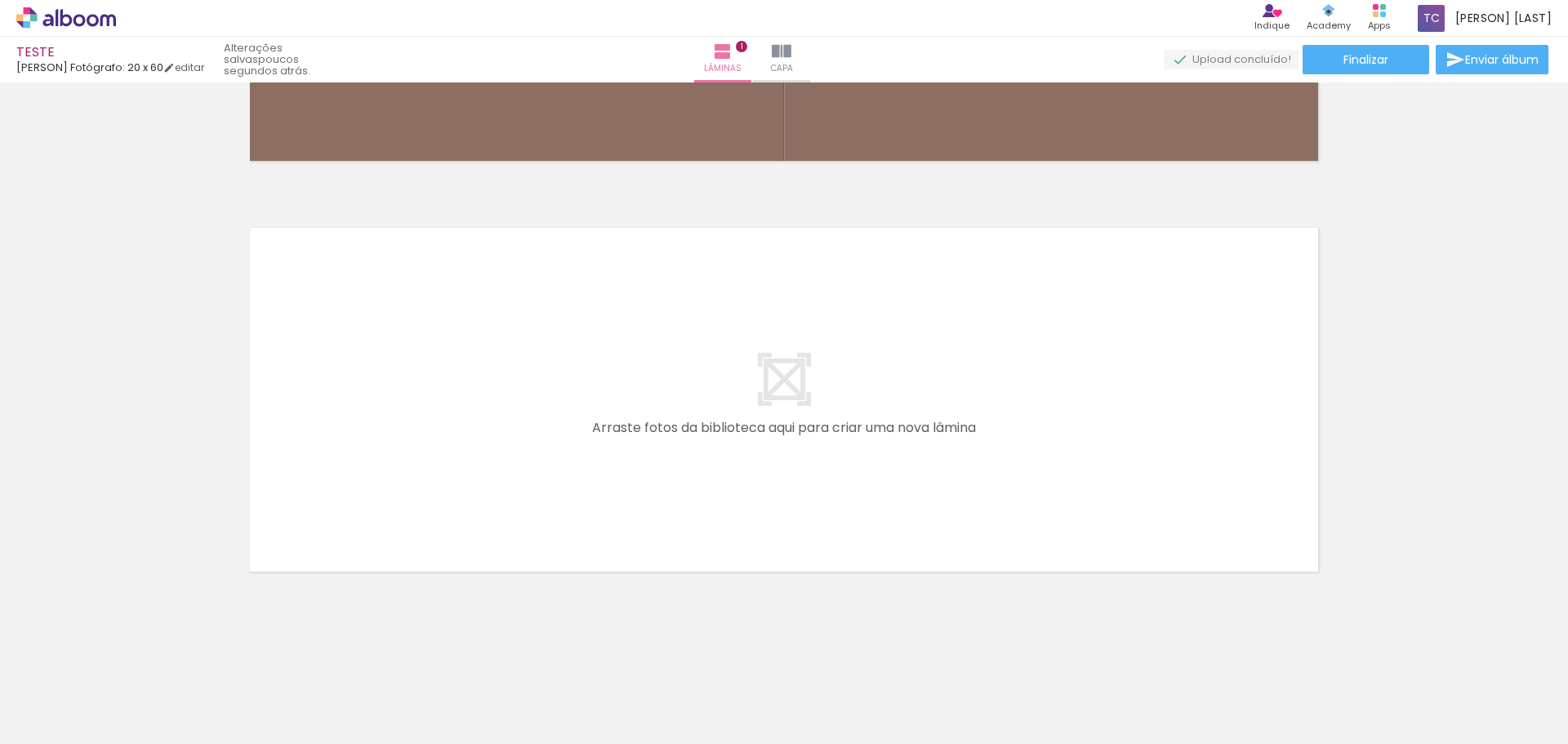 click at bounding box center [127, 656] 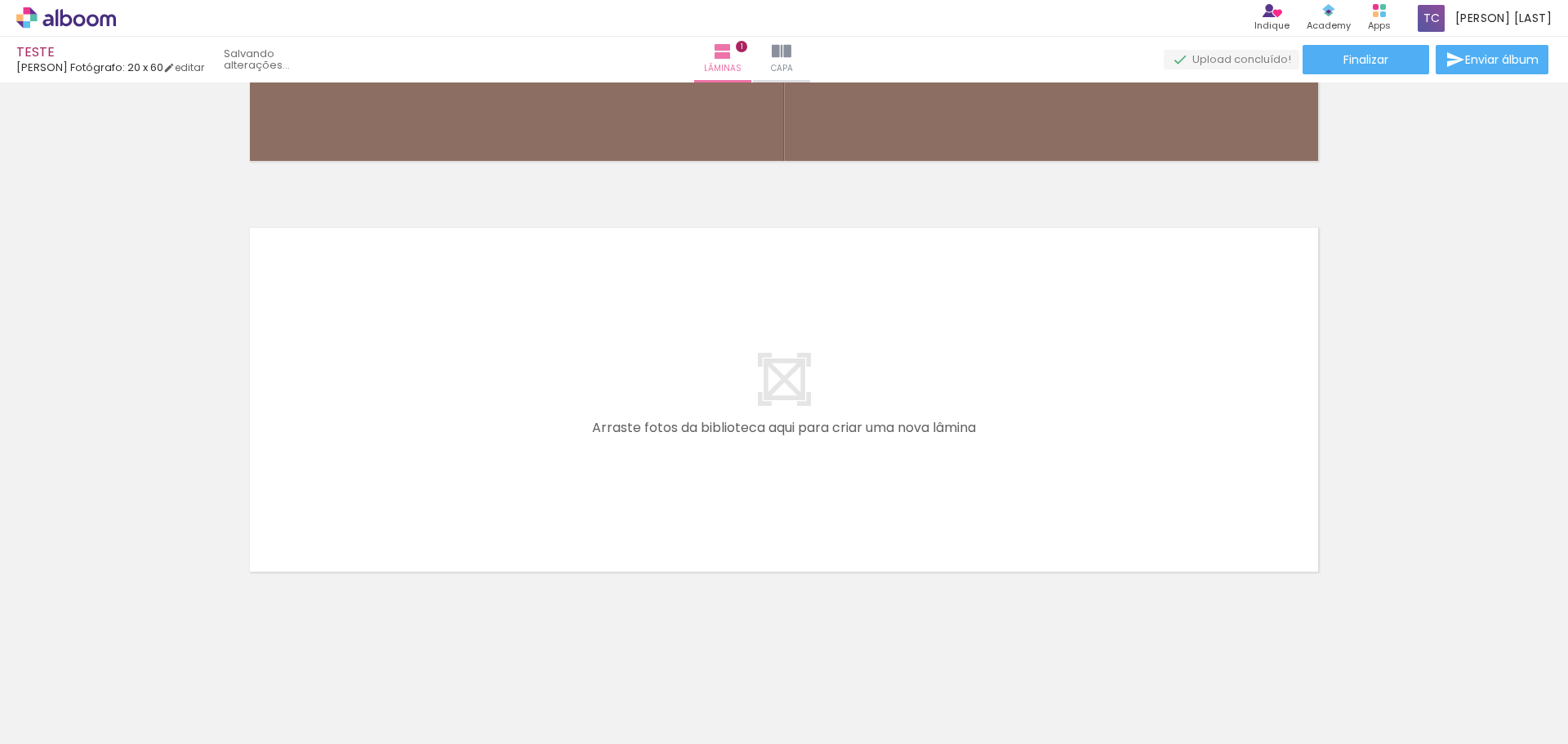 click at bounding box center [127, 656] 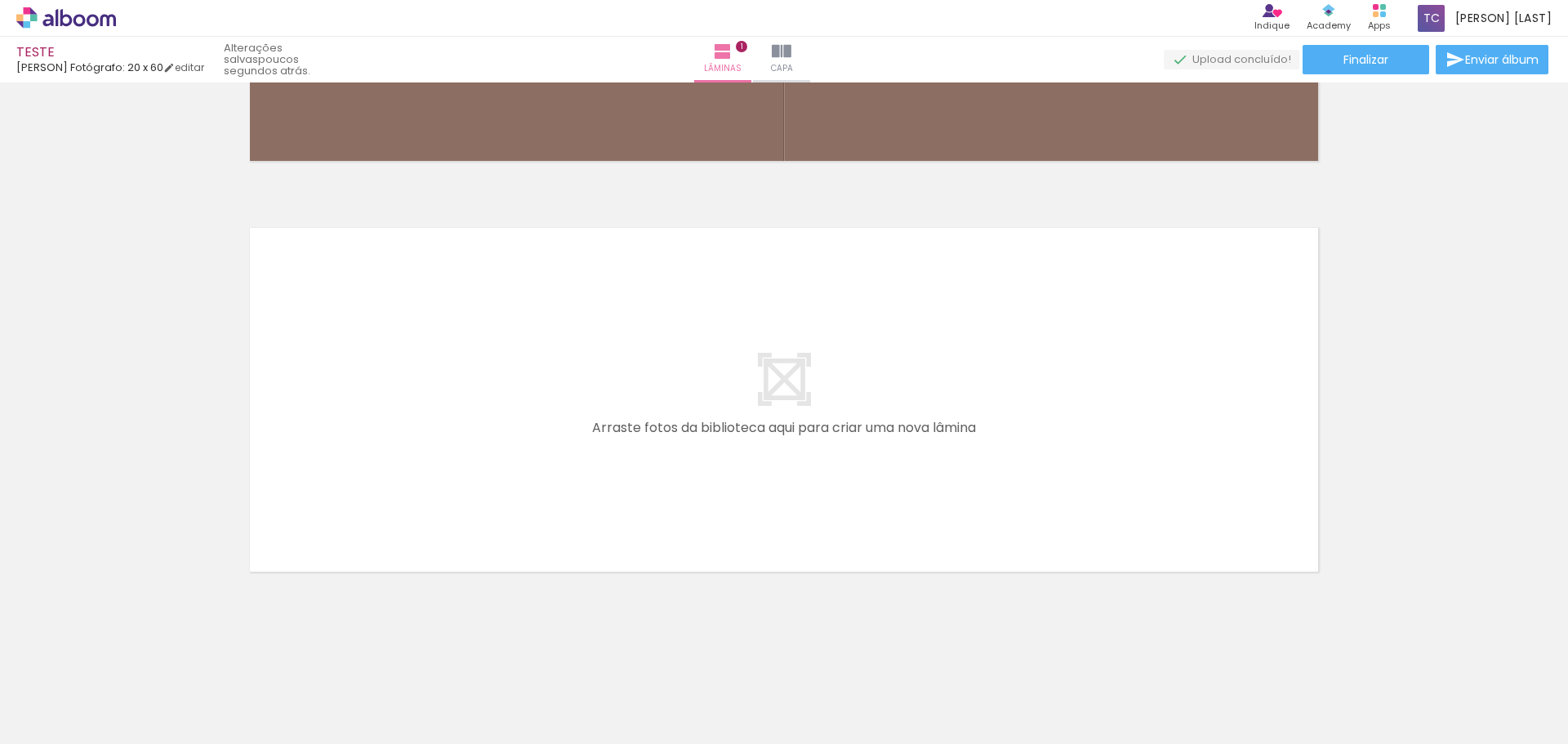 click at bounding box center (127, 656) 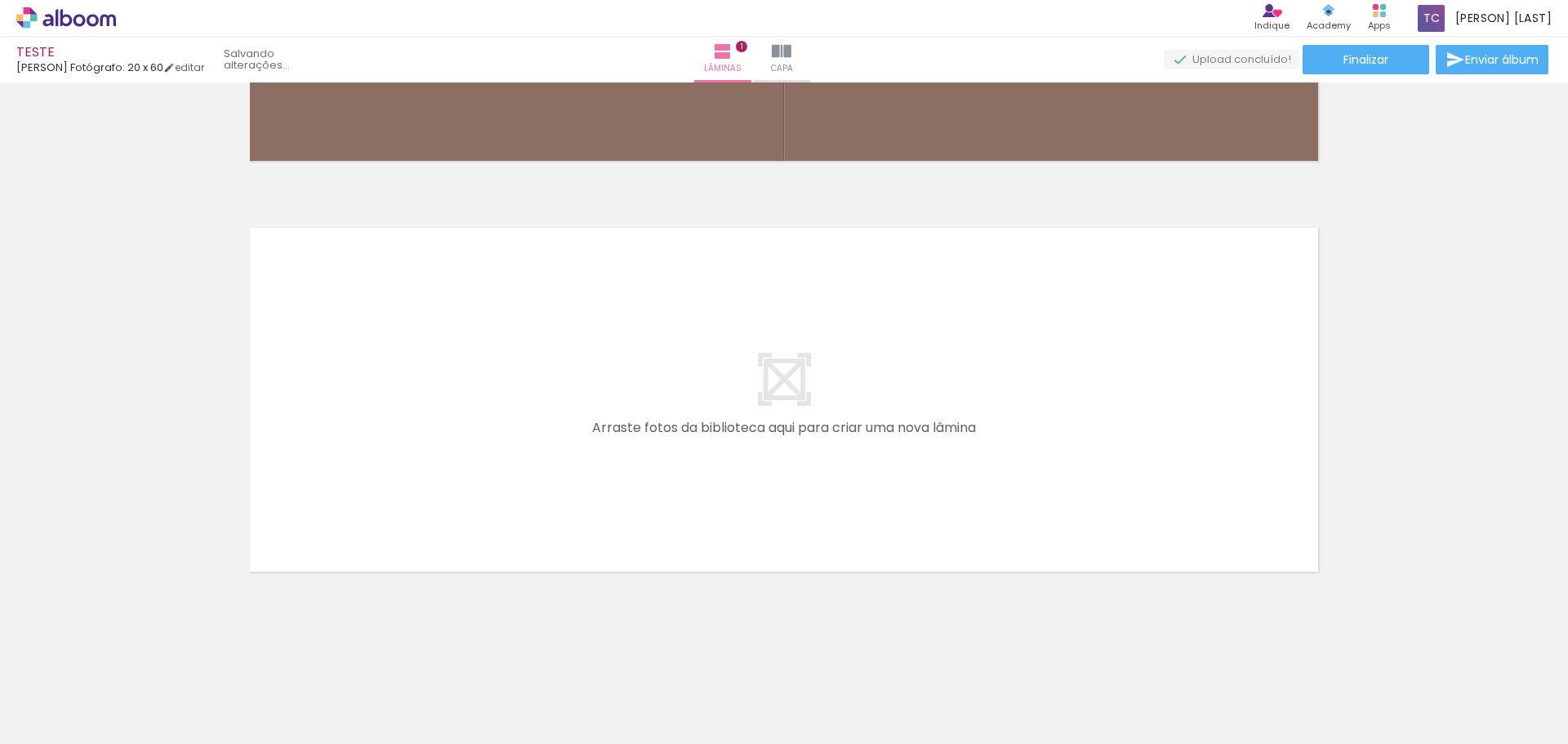 click at bounding box center [127, 656] 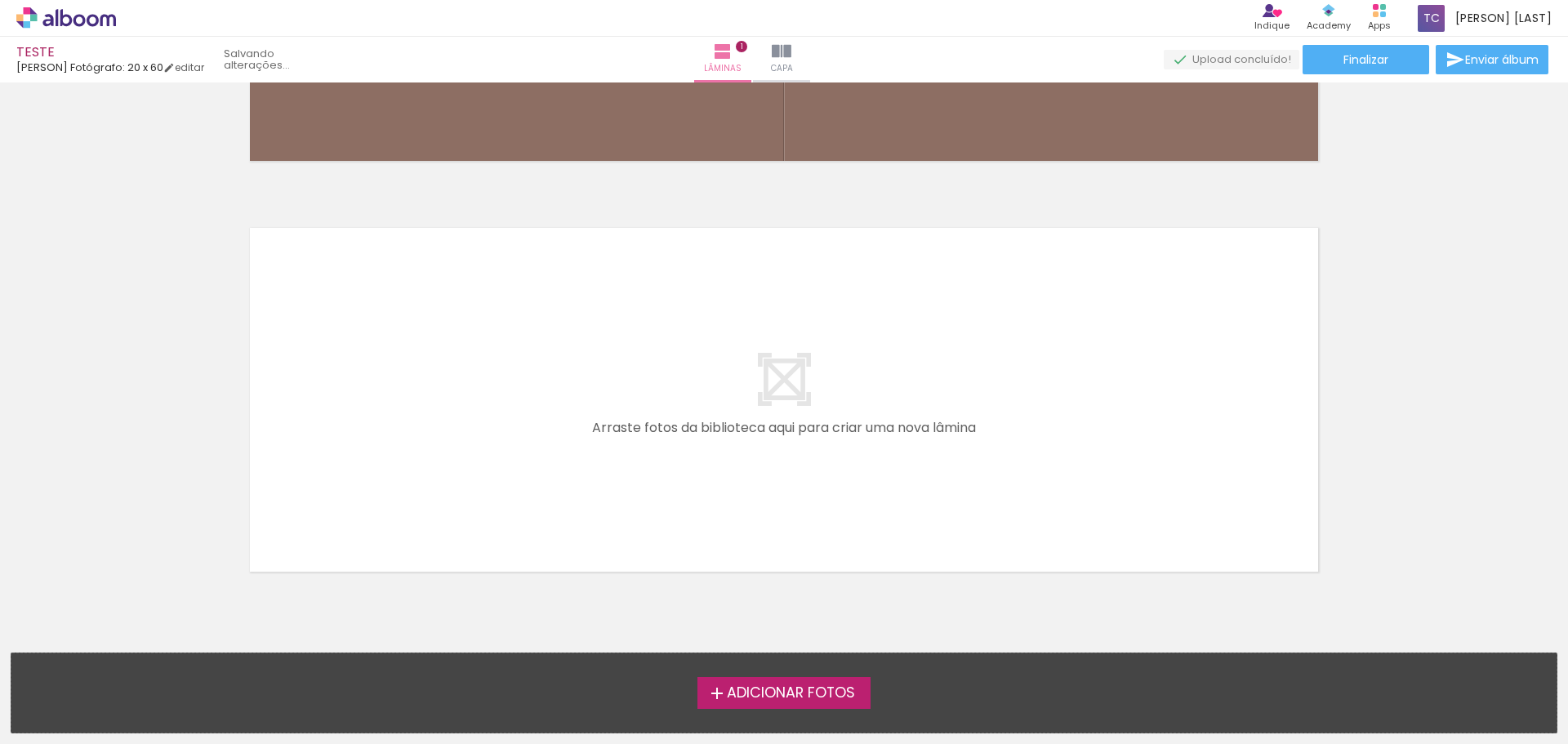 click at bounding box center (16, 693) 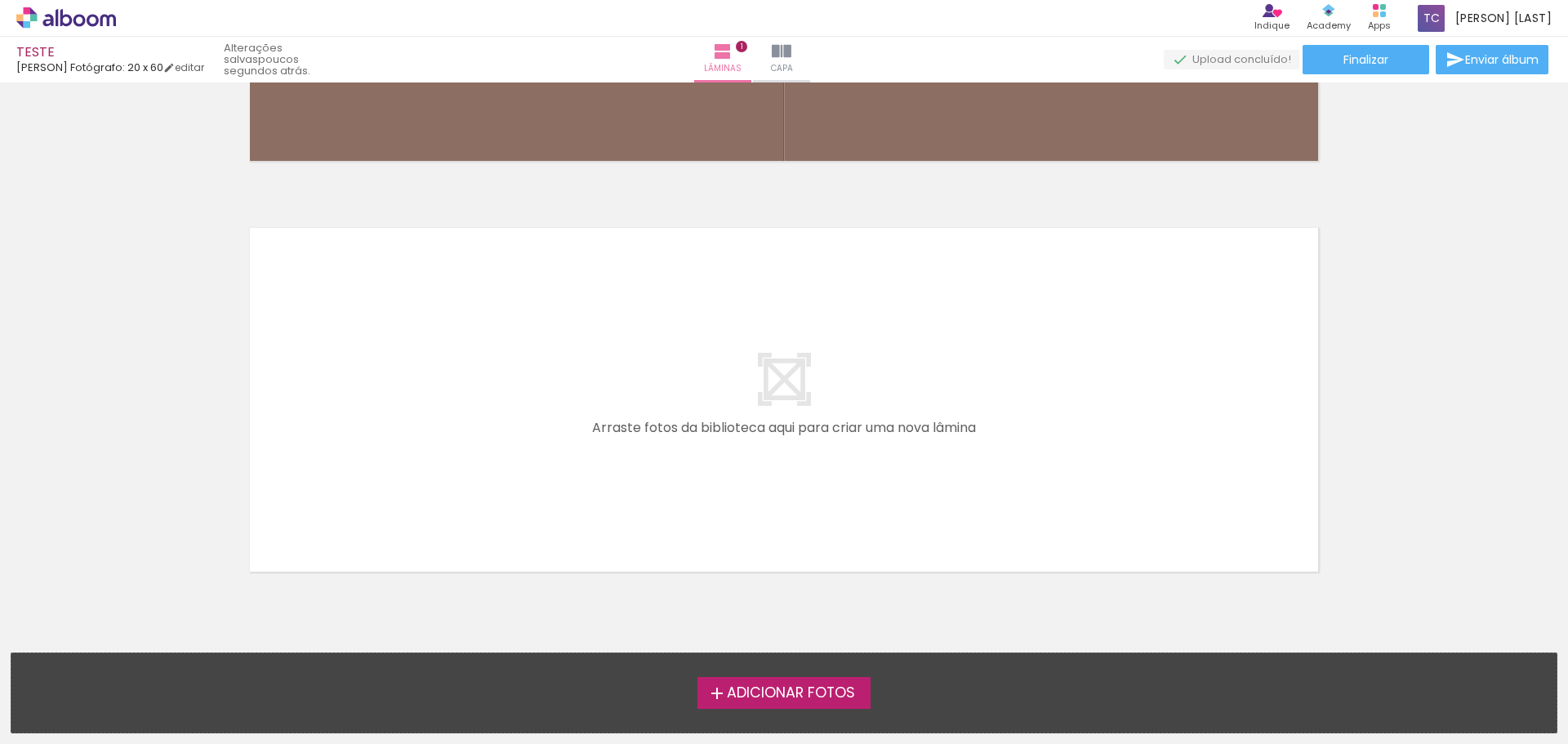 click on "Adicionar Fotos" at bounding box center [791, 693] 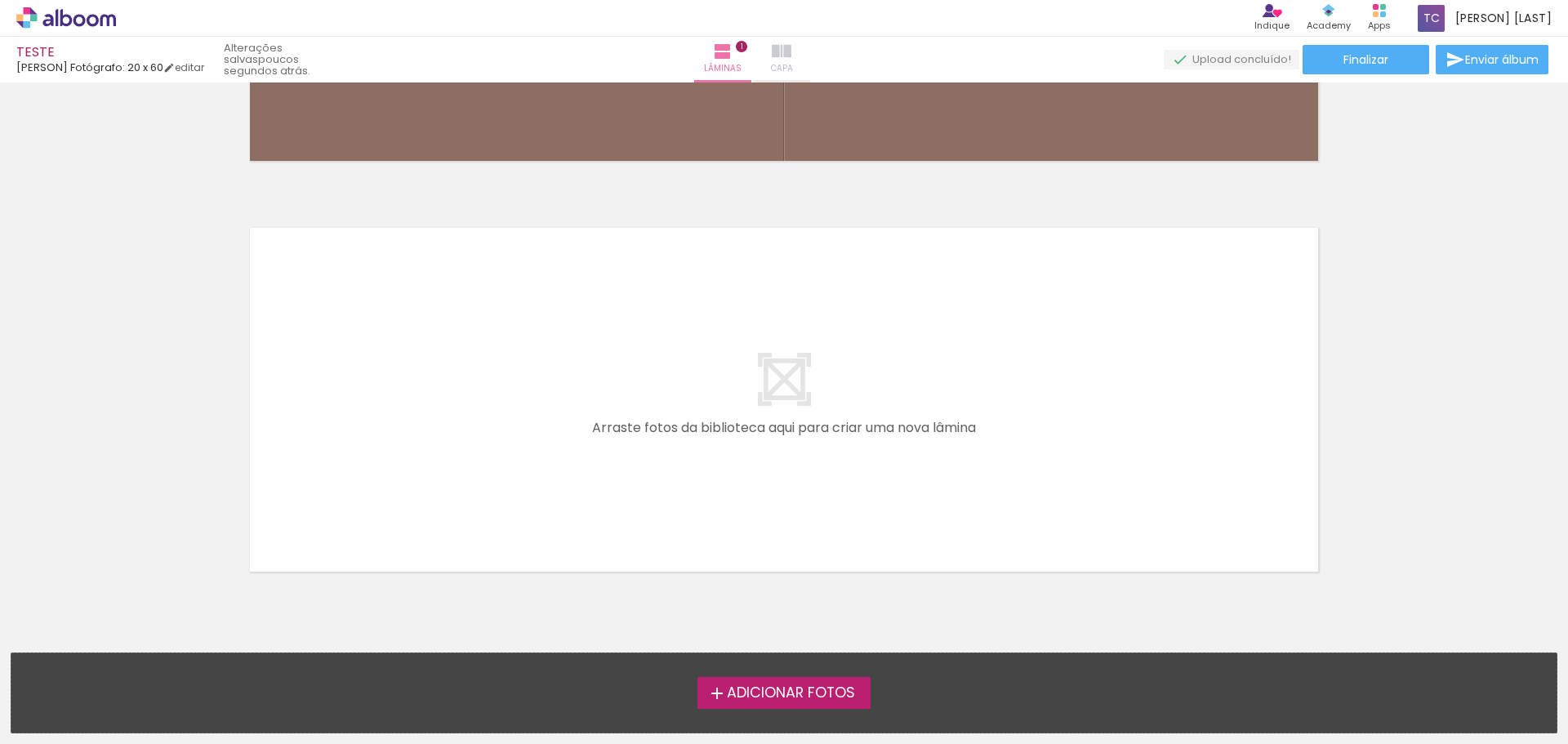 click at bounding box center [782, 51] 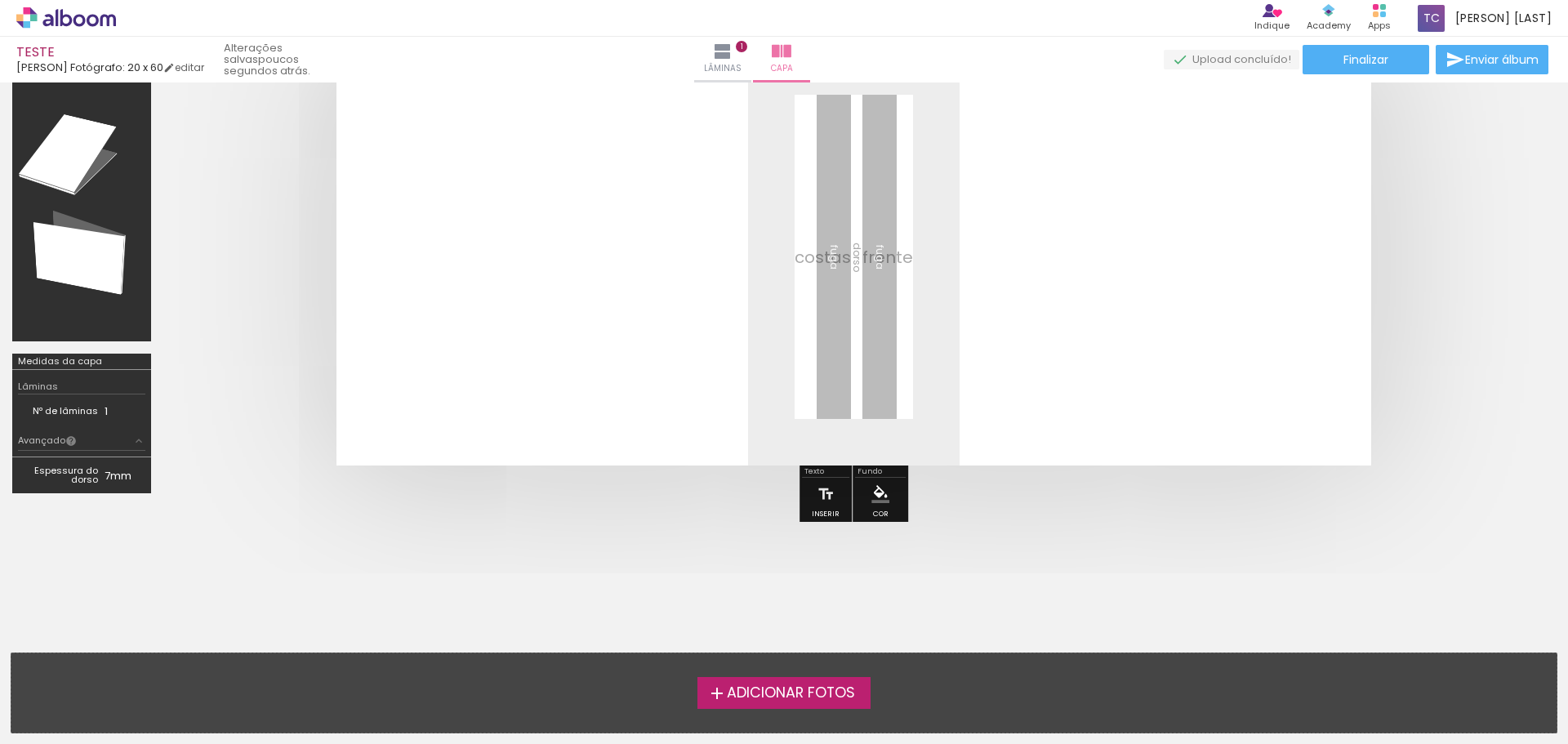 scroll, scrollTop: 144, scrollLeft: 0, axis: vertical 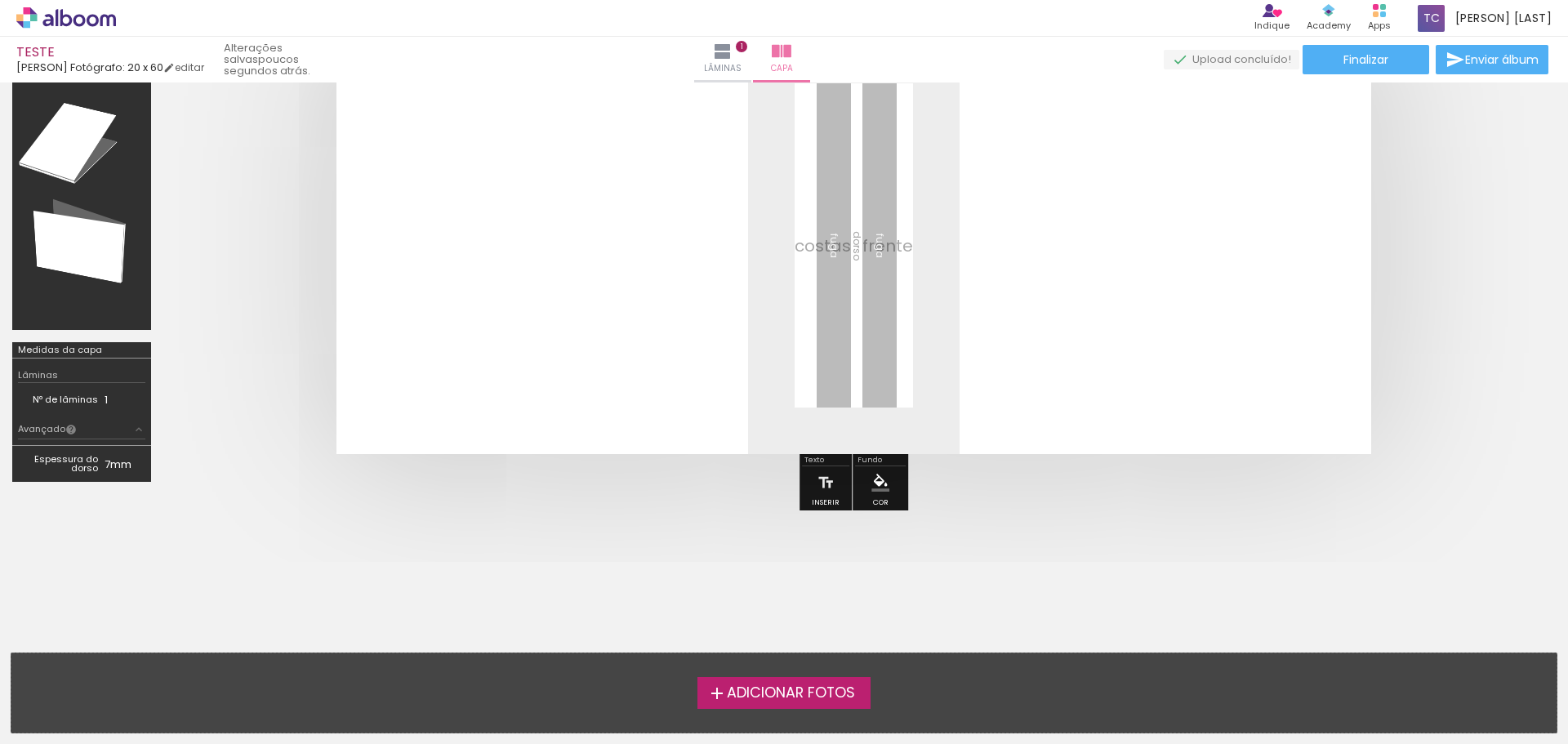 click on "Adicionar Fotos" at bounding box center [791, 693] 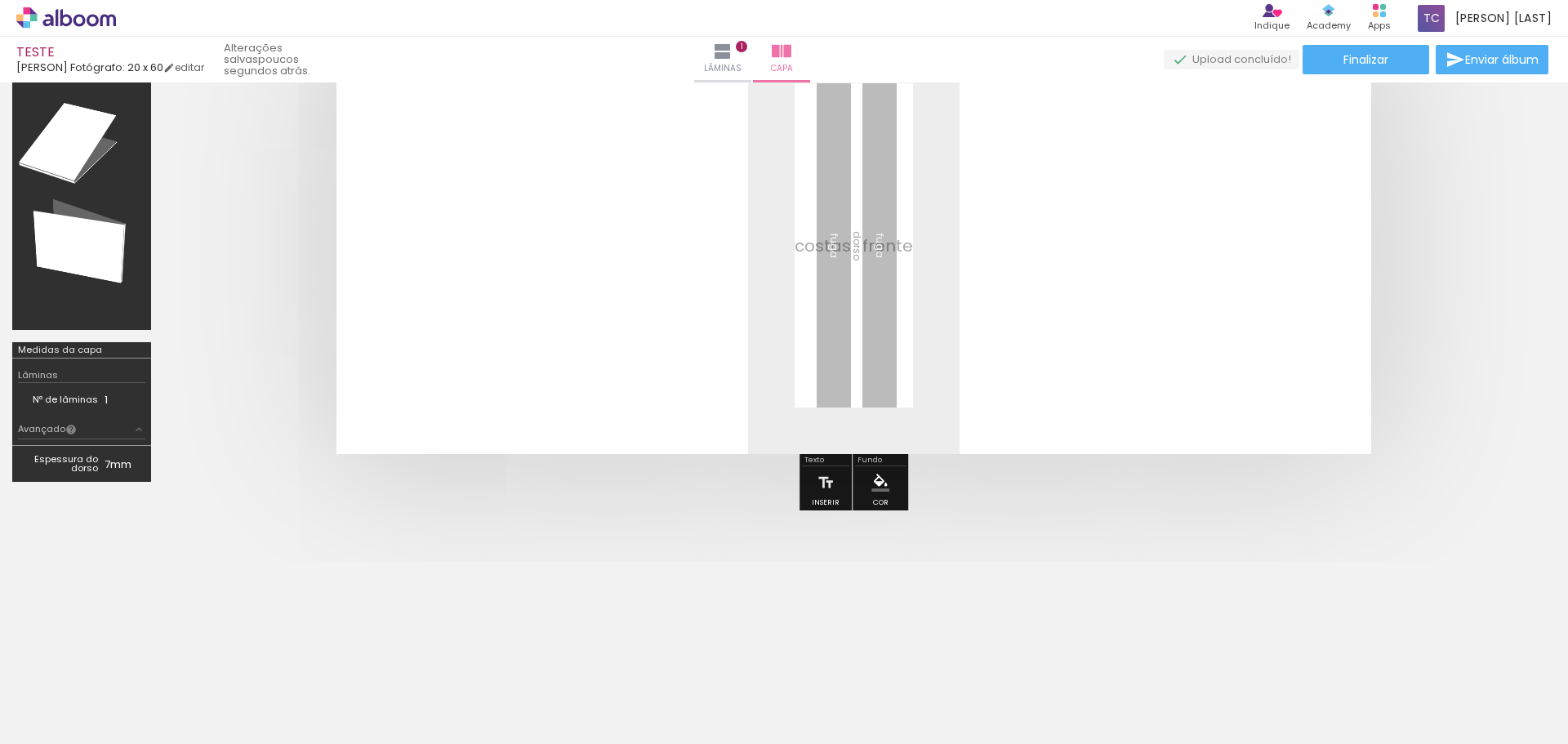 scroll, scrollTop: 0, scrollLeft: 0, axis: both 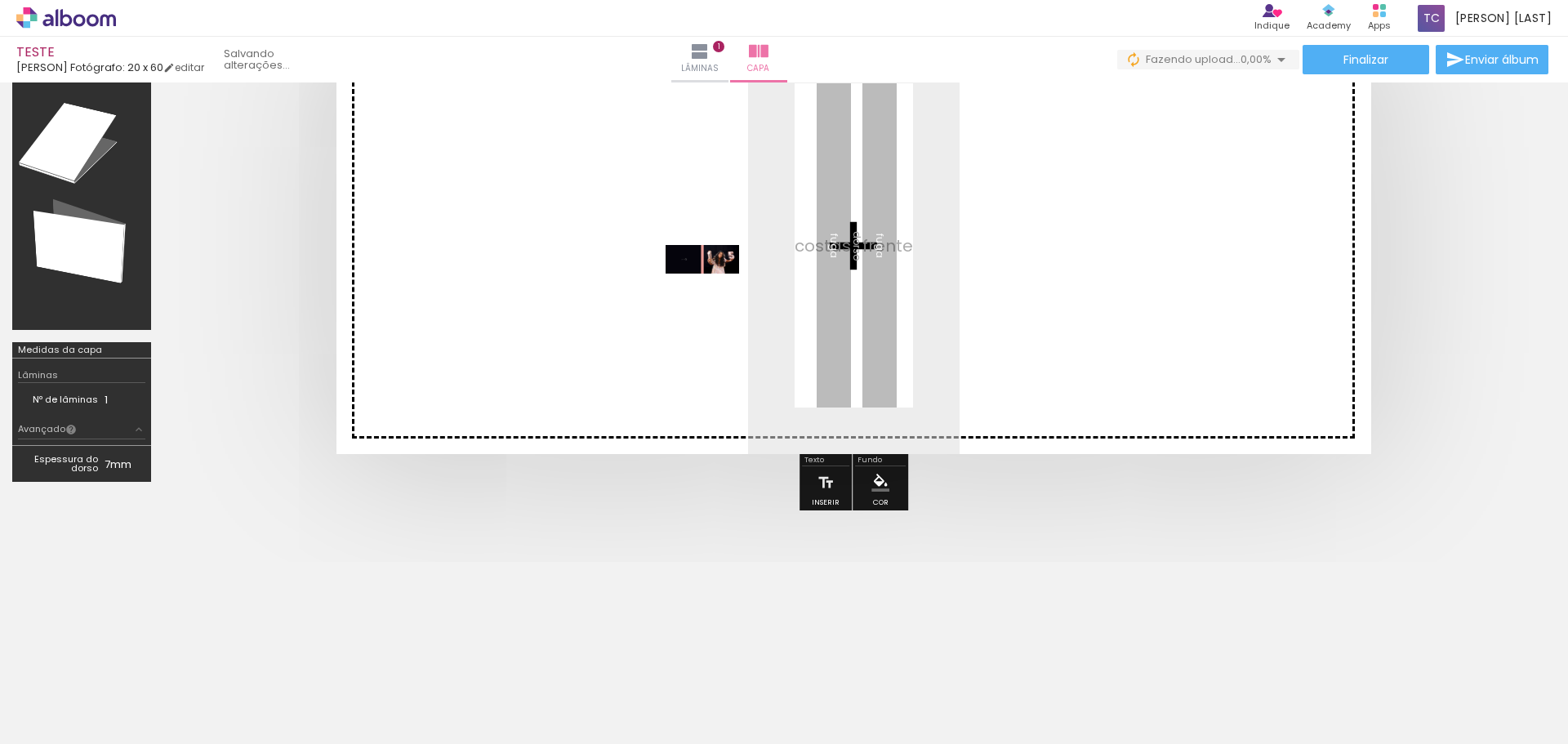 drag, startPoint x: 172, startPoint y: 690, endPoint x: 831, endPoint y: 247, distance: 794.0592 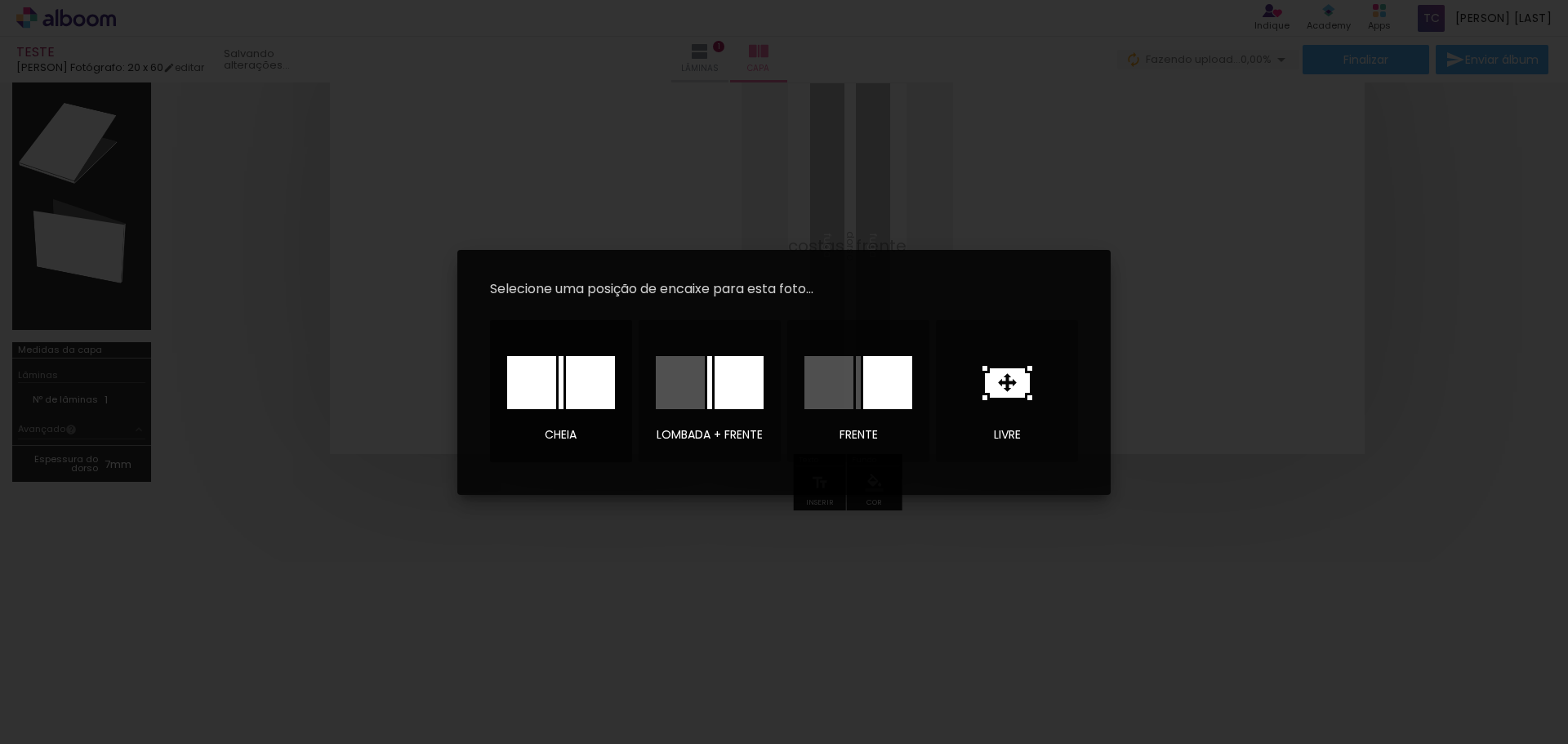 click at bounding box center (590, 382) 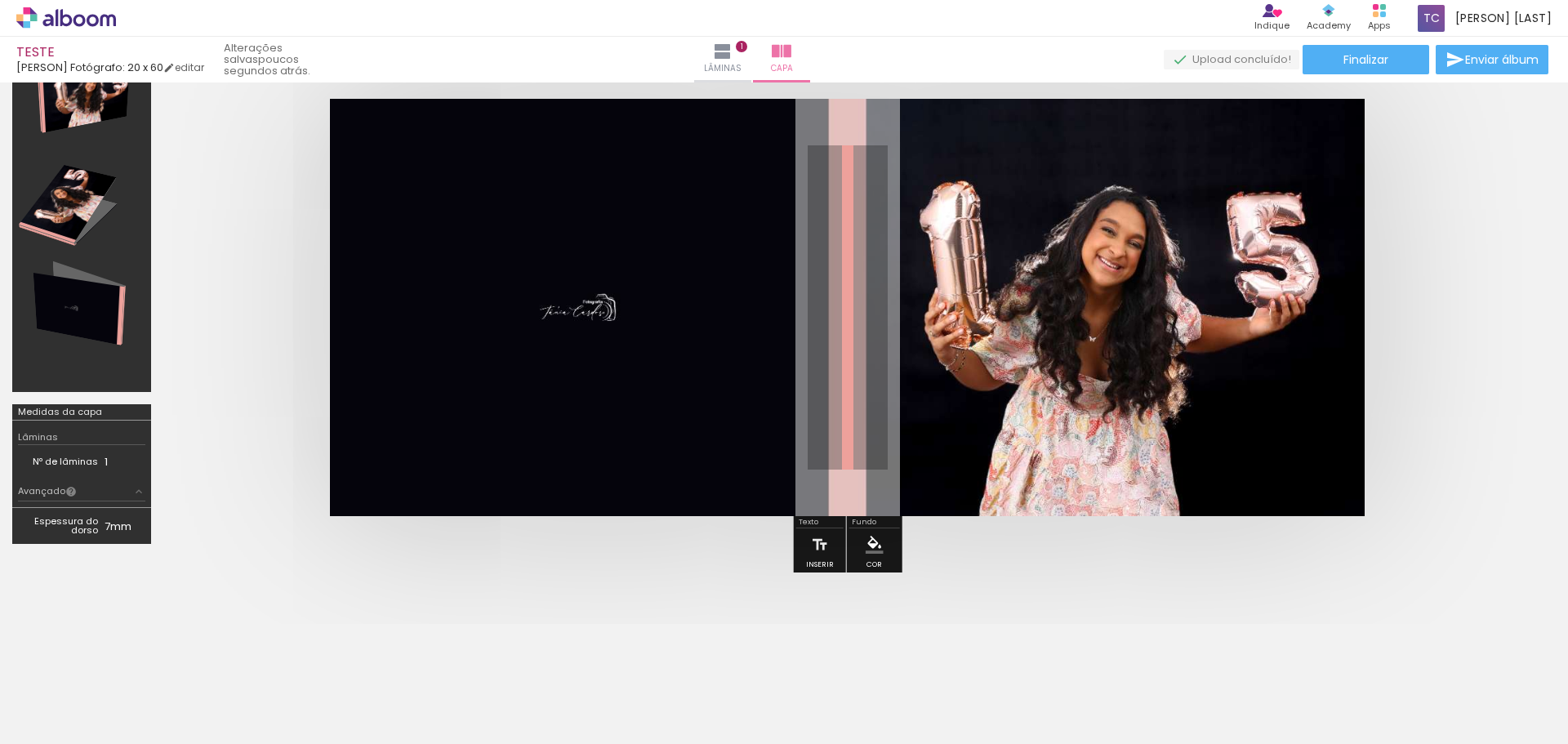 scroll, scrollTop: 0, scrollLeft: 0, axis: both 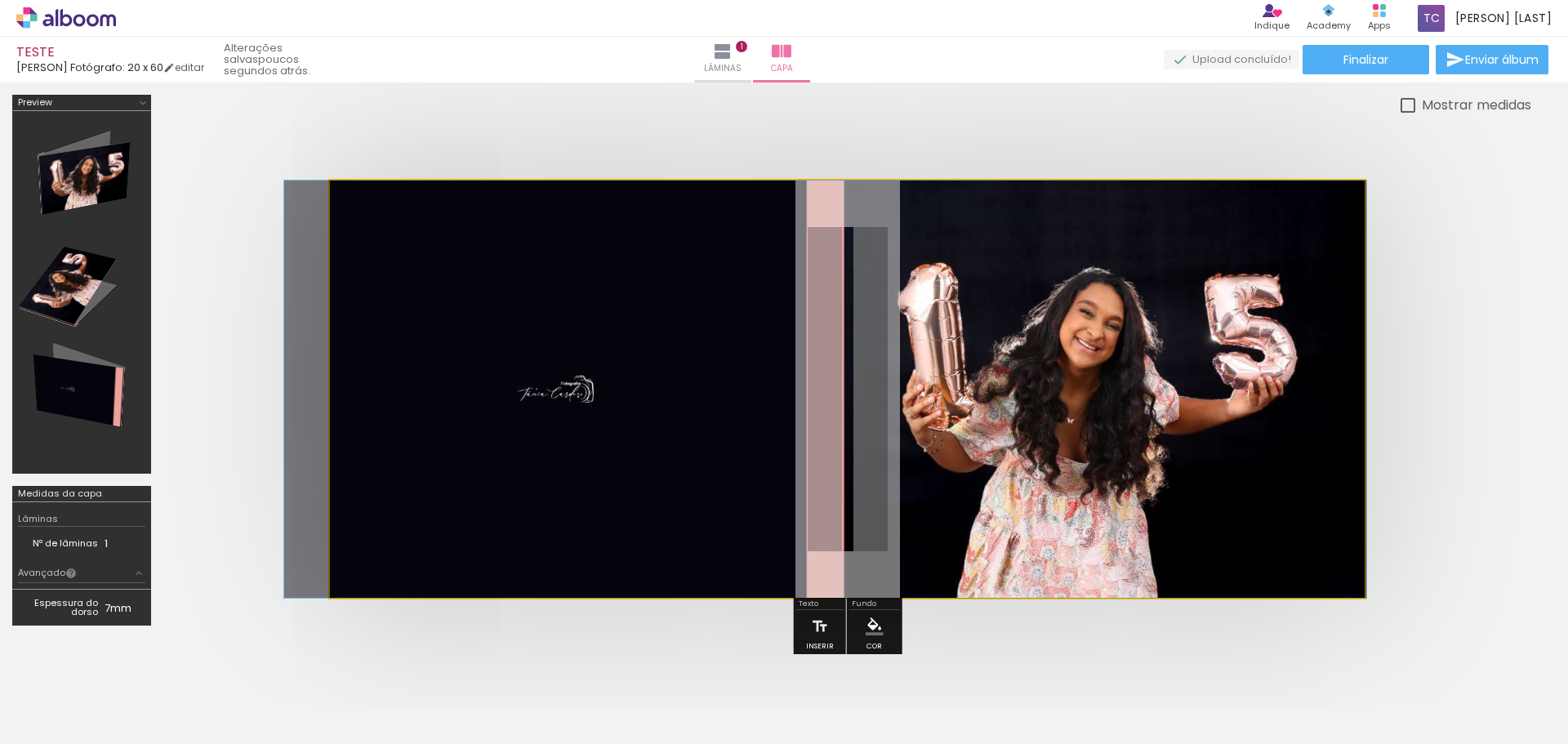 drag, startPoint x: 621, startPoint y: 306, endPoint x: 599, endPoint y: 307, distance: 22.022716 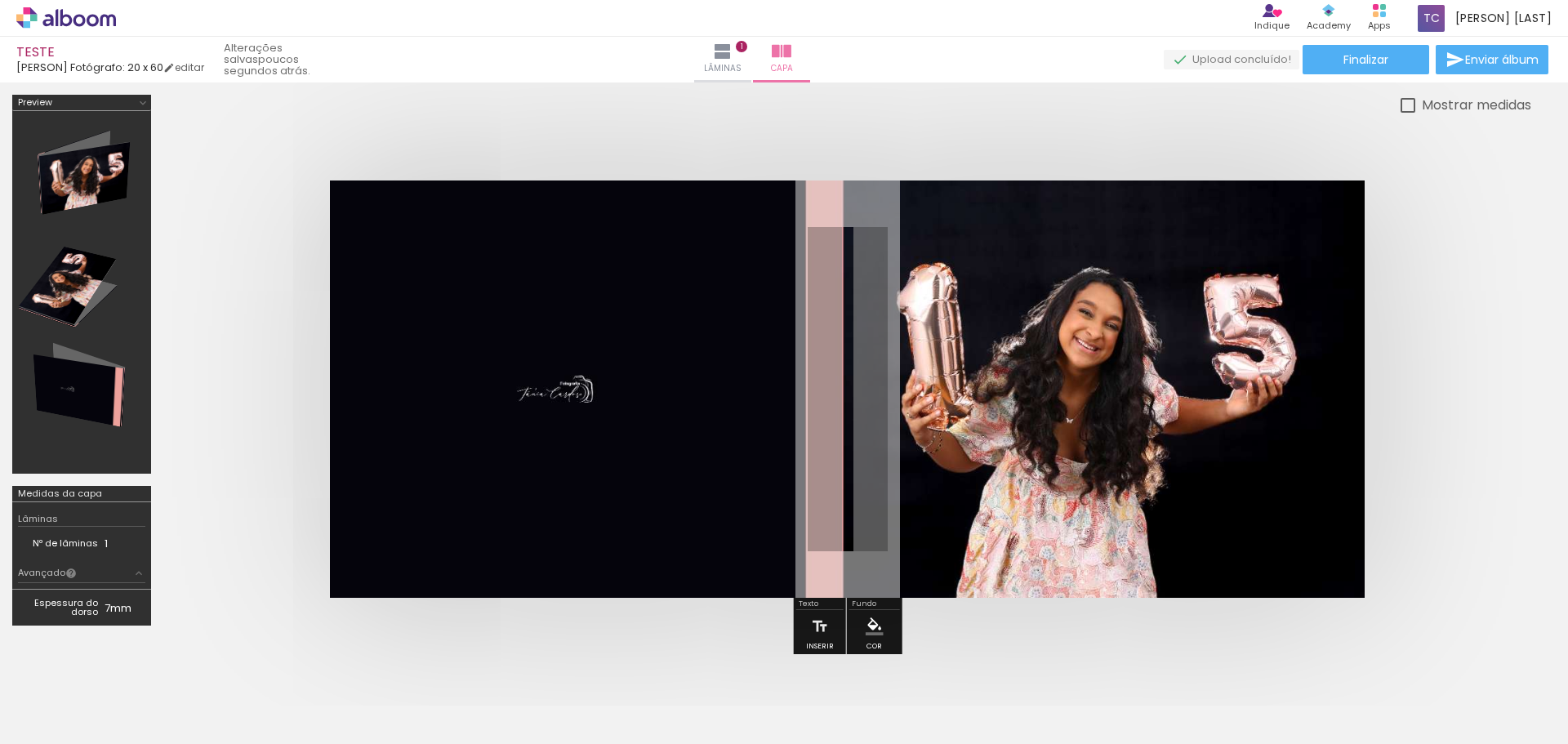 scroll, scrollTop: 33, scrollLeft: 0, axis: vertical 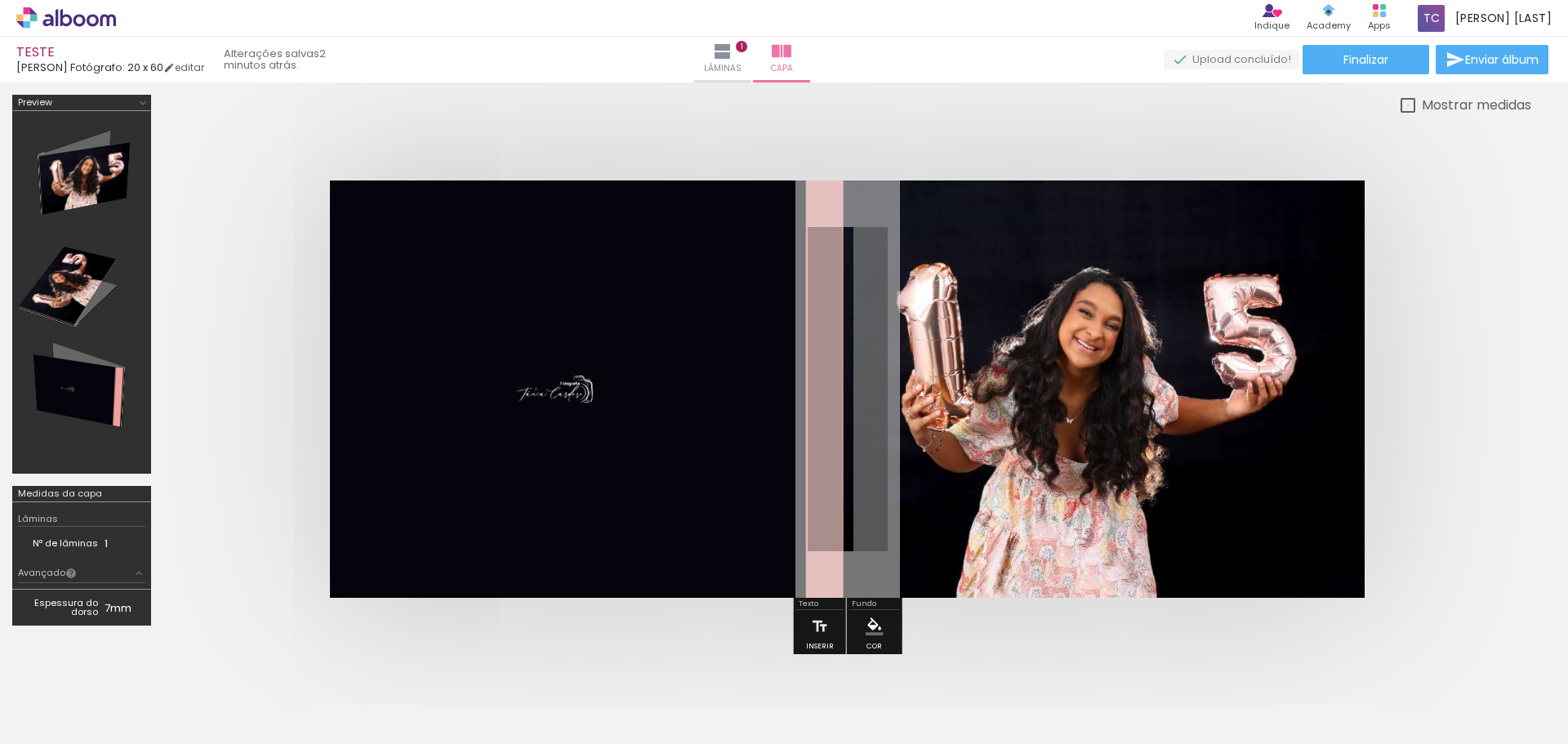 click at bounding box center [1408, 105] 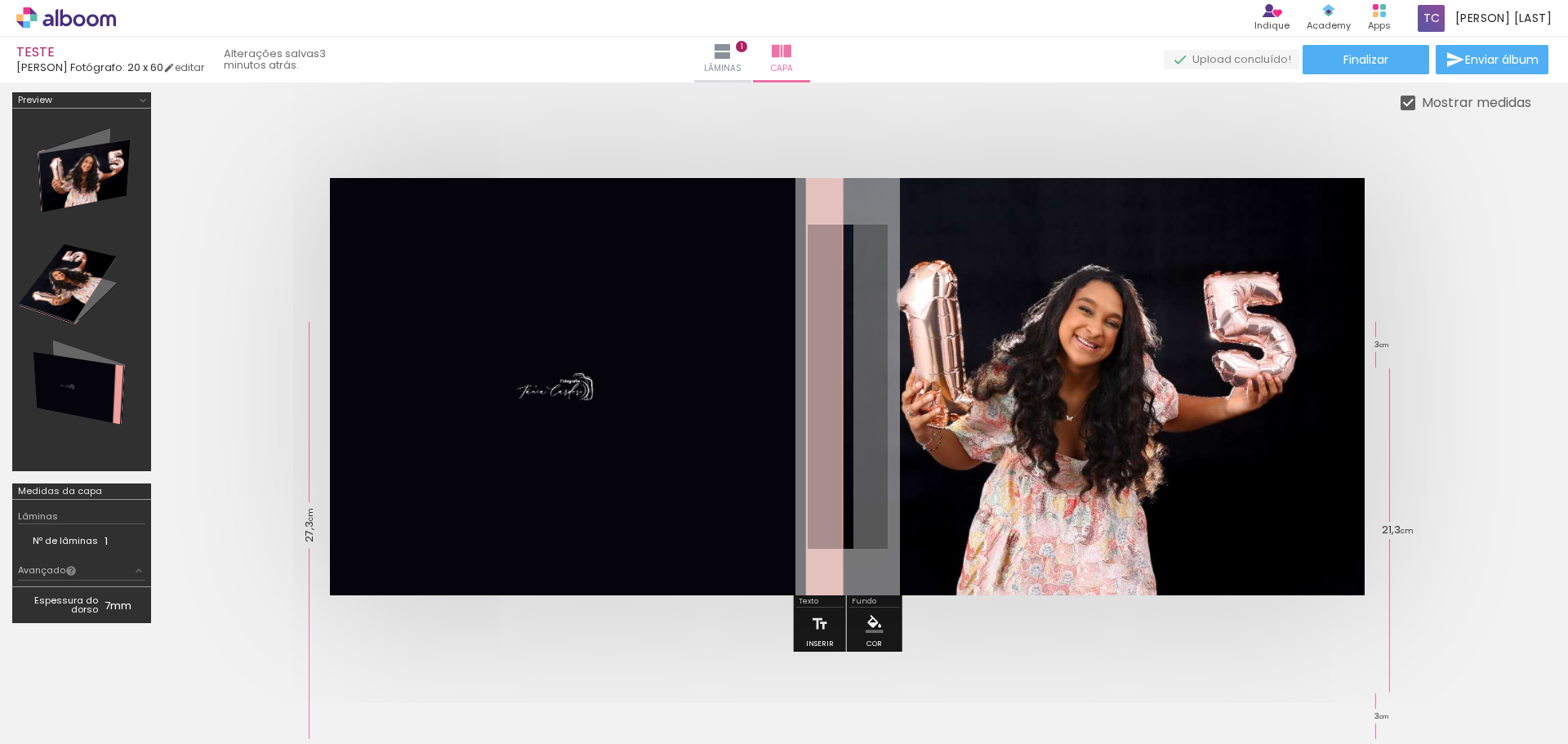 scroll, scrollTop: 0, scrollLeft: 0, axis: both 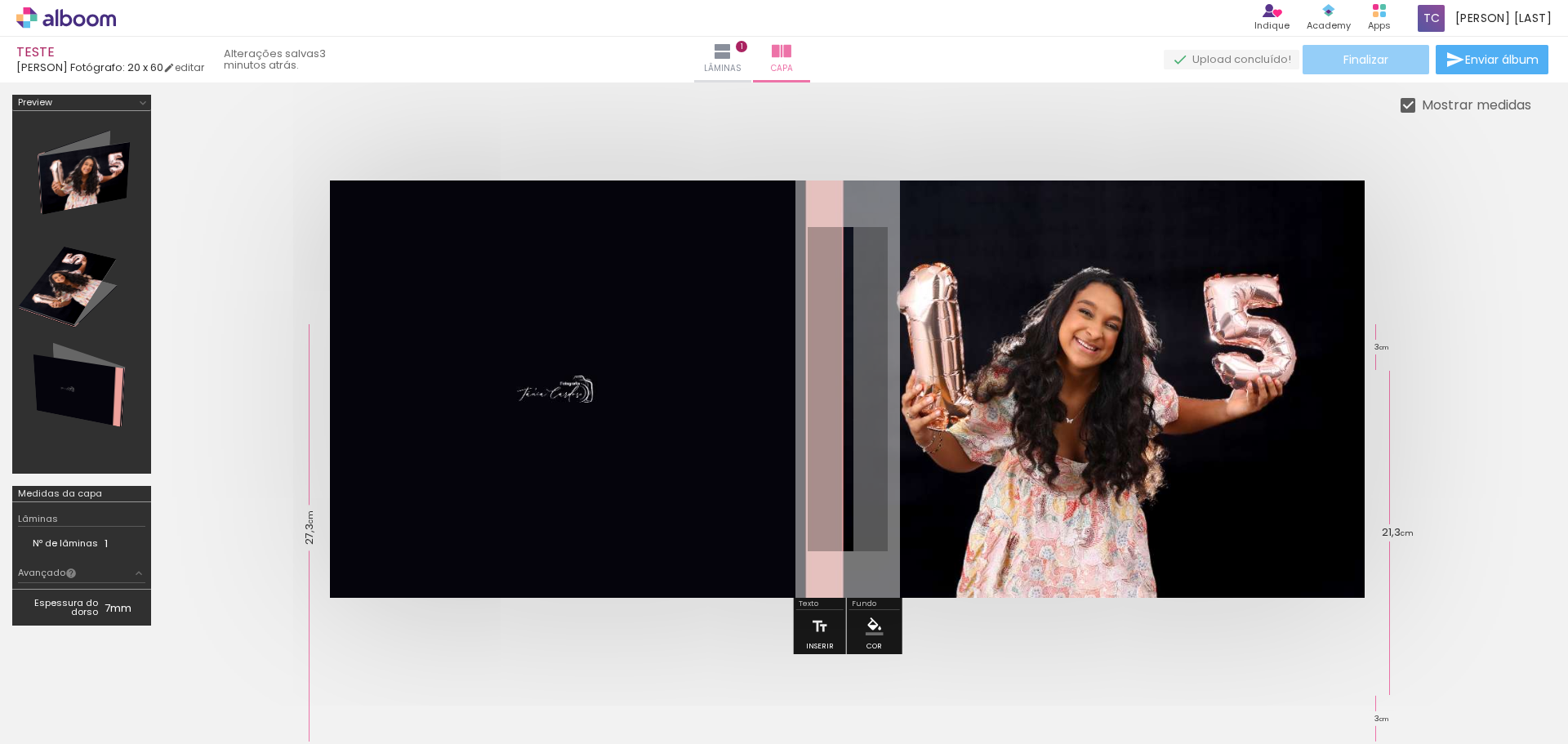 click on "Finalizar" 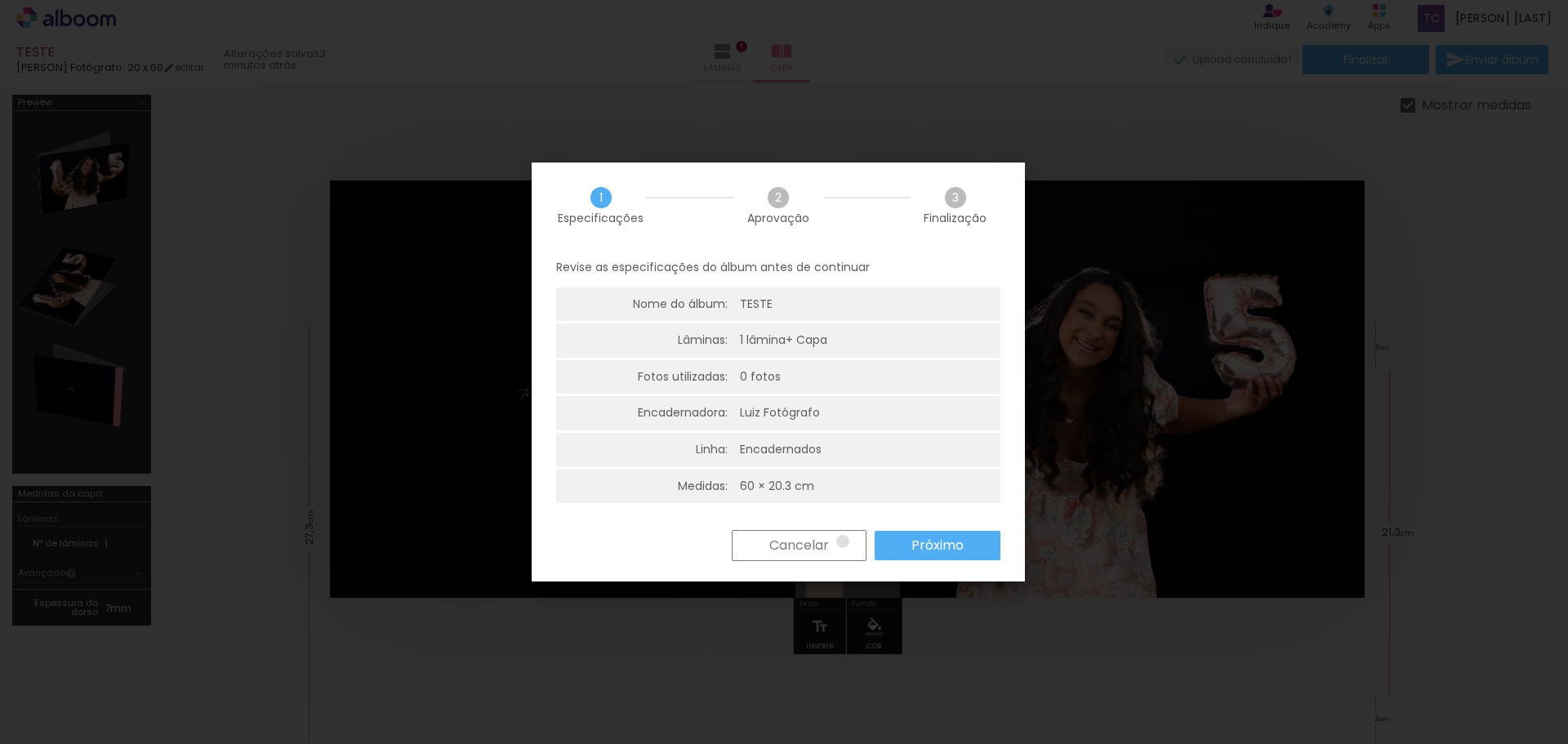 click on "Cancelar" at bounding box center [799, 546] 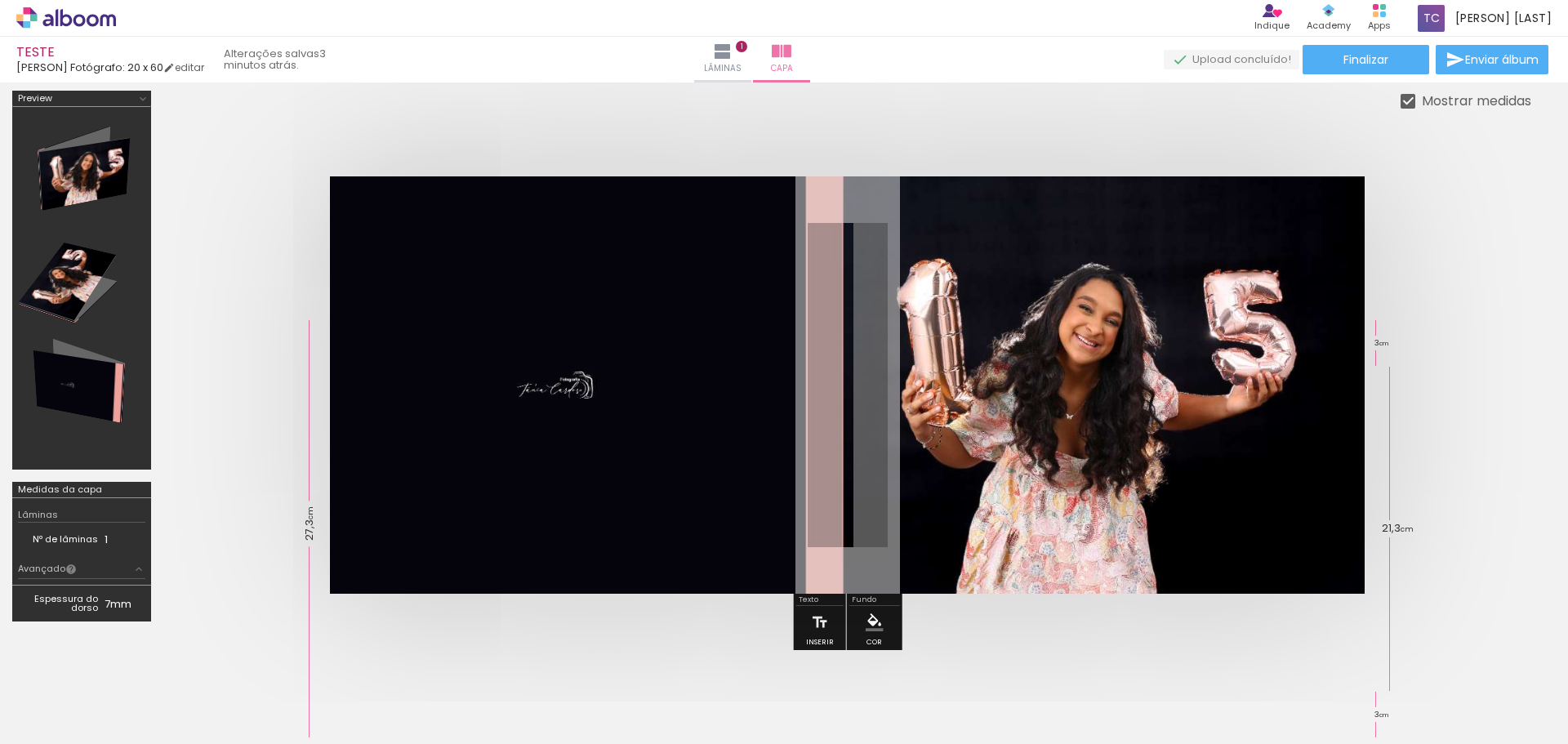 scroll, scrollTop: 0, scrollLeft: 0, axis: both 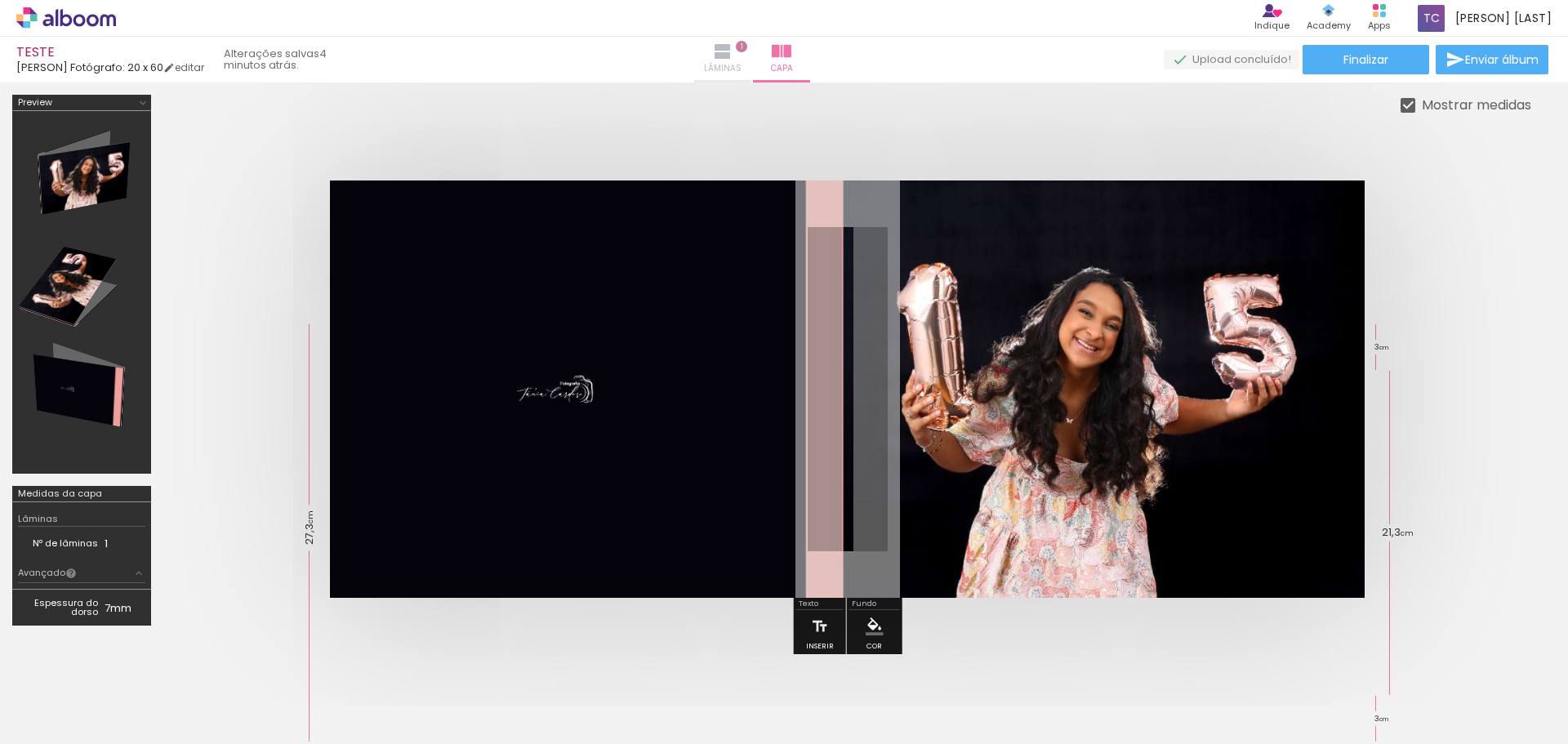click at bounding box center [723, 51] 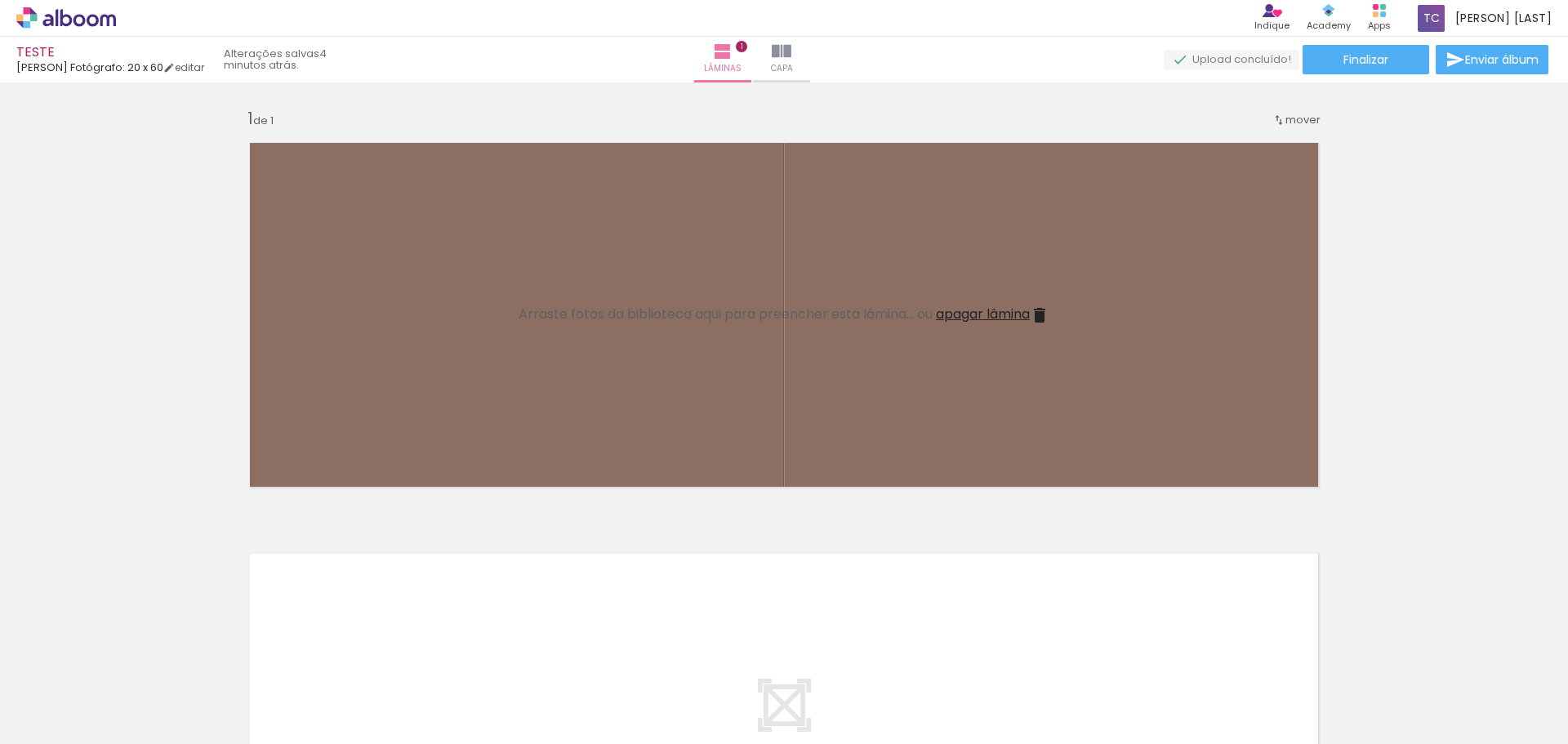 click on "Adicionar
Fotos" at bounding box center [58, 722] 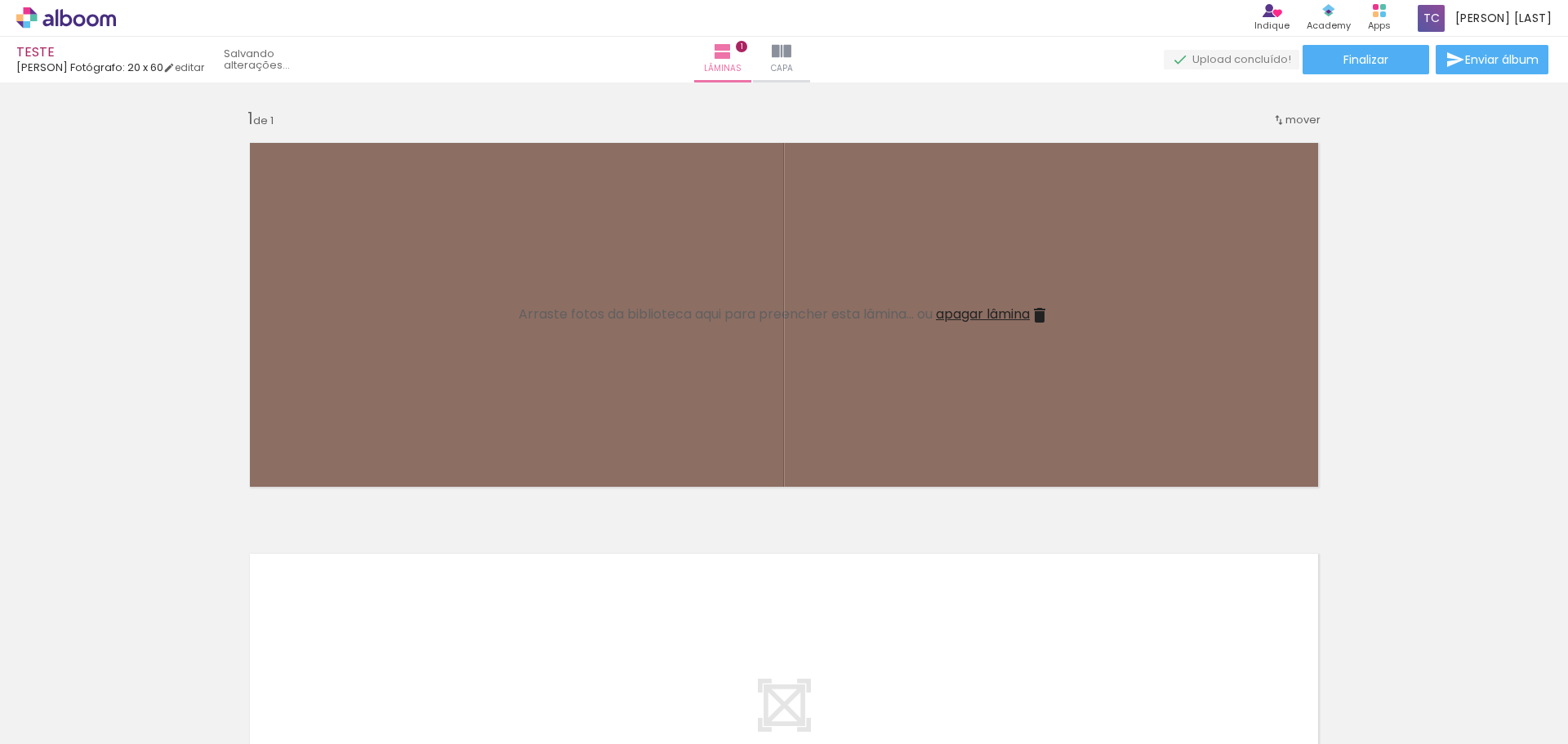 scroll, scrollTop: 0, scrollLeft: 0, axis: both 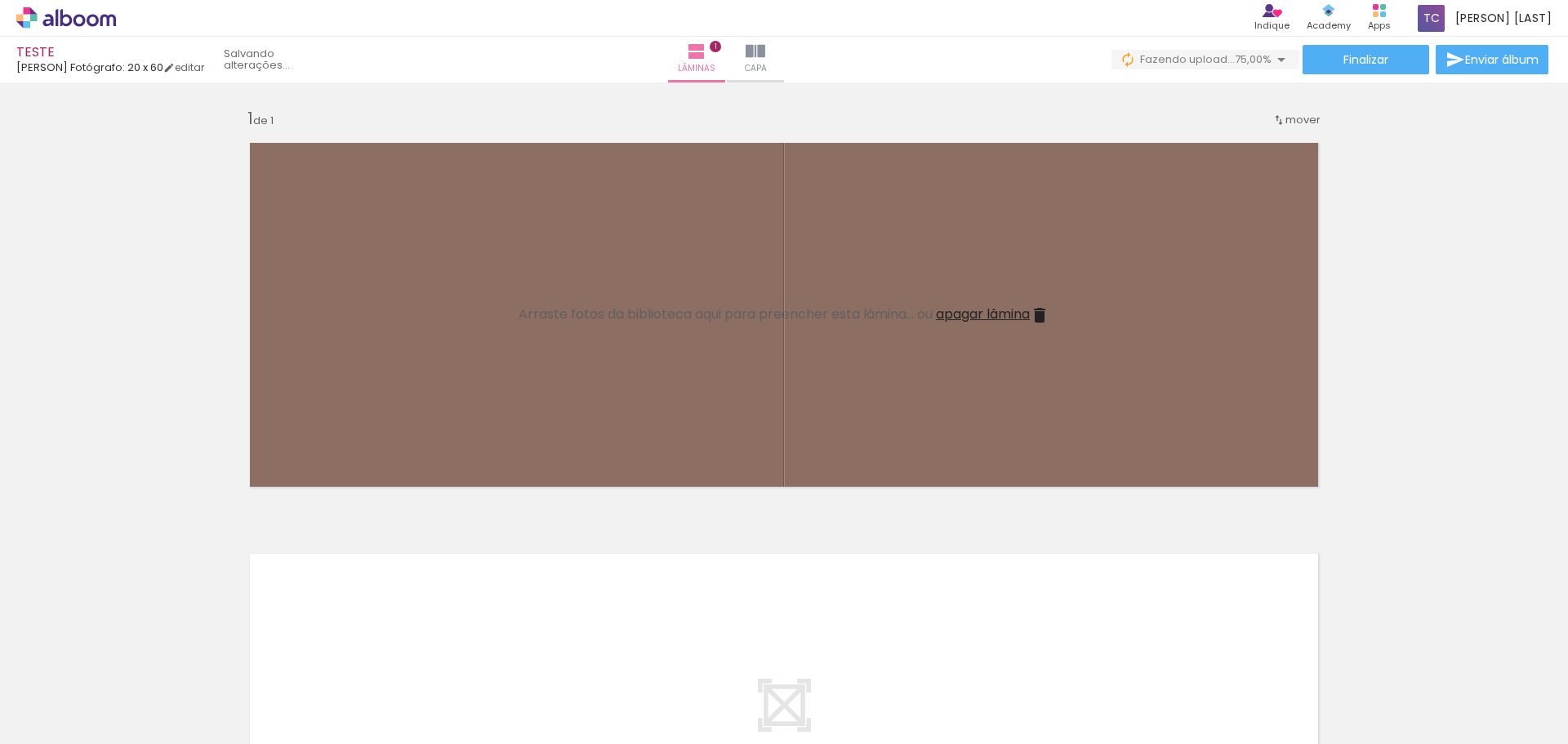 click on "Adicionar
Fotos" at bounding box center [58, 722] 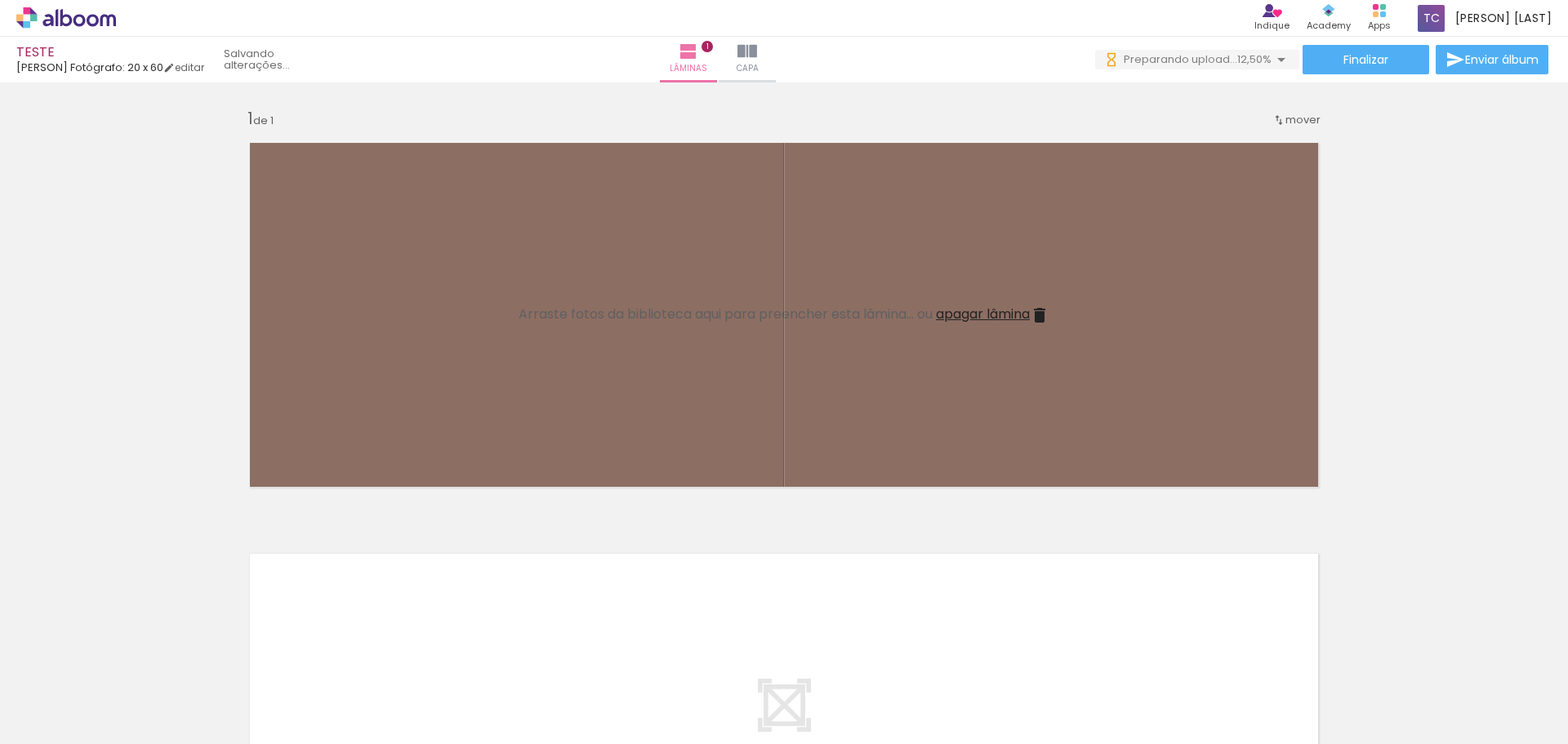 scroll, scrollTop: 0, scrollLeft: 0, axis: both 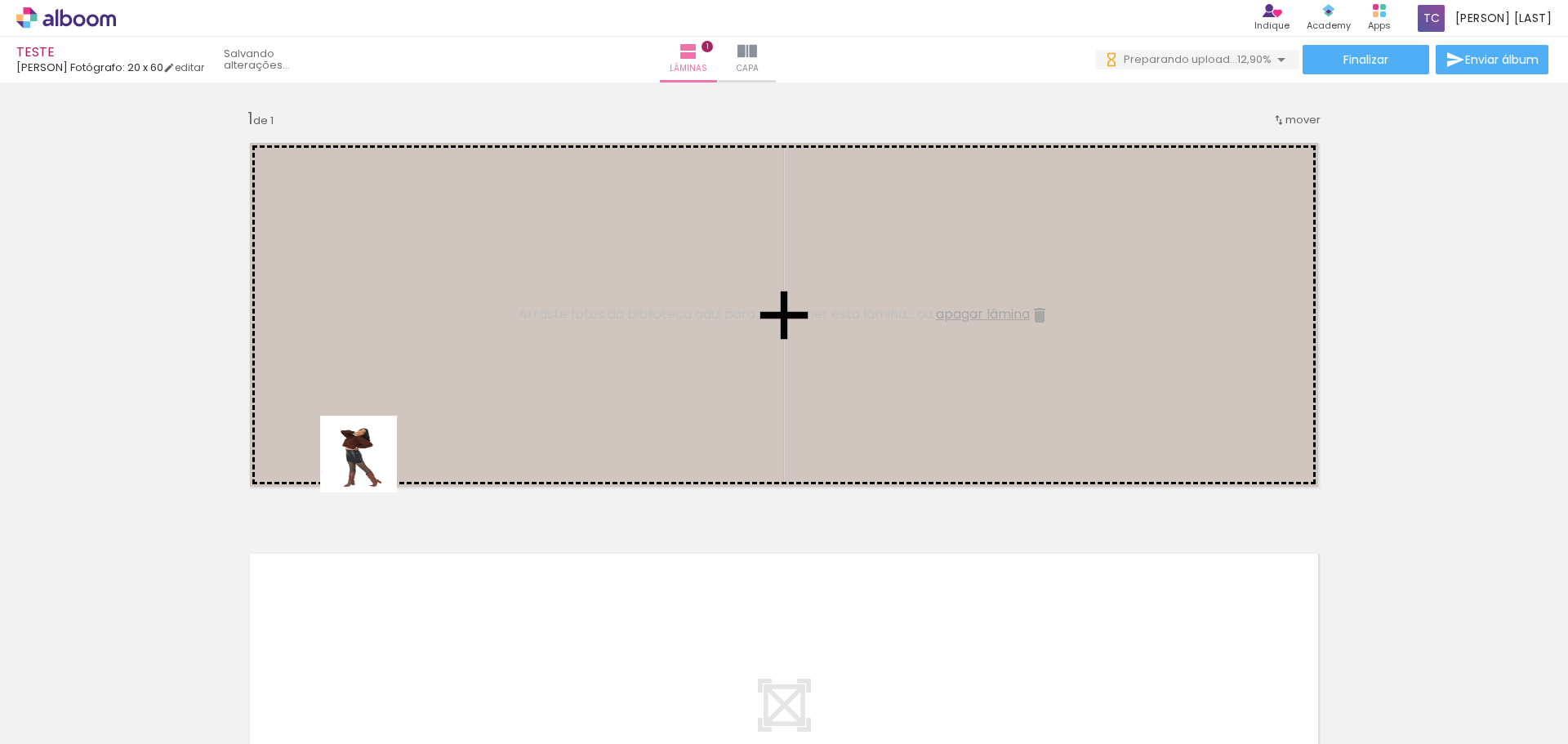 drag, startPoint x: 268, startPoint y: 688, endPoint x: 421, endPoint y: 442, distance: 289.6981 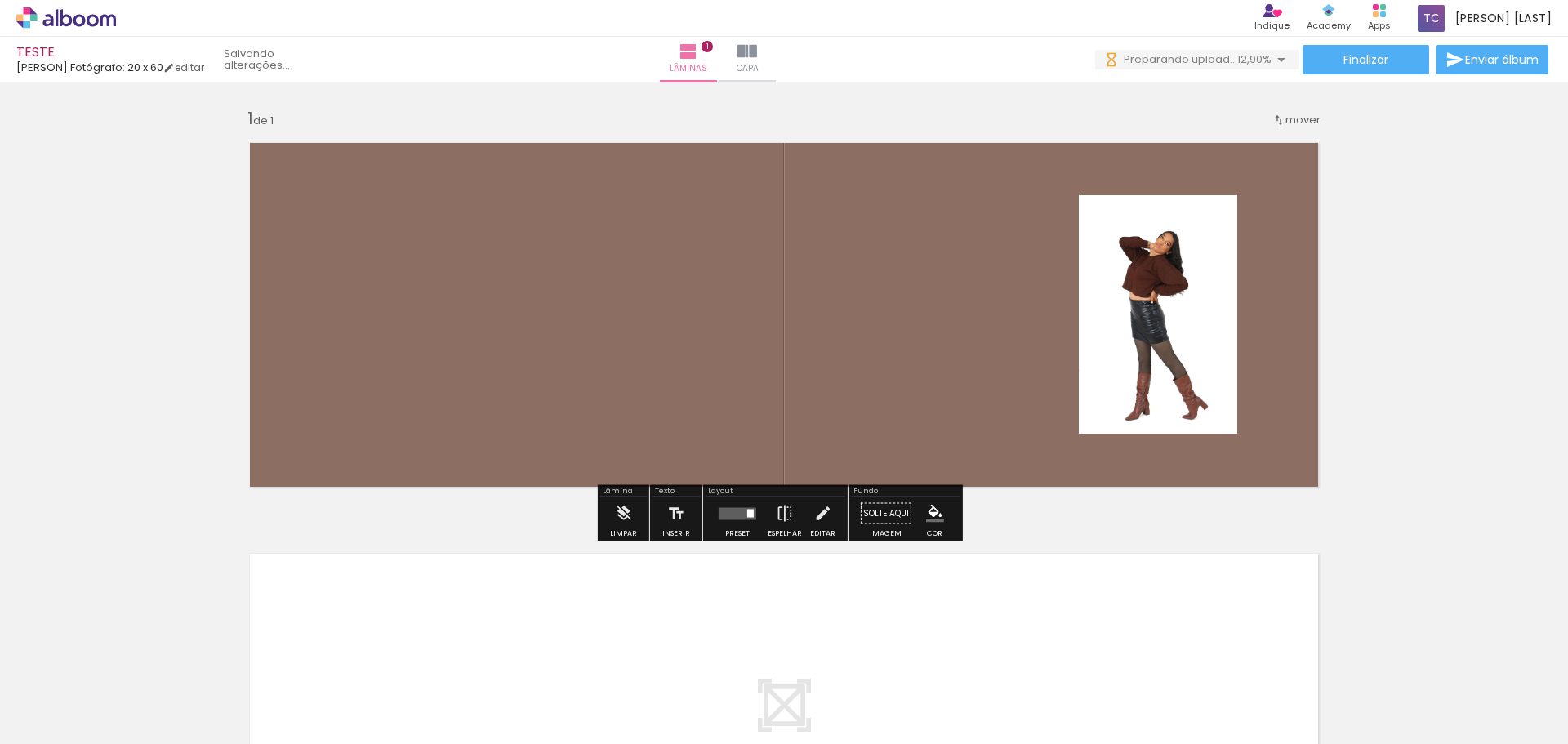 scroll, scrollTop: 0, scrollLeft: 0, axis: both 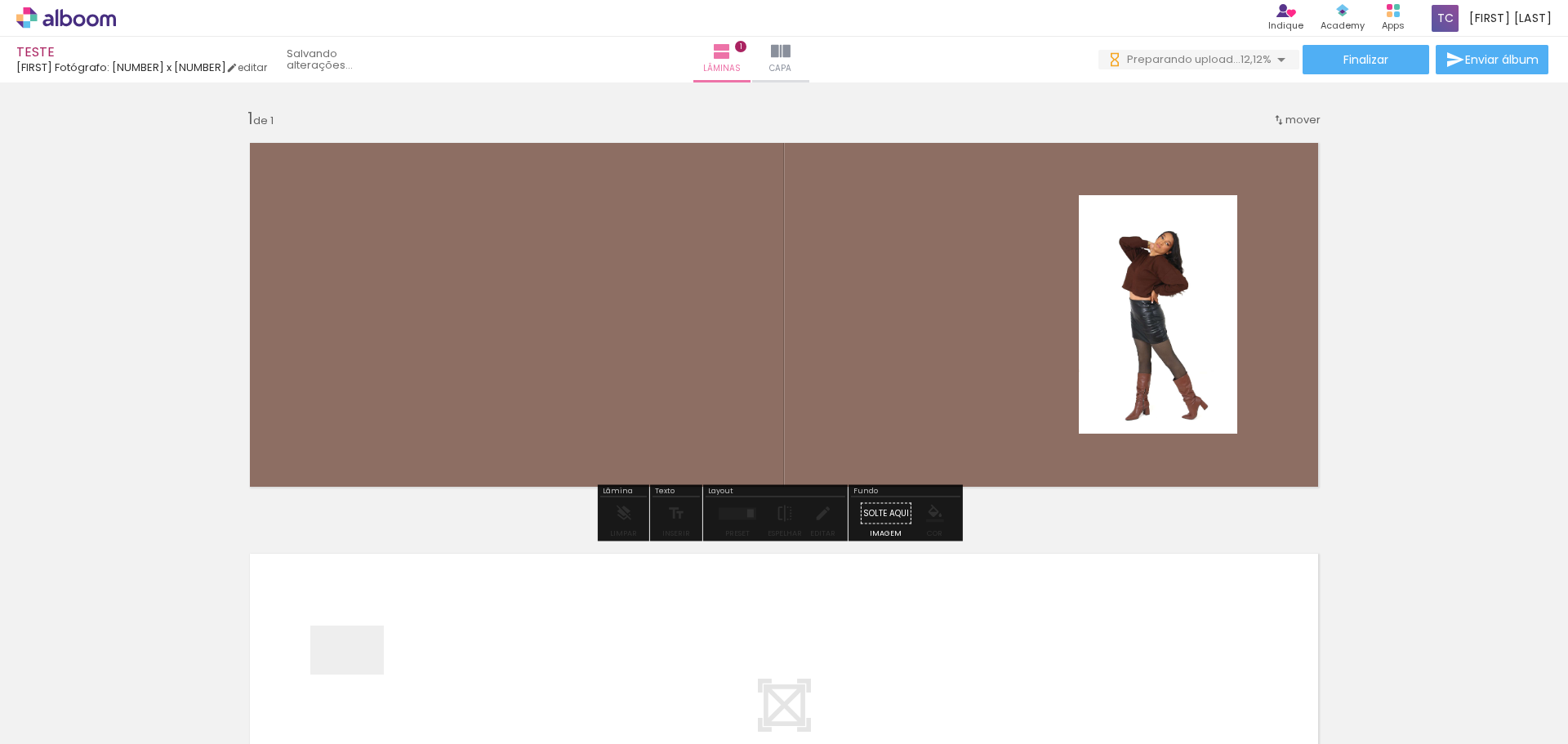 click at bounding box center (784, 372) 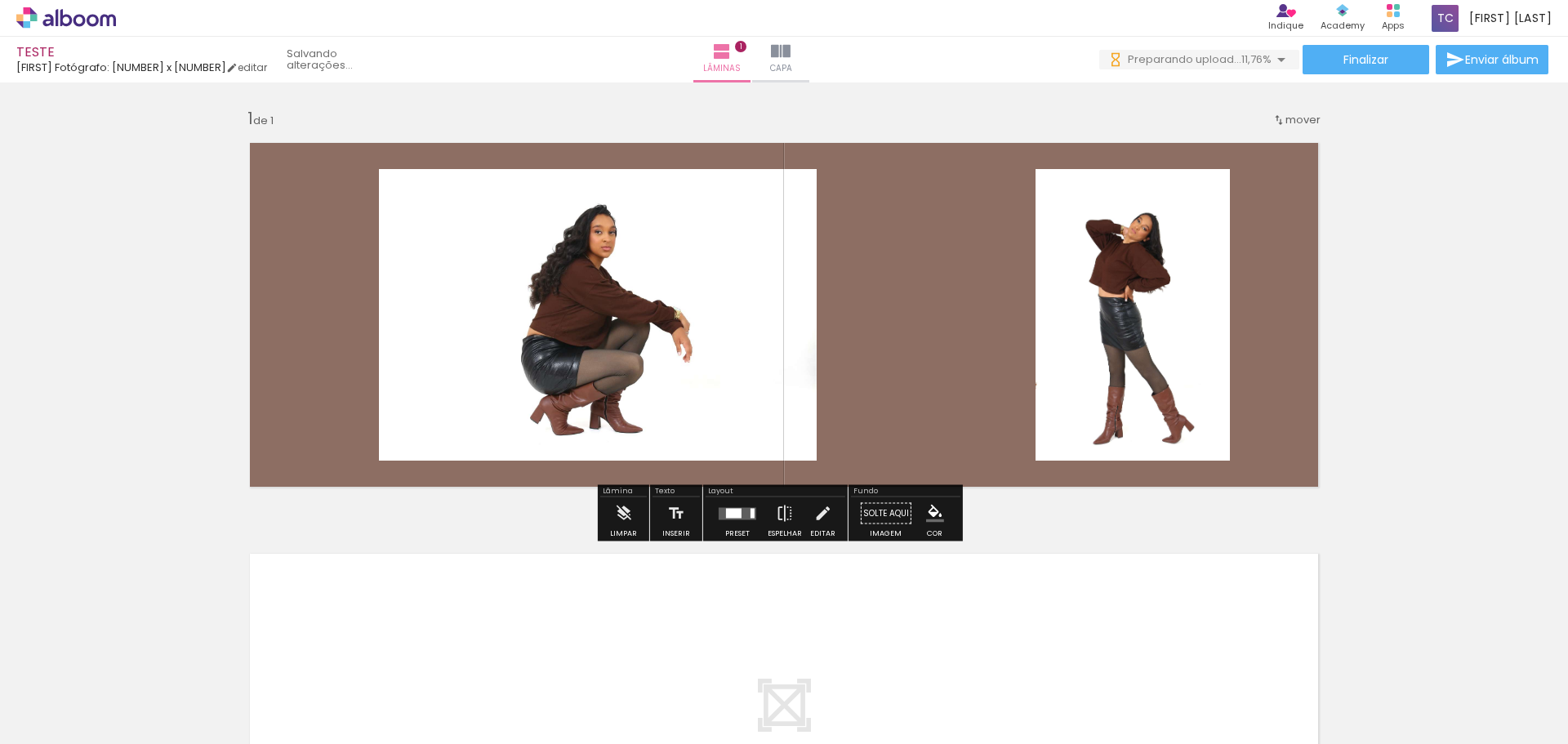 scroll, scrollTop: 0, scrollLeft: 0, axis: both 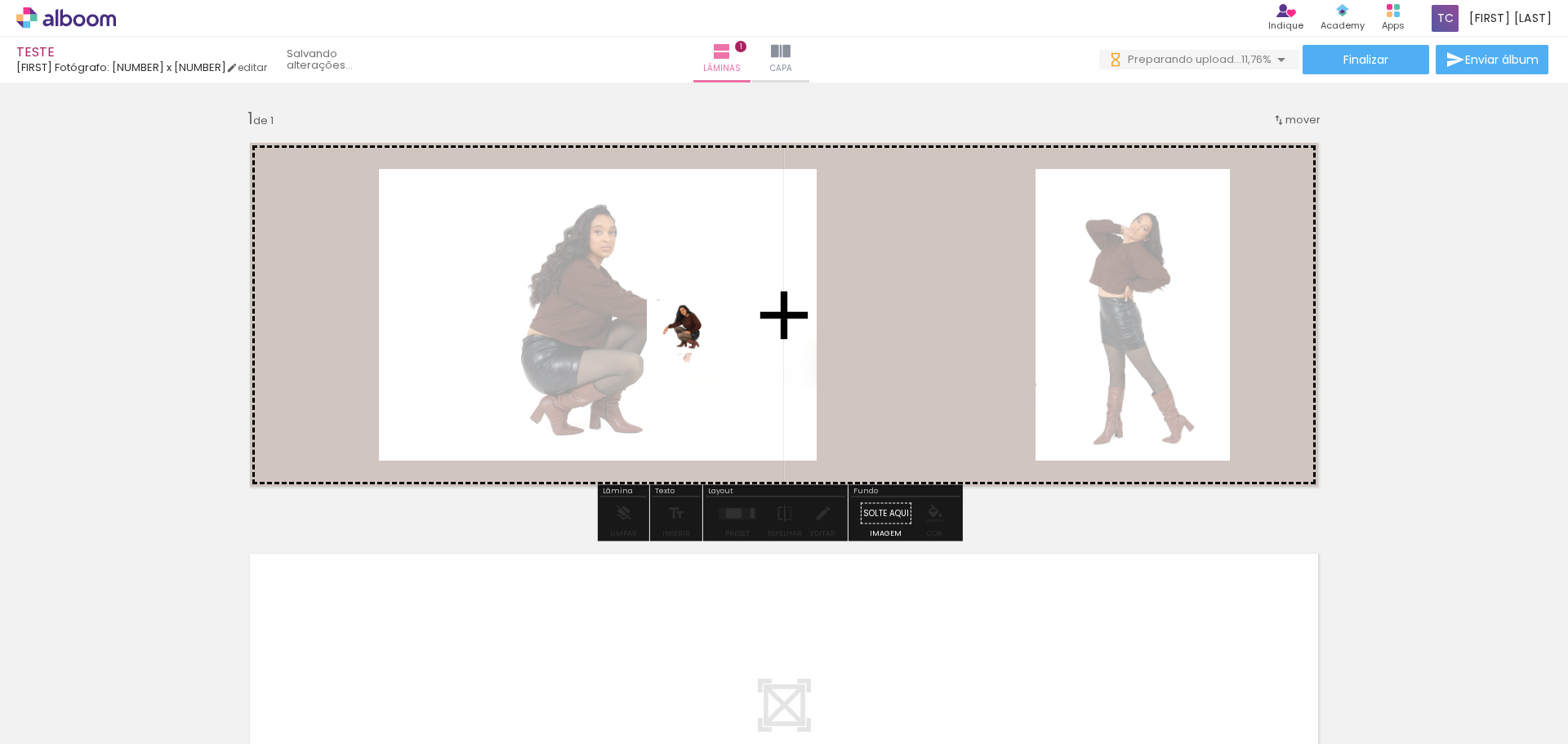 drag, startPoint x: 432, startPoint y: 692, endPoint x: 808, endPoint y: 267, distance: 567.4513 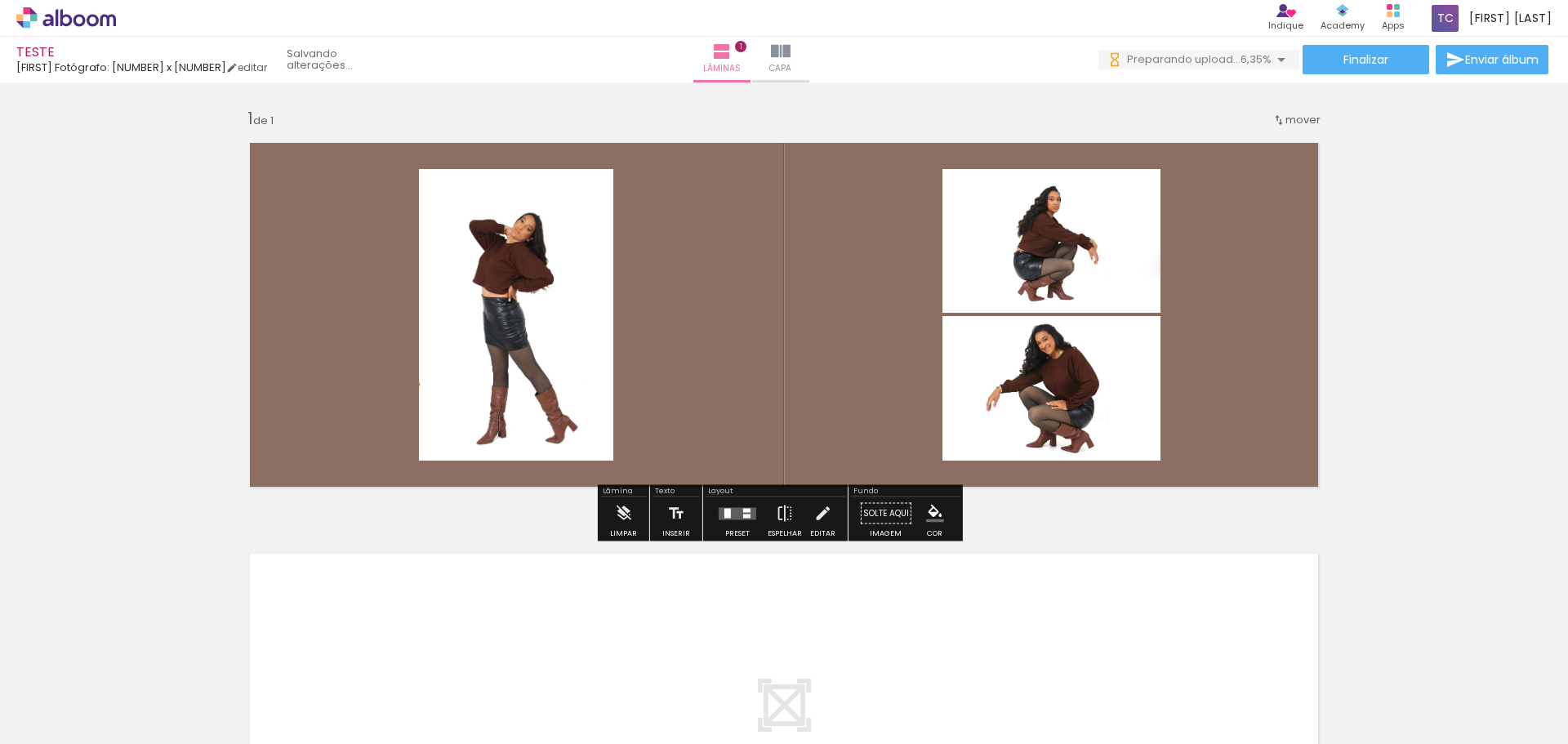 scroll, scrollTop: 0, scrollLeft: 0, axis: both 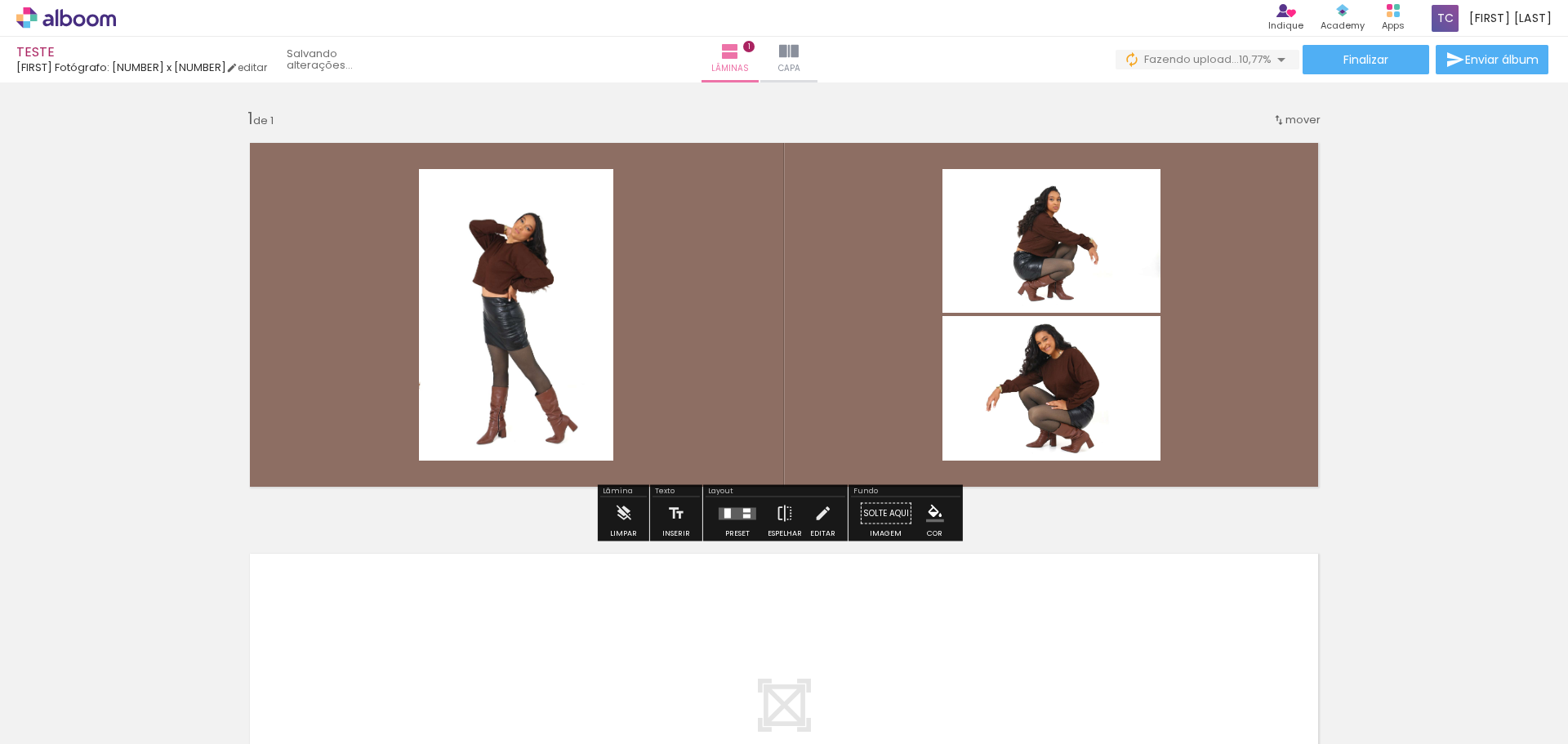 click at bounding box center [935, 514] 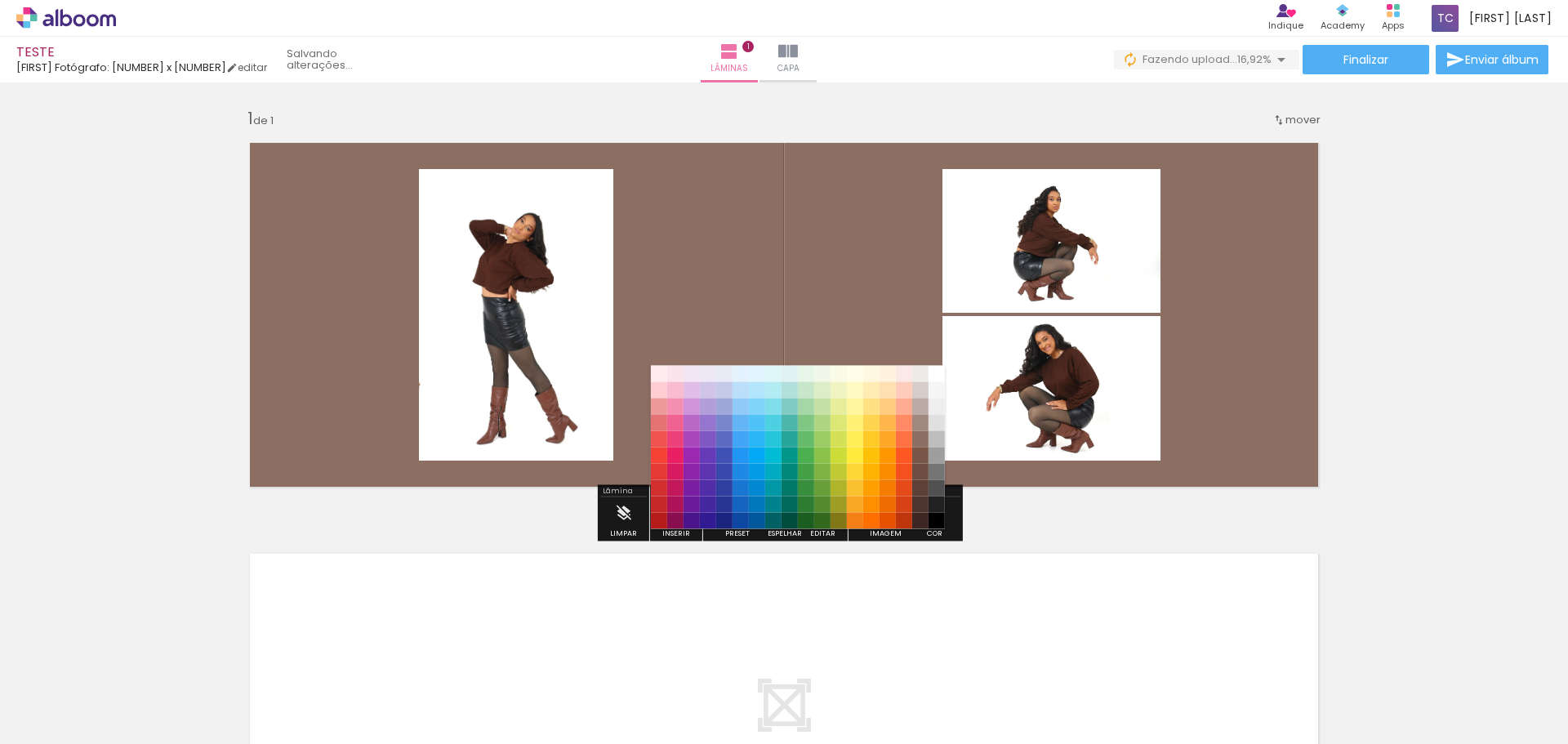click on "Inserir lâmina 1  de 1 O Designbox precisará aumentar a sua imagem em 205% para exportar para impressão." at bounding box center [784, 499] 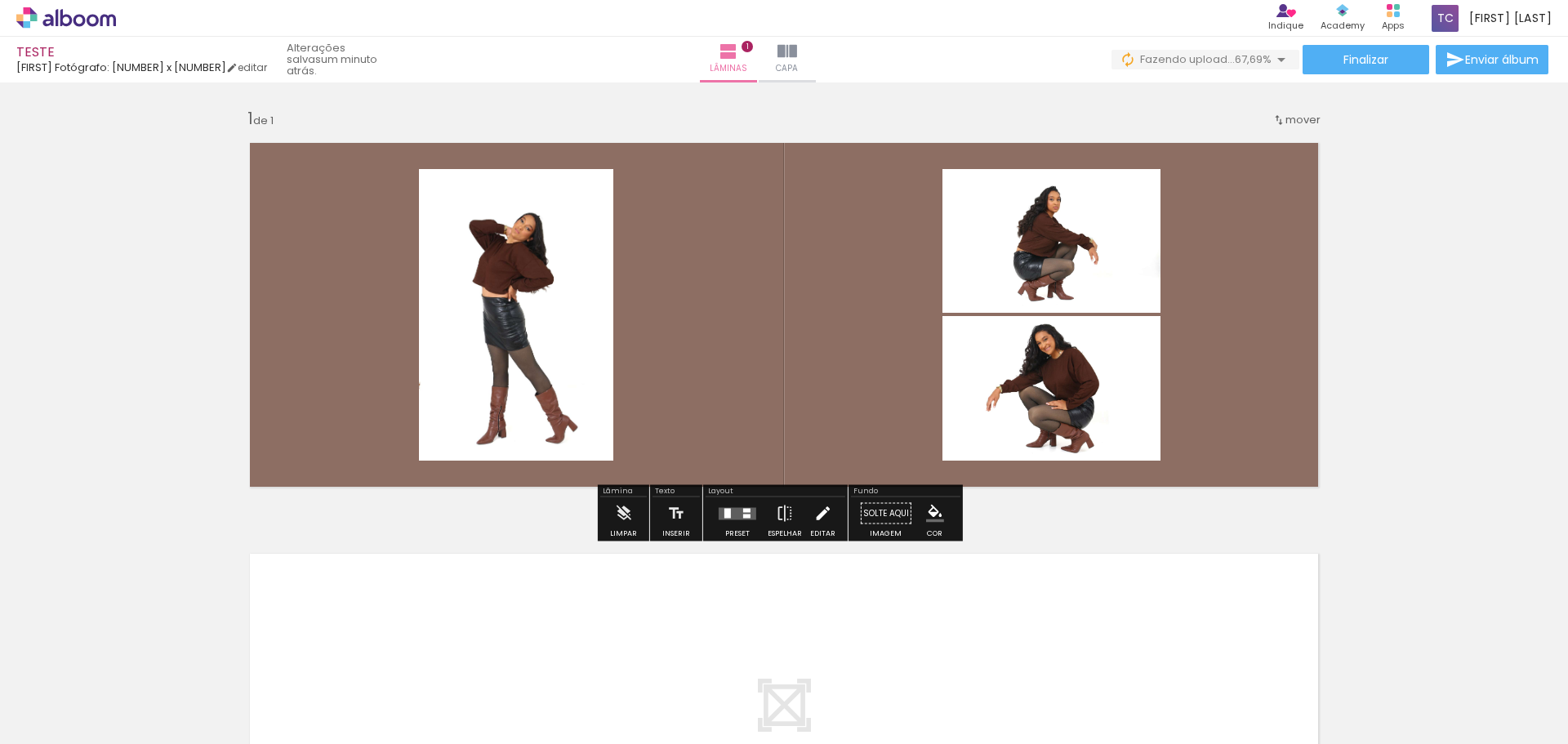 click at bounding box center [822, 514] 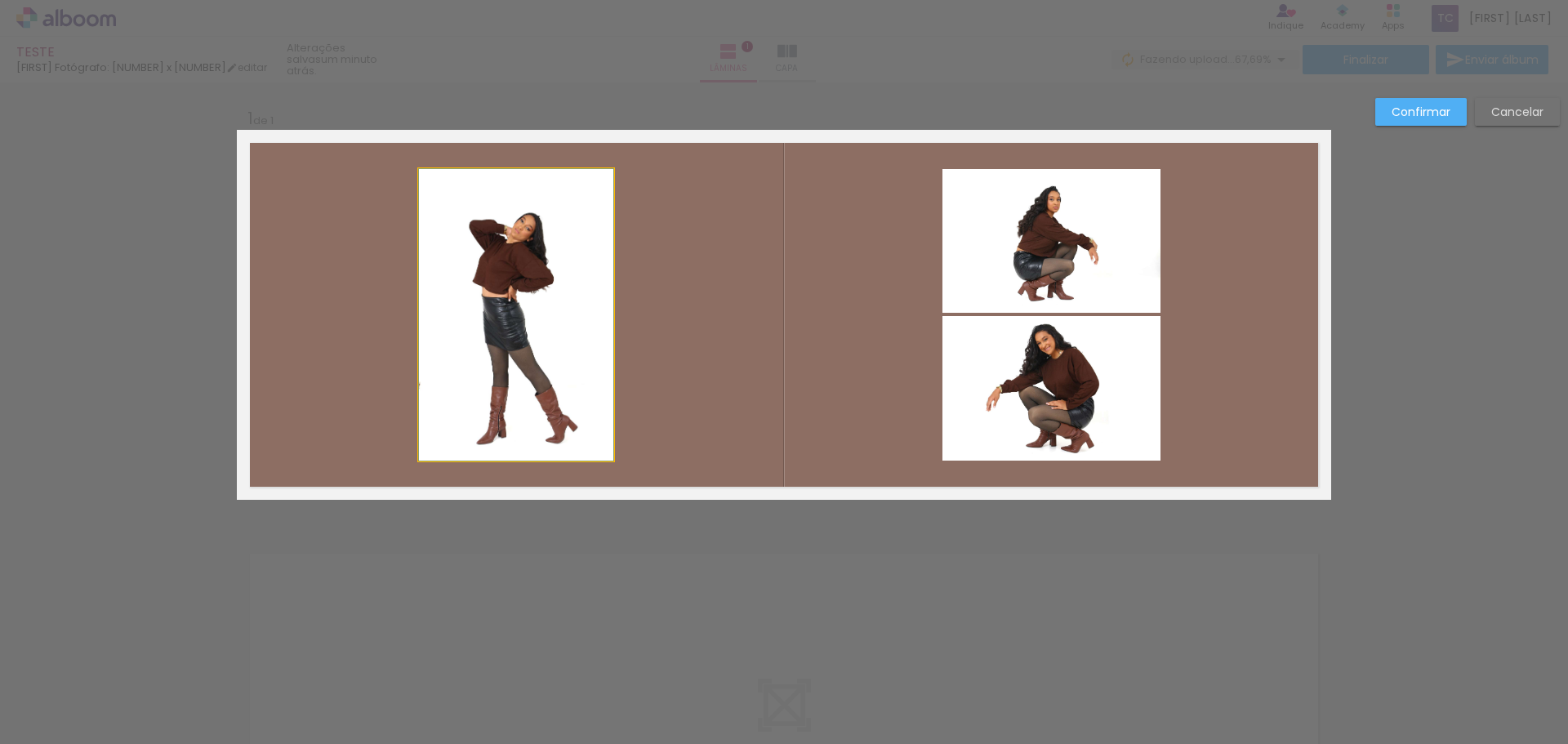 click 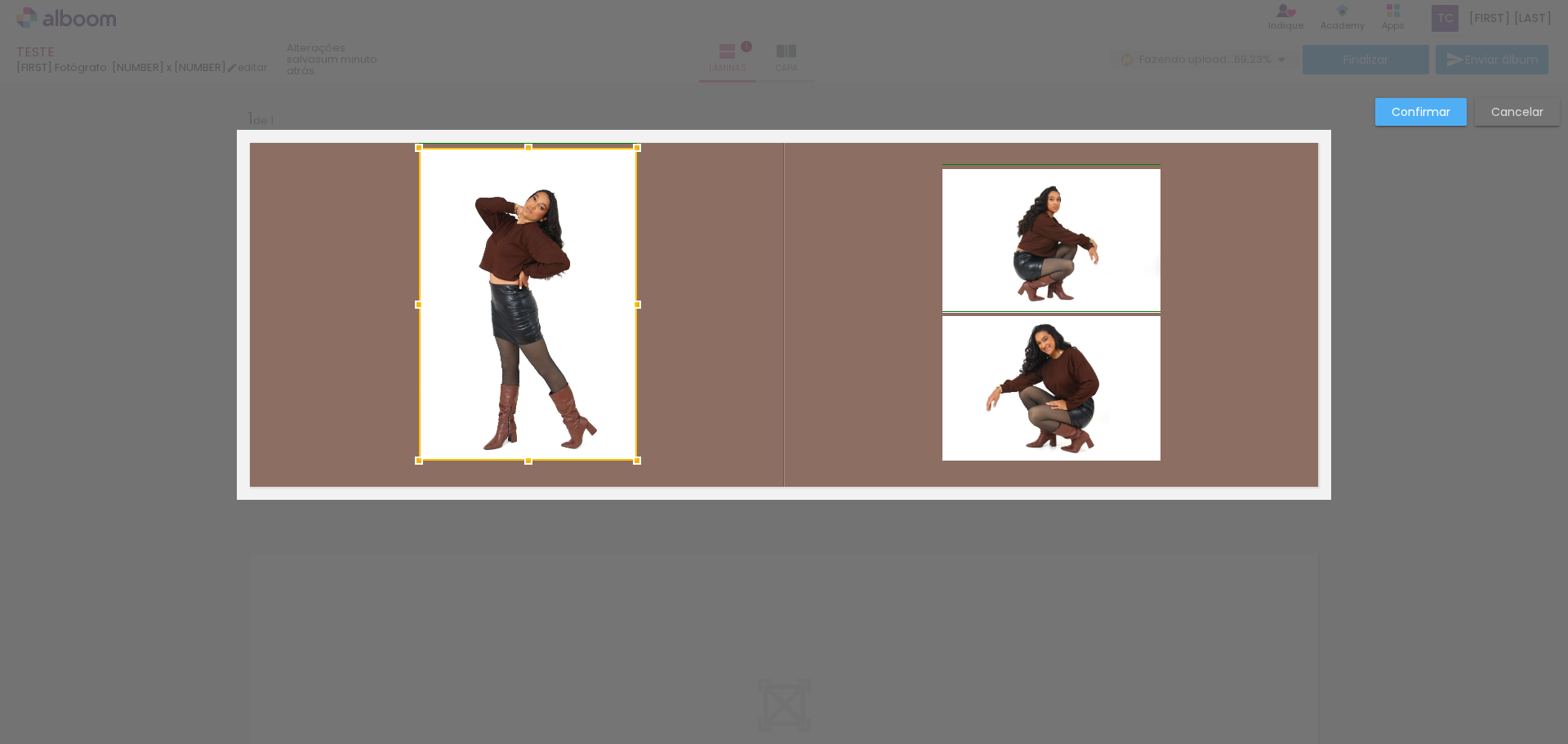 drag, startPoint x: 609, startPoint y: 170, endPoint x: 636, endPoint y: 149, distance: 34.2053 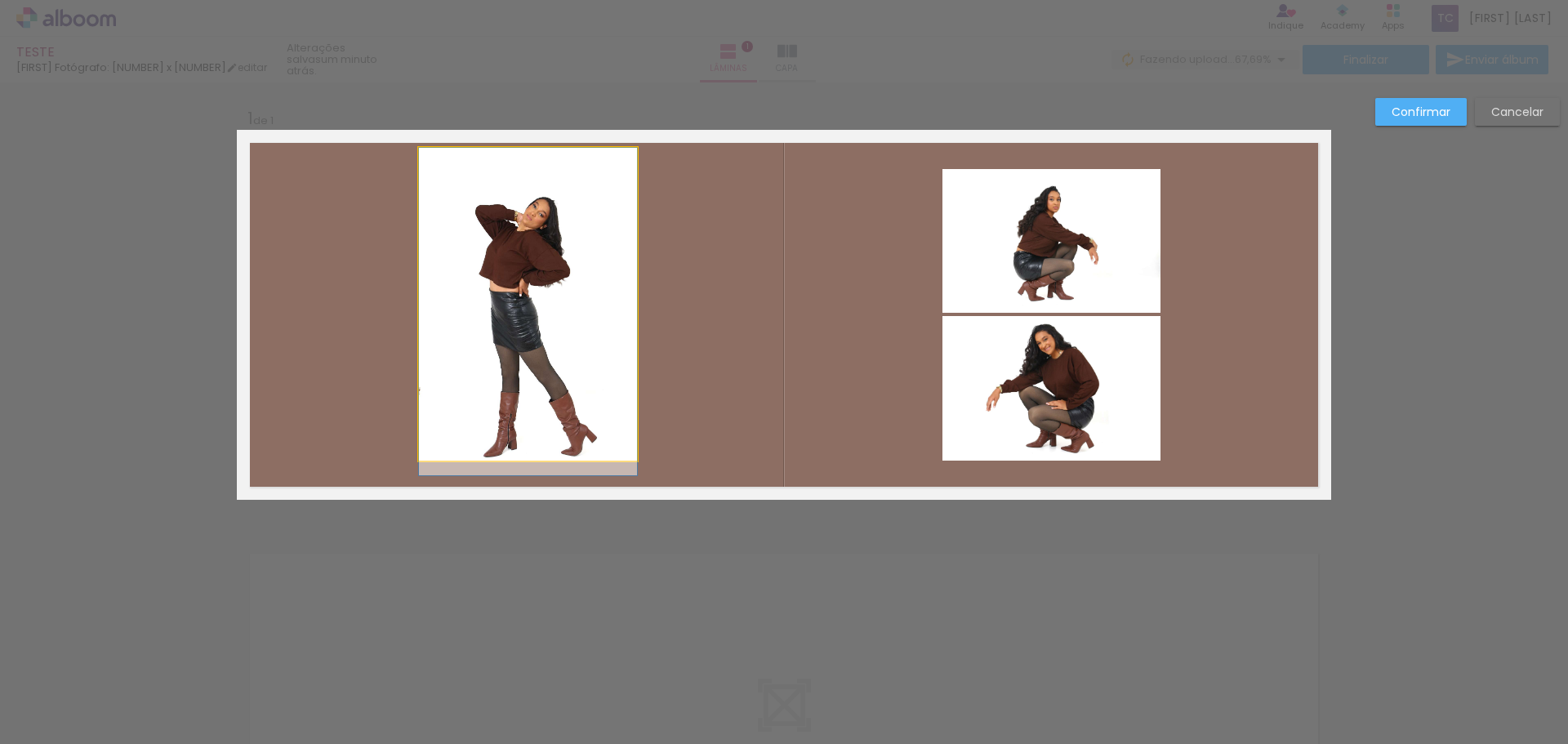 drag, startPoint x: 569, startPoint y: 249, endPoint x: 559, endPoint y: 263, distance: 17.204651 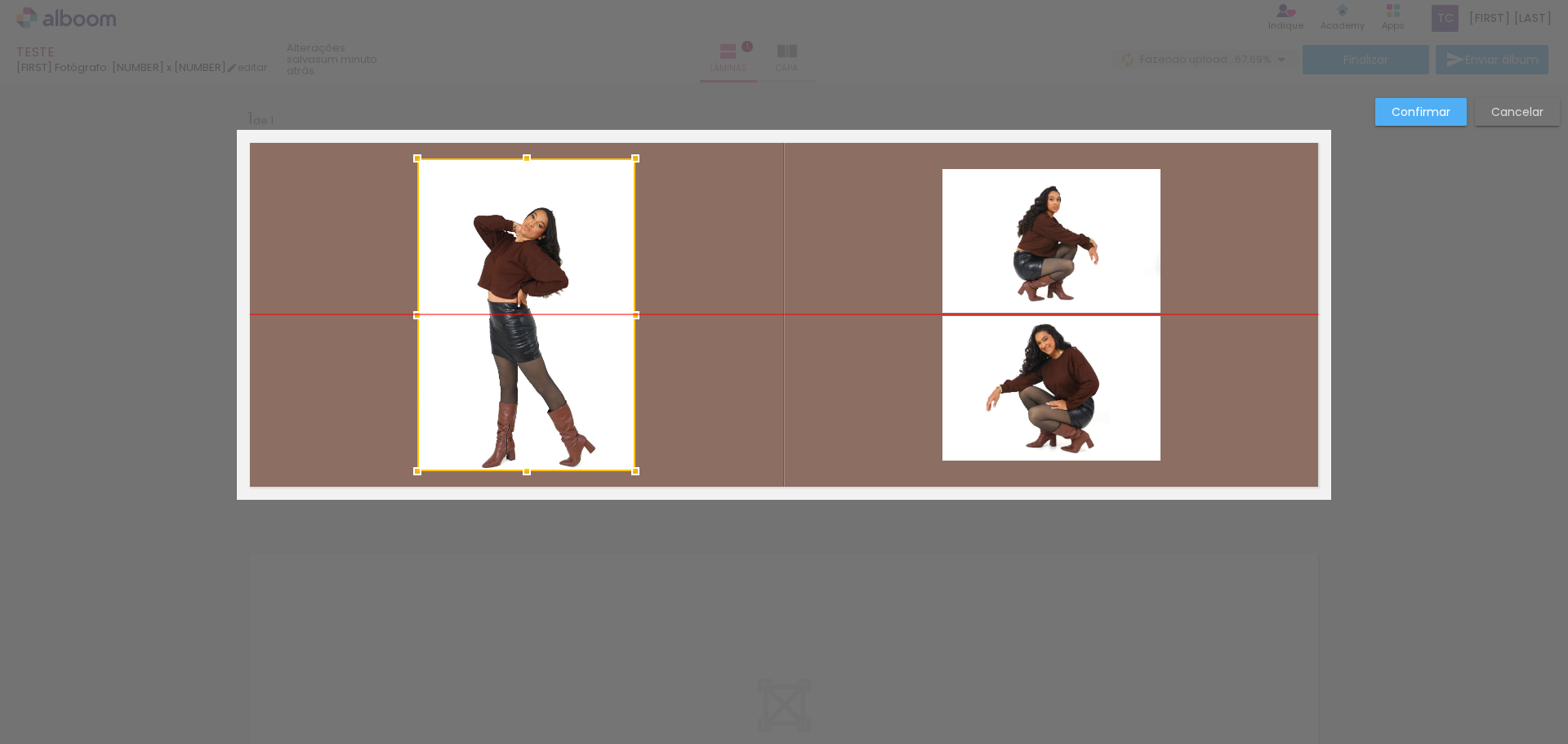 drag, startPoint x: 548, startPoint y: 183, endPoint x: 546, endPoint y: 194, distance: 11.18034 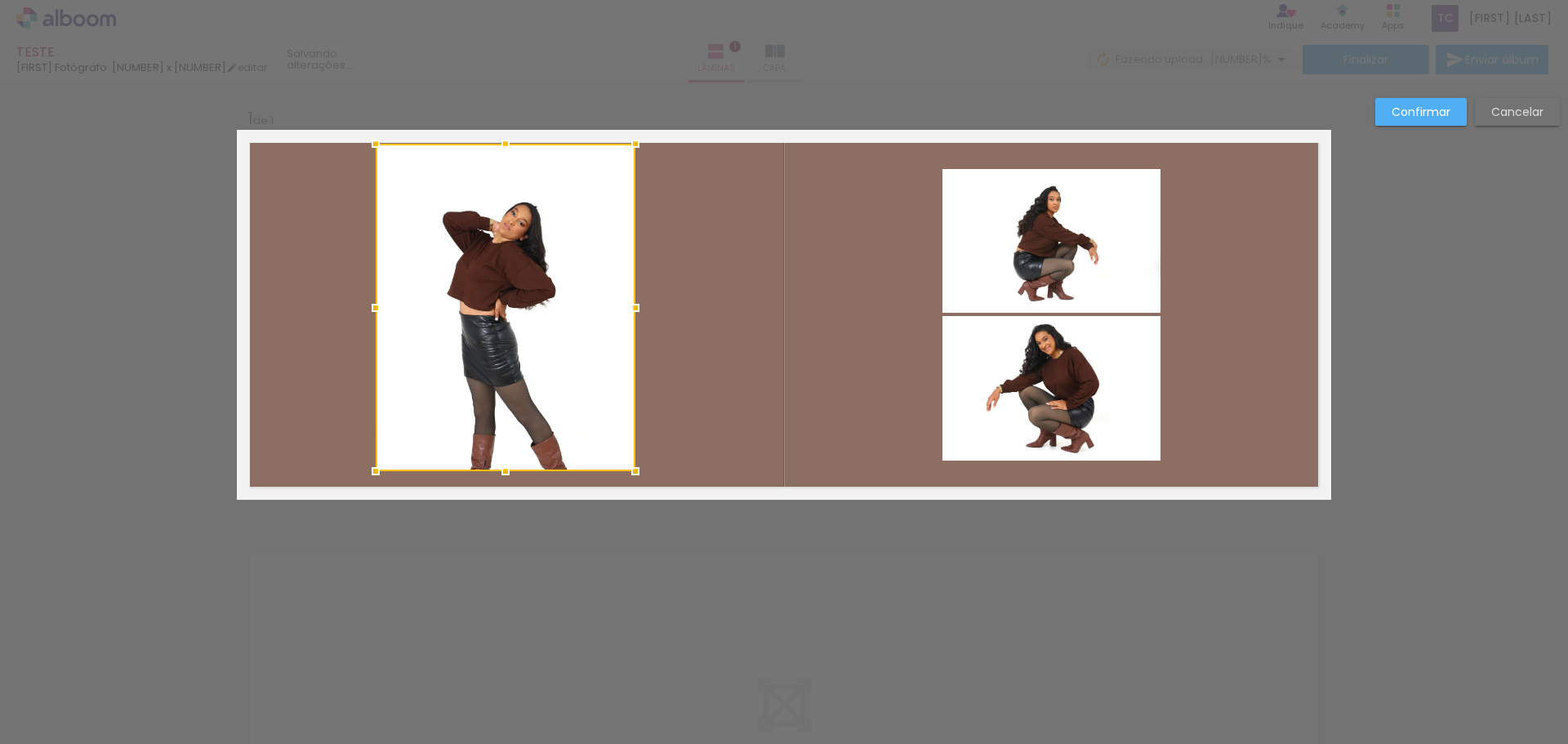 drag, startPoint x: 415, startPoint y: 161, endPoint x: 406, endPoint y: 182, distance: 22.847319 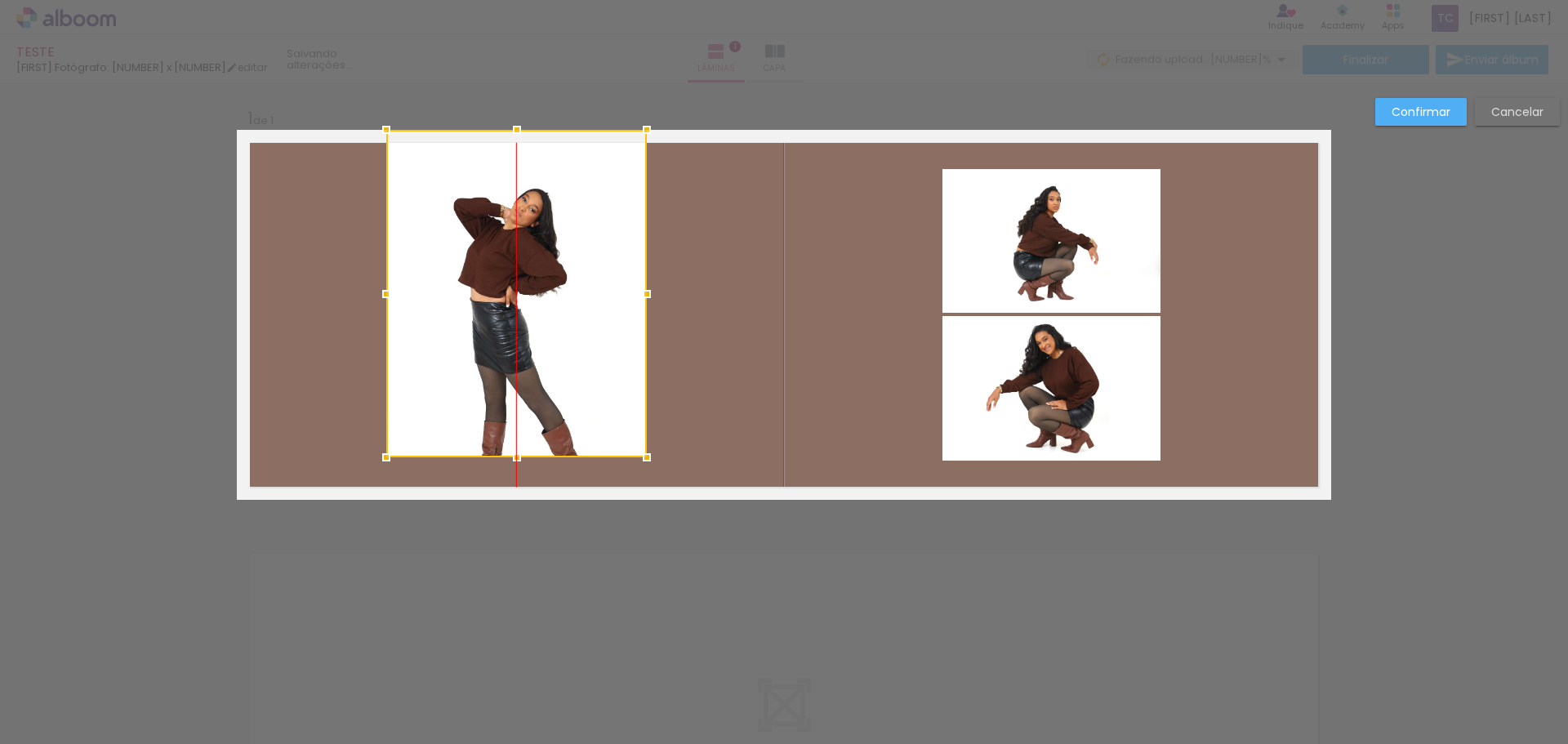 drag, startPoint x: 506, startPoint y: 329, endPoint x: 519, endPoint y: 275, distance: 55.542776 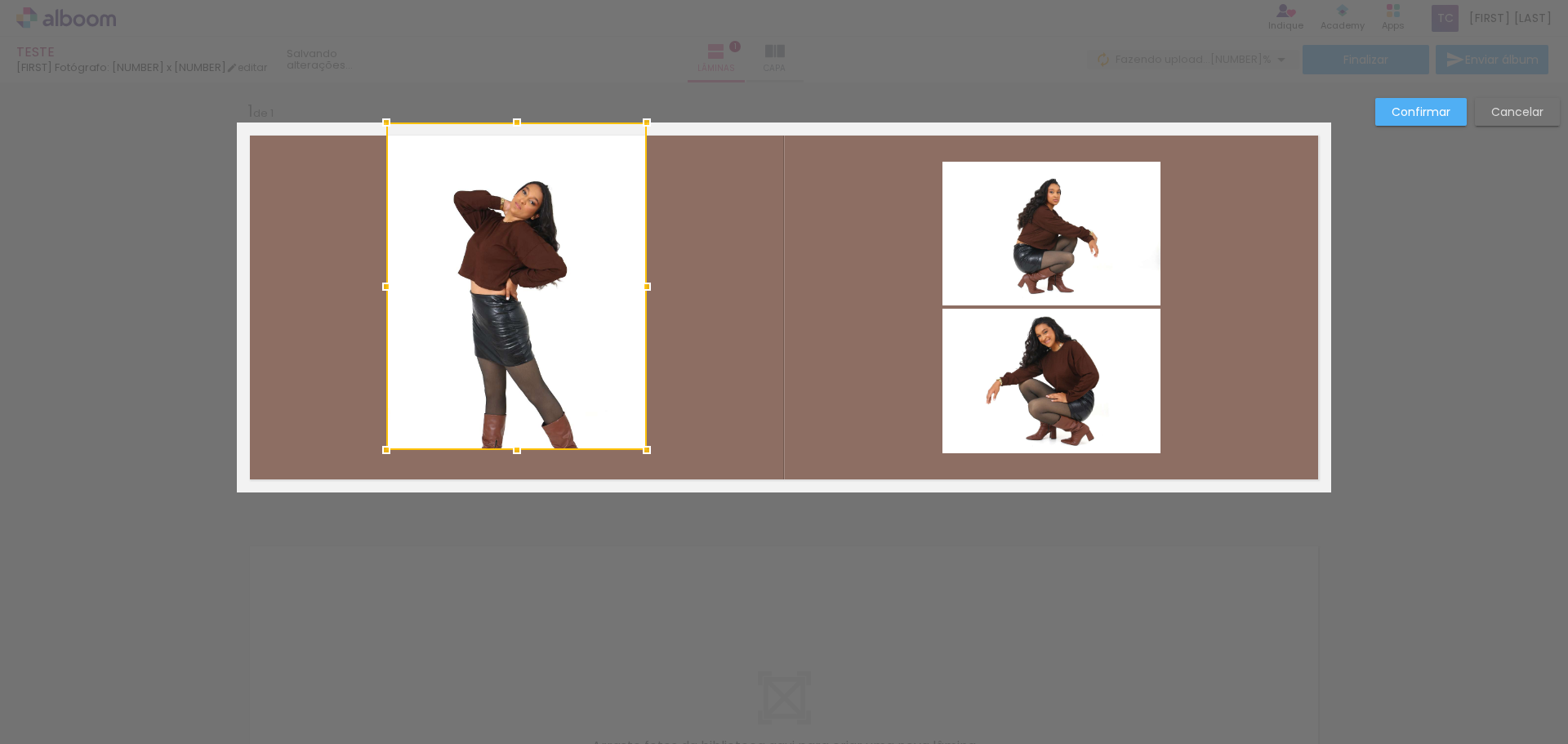 scroll, scrollTop: 0, scrollLeft: 0, axis: both 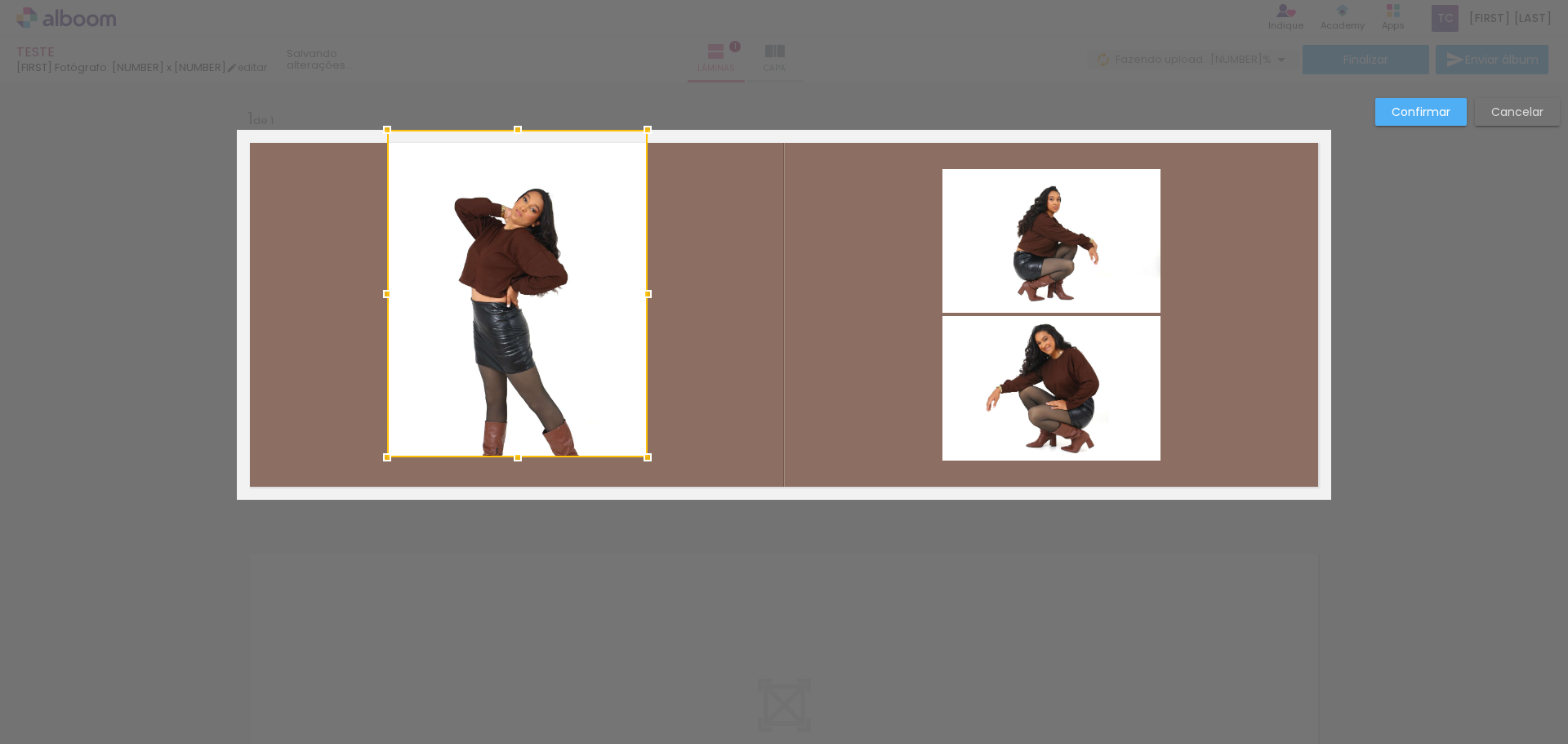 click at bounding box center [517, 293] 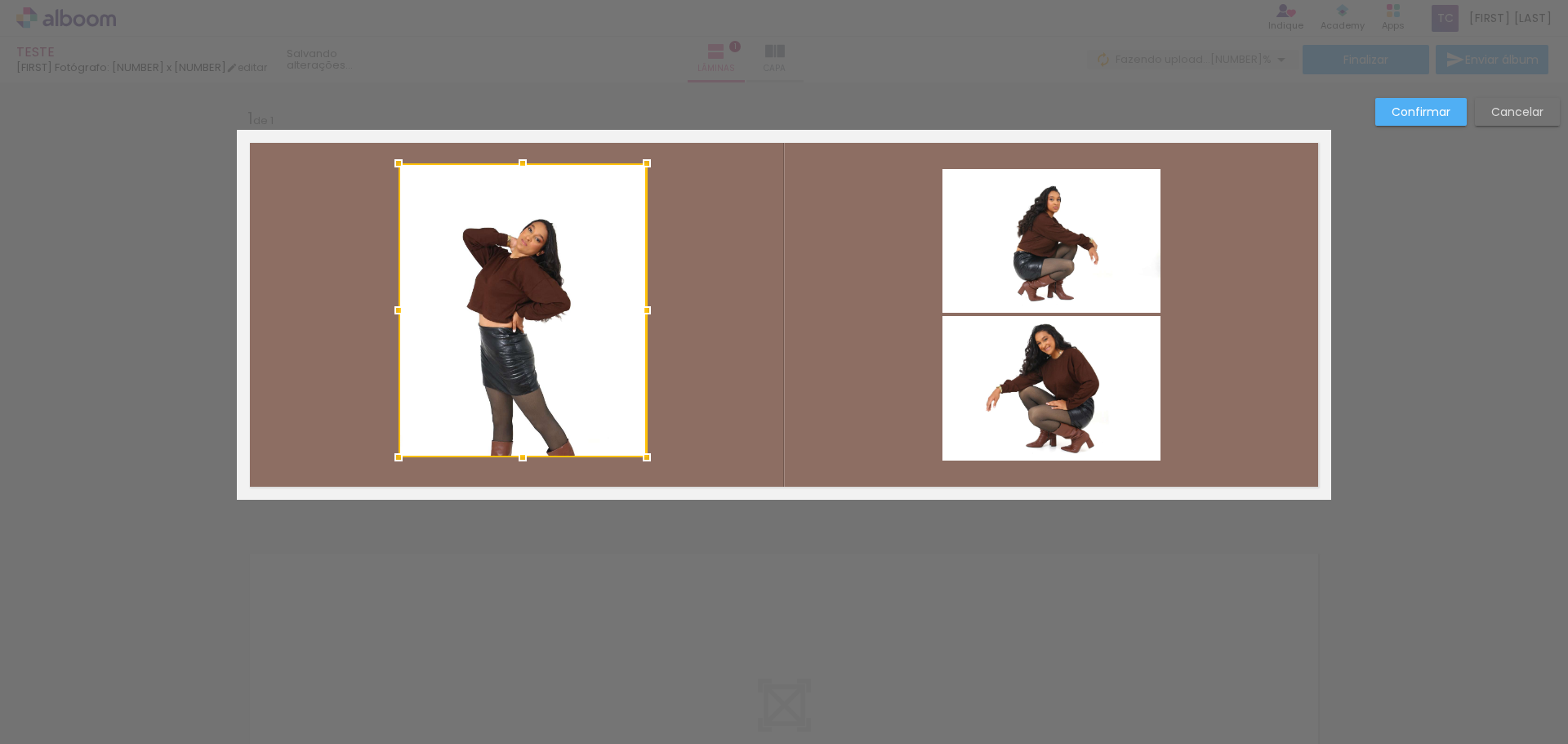 drag, startPoint x: 383, startPoint y: 130, endPoint x: 399, endPoint y: 165, distance: 38.483763 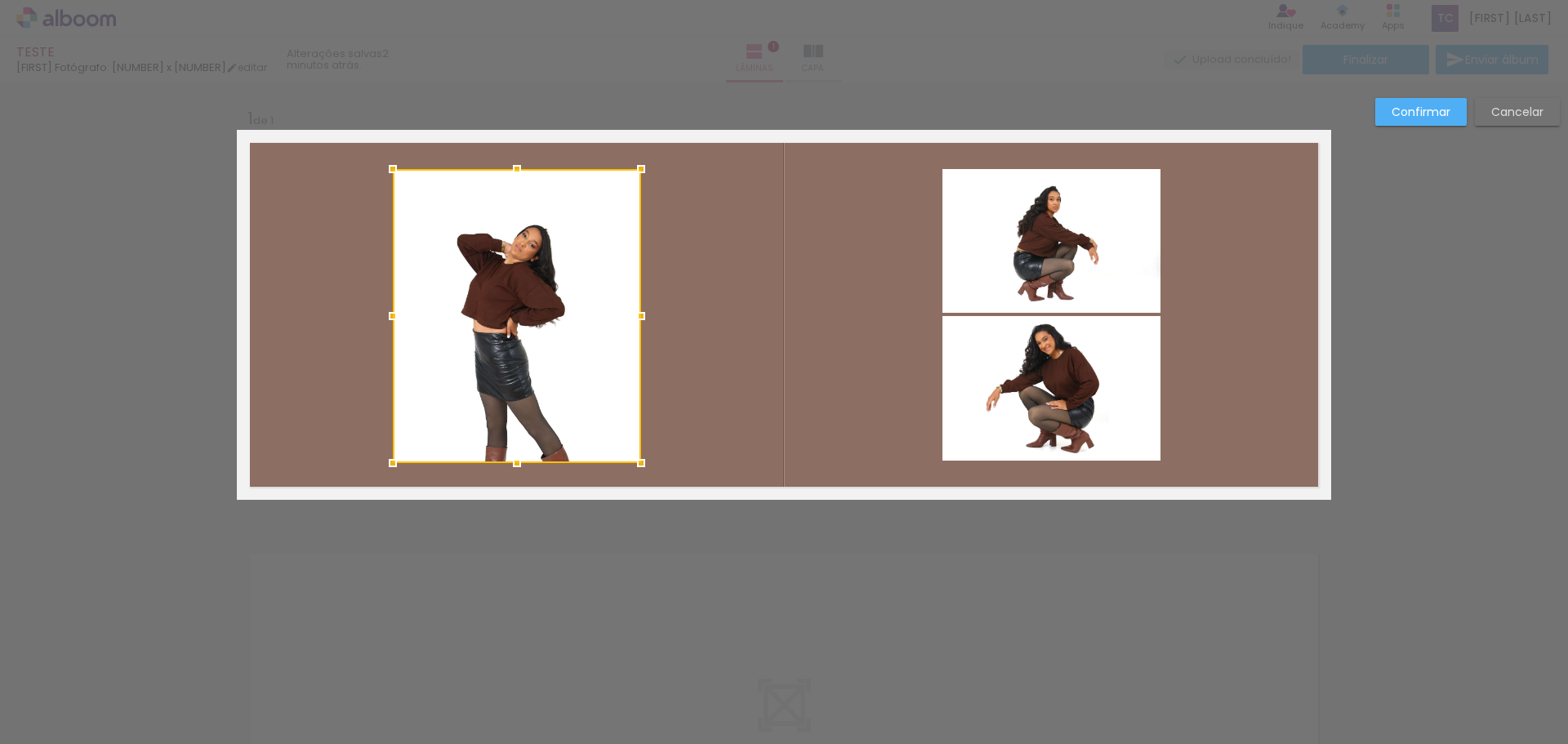 click at bounding box center [517, 316] 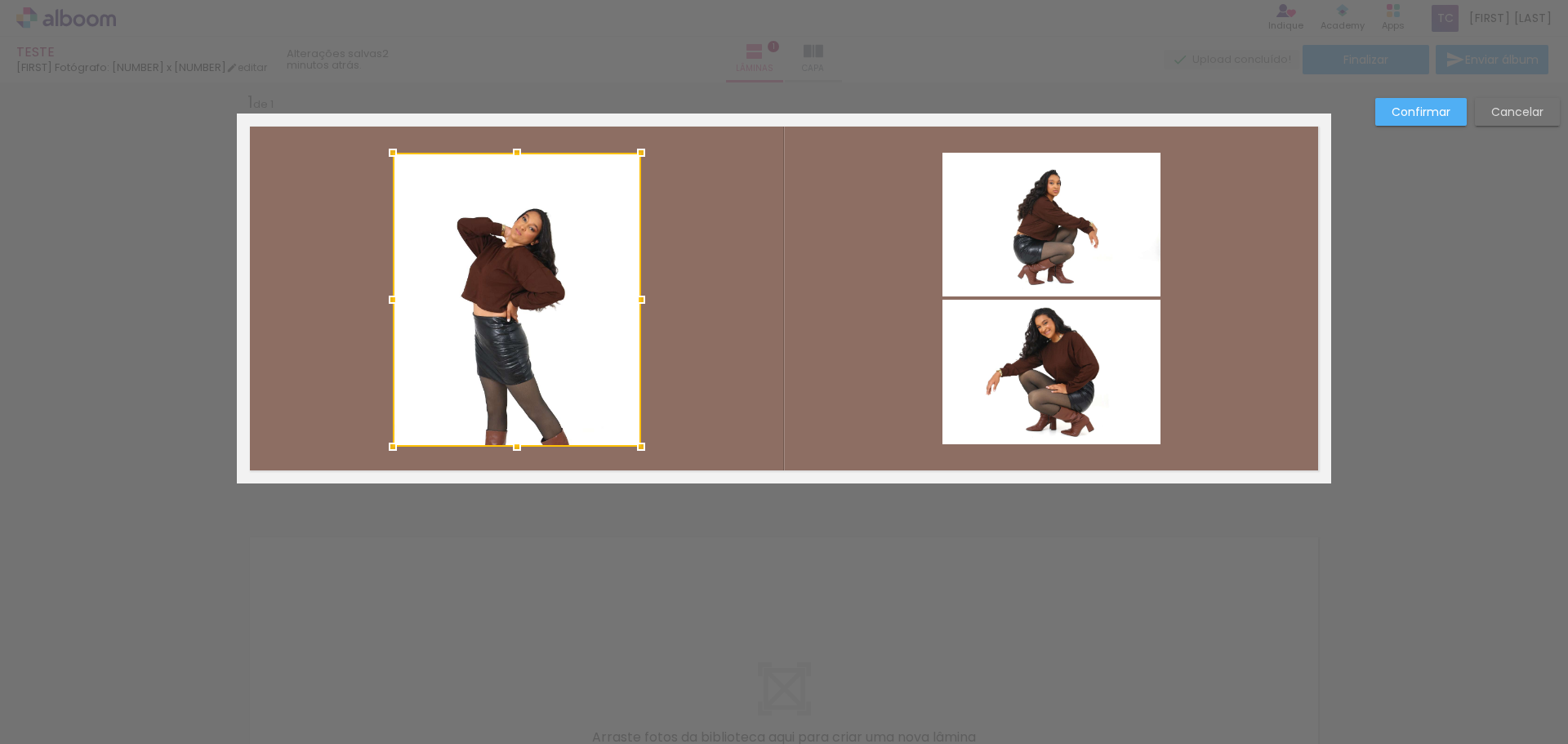 scroll, scrollTop: 0, scrollLeft: 0, axis: both 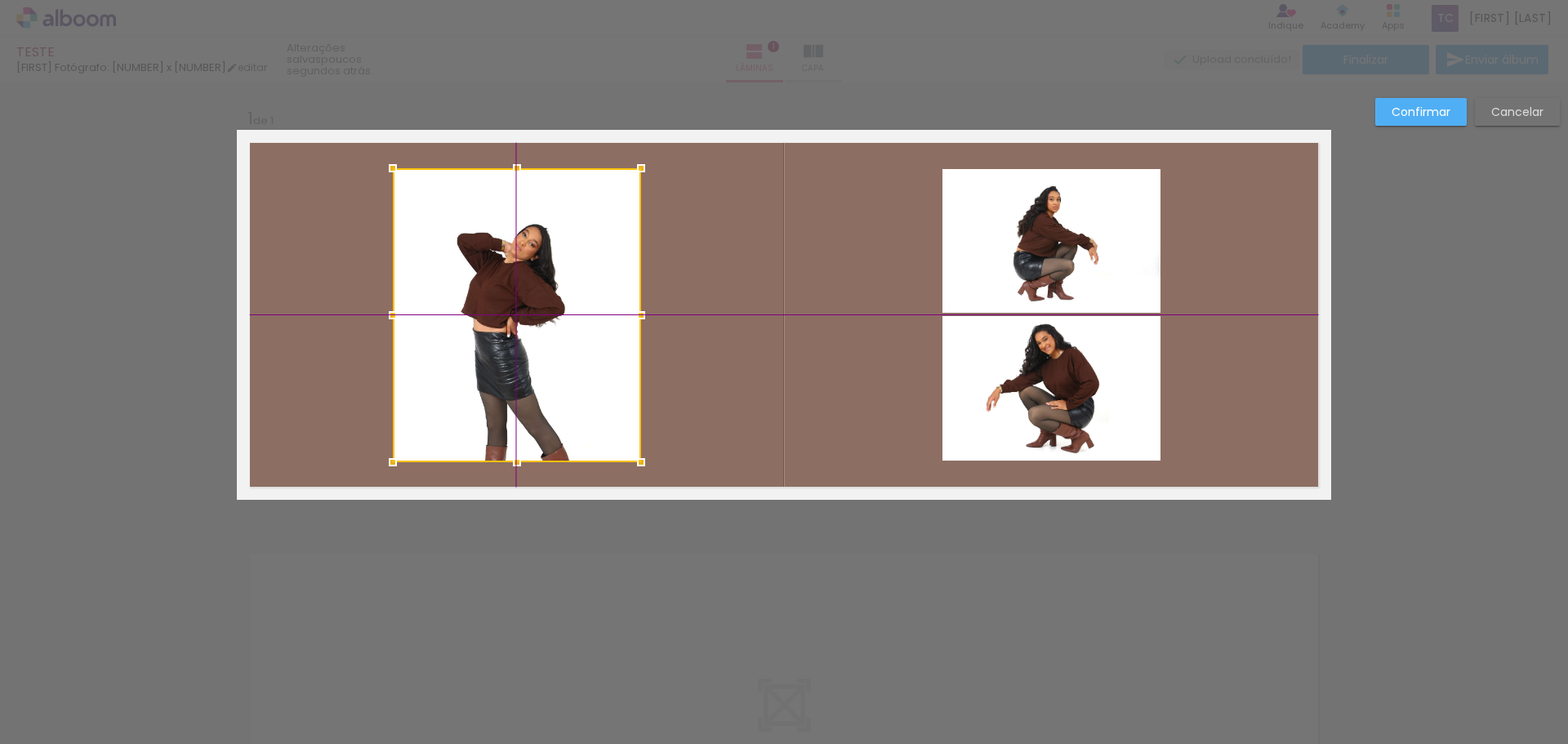 click at bounding box center (517, 315) 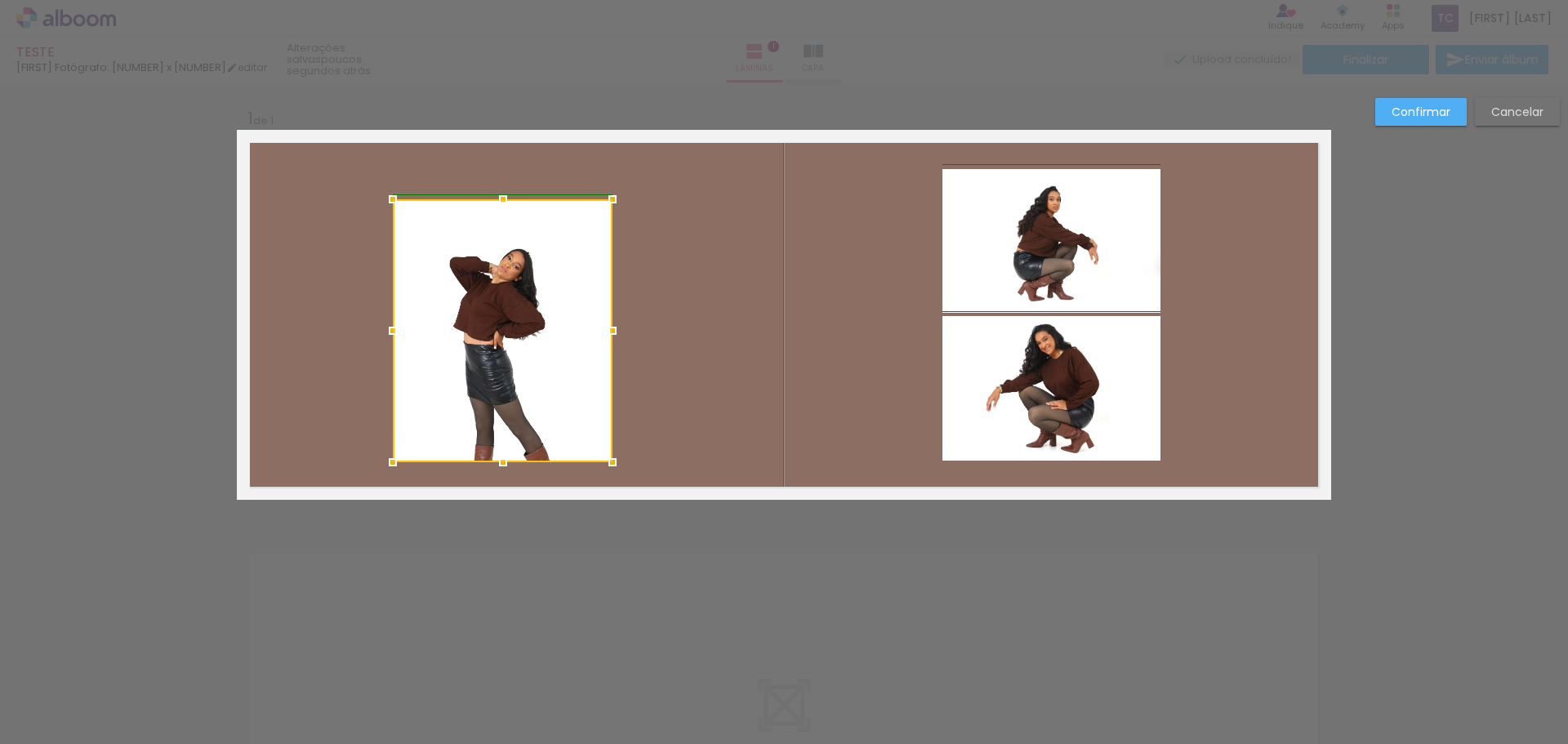 drag, startPoint x: 635, startPoint y: 167, endPoint x: 605, endPoint y: 199, distance: 43.863424 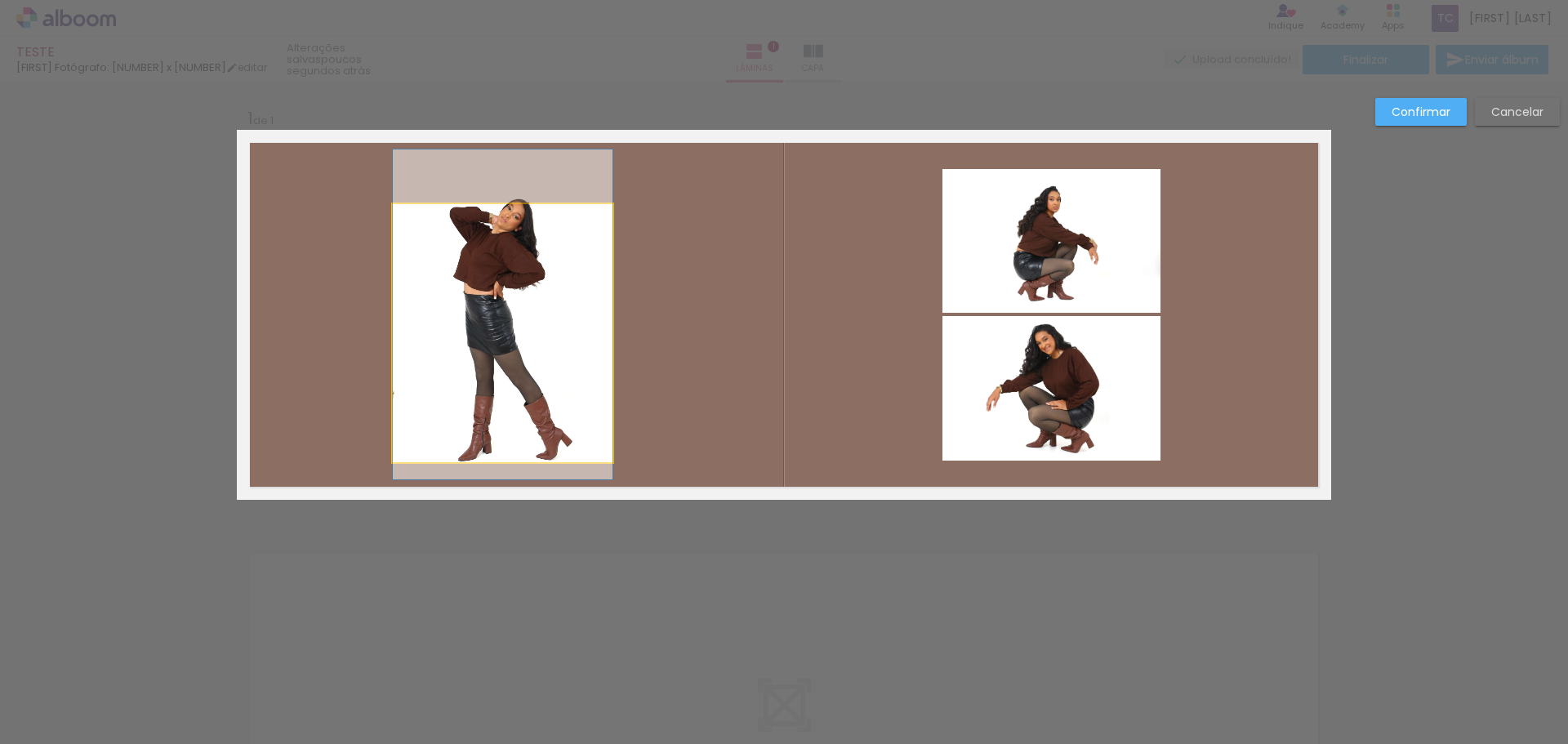 drag, startPoint x: 521, startPoint y: 297, endPoint x: 552, endPoint y: 243, distance: 62.26556 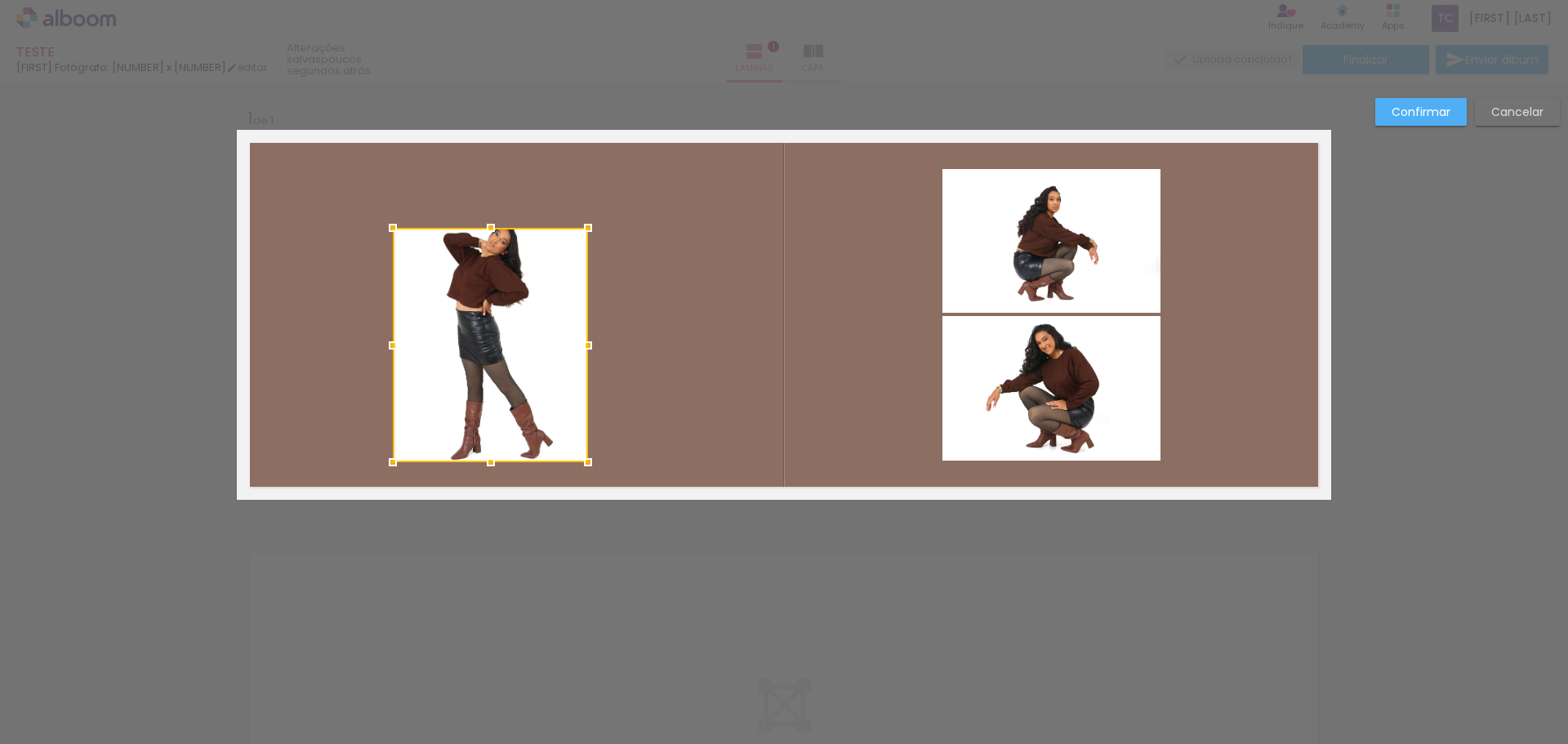drag, startPoint x: 604, startPoint y: 207, endPoint x: 578, endPoint y: 230, distance: 34.71311 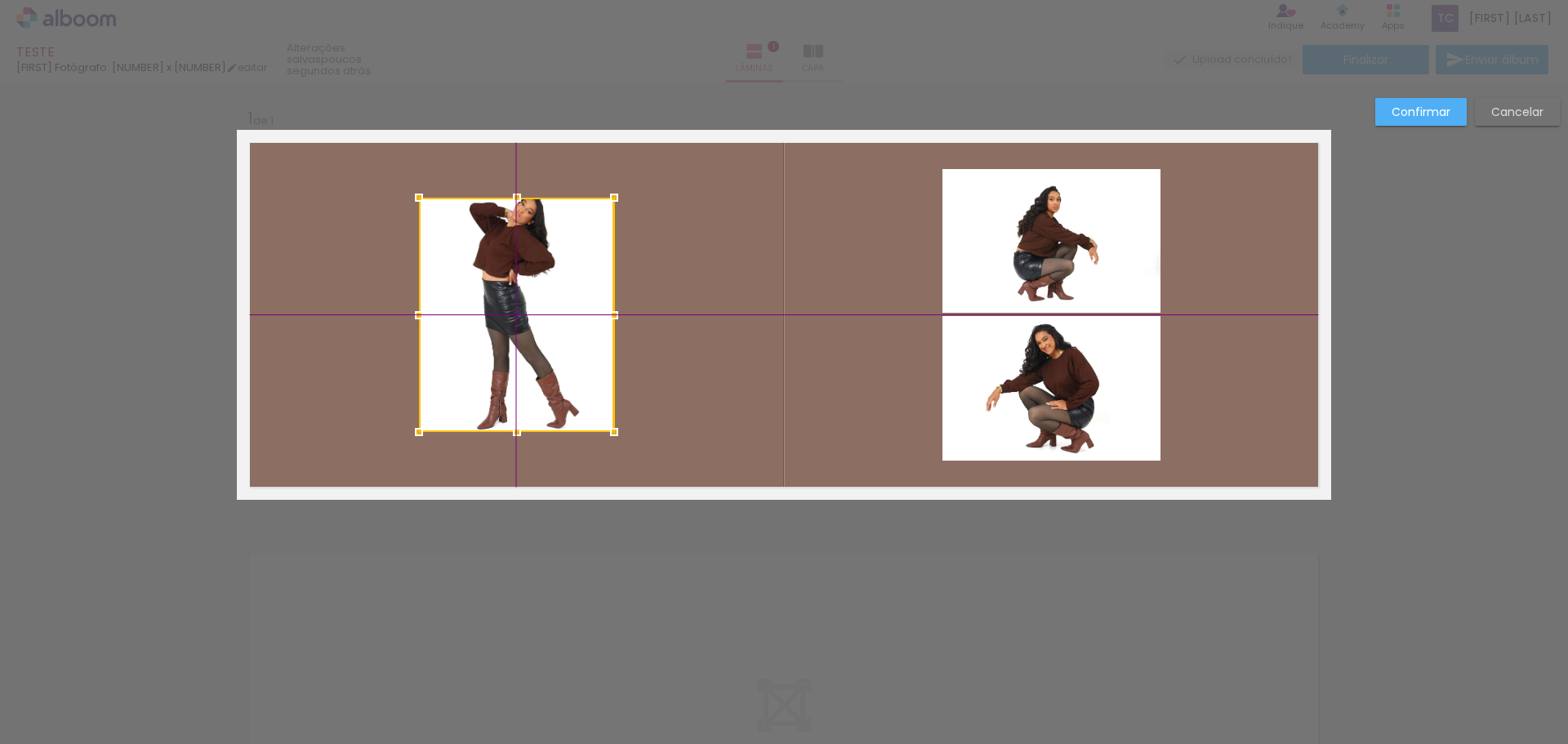 drag, startPoint x: 521, startPoint y: 289, endPoint x: 523, endPoint y: 300, distance: 11.18034 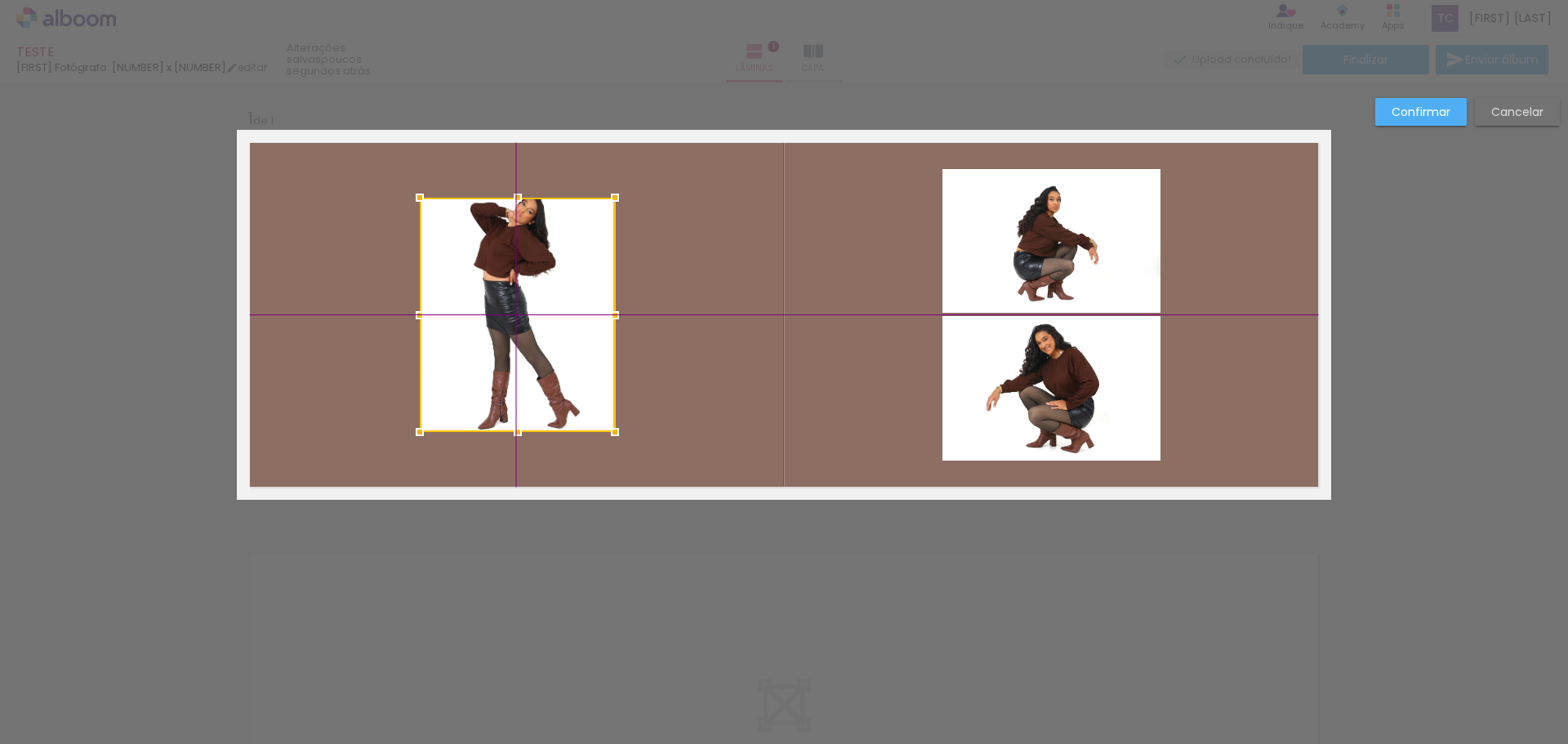 drag, startPoint x: 556, startPoint y: 231, endPoint x: 549, endPoint y: 249, distance: 19.313208 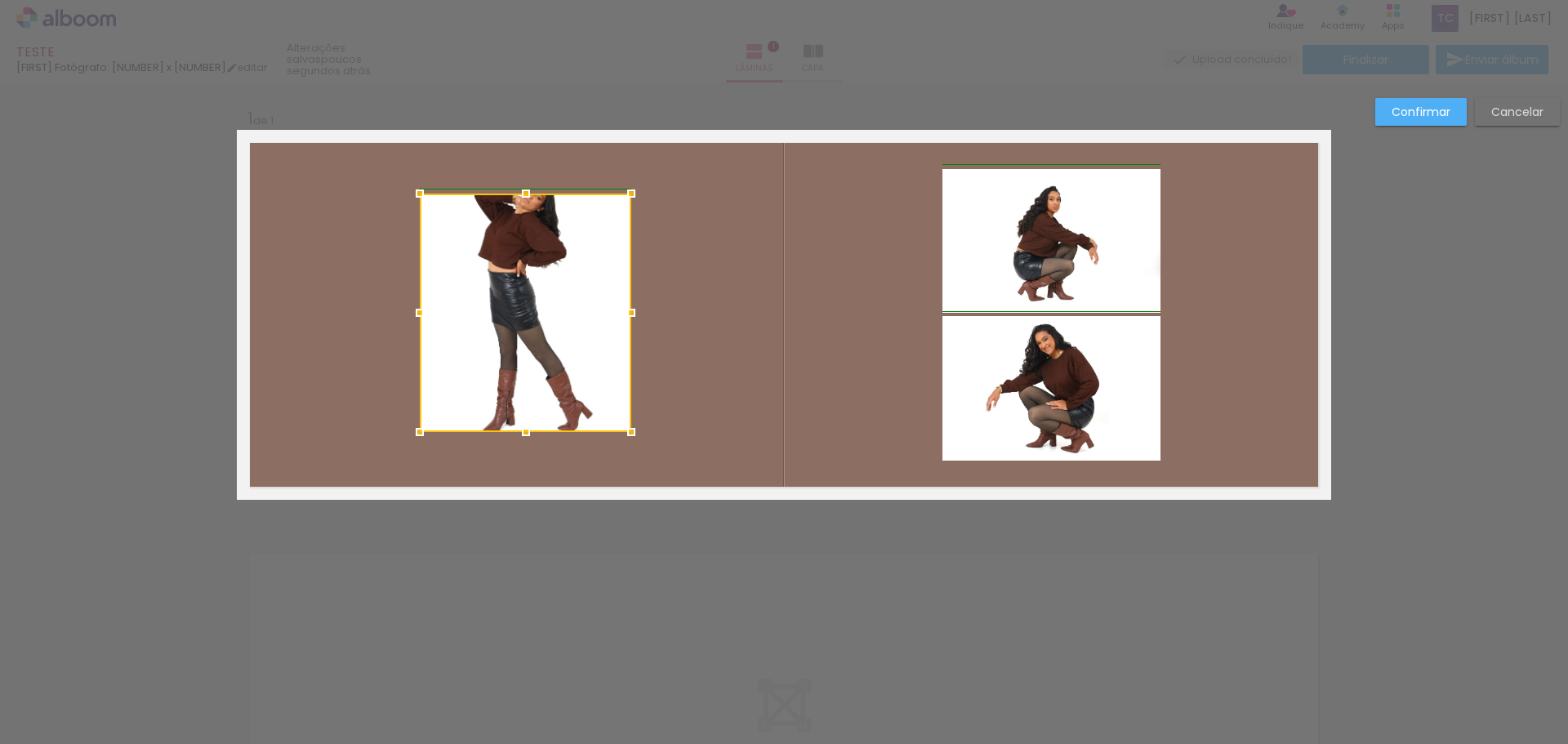 drag, startPoint x: 609, startPoint y: 198, endPoint x: 630, endPoint y: 176, distance: 30.41381 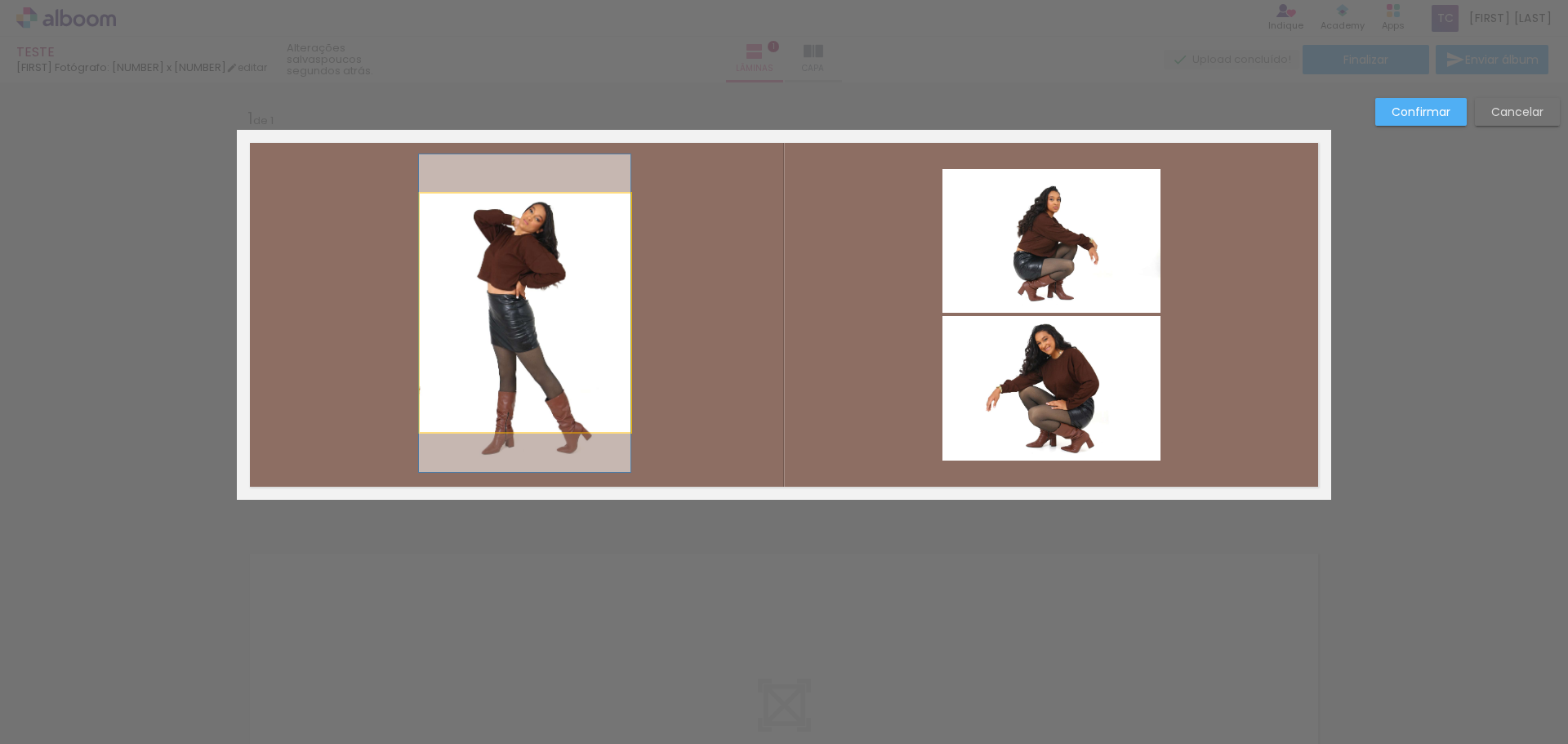 drag, startPoint x: 536, startPoint y: 256, endPoint x: 528, endPoint y: 278, distance: 23.4094 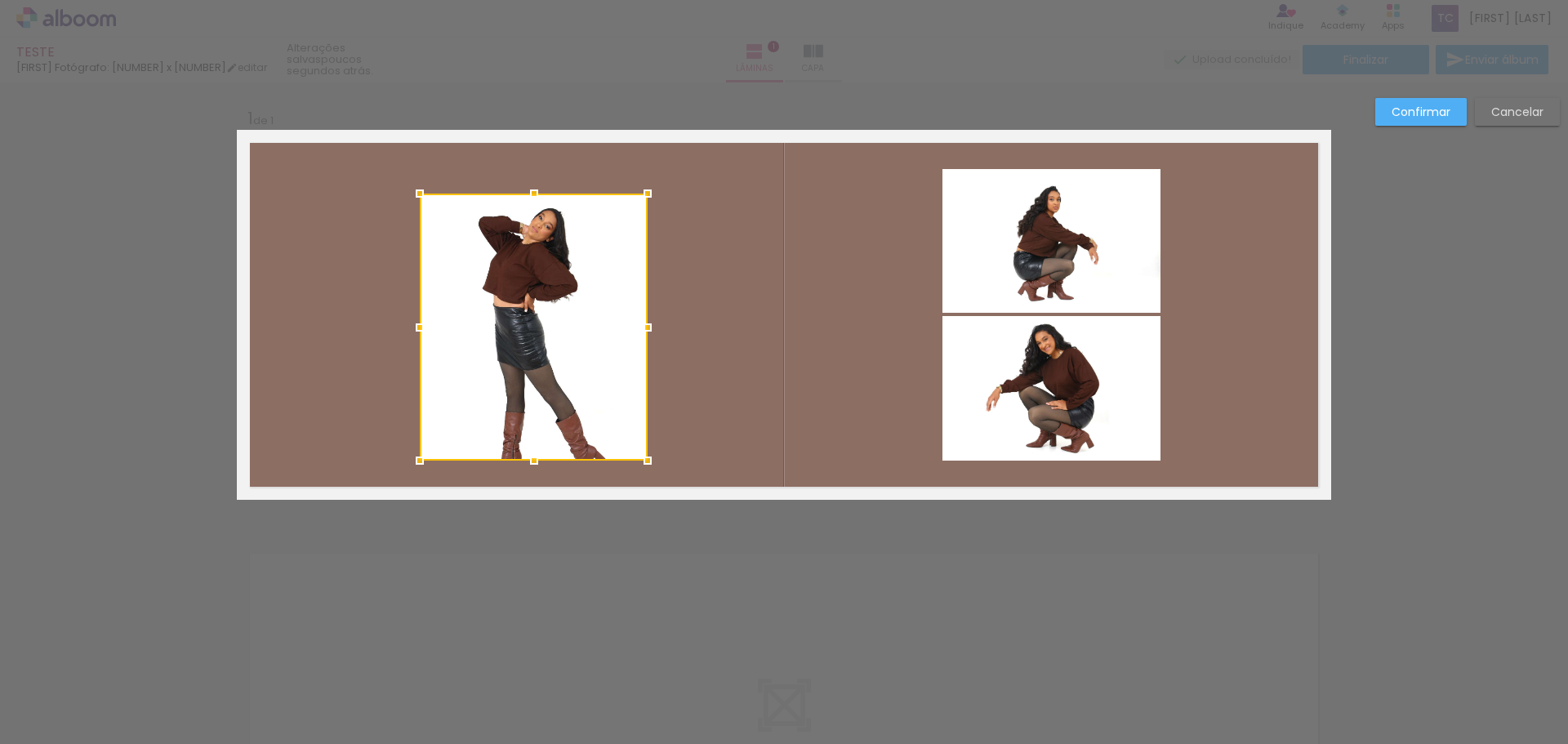 drag, startPoint x: 628, startPoint y: 432, endPoint x: 705, endPoint y: 446, distance: 78.262379 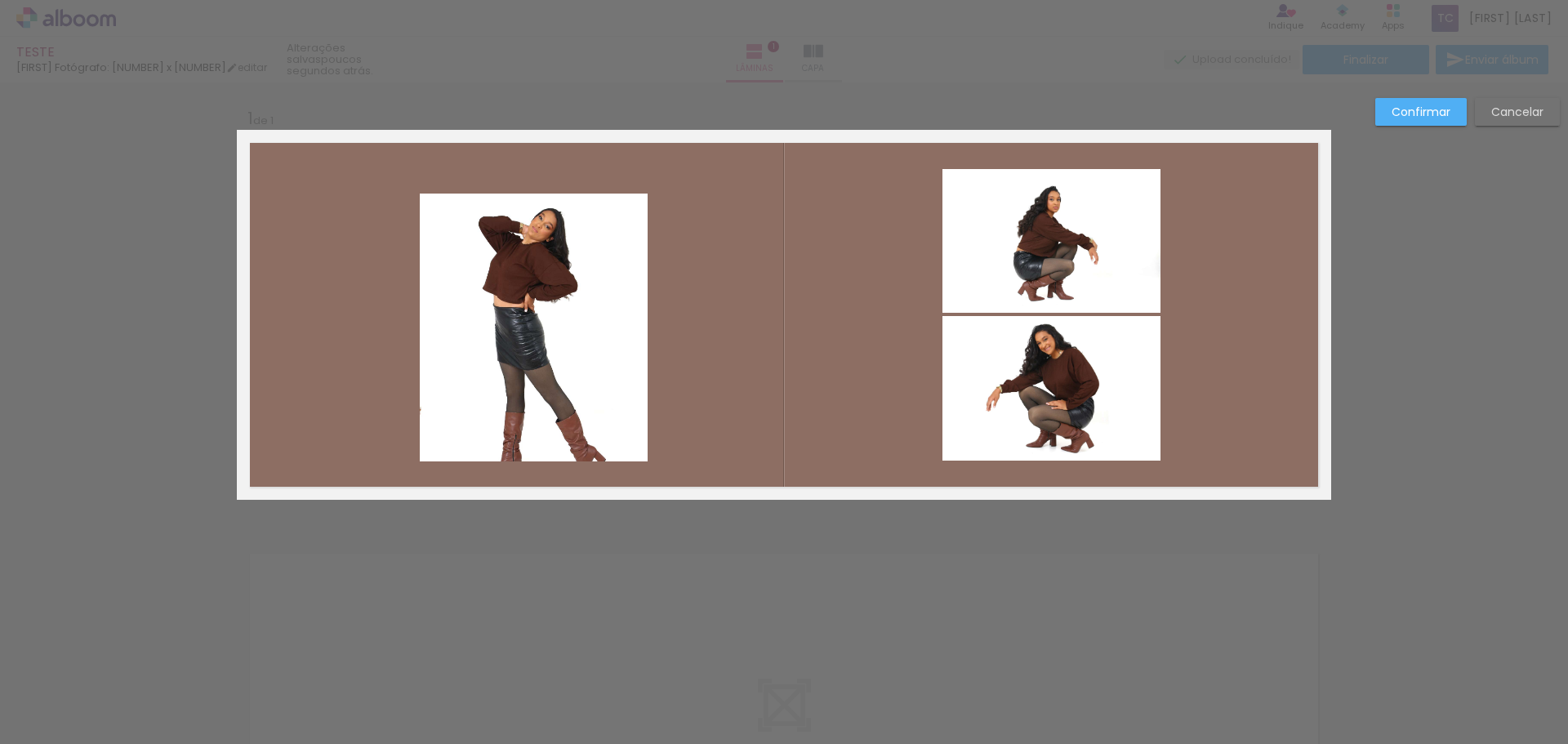 click 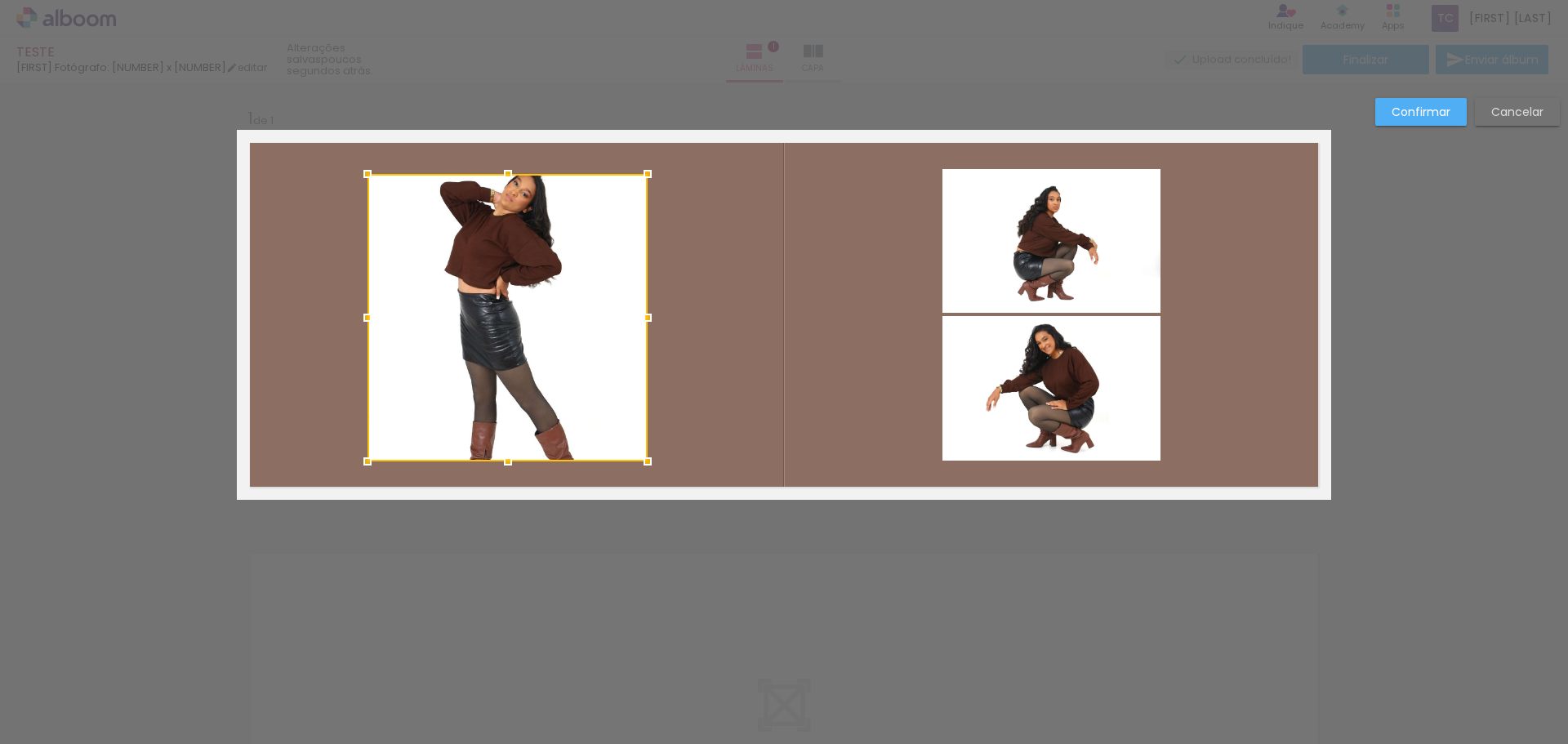 drag, startPoint x: 414, startPoint y: 194, endPoint x: 362, endPoint y: 175, distance: 55.36244 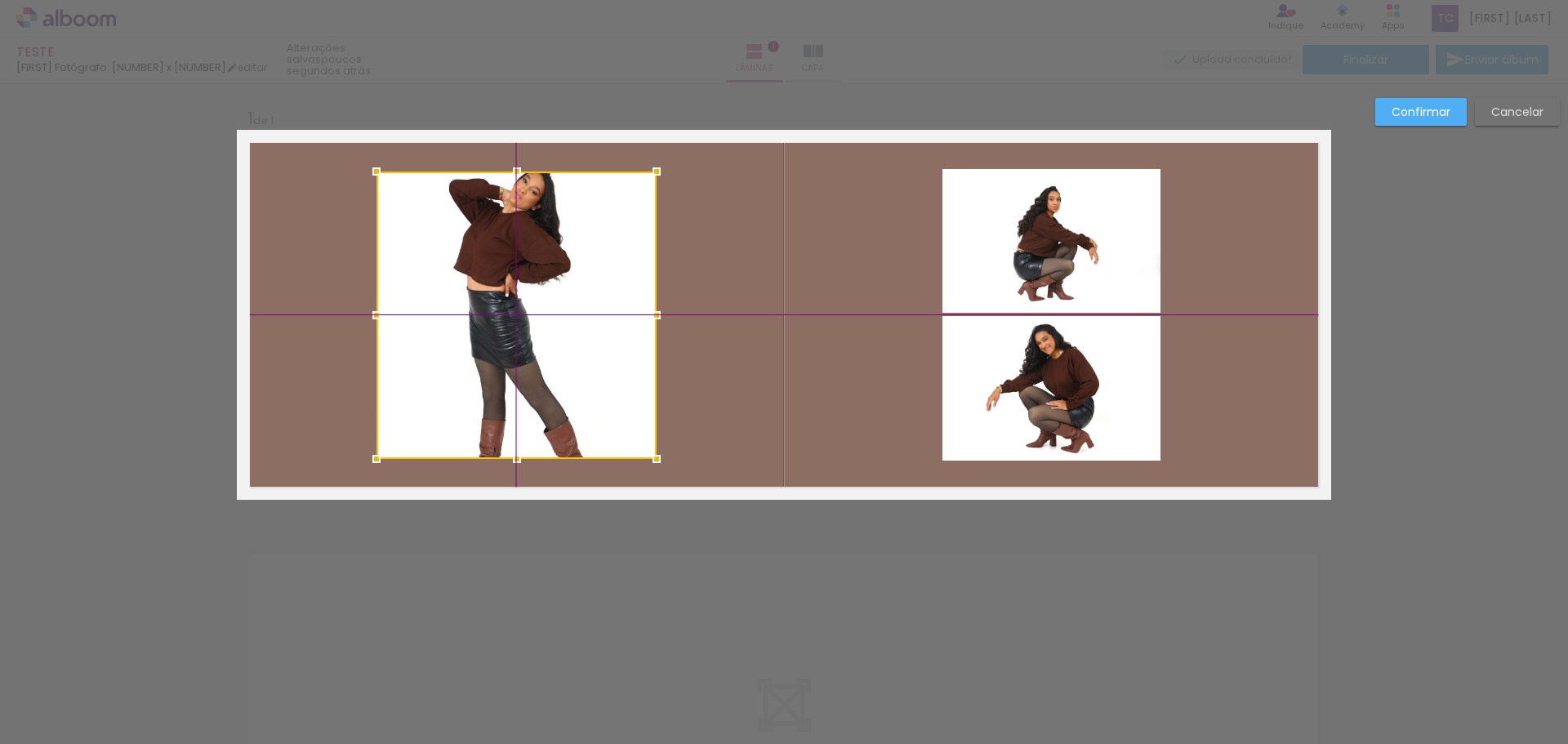 drag, startPoint x: 501, startPoint y: 243, endPoint x: 539, endPoint y: 260, distance: 41.629317 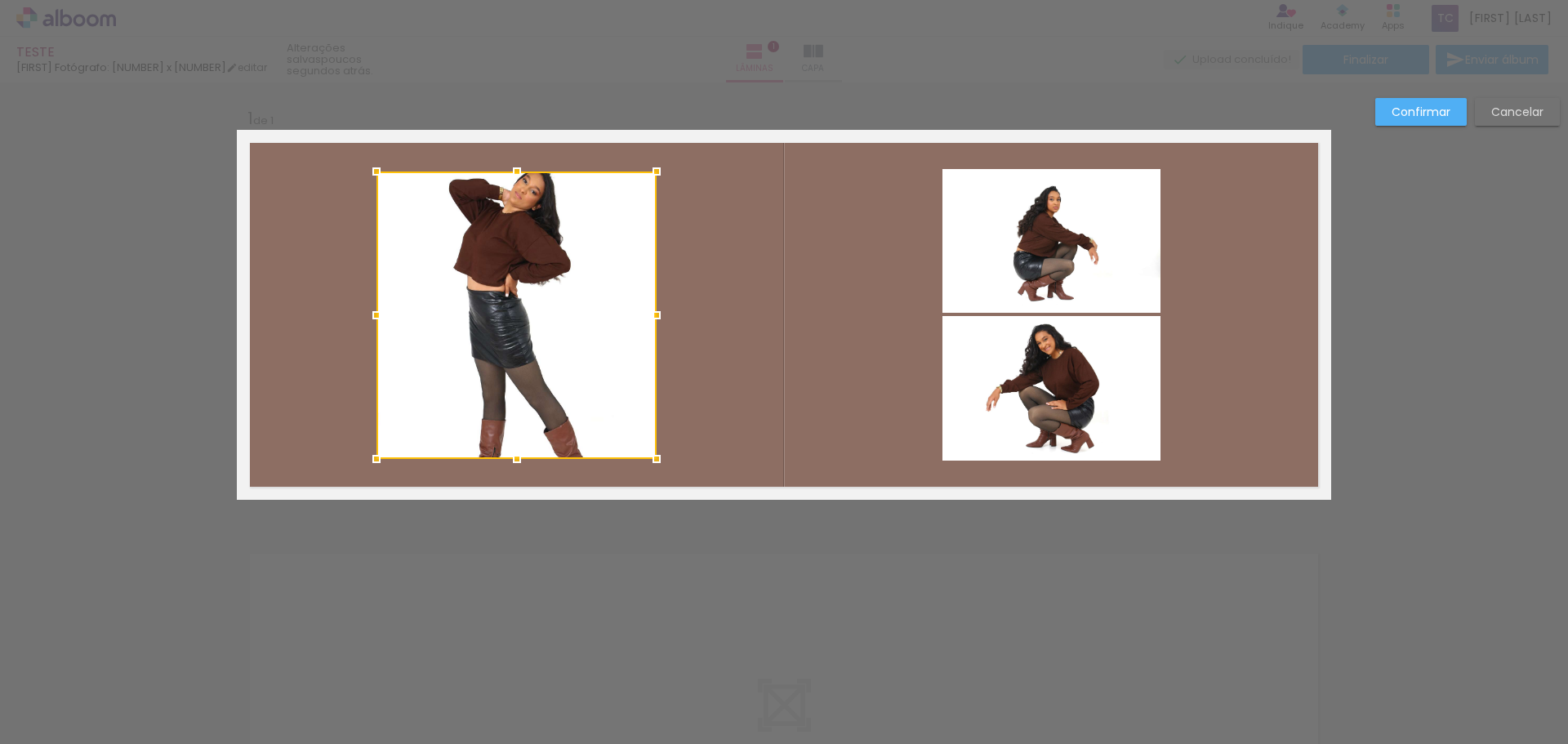 click at bounding box center (516, 315) 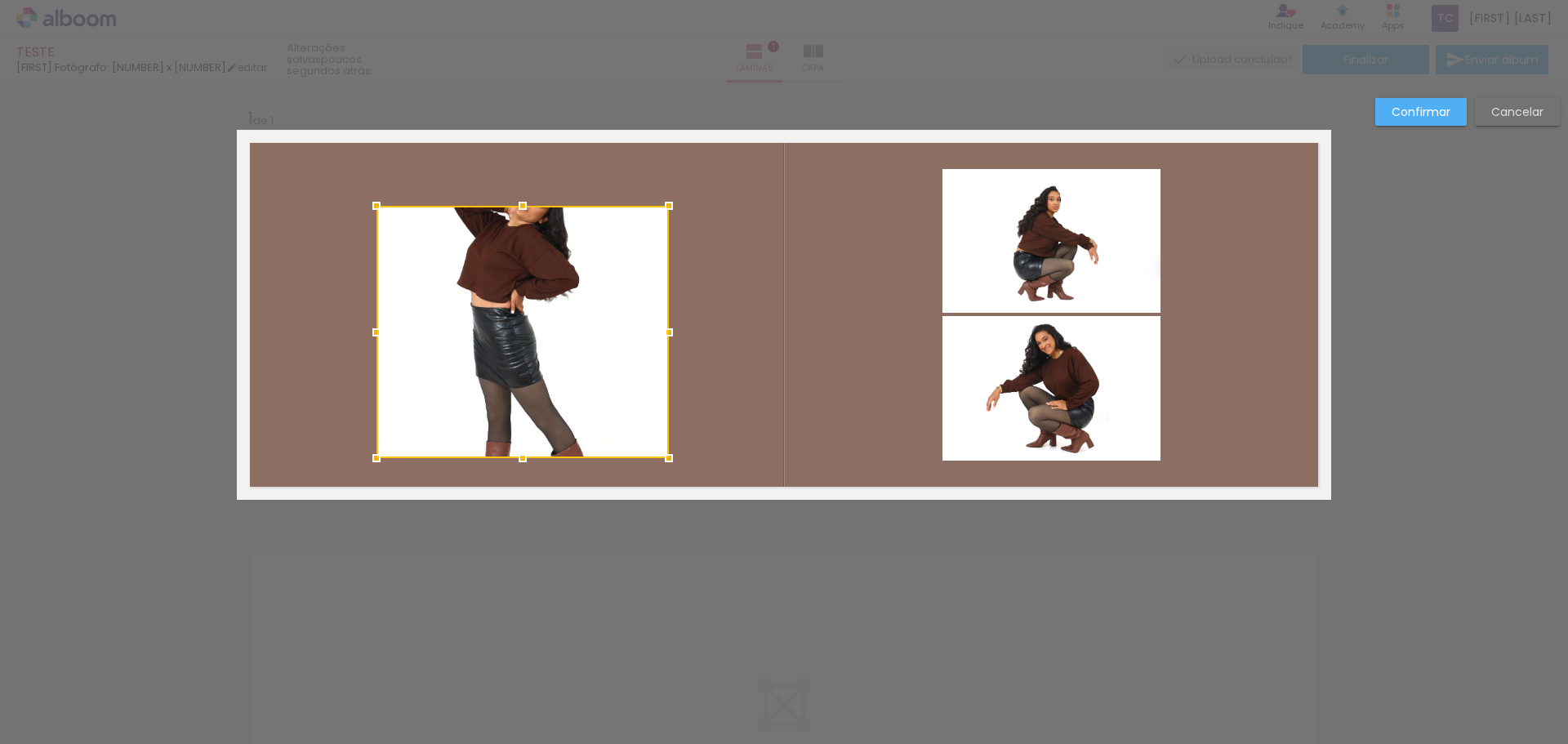 drag, startPoint x: 656, startPoint y: 176, endPoint x: 639, endPoint y: 190, distance: 22.022716 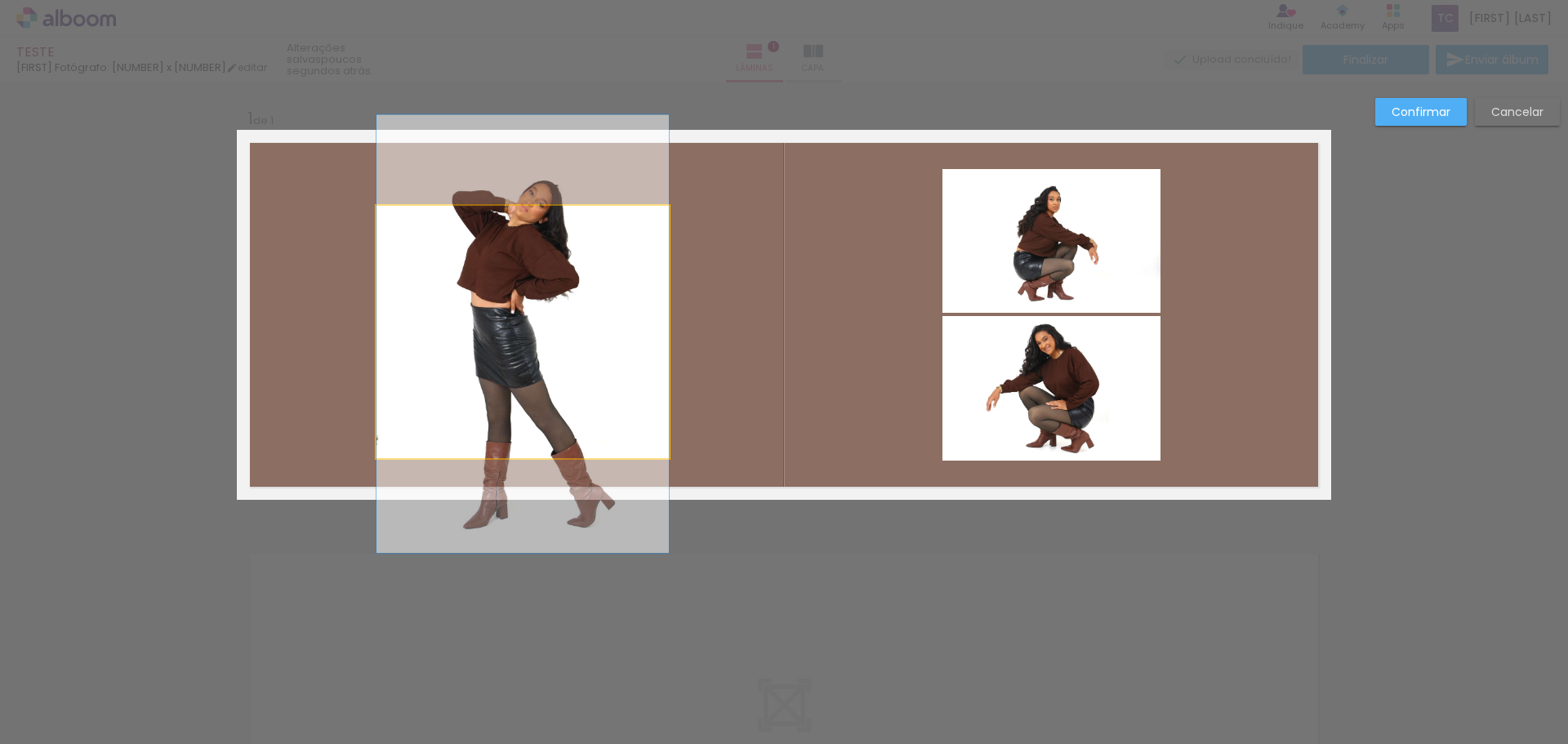 drag, startPoint x: 543, startPoint y: 251, endPoint x: 500, endPoint y: 252, distance: 43.011626 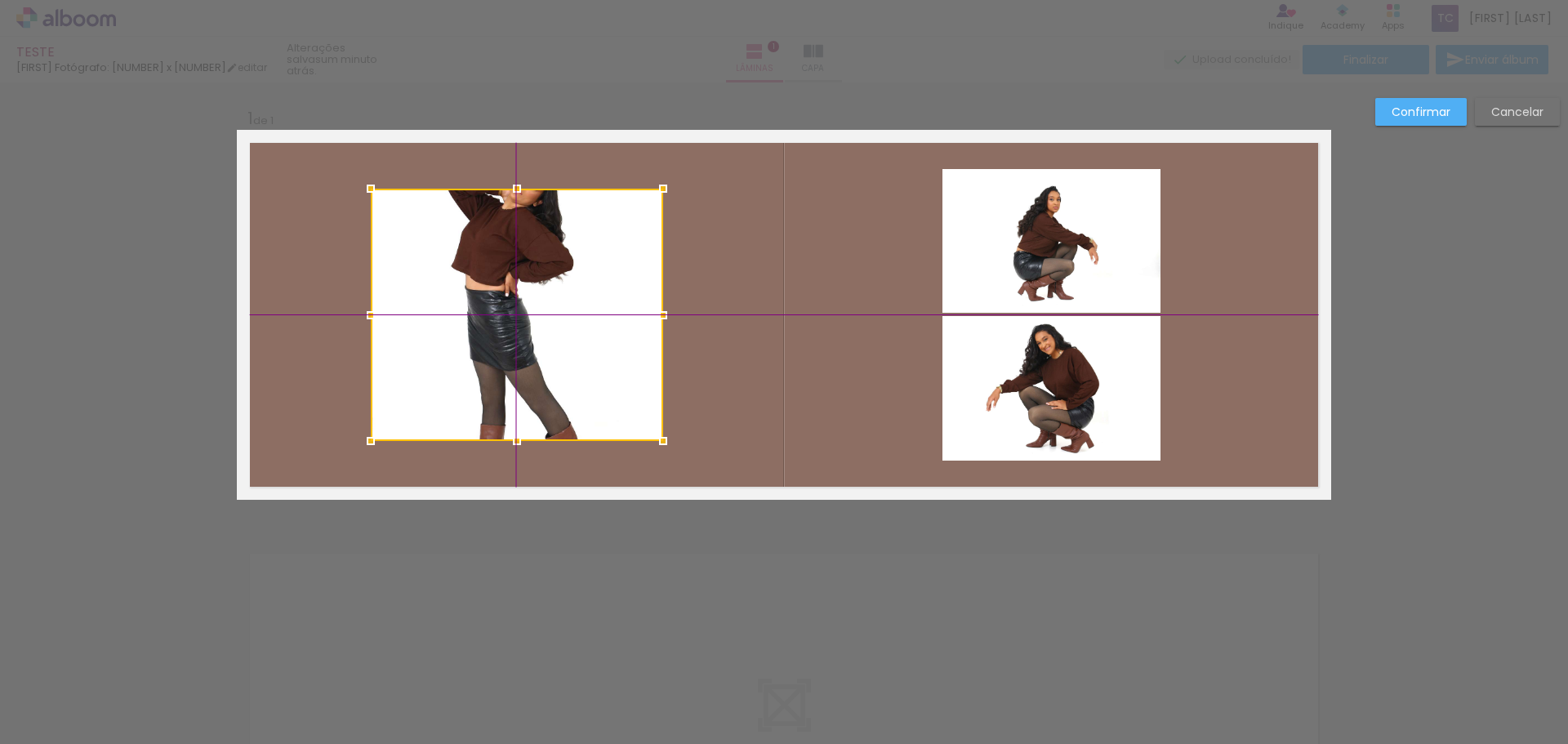 drag, startPoint x: 512, startPoint y: 241, endPoint x: 502, endPoint y: 234, distance: 12 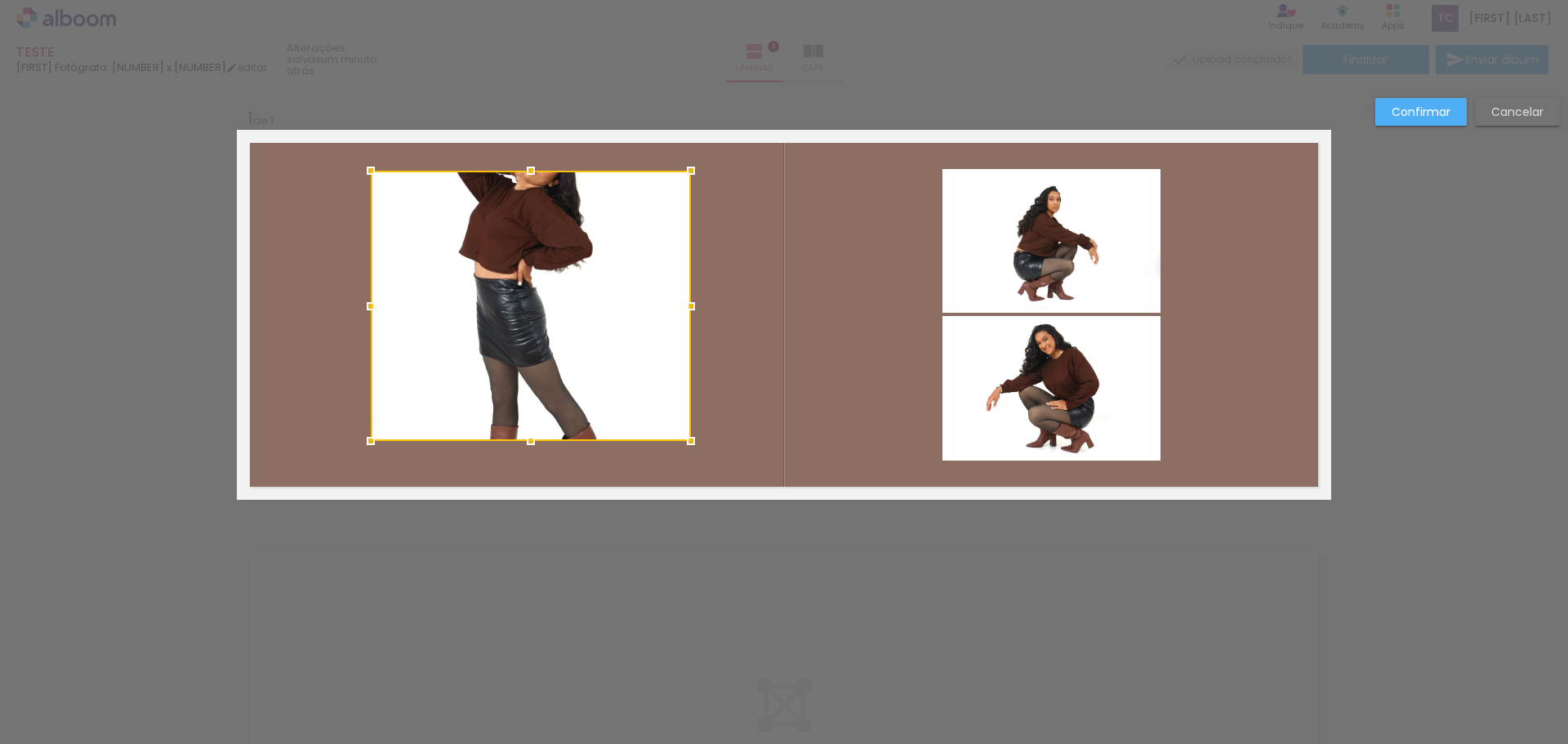 drag, startPoint x: 661, startPoint y: 189, endPoint x: 693, endPoint y: 161, distance: 42.520583 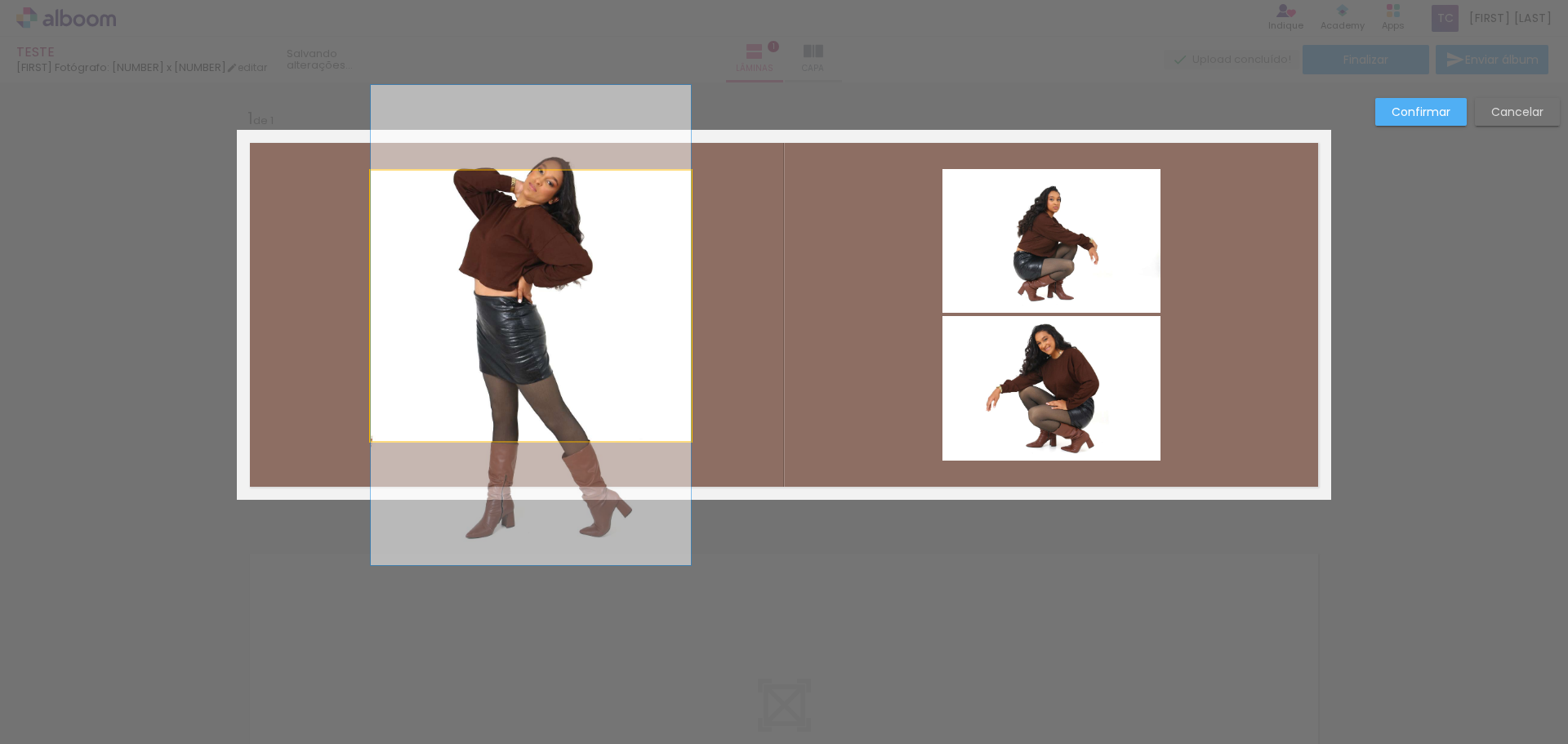 drag, startPoint x: 584, startPoint y: 251, endPoint x: 584, endPoint y: 268, distance: 17 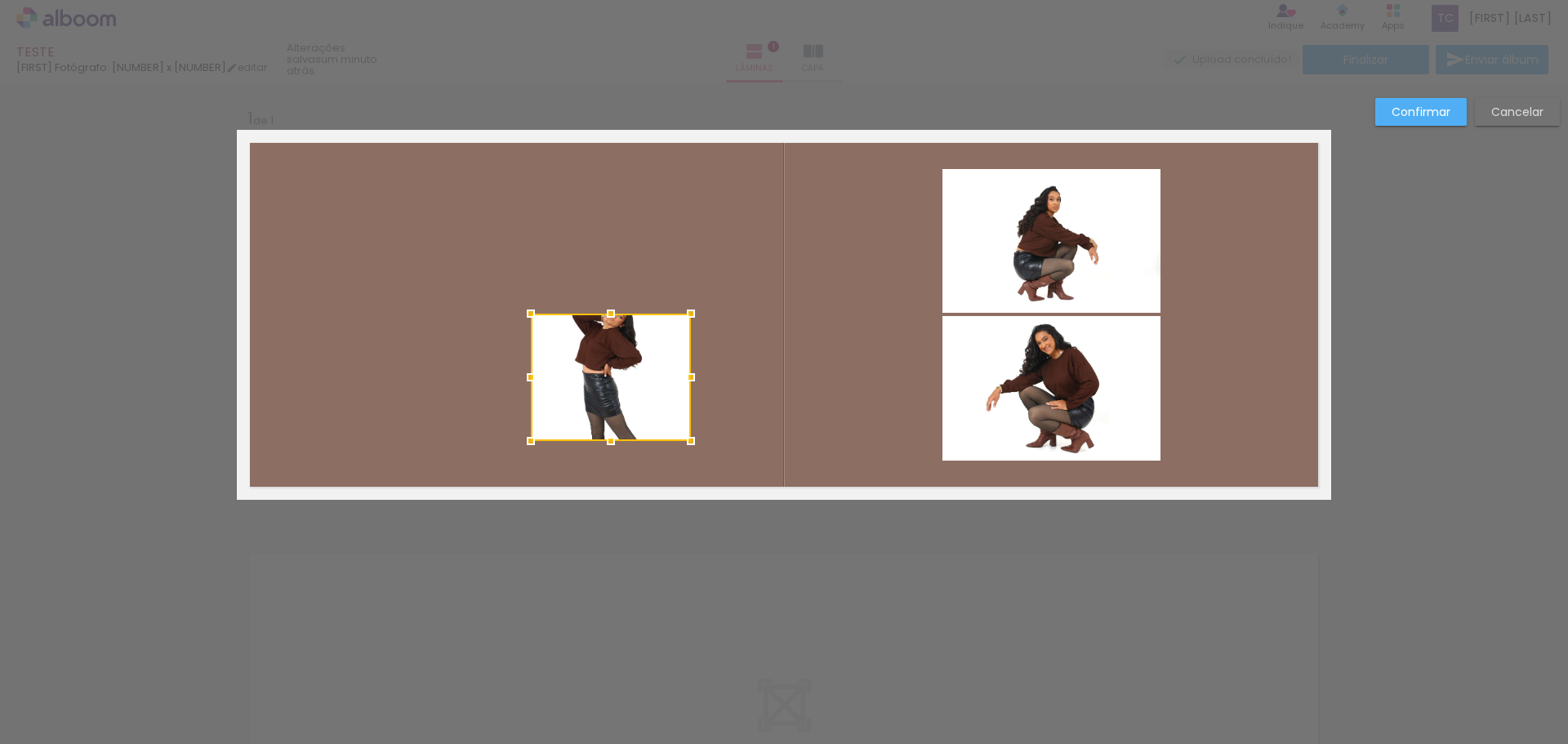 drag, startPoint x: 366, startPoint y: 171, endPoint x: 526, endPoint y: 314, distance: 214.59031 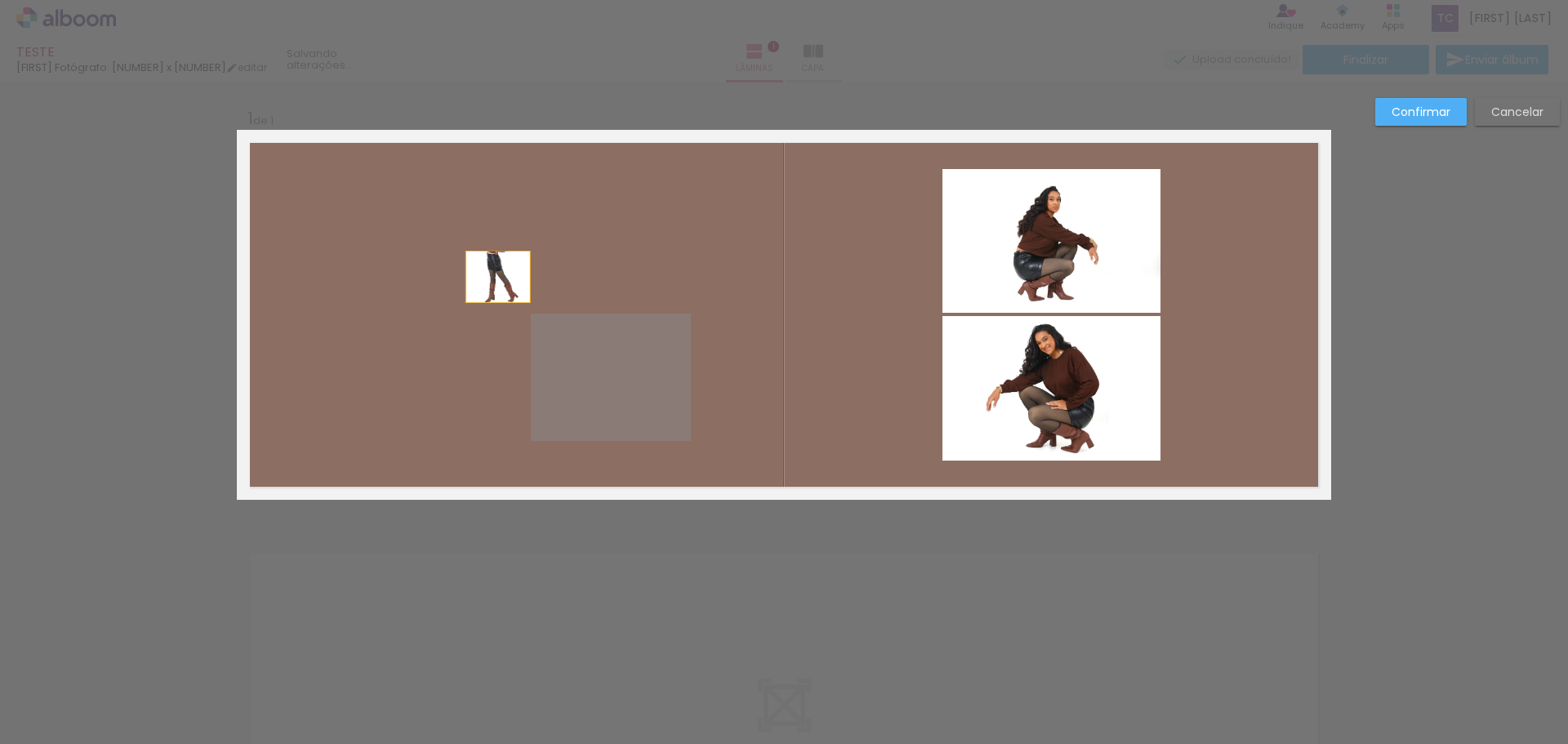 drag, startPoint x: 612, startPoint y: 363, endPoint x: 492, endPoint y: 277, distance: 147.63468 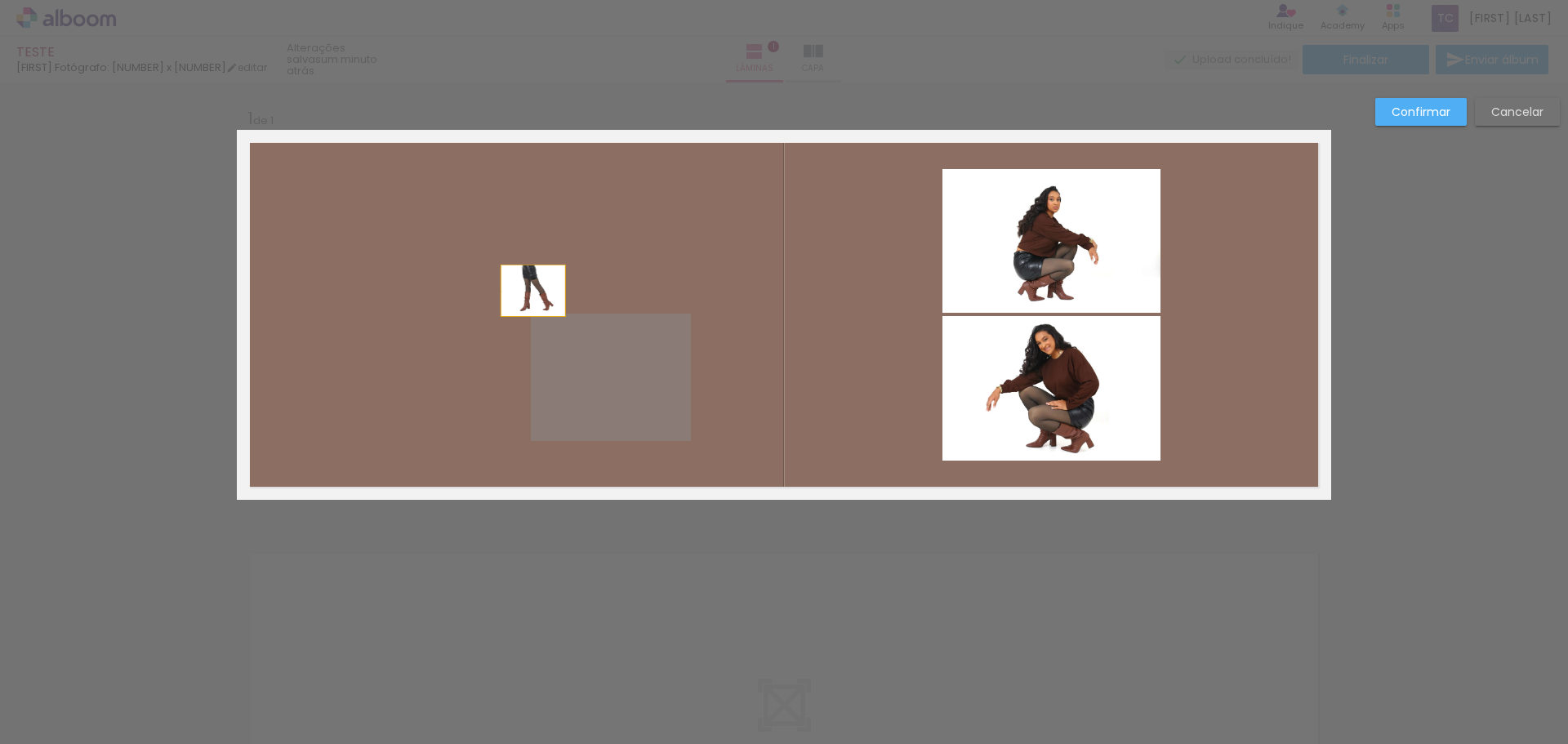 drag, startPoint x: 595, startPoint y: 347, endPoint x: 527, endPoint y: 291, distance: 88.090862 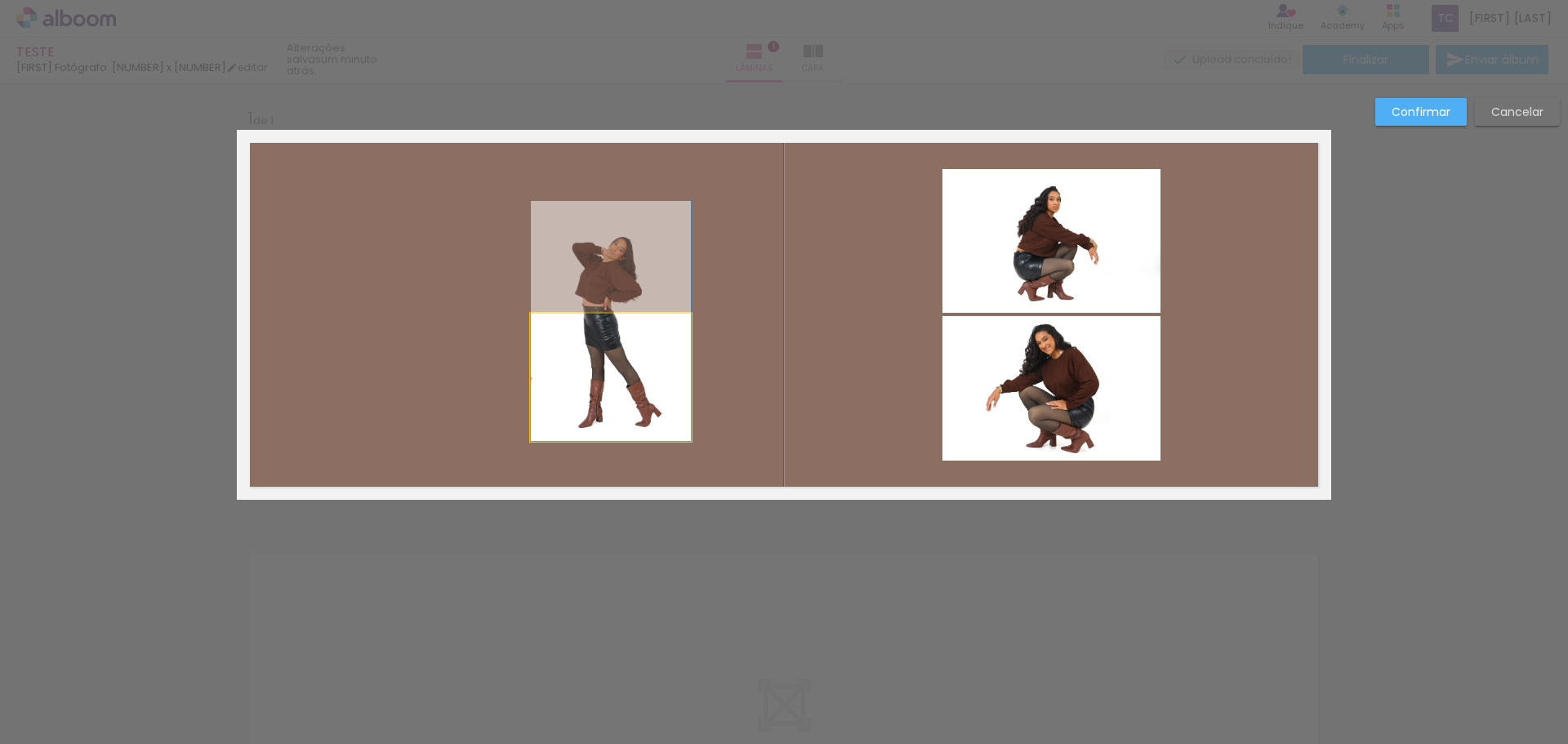 click 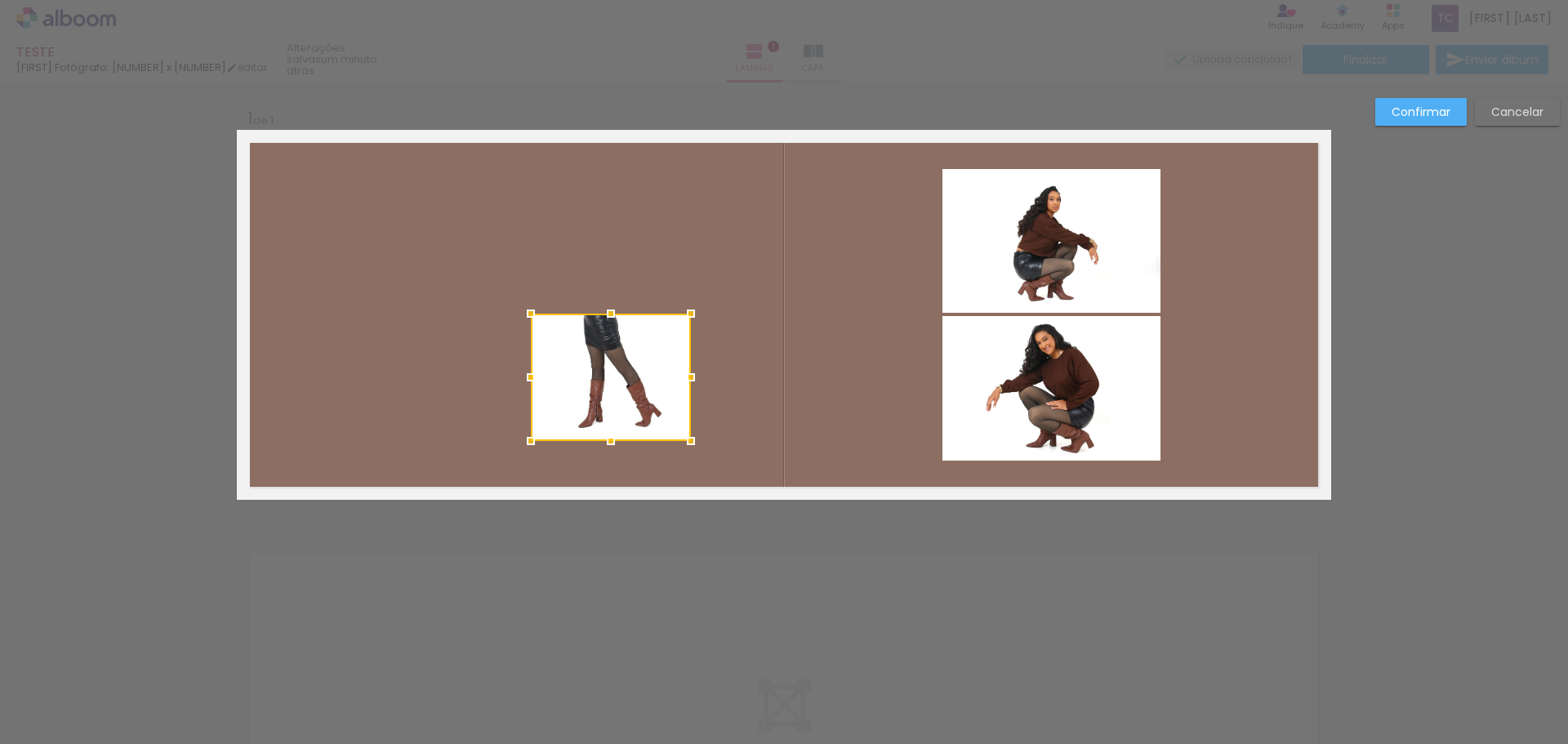 click at bounding box center [611, 377] 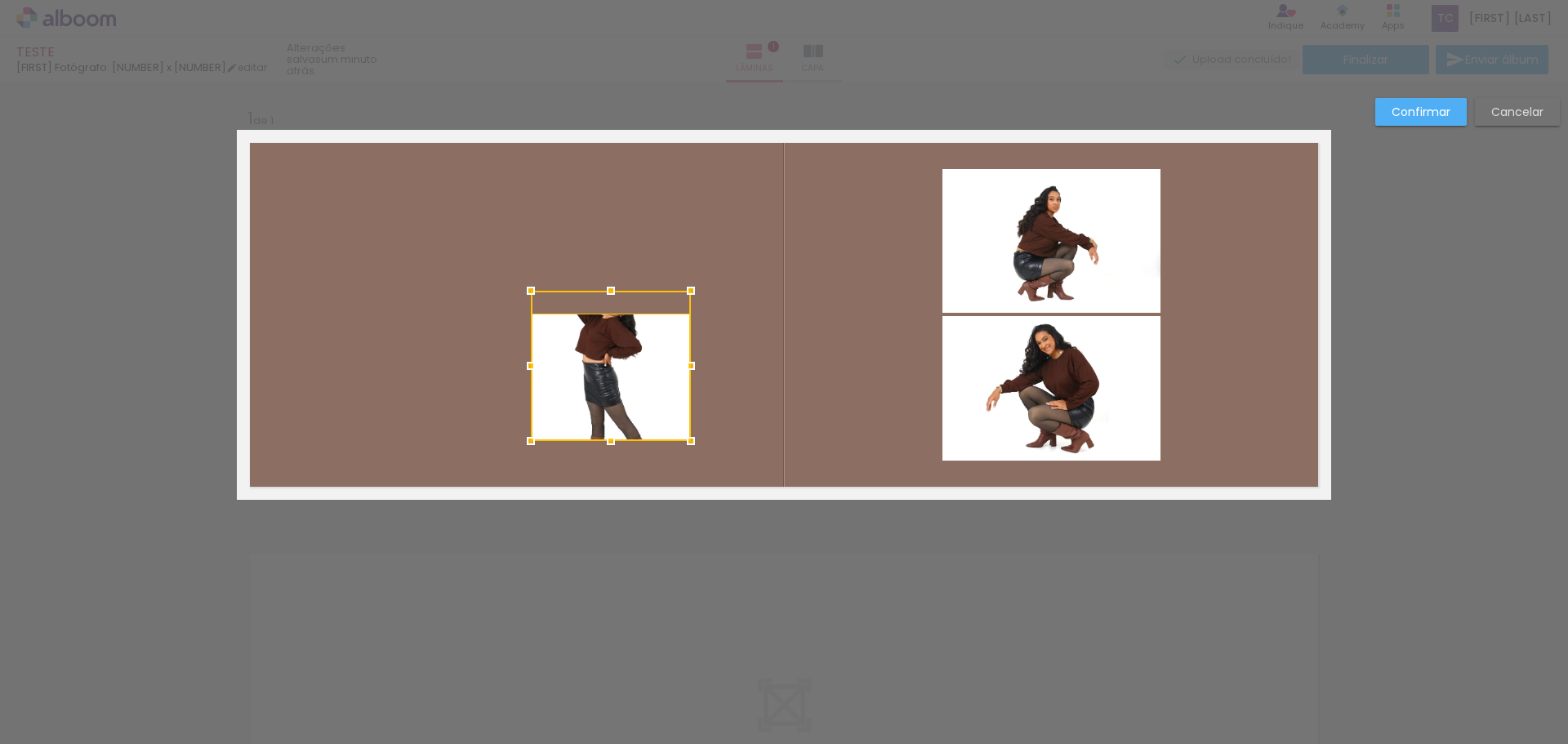 drag, startPoint x: 608, startPoint y: 314, endPoint x: 624, endPoint y: 177, distance: 137.9311 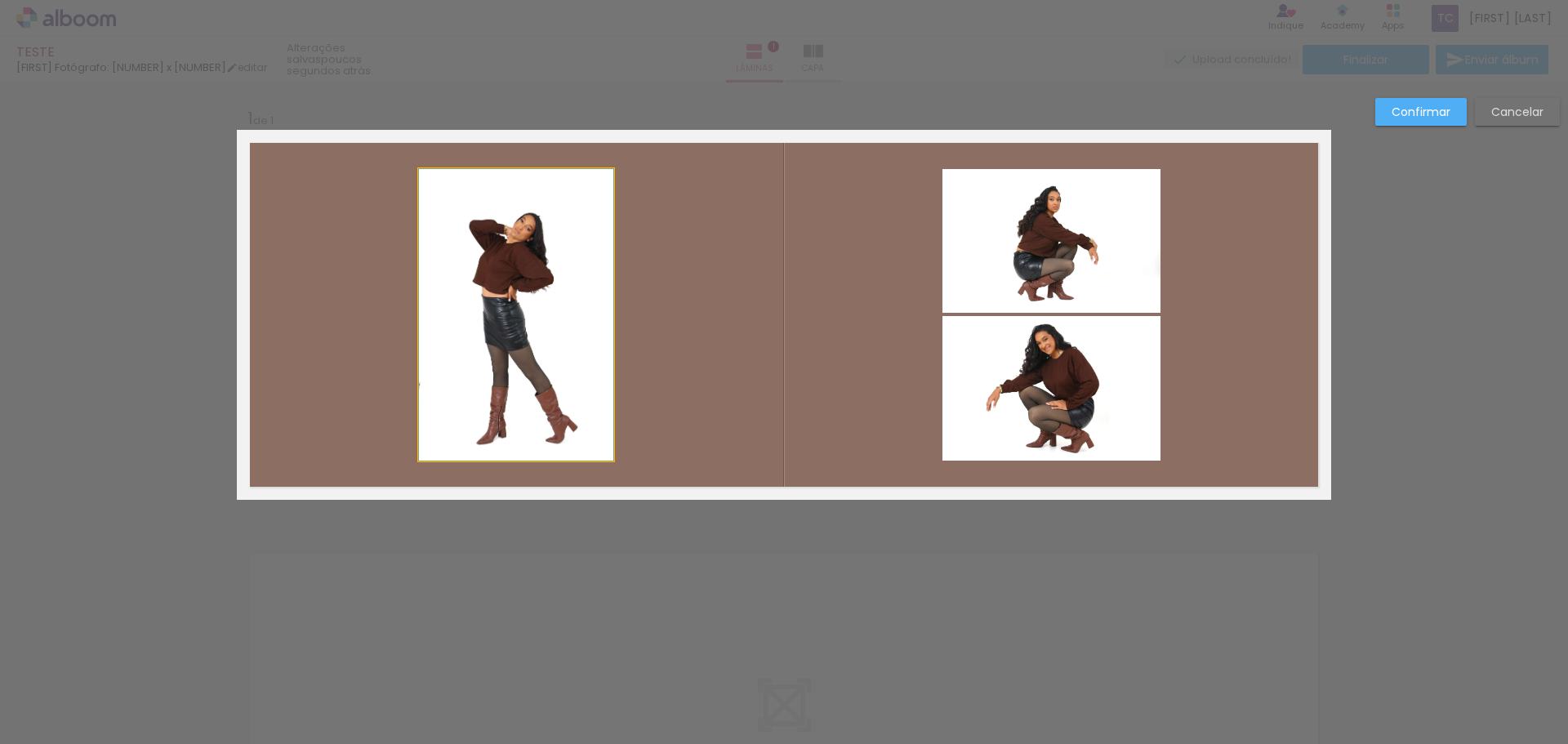 click 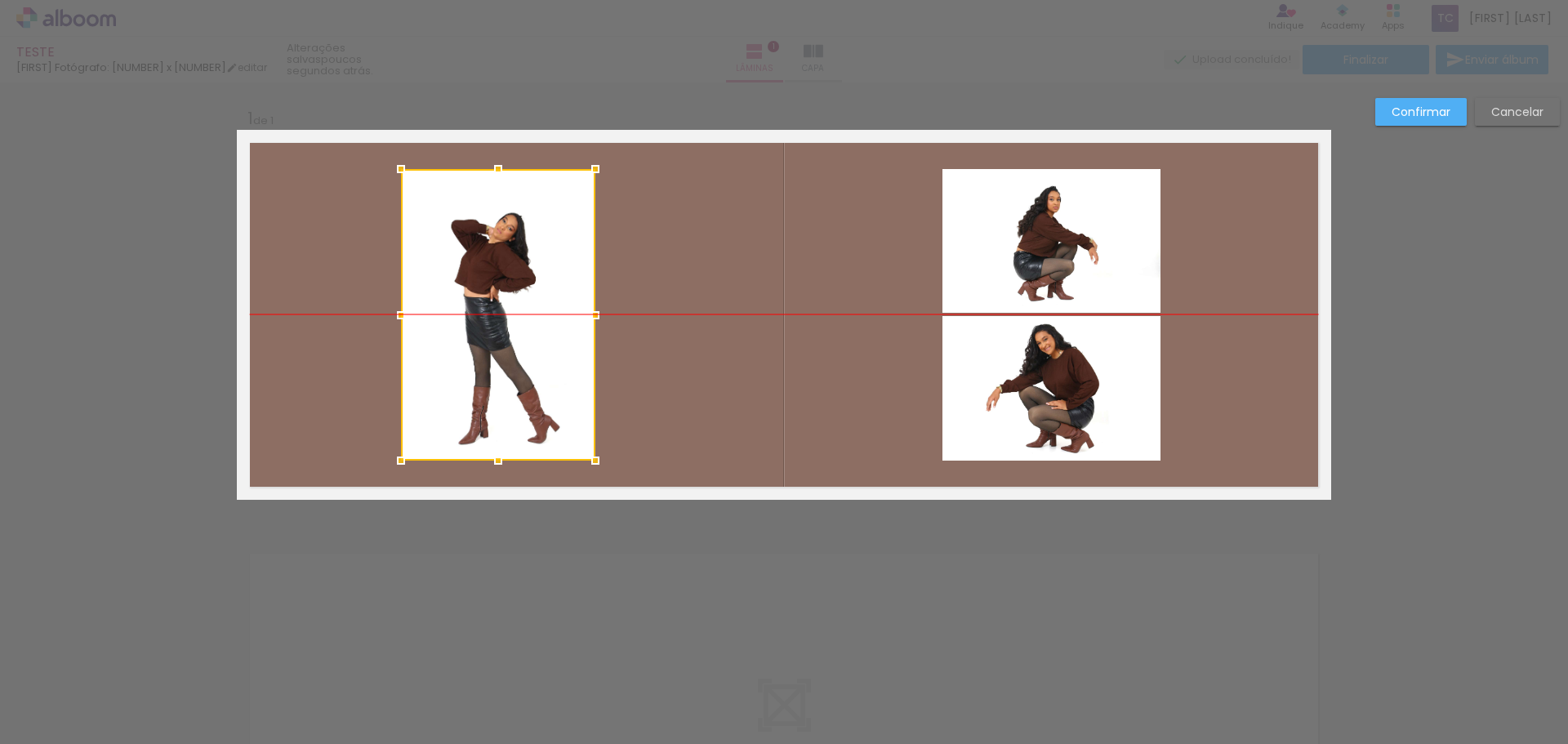 drag, startPoint x: 508, startPoint y: 260, endPoint x: 490, endPoint y: 261, distance: 18.027756 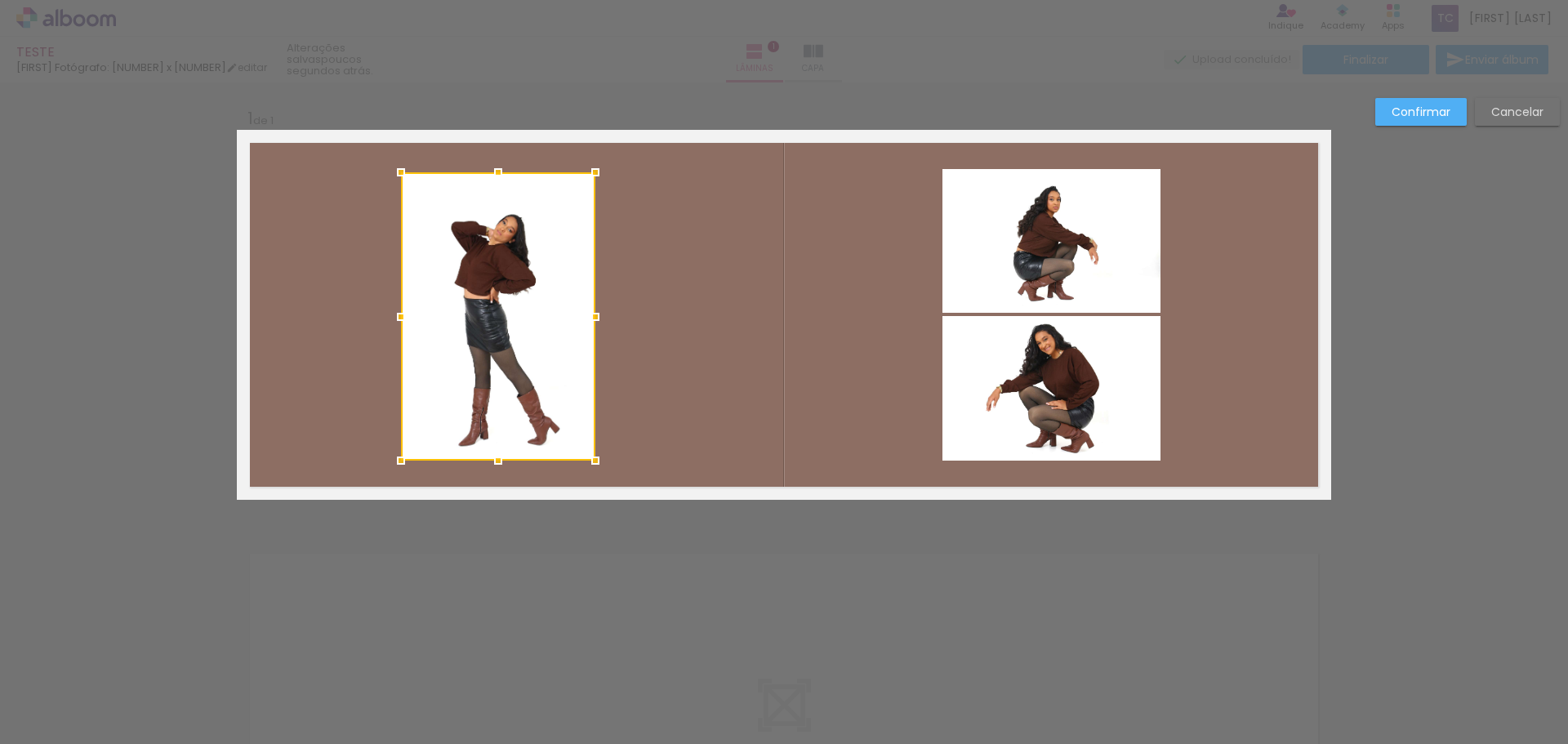 drag, startPoint x: 492, startPoint y: 168, endPoint x: 551, endPoint y: 171, distance: 59.076222 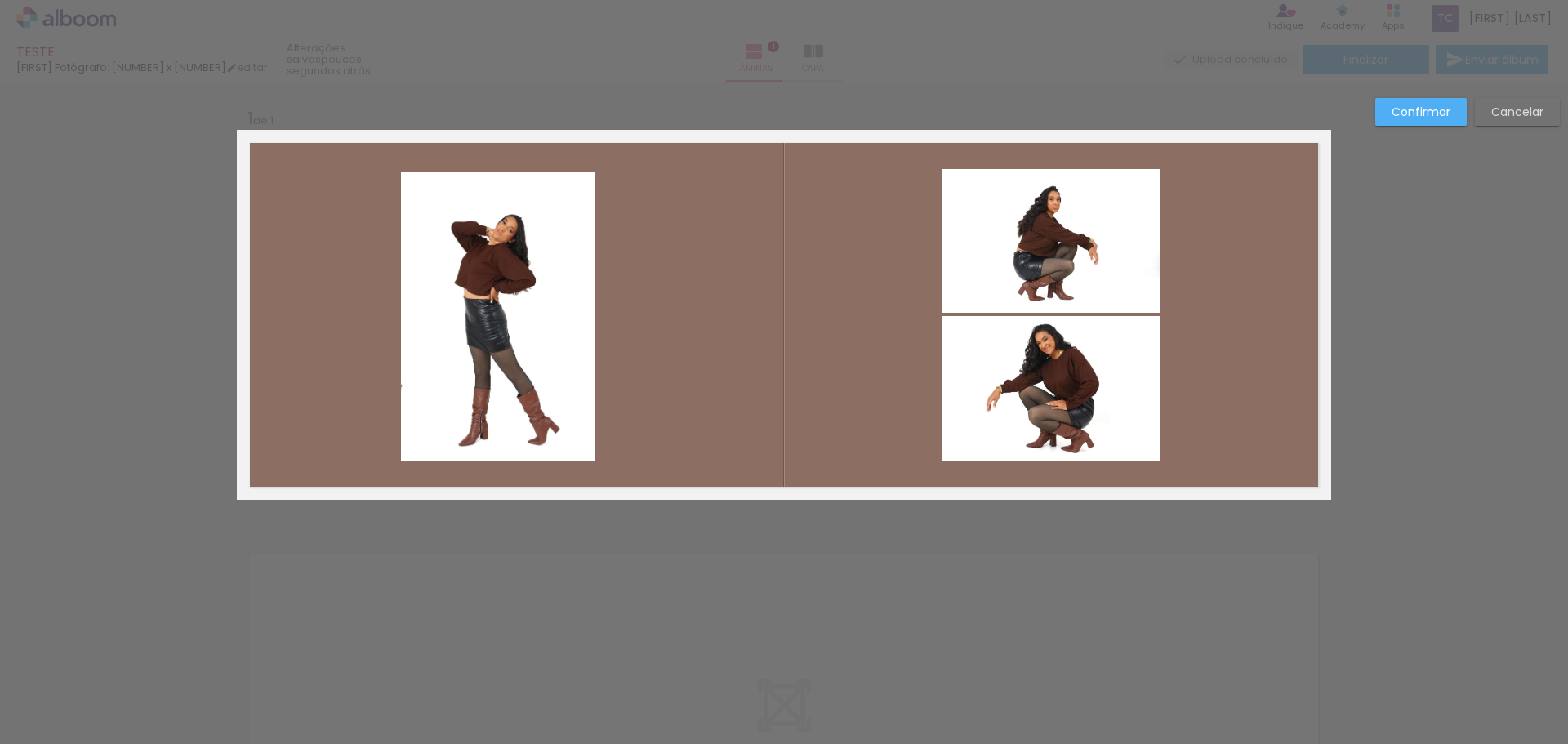 click 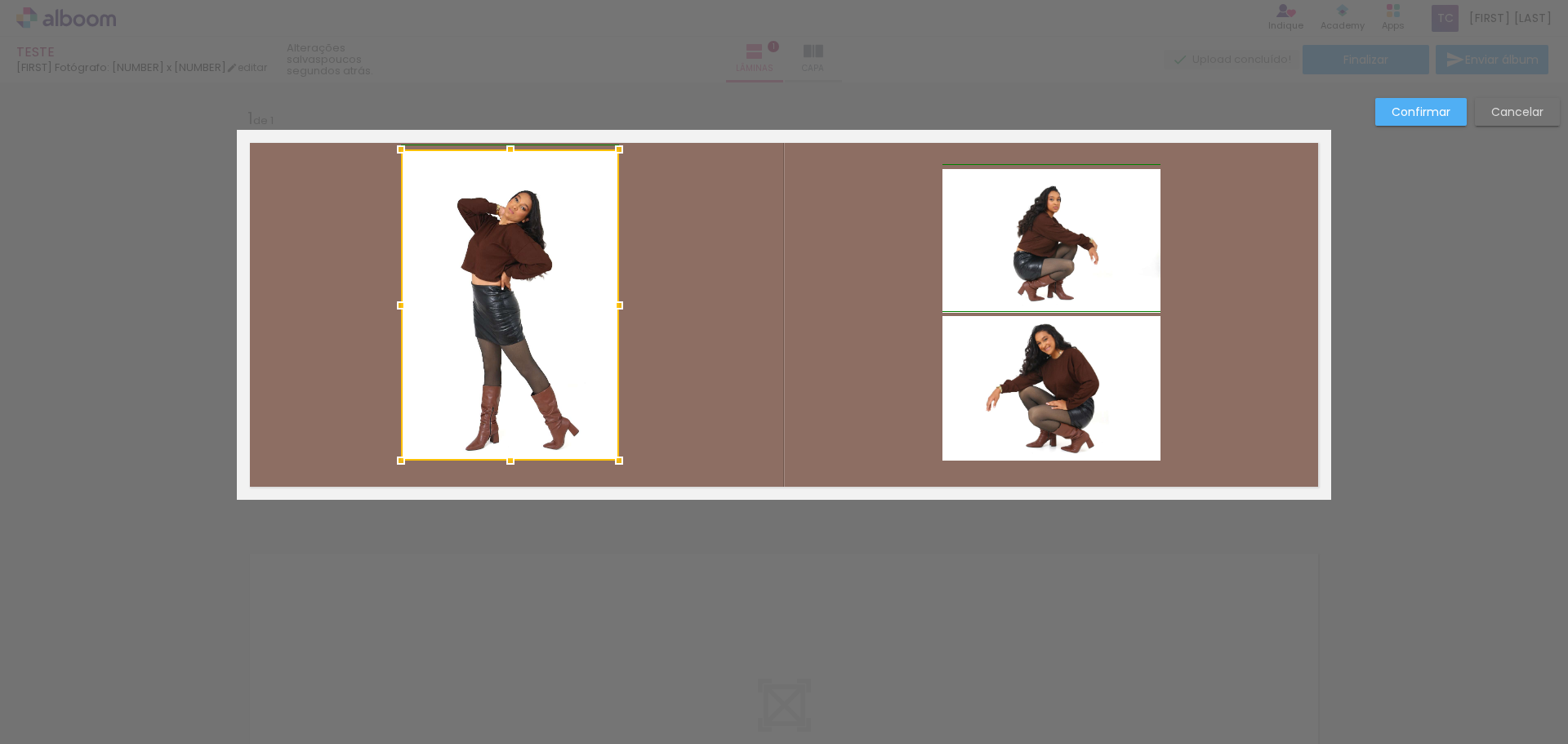 drag, startPoint x: 591, startPoint y: 172, endPoint x: 620, endPoint y: 153, distance: 34.669872 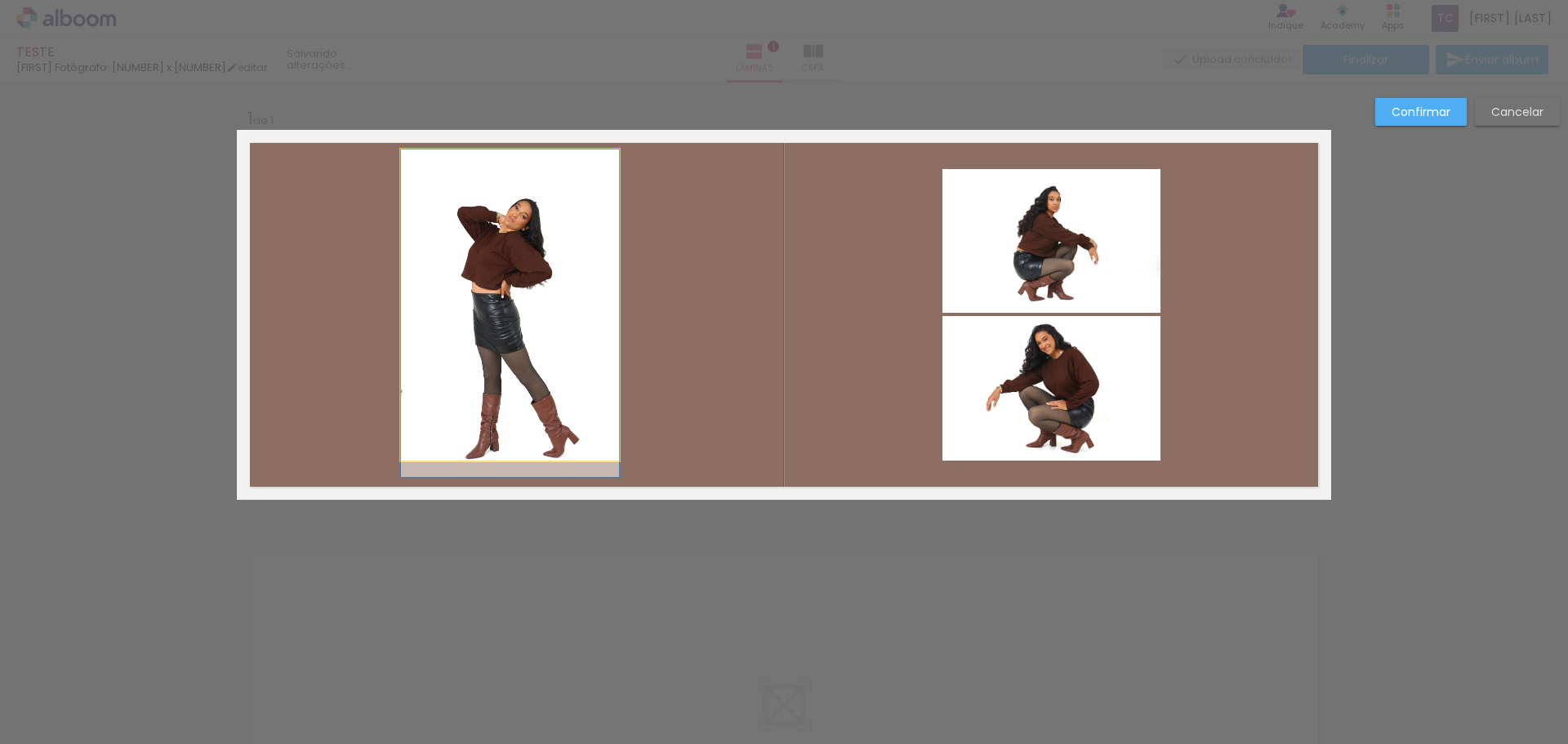 drag, startPoint x: 554, startPoint y: 239, endPoint x: 537, endPoint y: 249, distance: 19.723083 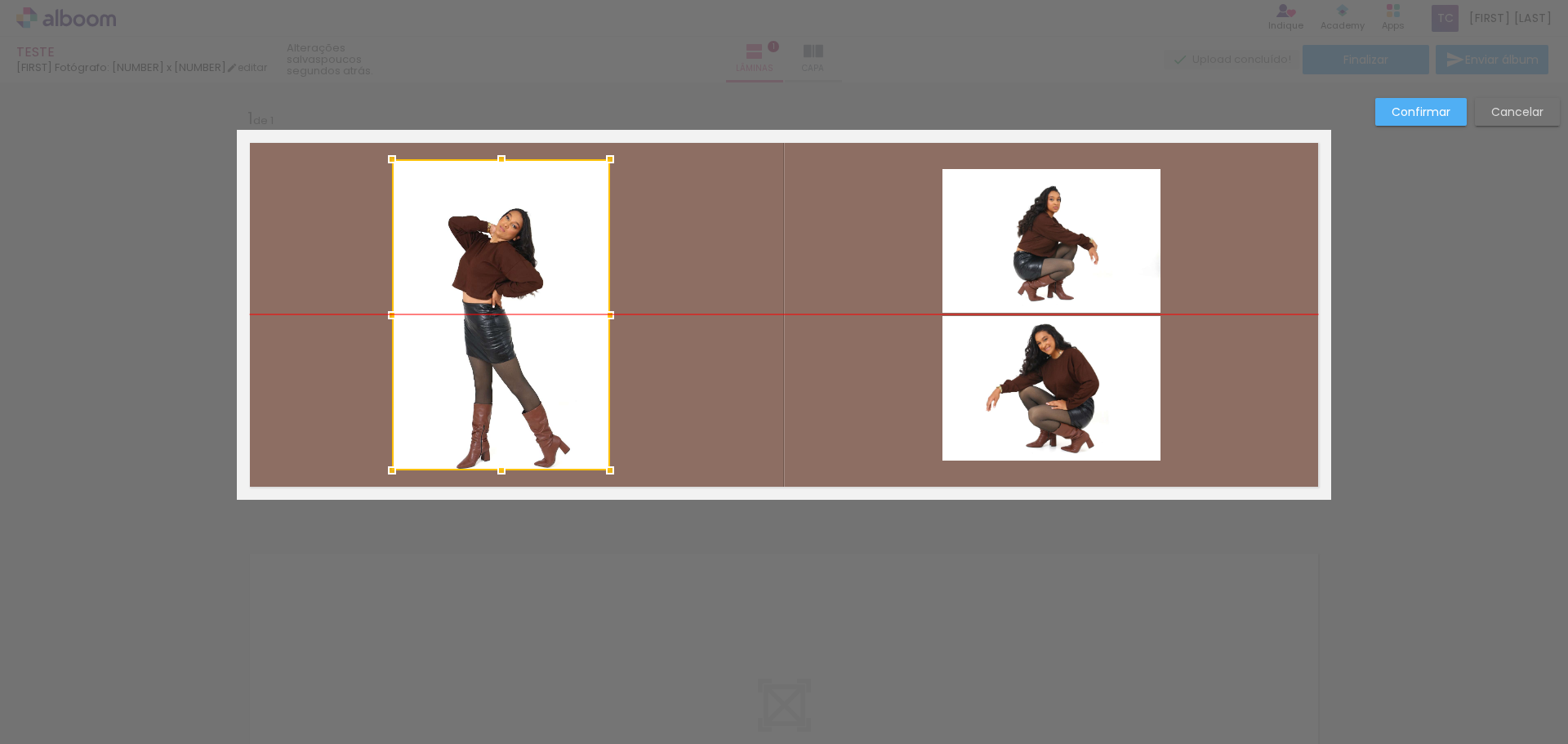drag, startPoint x: 524, startPoint y: 321, endPoint x: 515, endPoint y: 329, distance: 12.041595 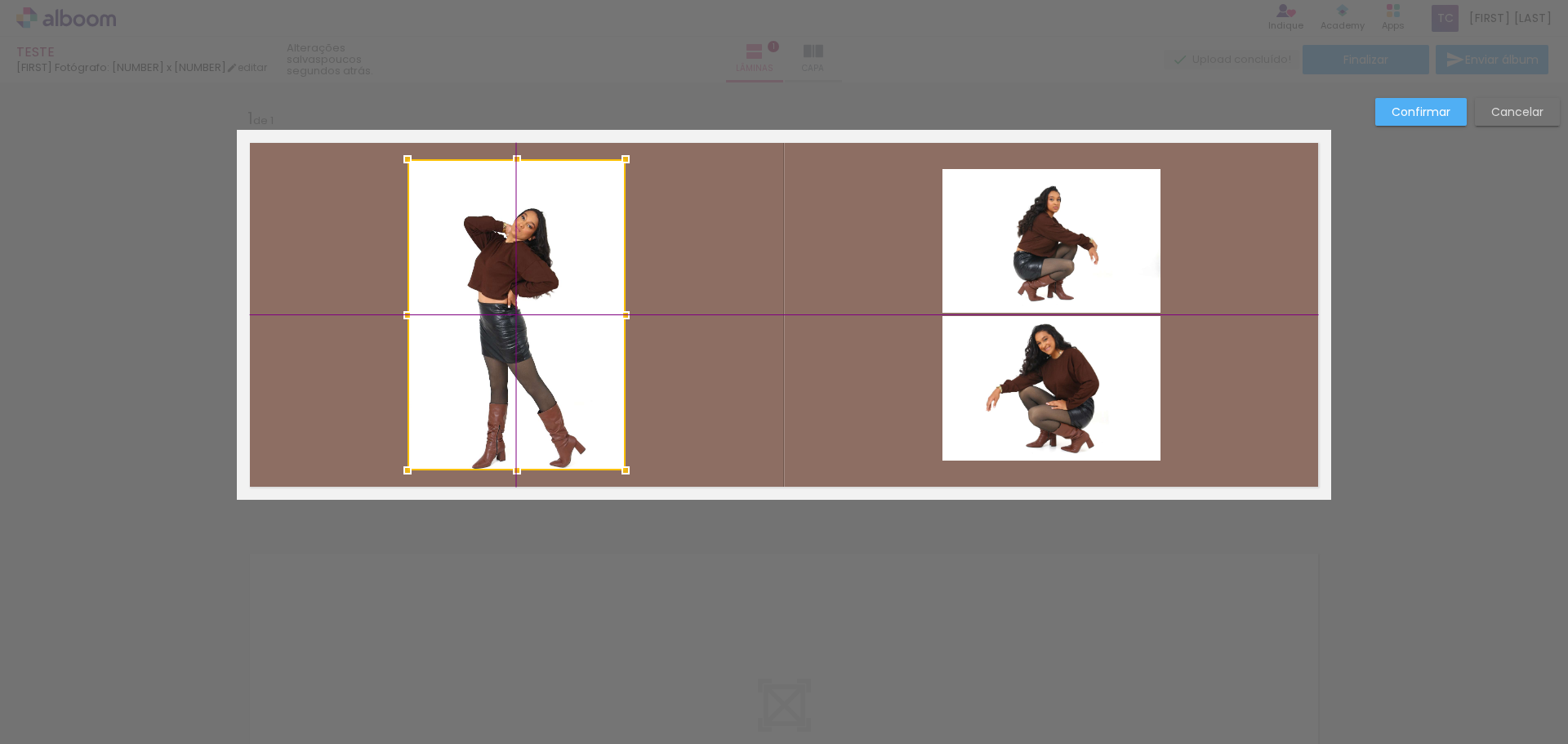 drag, startPoint x: 516, startPoint y: 355, endPoint x: 520, endPoint y: 333, distance: 22.36068 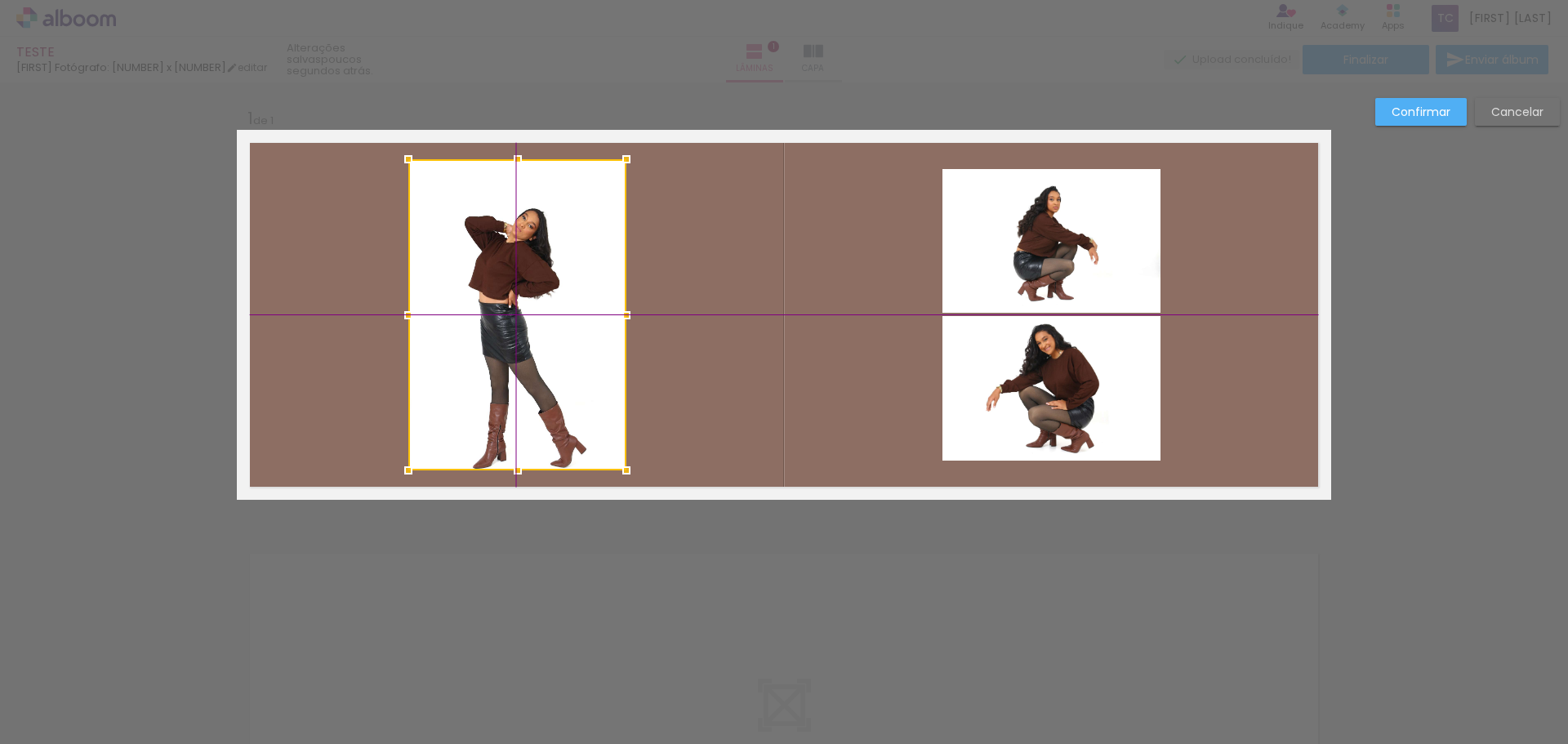 click at bounding box center [517, 314] 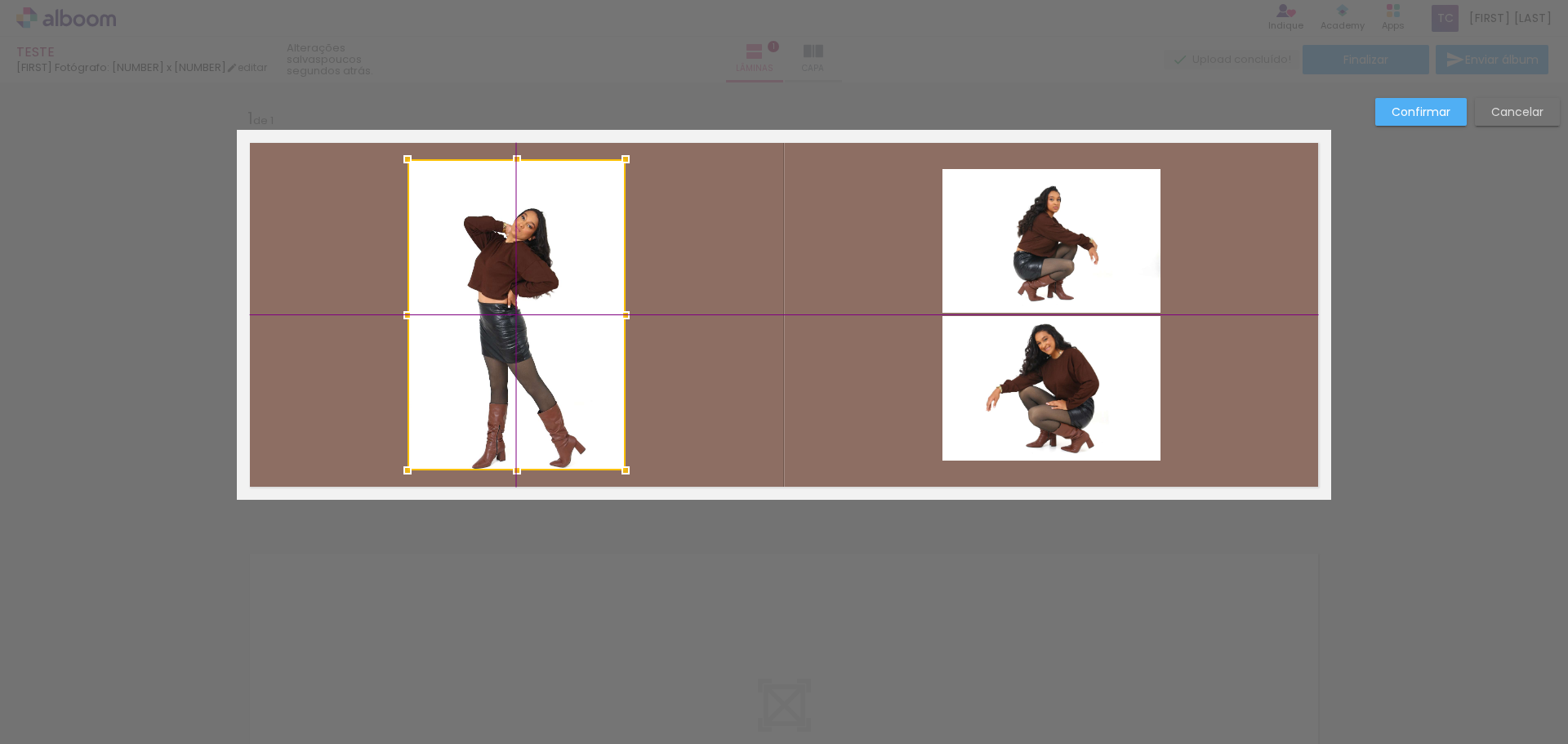 drag, startPoint x: 483, startPoint y: 264, endPoint x: 475, endPoint y: 270, distance: 10 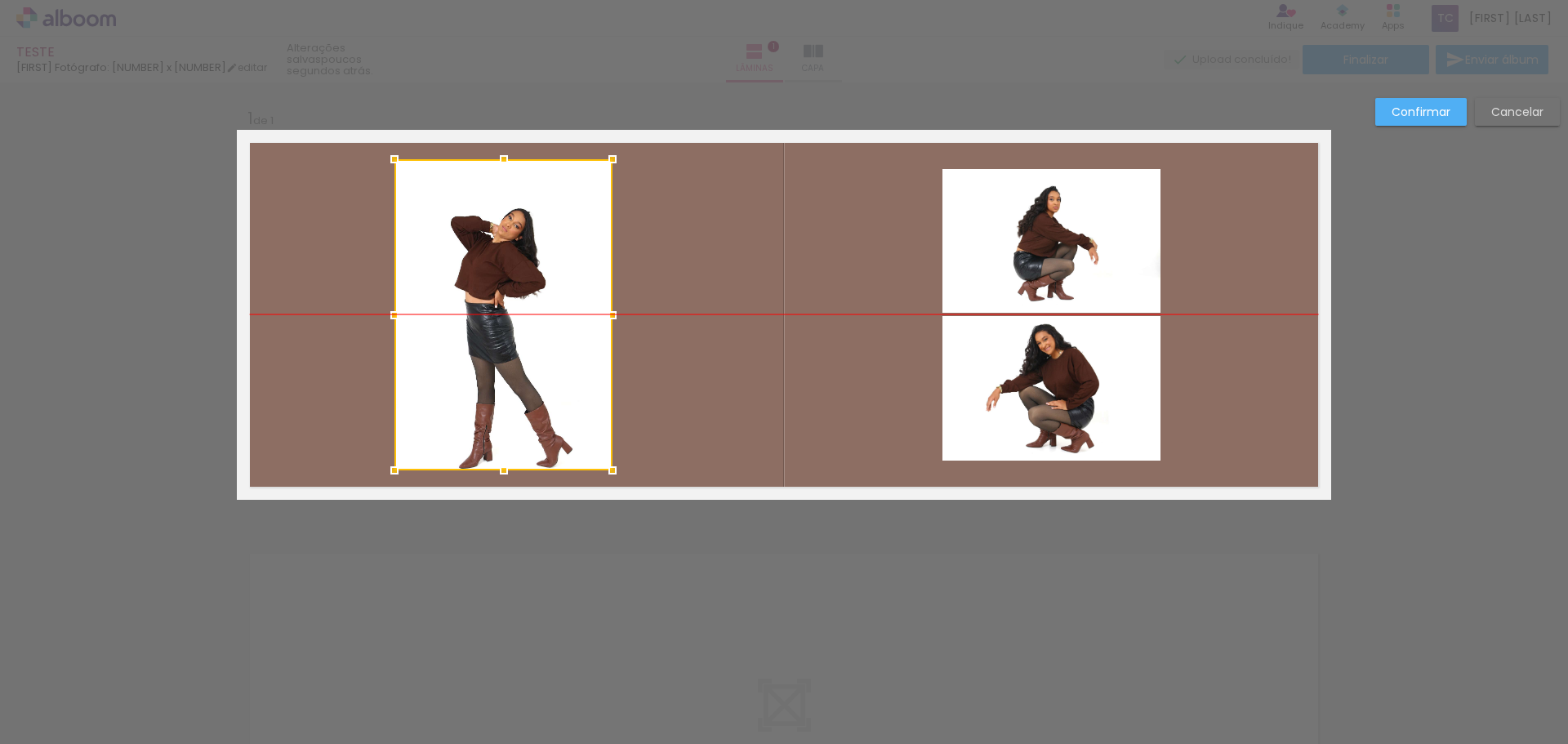 drag, startPoint x: 506, startPoint y: 312, endPoint x: 492, endPoint y: 313, distance: 14.03567 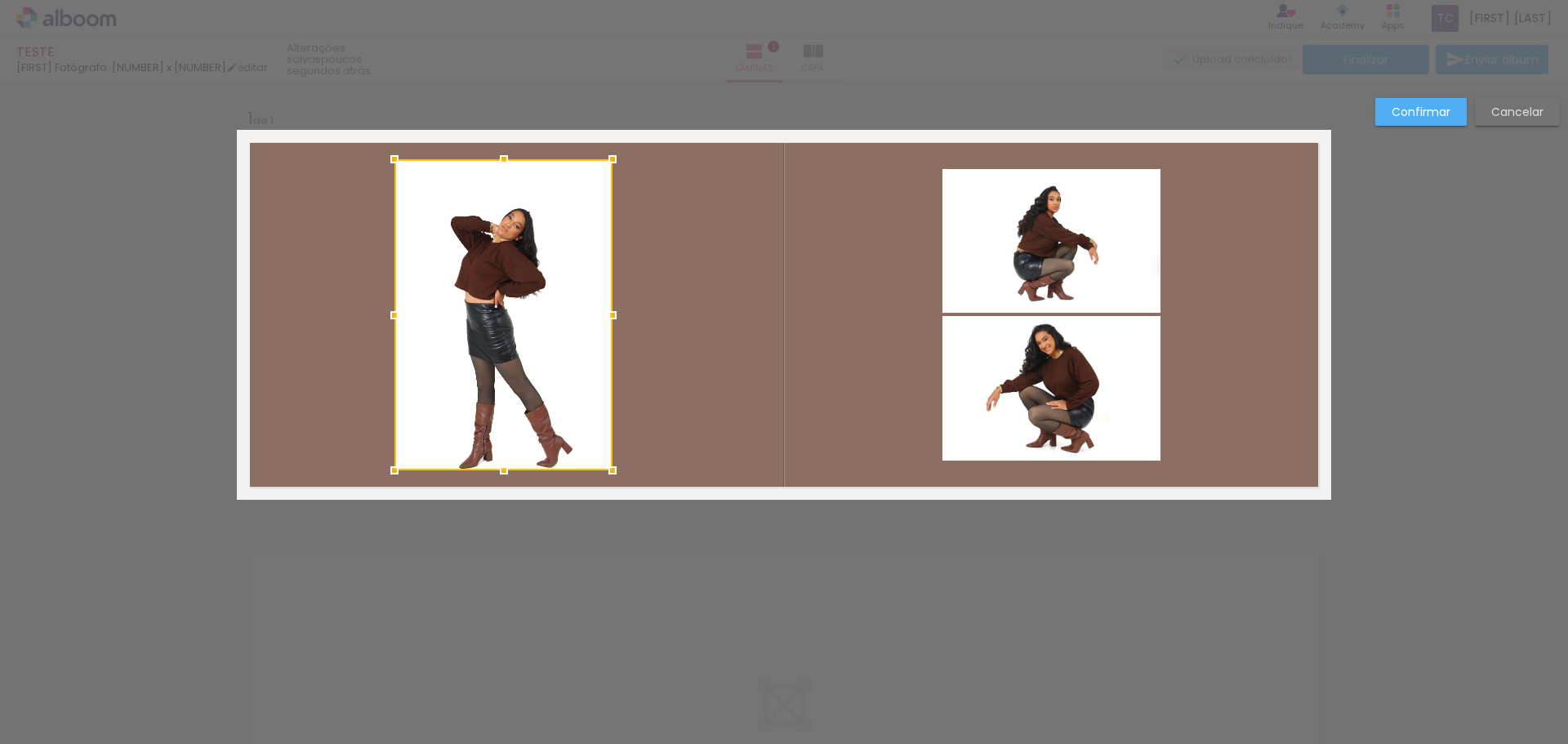 click at bounding box center (784, 314) 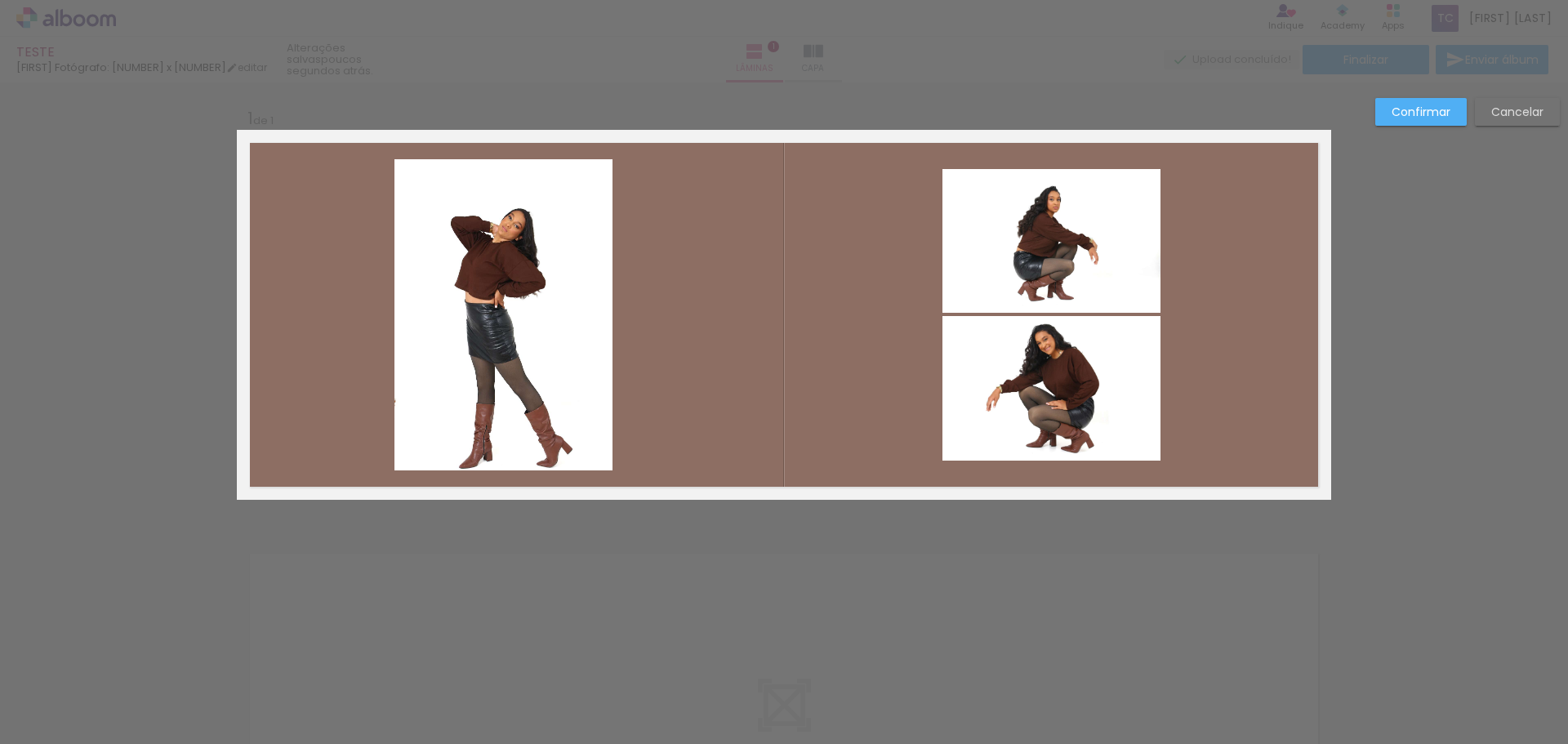 drag, startPoint x: 362, startPoint y: 145, endPoint x: 708, endPoint y: 247, distance: 360.7215 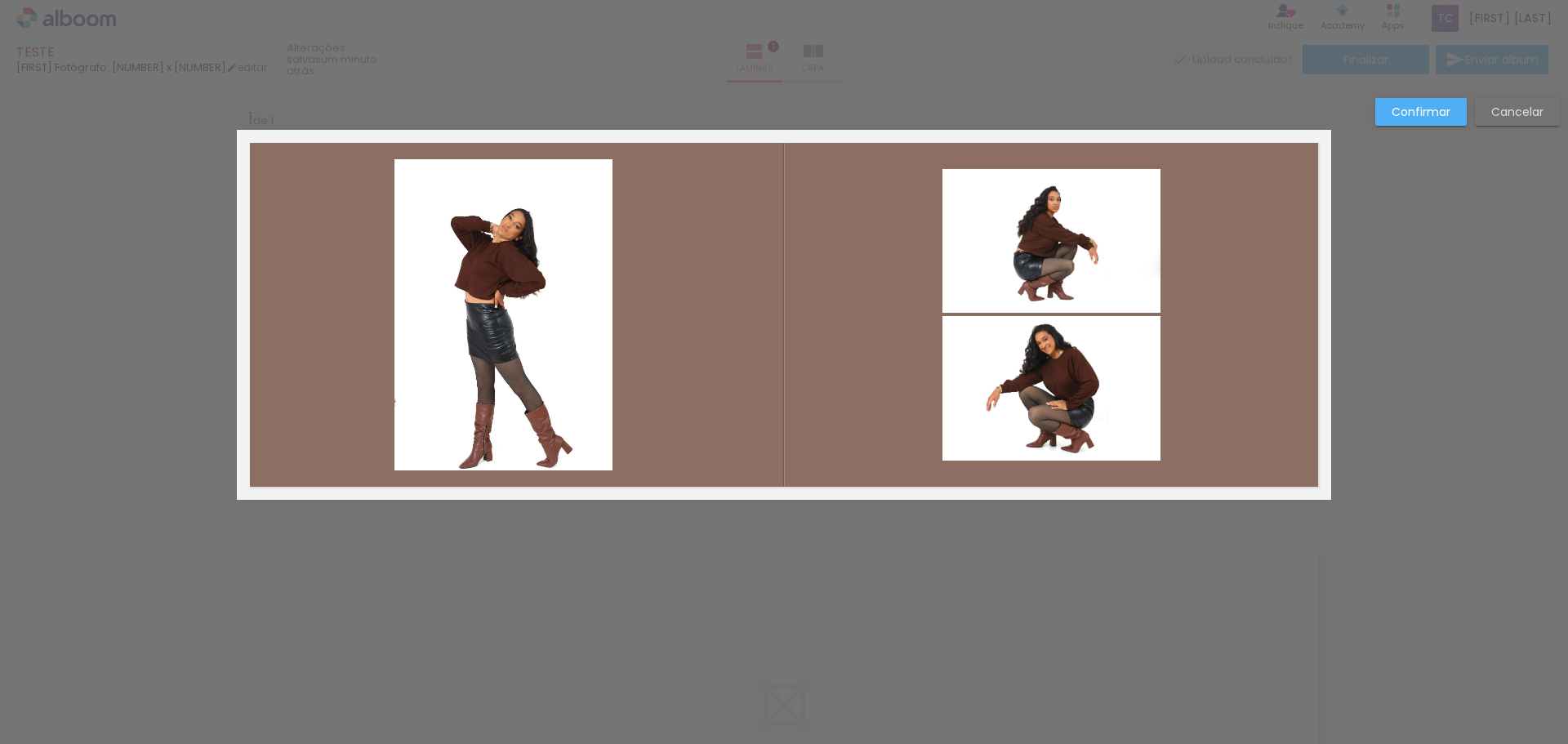 click on "Confirmar Cancelar" at bounding box center [784, 513] 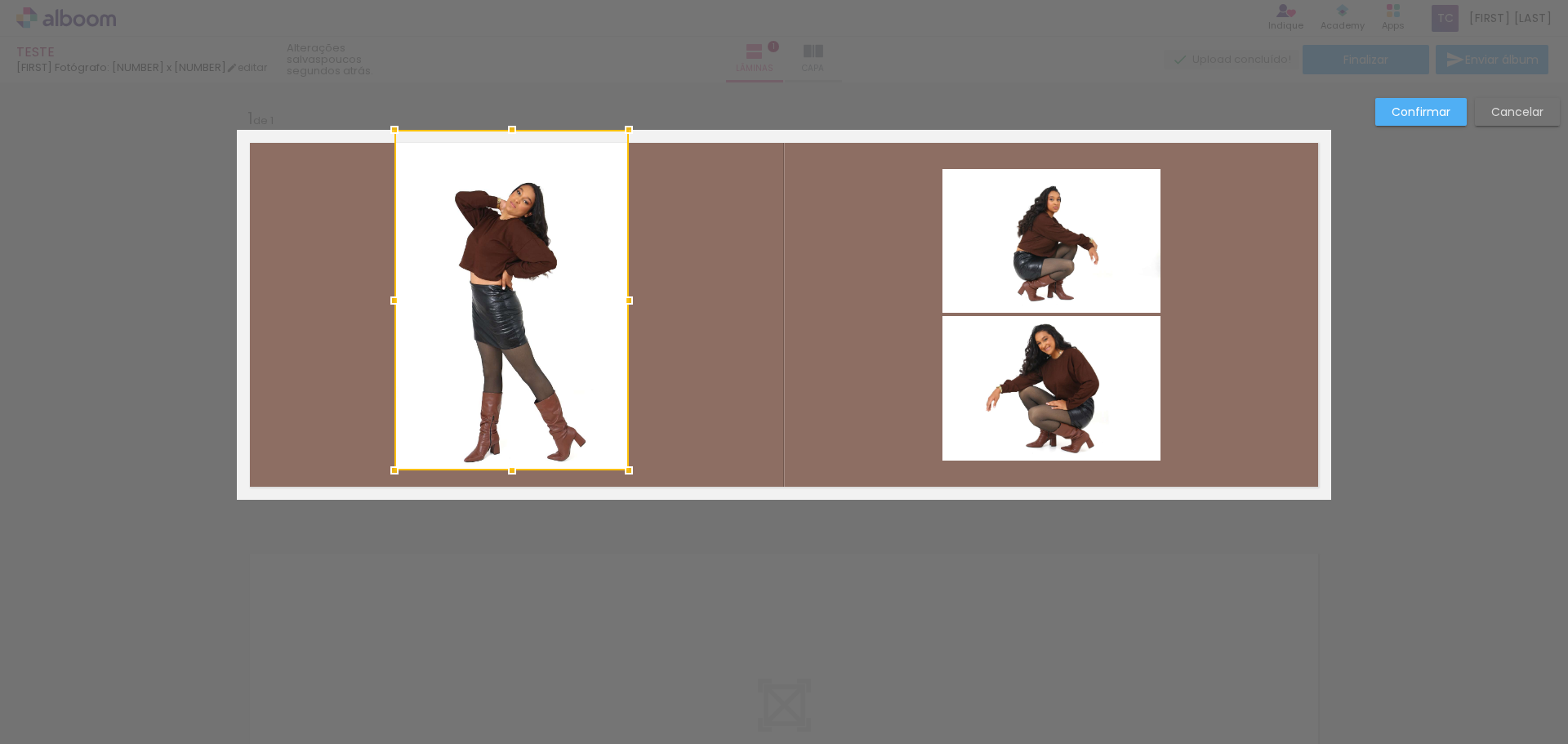 drag, startPoint x: 605, startPoint y: 160, endPoint x: 621, endPoint y: 135, distance: 29.681644 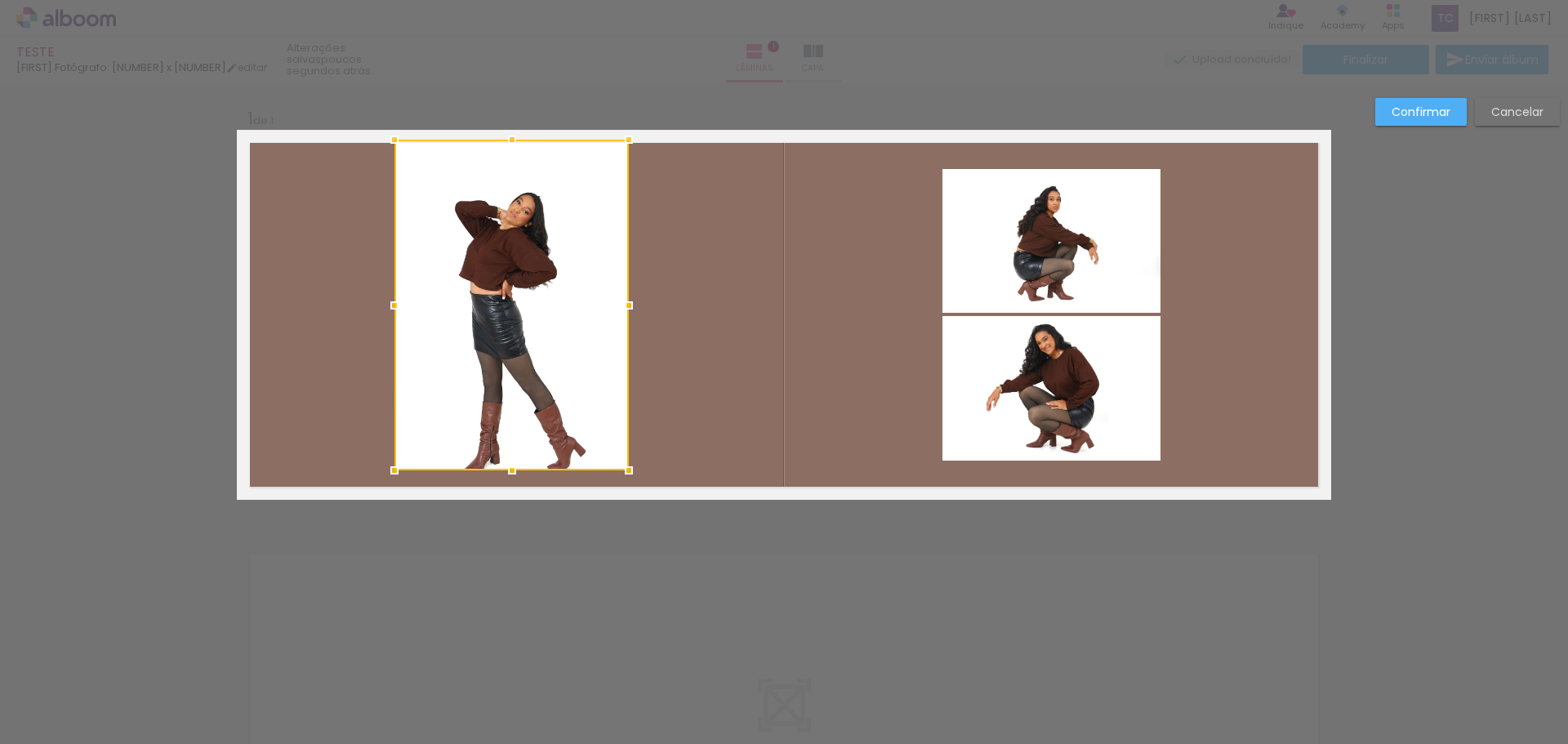 drag, startPoint x: 506, startPoint y: 125, endPoint x: 511, endPoint y: 112, distance: 13.928388 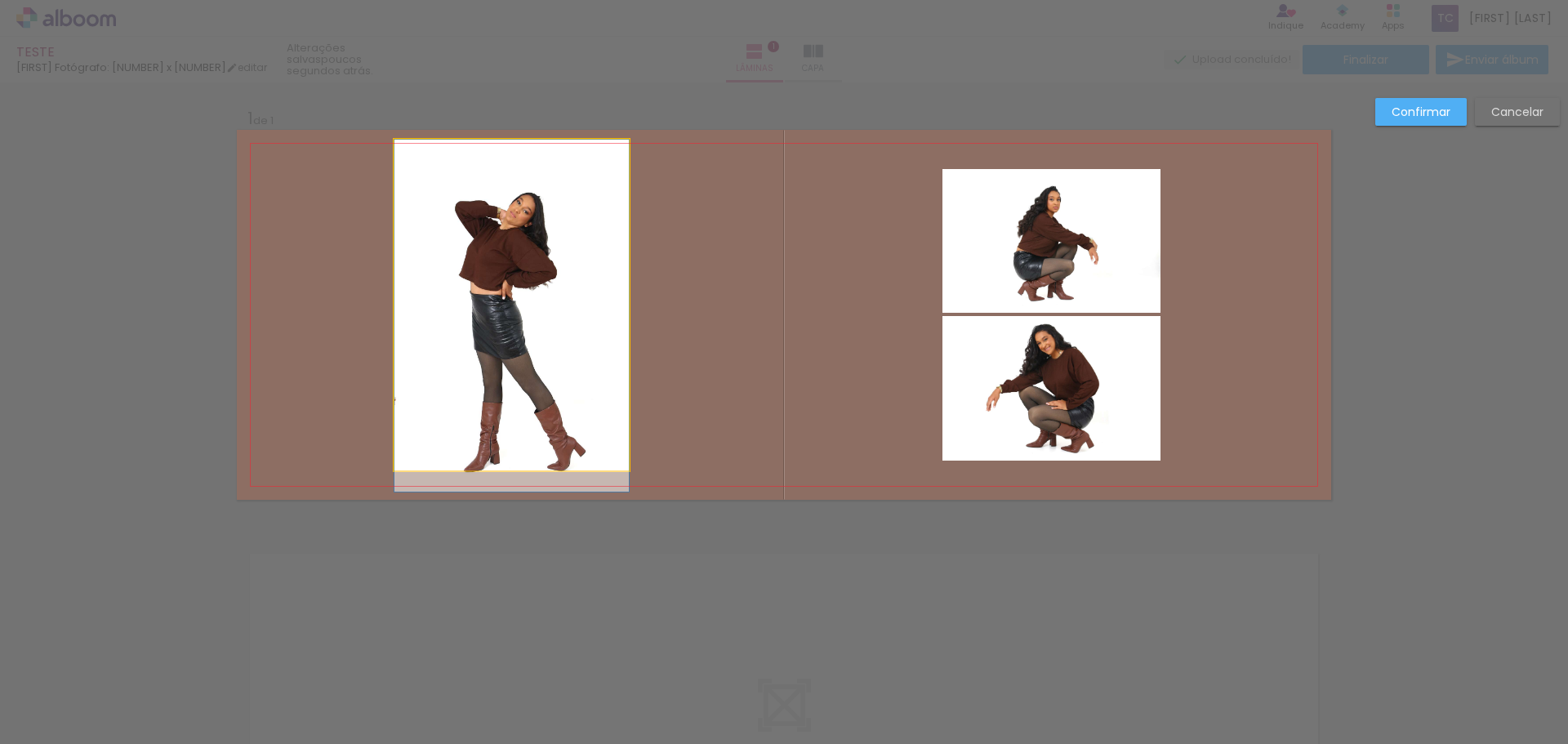 click 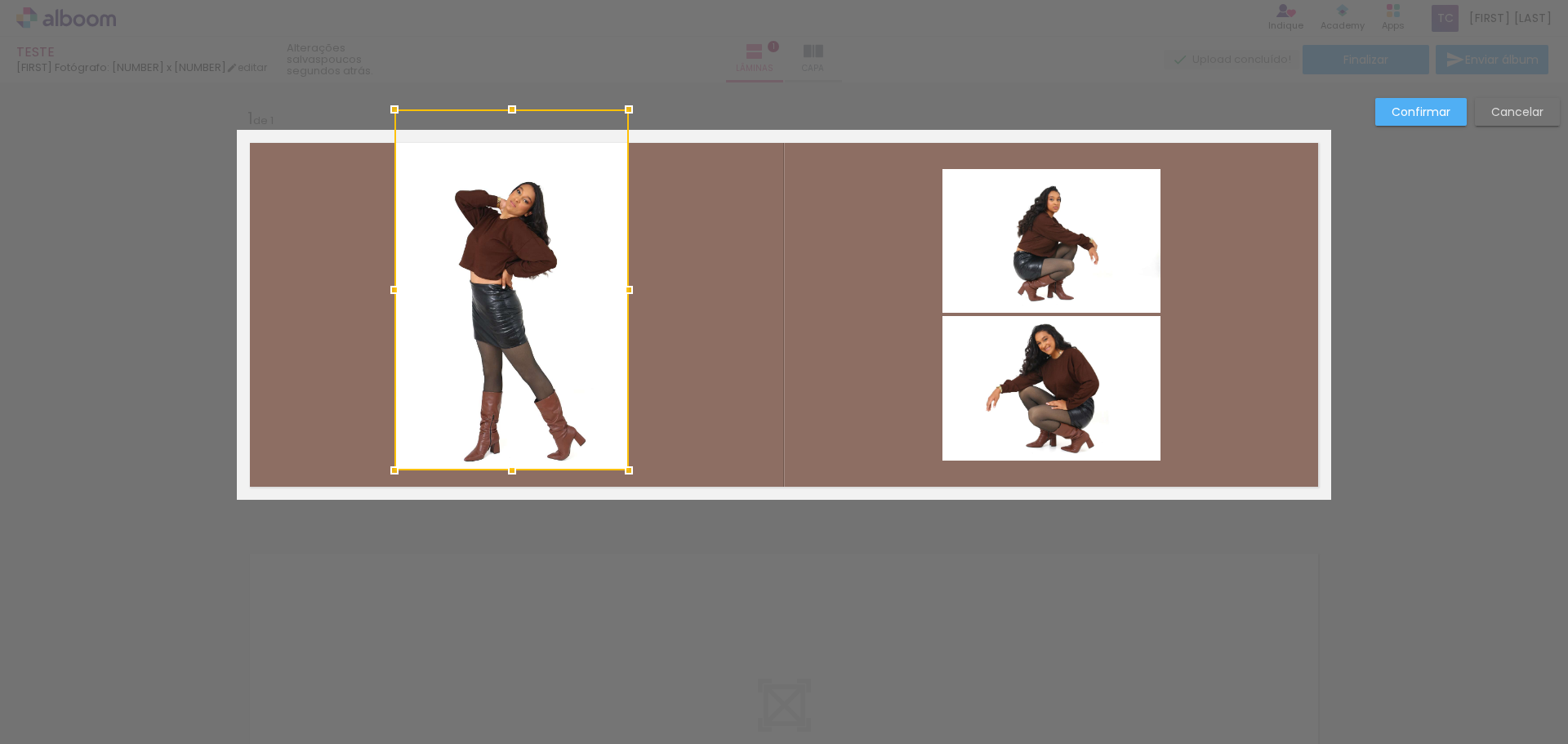 drag, startPoint x: 504, startPoint y: 142, endPoint x: 506, endPoint y: 127, distance: 15.132746 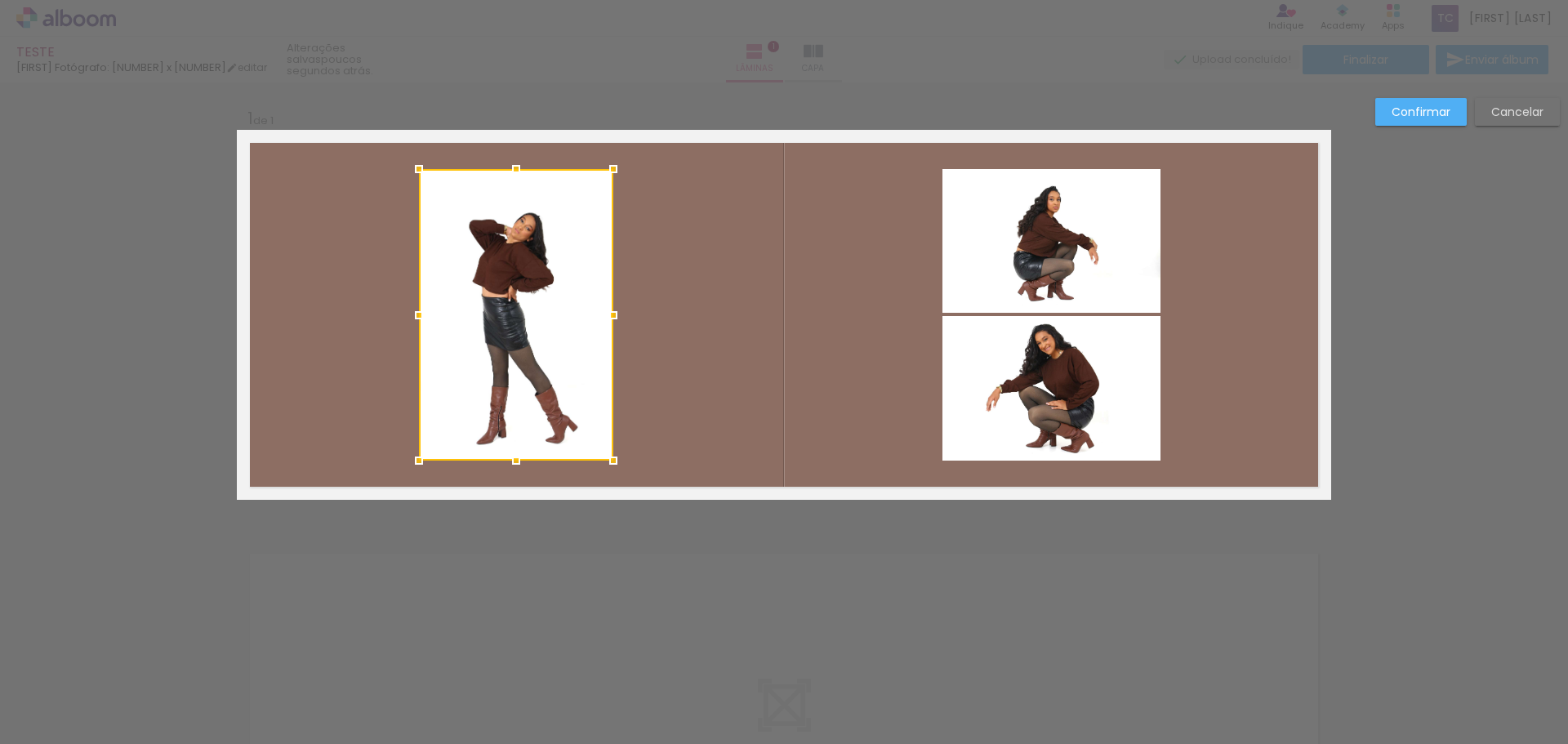 click on "Confirmar" at bounding box center [0, 0] 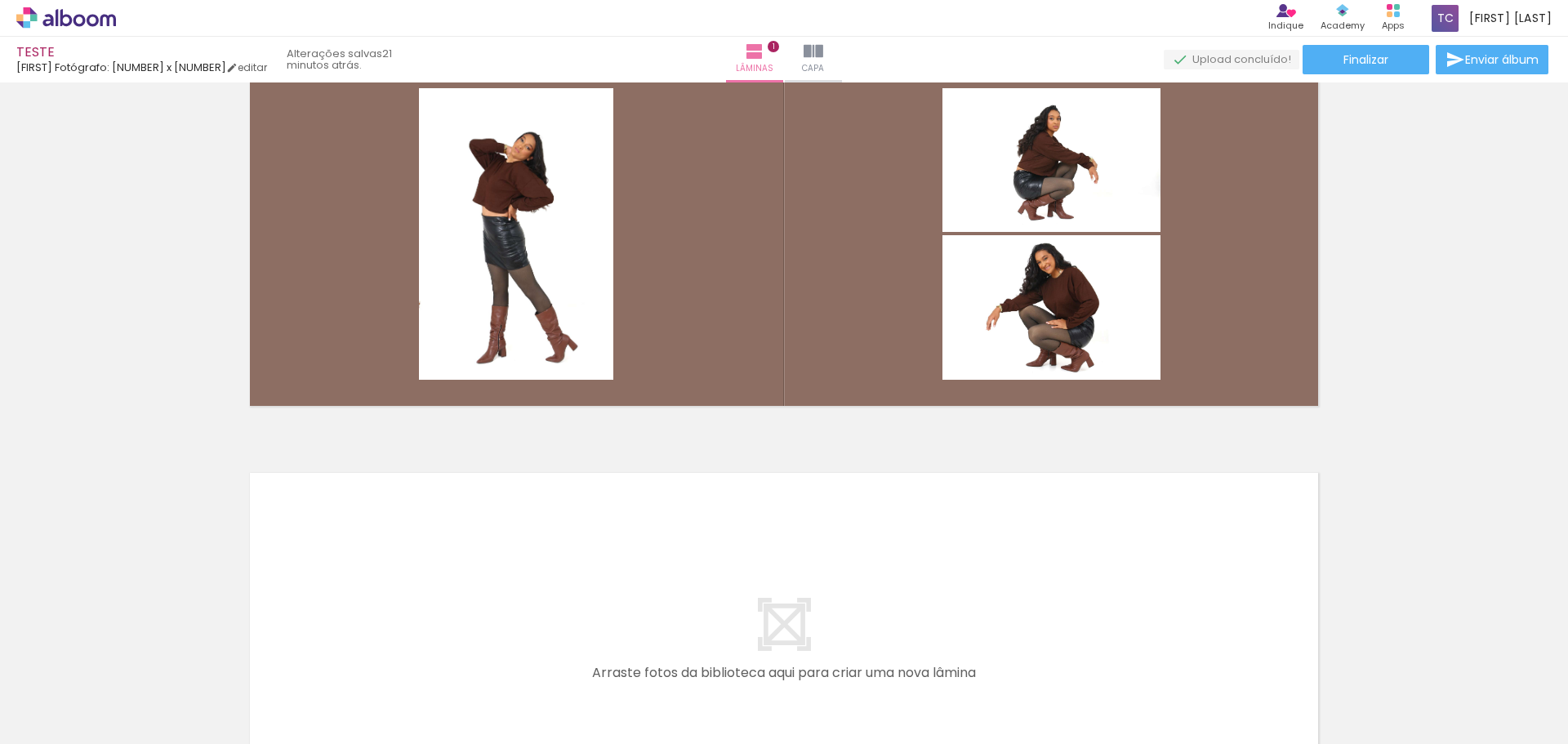 scroll, scrollTop: 0, scrollLeft: 0, axis: both 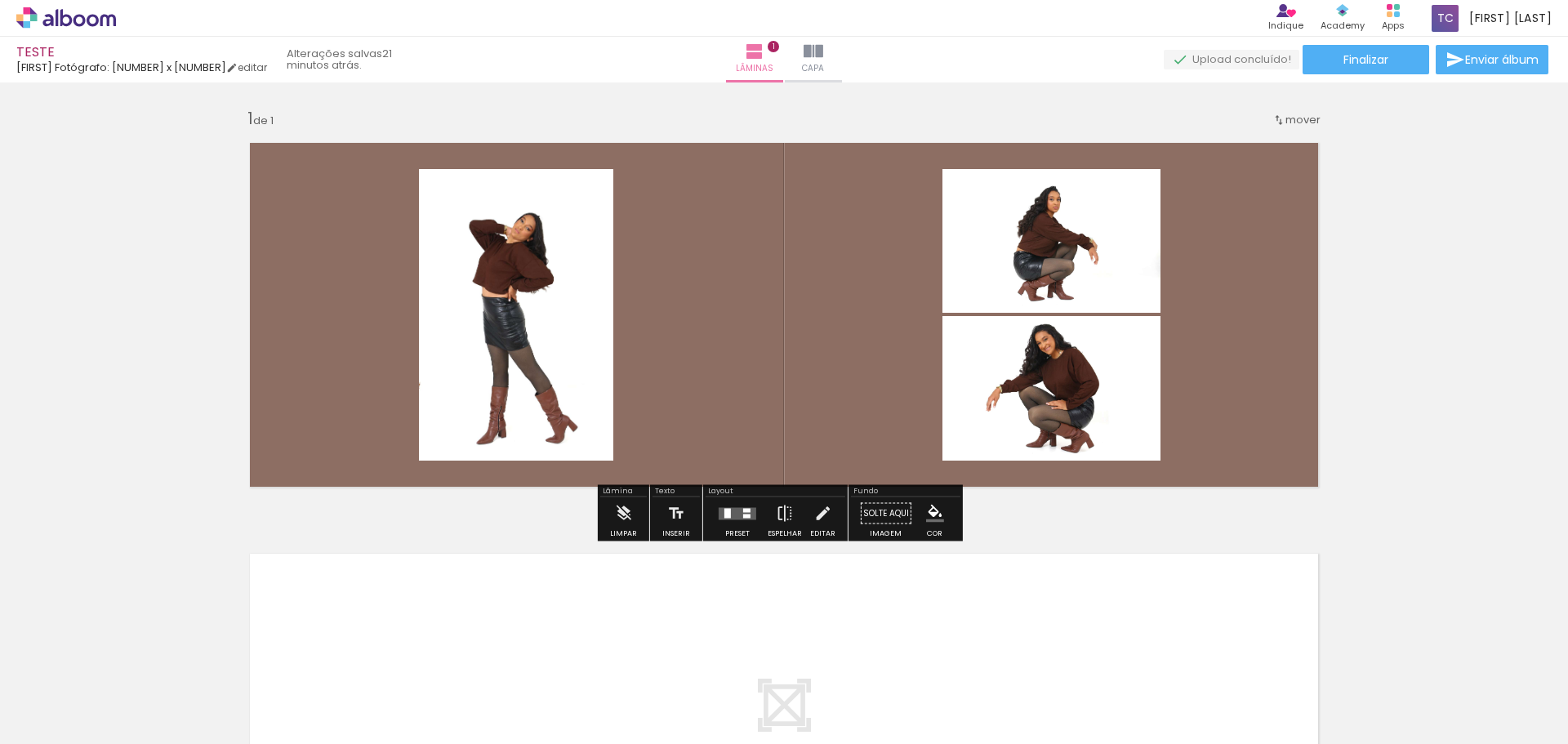 click 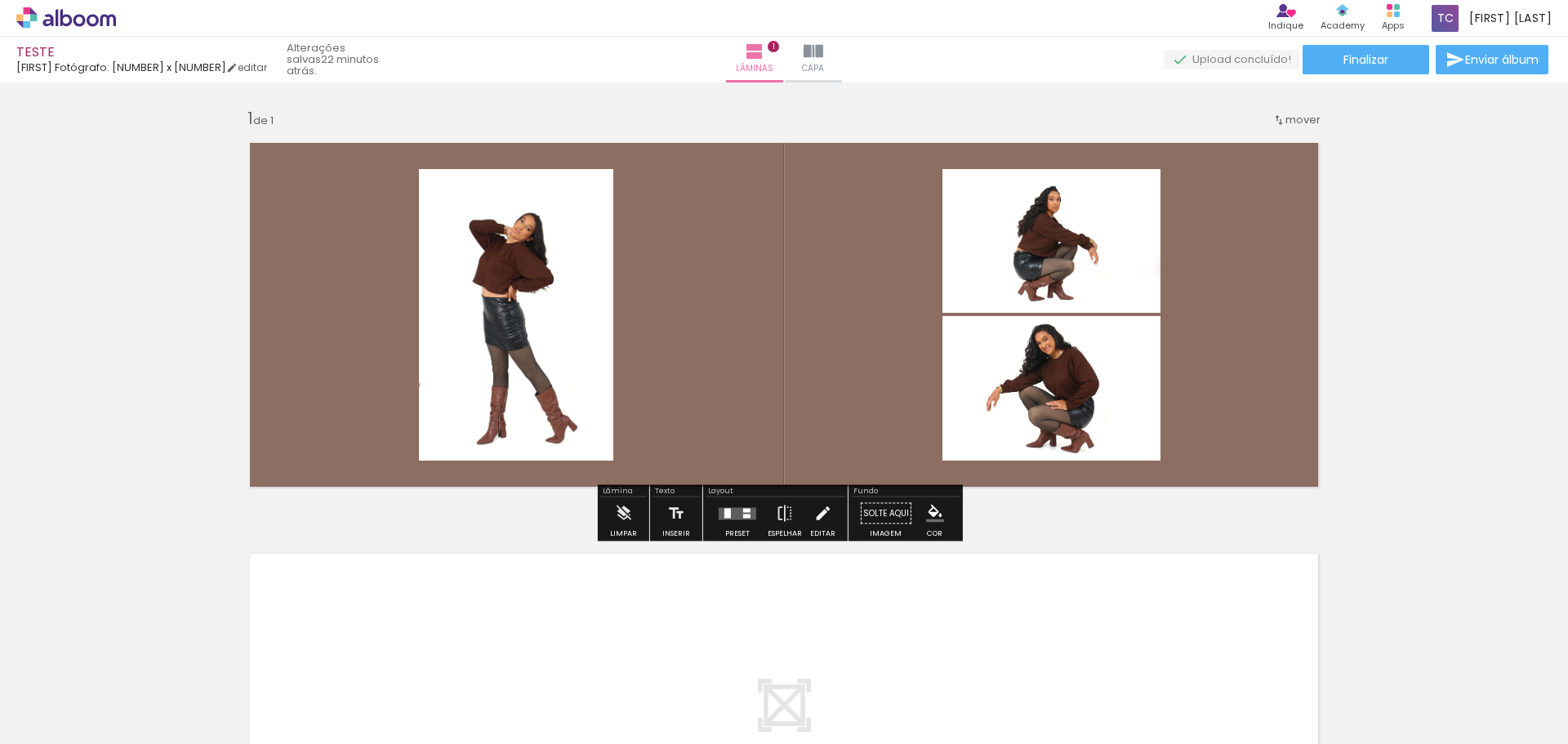 click at bounding box center (822, 514) 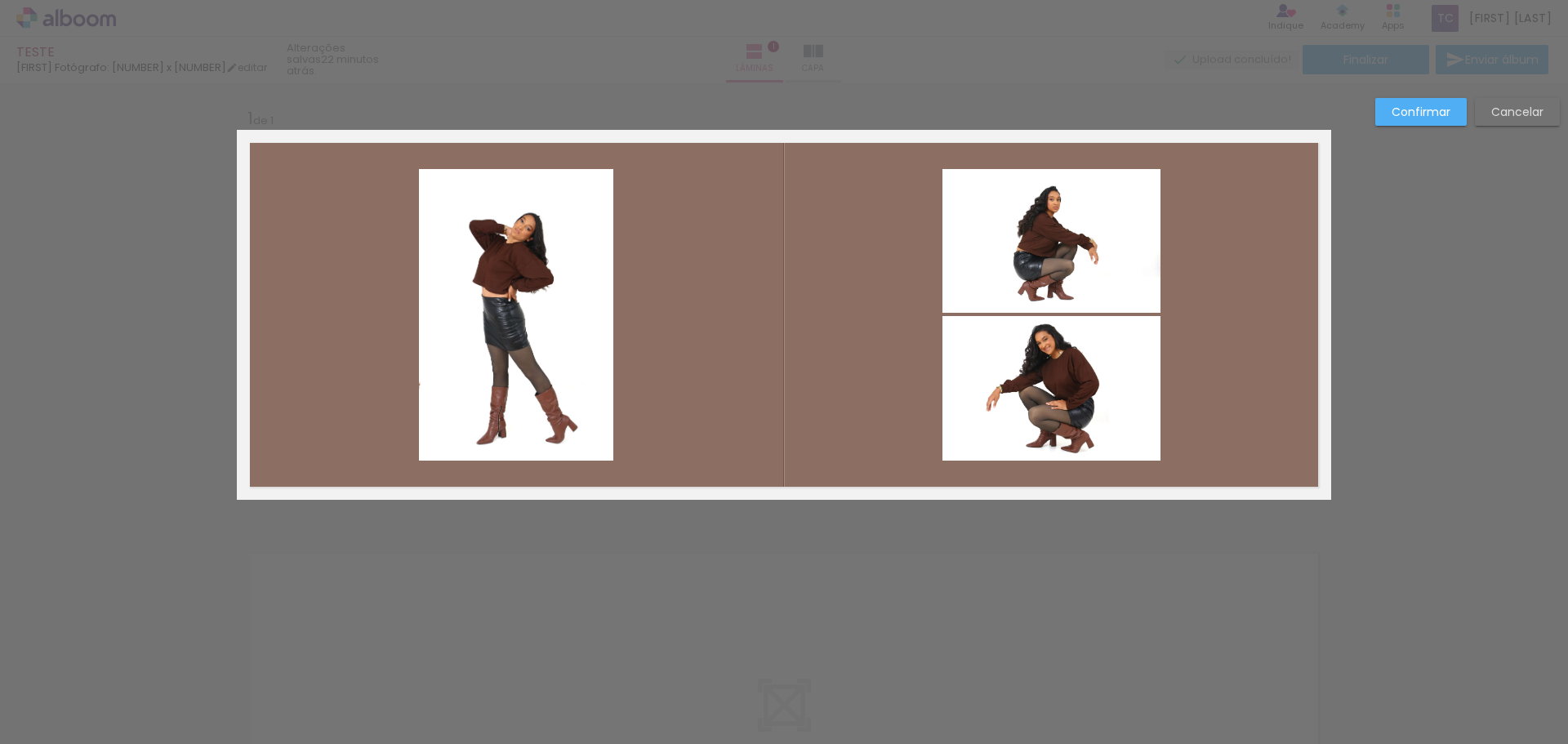 click 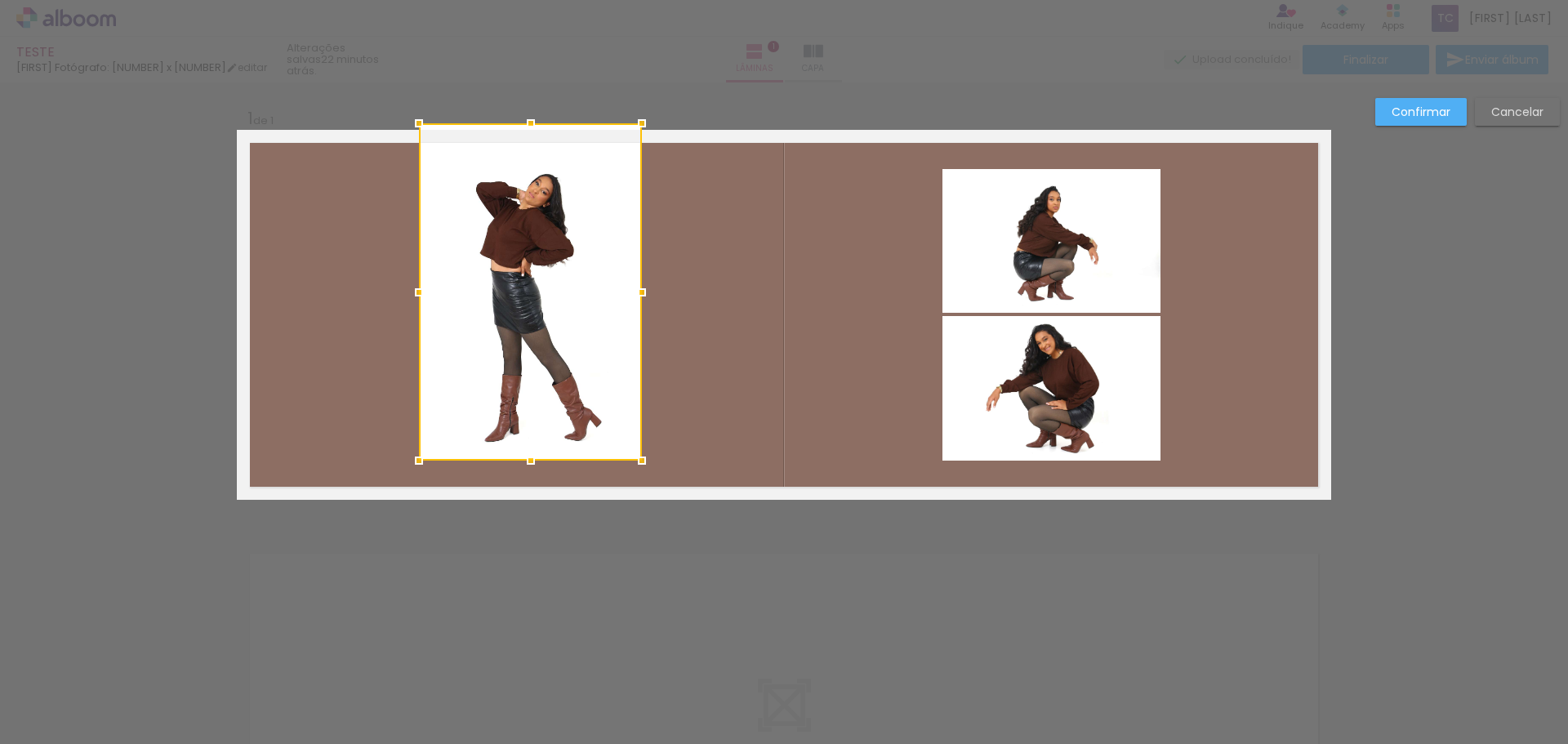 drag, startPoint x: 603, startPoint y: 172, endPoint x: 631, endPoint y: 137, distance: 44.82187 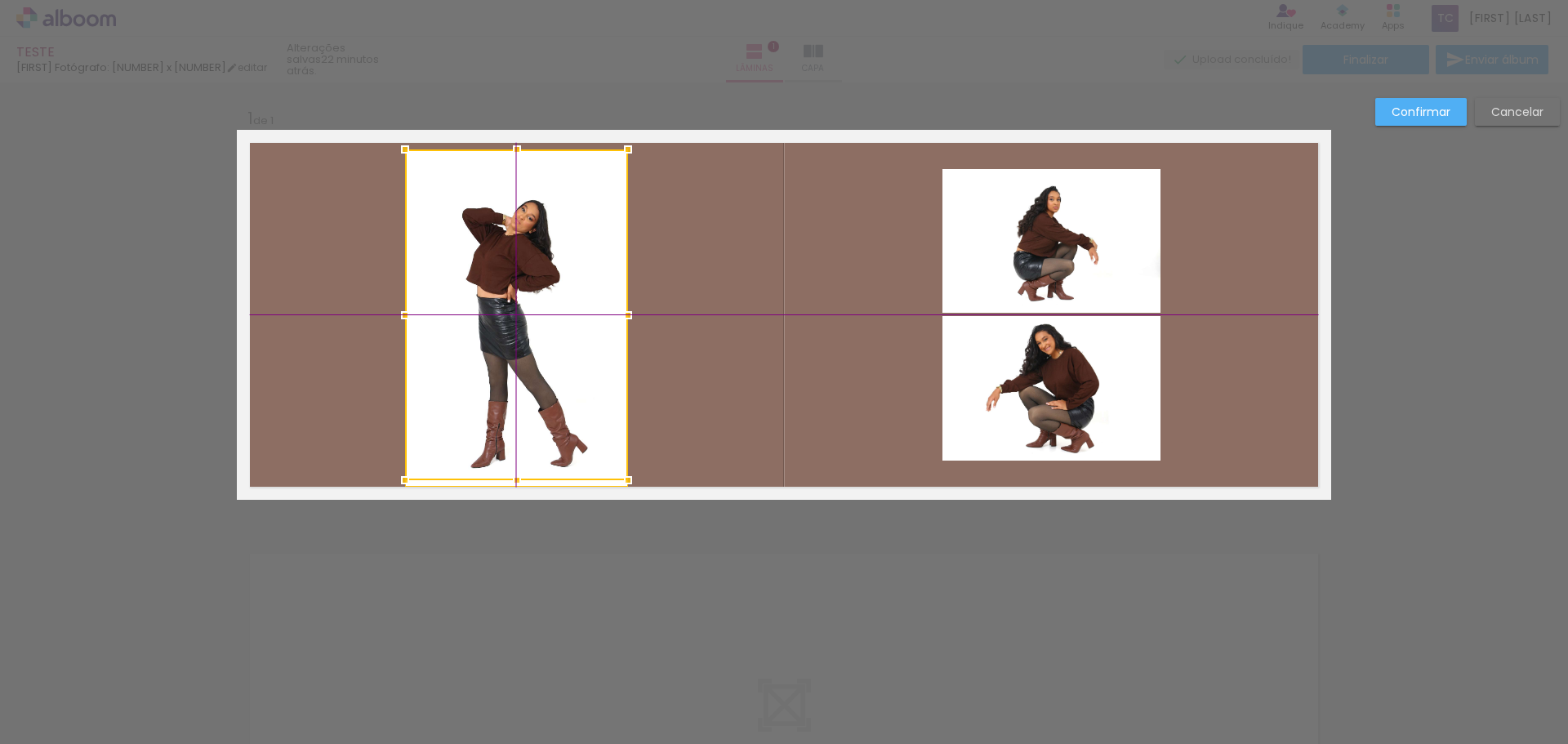 drag, startPoint x: 573, startPoint y: 214, endPoint x: 567, endPoint y: 223, distance: 10.816654 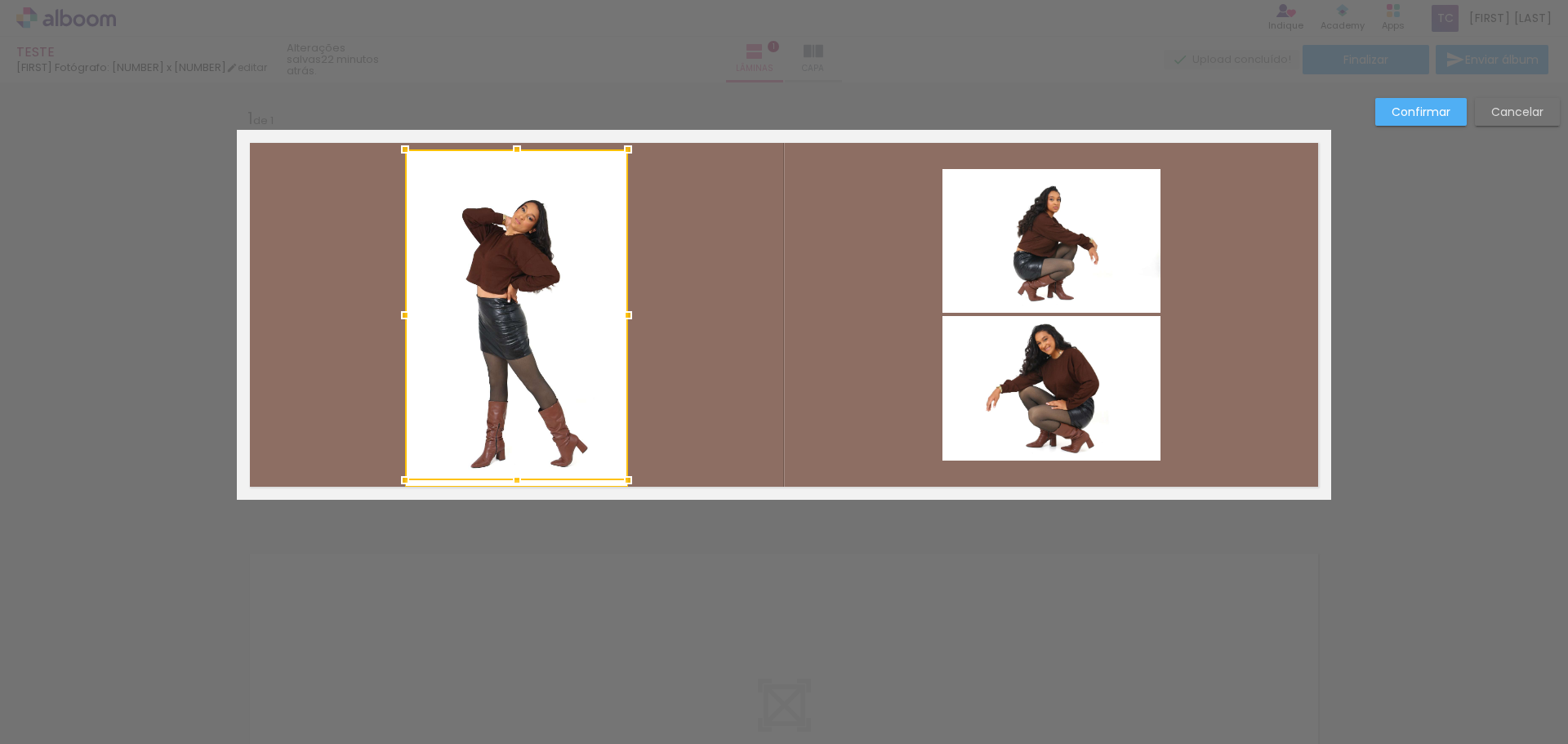 click at bounding box center (516, 314) 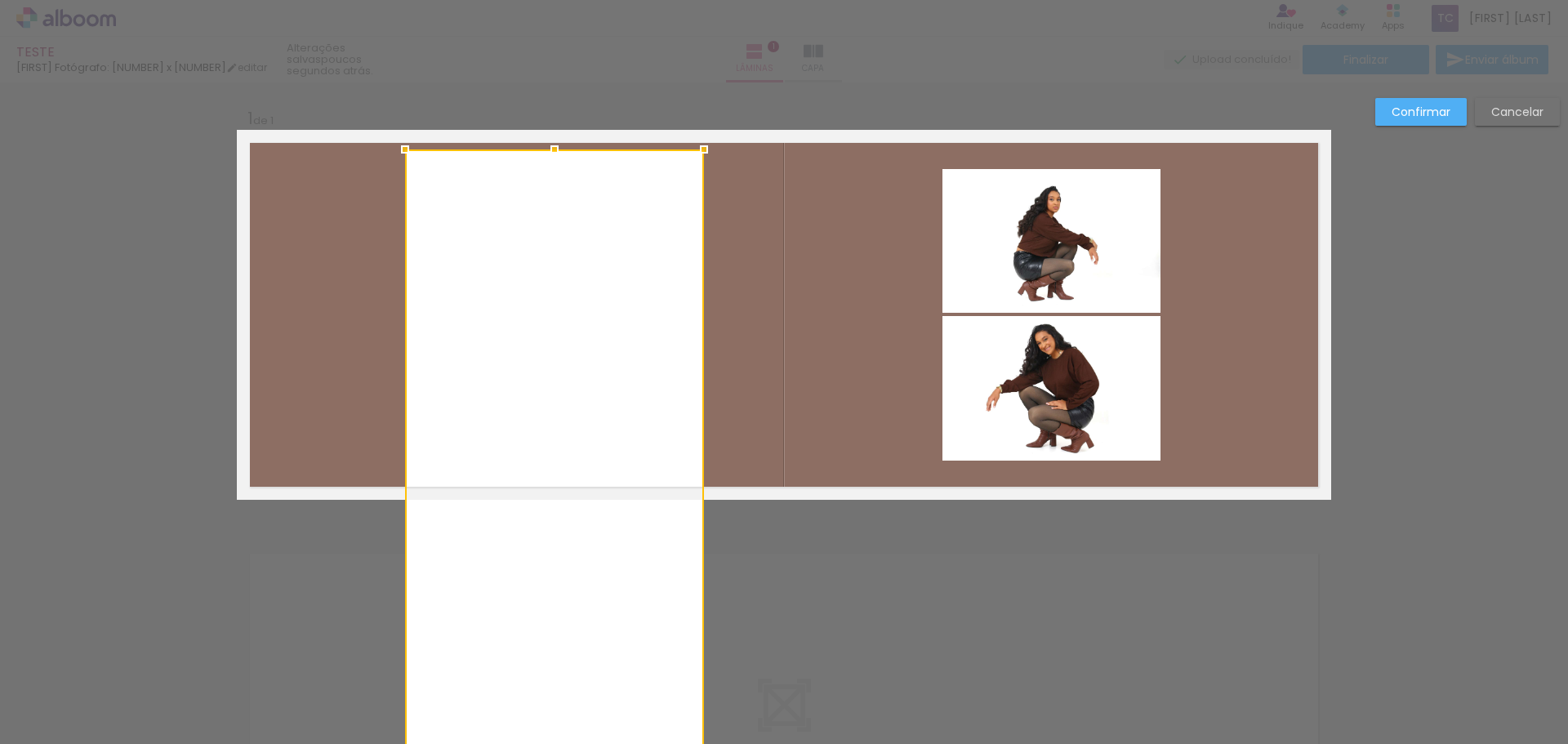 drag, startPoint x: 627, startPoint y: 481, endPoint x: 696, endPoint y: 668, distance: 199.32386 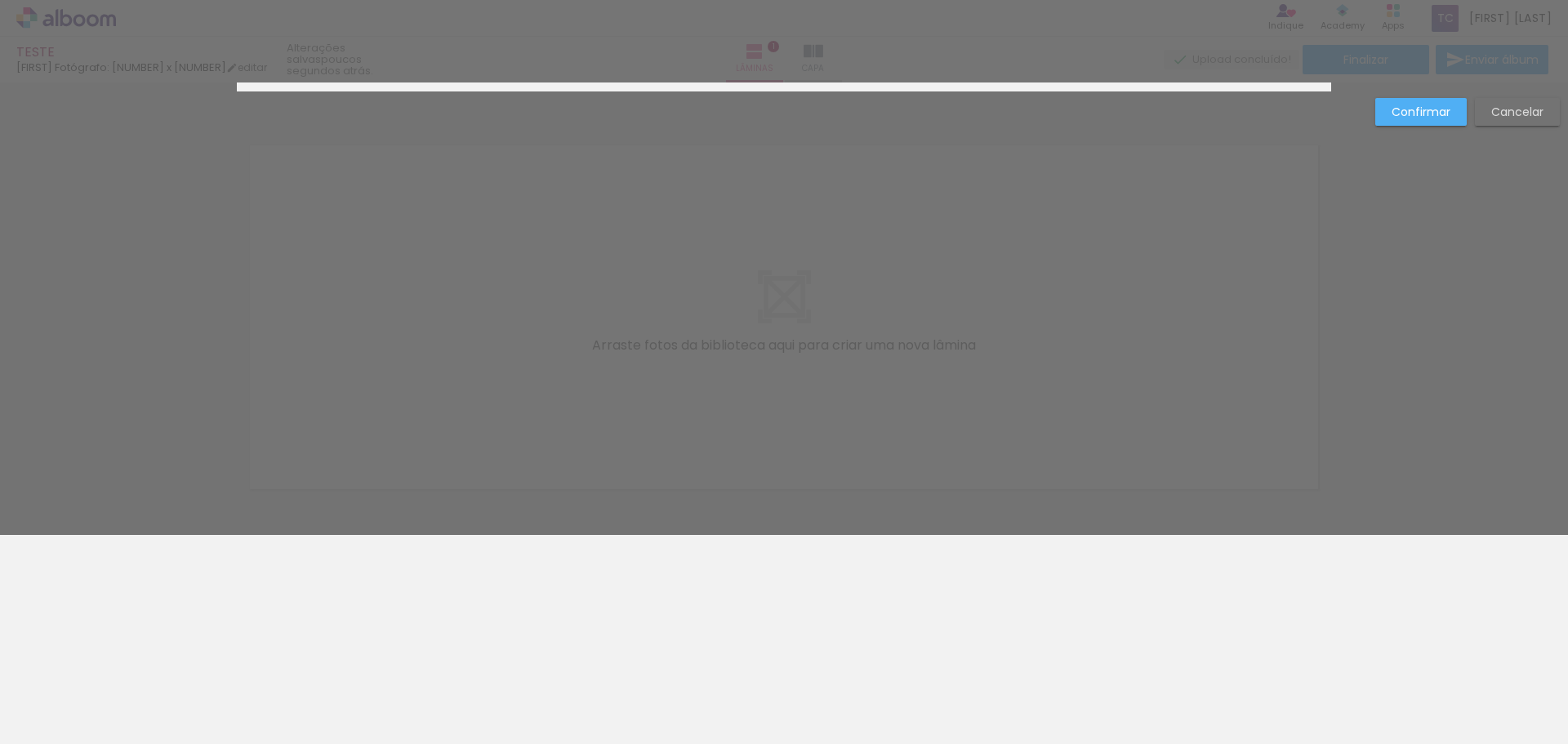 scroll, scrollTop: 0, scrollLeft: 0, axis: both 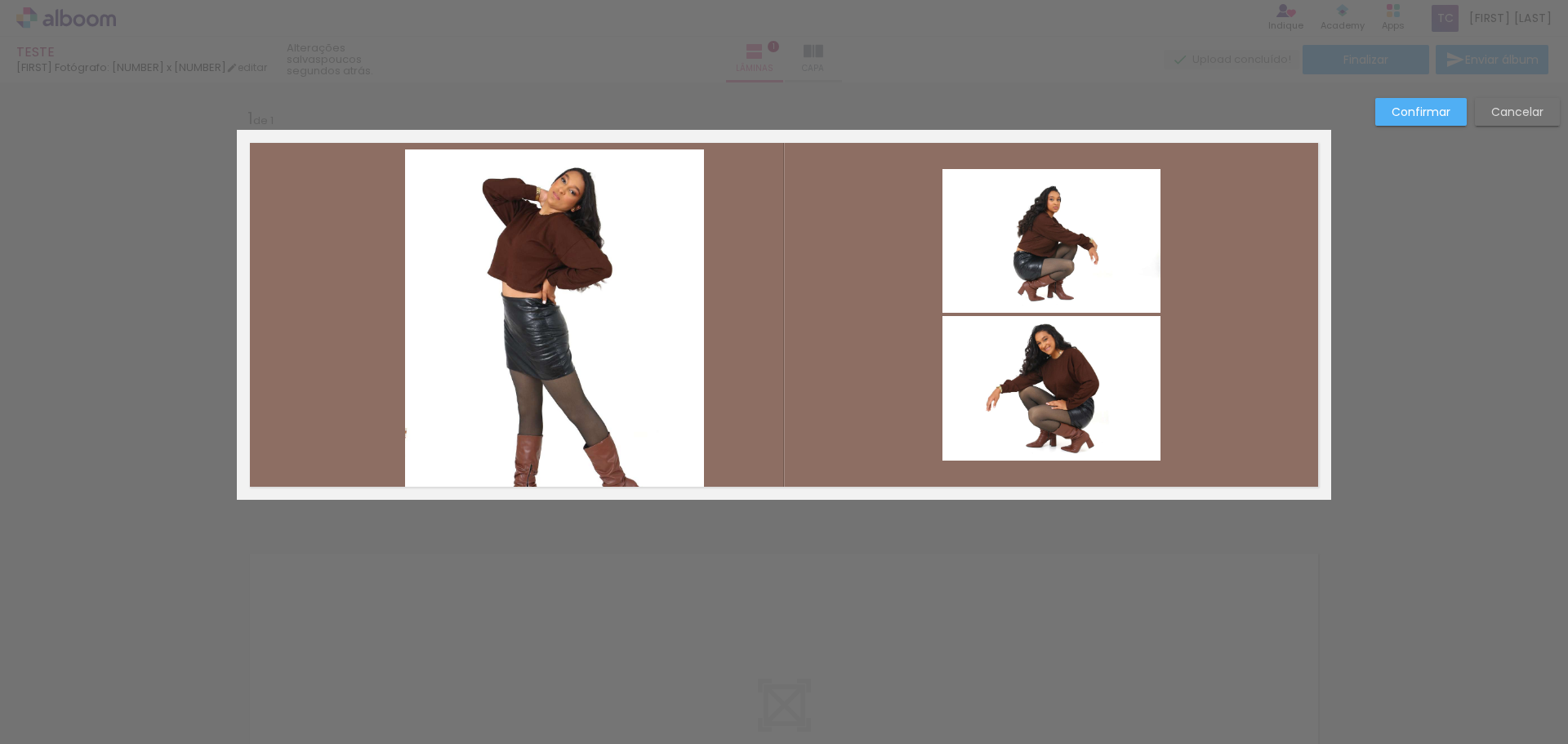 click 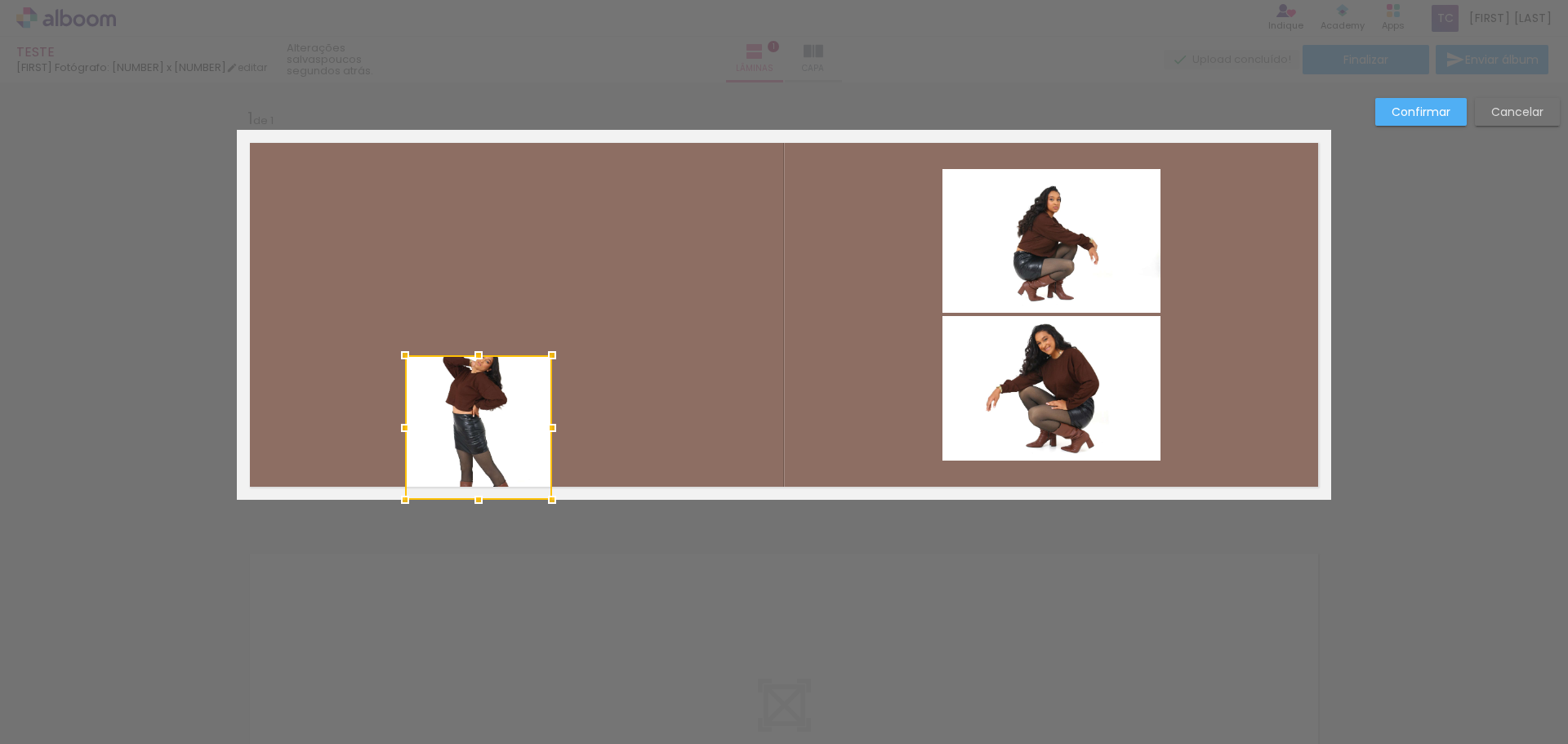 drag, startPoint x: 696, startPoint y: 149, endPoint x: 532, endPoint y: 191, distance: 169.29265 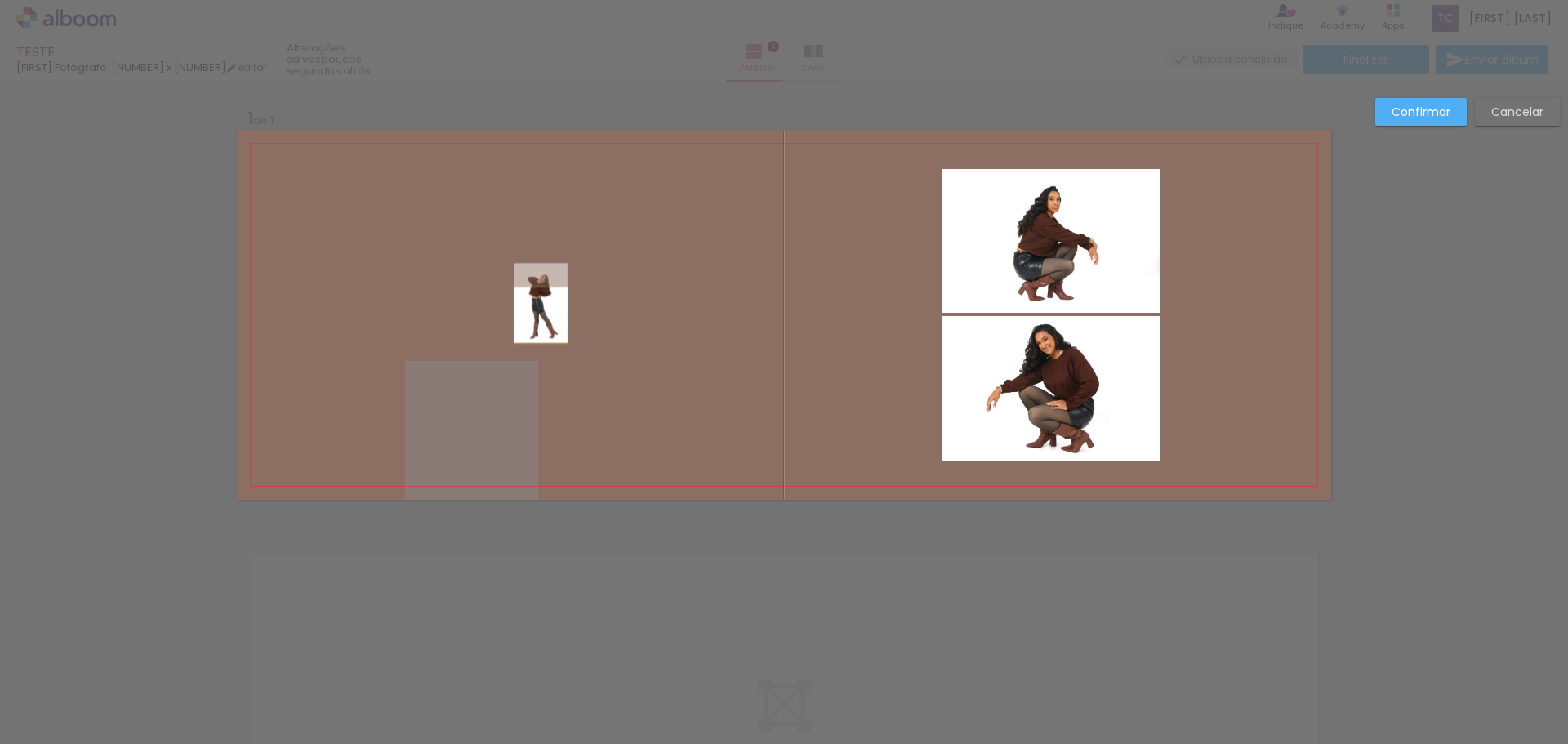 drag, startPoint x: 469, startPoint y: 440, endPoint x: 534, endPoint y: 309, distance: 146.23953 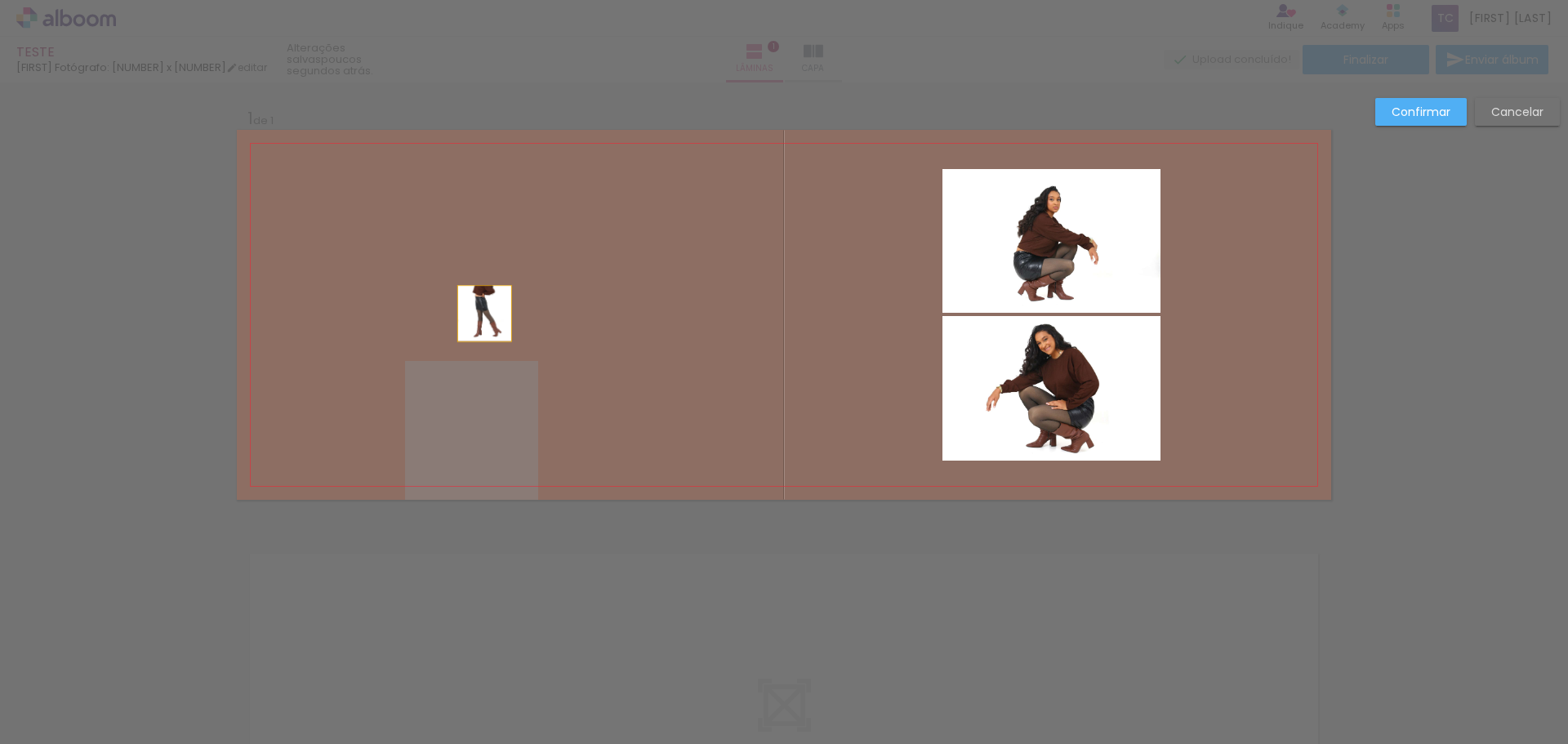 drag, startPoint x: 478, startPoint y: 427, endPoint x: 479, endPoint y: 308, distance: 119.0042 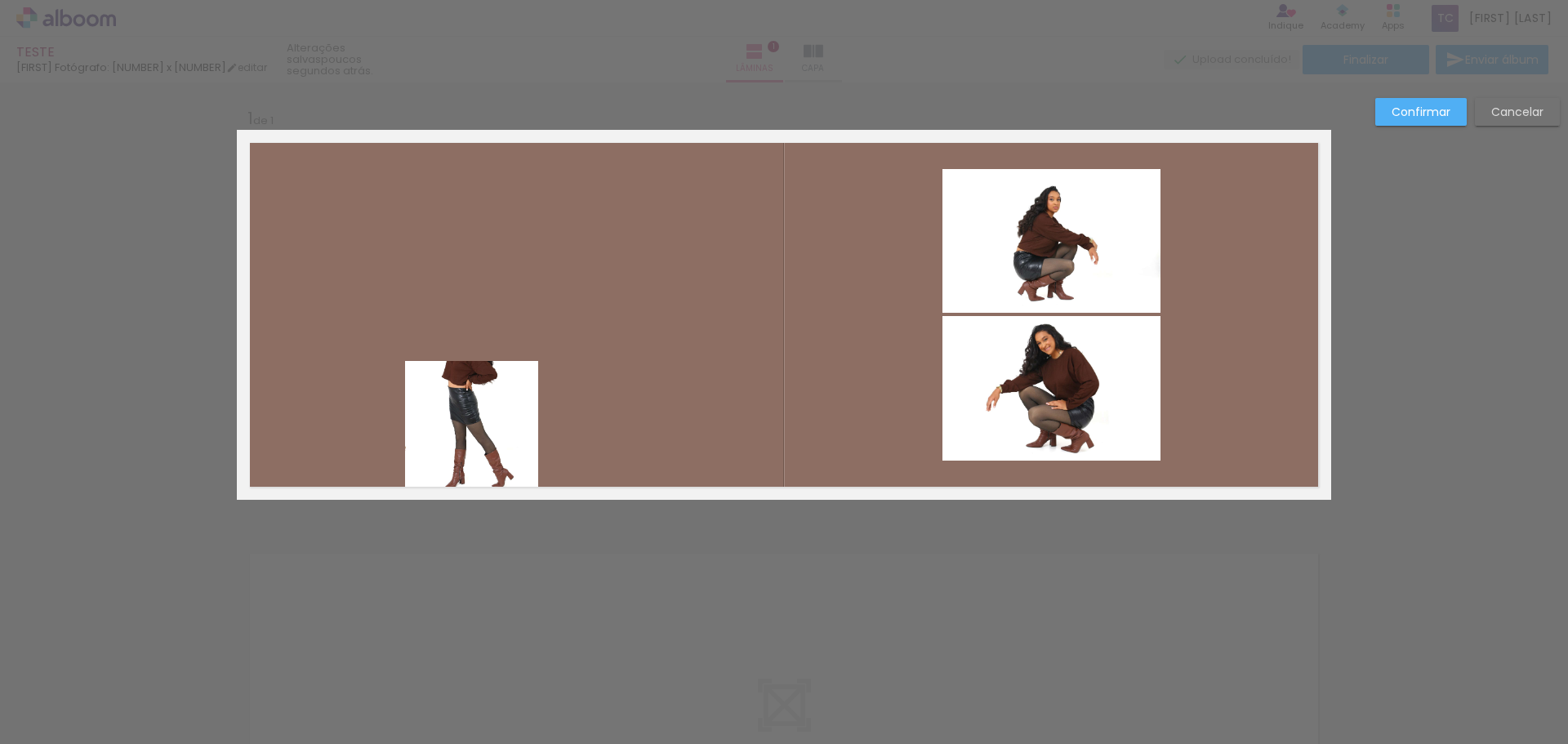 click 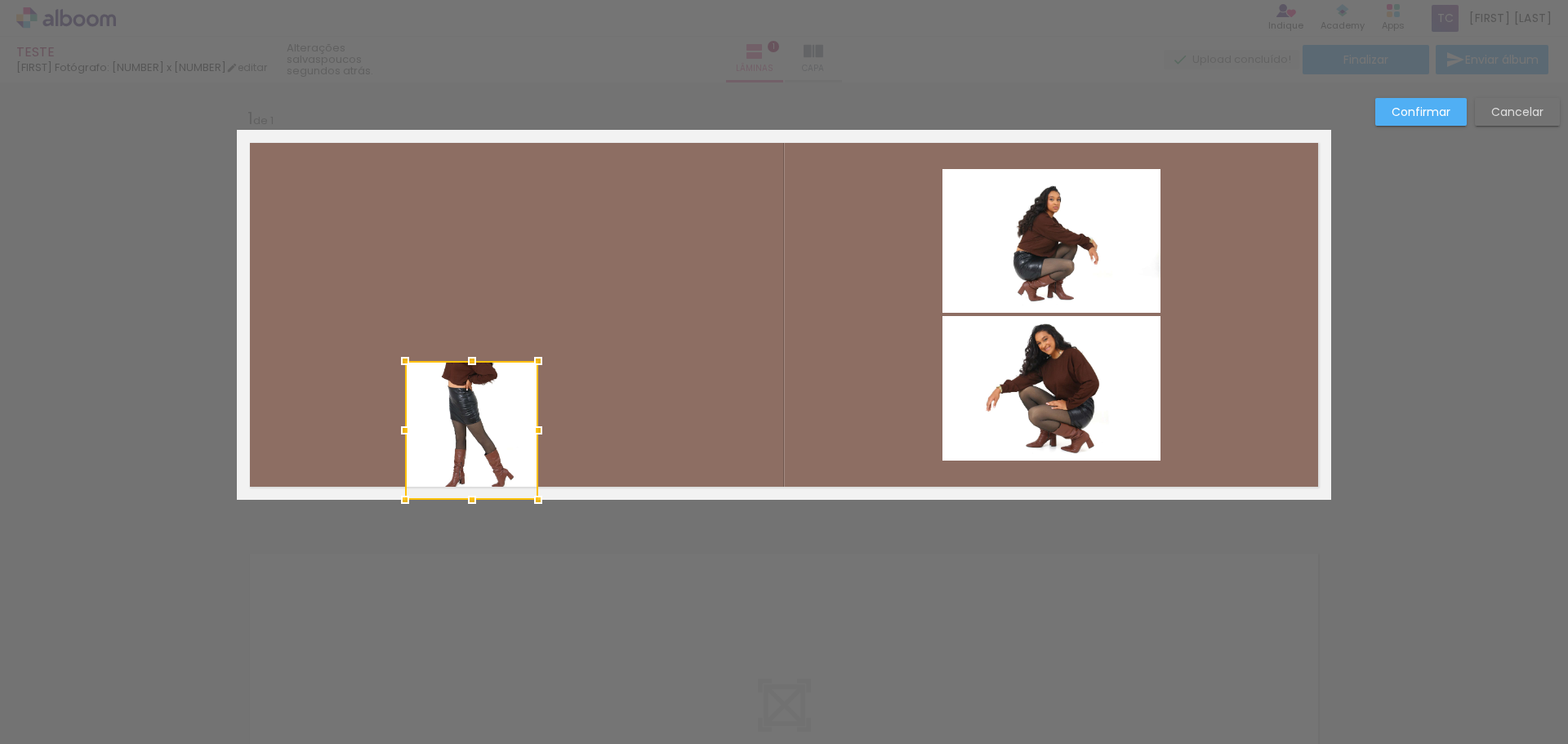 drag, startPoint x: 486, startPoint y: 417, endPoint x: 417, endPoint y: 405, distance: 70.035705 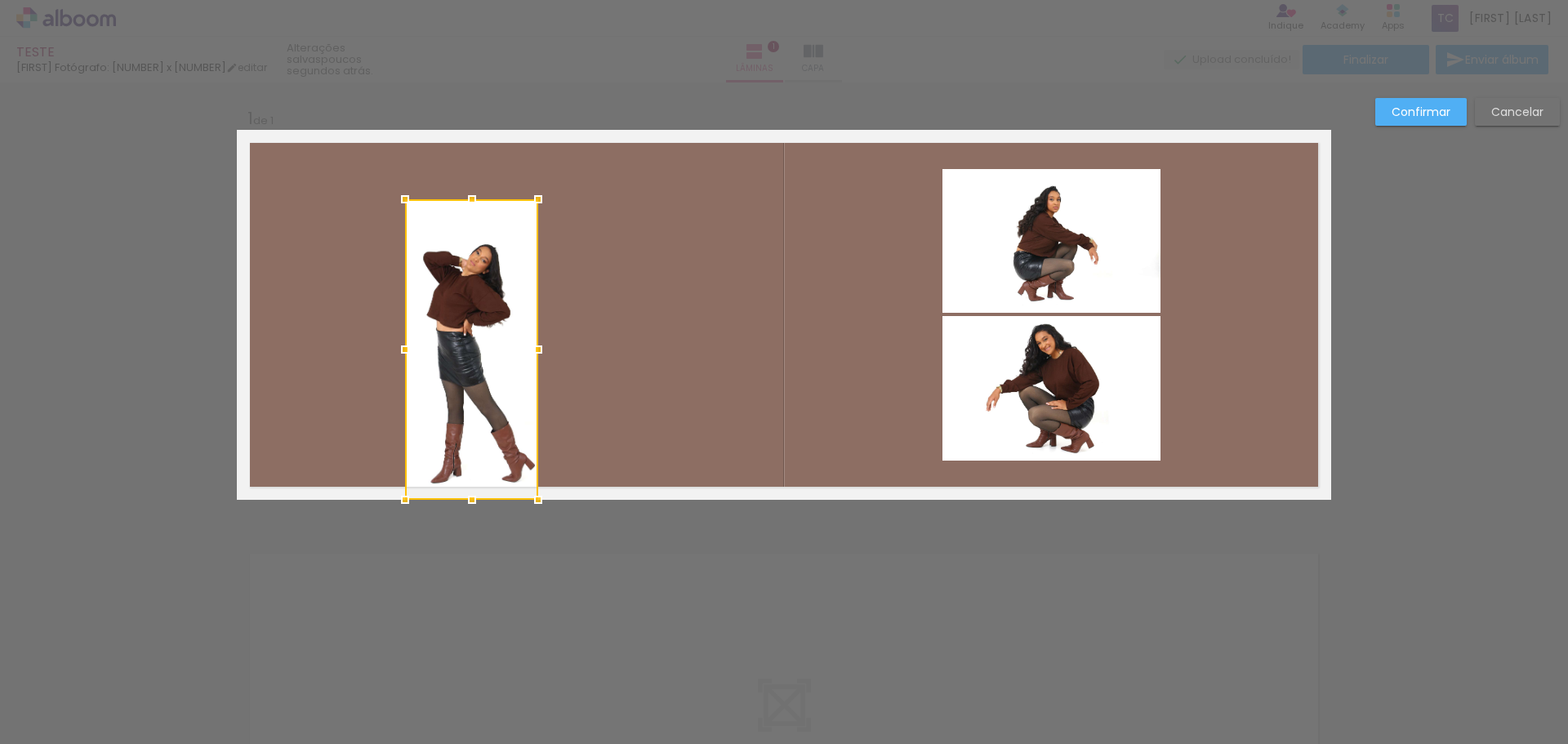 drag, startPoint x: 466, startPoint y: 361, endPoint x: 482, endPoint y: 199, distance: 162.78821 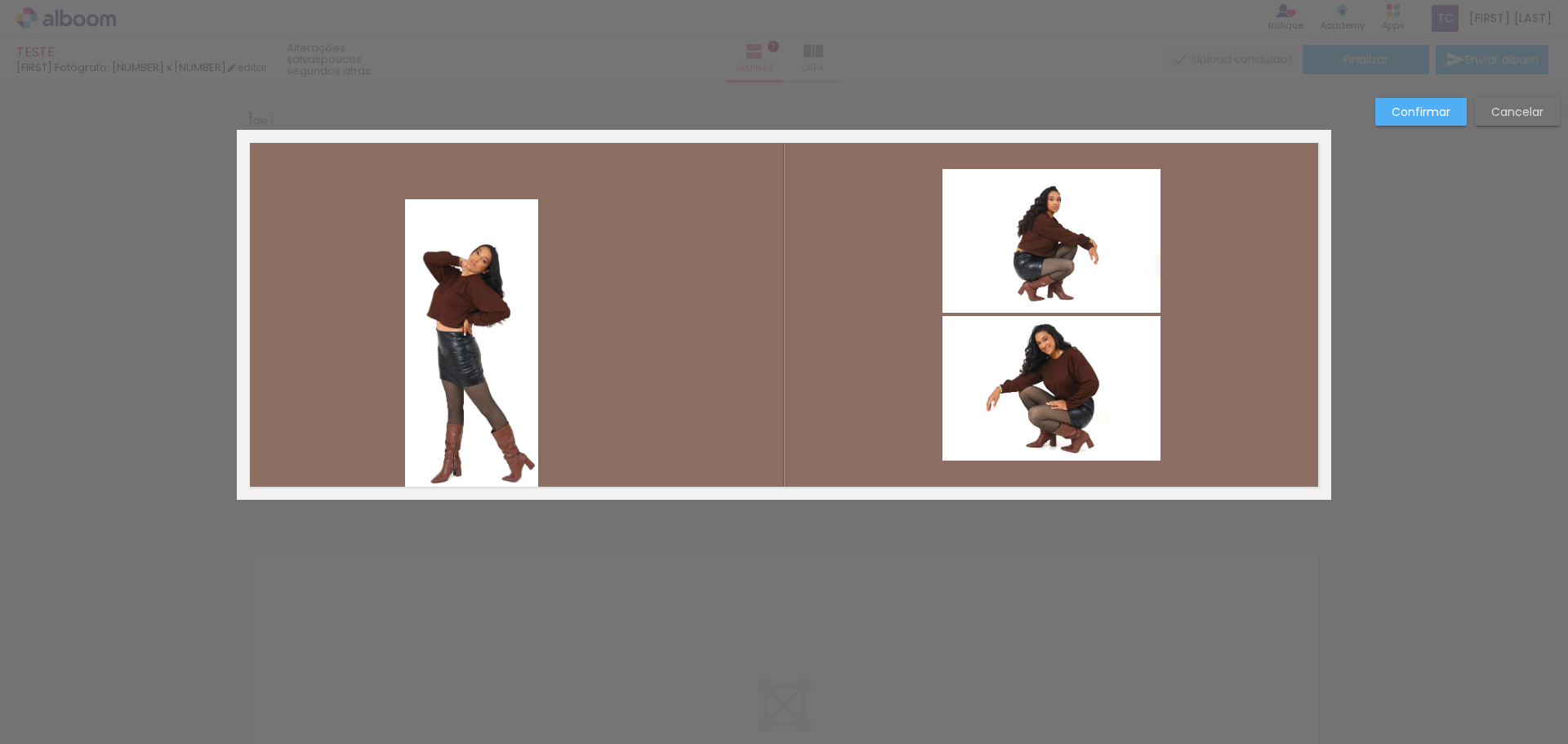 click 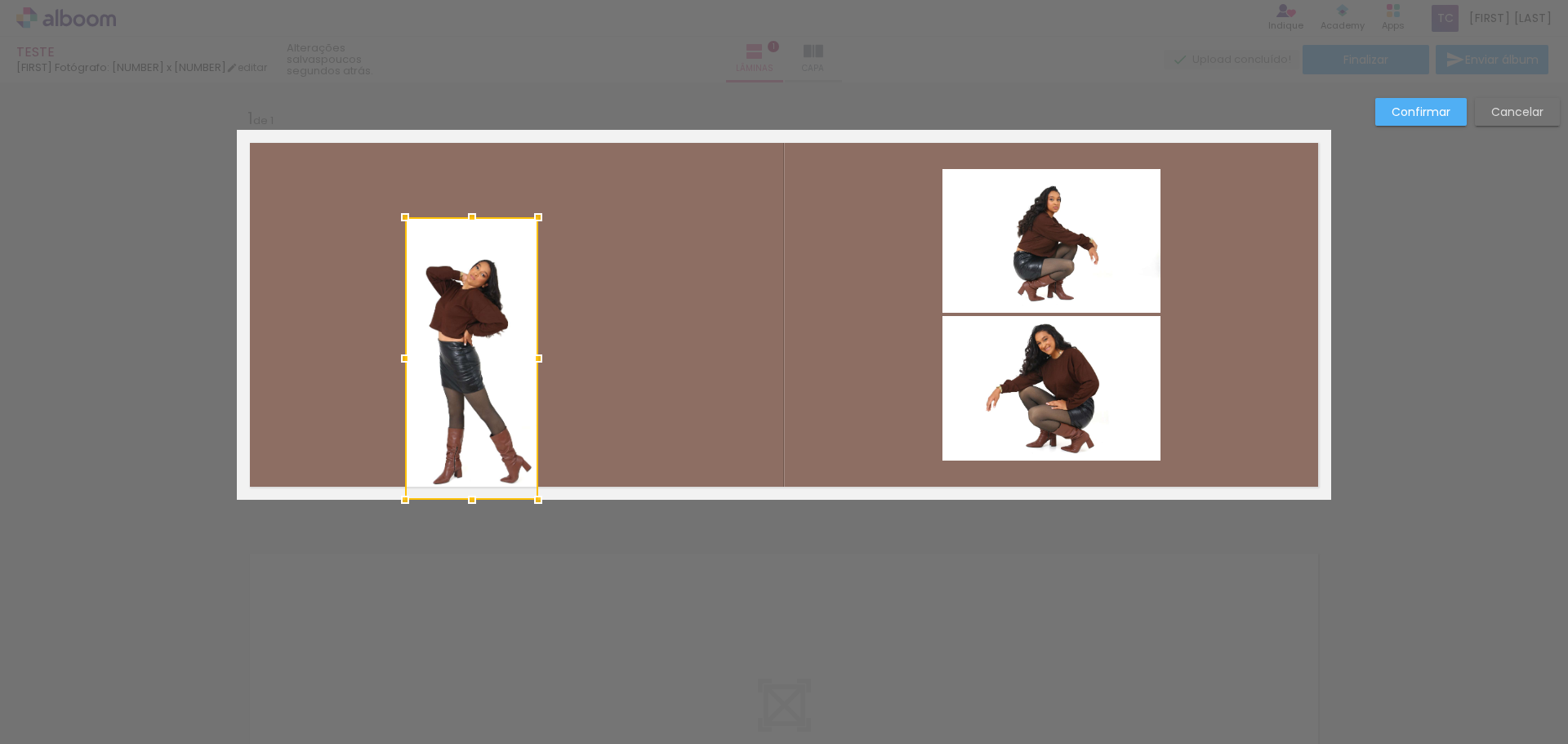 drag, startPoint x: 465, startPoint y: 201, endPoint x: 496, endPoint y: 219, distance: 35.846897 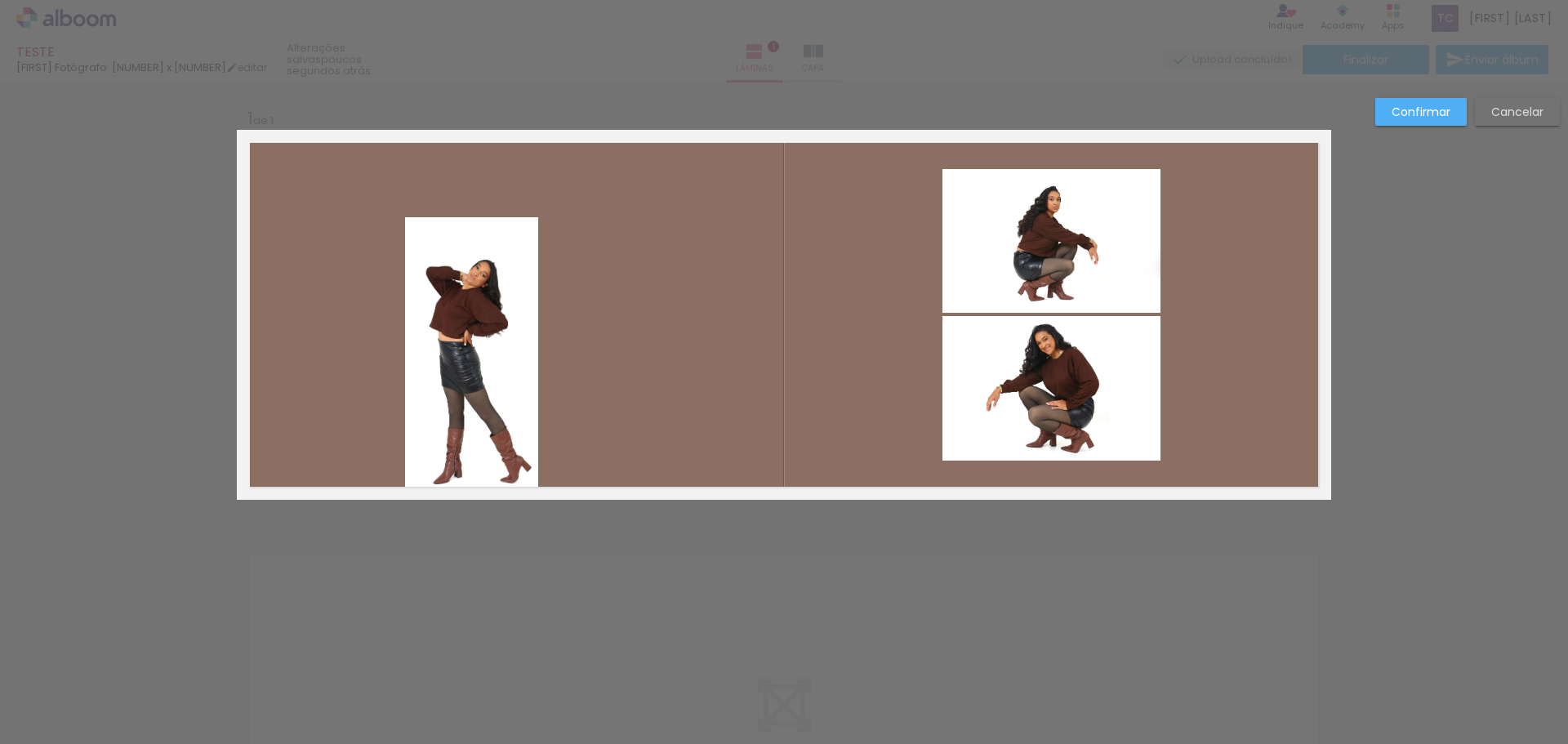 click 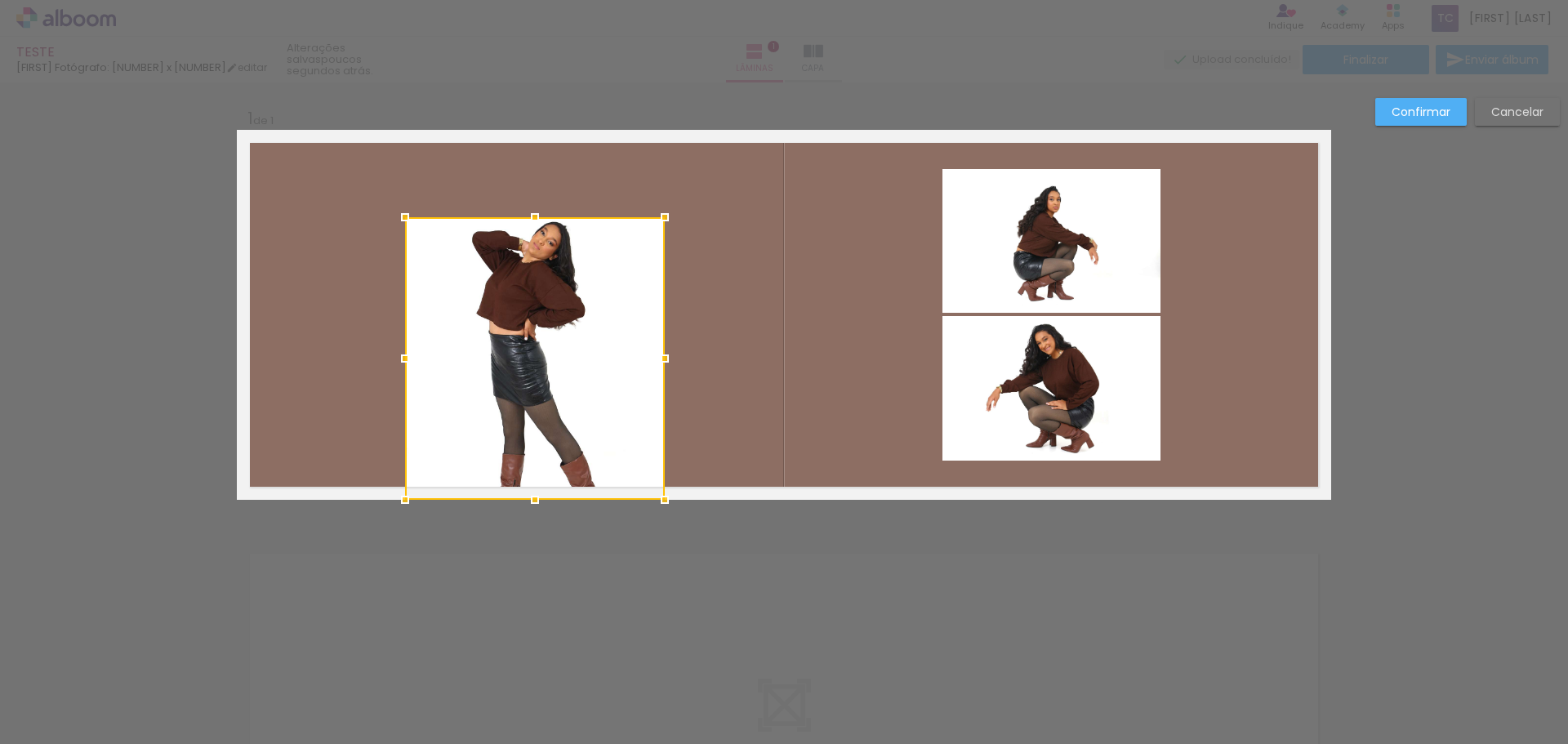 drag, startPoint x: 537, startPoint y: 358, endPoint x: 663, endPoint y: 373, distance: 126.88972 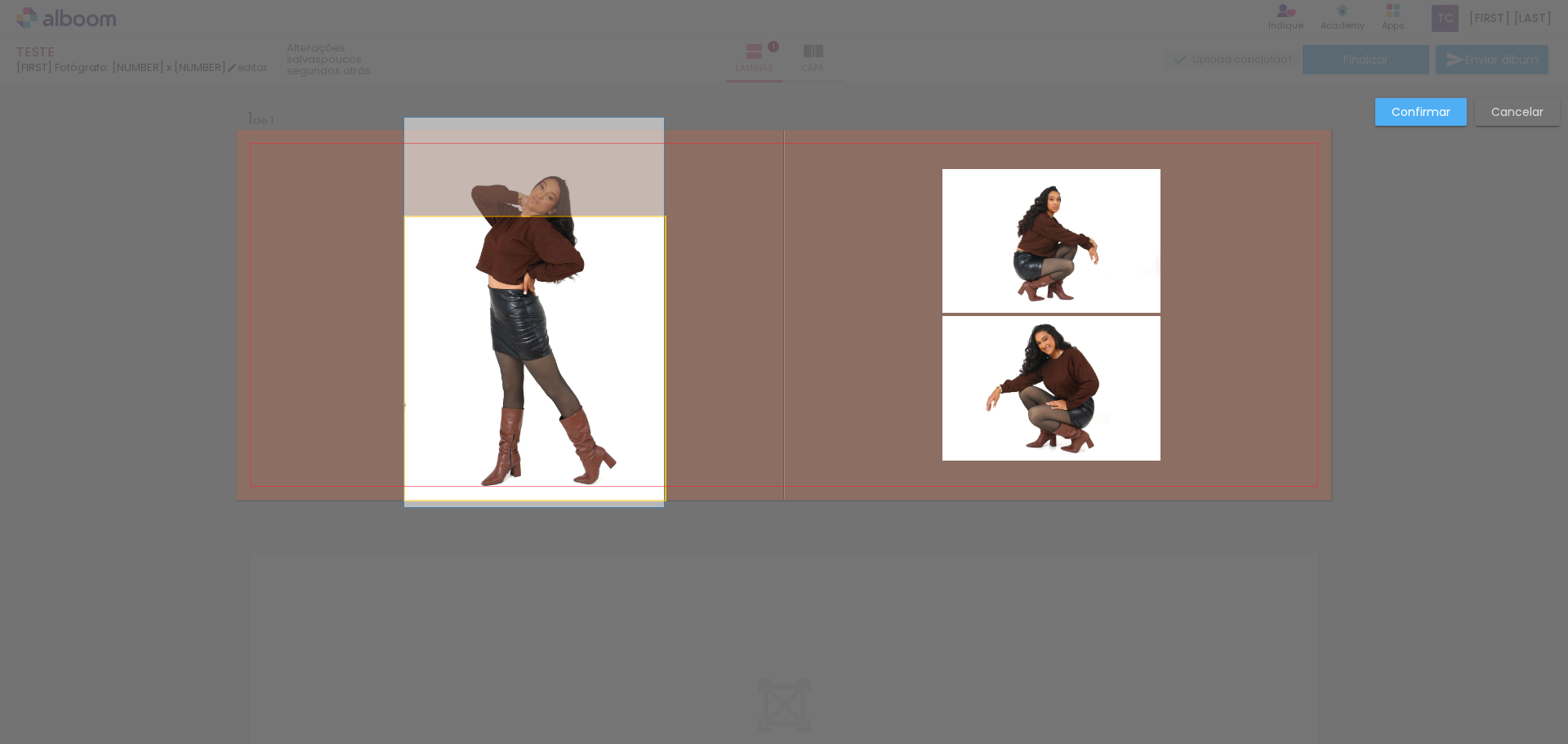 drag, startPoint x: 528, startPoint y: 338, endPoint x: 527, endPoint y: 298, distance: 40.0125 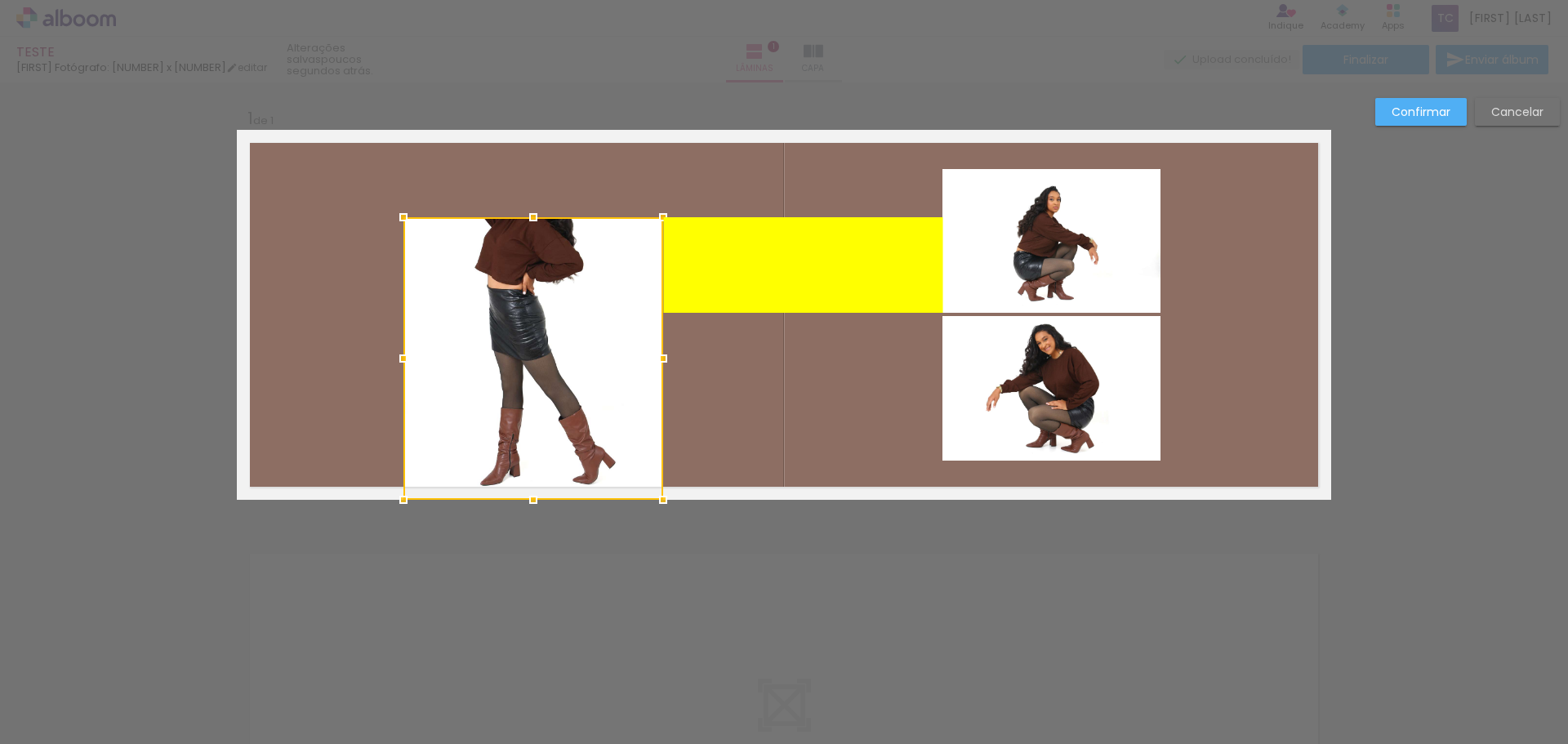 drag, startPoint x: 527, startPoint y: 298, endPoint x: 523, endPoint y: 415, distance: 117.06836 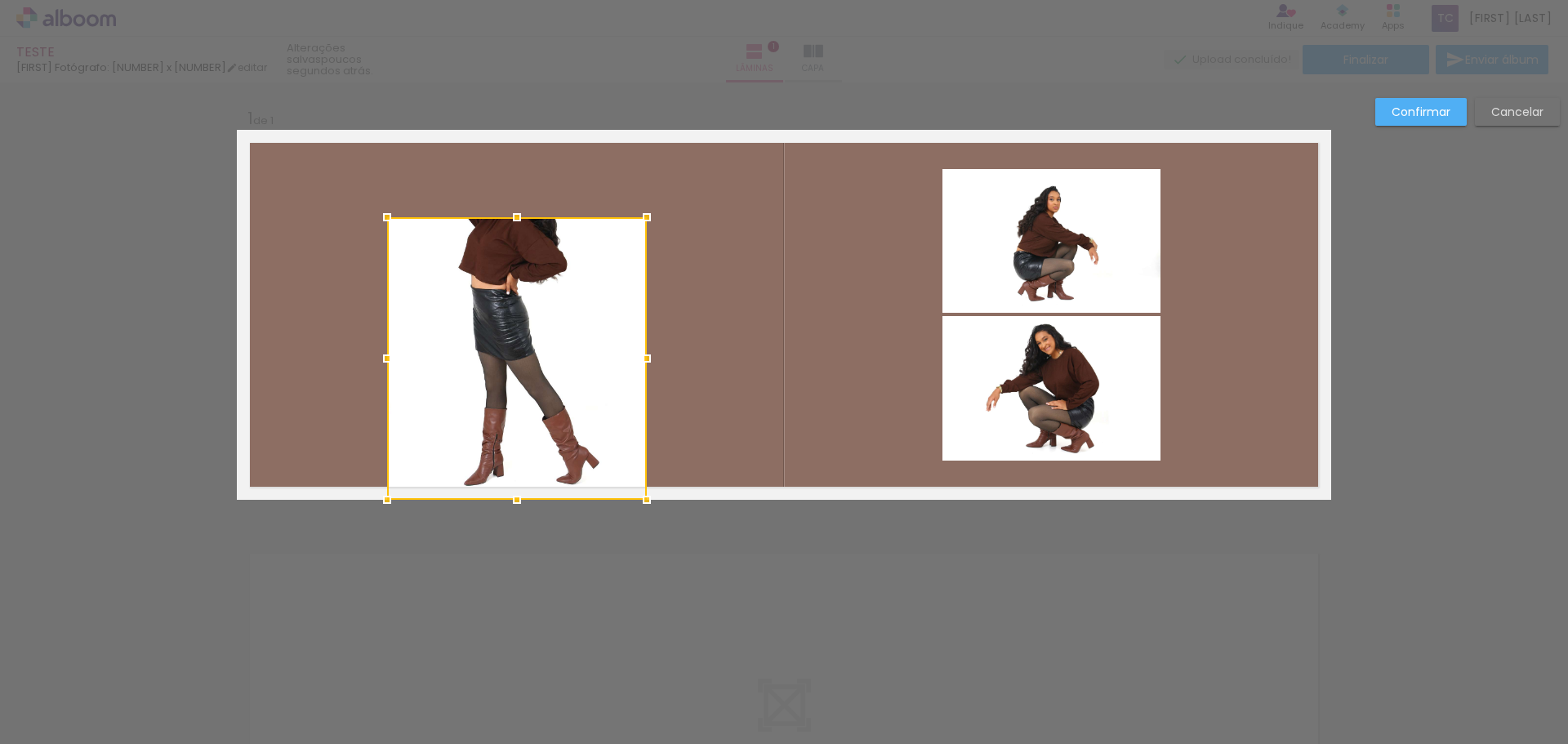 click at bounding box center [517, 359] 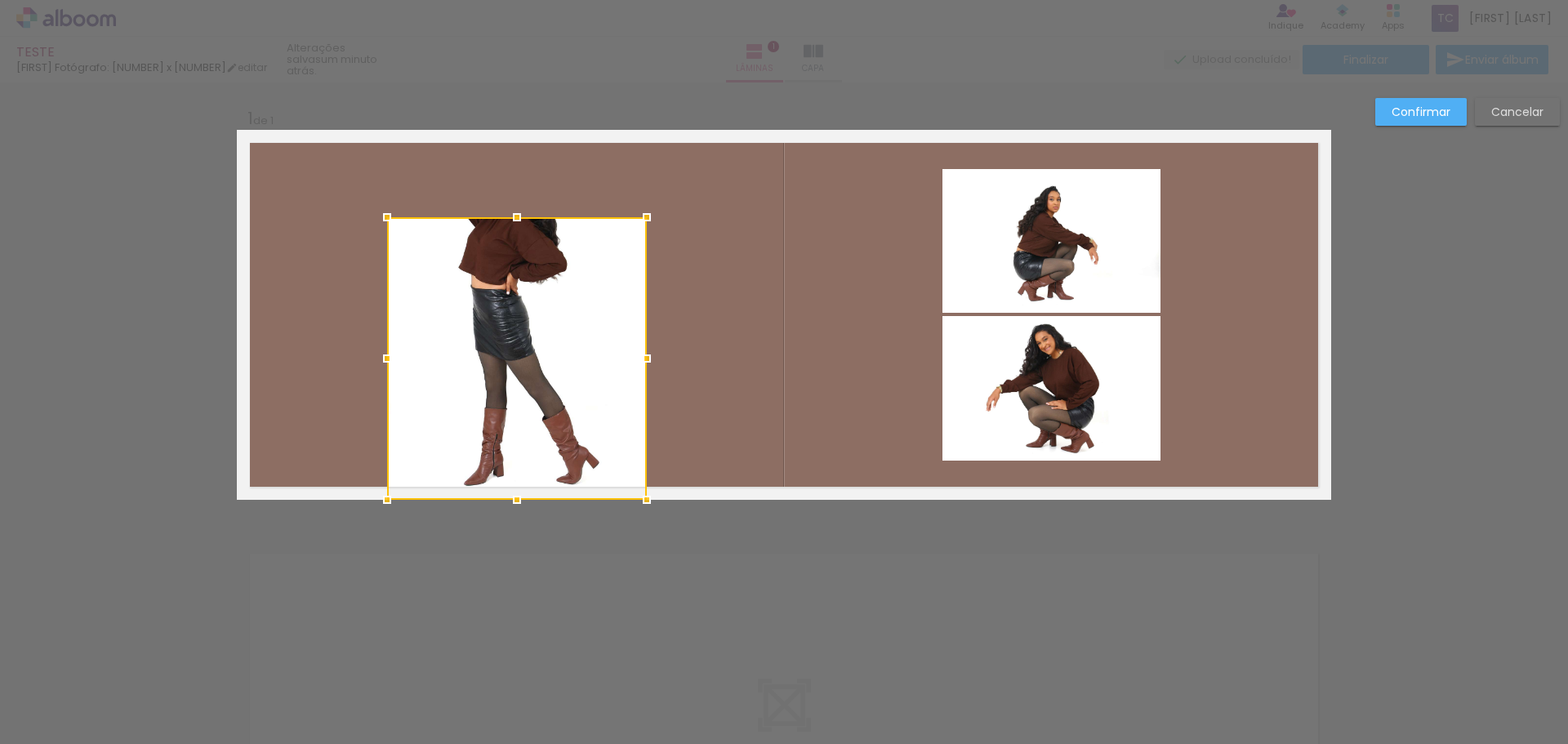 click at bounding box center [517, 359] 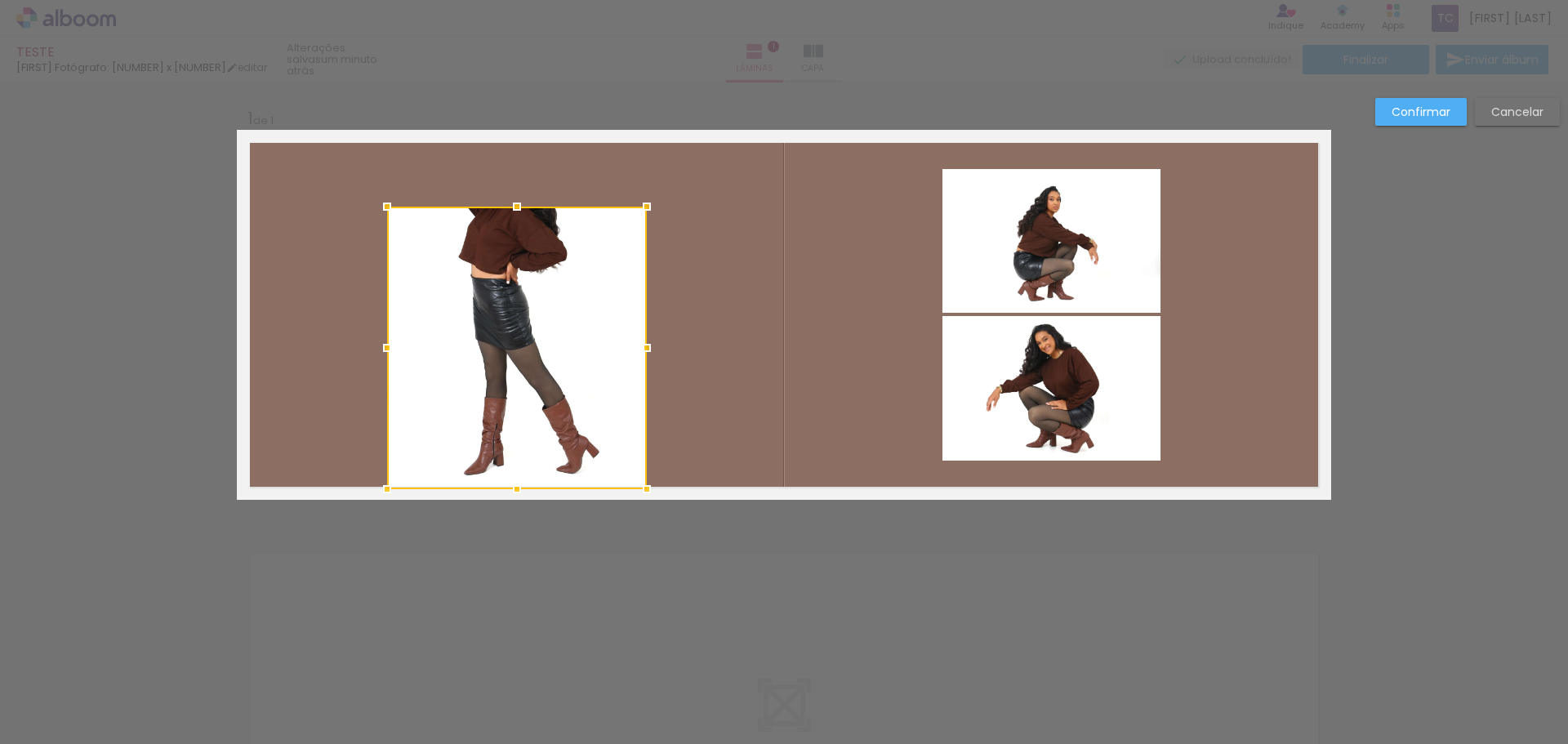 drag, startPoint x: 505, startPoint y: 340, endPoint x: 507, endPoint y: 329, distance: 11.18034 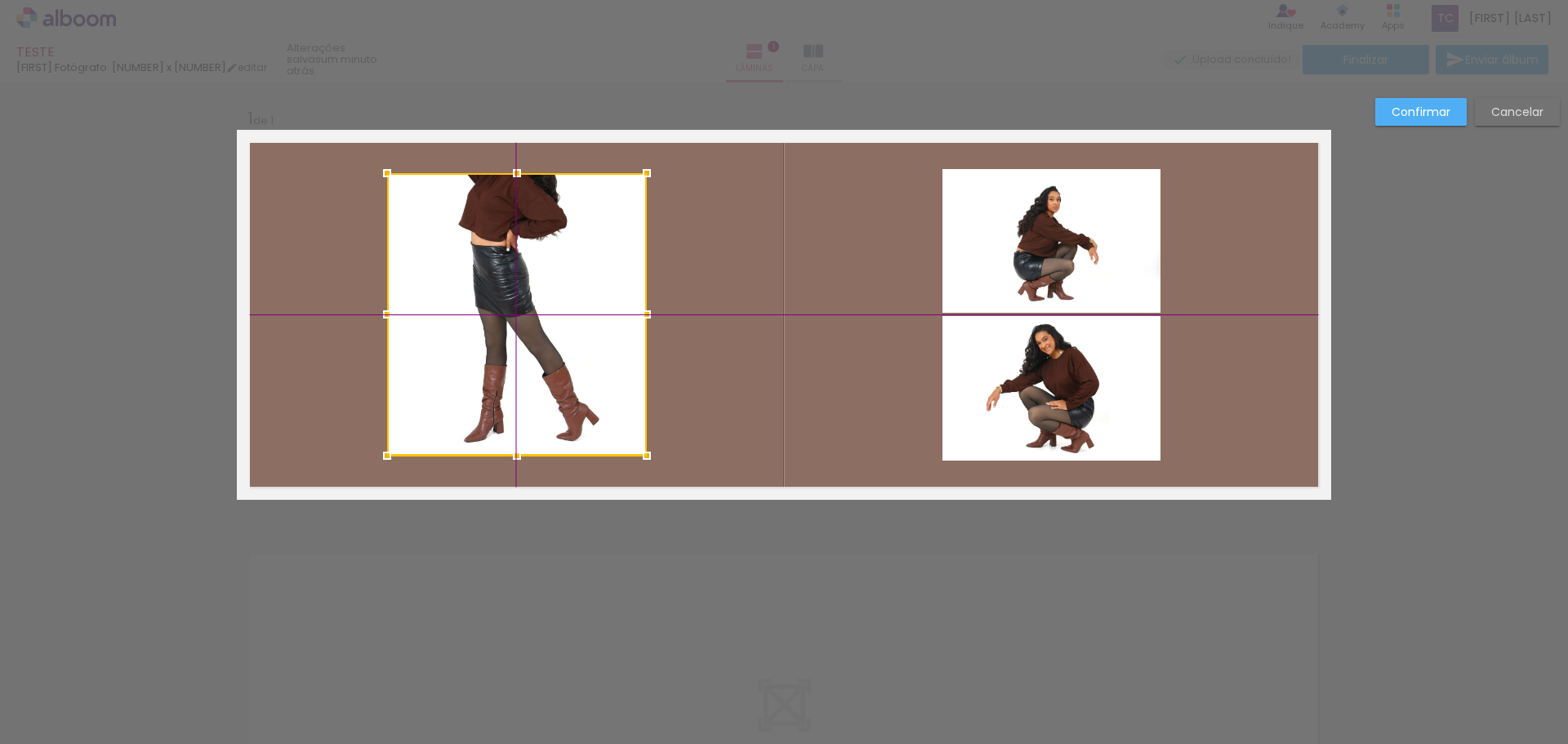 drag, startPoint x: 507, startPoint y: 329, endPoint x: 511, endPoint y: 294, distance: 35.22783 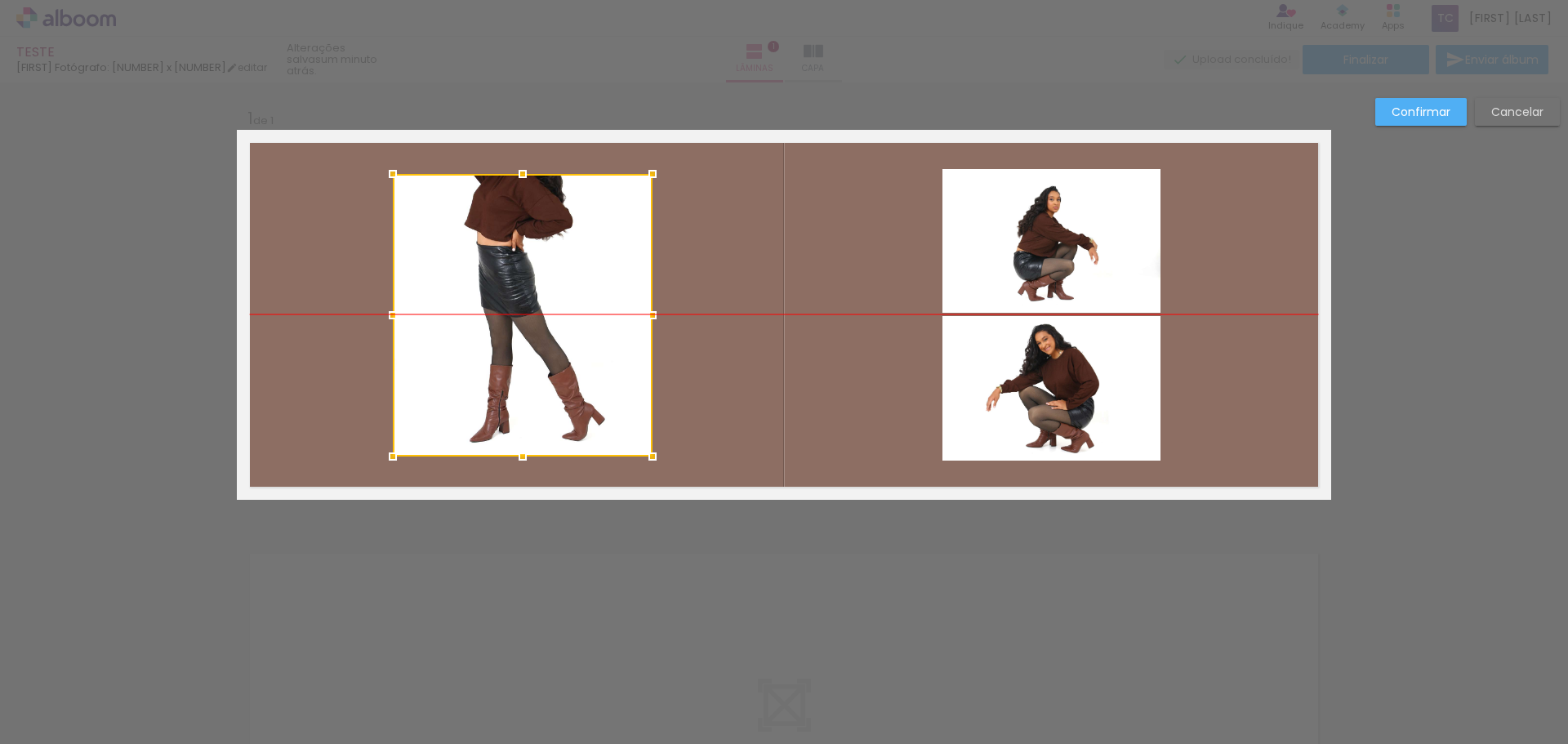 click at bounding box center [523, 315] 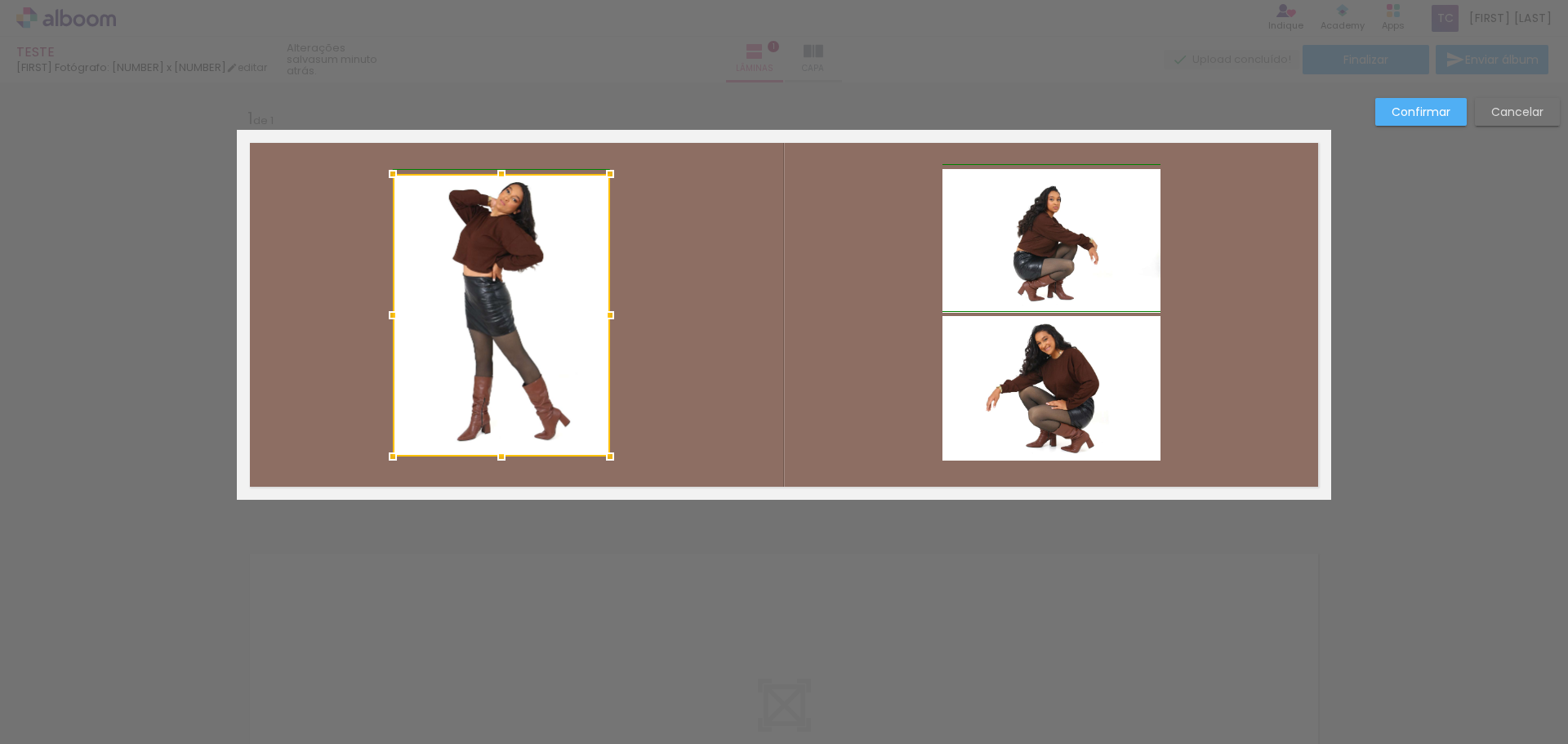 drag, startPoint x: 646, startPoint y: 318, endPoint x: 599, endPoint y: 315, distance: 47.095647 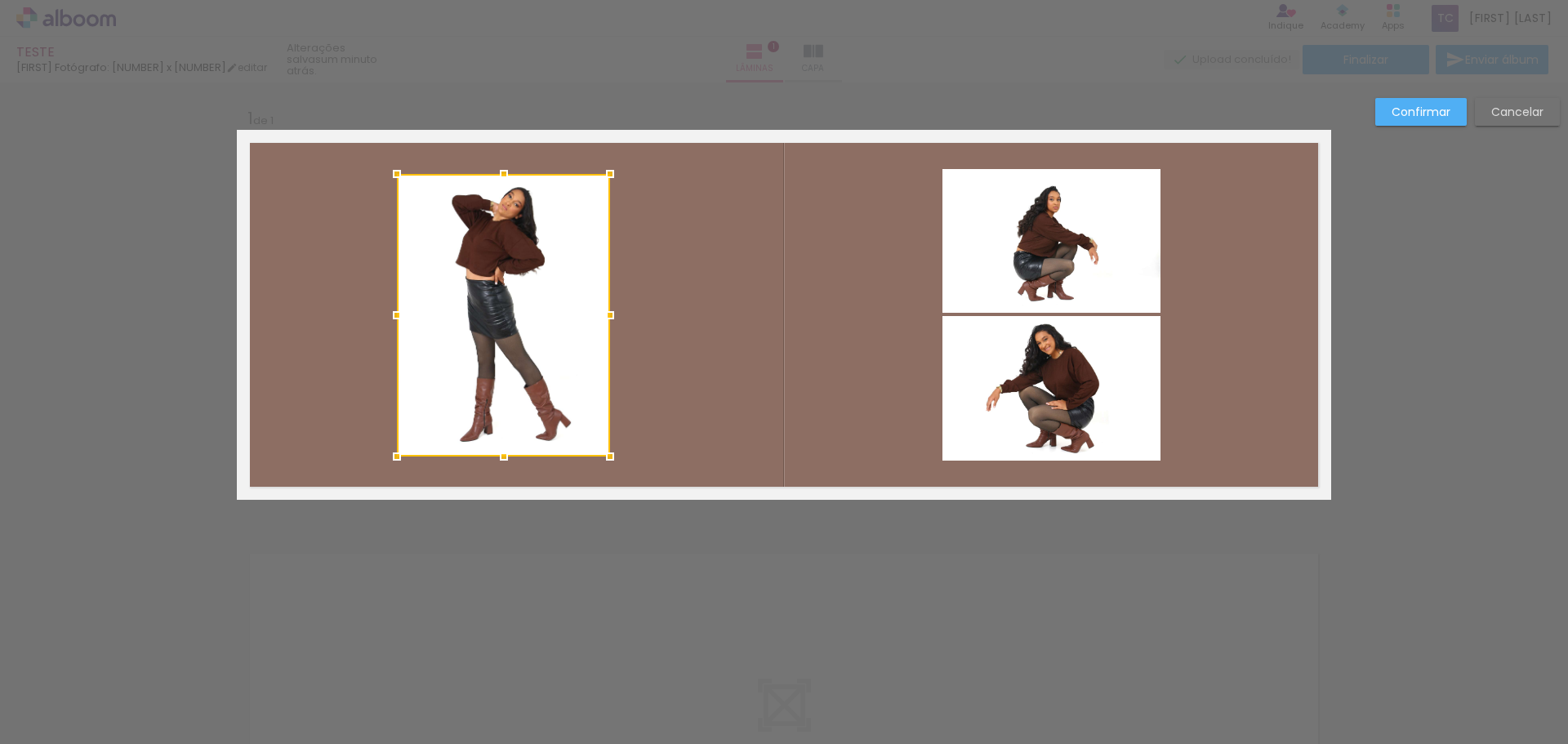 drag, startPoint x: 381, startPoint y: 313, endPoint x: 391, endPoint y: 313, distance: 10 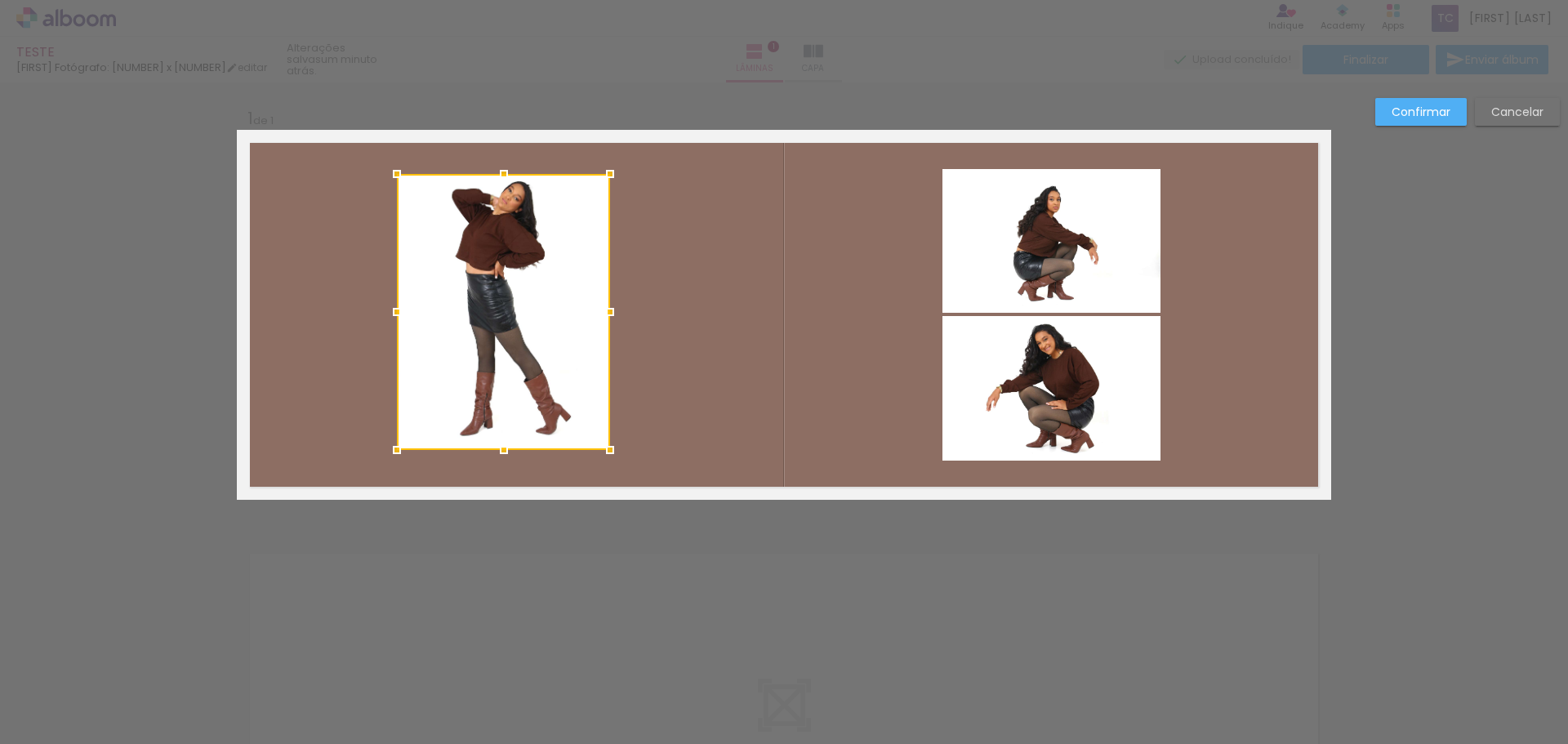click at bounding box center (504, 450) 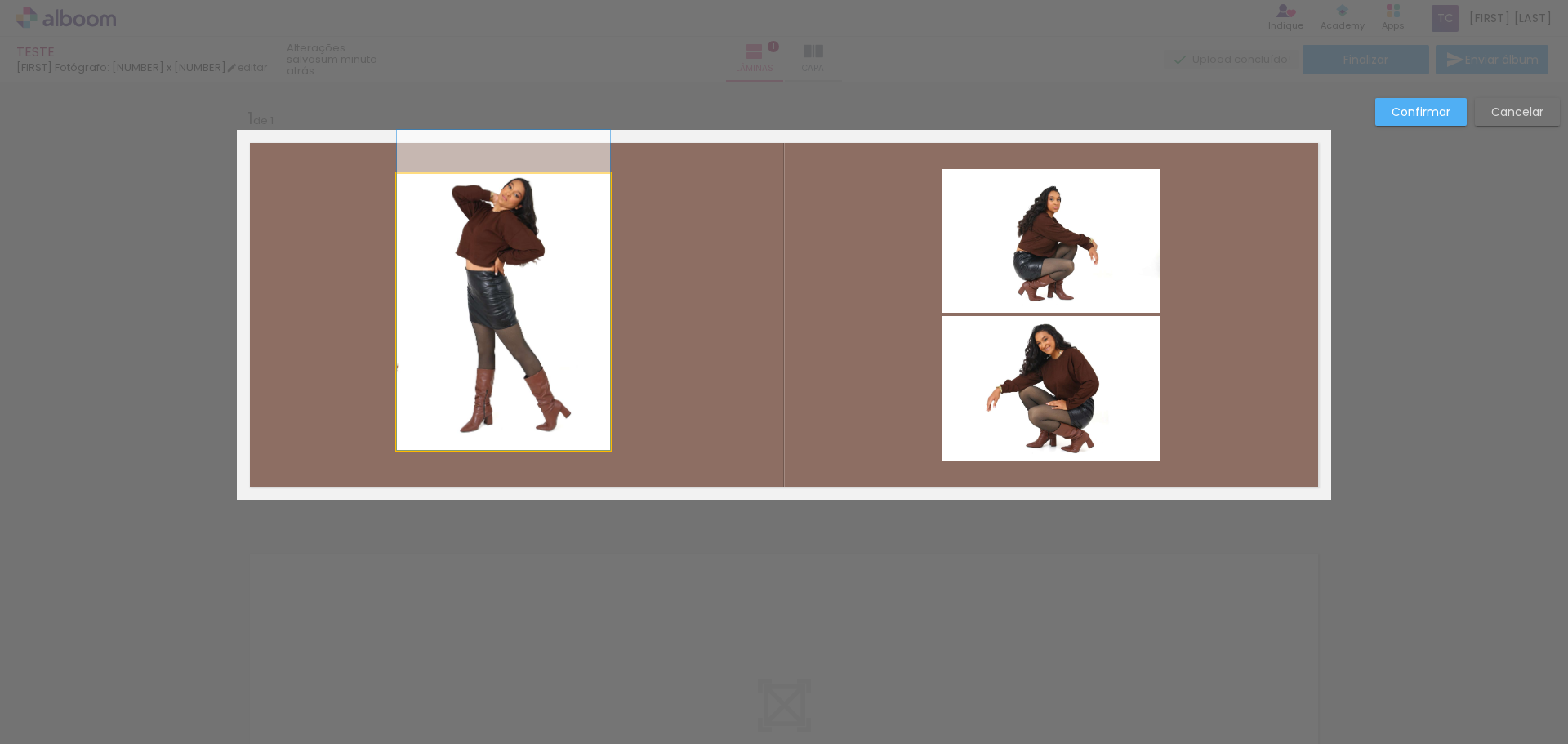 drag, startPoint x: 507, startPoint y: 347, endPoint x: 507, endPoint y: 335, distance: 12 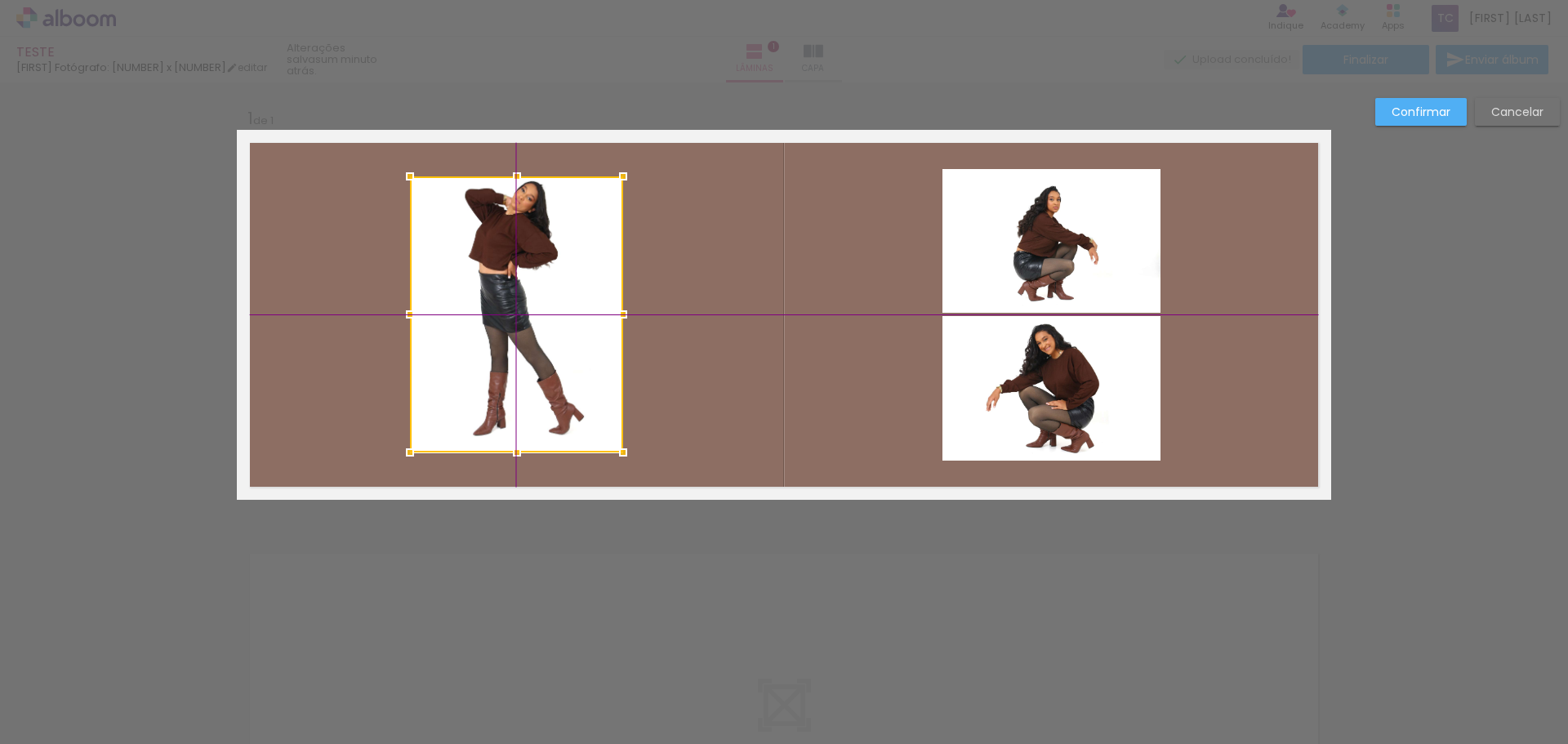 drag, startPoint x: 520, startPoint y: 336, endPoint x: 497, endPoint y: 357, distance: 31.14482 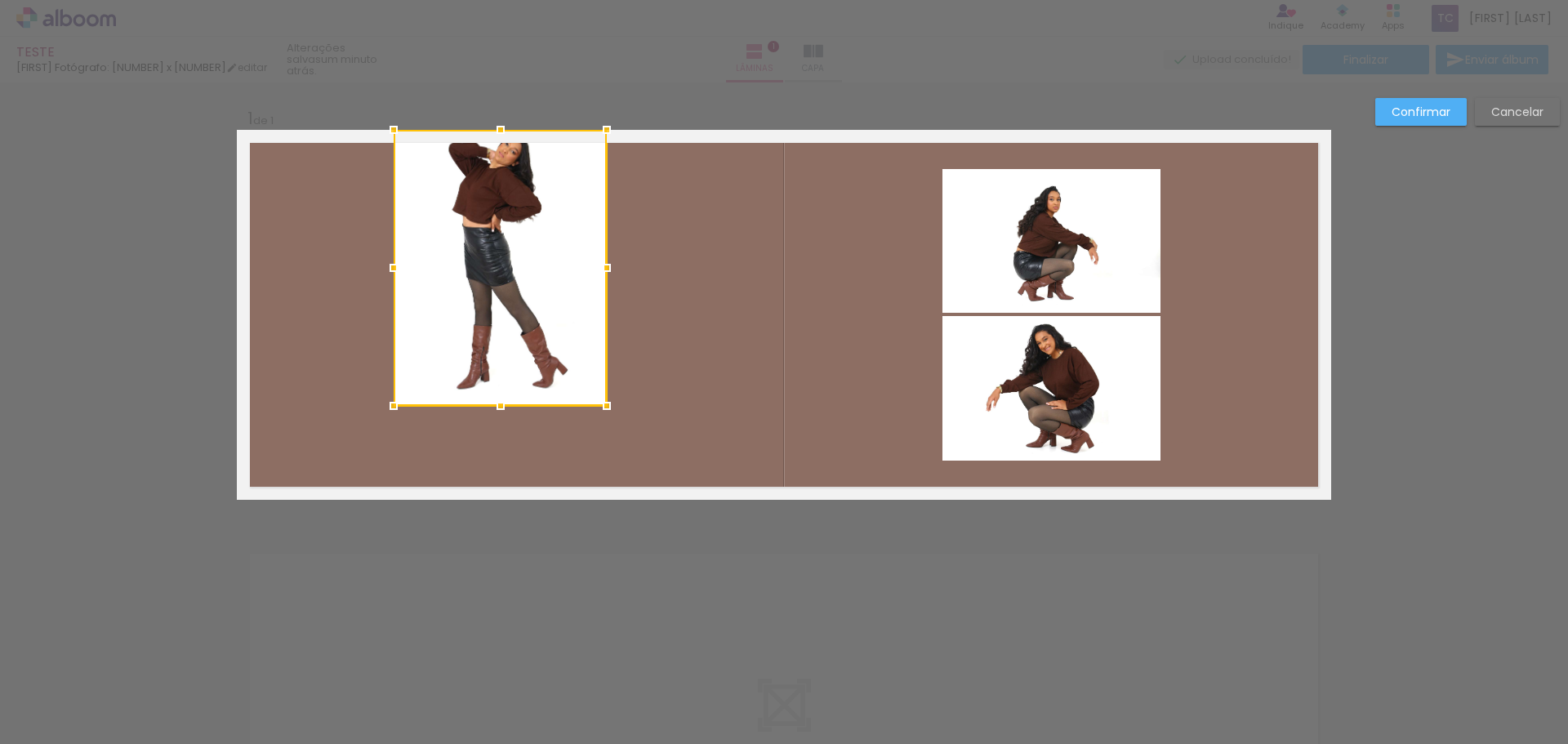 drag, startPoint x: 536, startPoint y: 305, endPoint x: 519, endPoint y: 258, distance: 49.979996 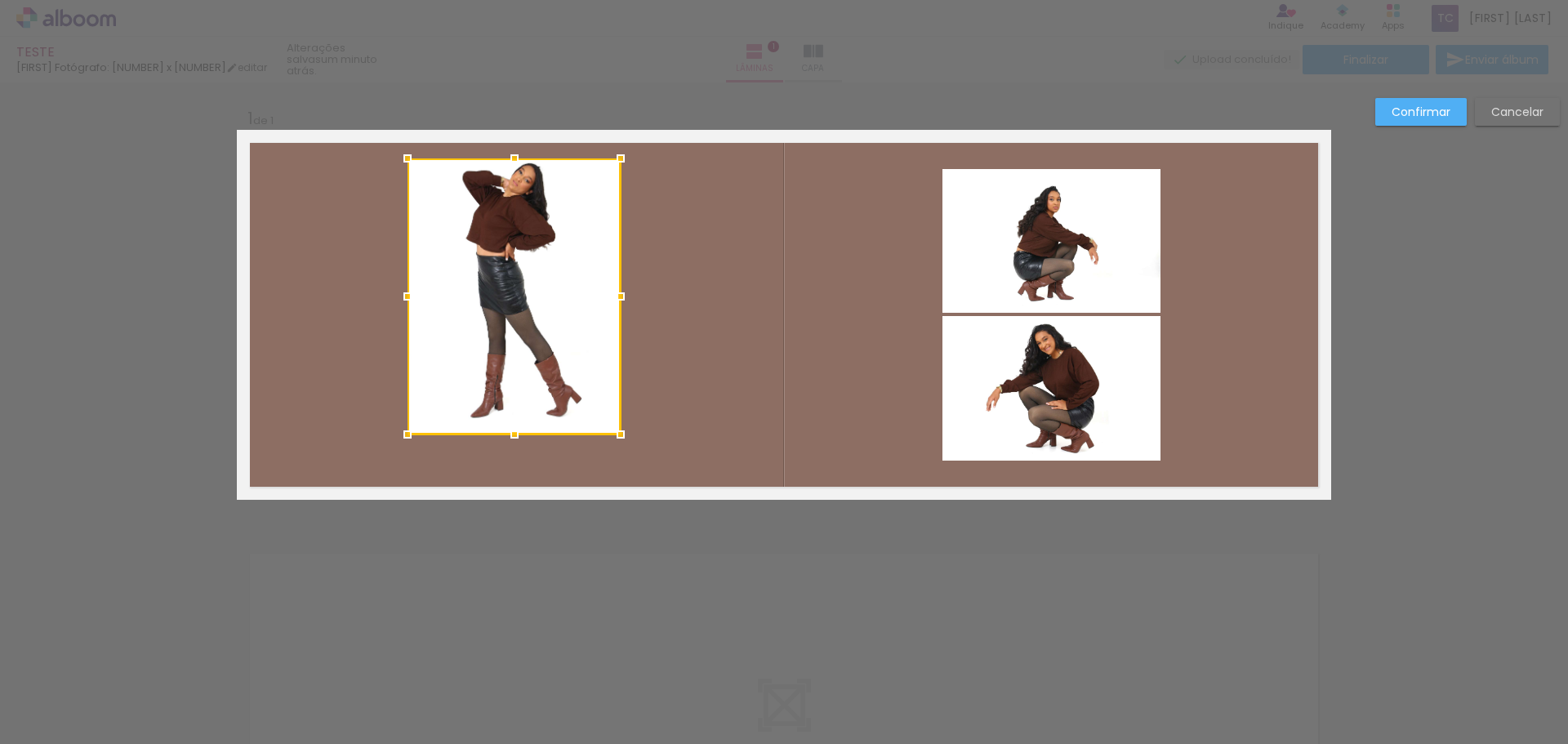 drag, startPoint x: 531, startPoint y: 249, endPoint x: 545, endPoint y: 278, distance: 32.202484 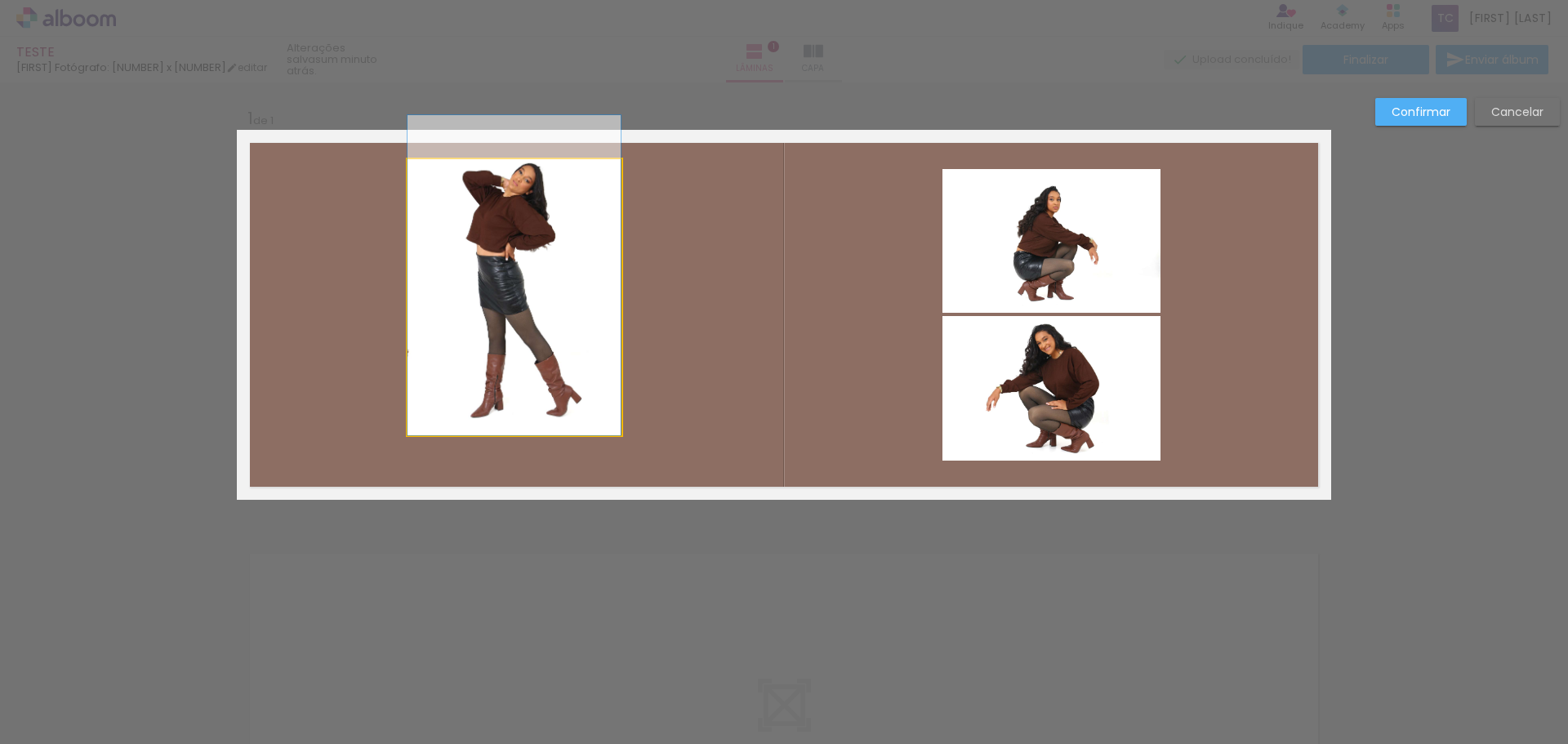 click 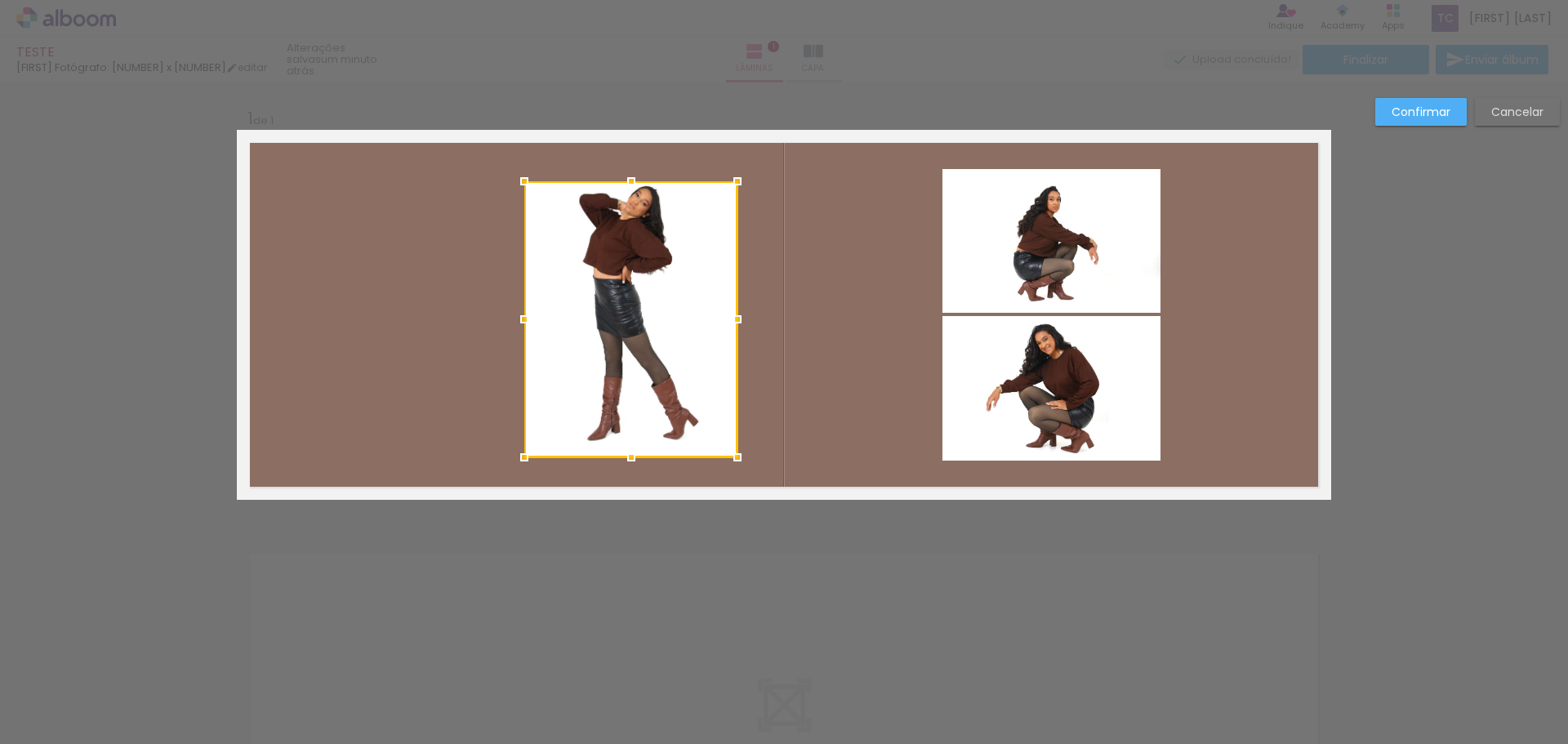 drag, startPoint x: 542, startPoint y: 293, endPoint x: 659, endPoint y: 316, distance: 119.23926 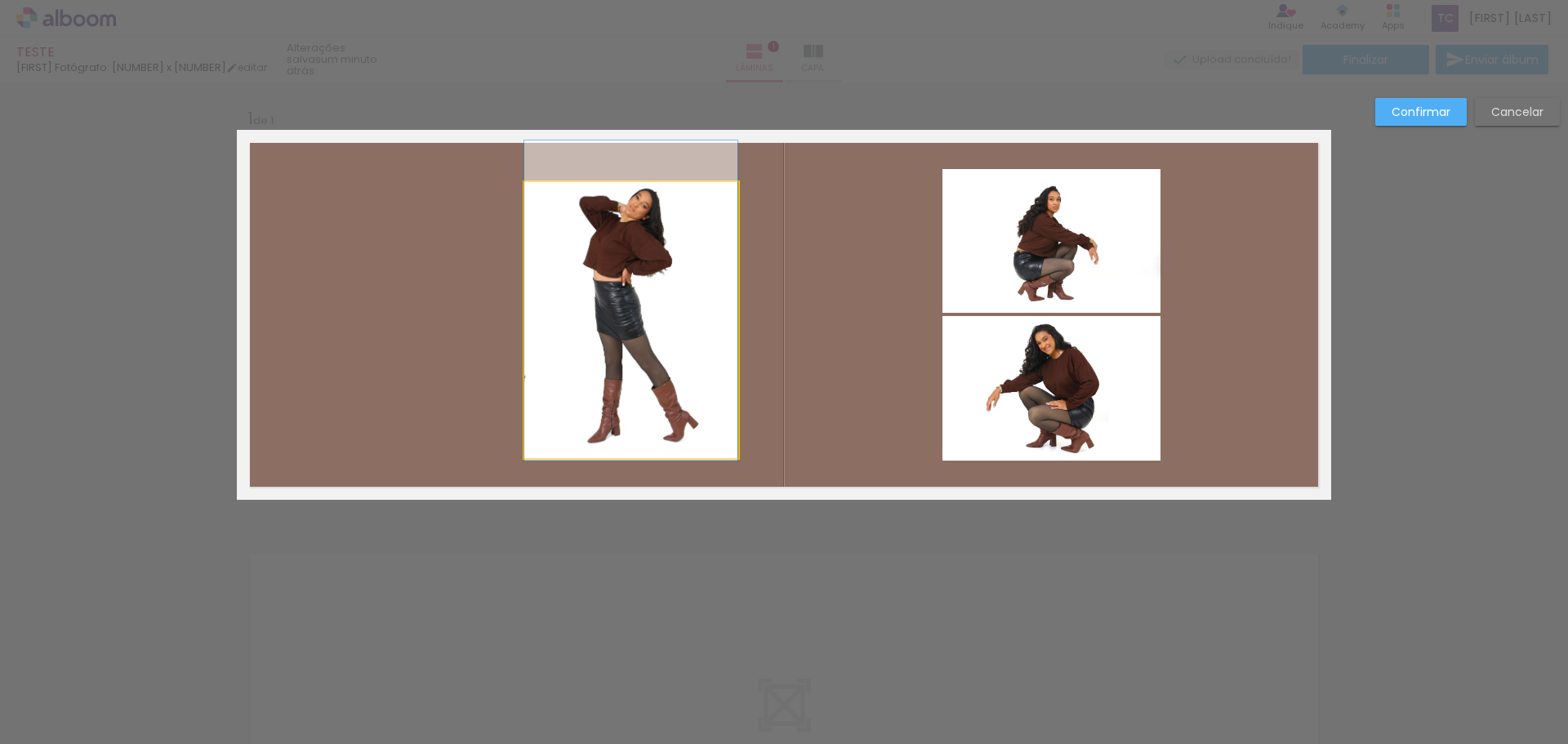 drag, startPoint x: 666, startPoint y: 359, endPoint x: 538, endPoint y: 362, distance: 128.03515 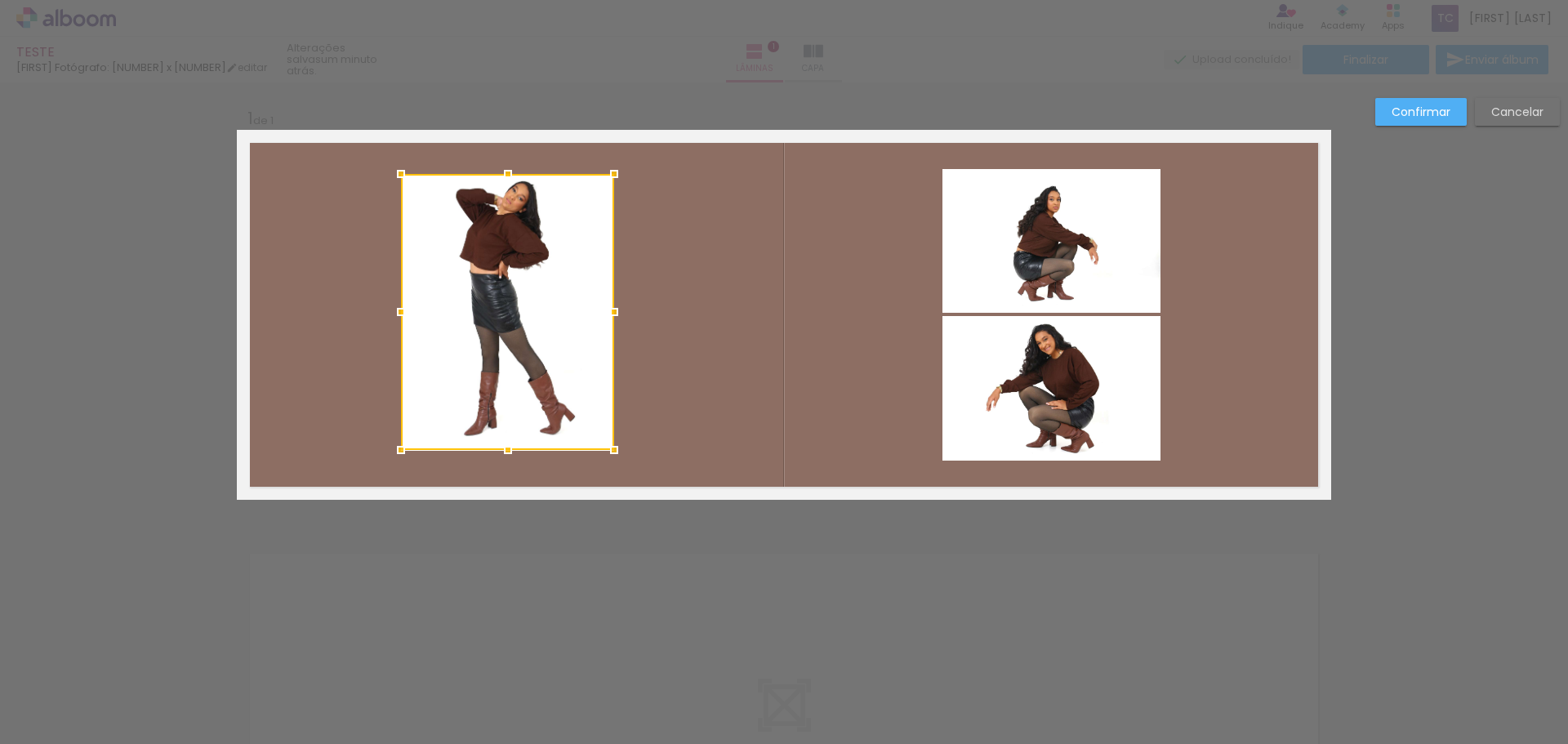 drag, startPoint x: 647, startPoint y: 357, endPoint x: 523, endPoint y: 350, distance: 124.19742 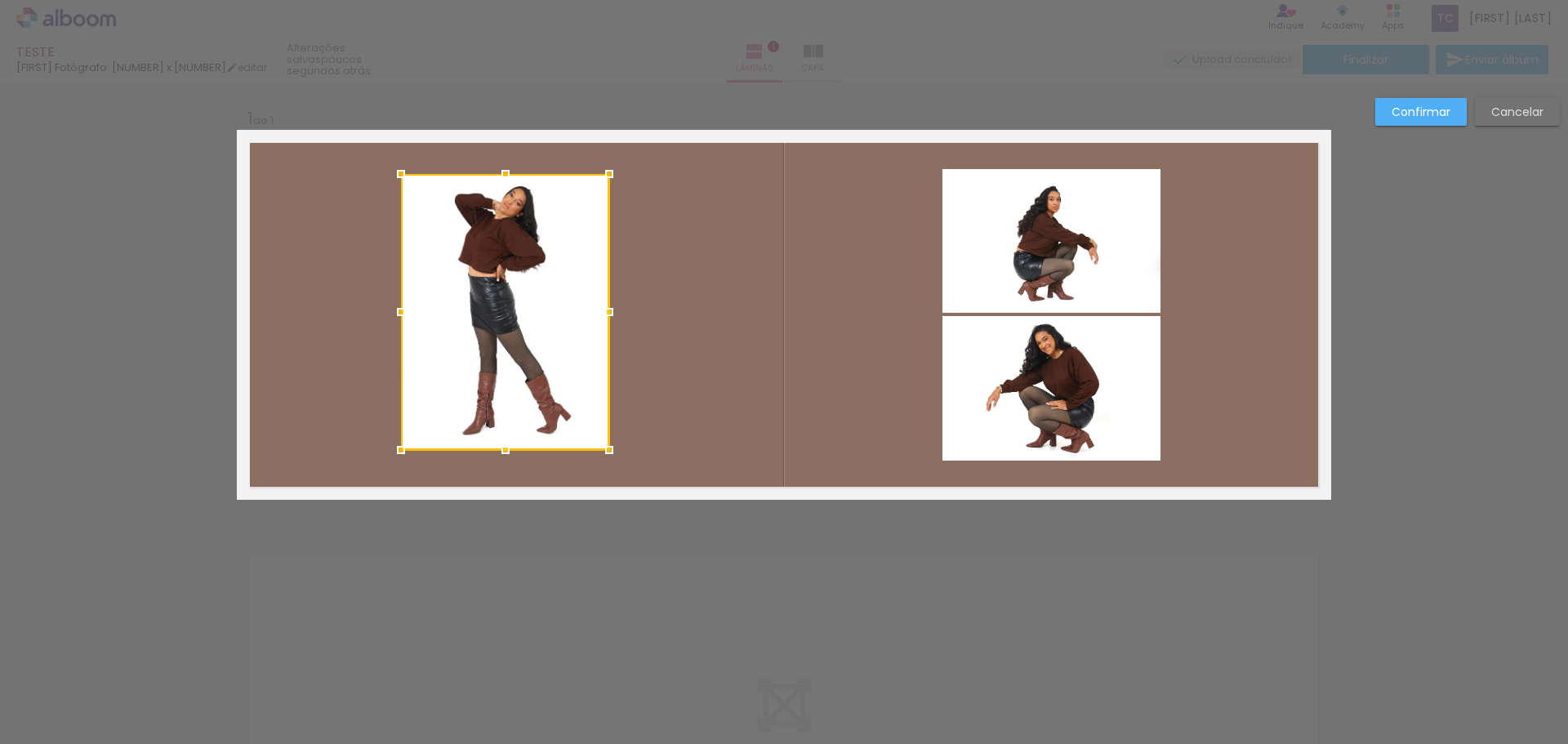 drag, startPoint x: 610, startPoint y: 313, endPoint x: 605, endPoint y: 331, distance: 18.681542 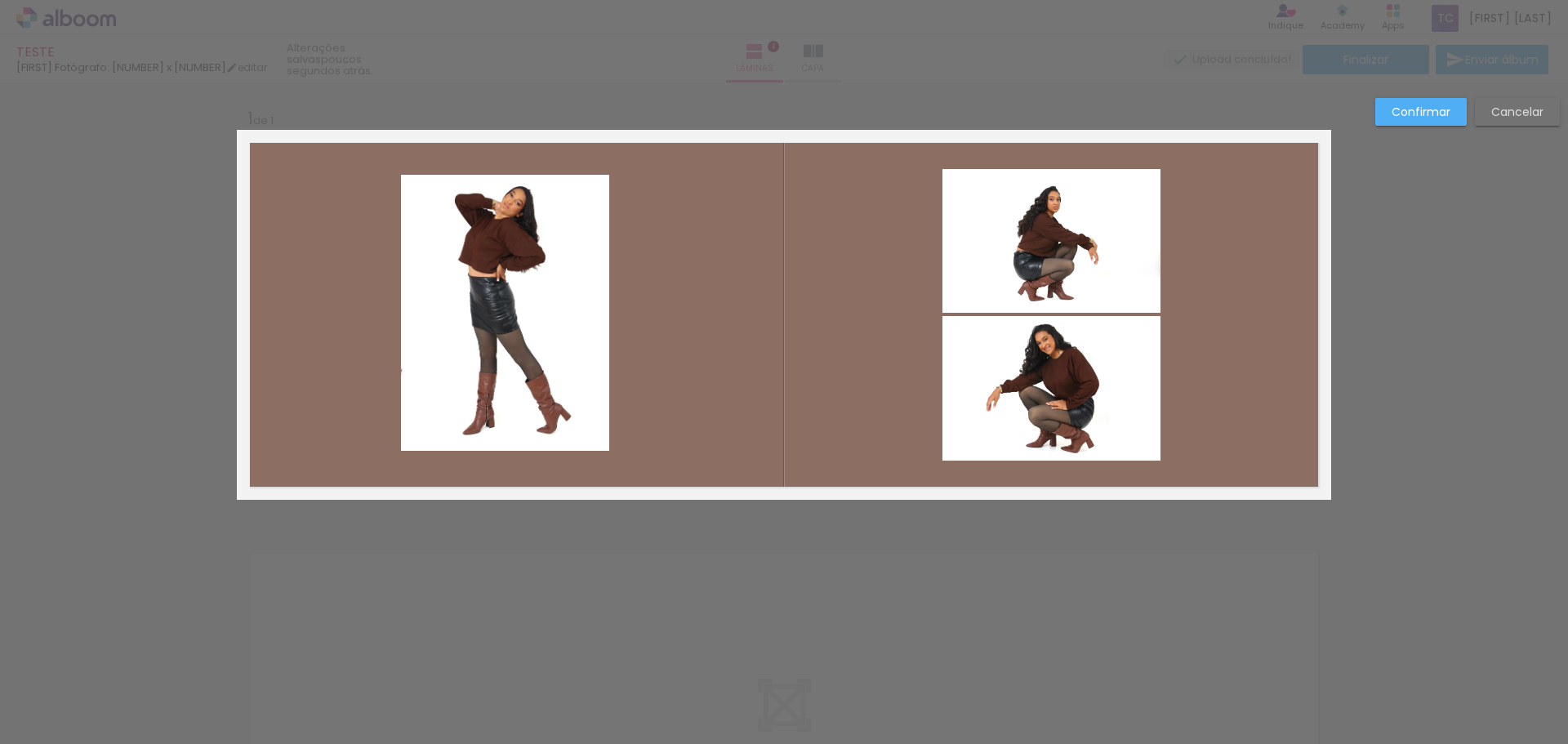 click 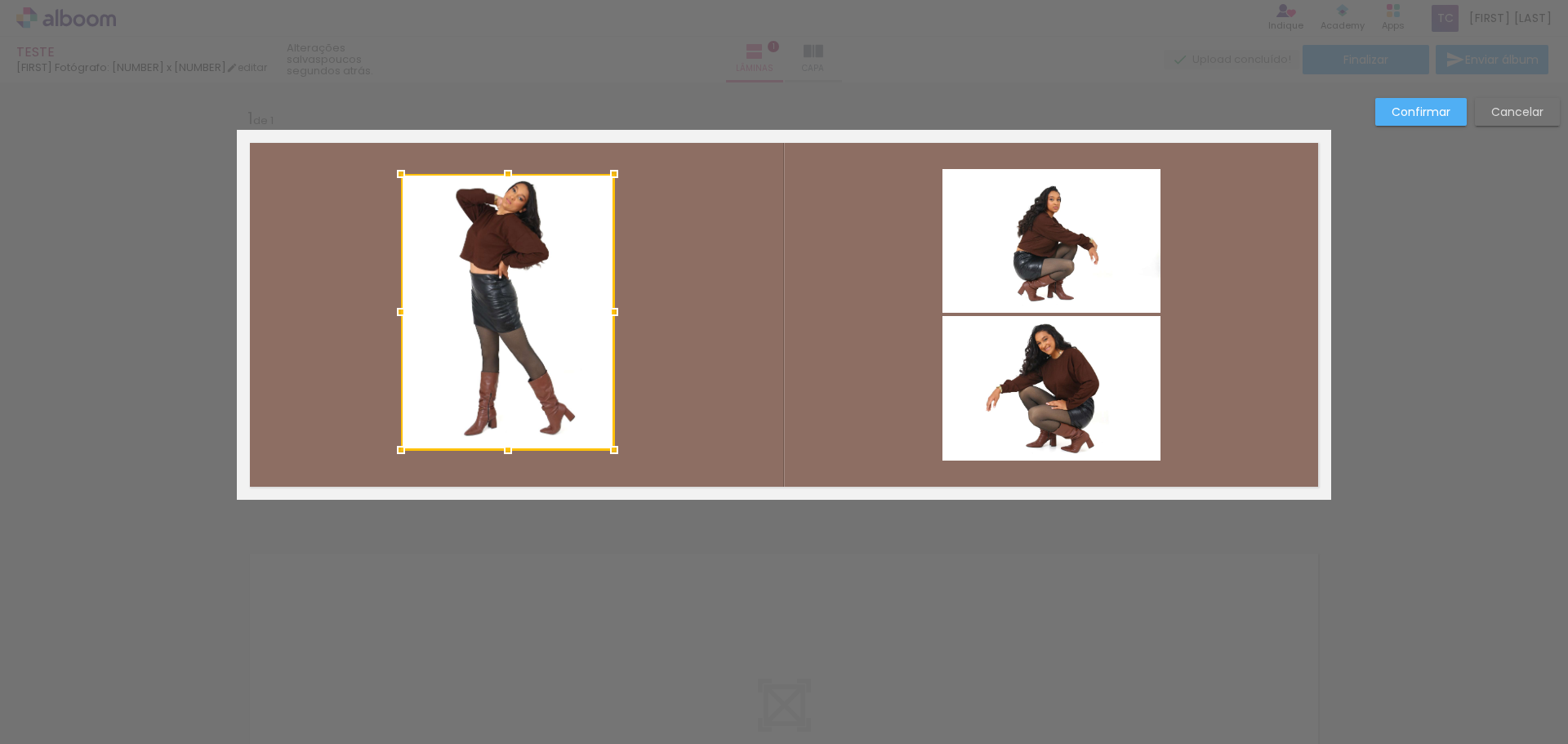click at bounding box center (614, 312) 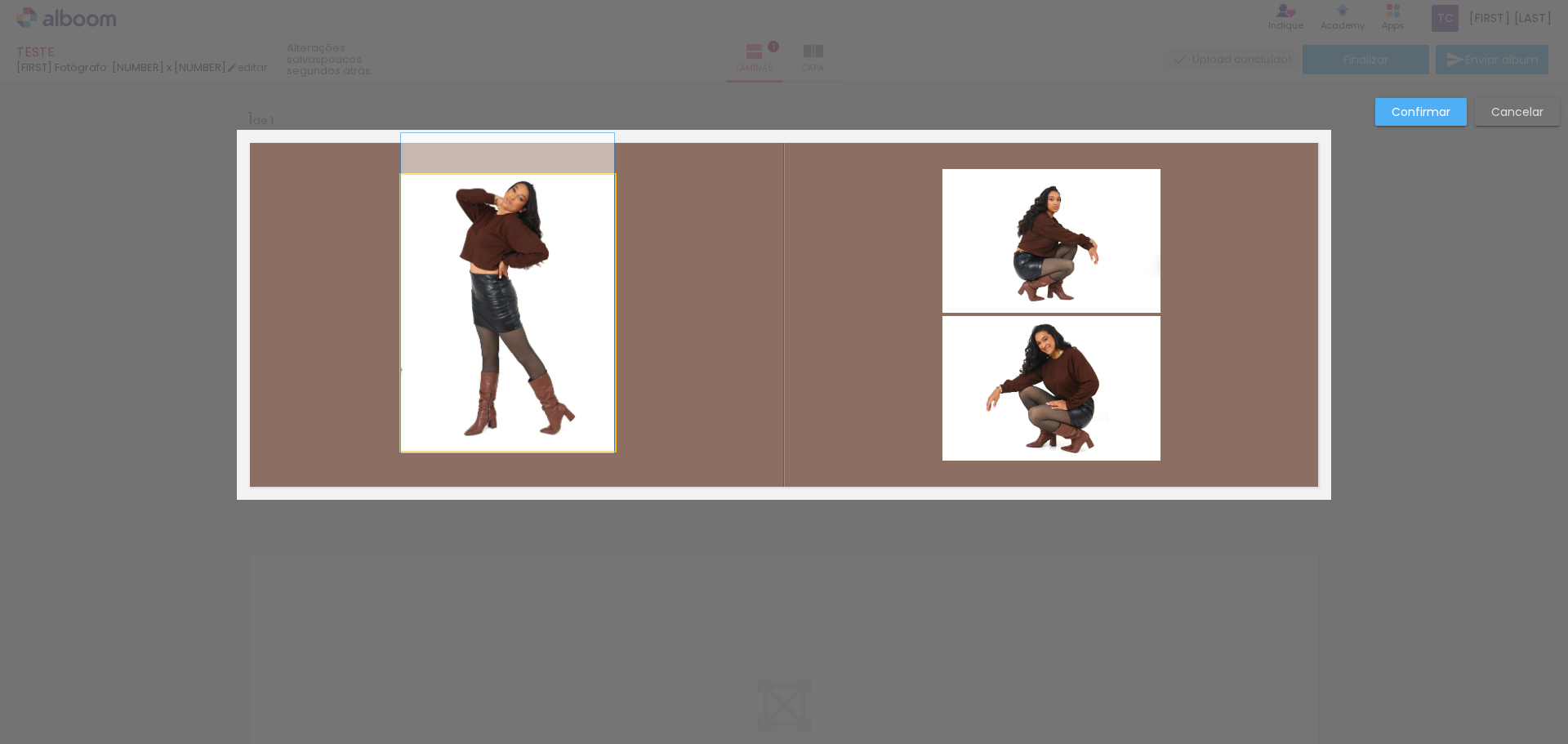 click 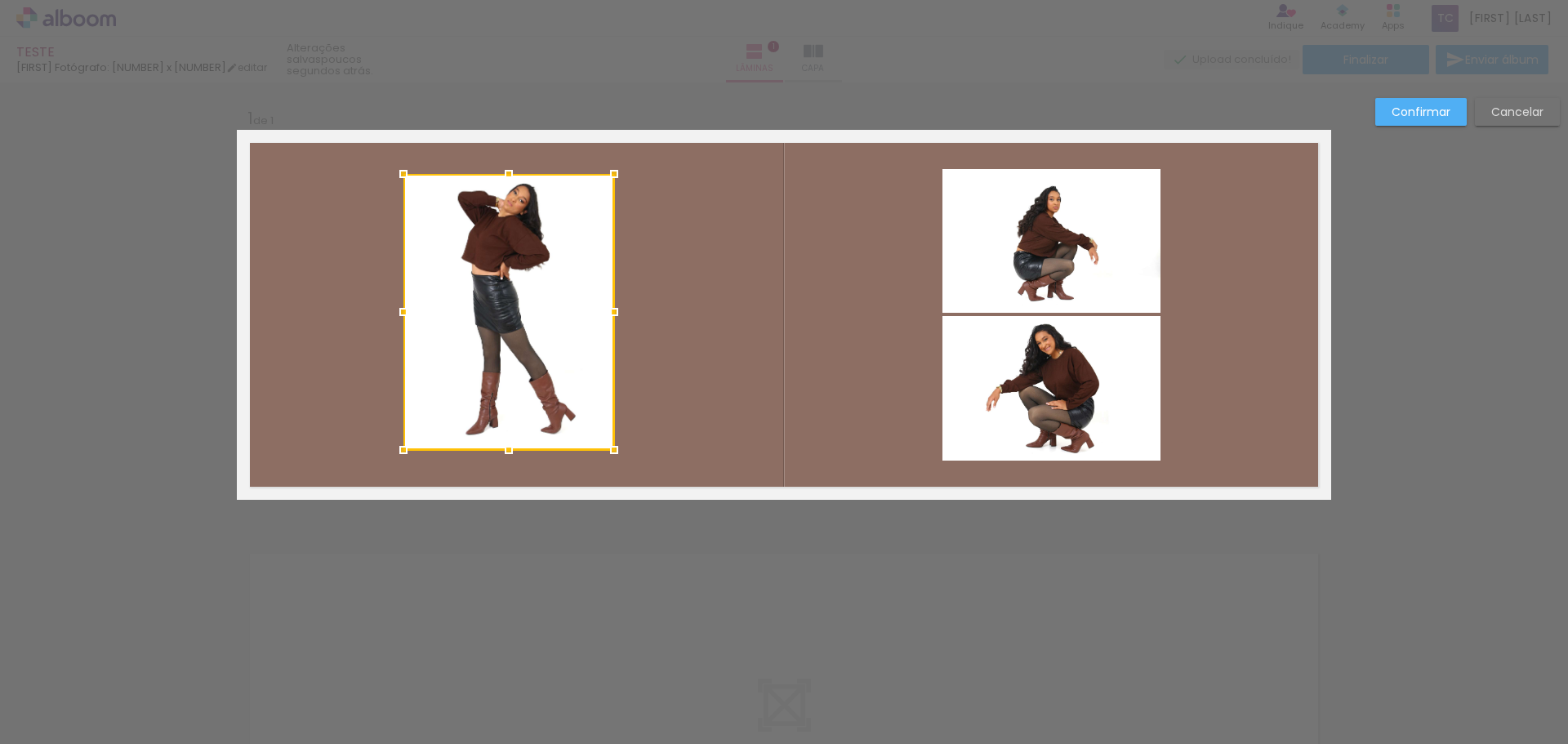 click at bounding box center (403, 312) 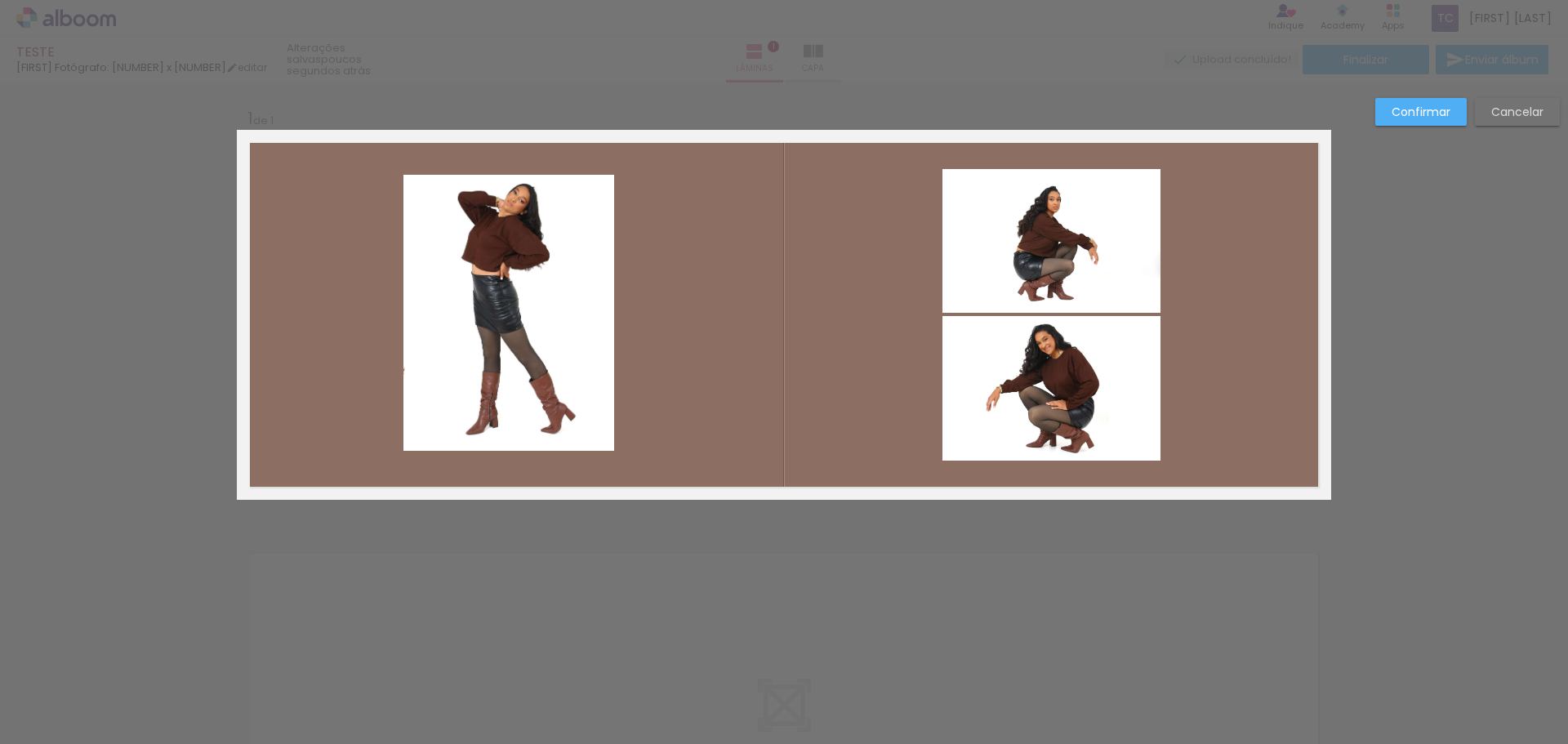 click 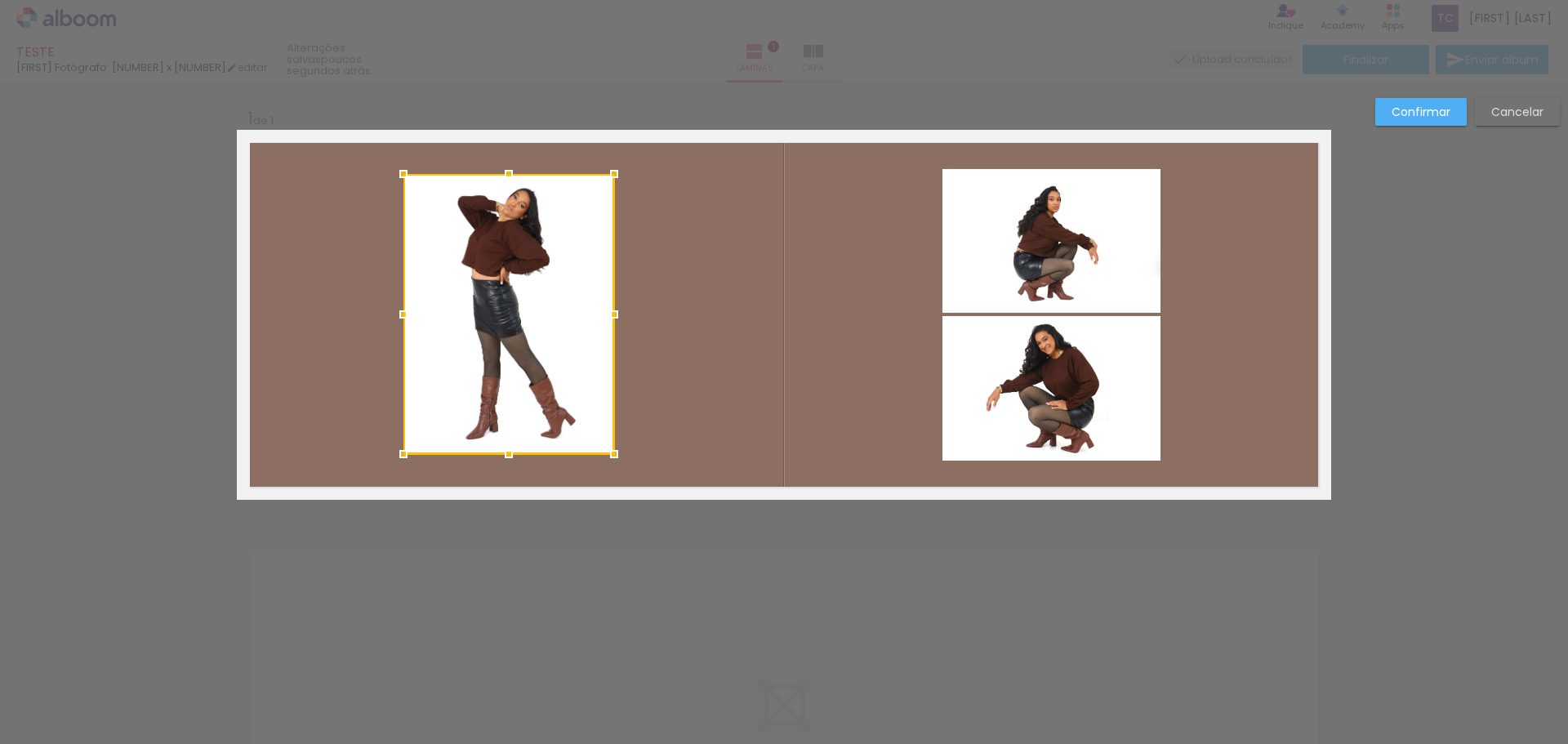 click at bounding box center [509, 454] 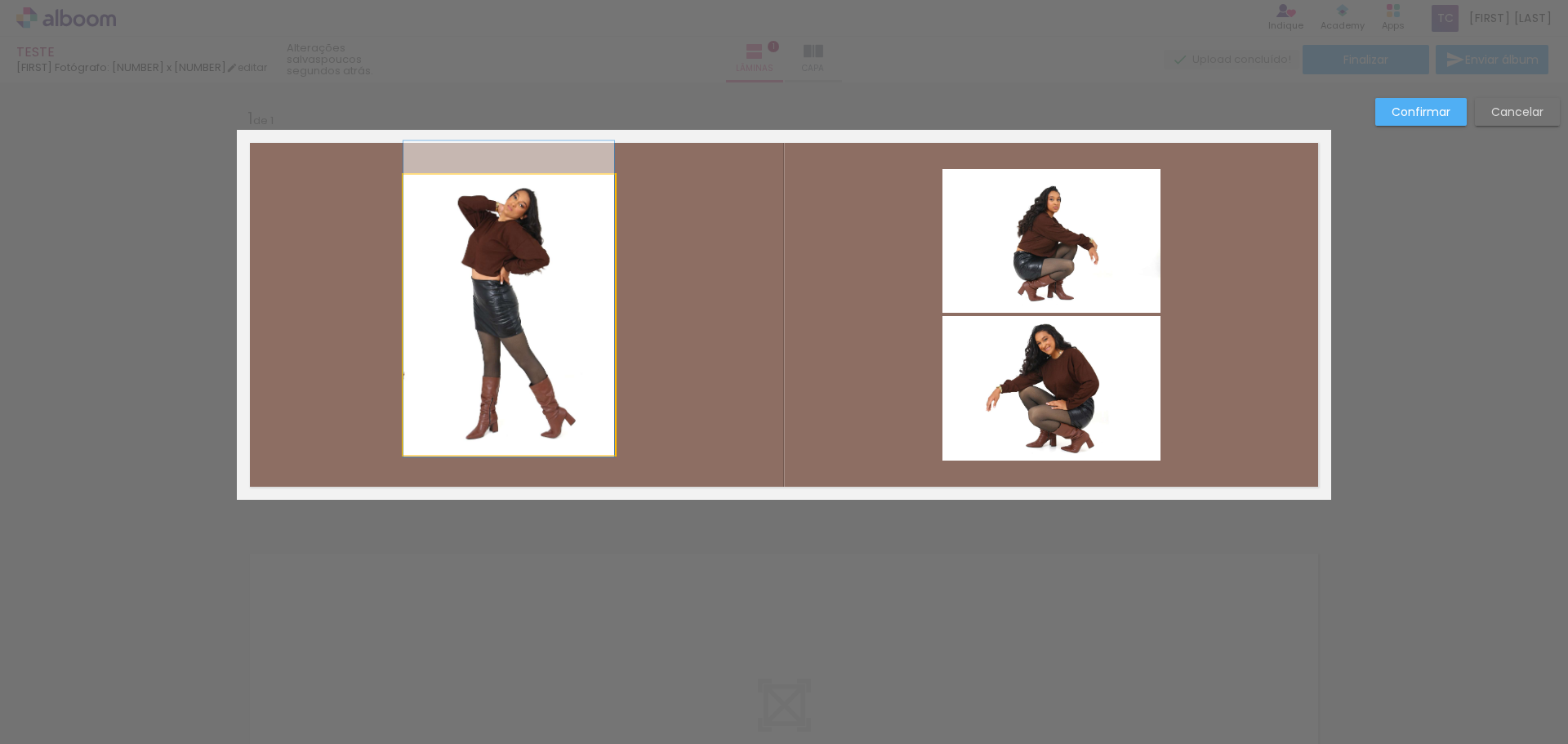 click 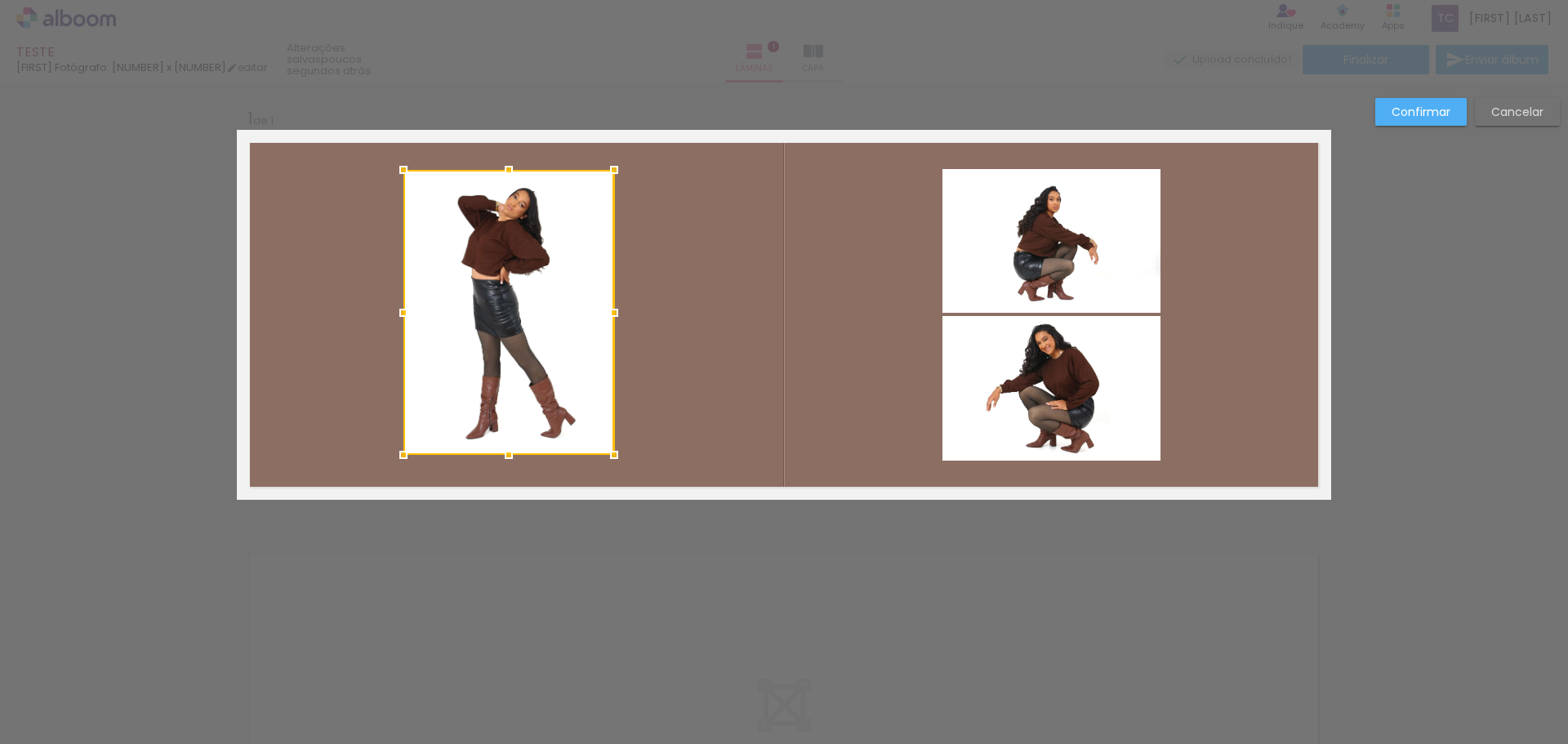 drag, startPoint x: 503, startPoint y: 170, endPoint x: 515, endPoint y: 167, distance: 12.369317 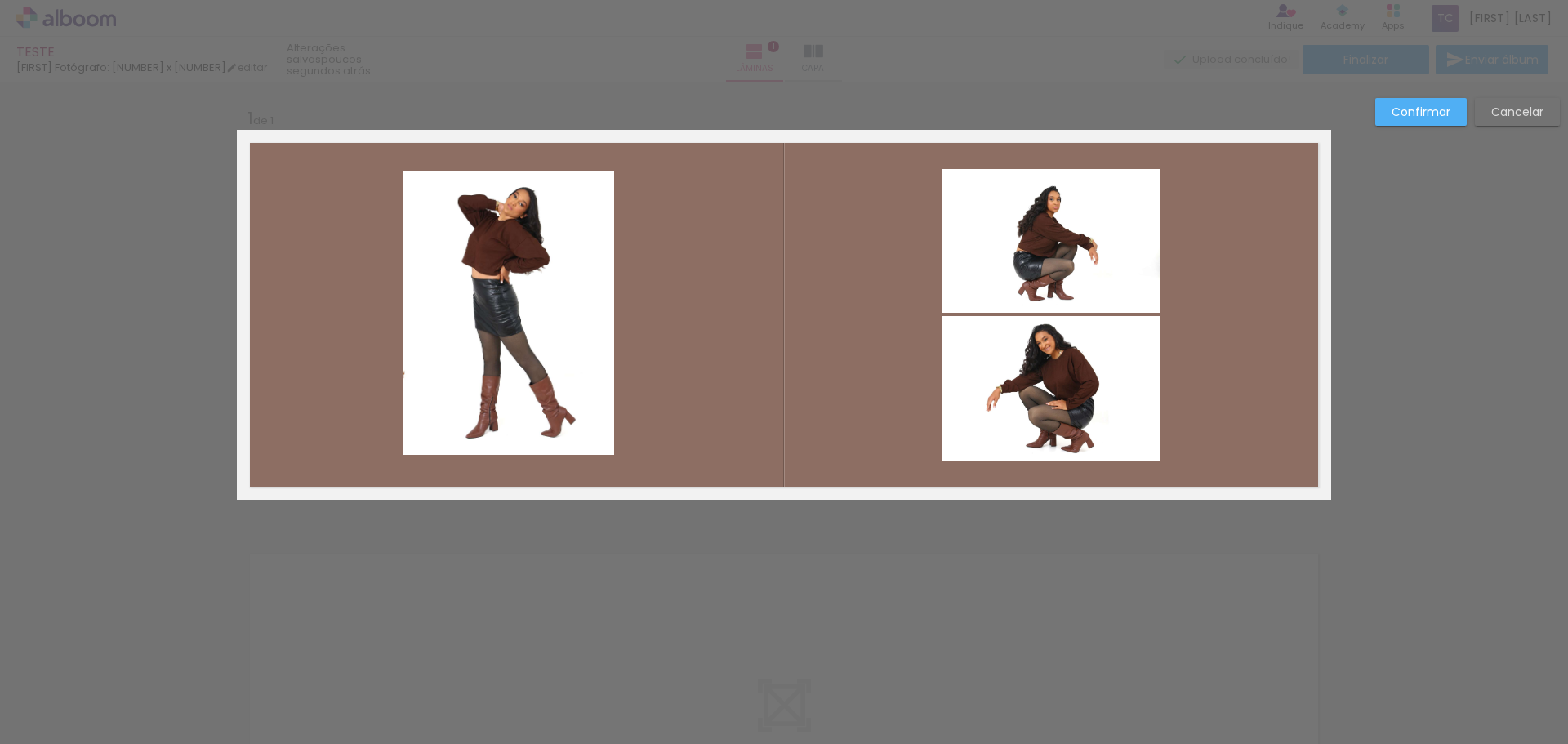 click 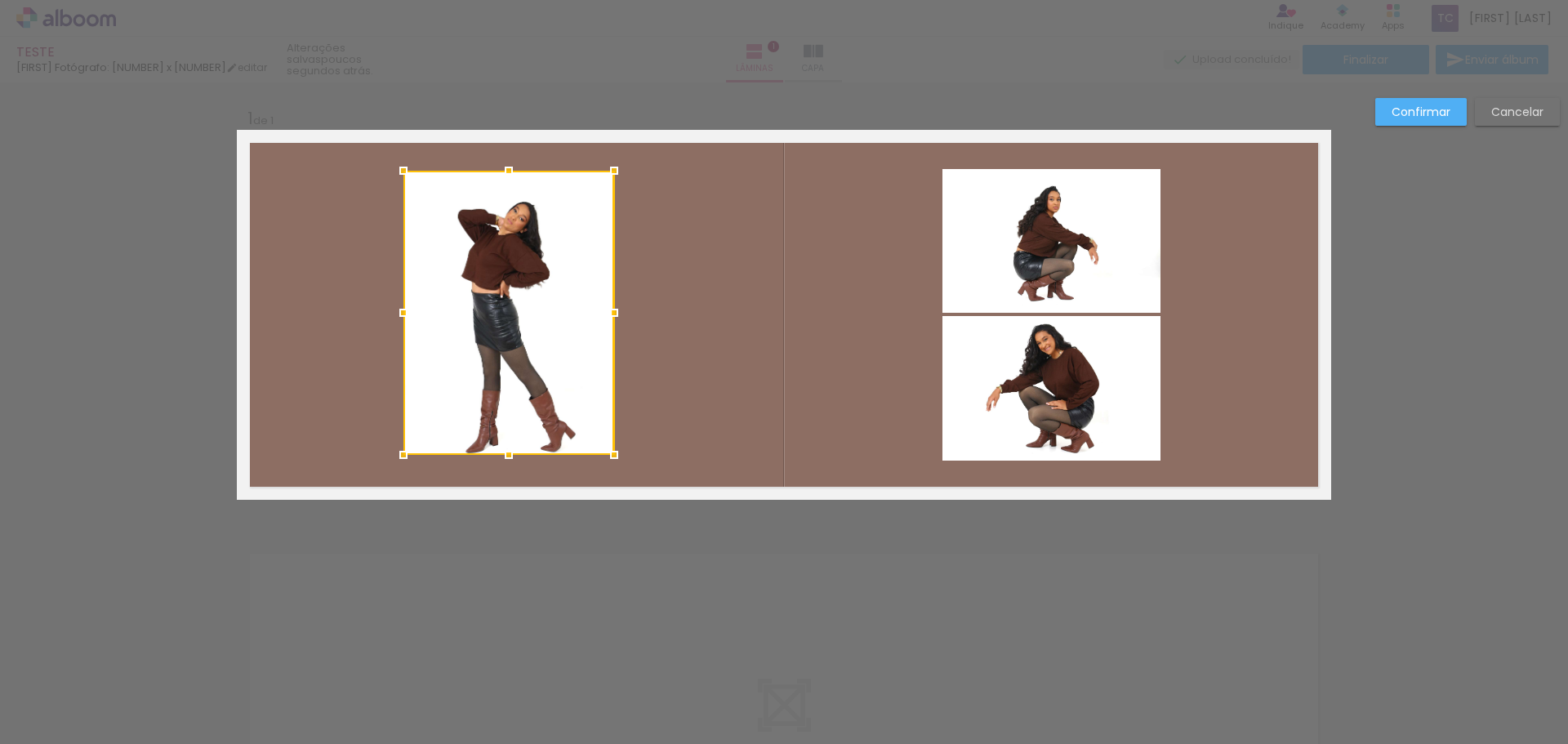 drag, startPoint x: 506, startPoint y: 456, endPoint x: 518, endPoint y: 522, distance: 67.08204 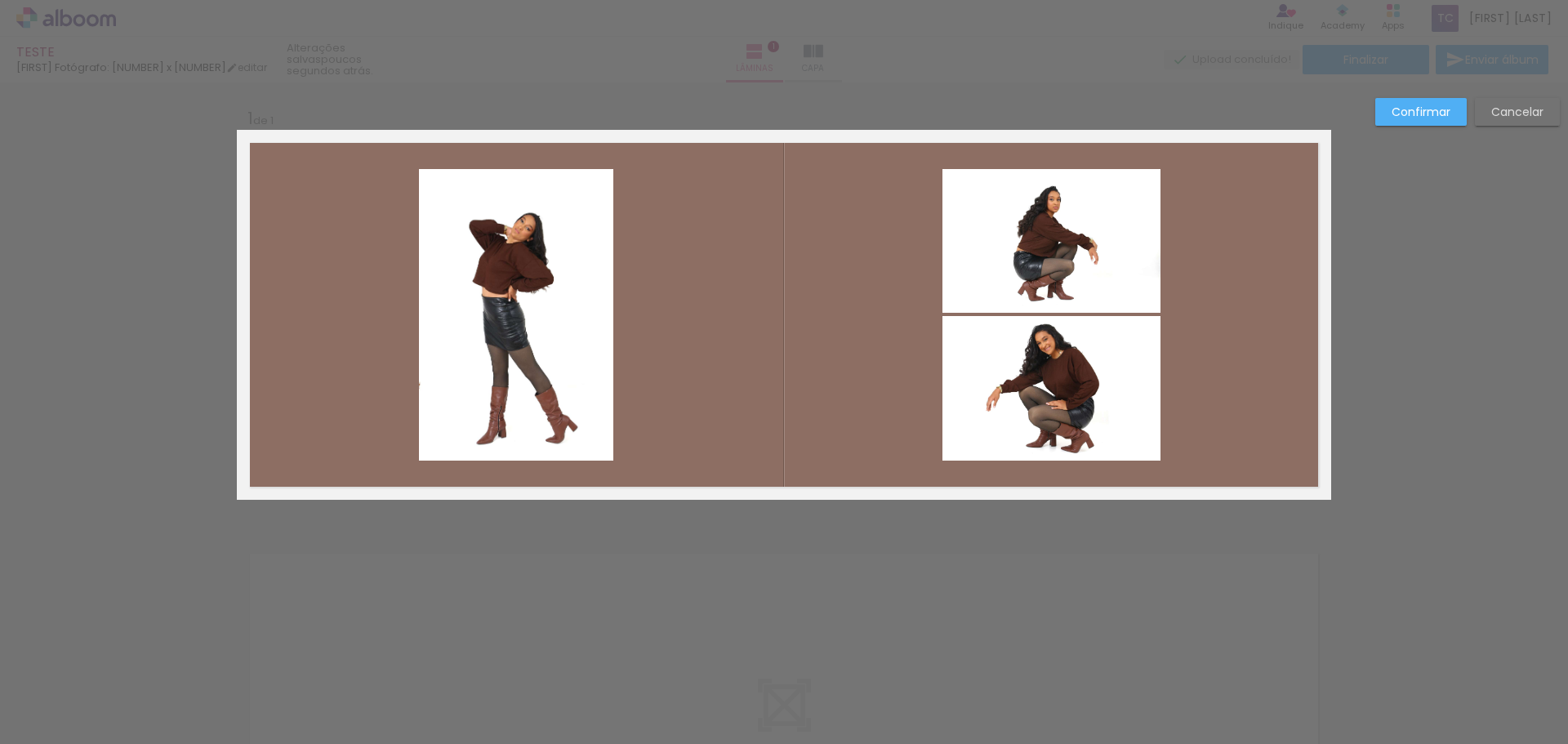 click 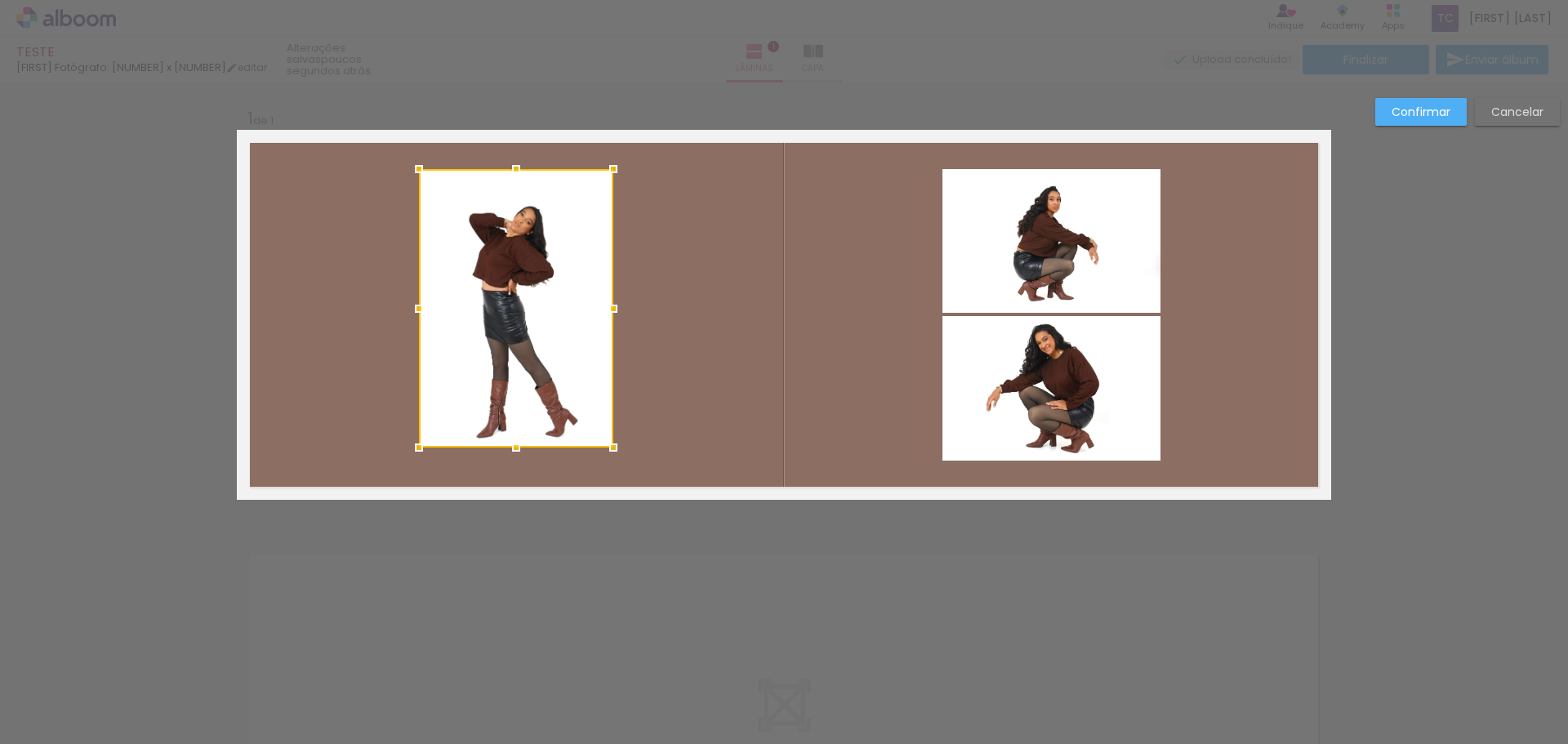 drag, startPoint x: 513, startPoint y: 460, endPoint x: 513, endPoint y: 431, distance: 29 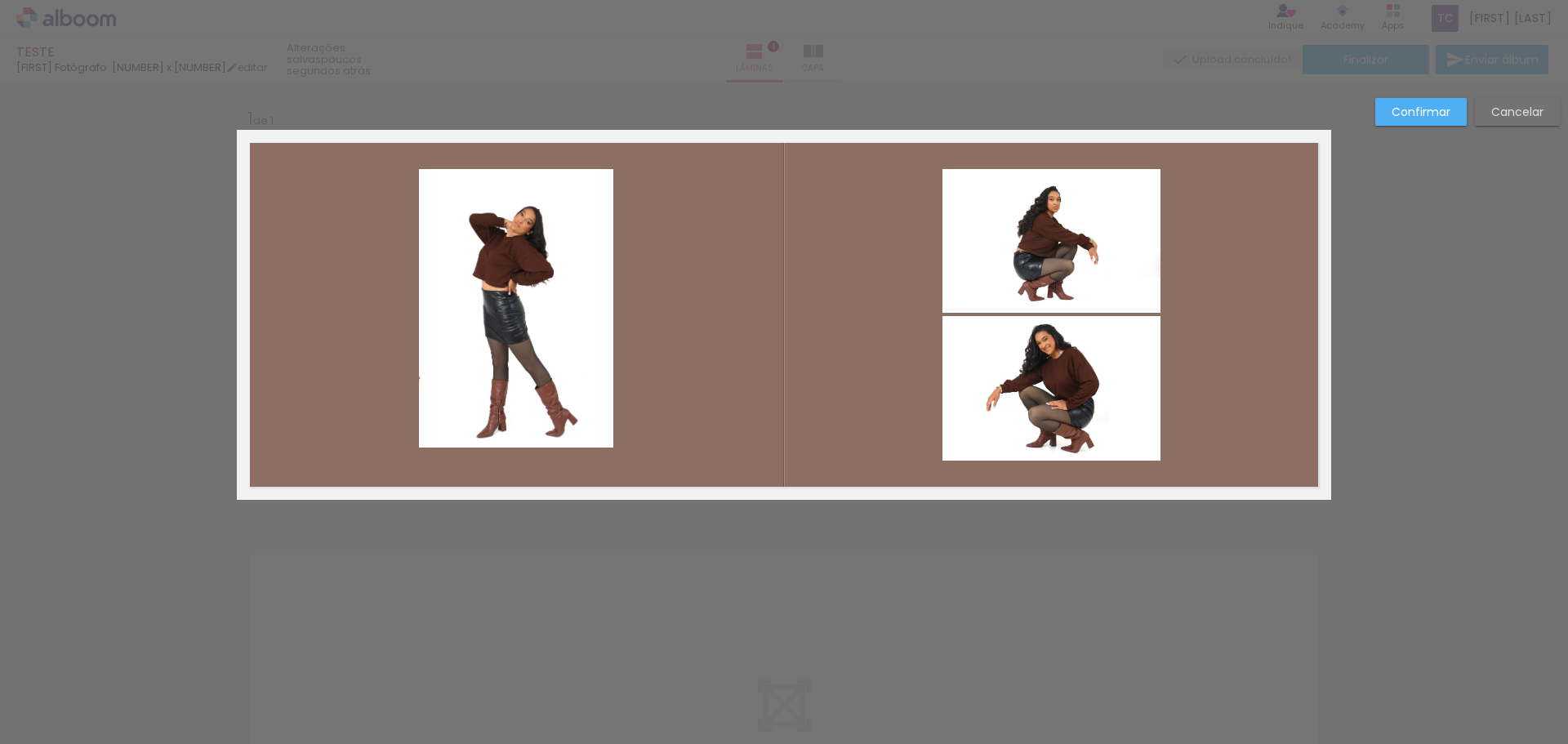 click 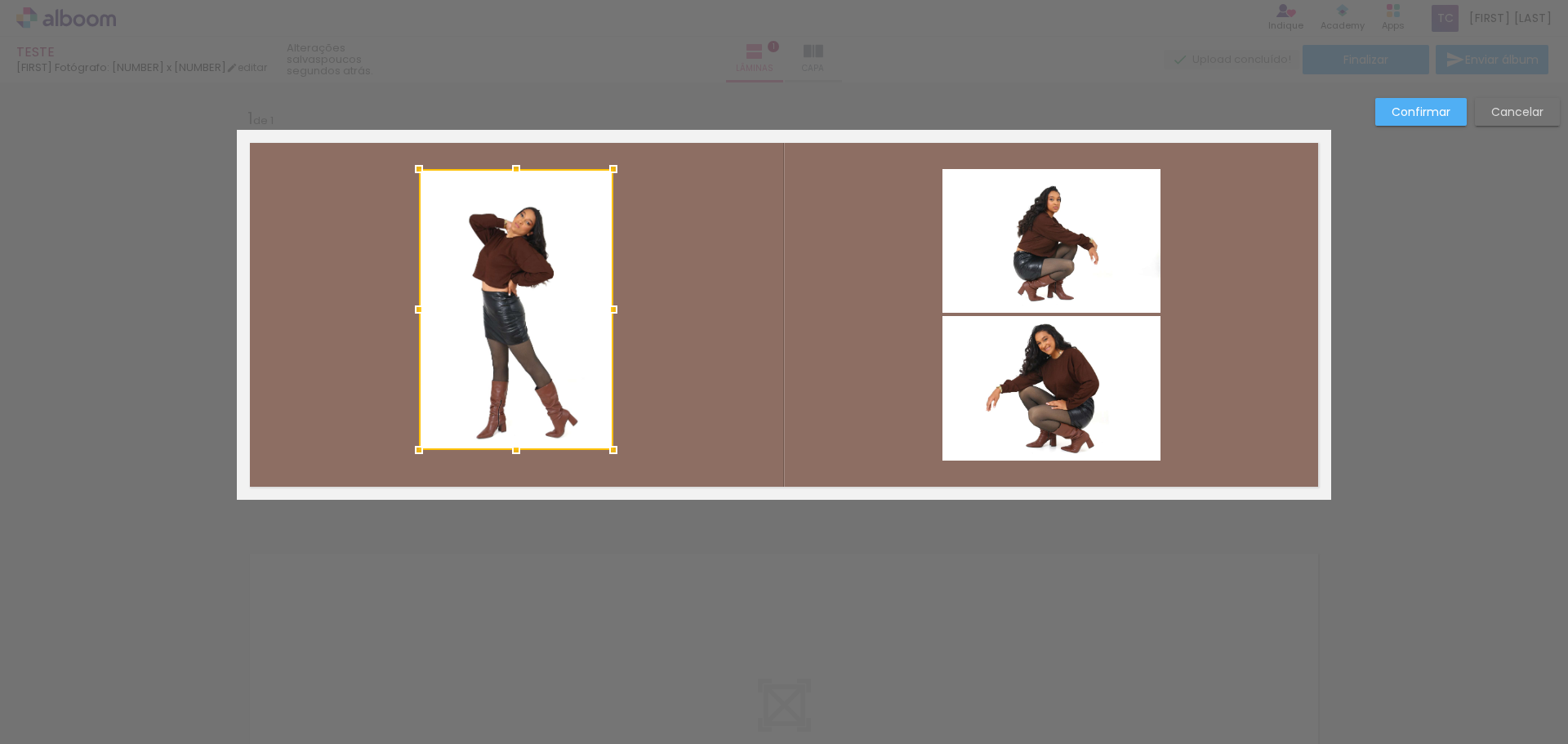 drag, startPoint x: 511, startPoint y: 442, endPoint x: 578, endPoint y: 430, distance: 68.066144 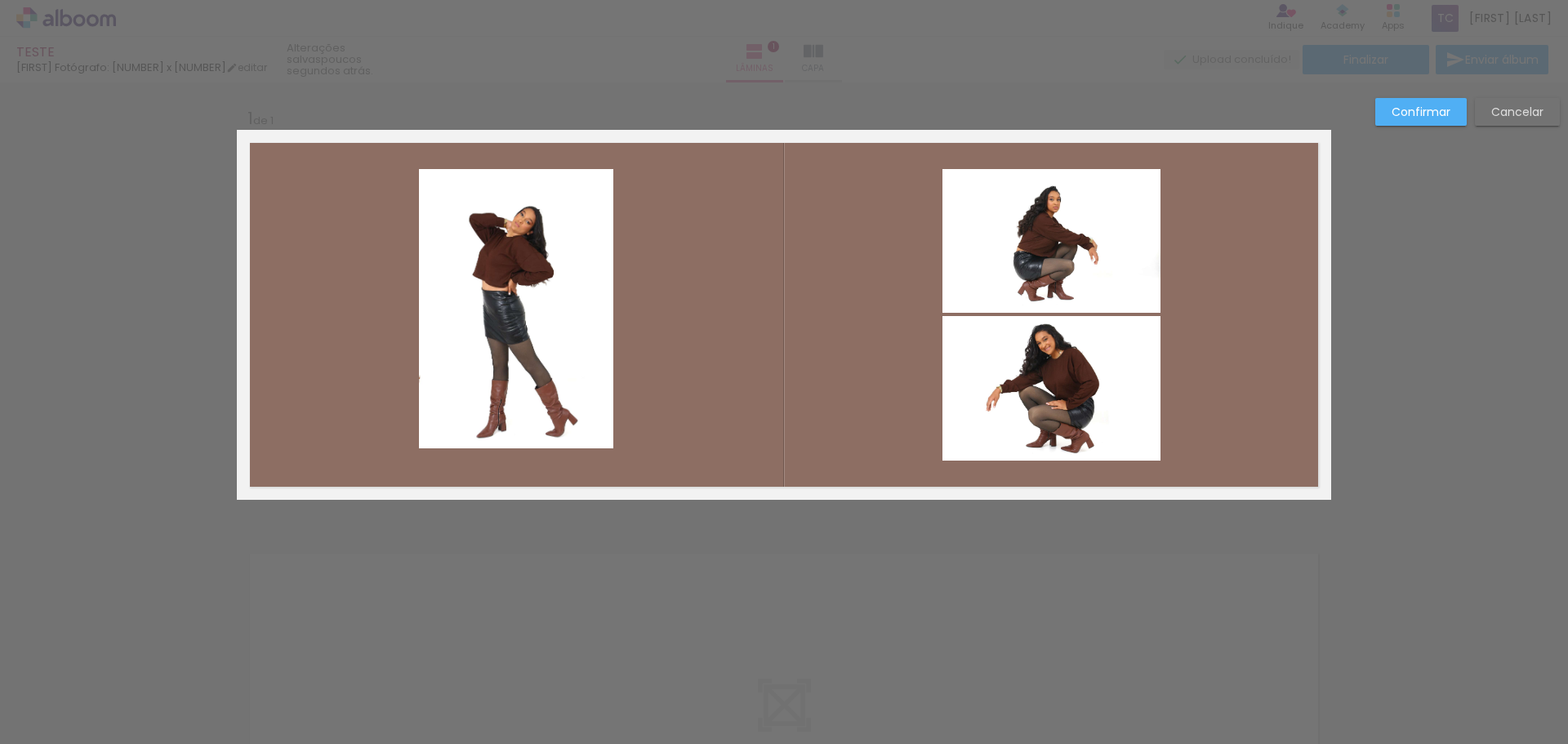 click 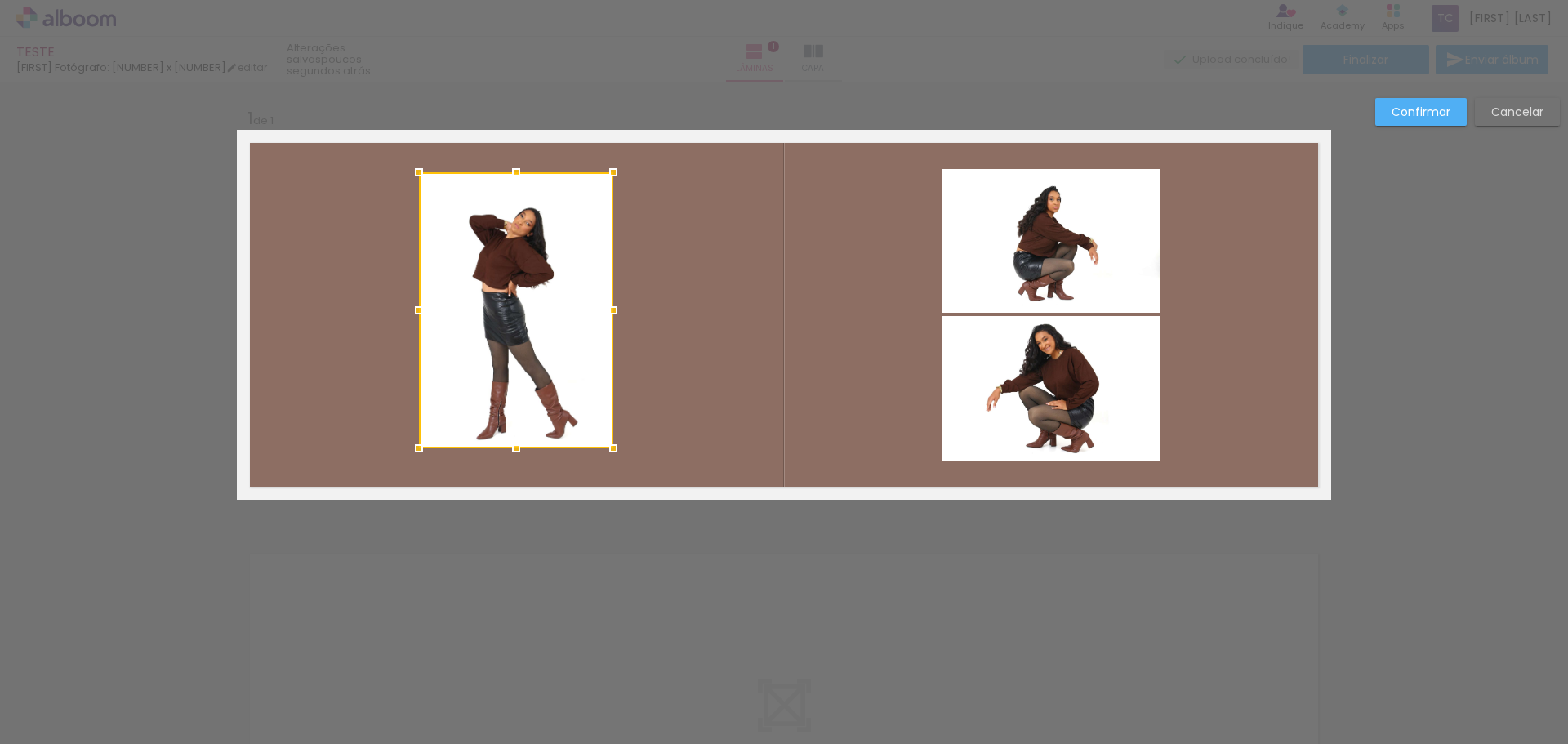 click at bounding box center (516, 172) 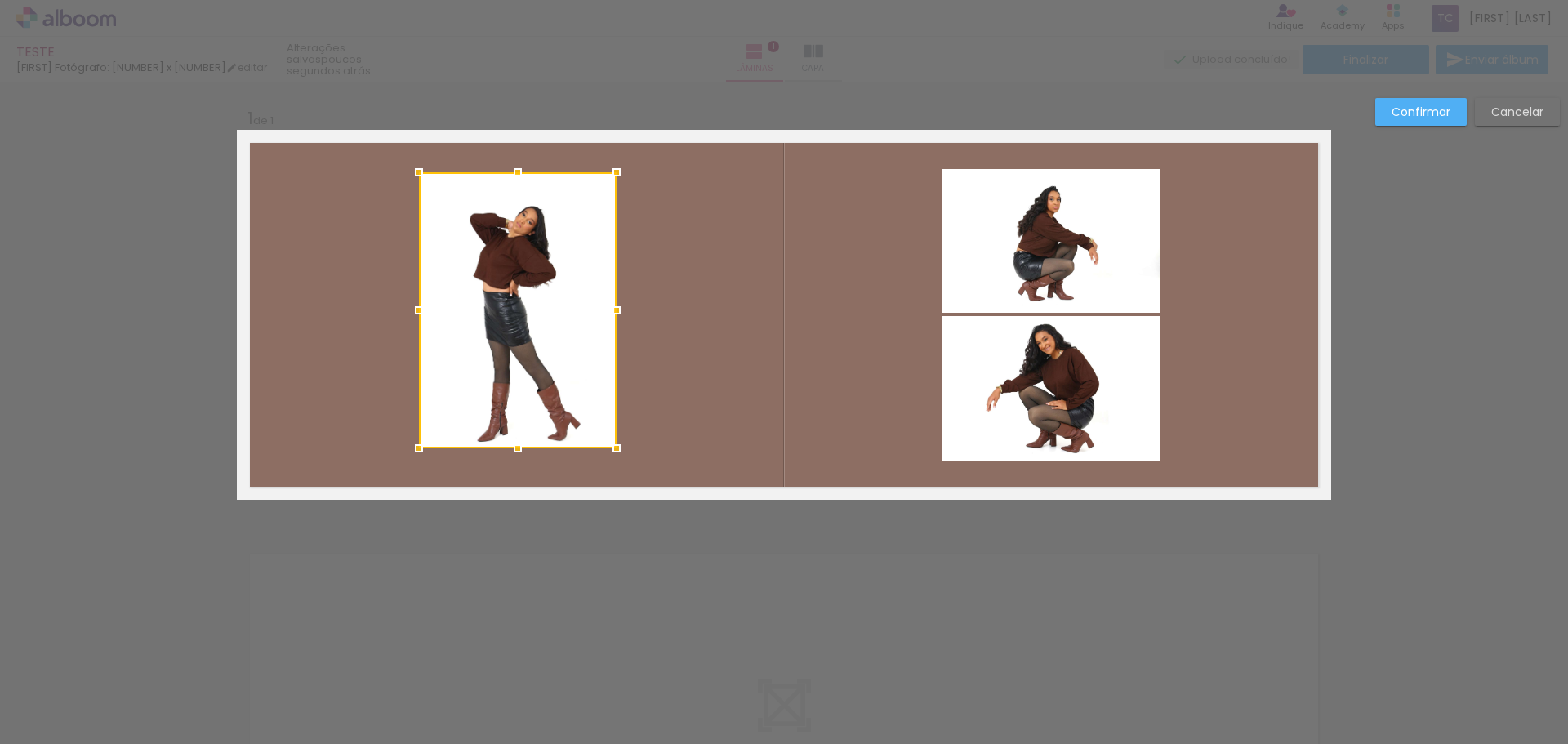 click at bounding box center (617, 310) 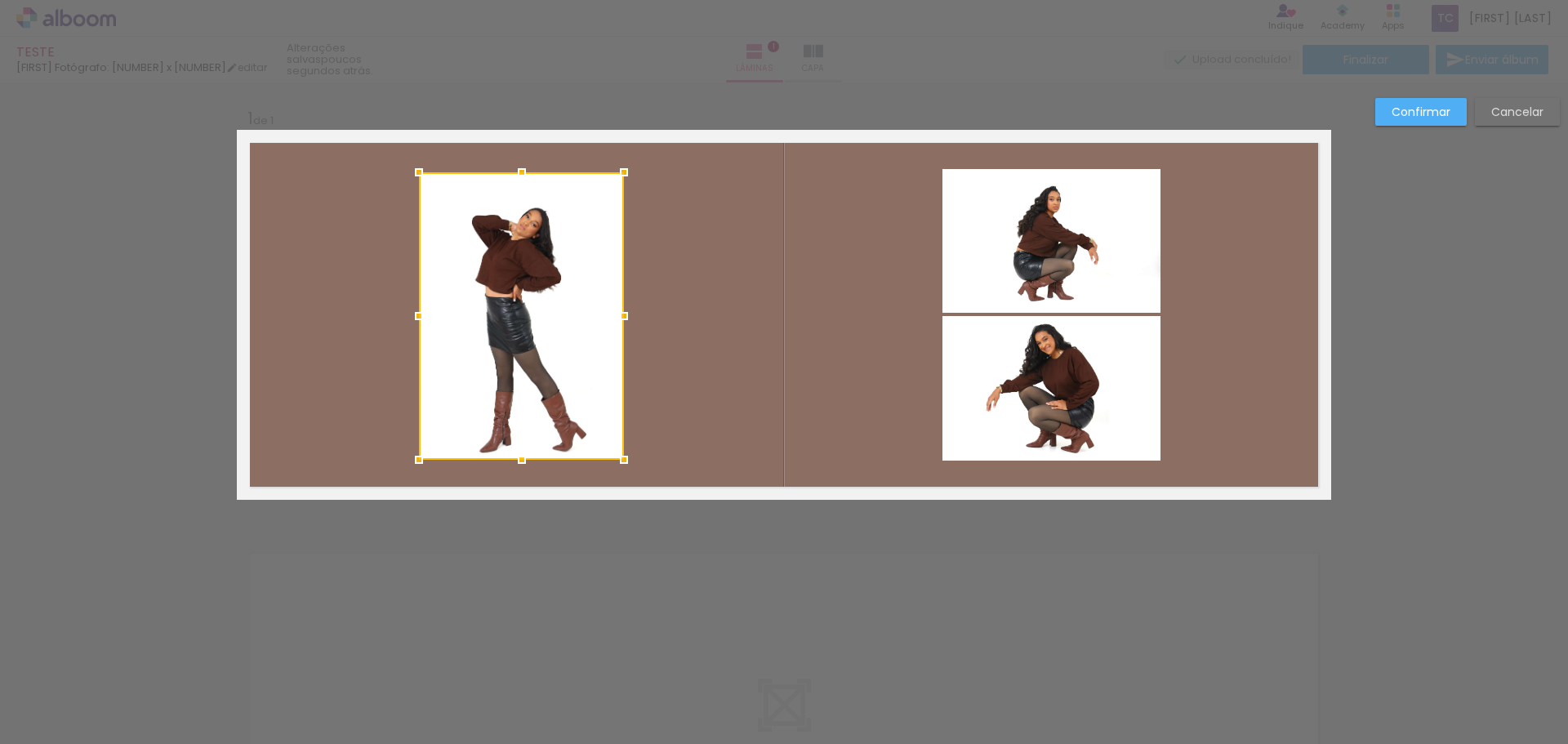 drag, startPoint x: 613, startPoint y: 445, endPoint x: 621, endPoint y: 457, distance: 14.422205 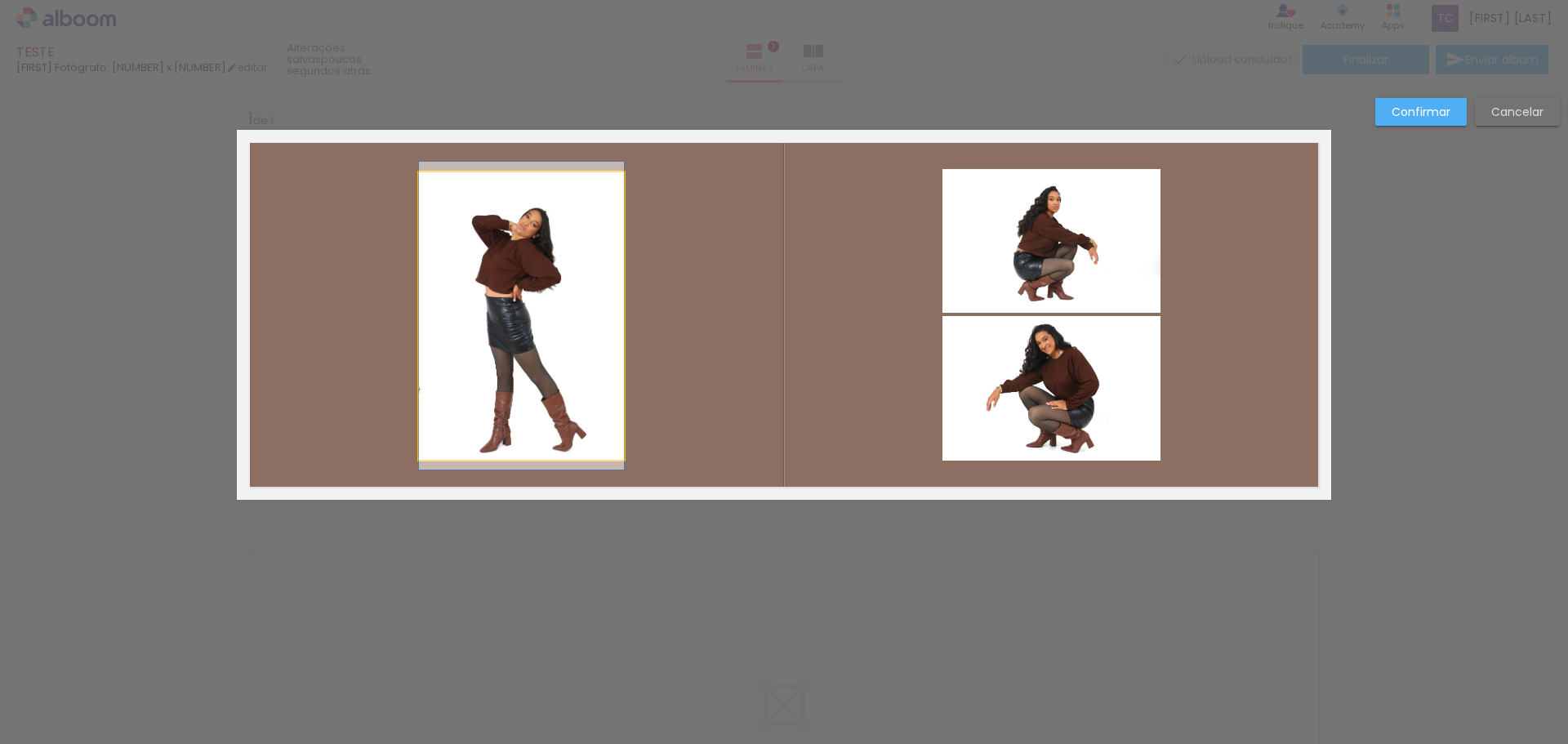click 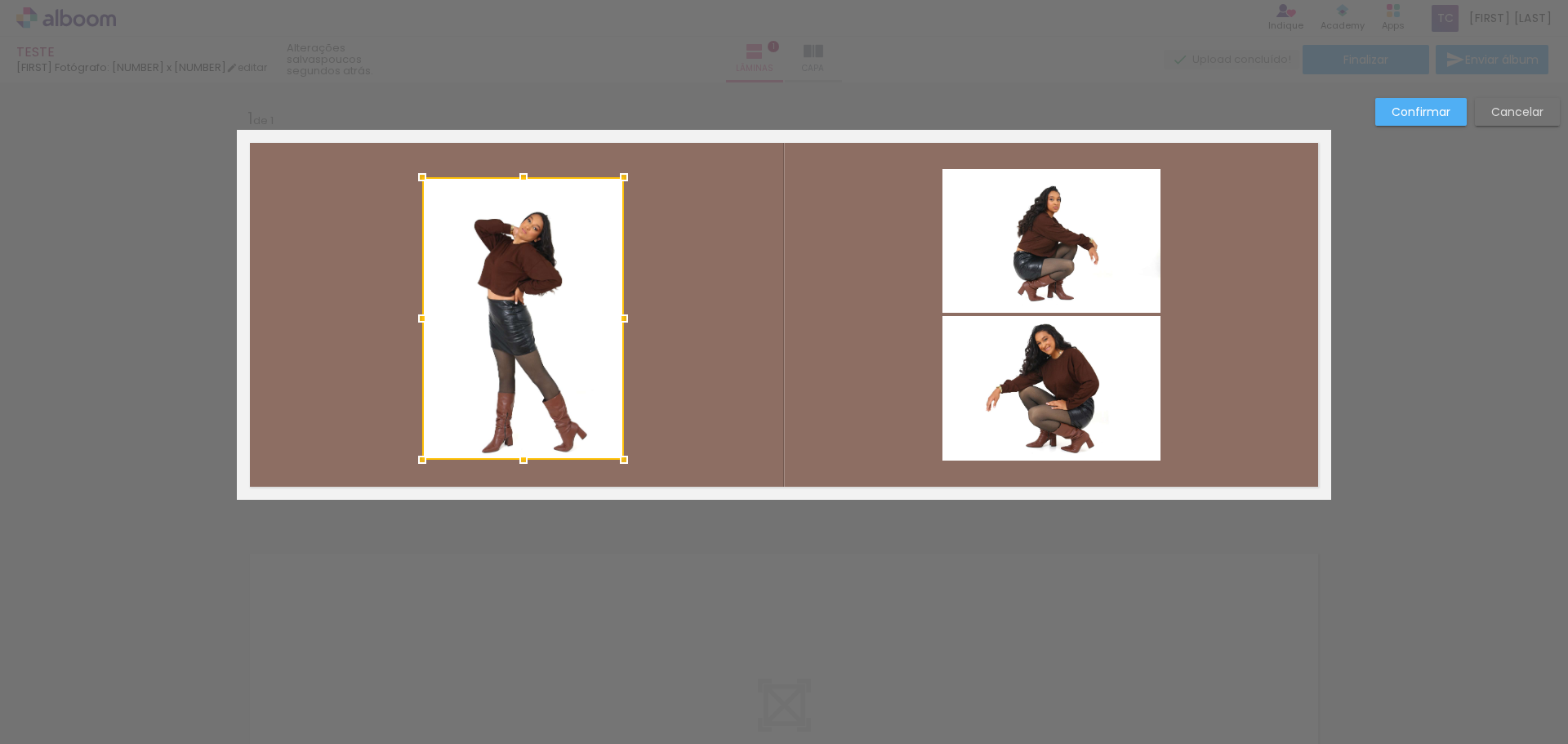 click at bounding box center (422, 177) 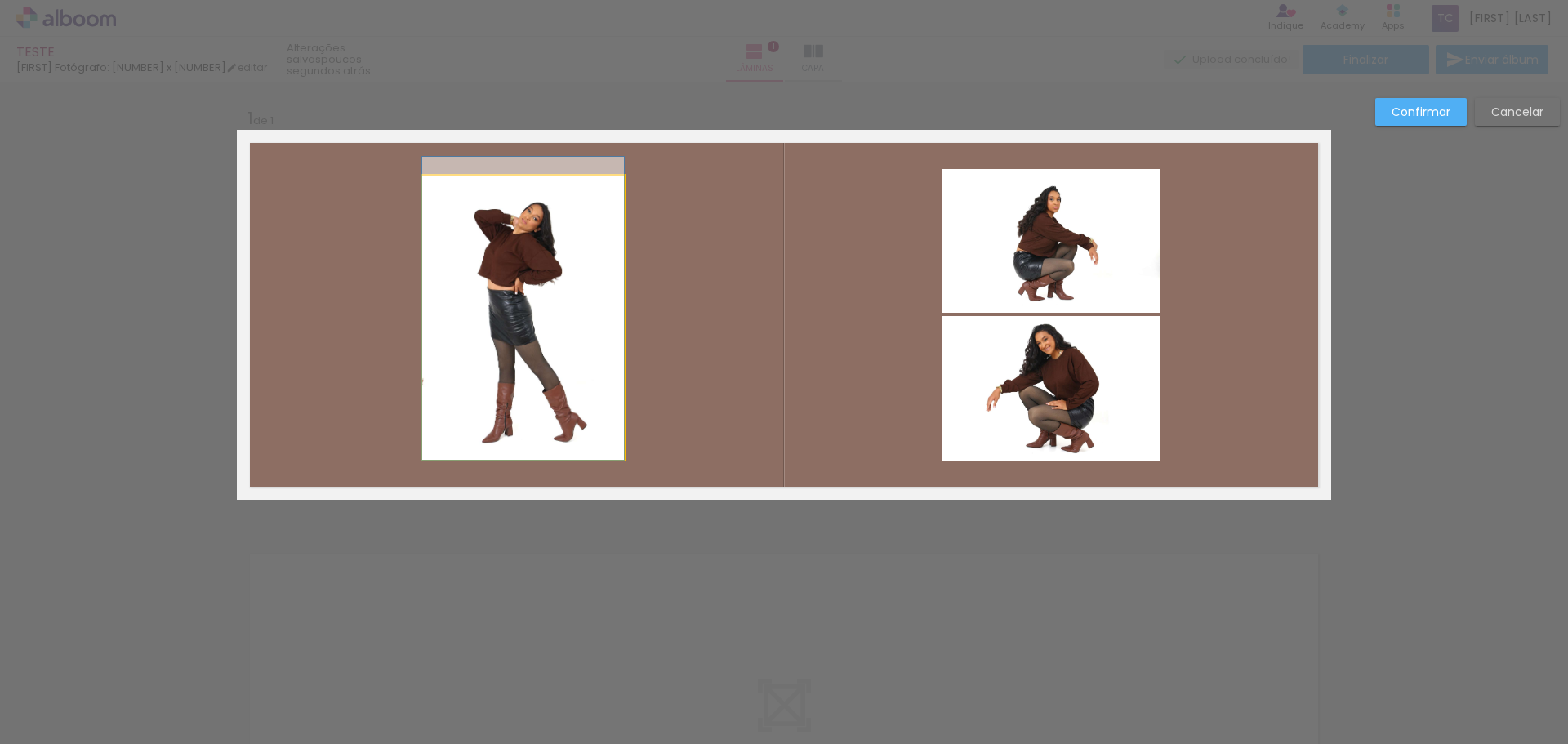 drag, startPoint x: 594, startPoint y: 331, endPoint x: 590, endPoint y: 319, distance: 12.649111 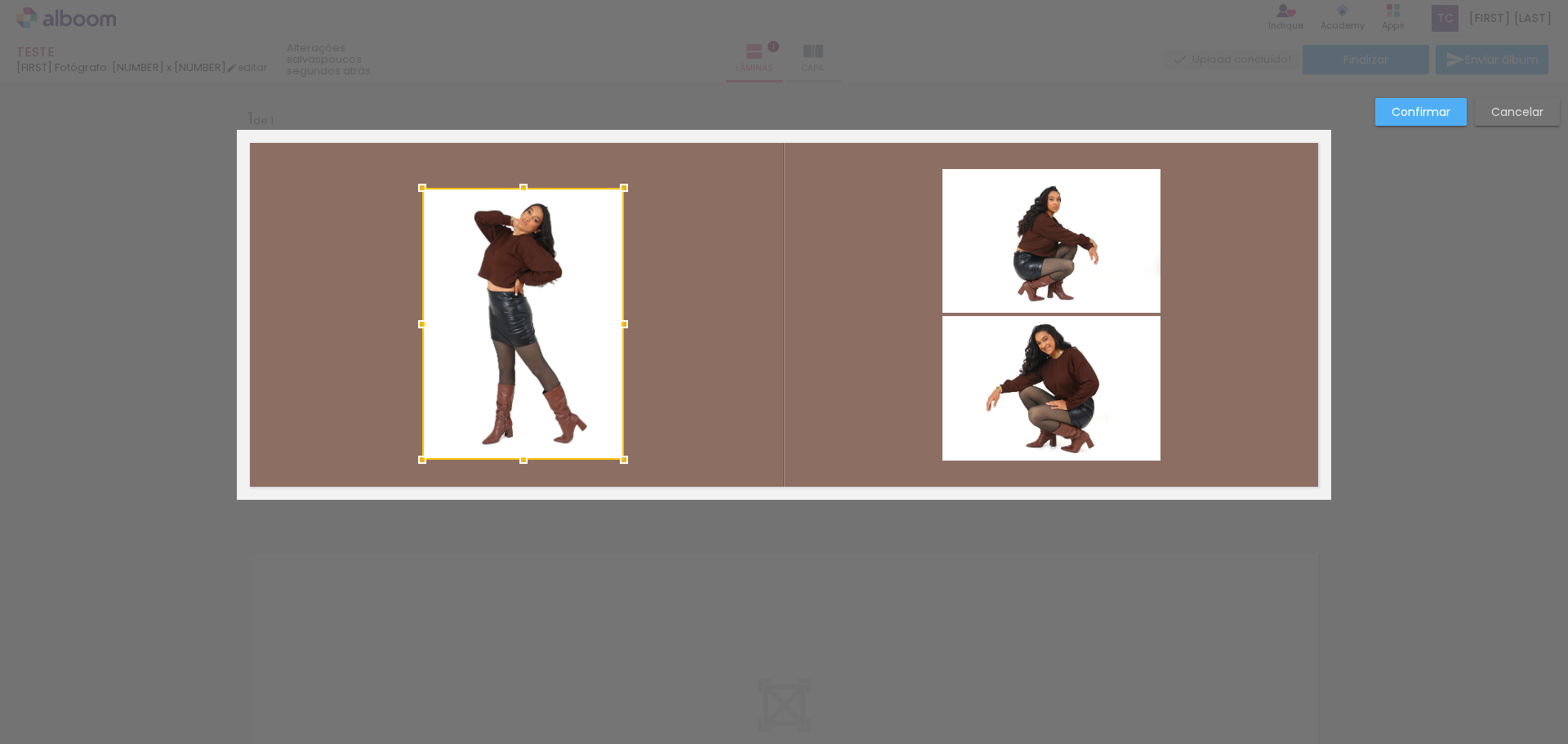 drag, startPoint x: 520, startPoint y: 180, endPoint x: 523, endPoint y: 193, distance: 13.341664 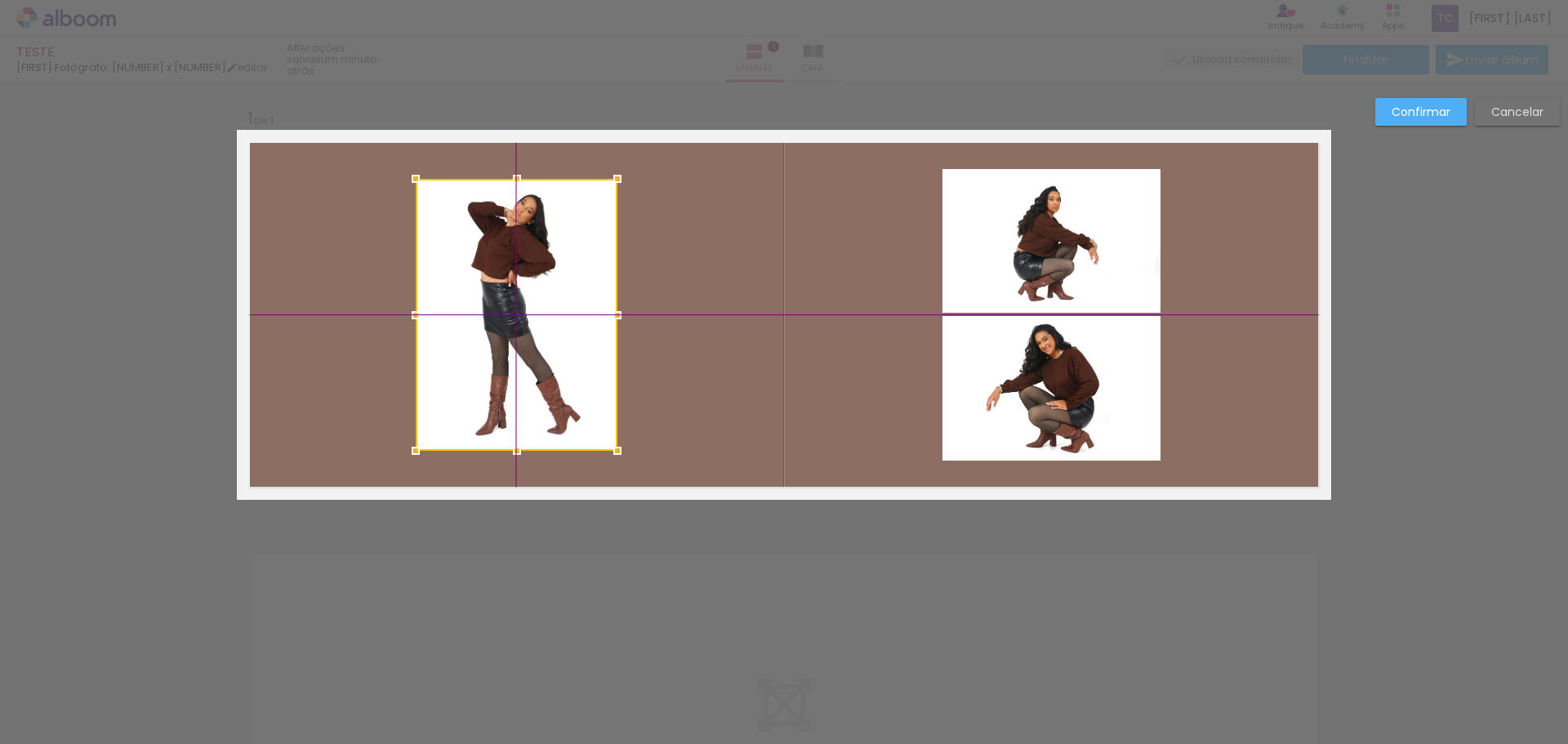 drag, startPoint x: 545, startPoint y: 269, endPoint x: 544, endPoint y: 247, distance: 22.022716 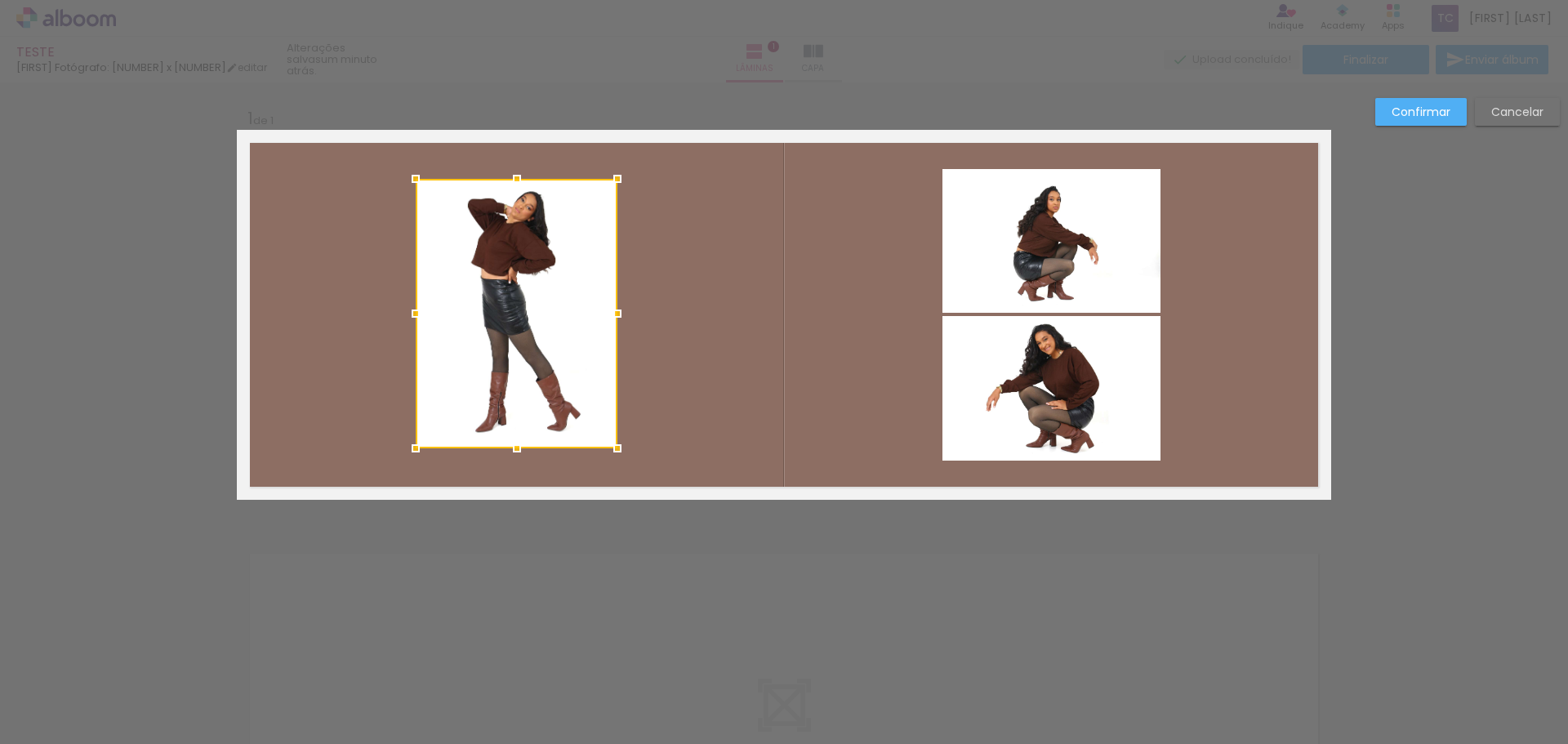 drag, startPoint x: 509, startPoint y: 448, endPoint x: 510, endPoint y: 457, distance: 9.055385 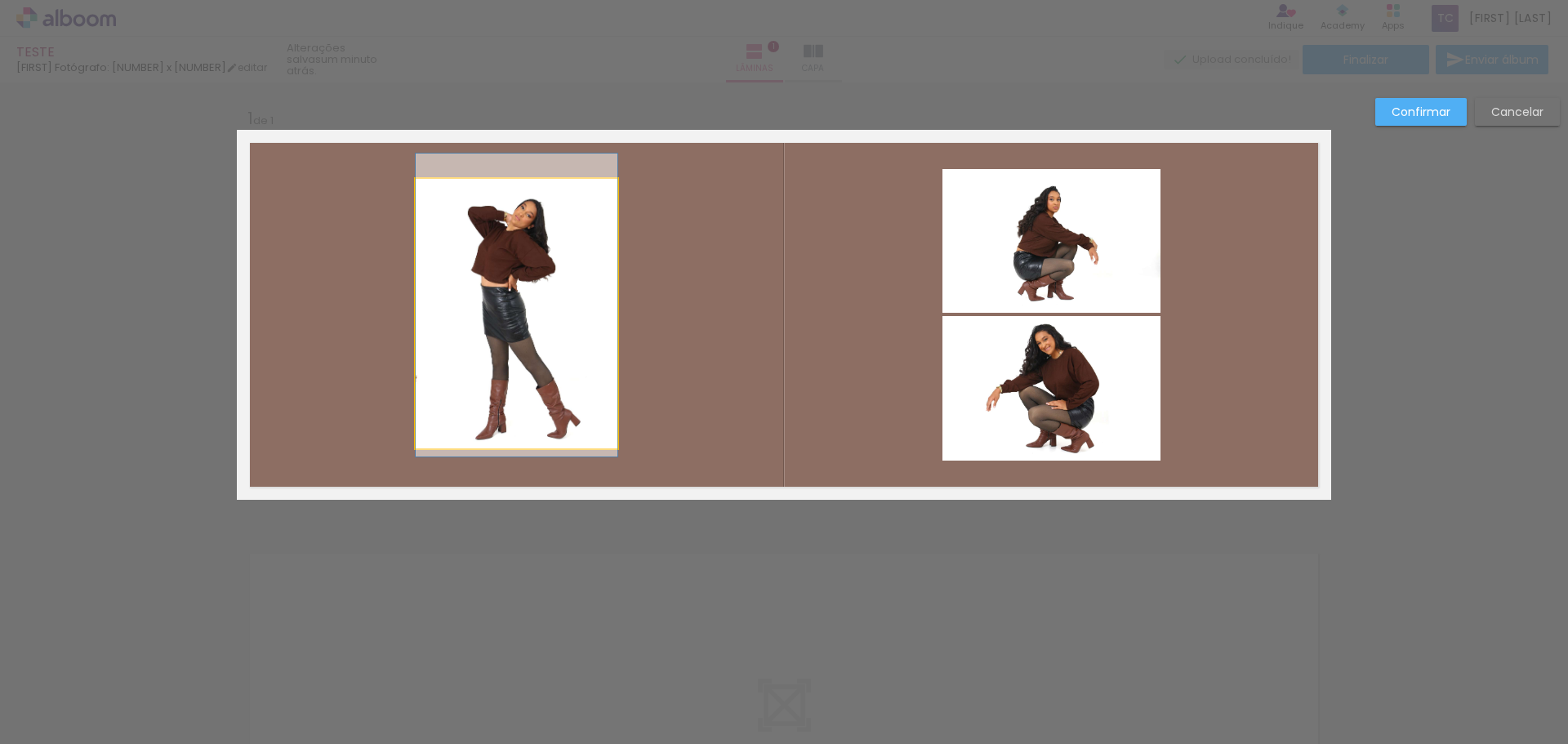 drag, startPoint x: 529, startPoint y: 323, endPoint x: 529, endPoint y: 334, distance: 11 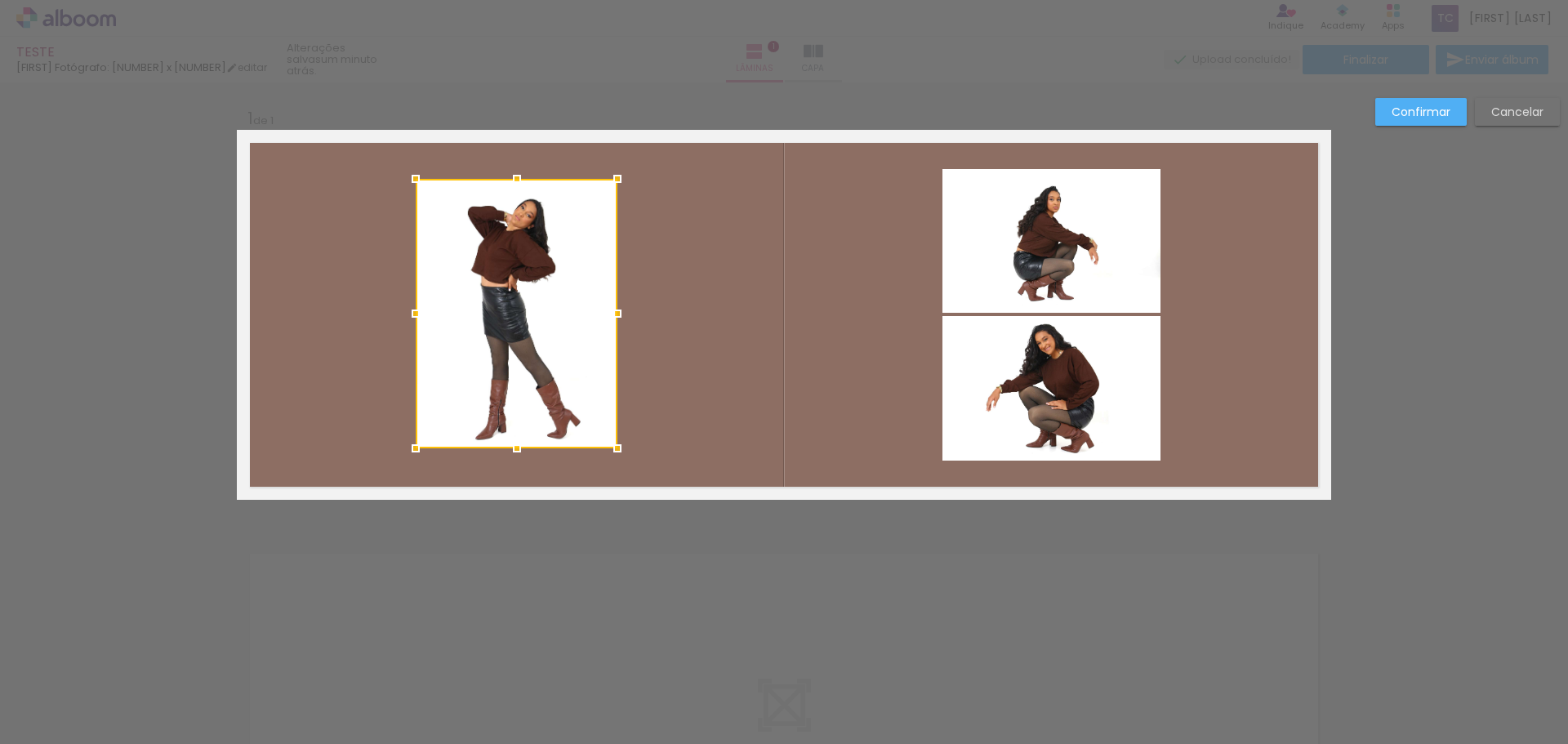 click at bounding box center [516, 314] 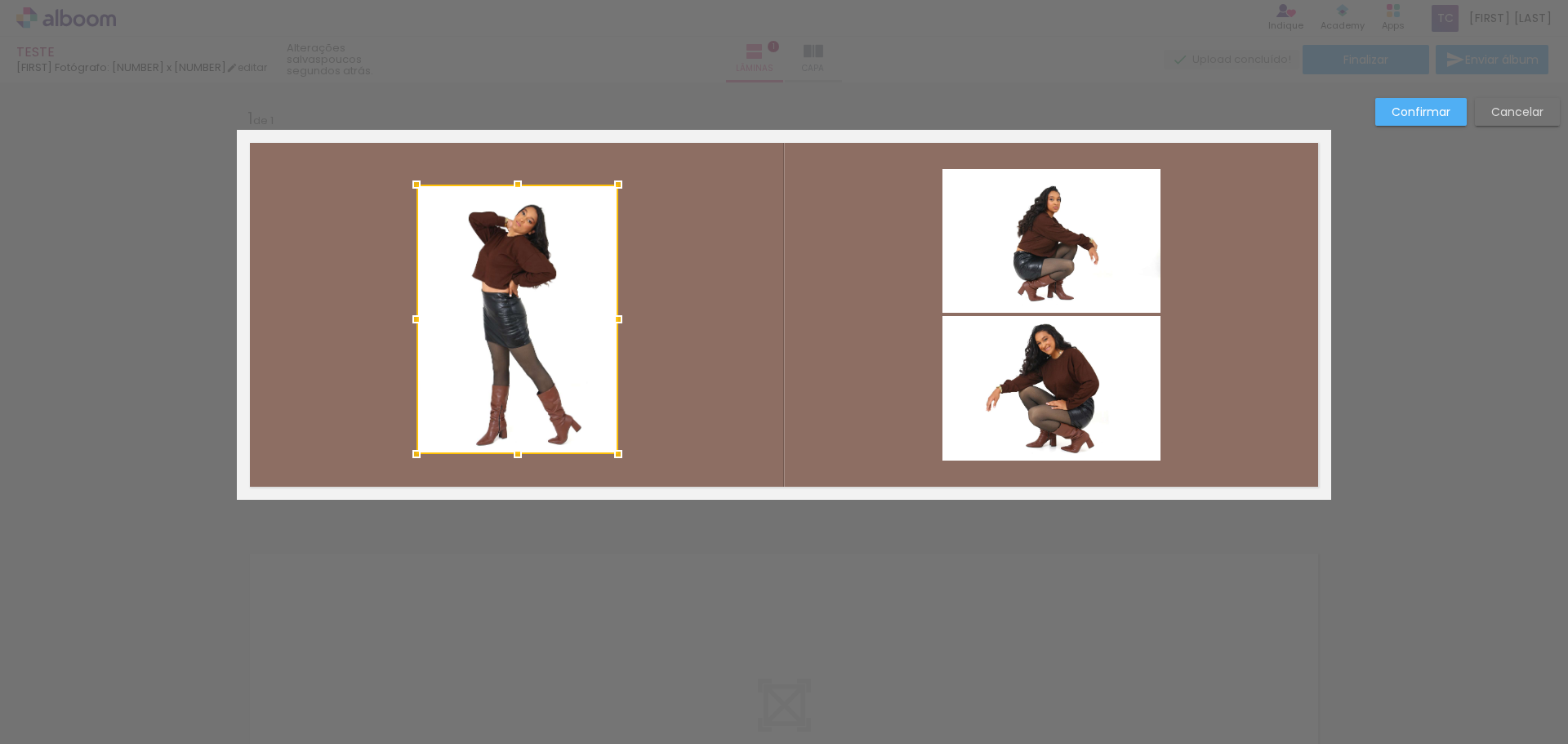 click at bounding box center [517, 319] 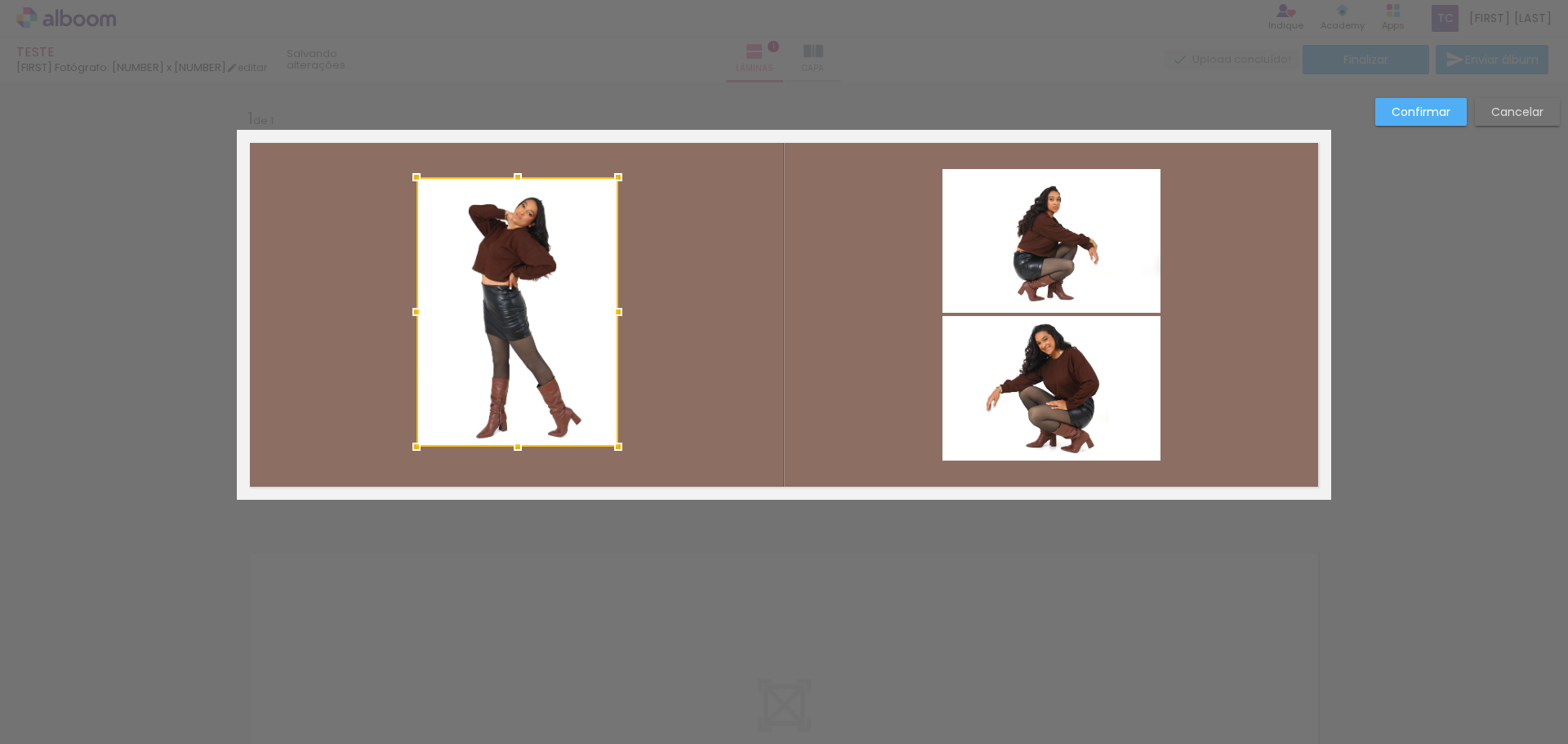 click at bounding box center [517, 312] 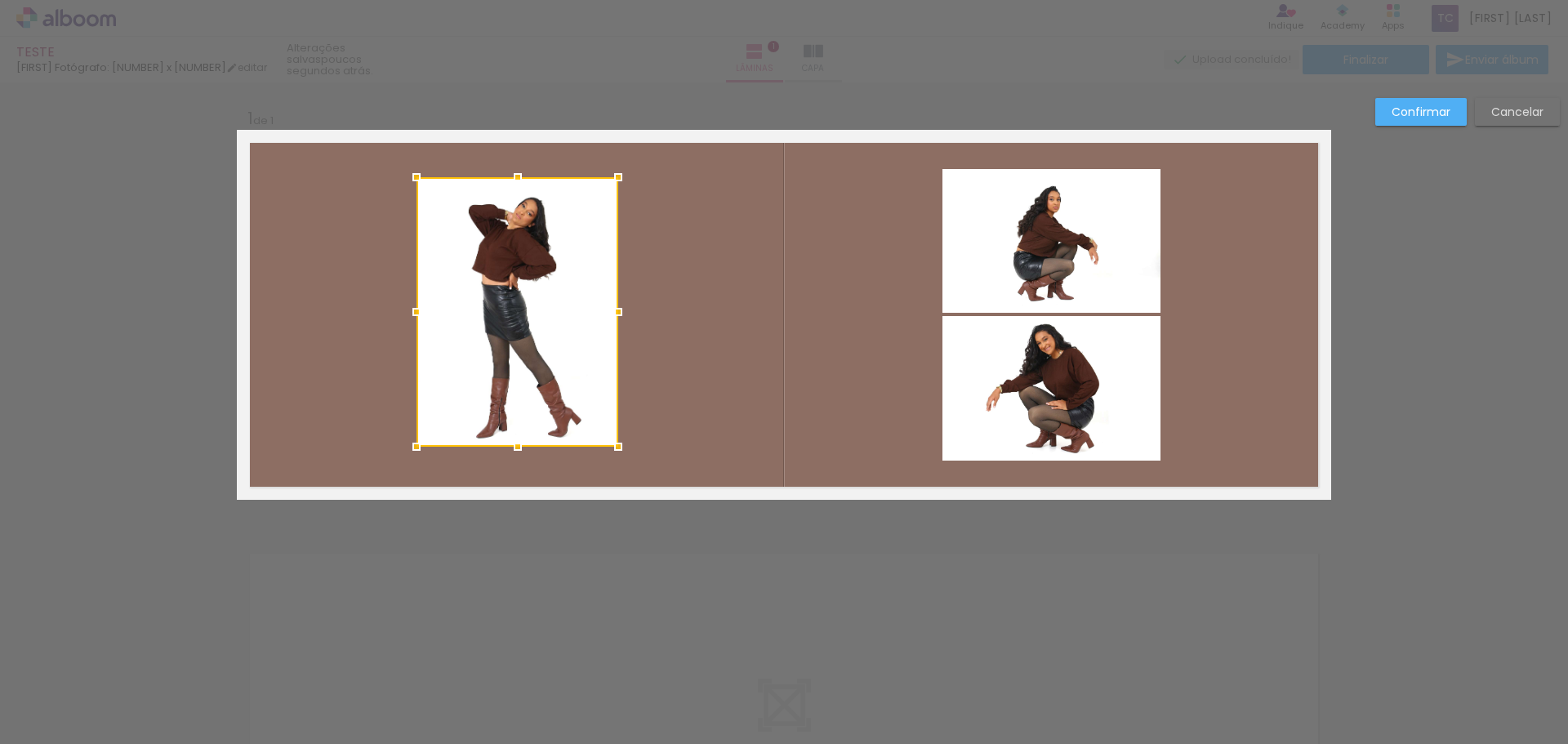 click at bounding box center (784, 314) 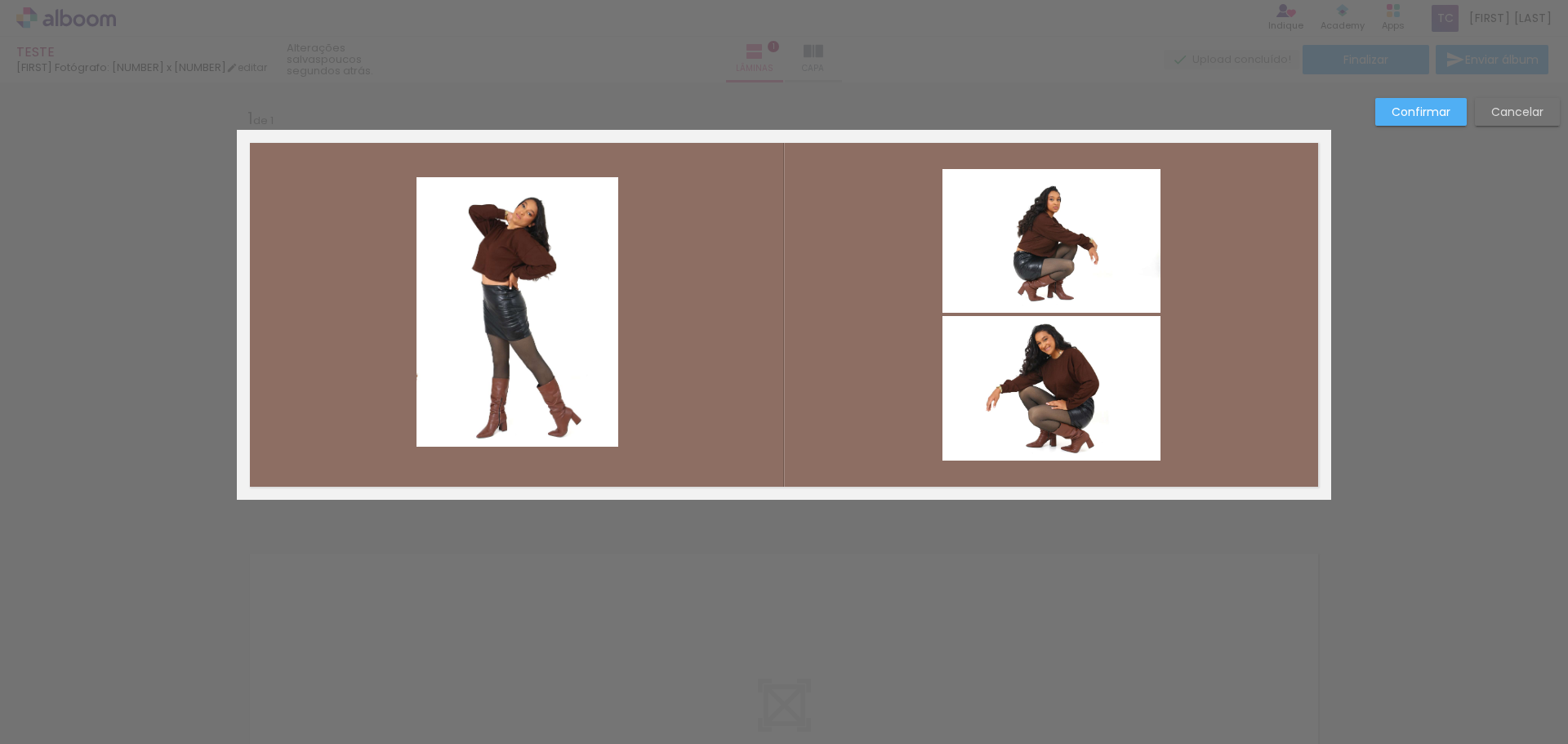 click 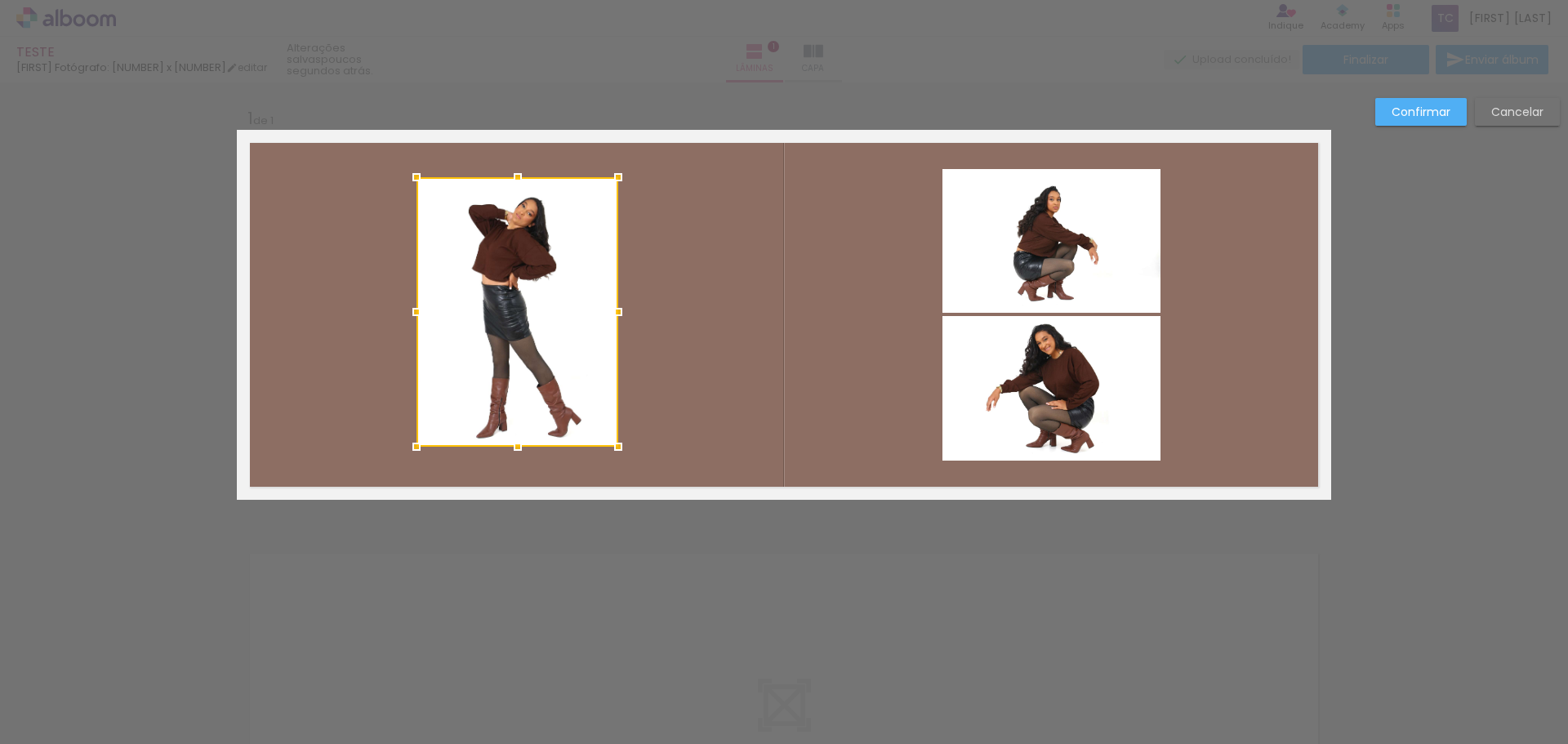 click at bounding box center (517, 312) 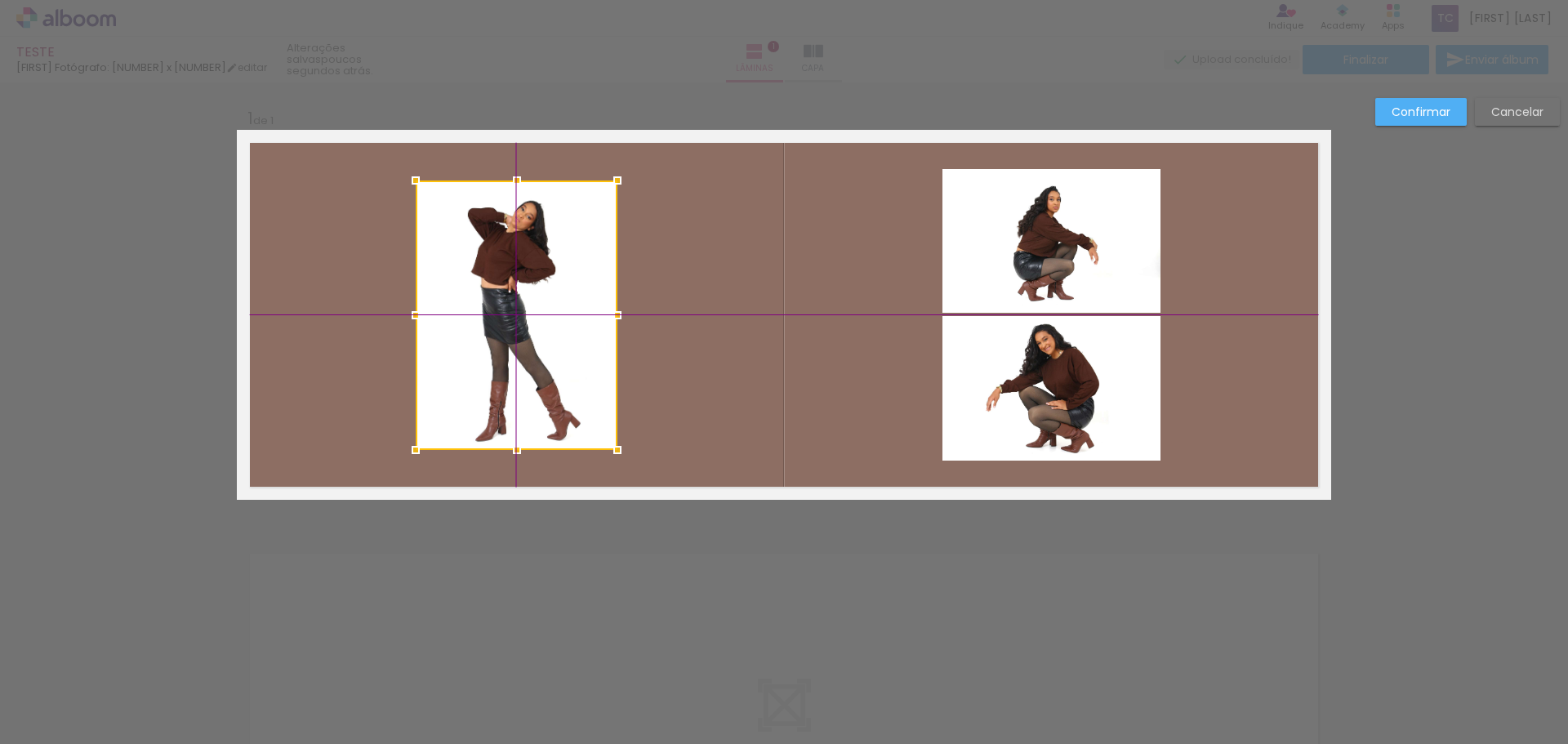 click at bounding box center [516, 315] 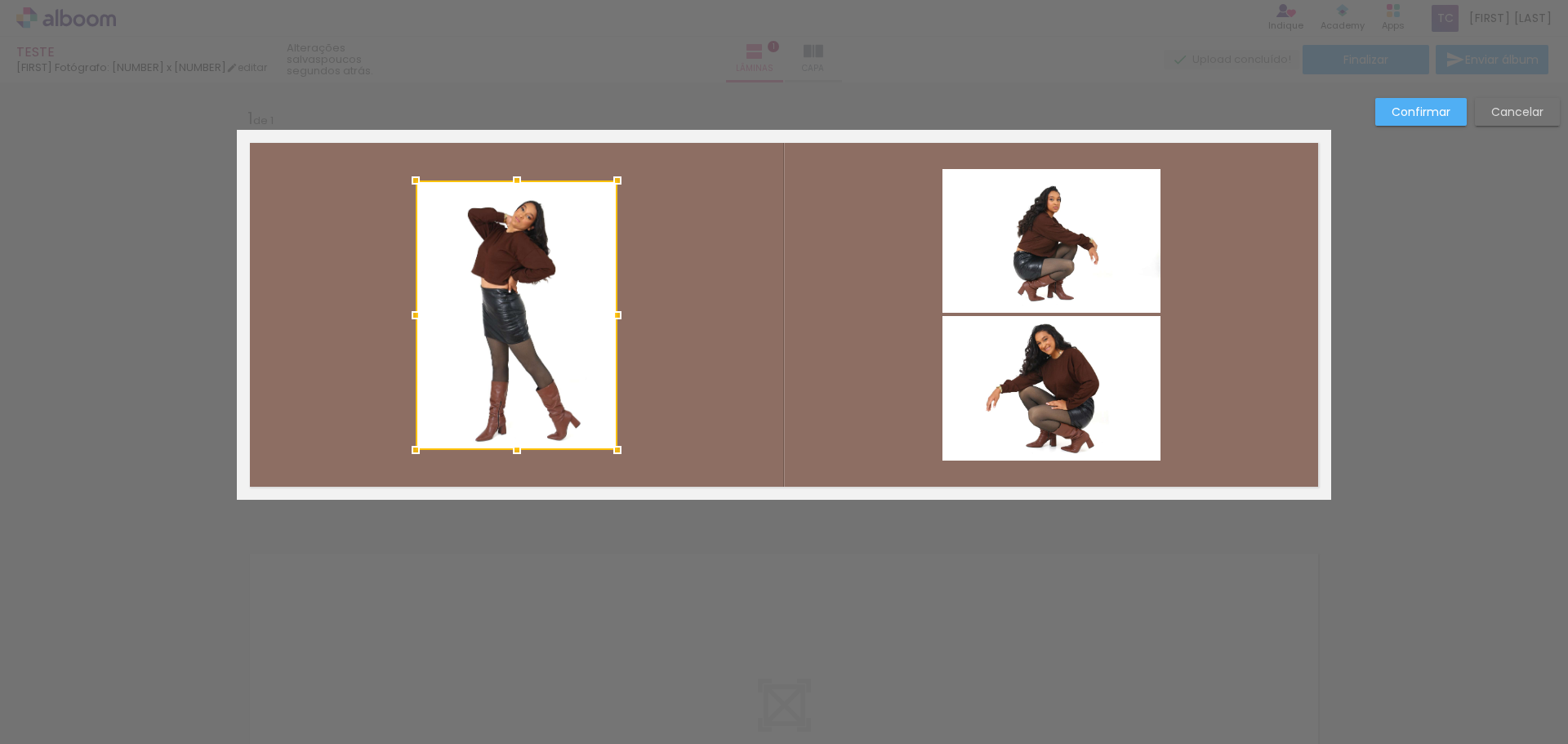 click at bounding box center [516, 315] 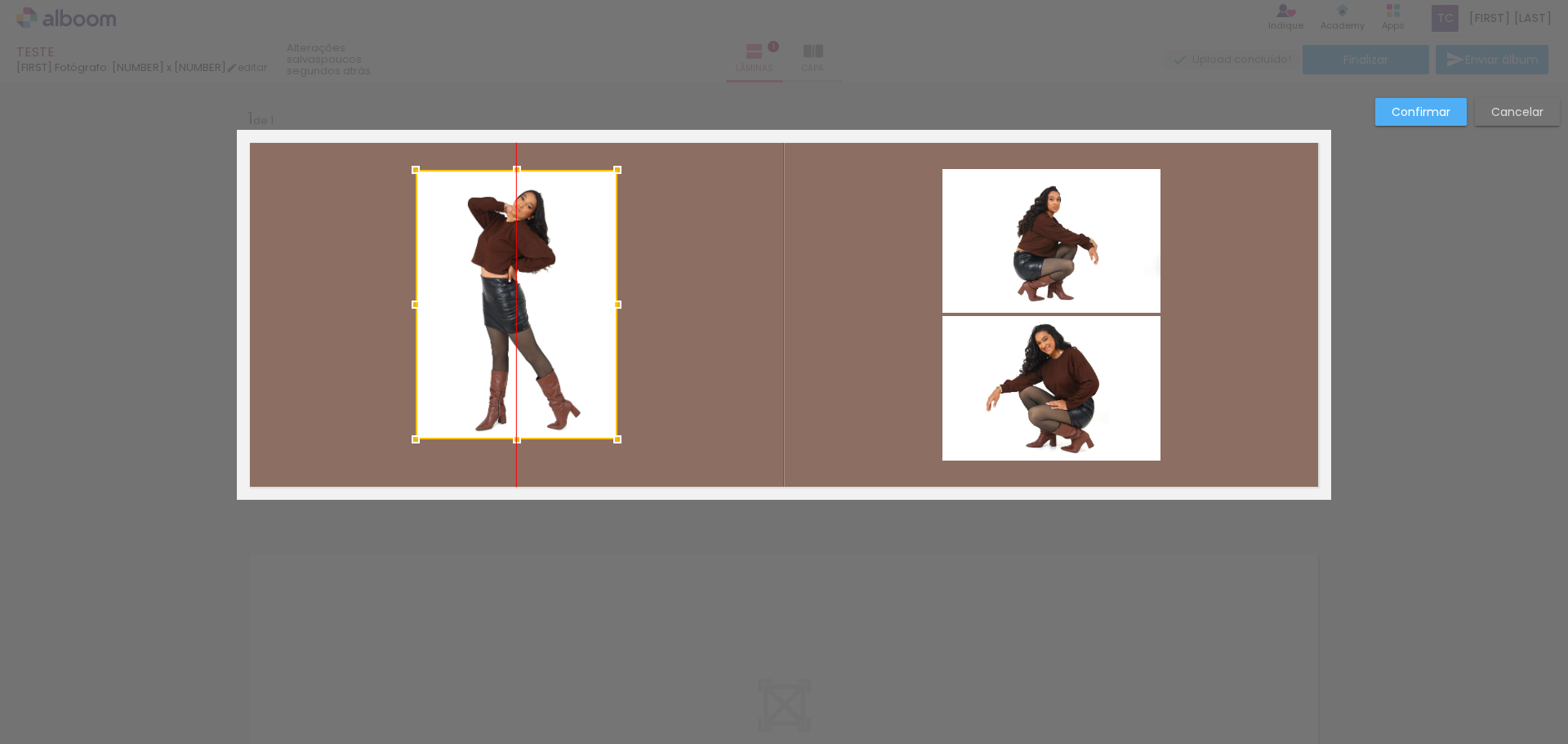 click at bounding box center (516, 305) 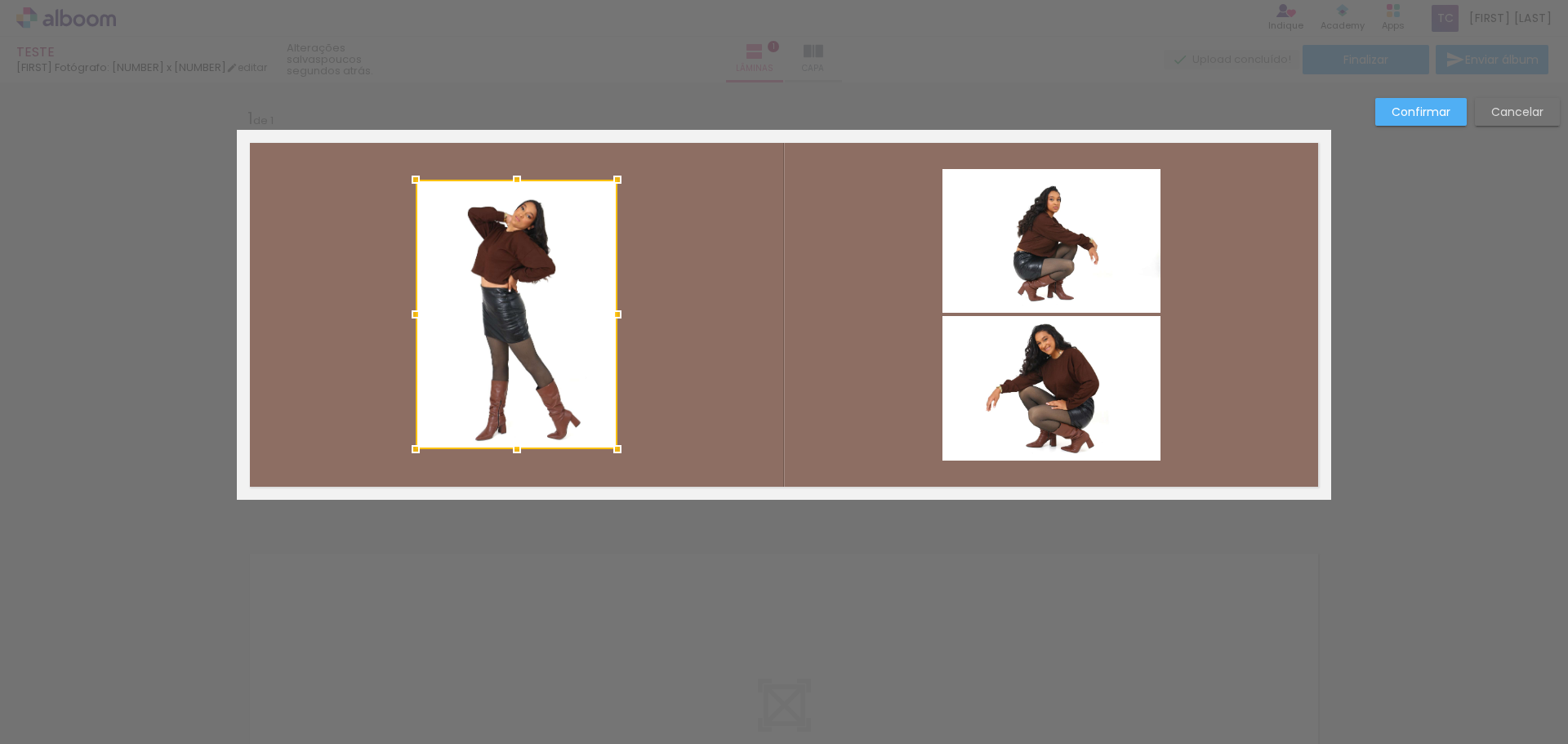drag, startPoint x: 650, startPoint y: 292, endPoint x: 650, endPoint y: 274, distance: 18 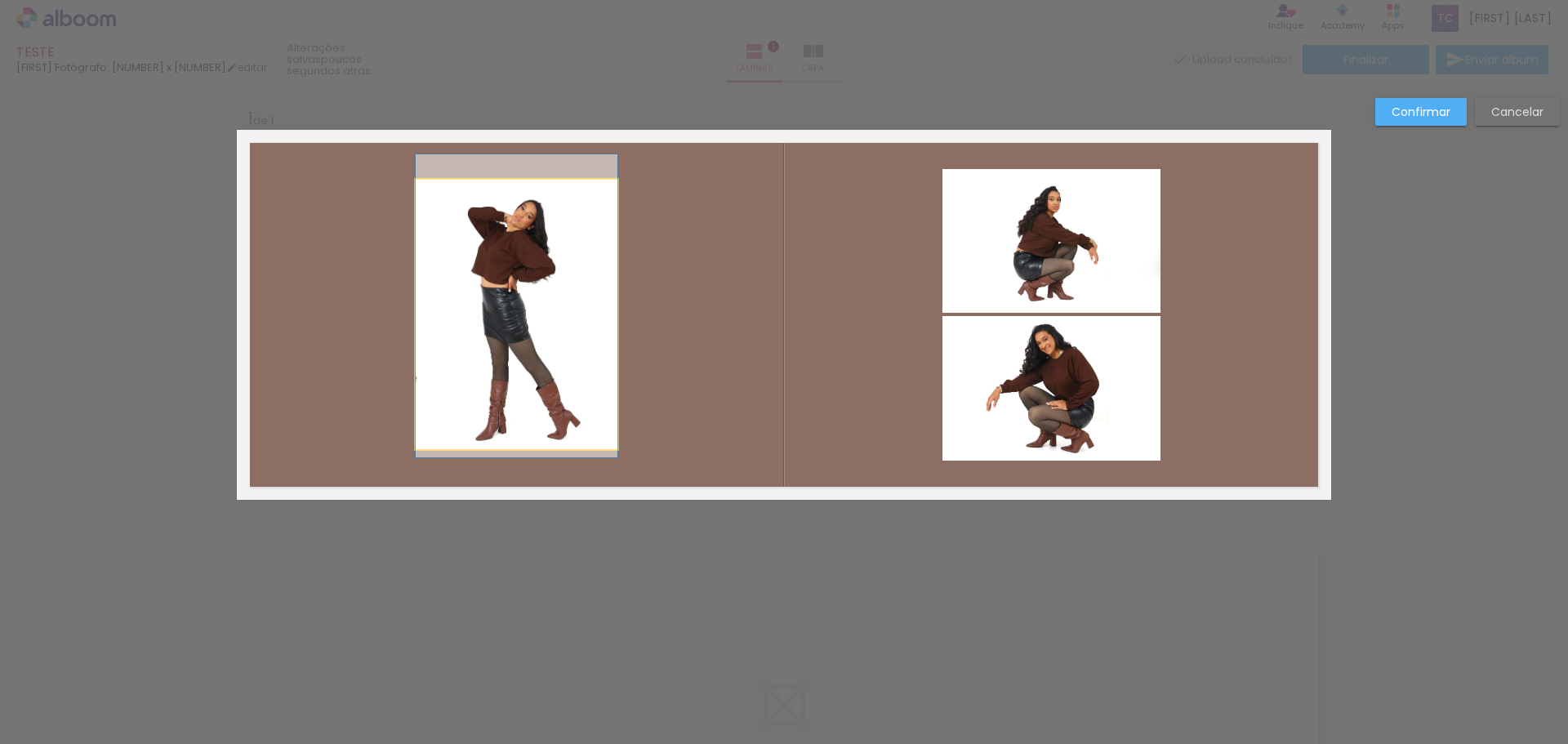 click 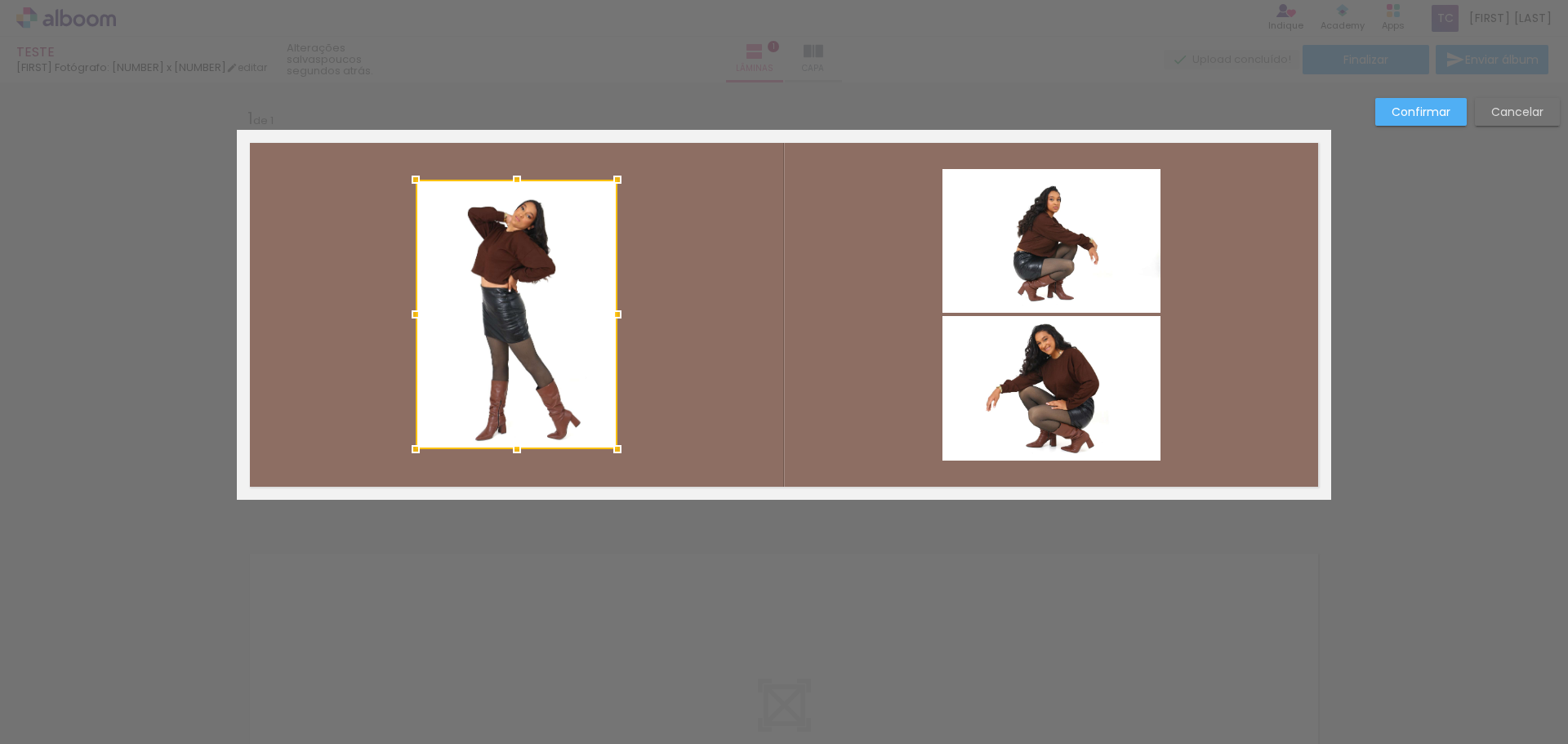 click at bounding box center (516, 314) 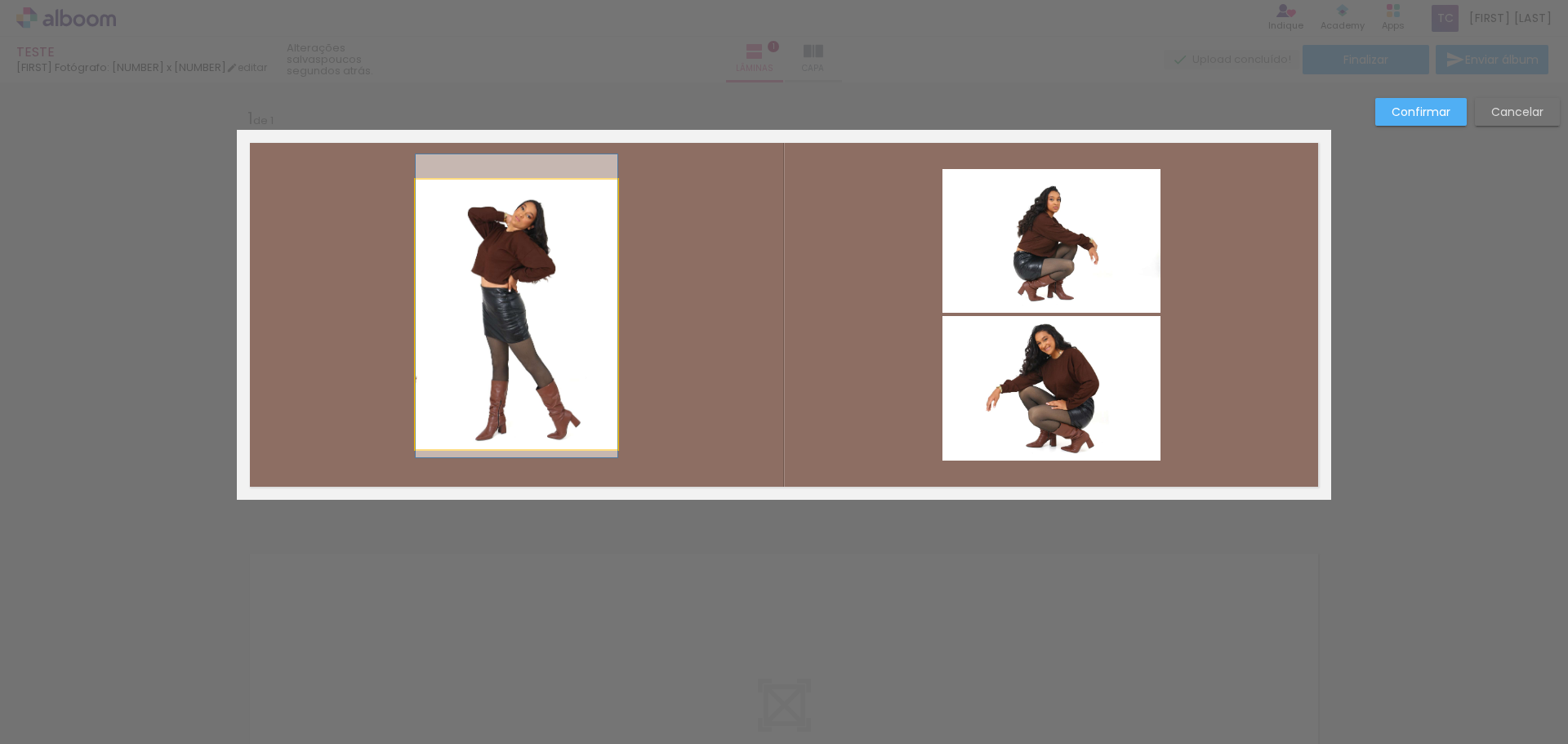 click 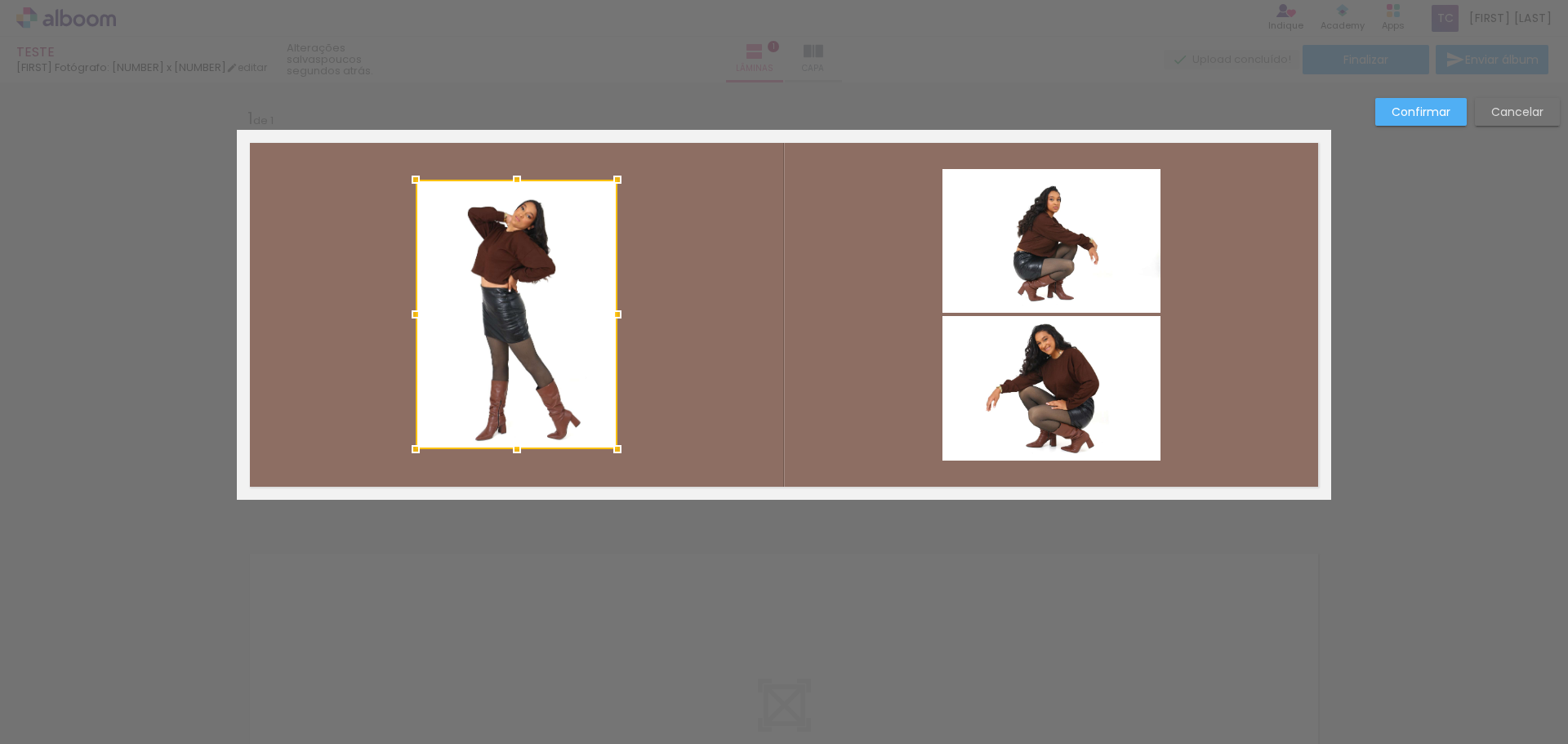 click at bounding box center (516, 314) 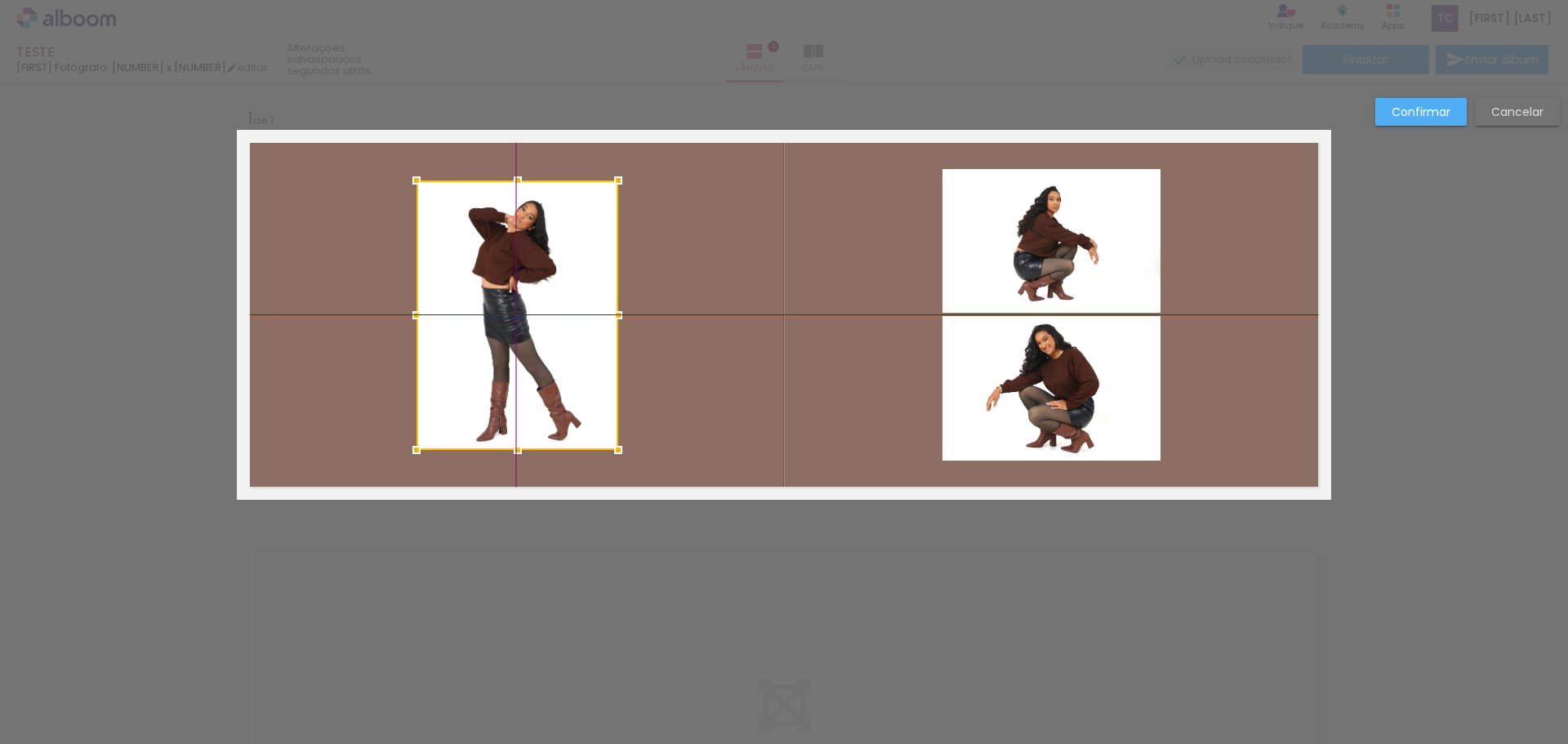 click at bounding box center (517, 315) 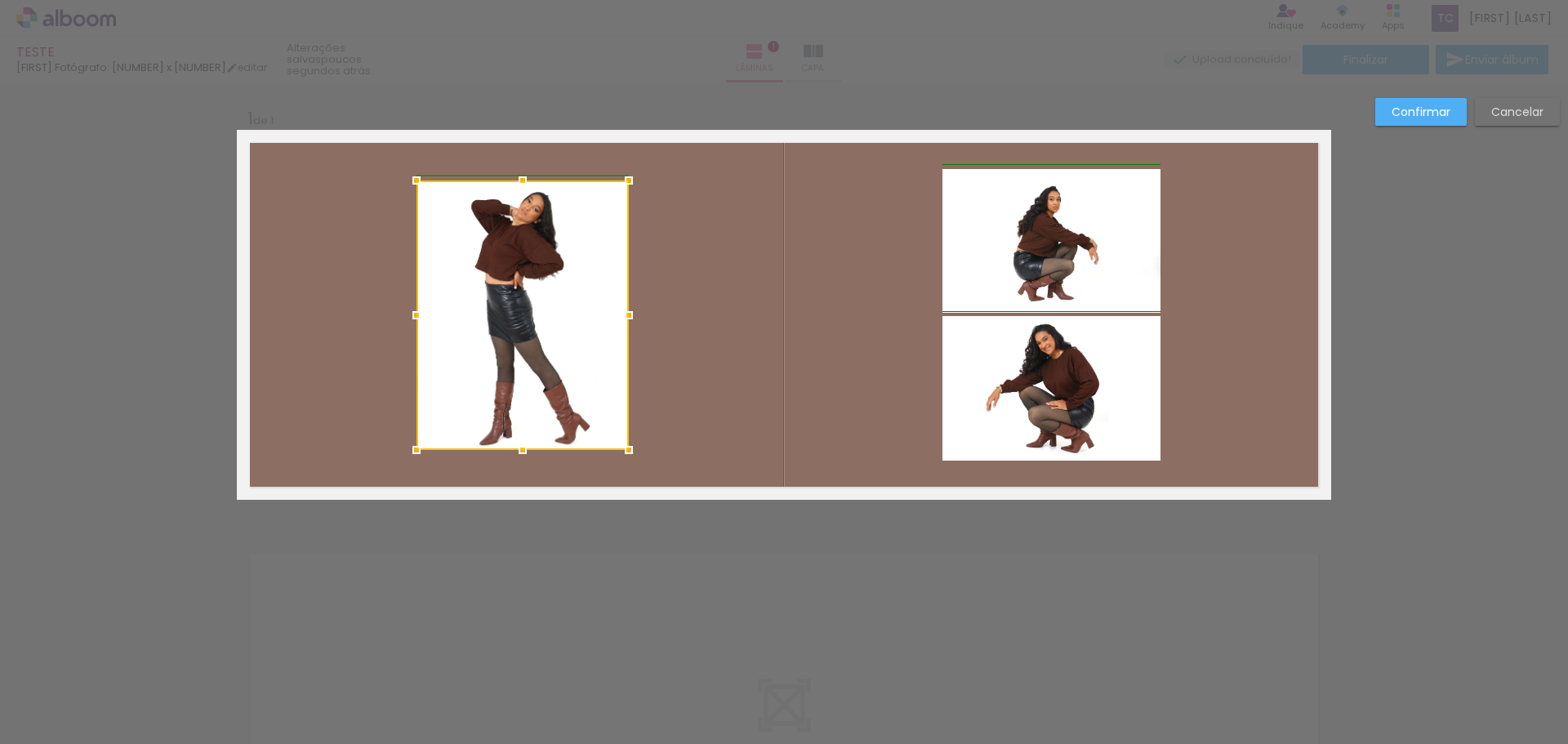 drag, startPoint x: 614, startPoint y: 315, endPoint x: 633, endPoint y: 334, distance: 26.870058 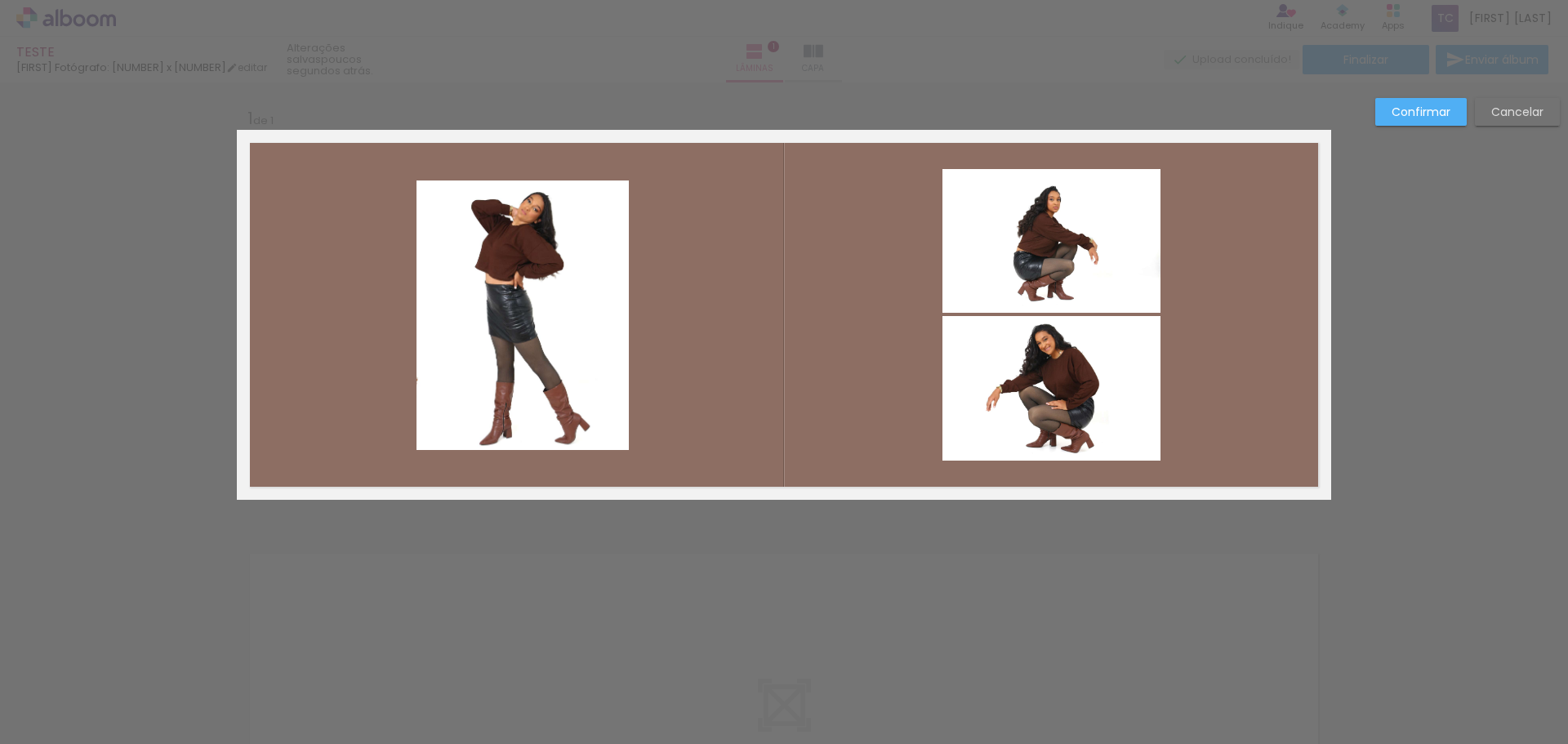 click 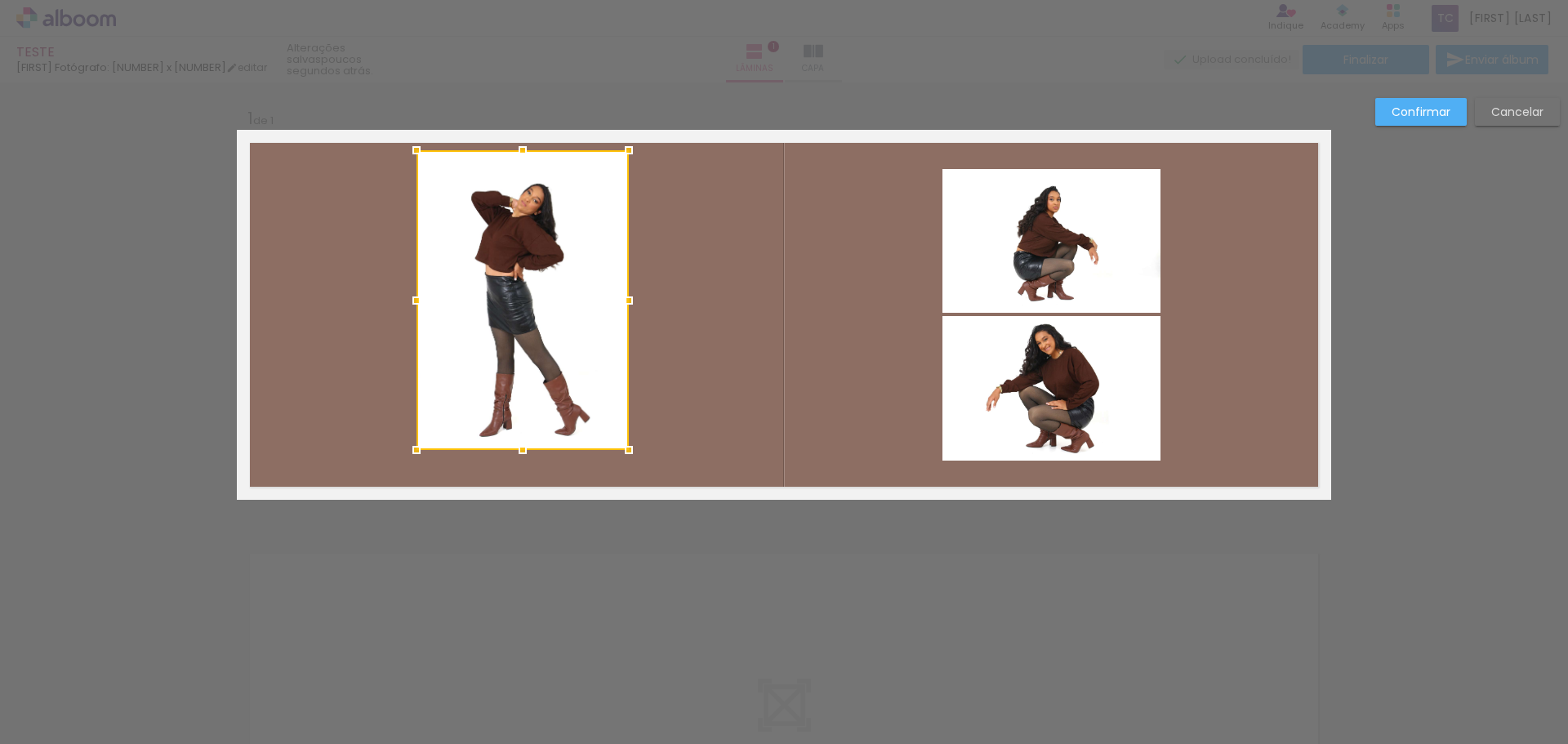 drag, startPoint x: 522, startPoint y: 180, endPoint x: 526, endPoint y: 149, distance: 31.256999 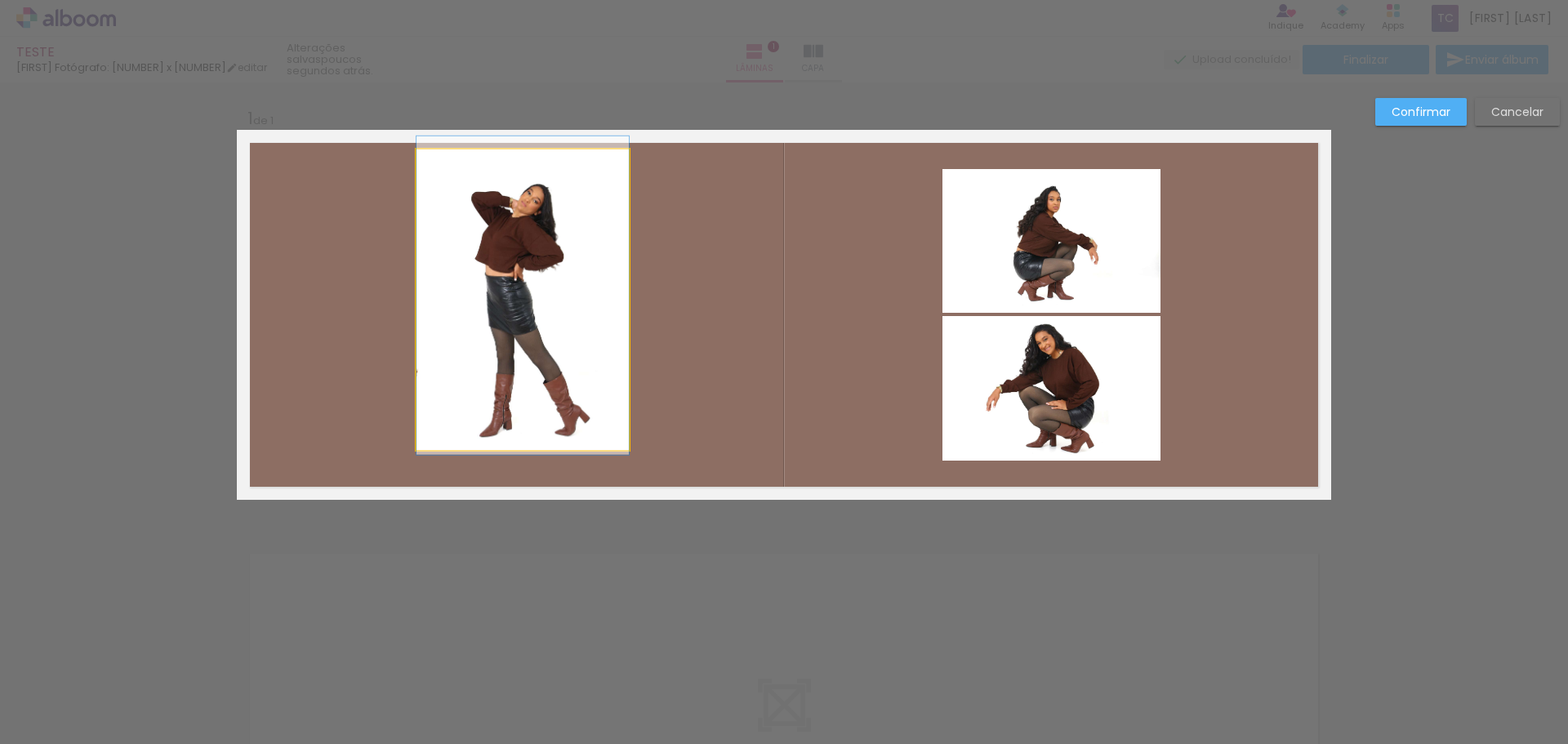 click 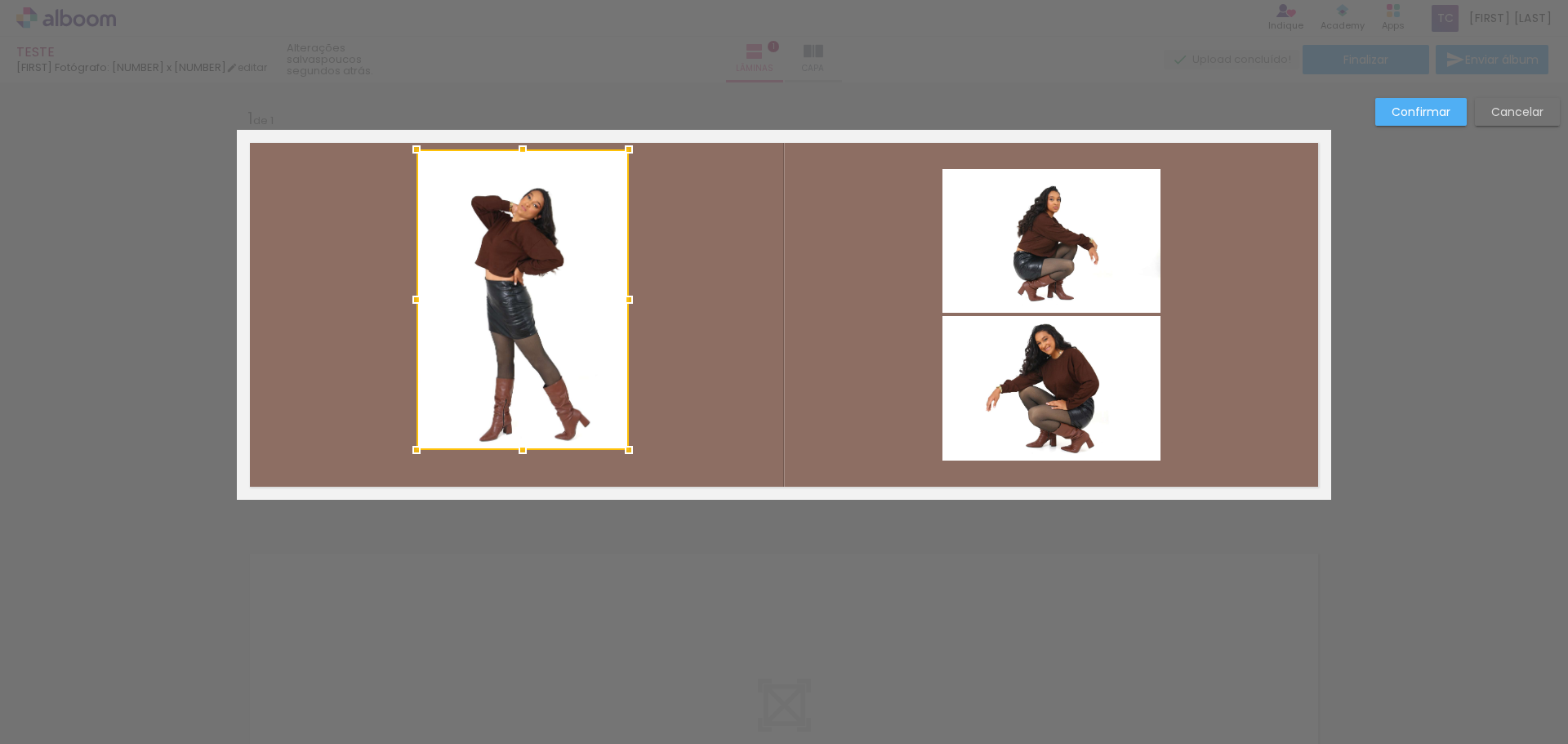 drag, startPoint x: 519, startPoint y: 457, endPoint x: 527, endPoint y: 559, distance: 102.31324 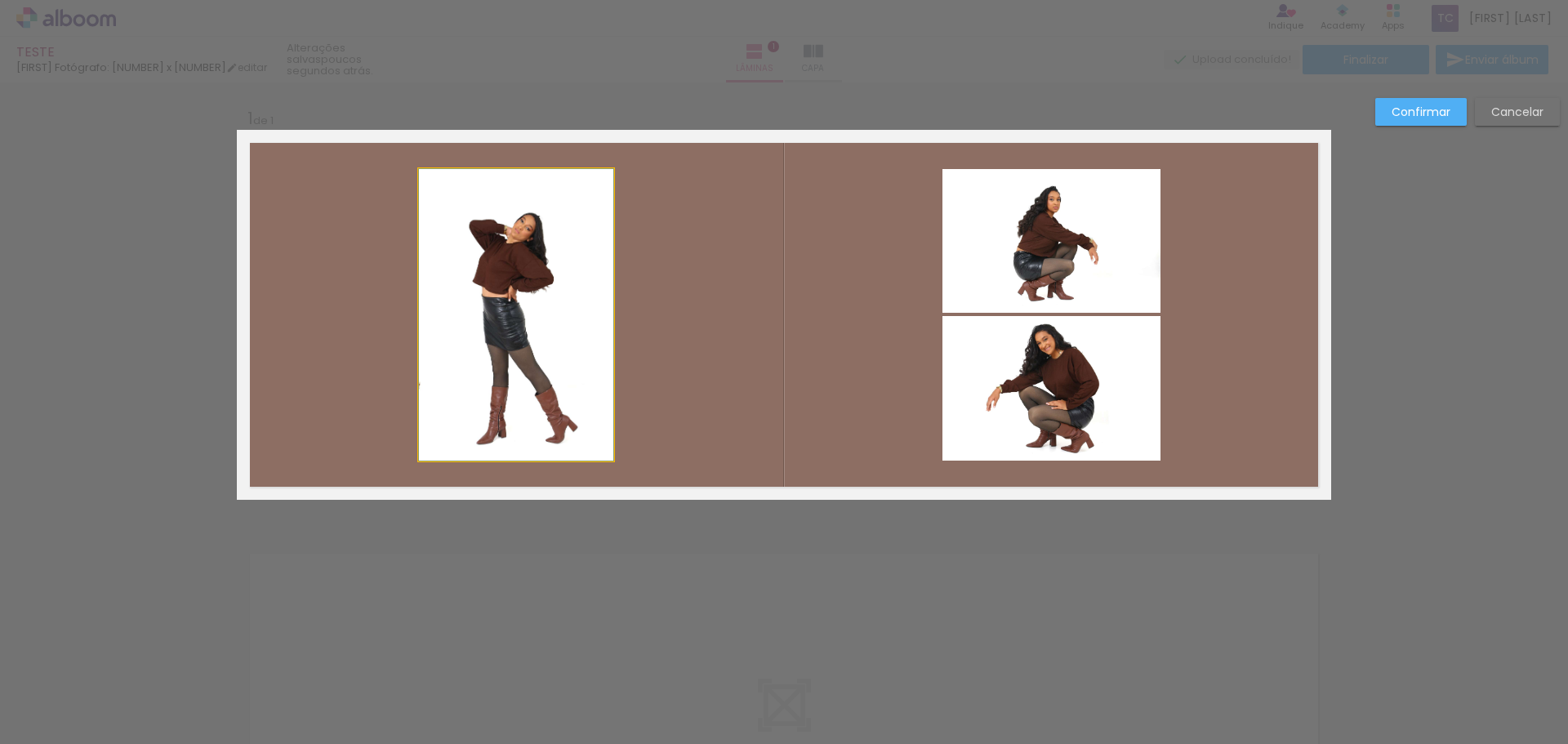 click 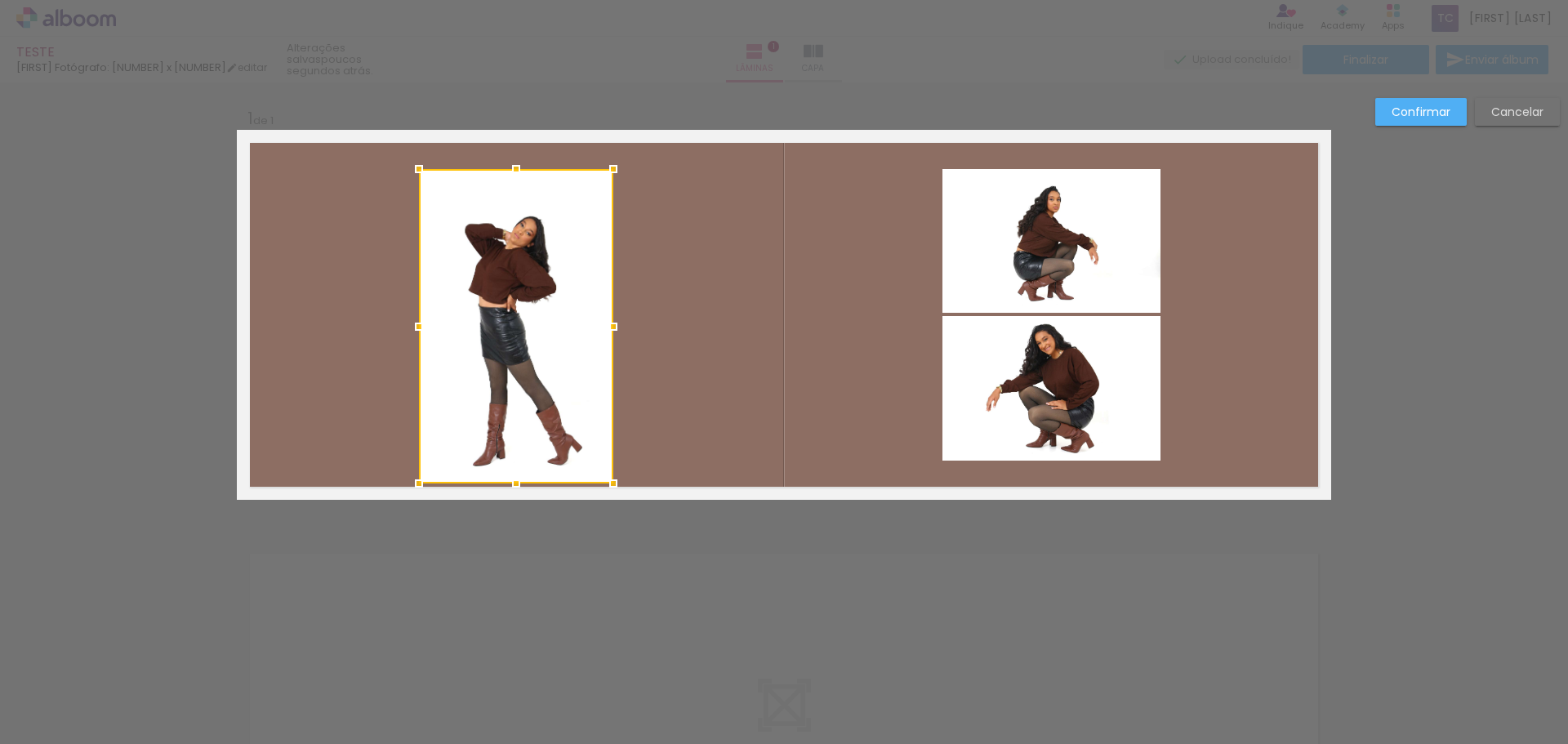 drag, startPoint x: 514, startPoint y: 470, endPoint x: 524, endPoint y: 422, distance: 49.030603 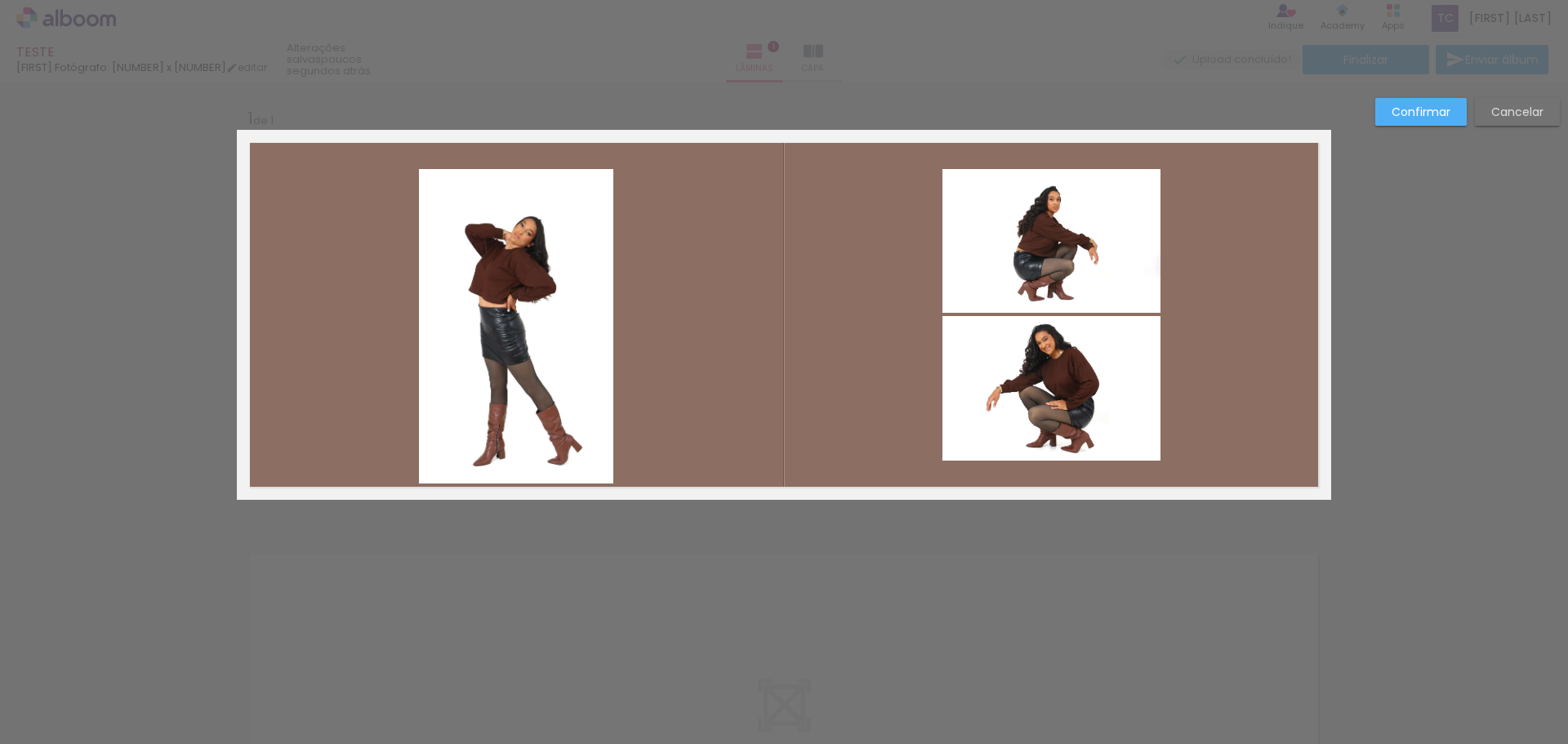 click at bounding box center (784, 314) 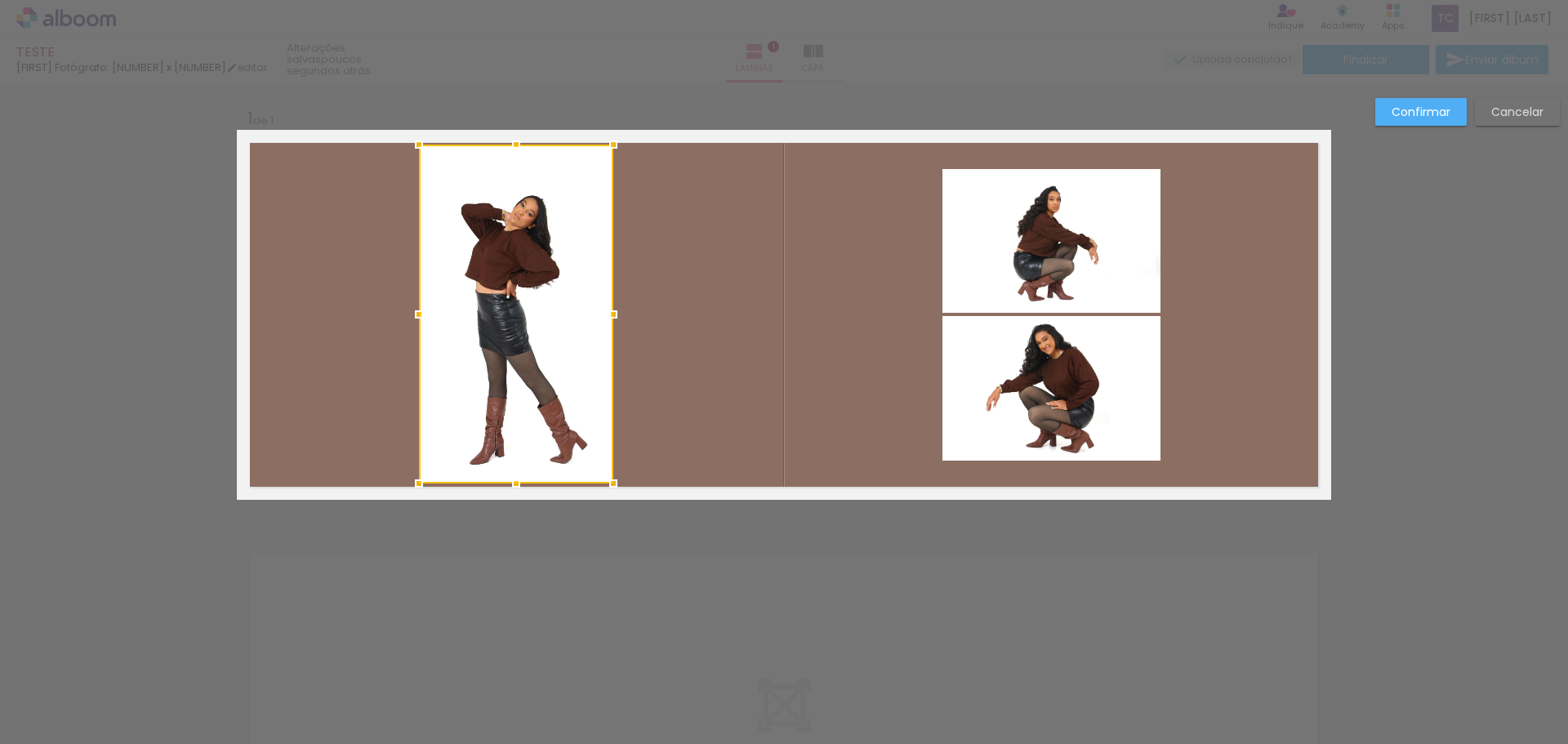 drag, startPoint x: 516, startPoint y: 166, endPoint x: 514, endPoint y: 141, distance: 25.079872 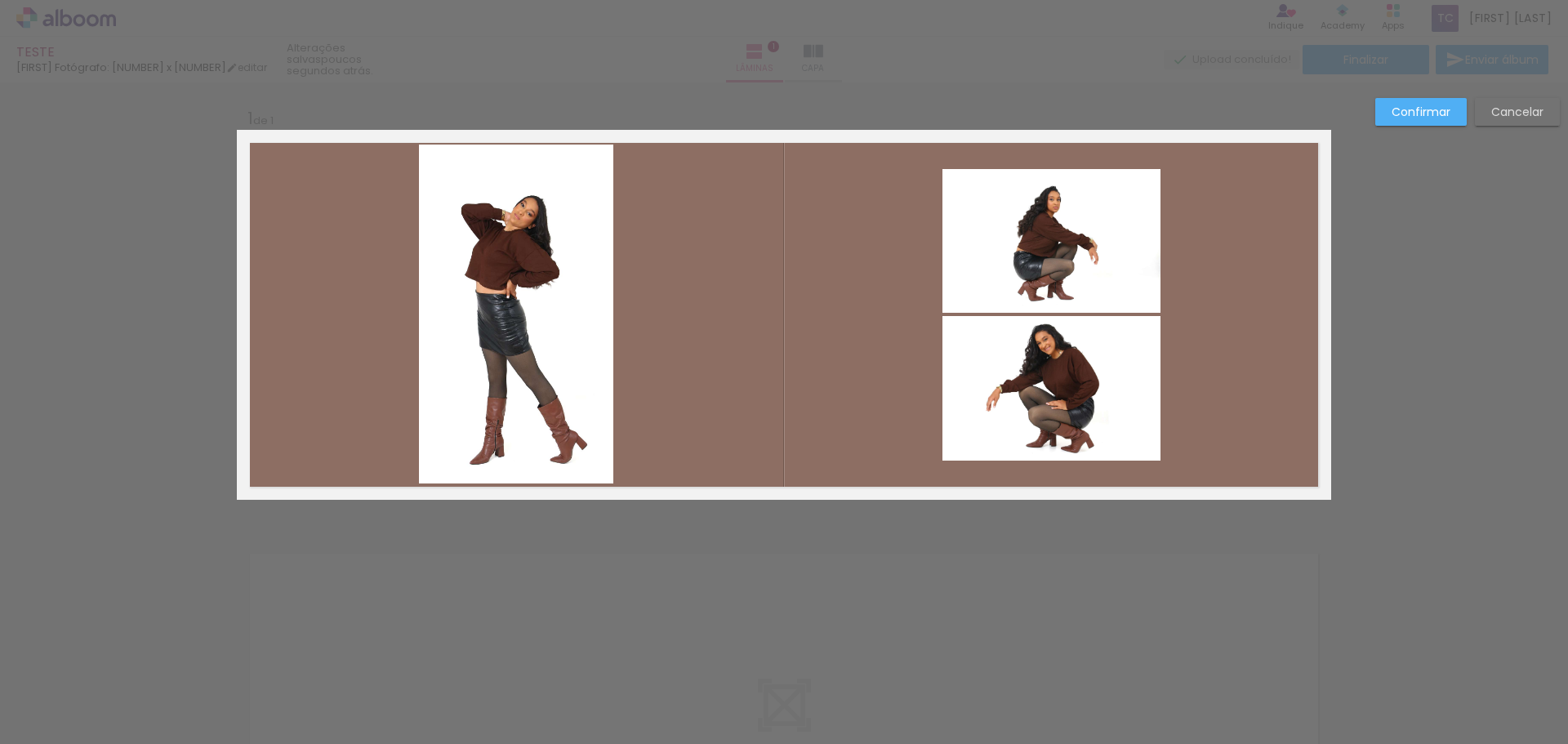 click 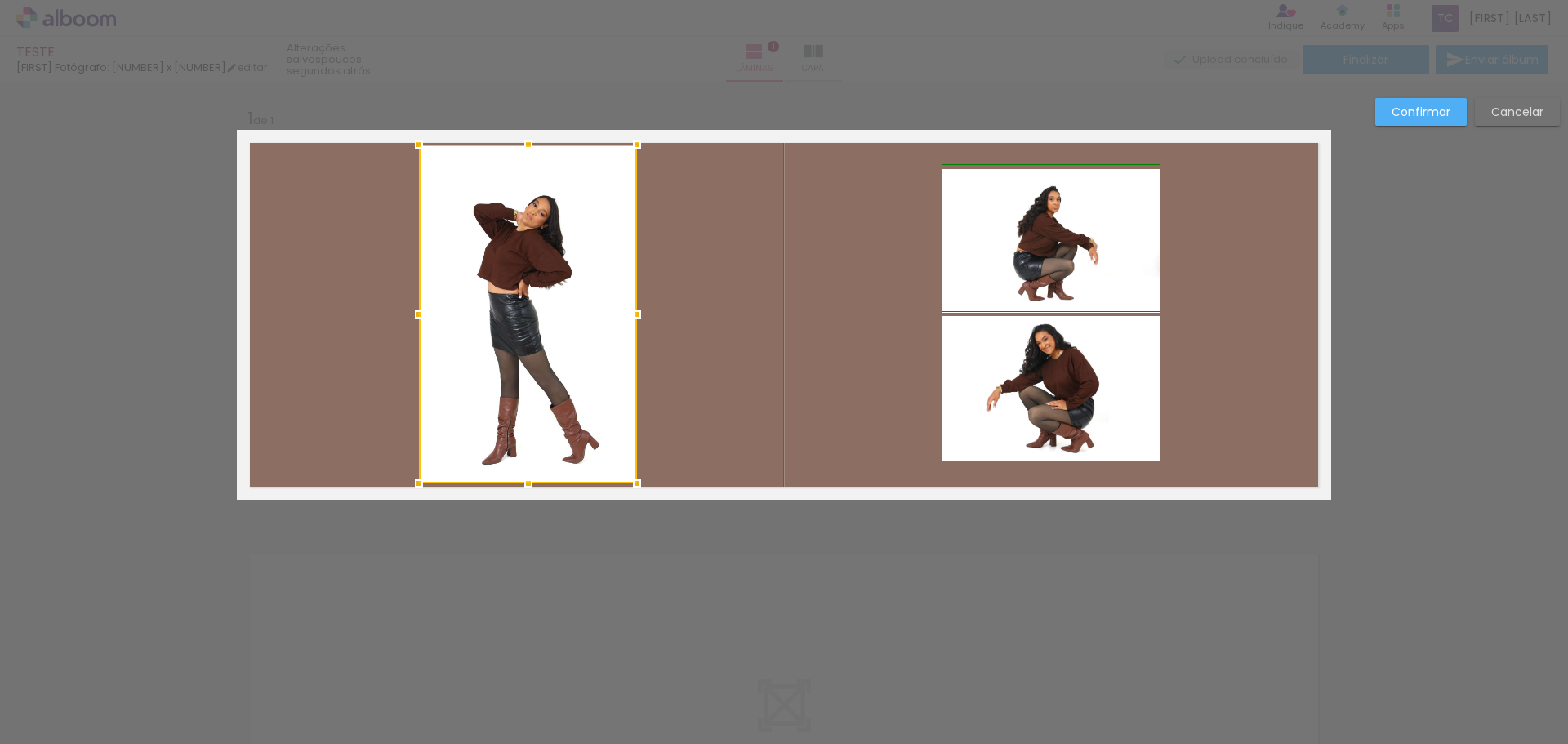 drag, startPoint x: 615, startPoint y: 312, endPoint x: 635, endPoint y: 322, distance: 22.36068 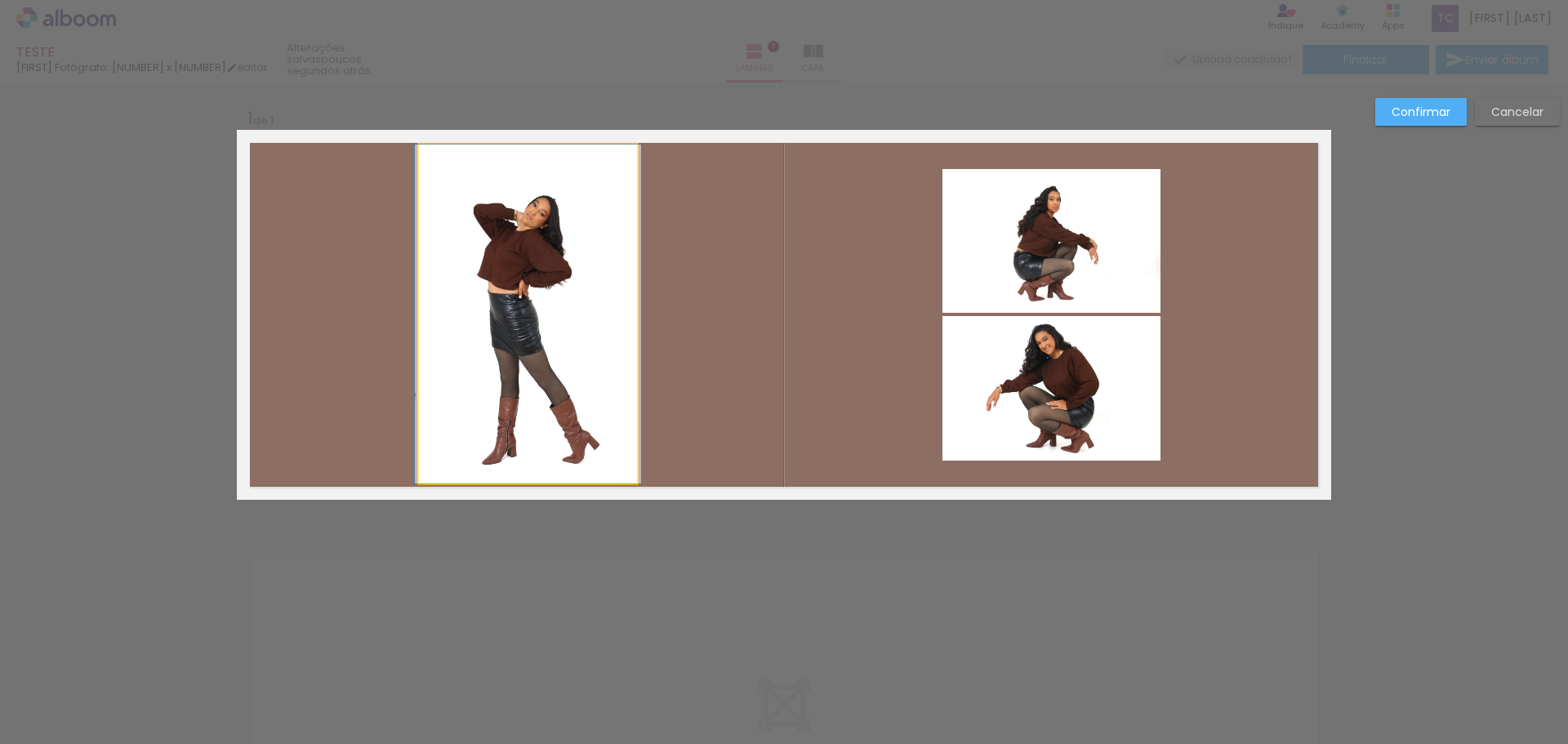 click 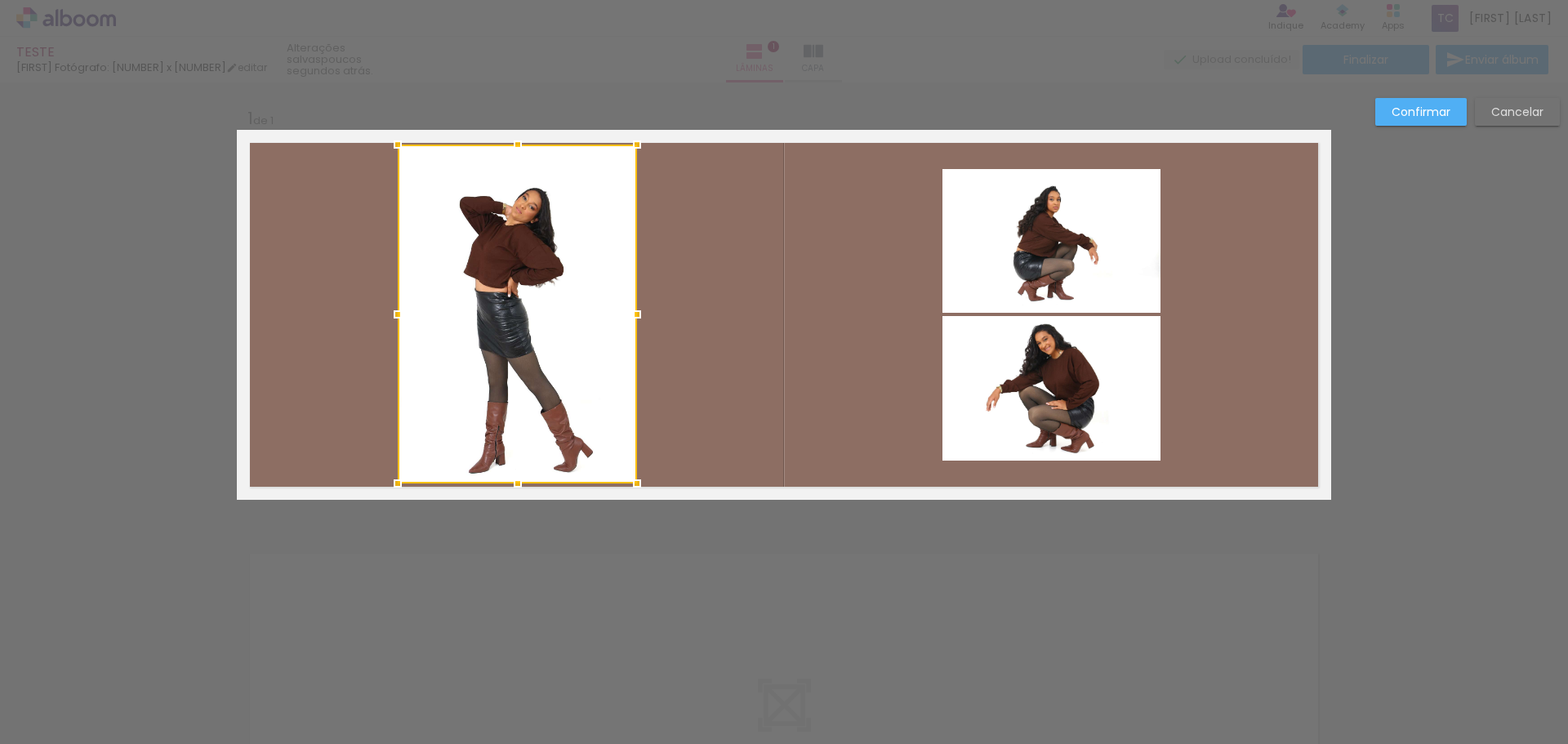 drag, startPoint x: 409, startPoint y: 315, endPoint x: 388, endPoint y: 320, distance: 21.587033 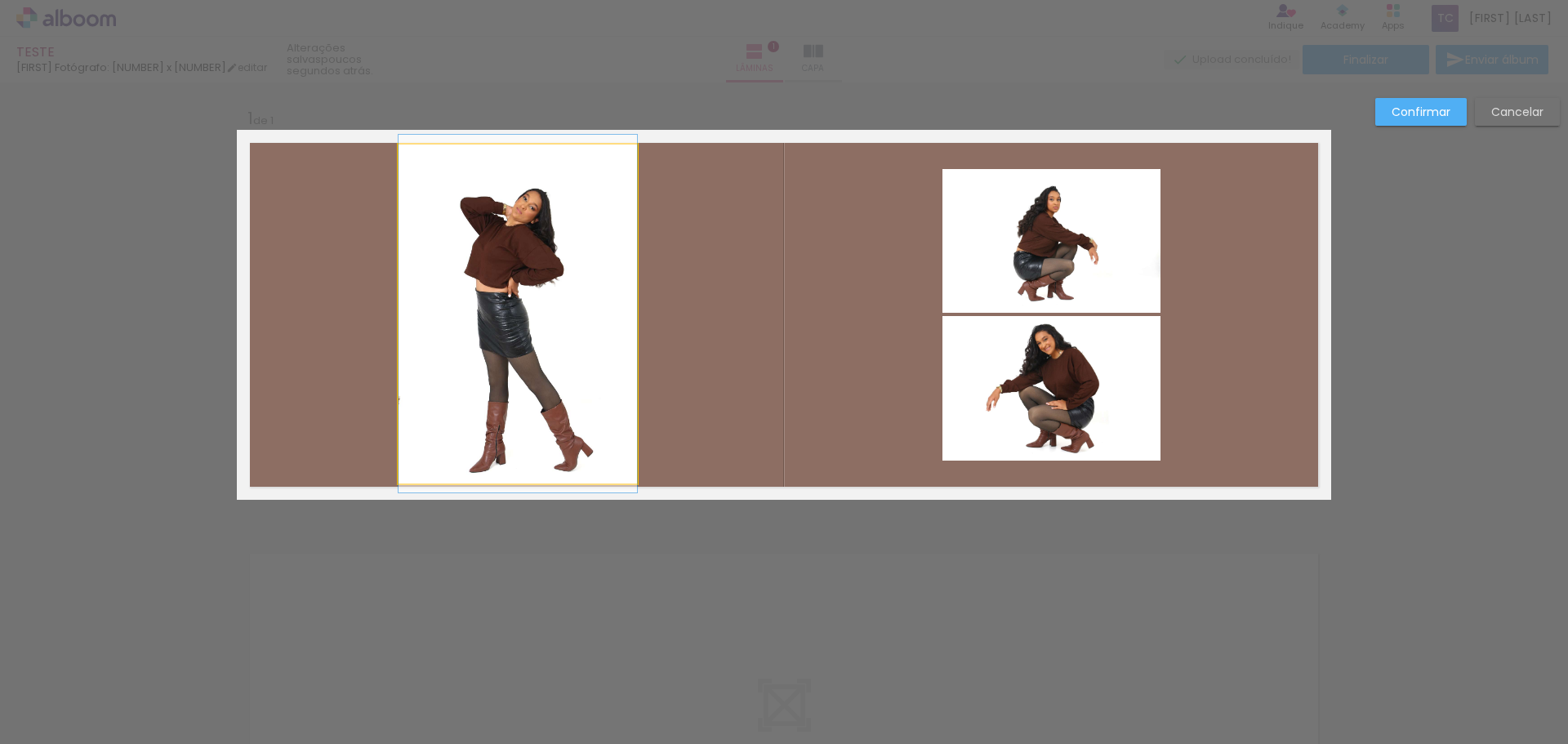click 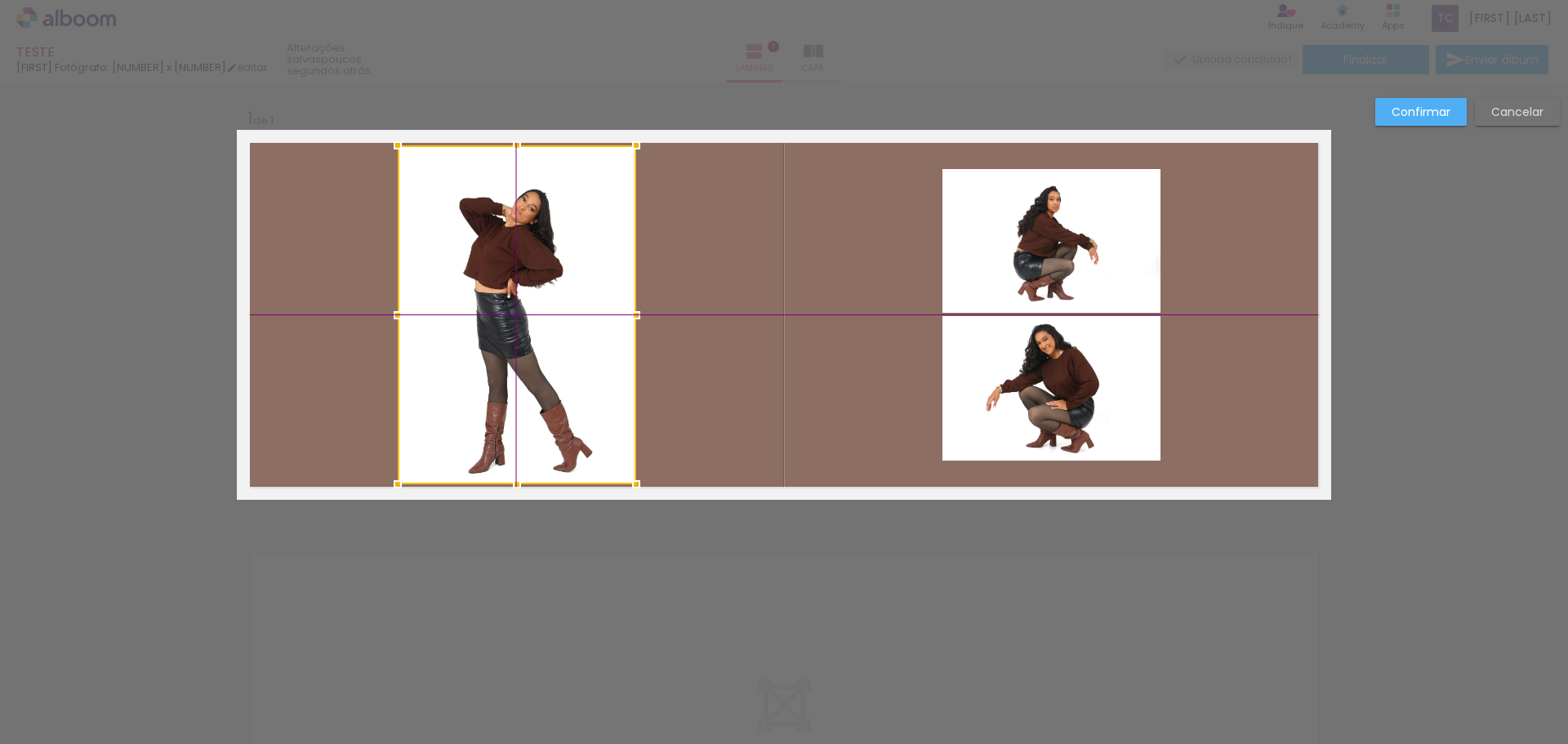 click at bounding box center (517, 314) 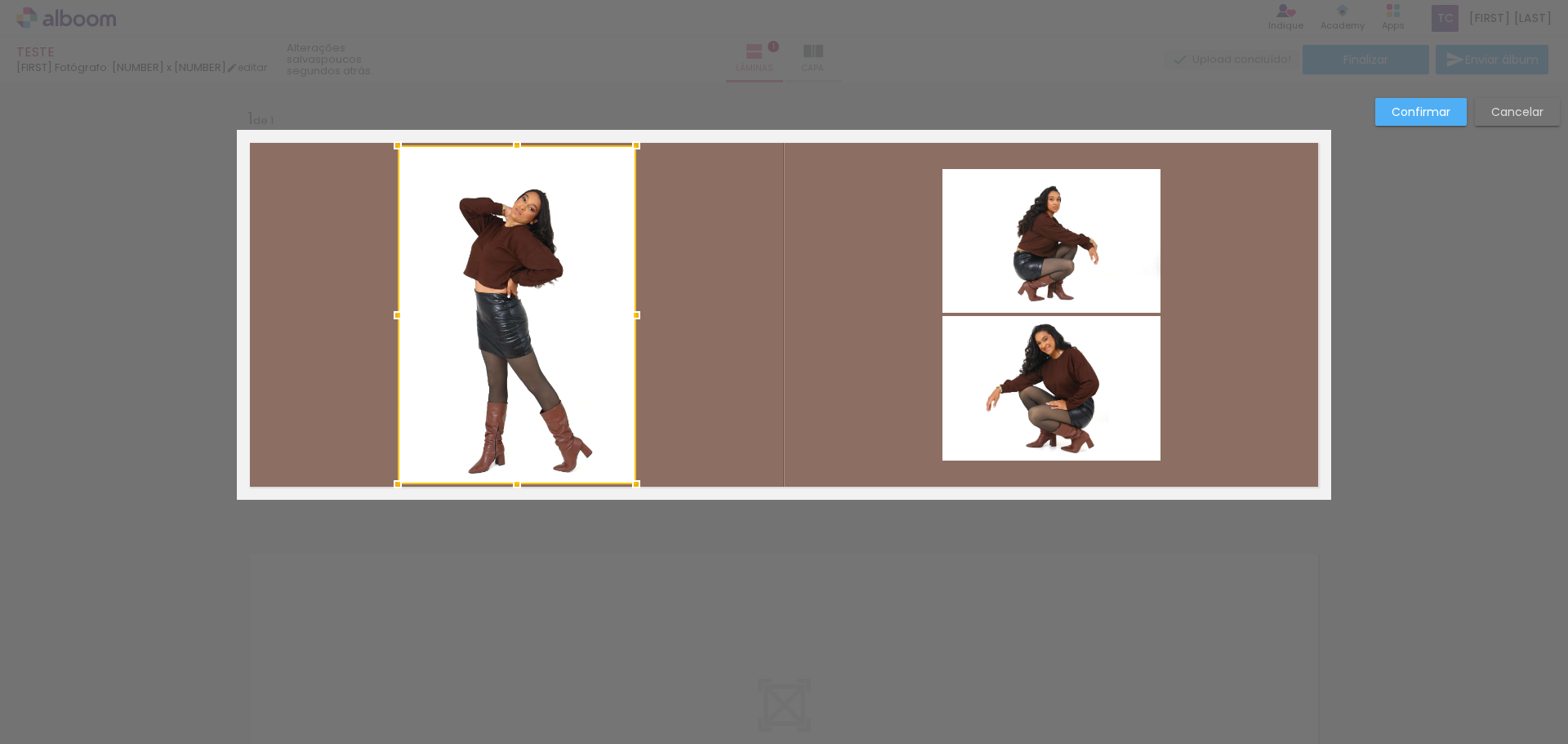 click at bounding box center [517, 314] 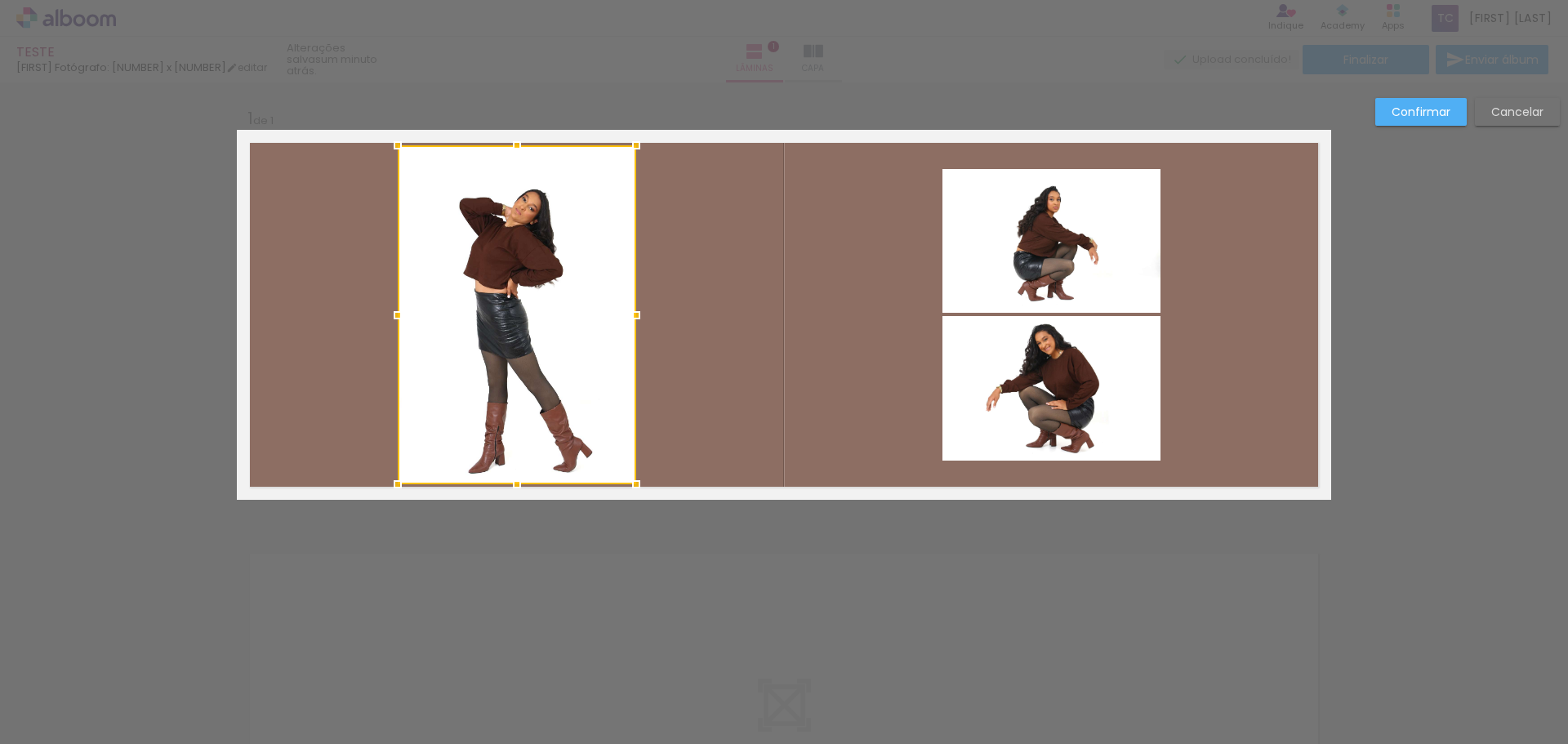 drag, startPoint x: 501, startPoint y: 284, endPoint x: 501, endPoint y: 252, distance: 32 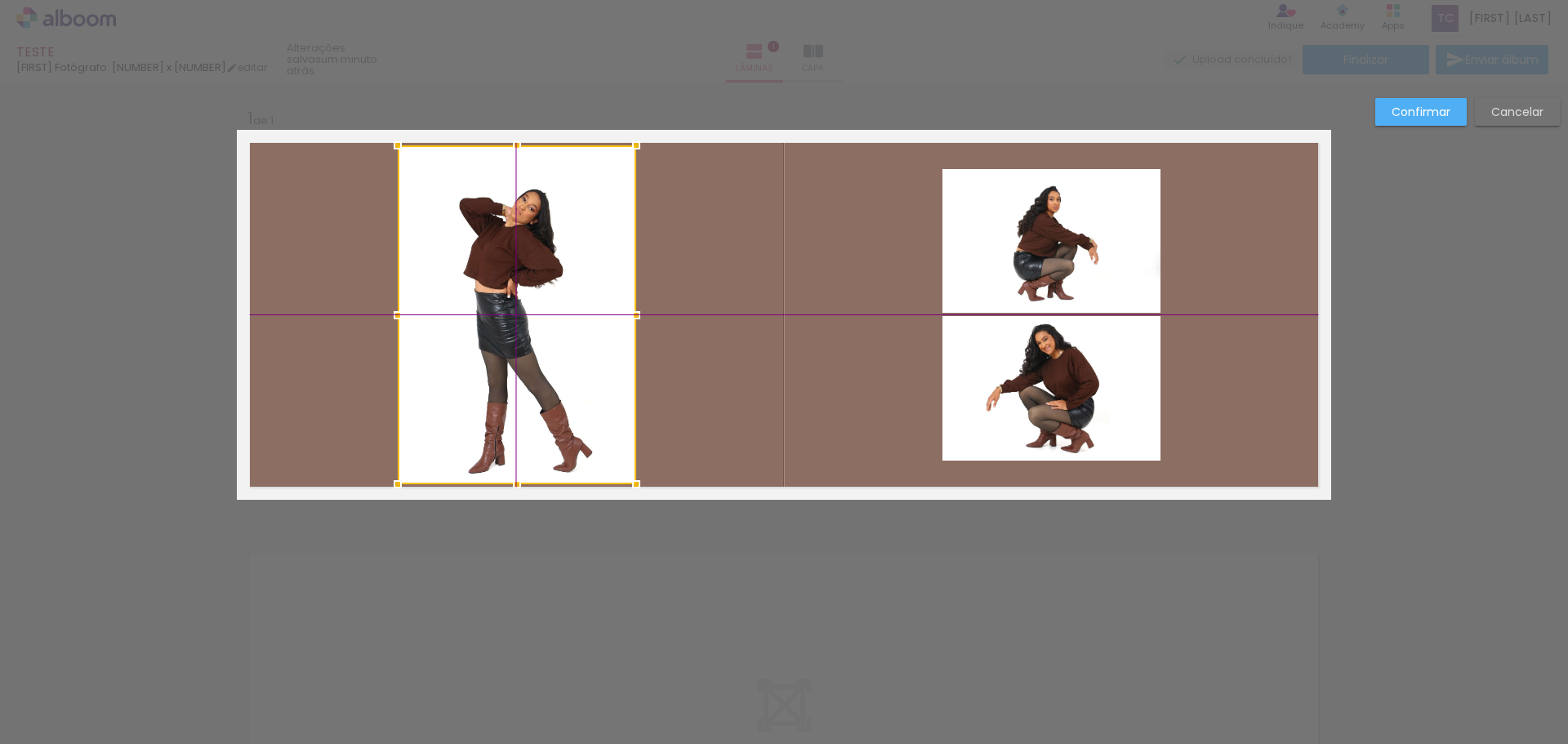 click at bounding box center (517, 314) 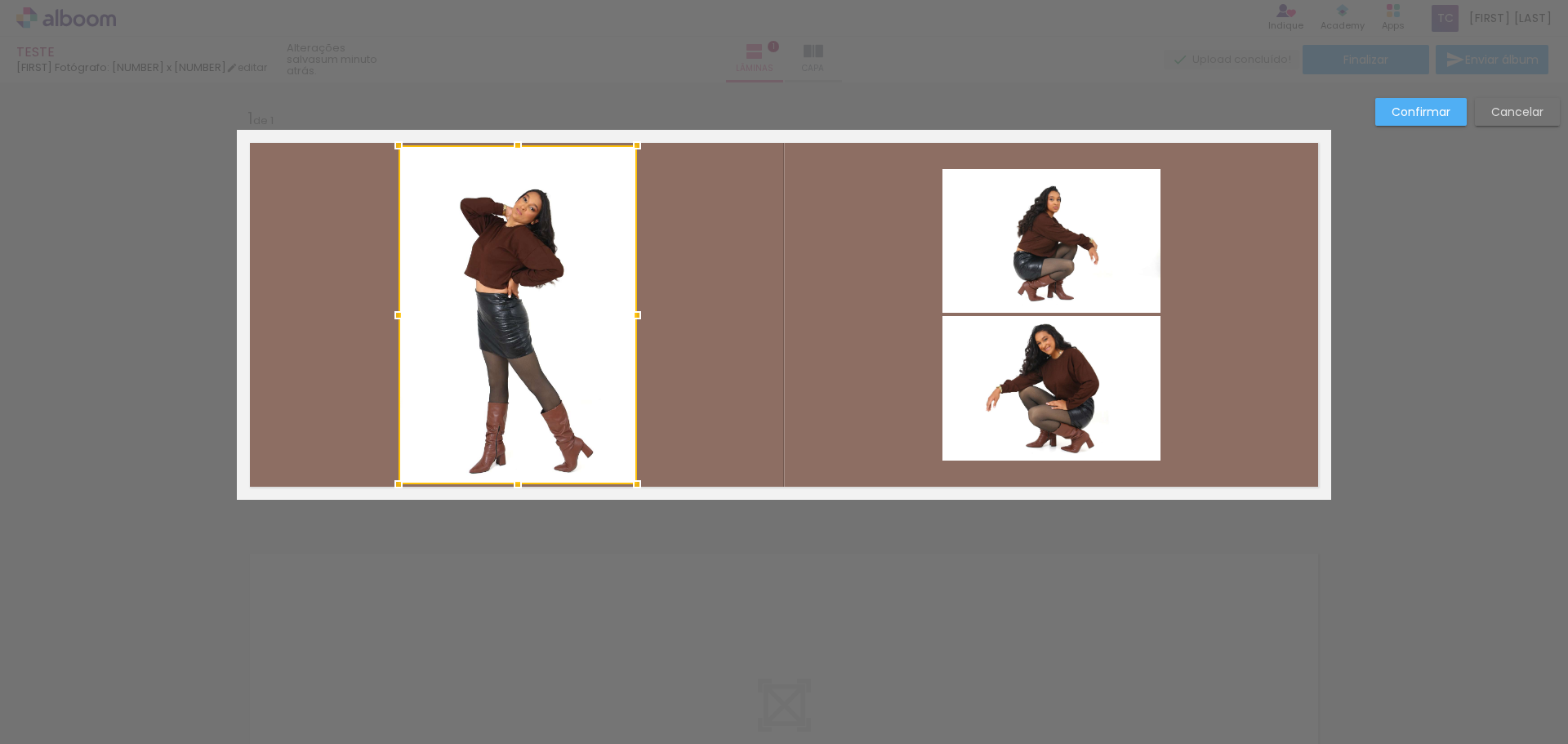 click at bounding box center [518, 314] 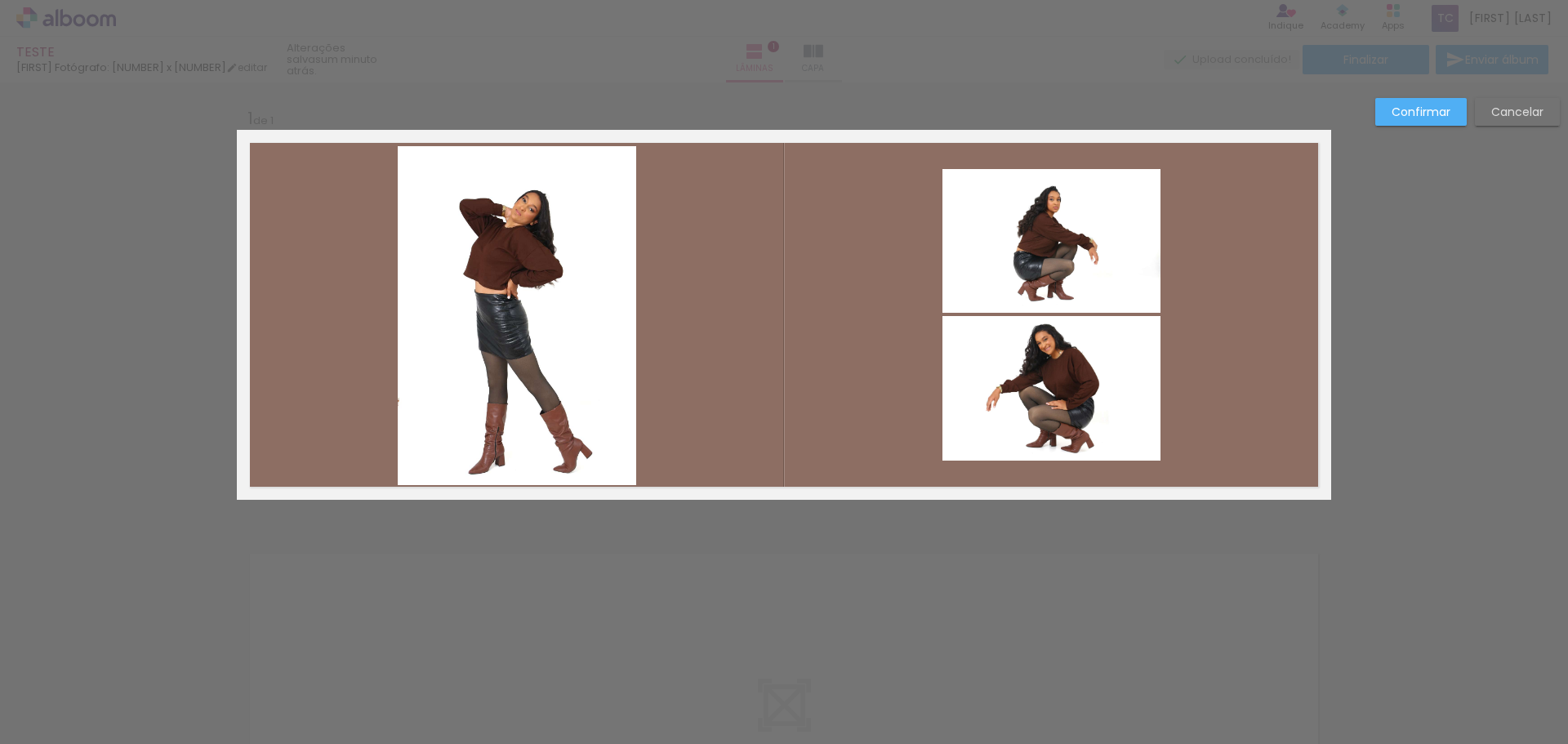click 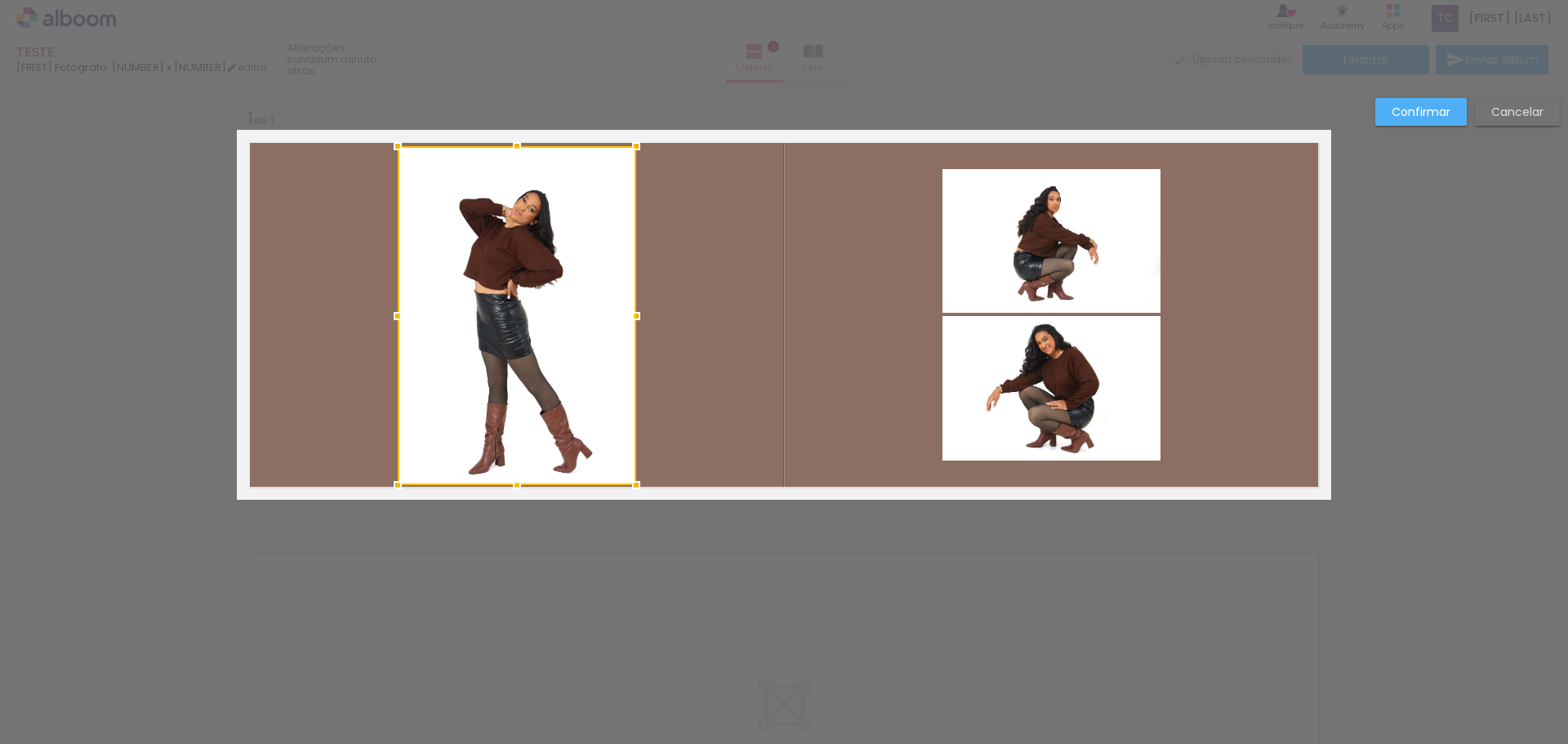 click at bounding box center [517, 315] 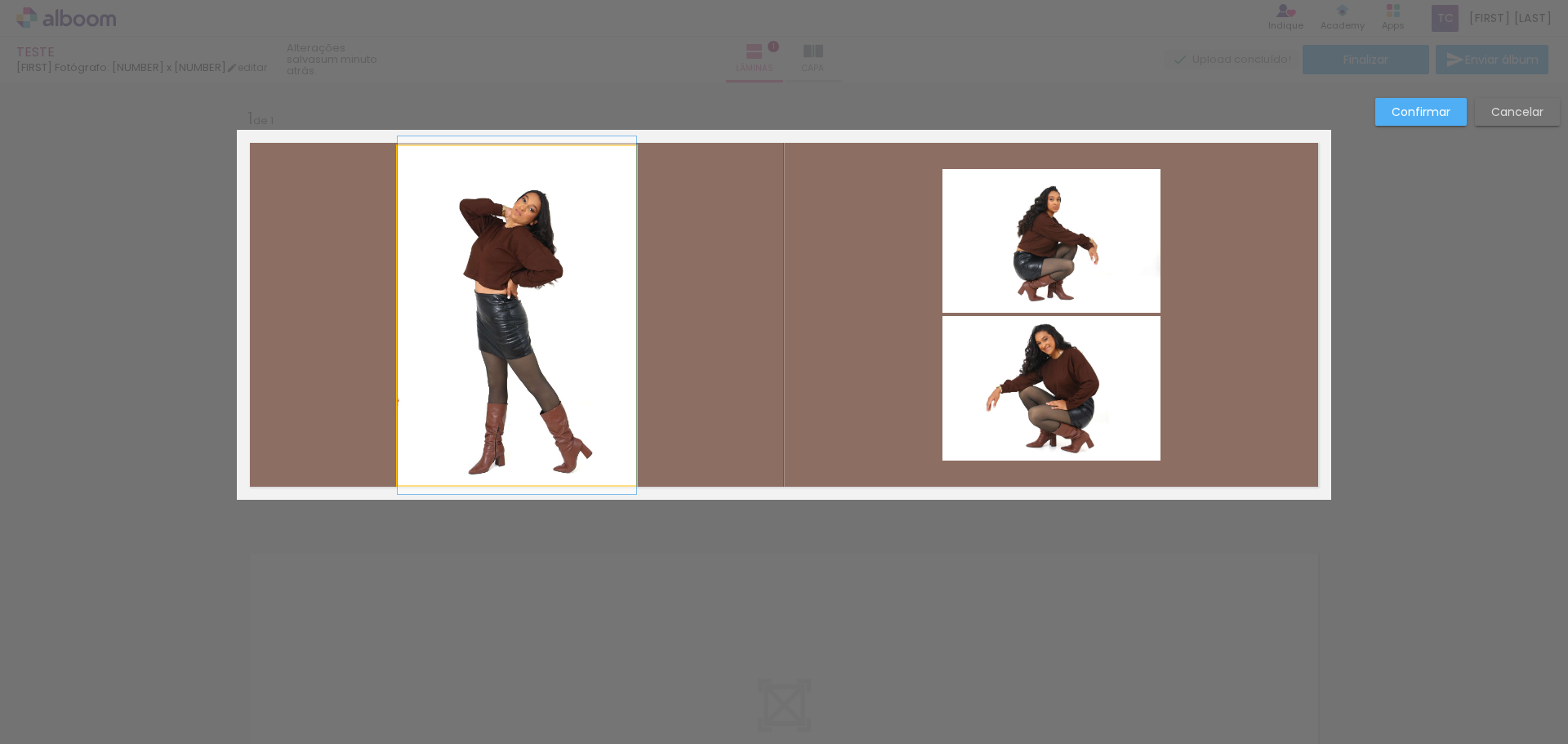 drag, startPoint x: 504, startPoint y: 284, endPoint x: 559, endPoint y: 284, distance: 55 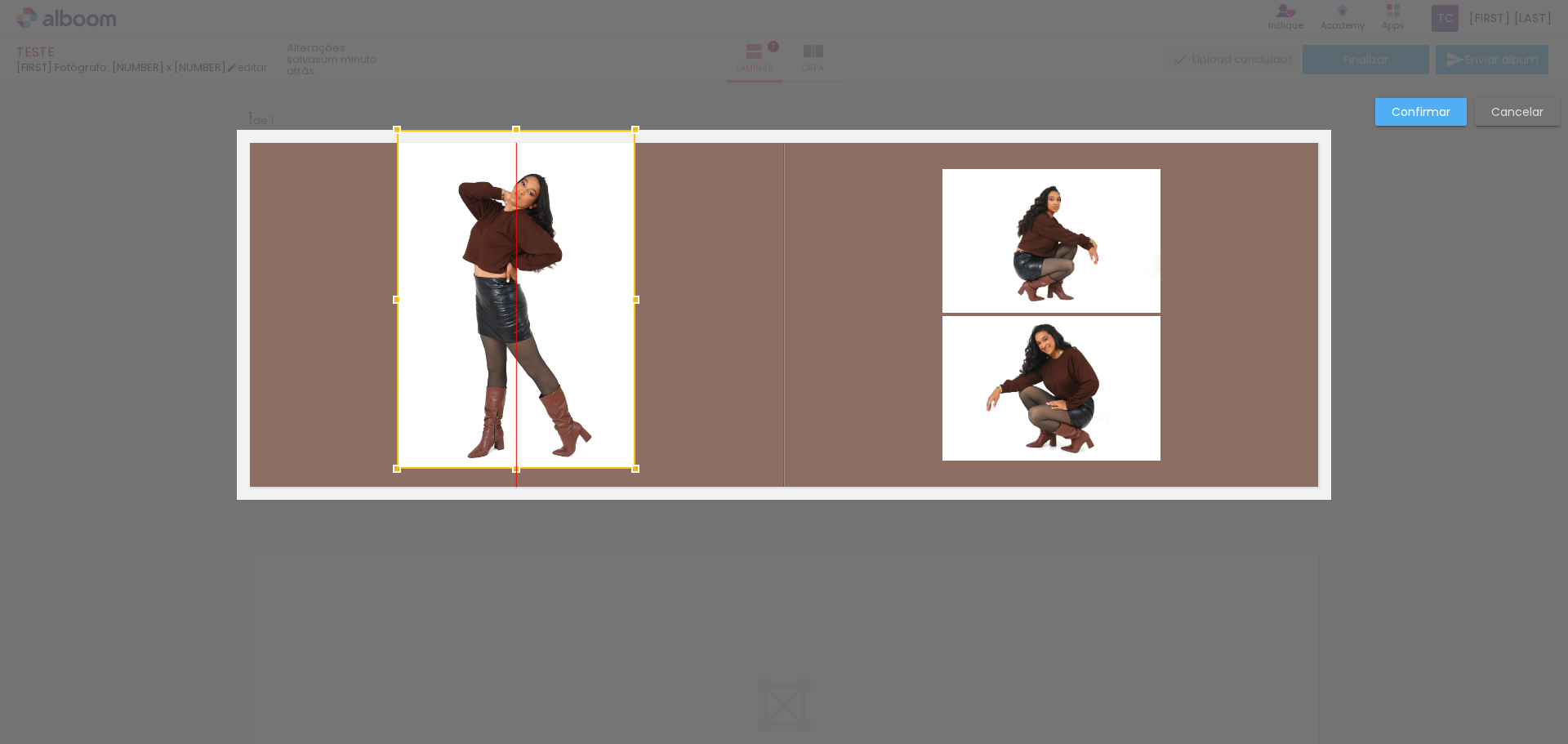 drag, startPoint x: 611, startPoint y: 296, endPoint x: 608, endPoint y: 212, distance: 84.05355 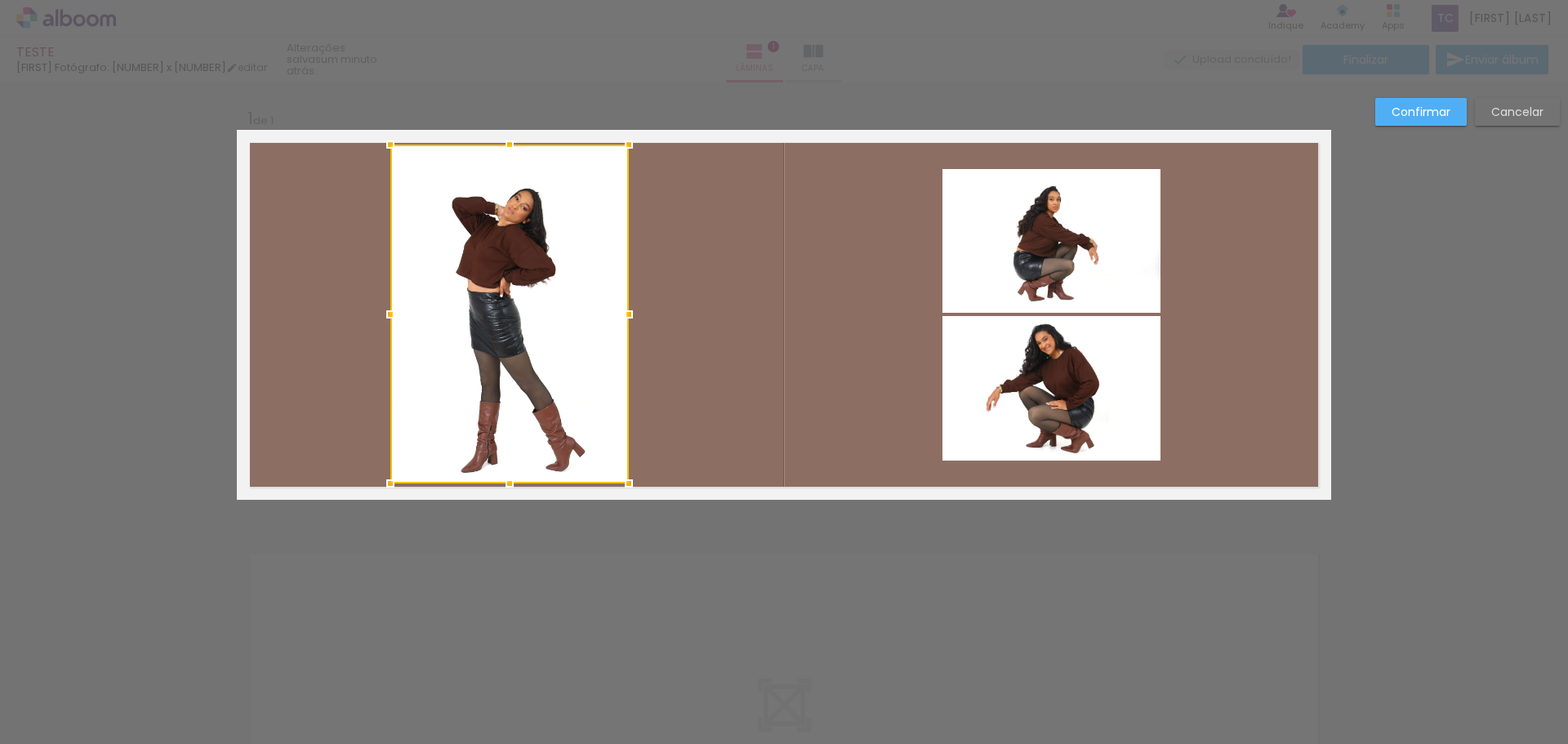 click at bounding box center (510, 314) 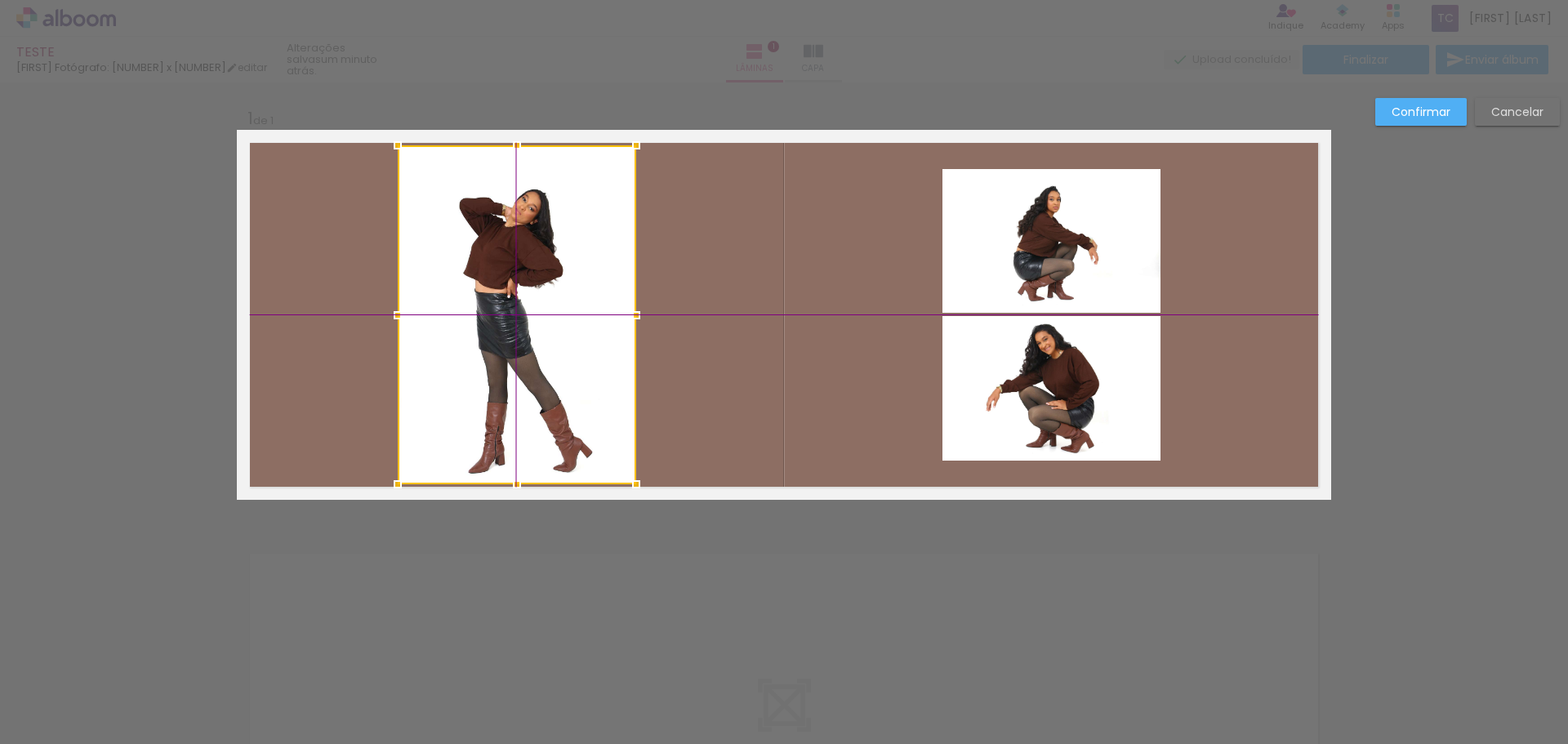 drag, startPoint x: 576, startPoint y: 334, endPoint x: 558, endPoint y: 325, distance: 20.124612 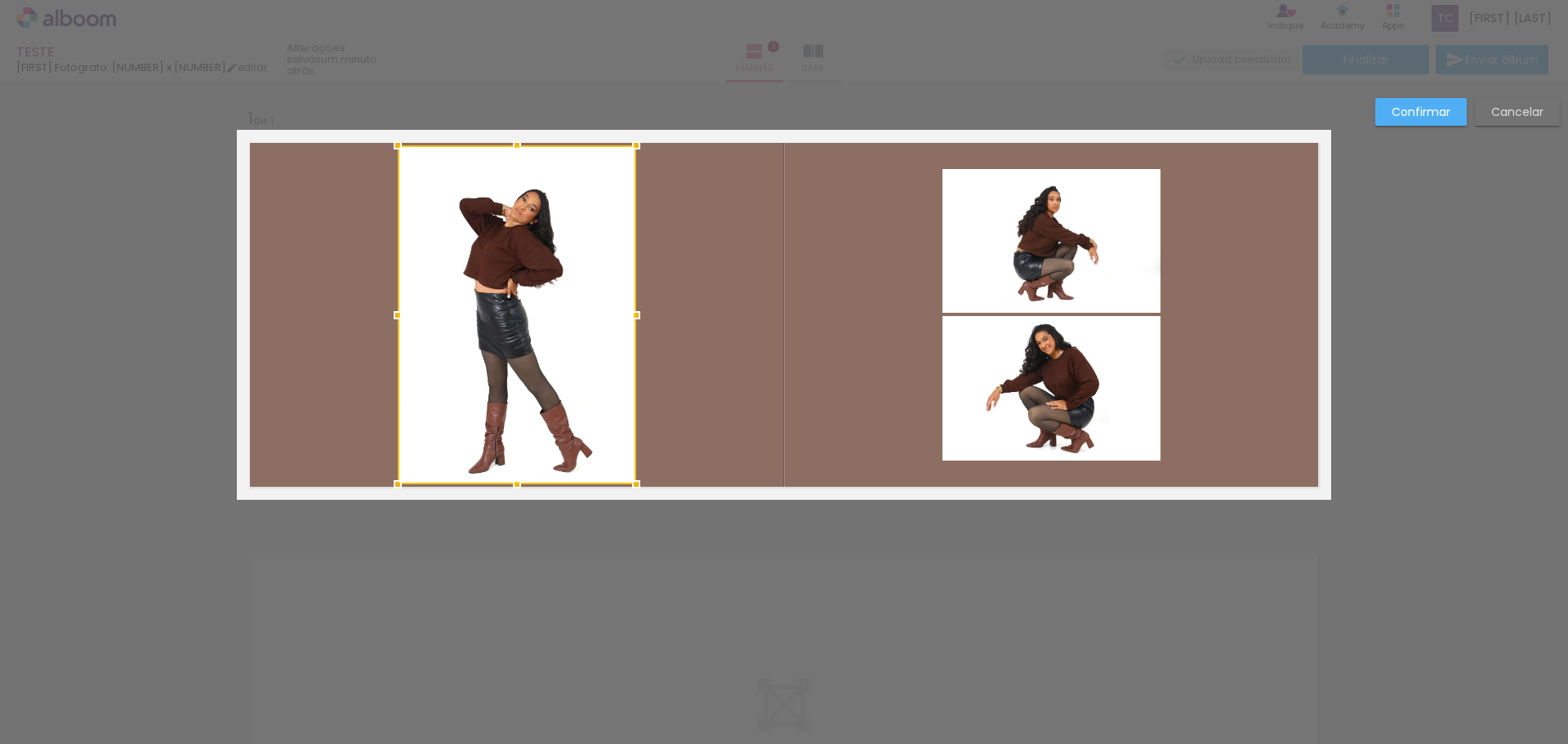 click at bounding box center (517, 314) 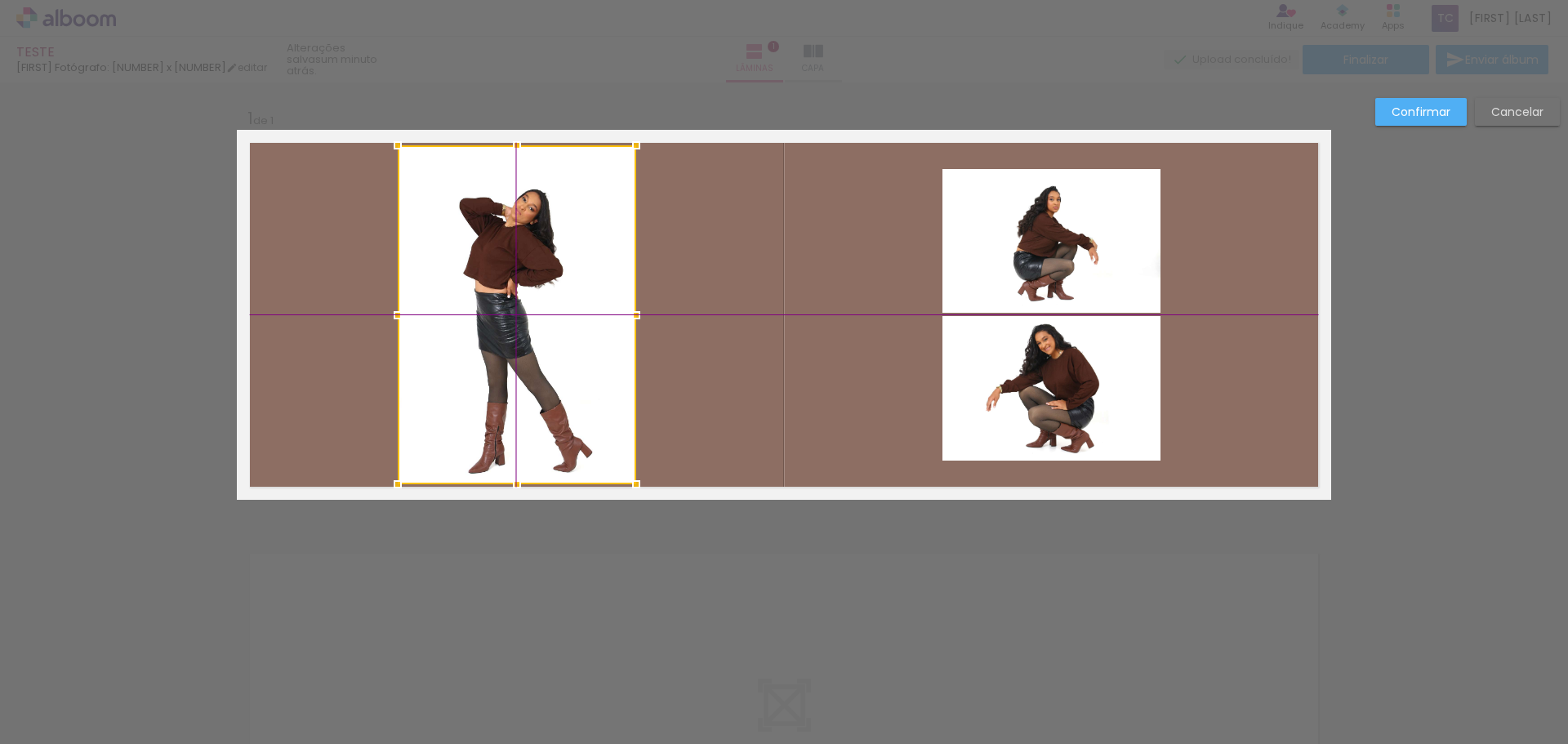 click at bounding box center [517, 314] 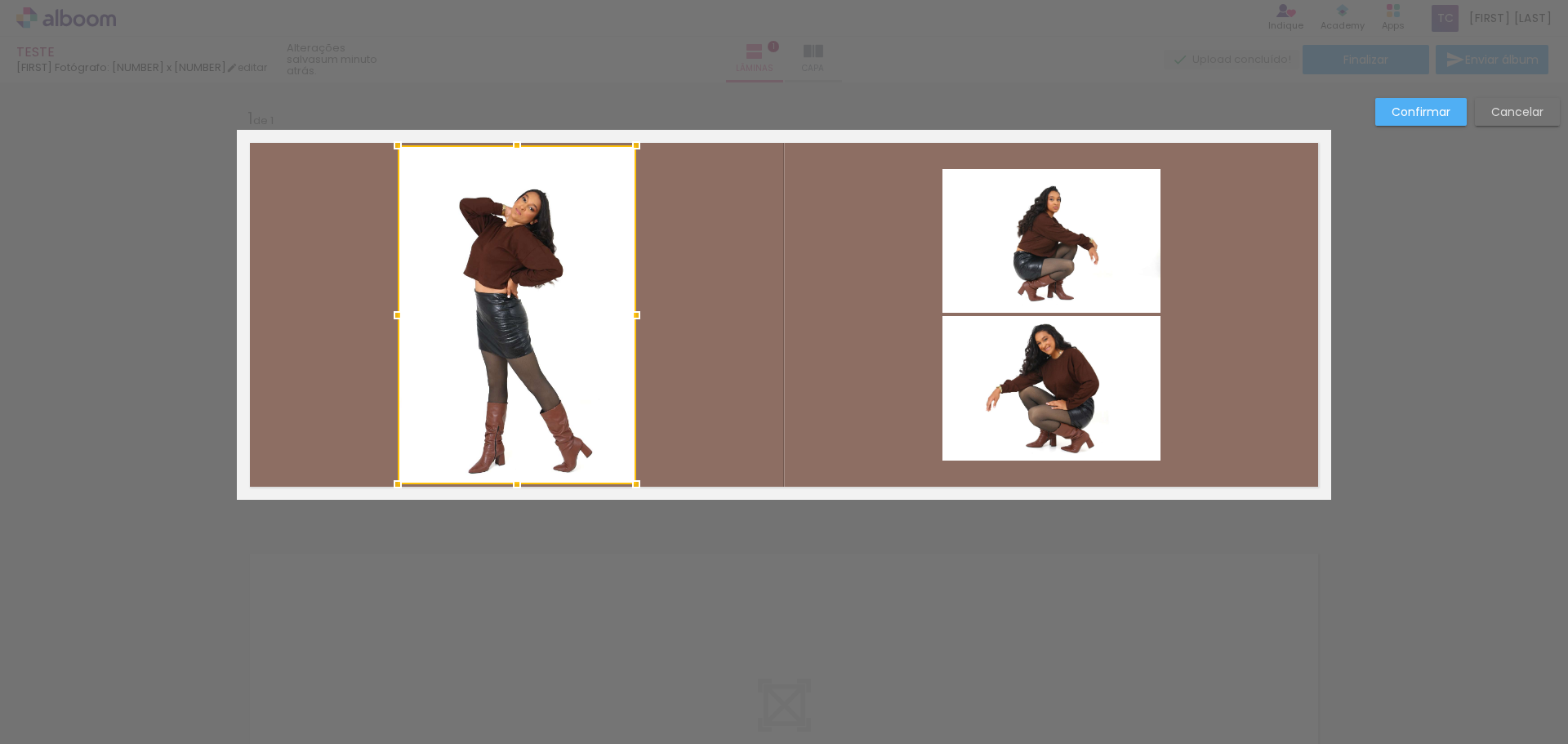 click at bounding box center (517, 314) 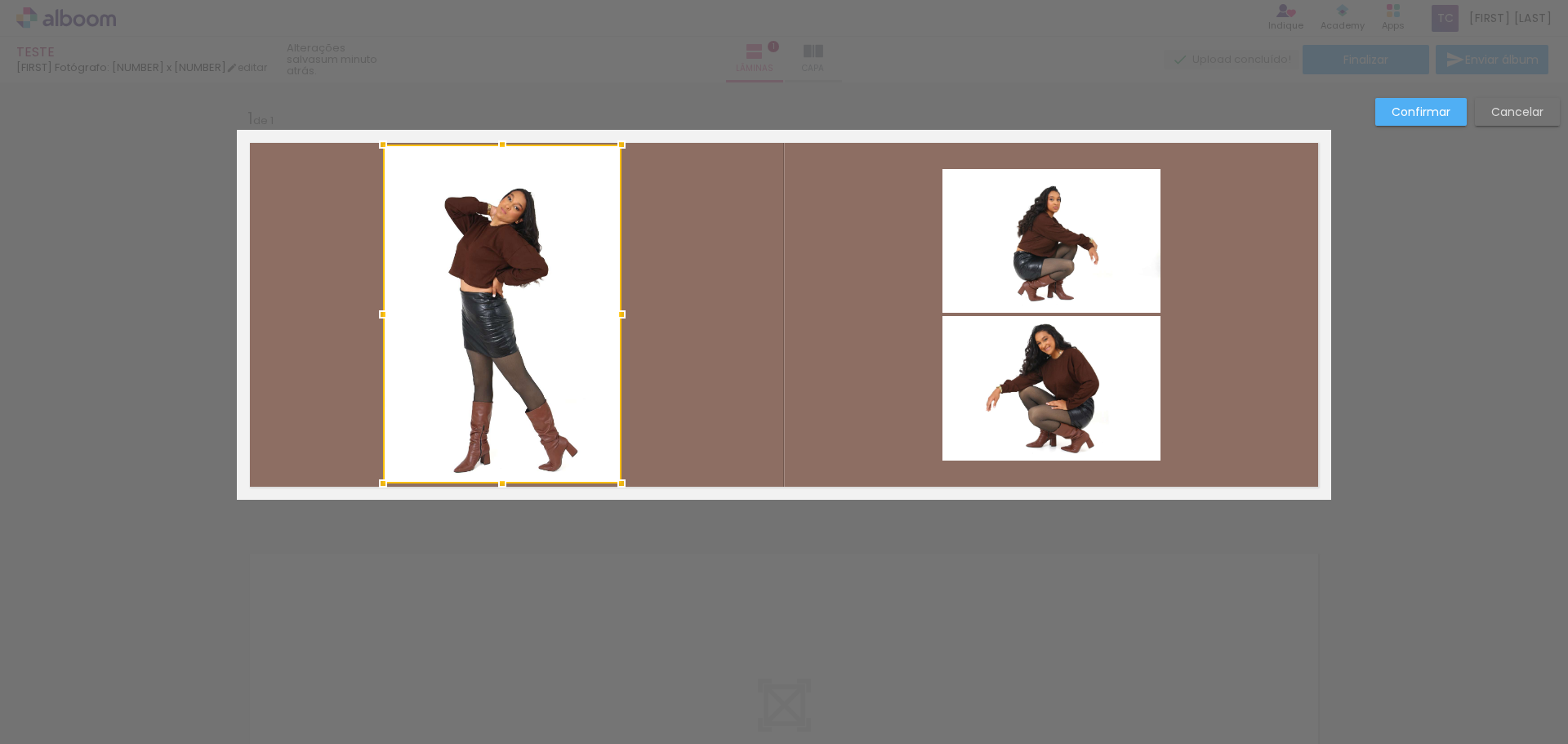 drag, startPoint x: 509, startPoint y: 307, endPoint x: 494, endPoint y: 306, distance: 15.033296 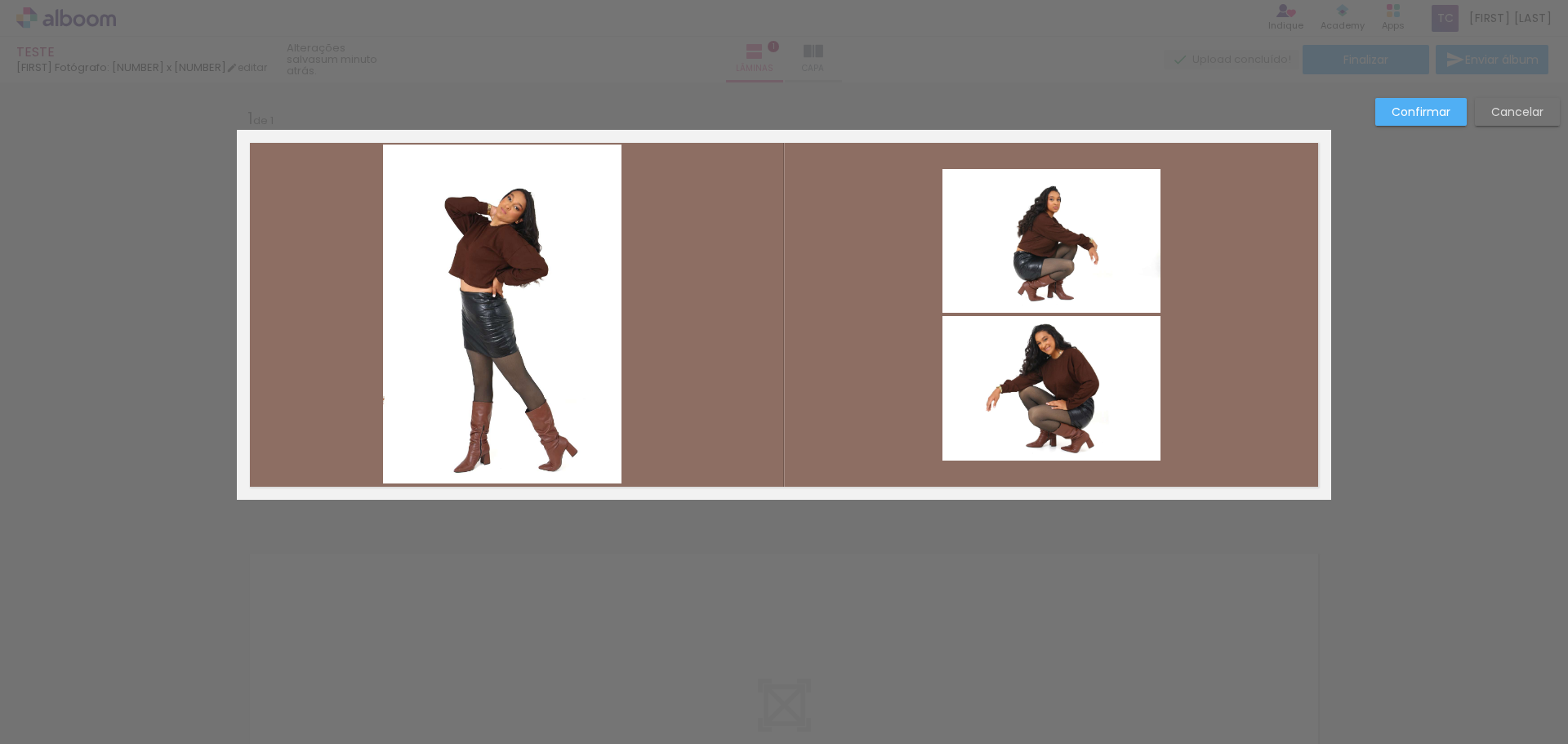 click 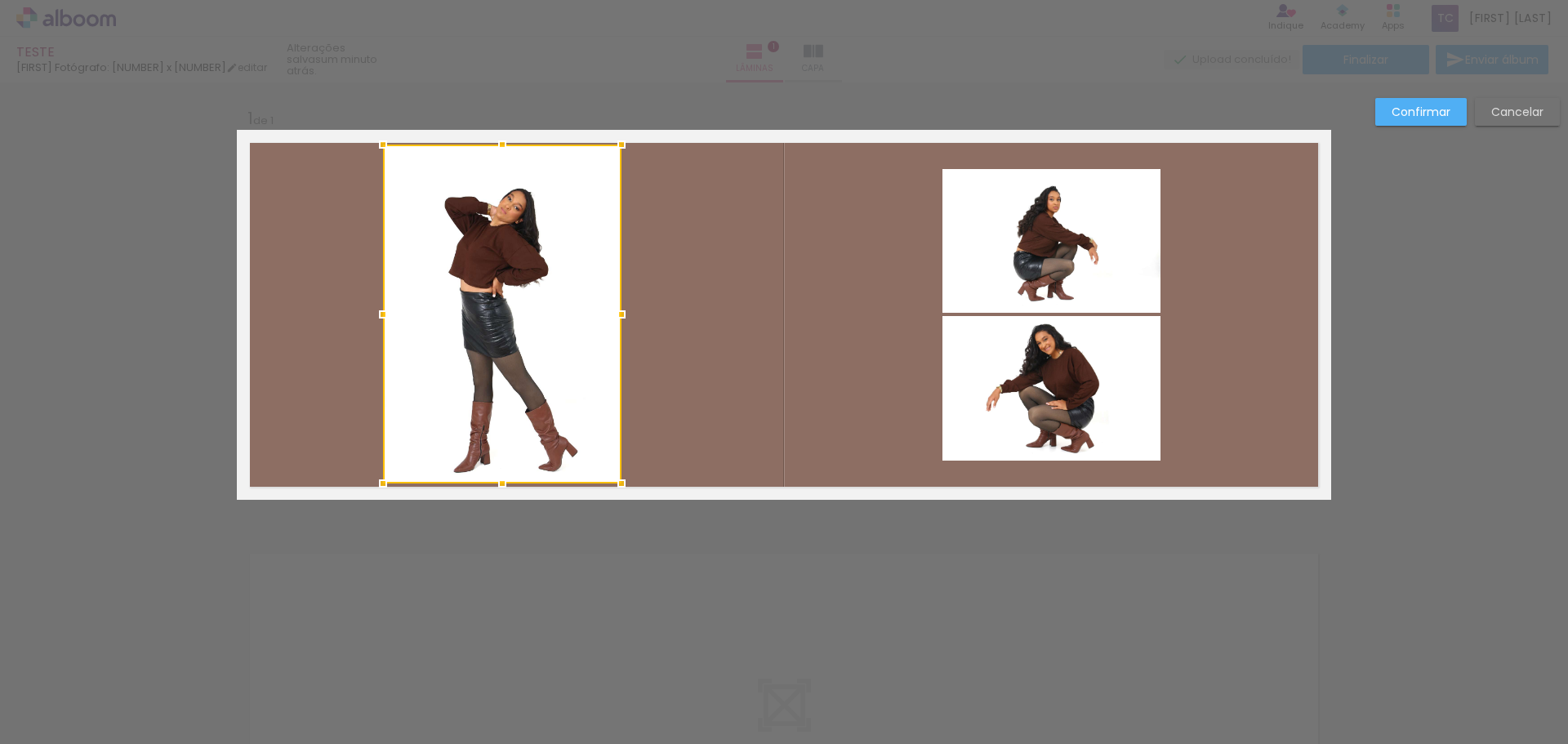 click at bounding box center [502, 314] 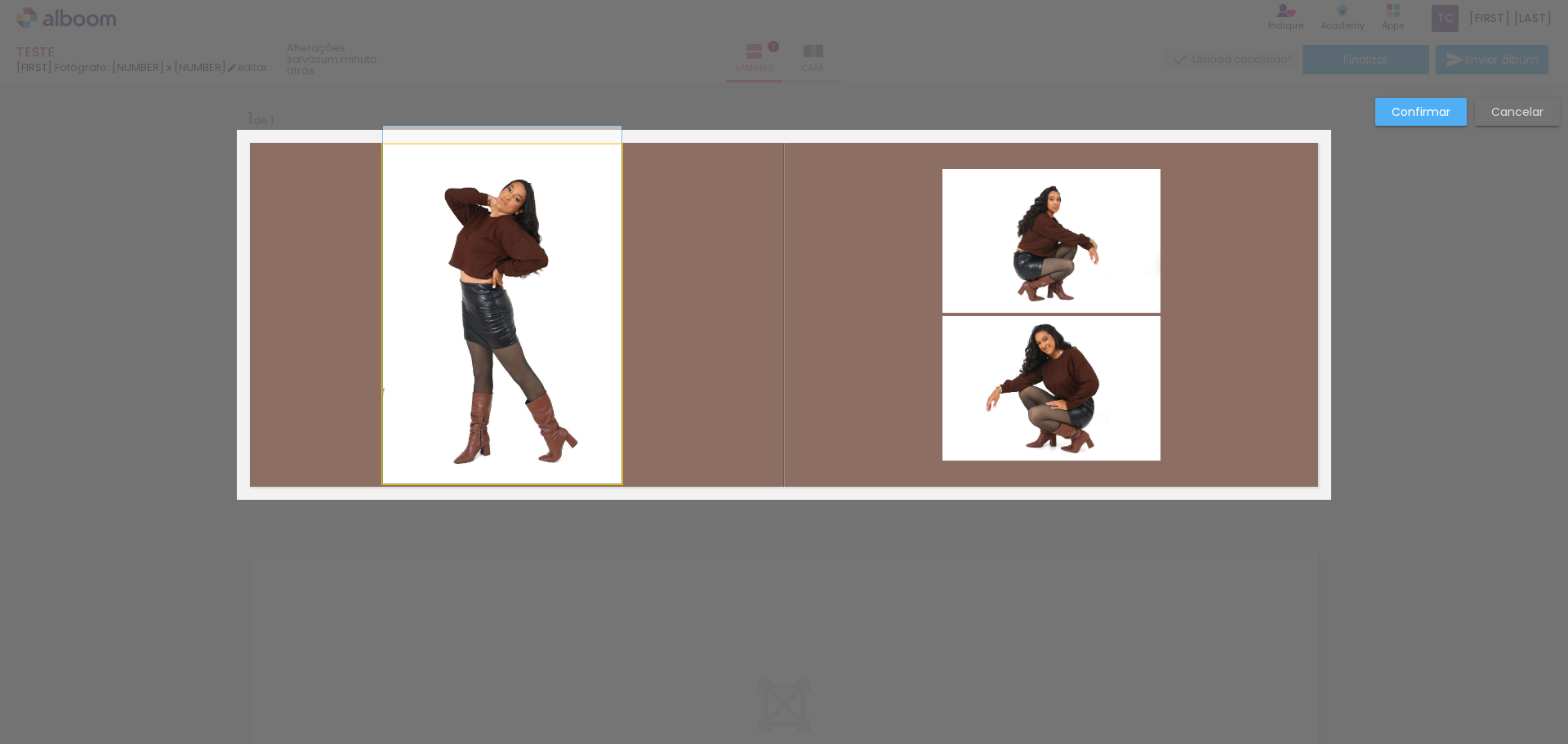 drag, startPoint x: 569, startPoint y: 359, endPoint x: 590, endPoint y: 267, distance: 94.36631 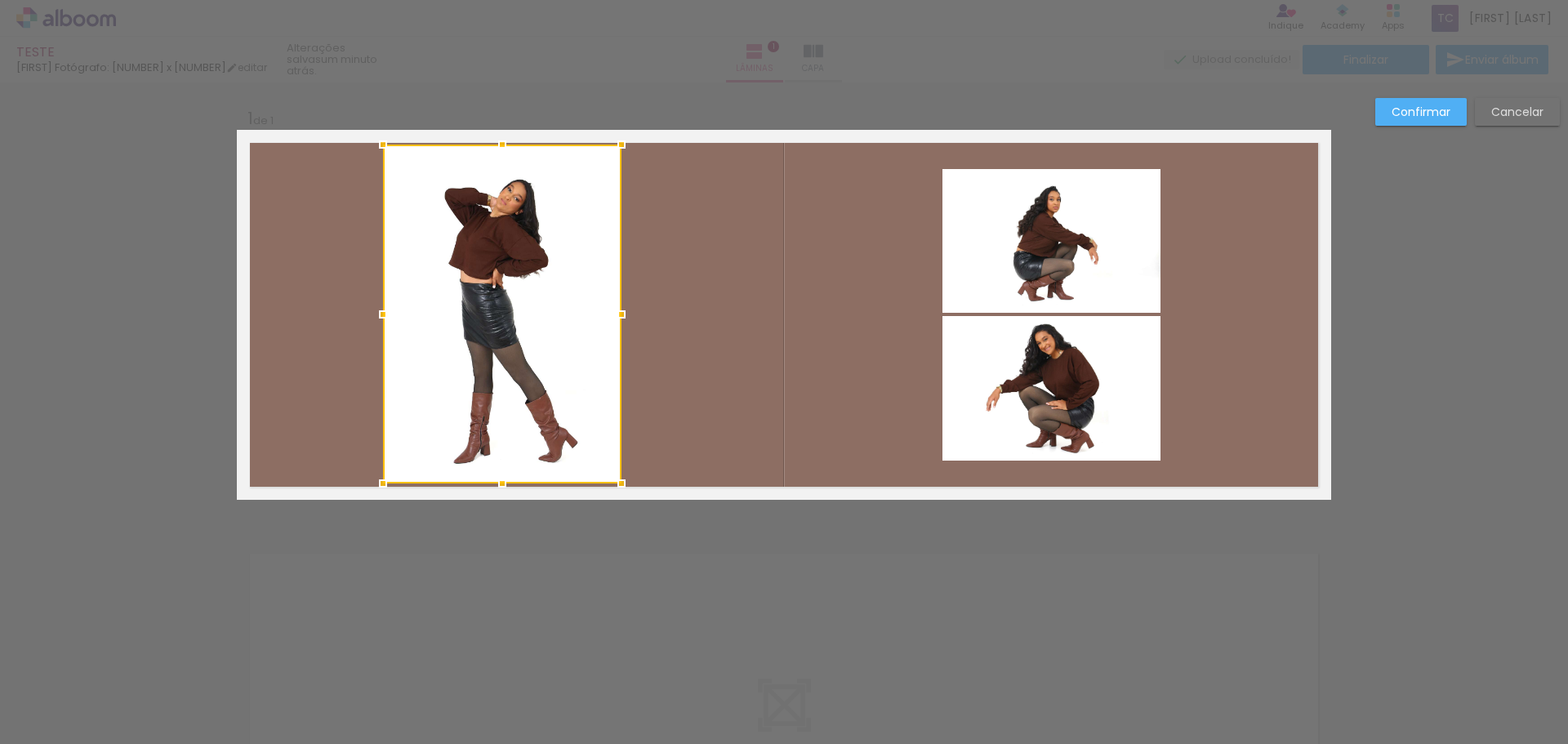click at bounding box center [502, 314] 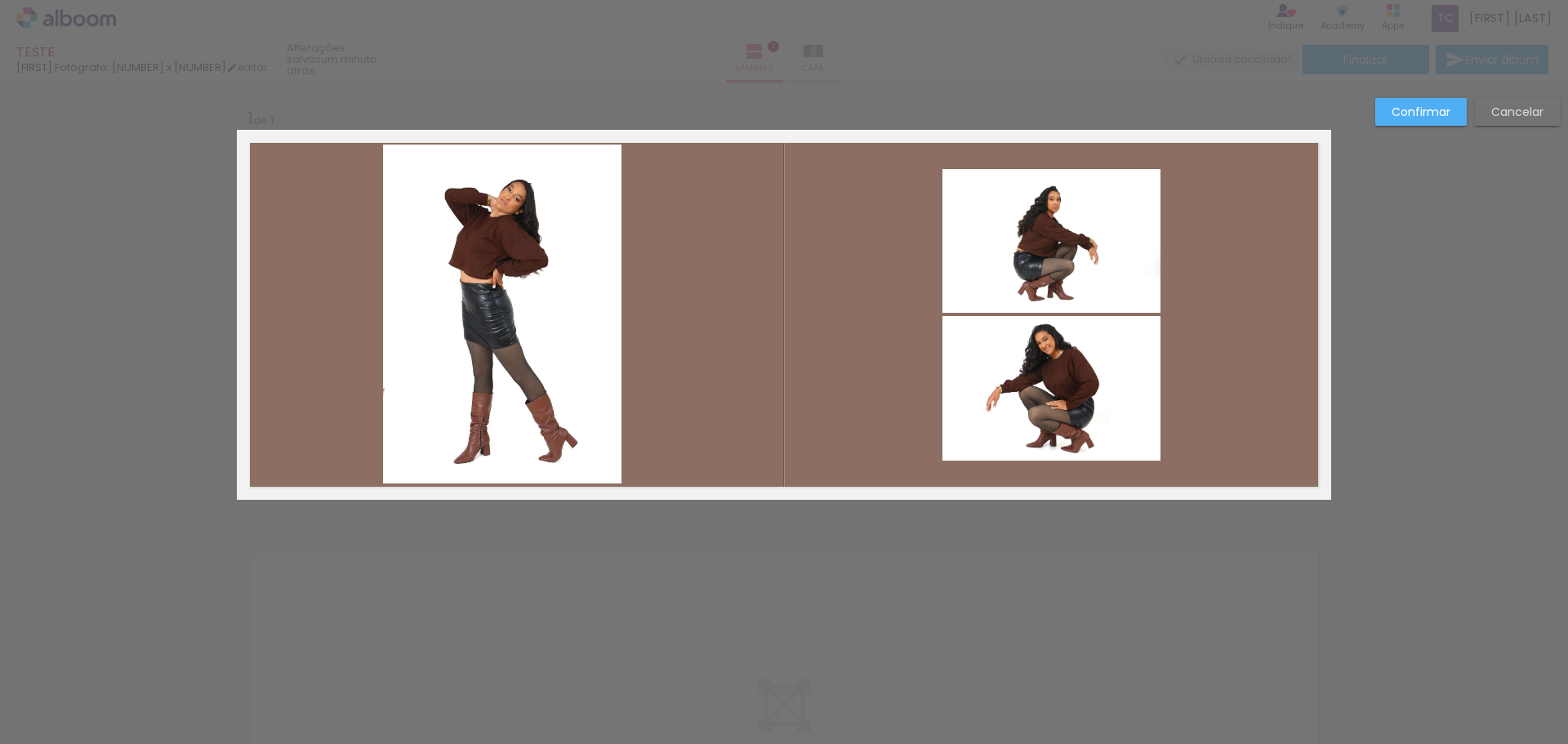 click at bounding box center [784, 314] 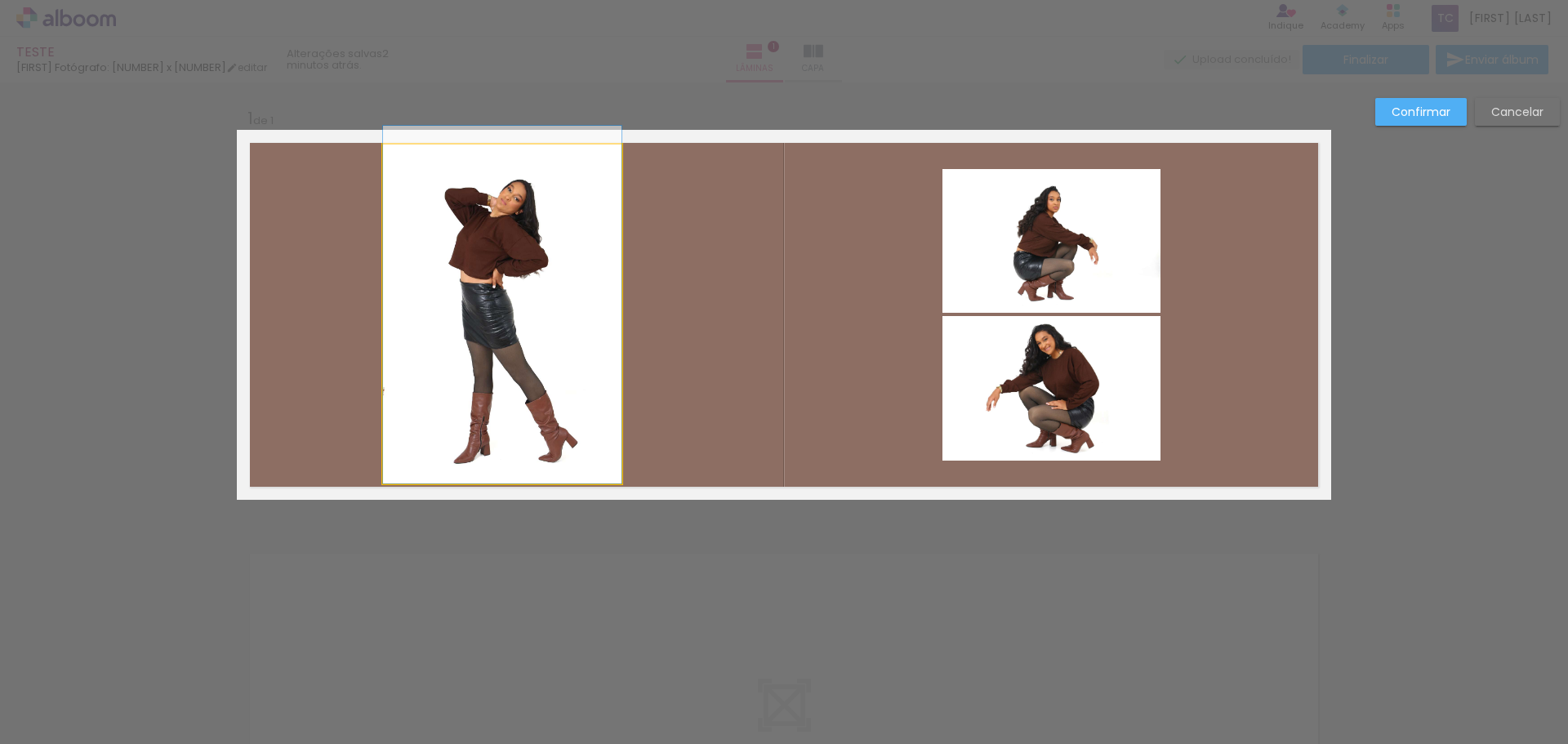 drag, startPoint x: 511, startPoint y: 320, endPoint x: 557, endPoint y: 209, distance: 120.15407 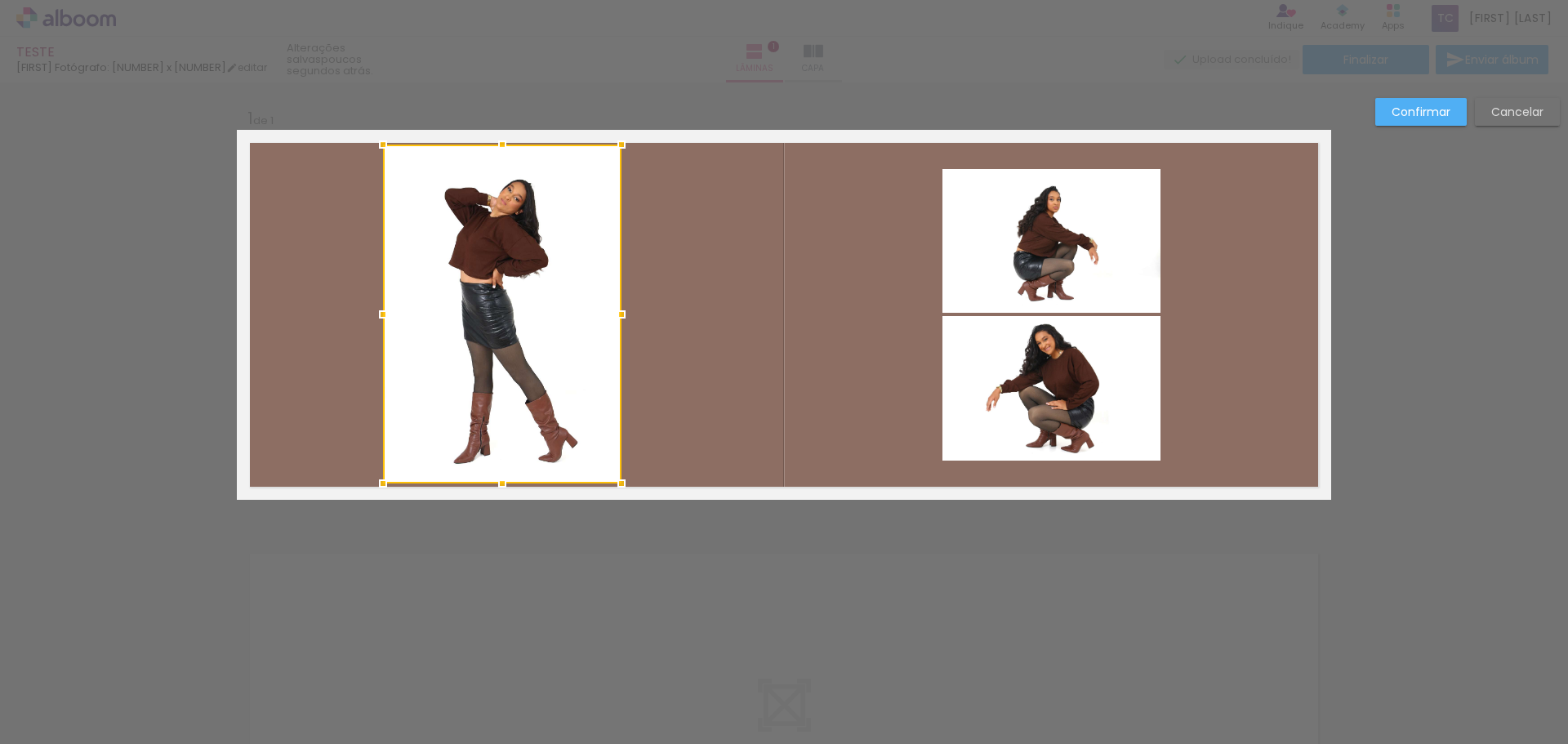 click at bounding box center [502, 314] 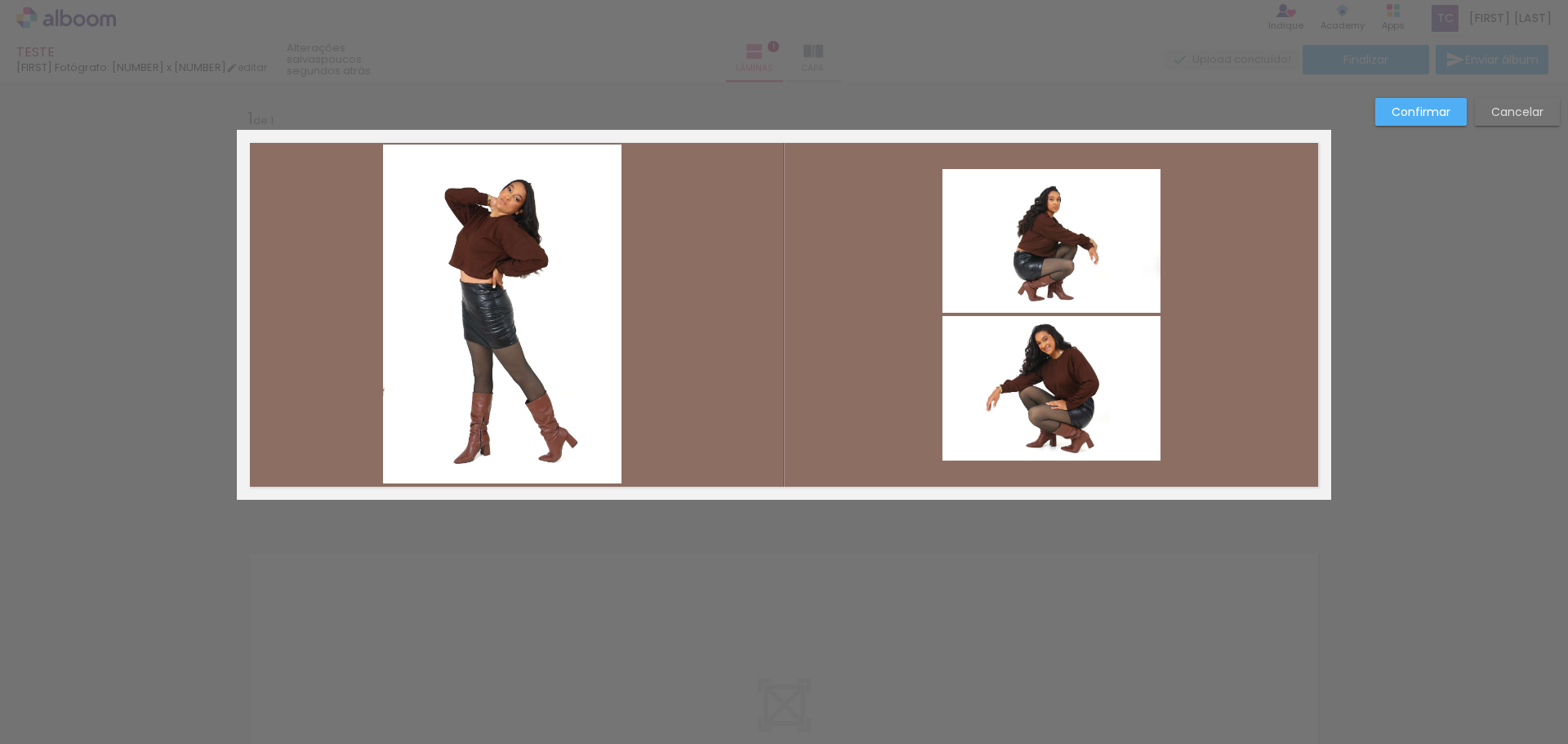click 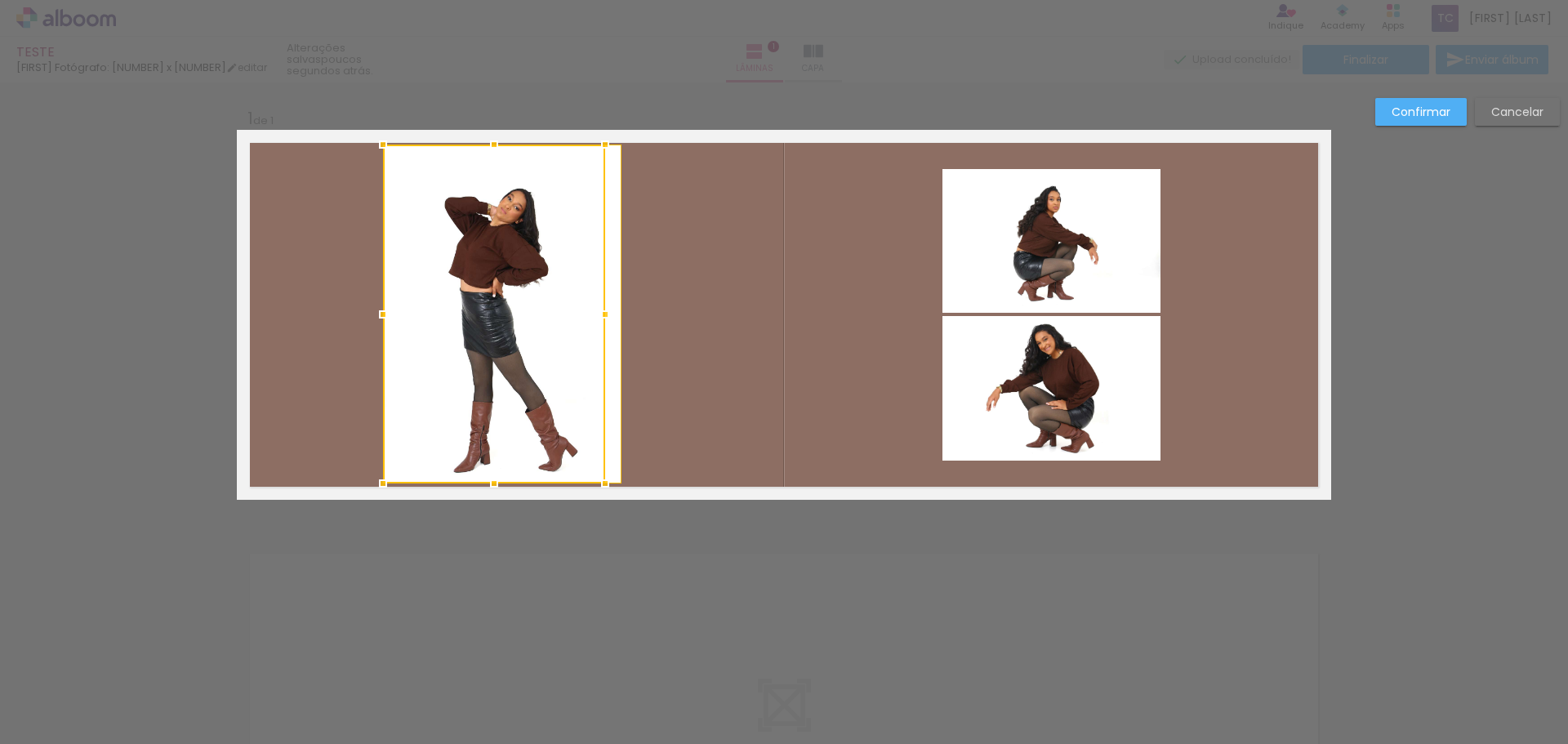 drag, startPoint x: 623, startPoint y: 314, endPoint x: 470, endPoint y: 336, distance: 154.57361 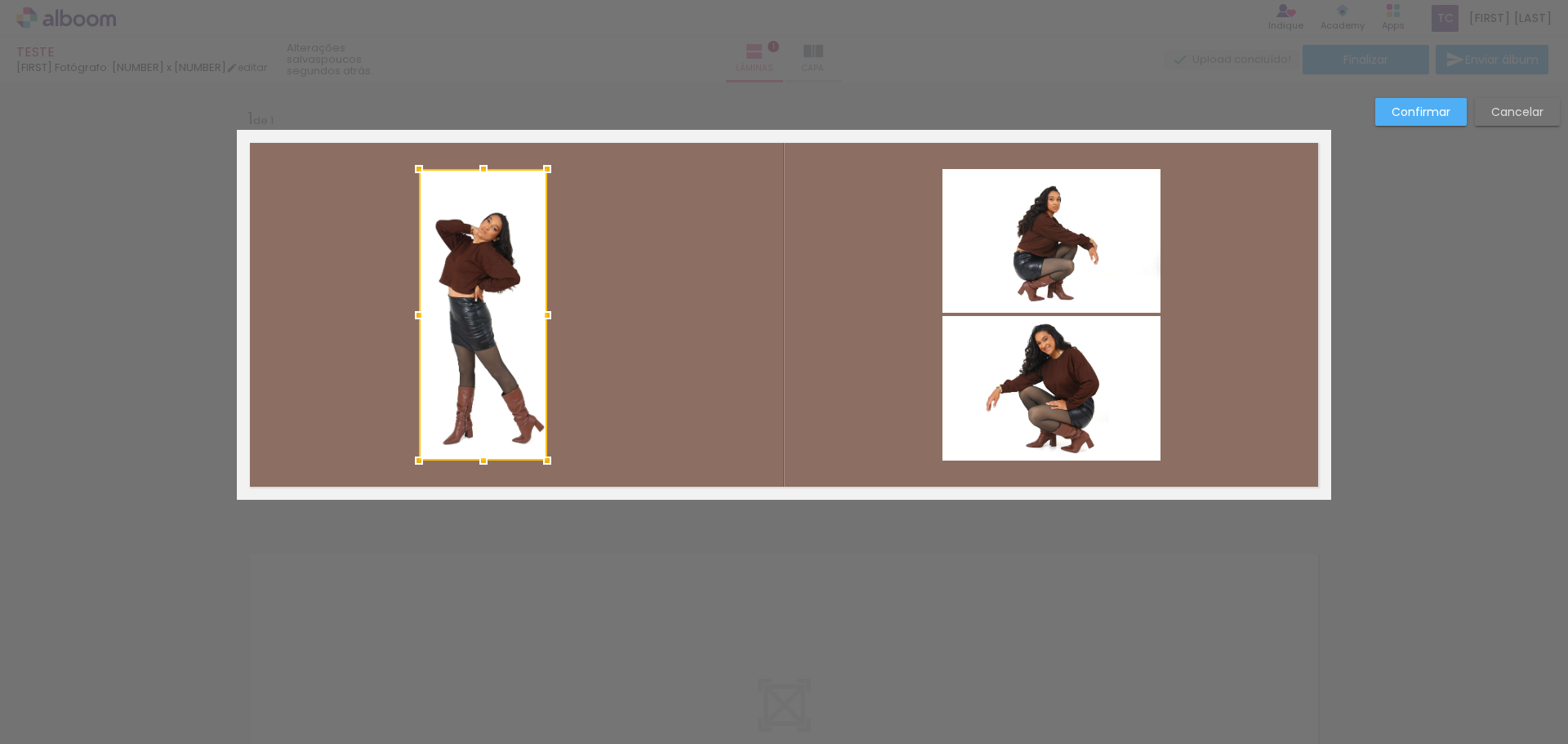 drag, startPoint x: 605, startPoint y: 315, endPoint x: 545, endPoint y: 327, distance: 61.18823 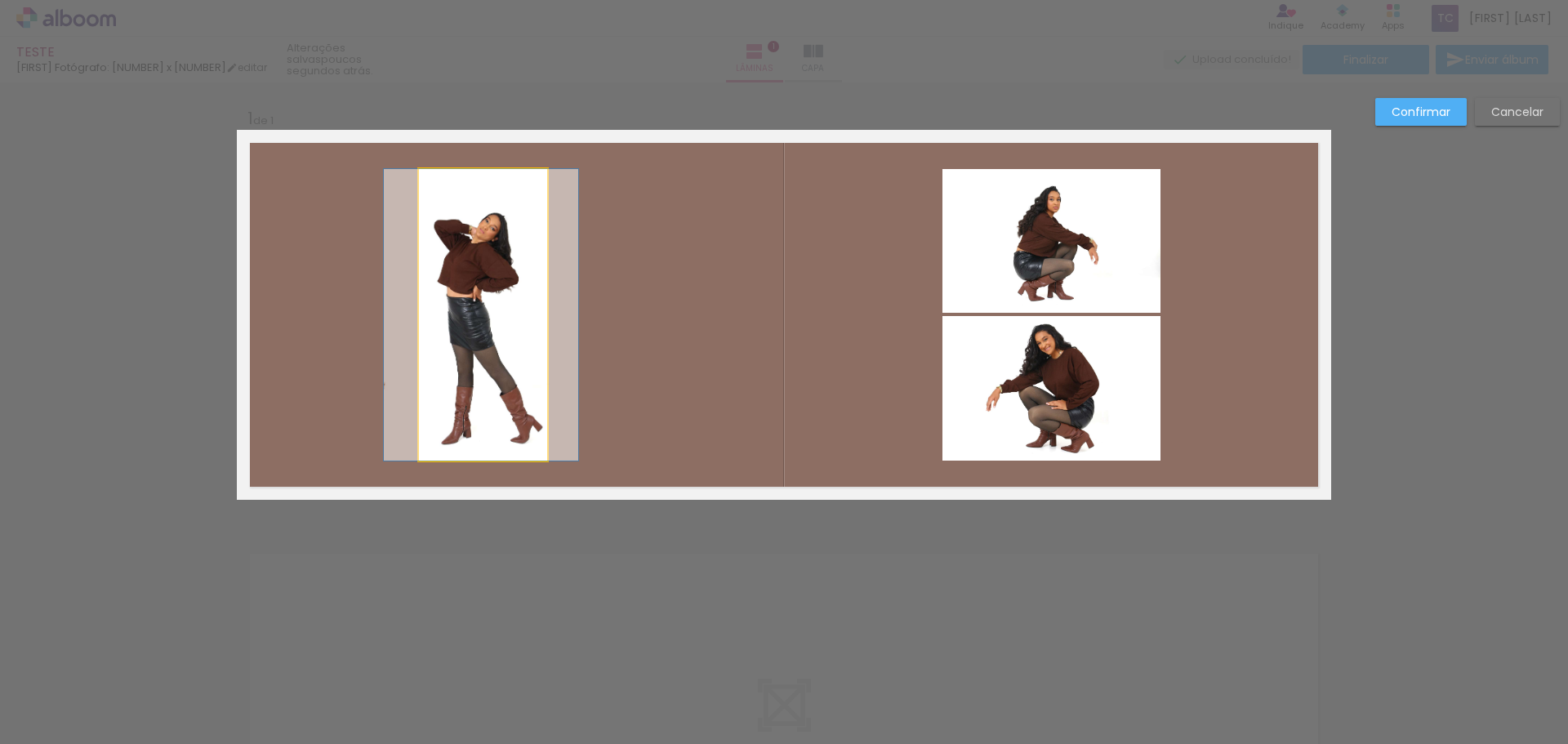 drag, startPoint x: 488, startPoint y: 280, endPoint x: 491, endPoint y: 262, distance: 18.24829 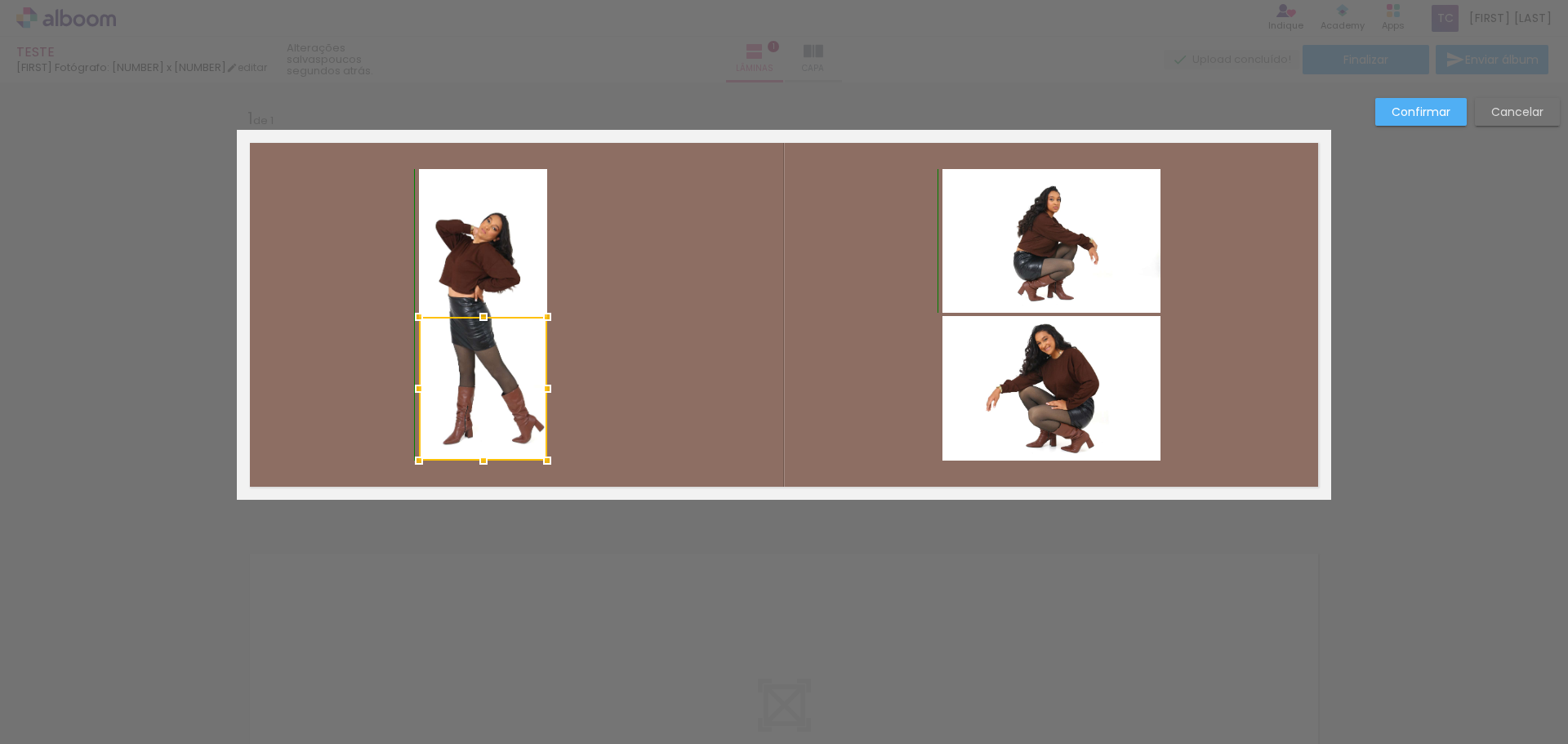 drag, startPoint x: 477, startPoint y: 166, endPoint x: 479, endPoint y: 316, distance: 150.01333 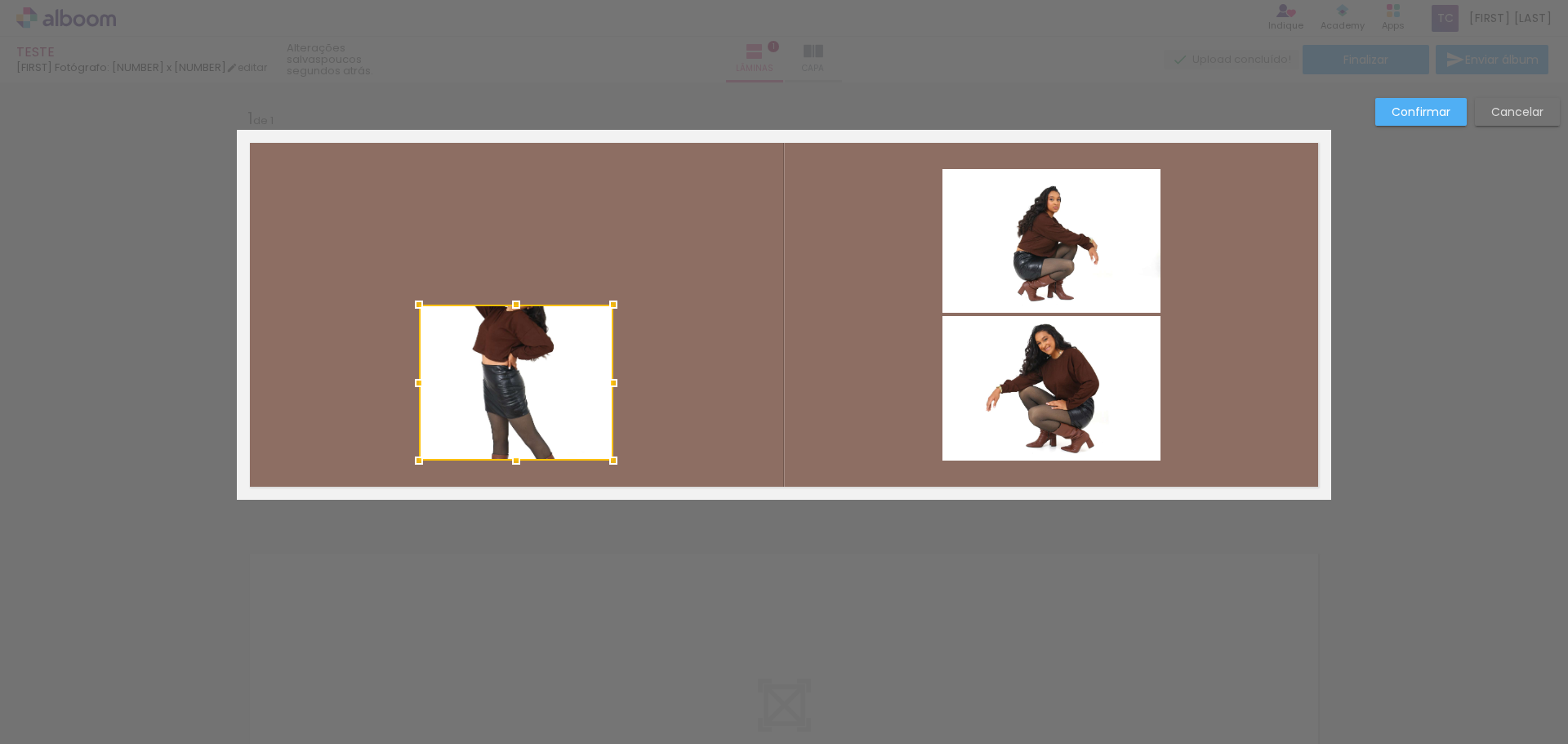 drag, startPoint x: 511, startPoint y: 166, endPoint x: 495, endPoint y: 299, distance: 133.95895 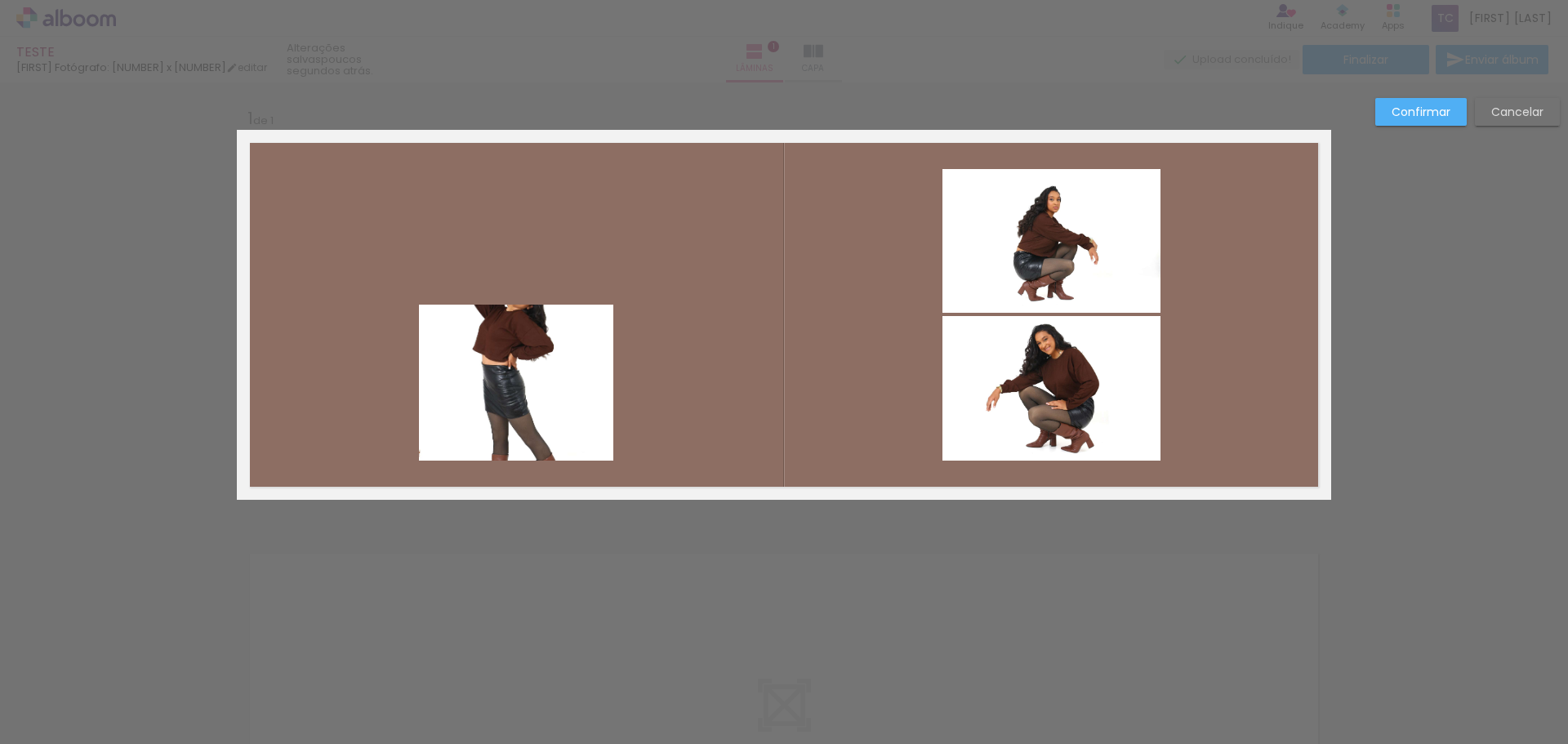 click 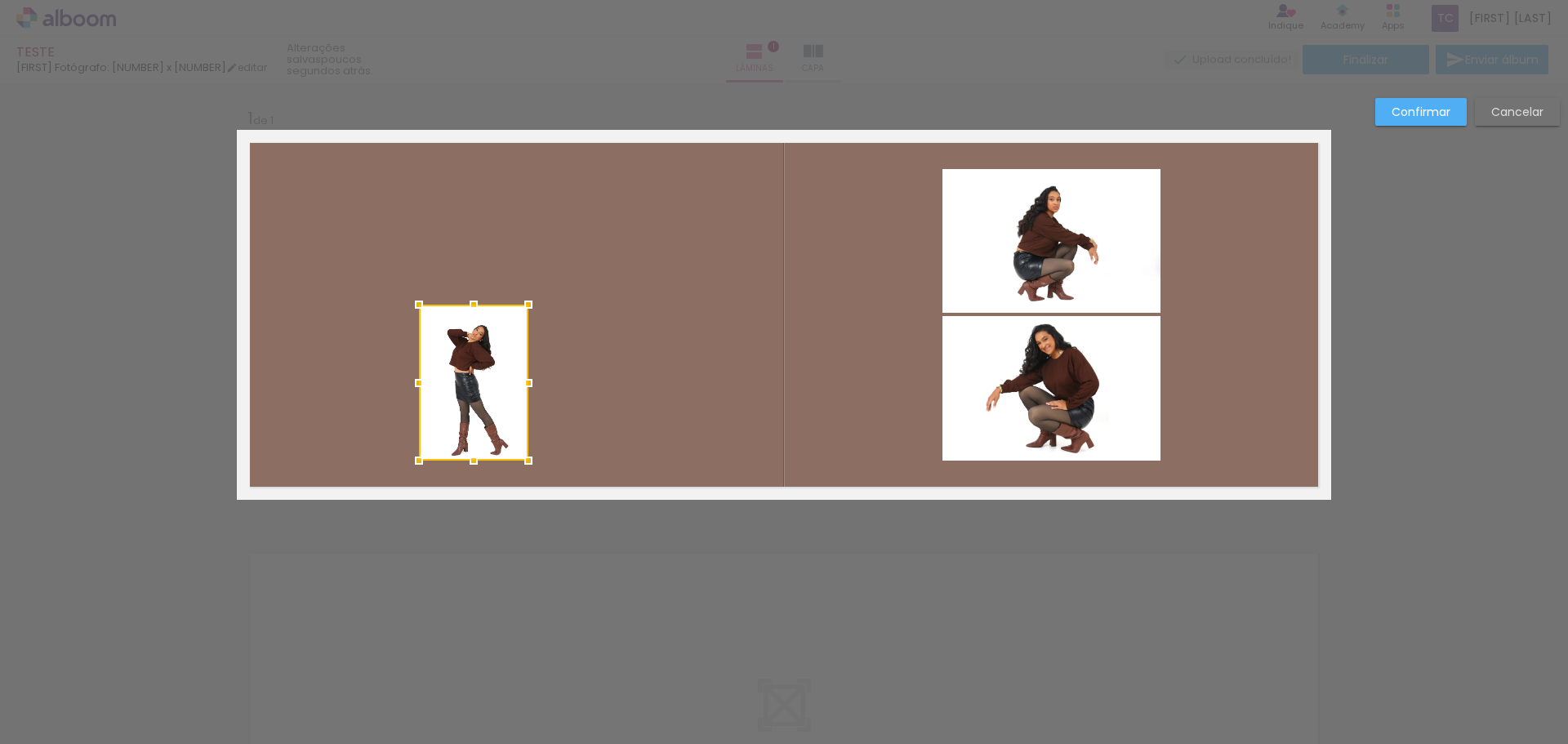 drag, startPoint x: 609, startPoint y: 383, endPoint x: 528, endPoint y: 381, distance: 81.02 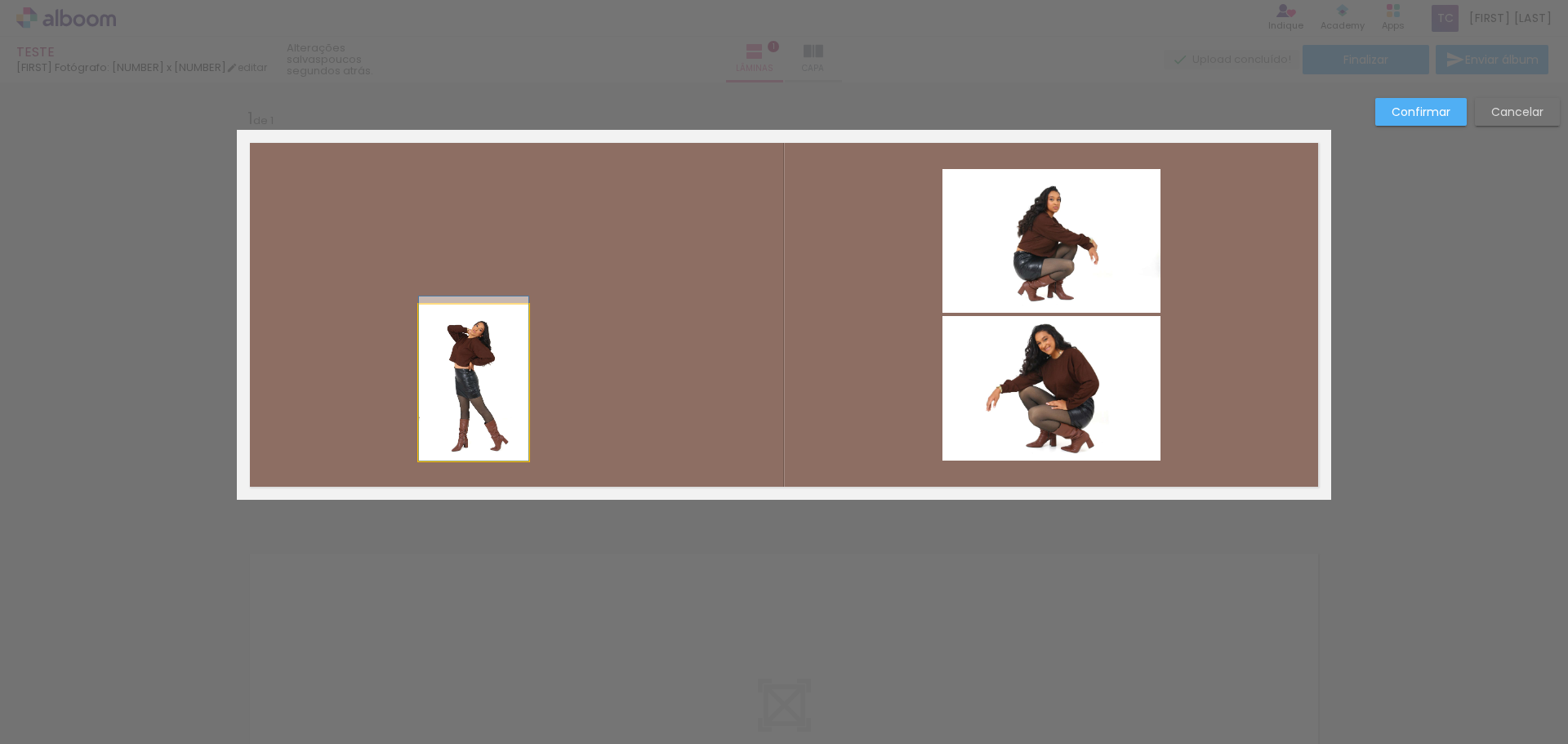 drag, startPoint x: 463, startPoint y: 385, endPoint x: 452, endPoint y: 378, distance: 13.038405 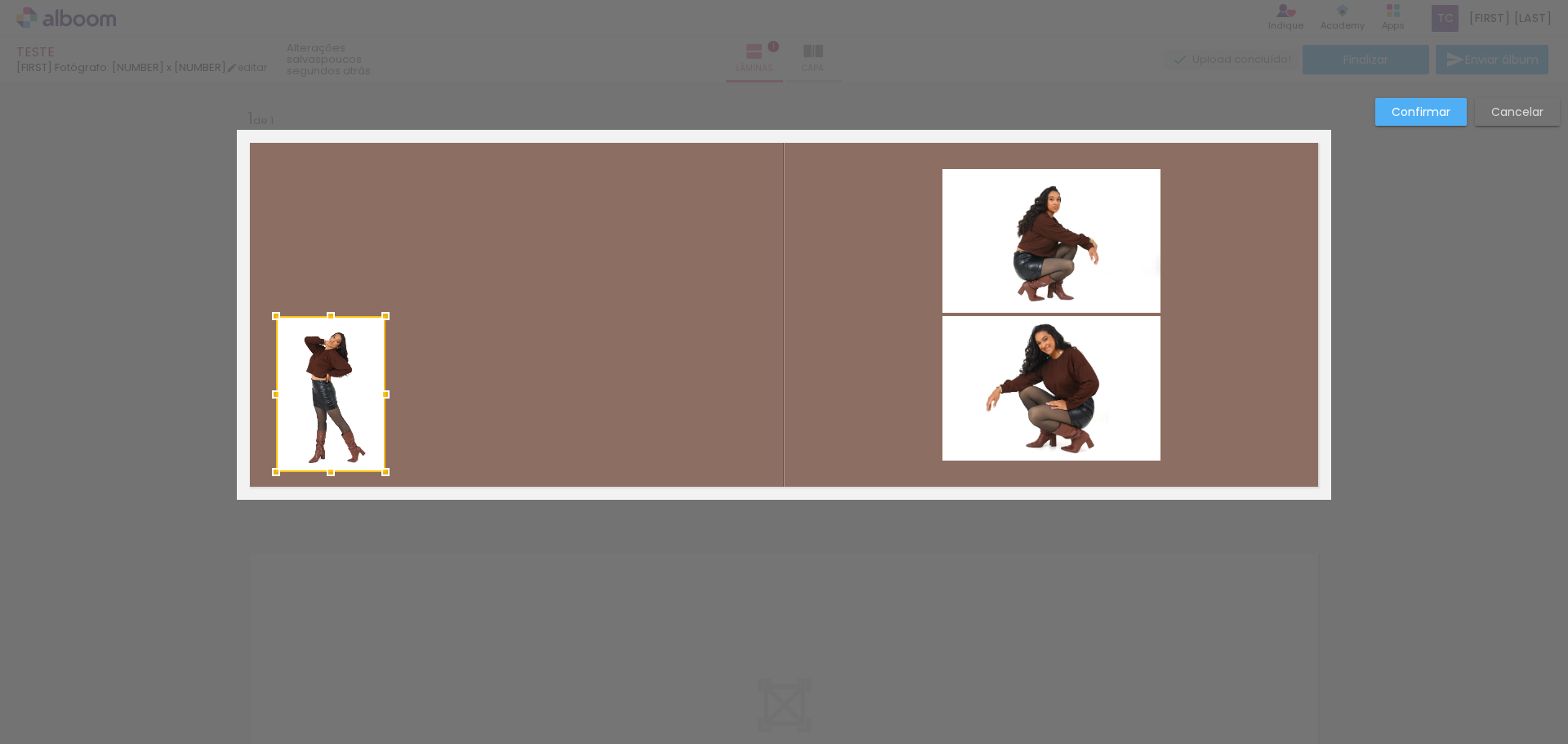 drag, startPoint x: 497, startPoint y: 393, endPoint x: 354, endPoint y: 394, distance: 143.0035 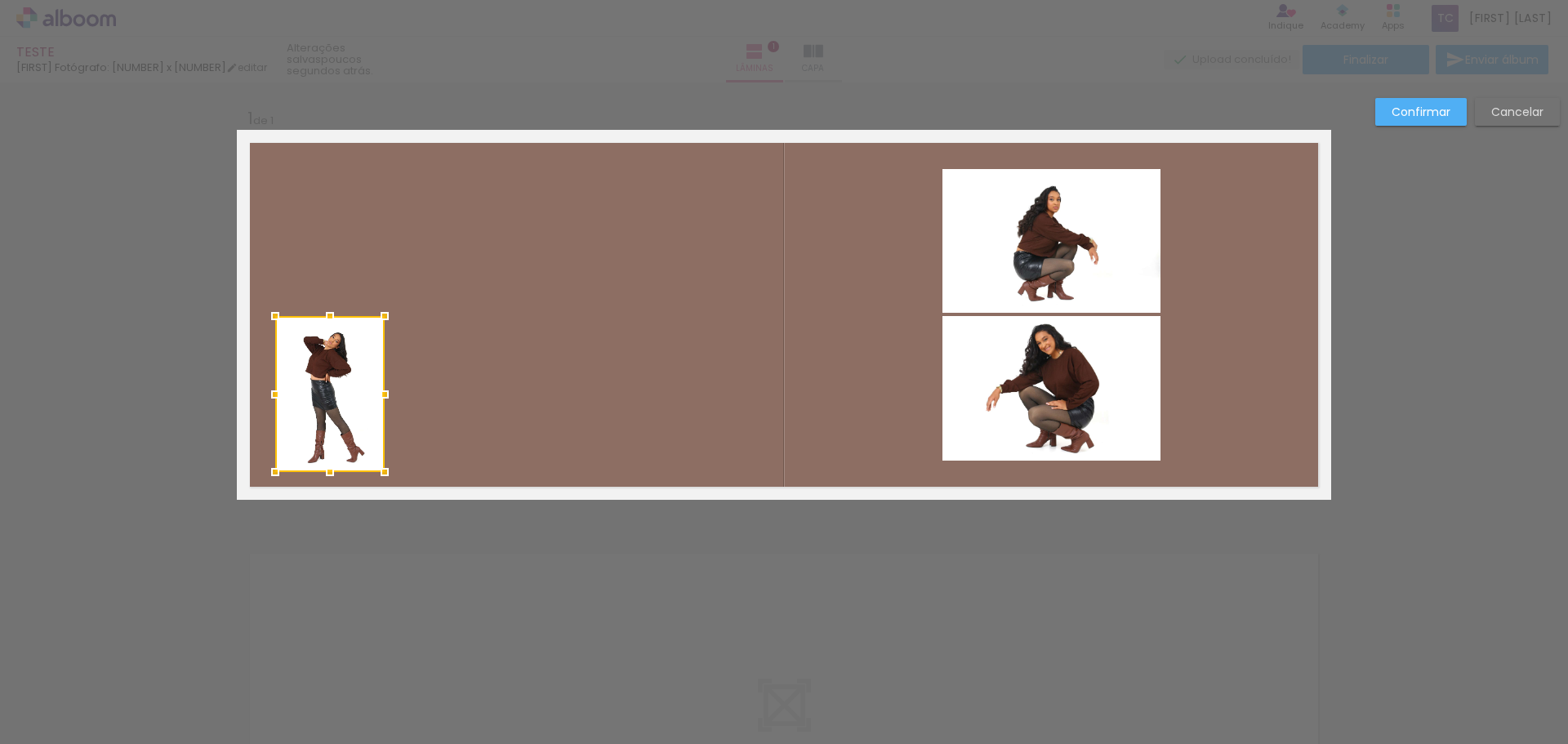 click at bounding box center [784, 314] 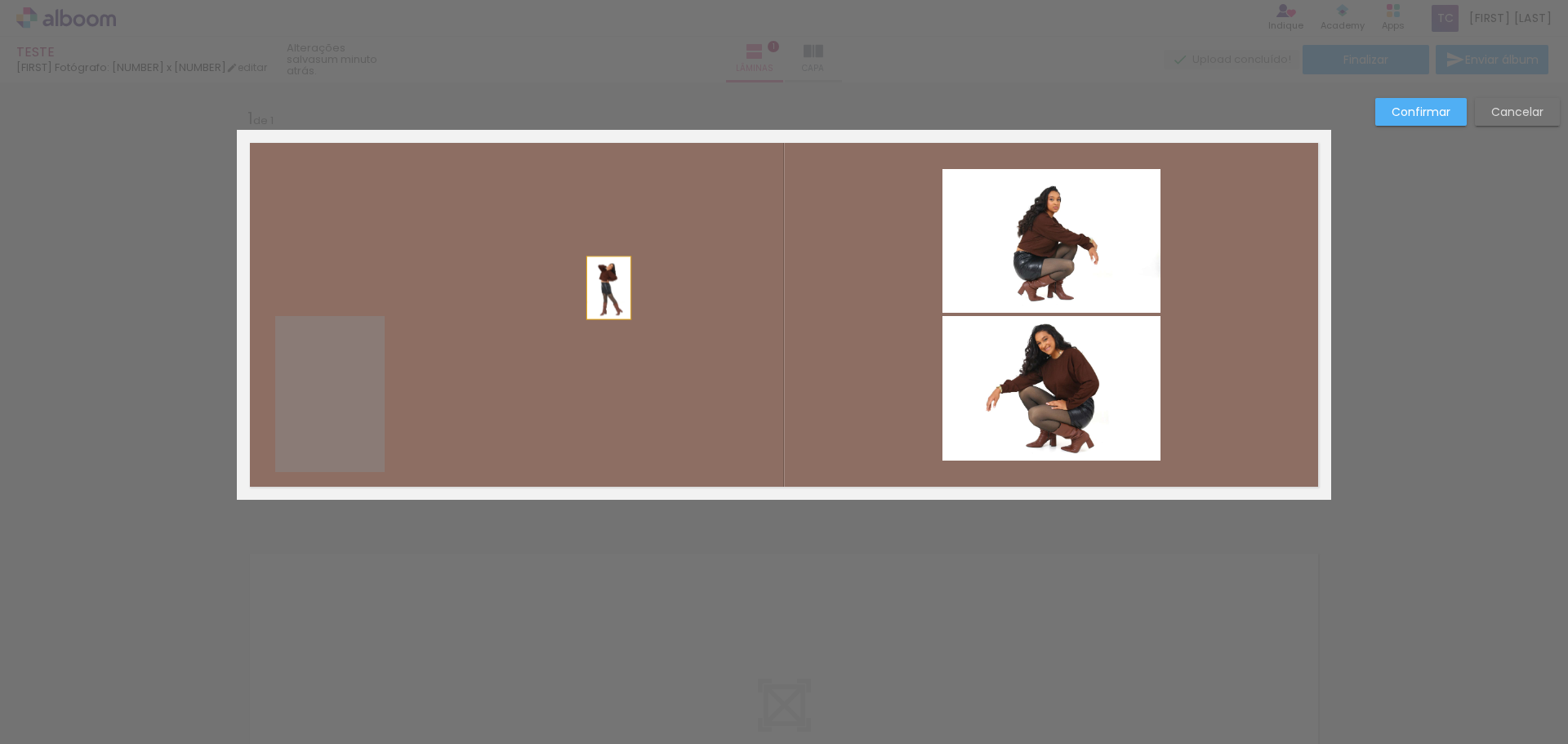drag, startPoint x: 324, startPoint y: 399, endPoint x: 603, endPoint y: 288, distance: 300.2699 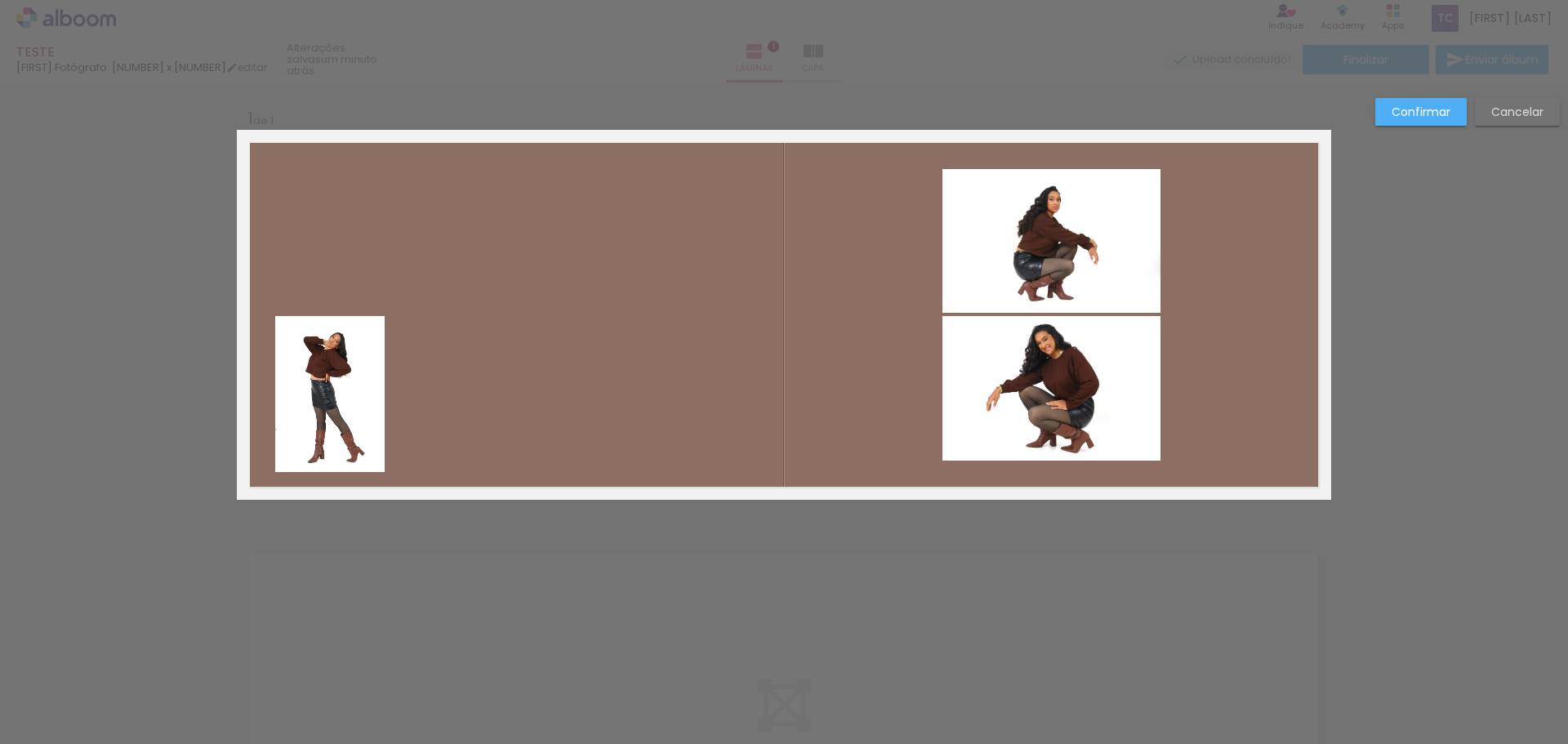 click 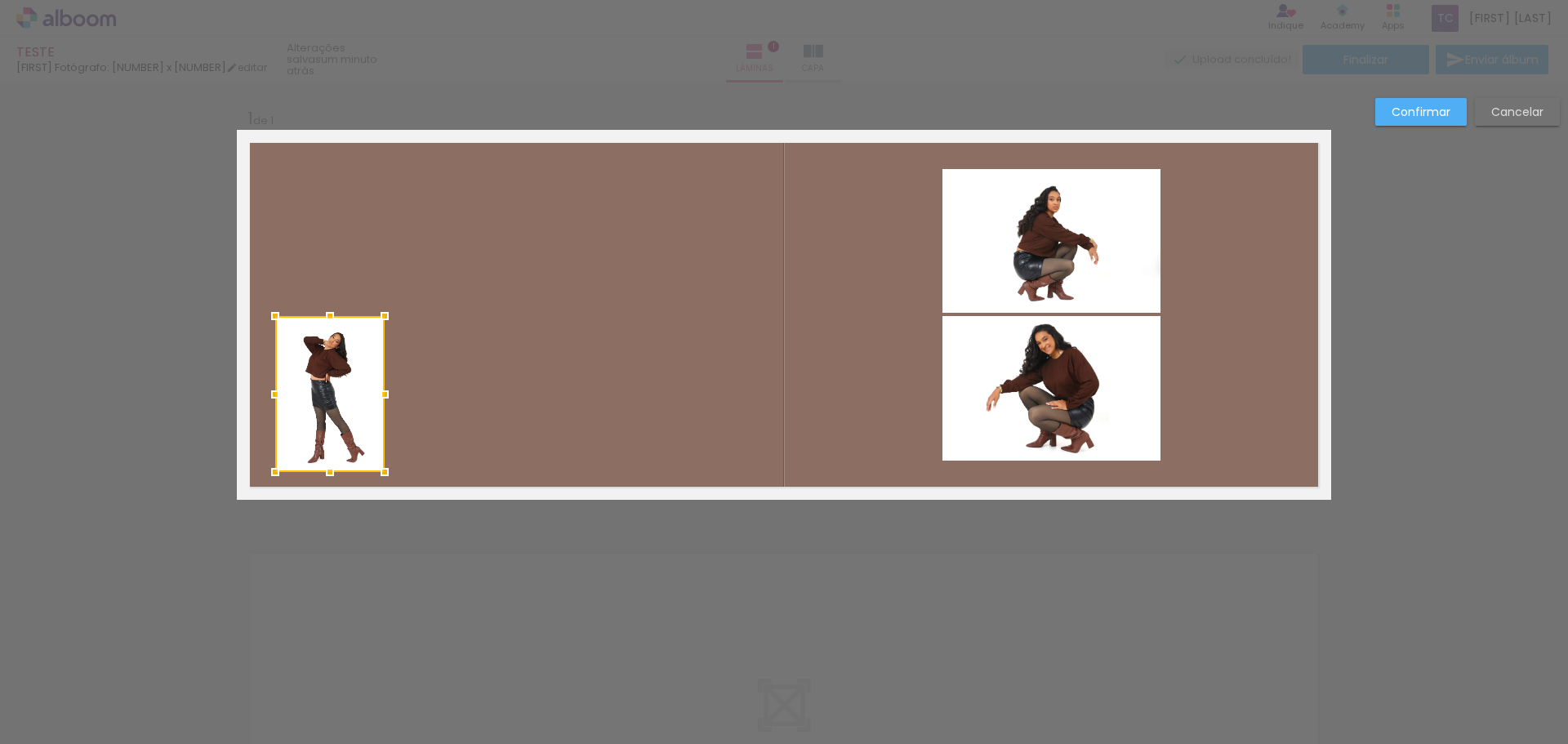 click at bounding box center [784, 314] 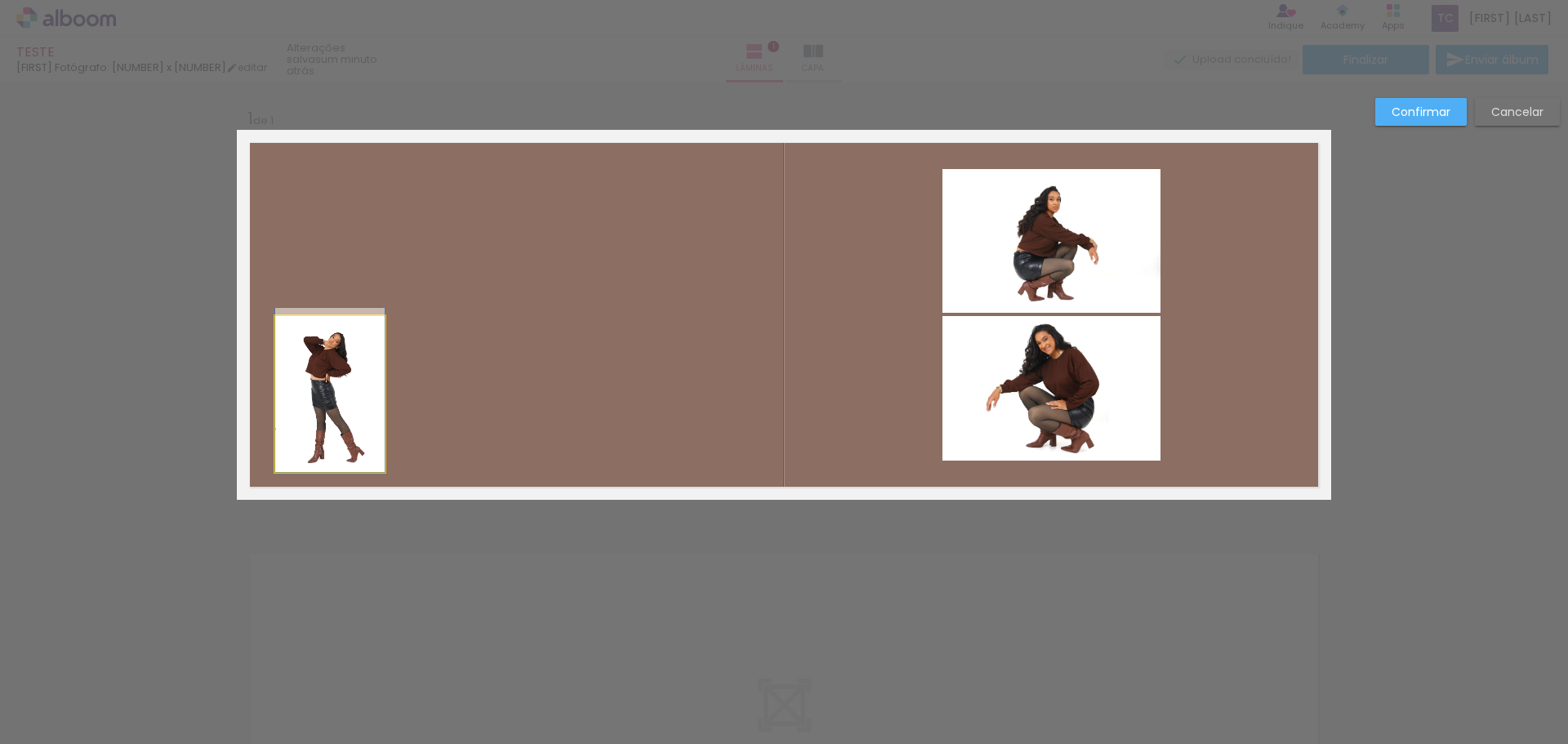 drag, startPoint x: 320, startPoint y: 384, endPoint x: 332, endPoint y: 324, distance: 61.18823 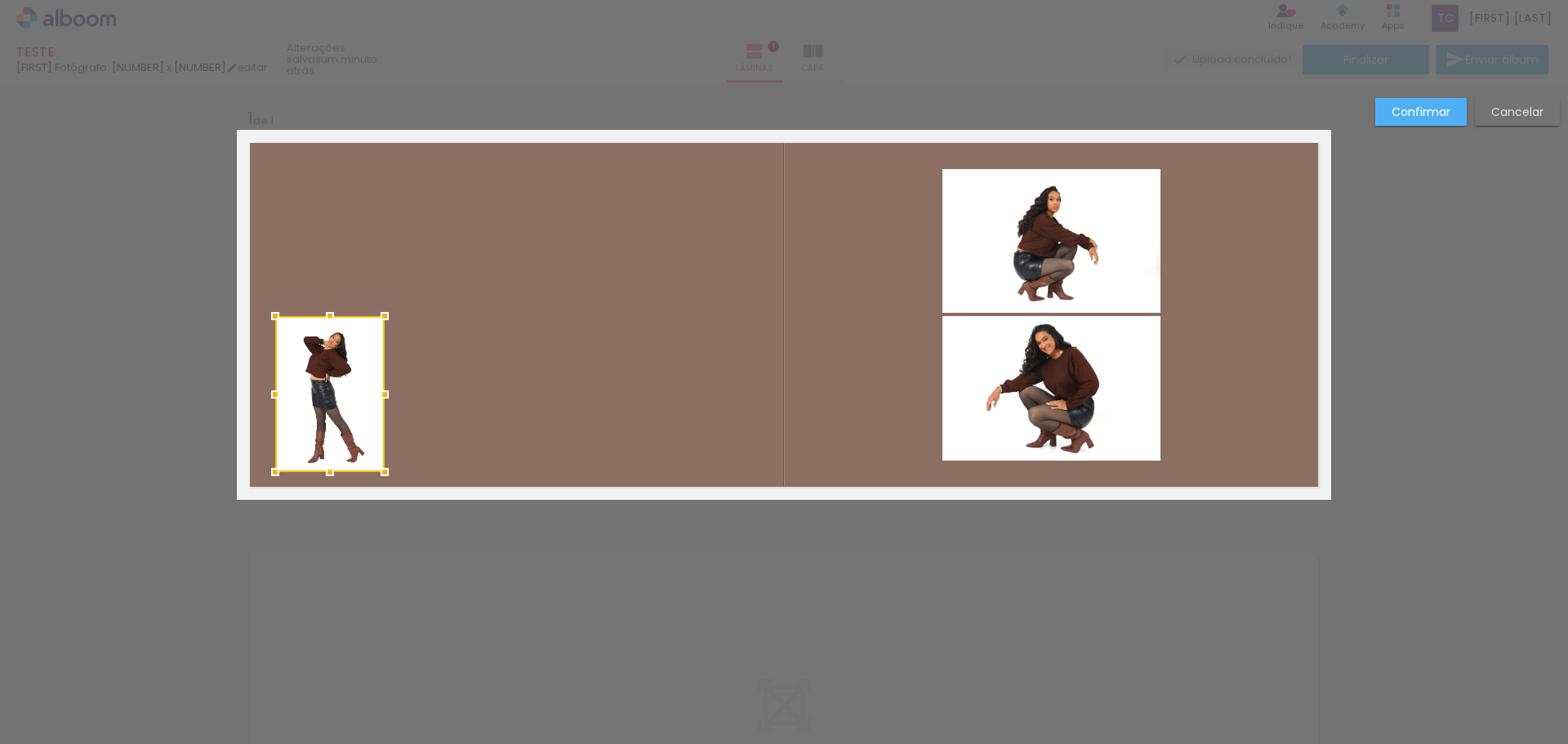 click at bounding box center (330, 394) 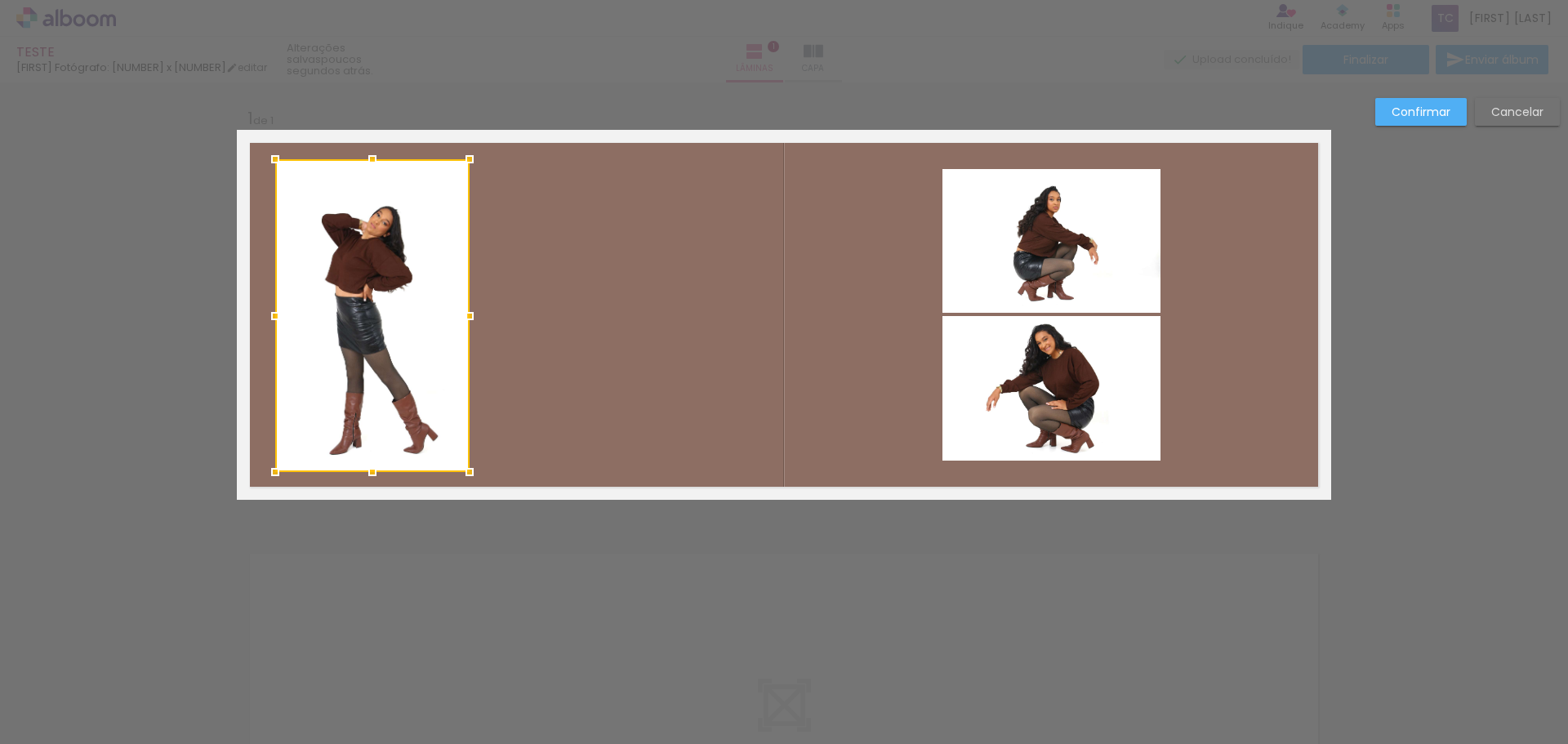 drag, startPoint x: 379, startPoint y: 319, endPoint x: 464, endPoint y: 172, distance: 169.80577 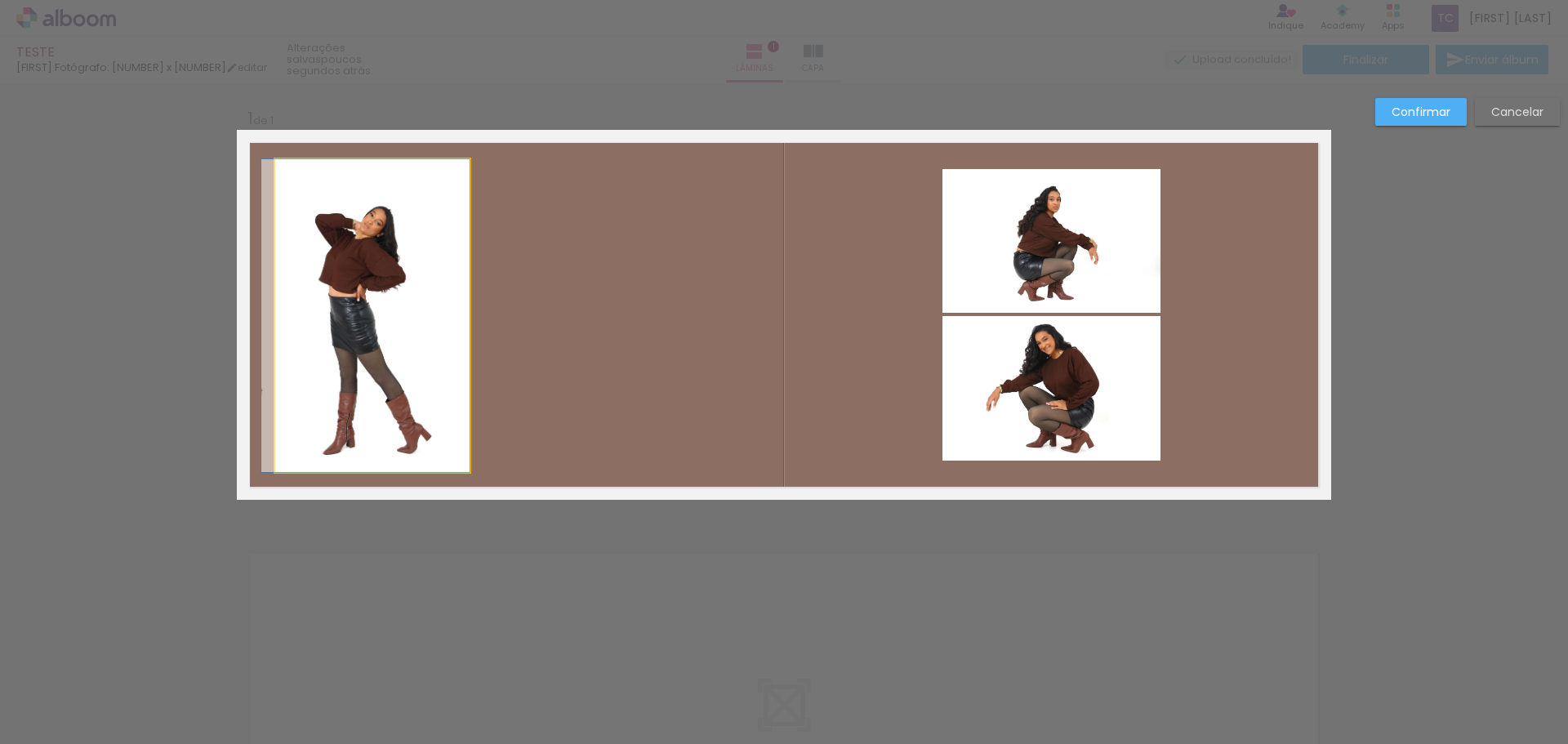 drag, startPoint x: 357, startPoint y: 306, endPoint x: 342, endPoint y: 309, distance: 15.297059 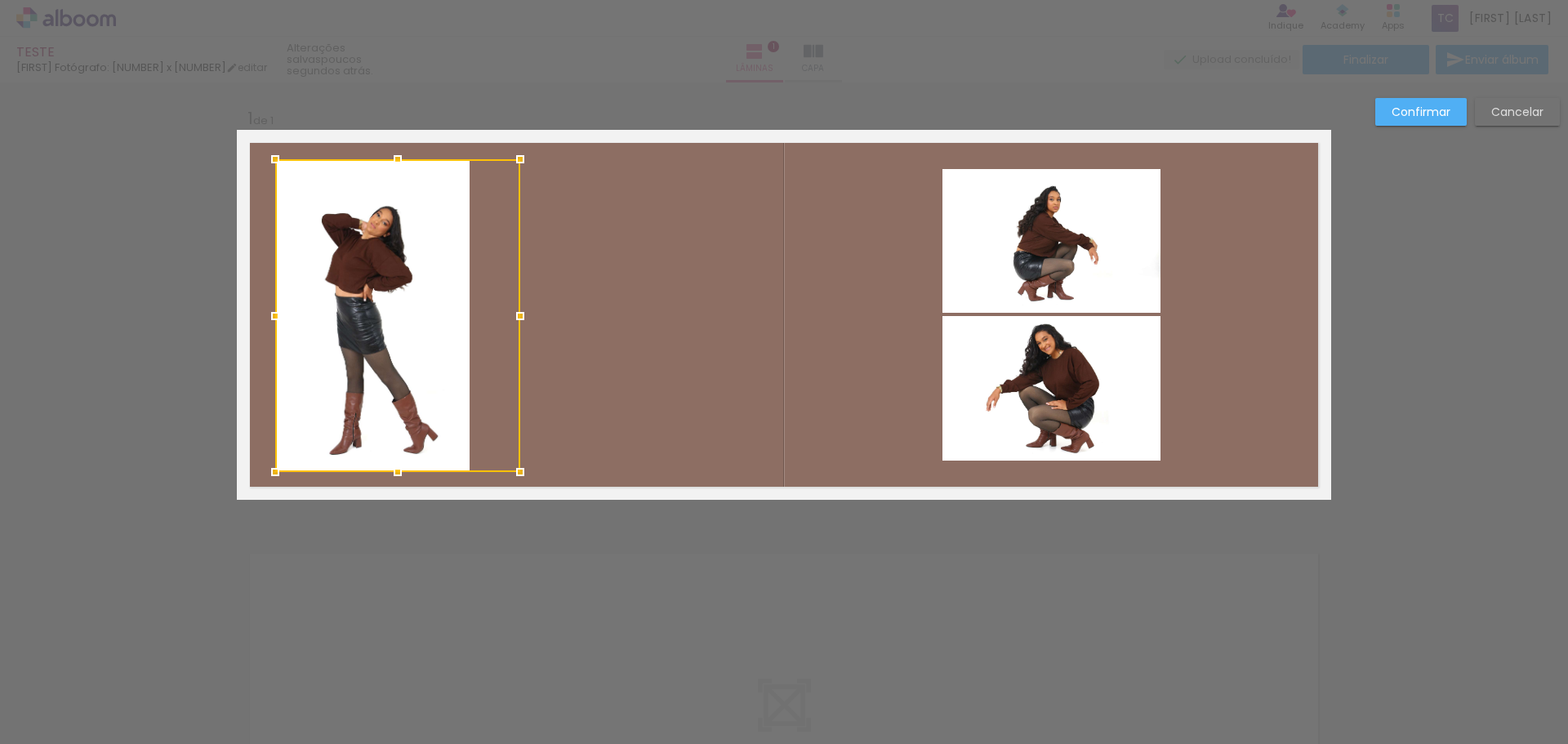 drag, startPoint x: 470, startPoint y: 317, endPoint x: 545, endPoint y: 338, distance: 77.88453 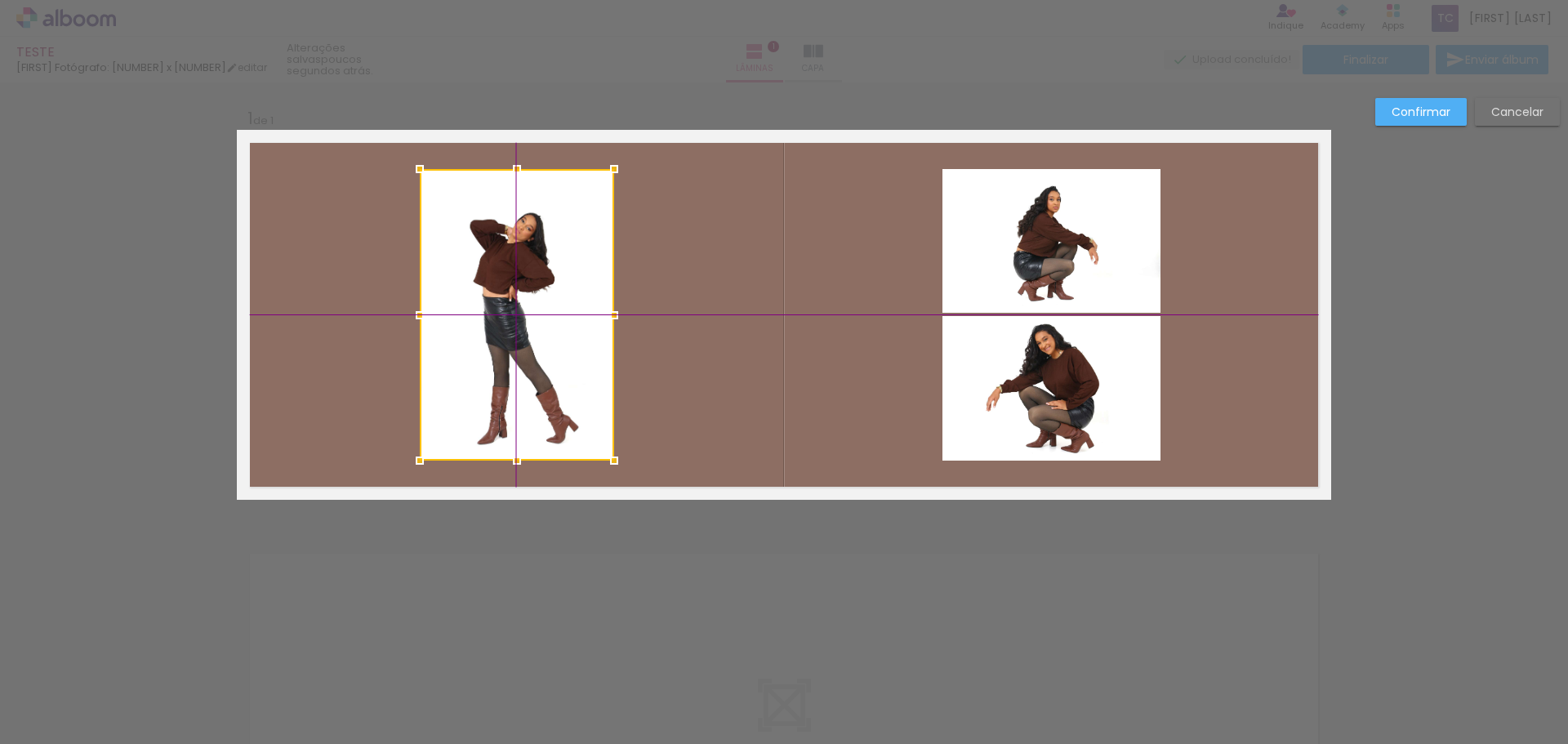 drag, startPoint x: 499, startPoint y: 315, endPoint x: 510, endPoint y: 327, distance: 16.278821 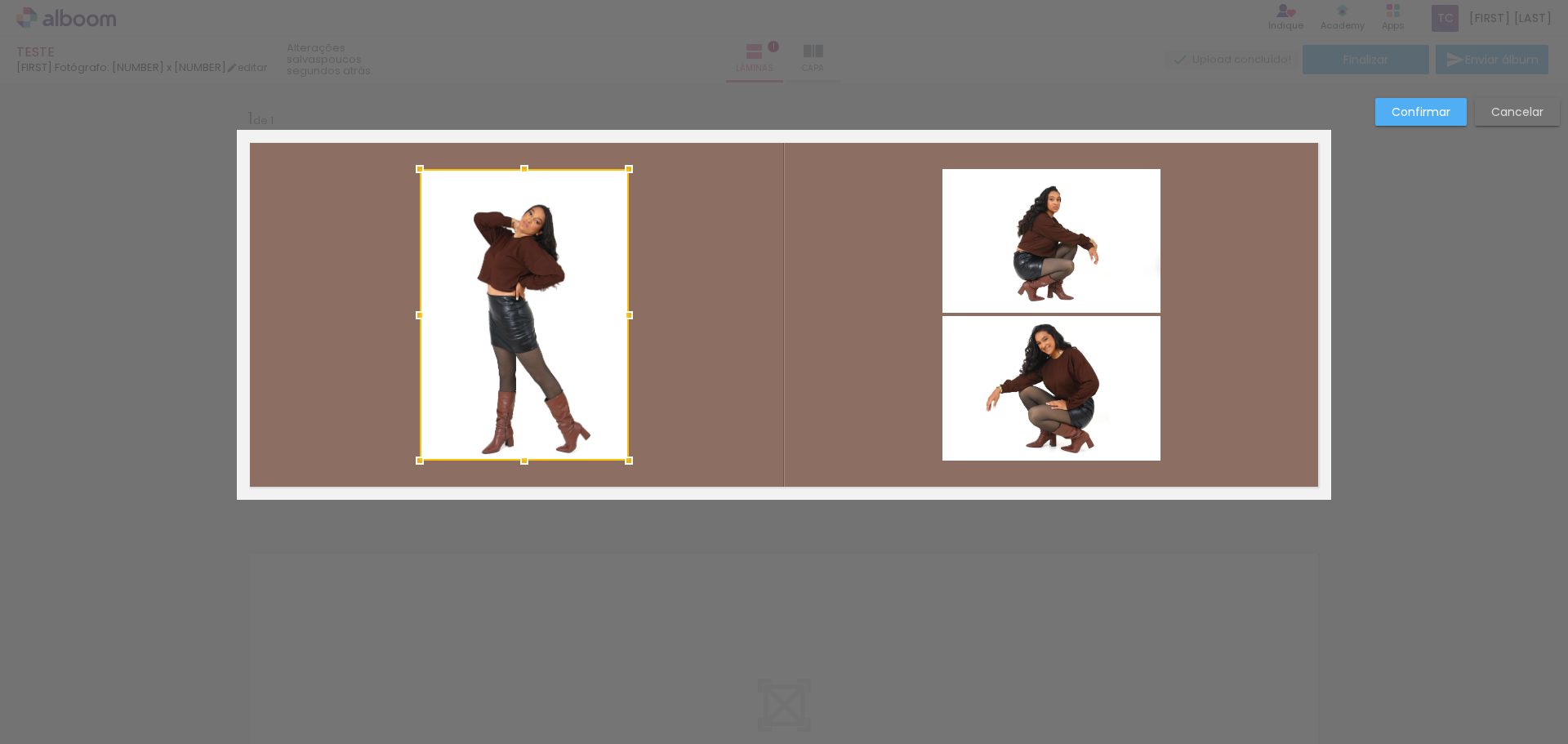 click at bounding box center (629, 315) 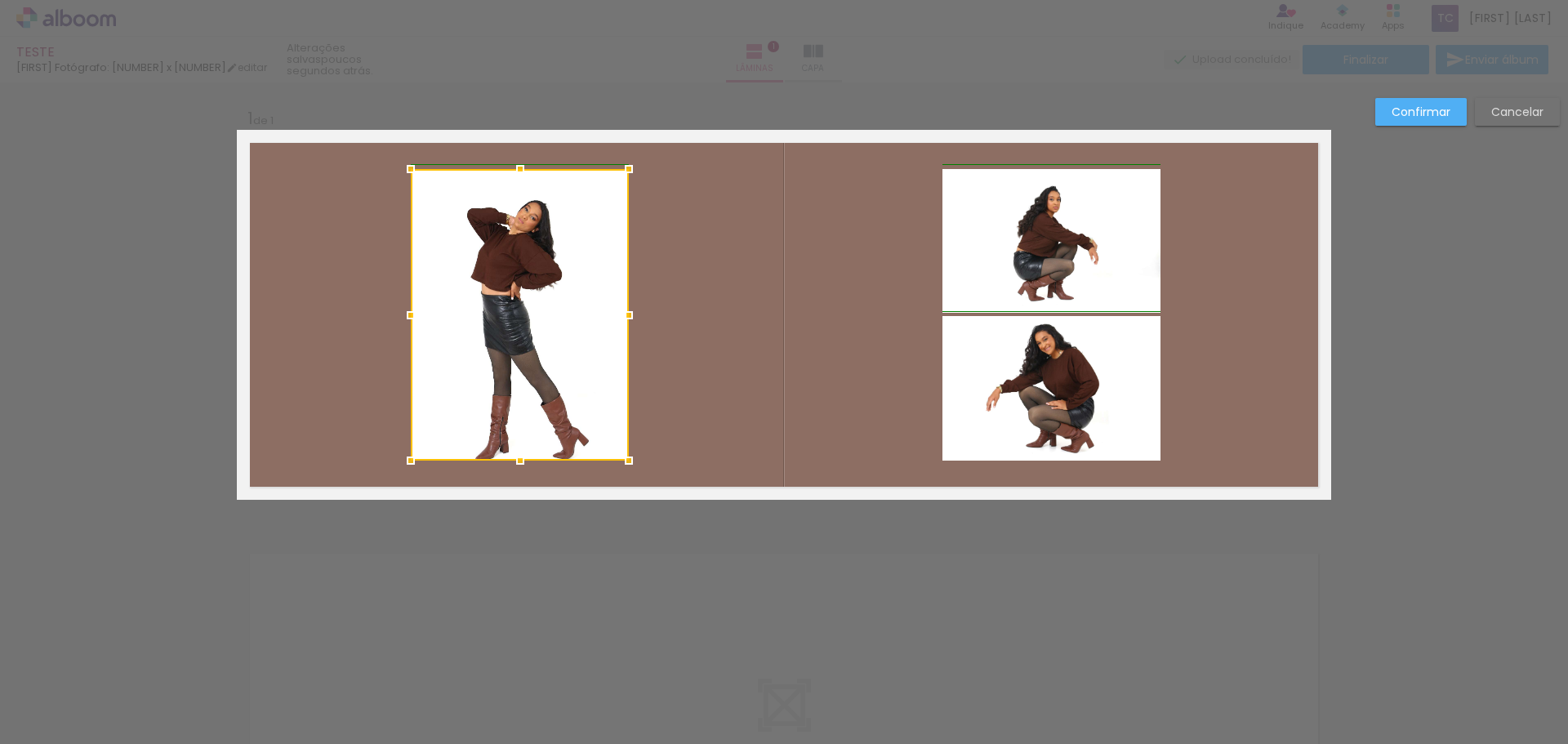 drag, startPoint x: 413, startPoint y: 315, endPoint x: 398, endPoint y: 323, distance: 17 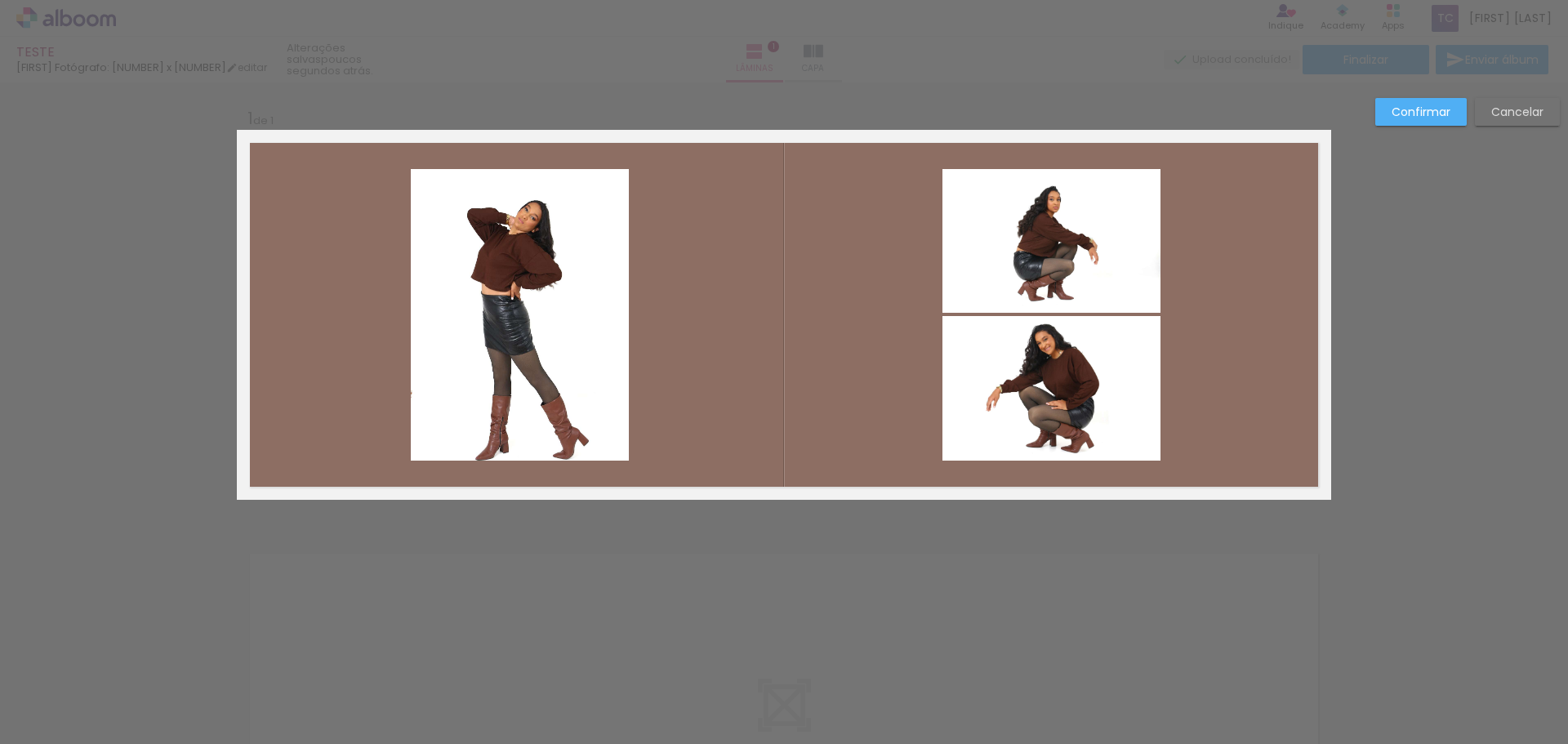 click at bounding box center [784, 314] 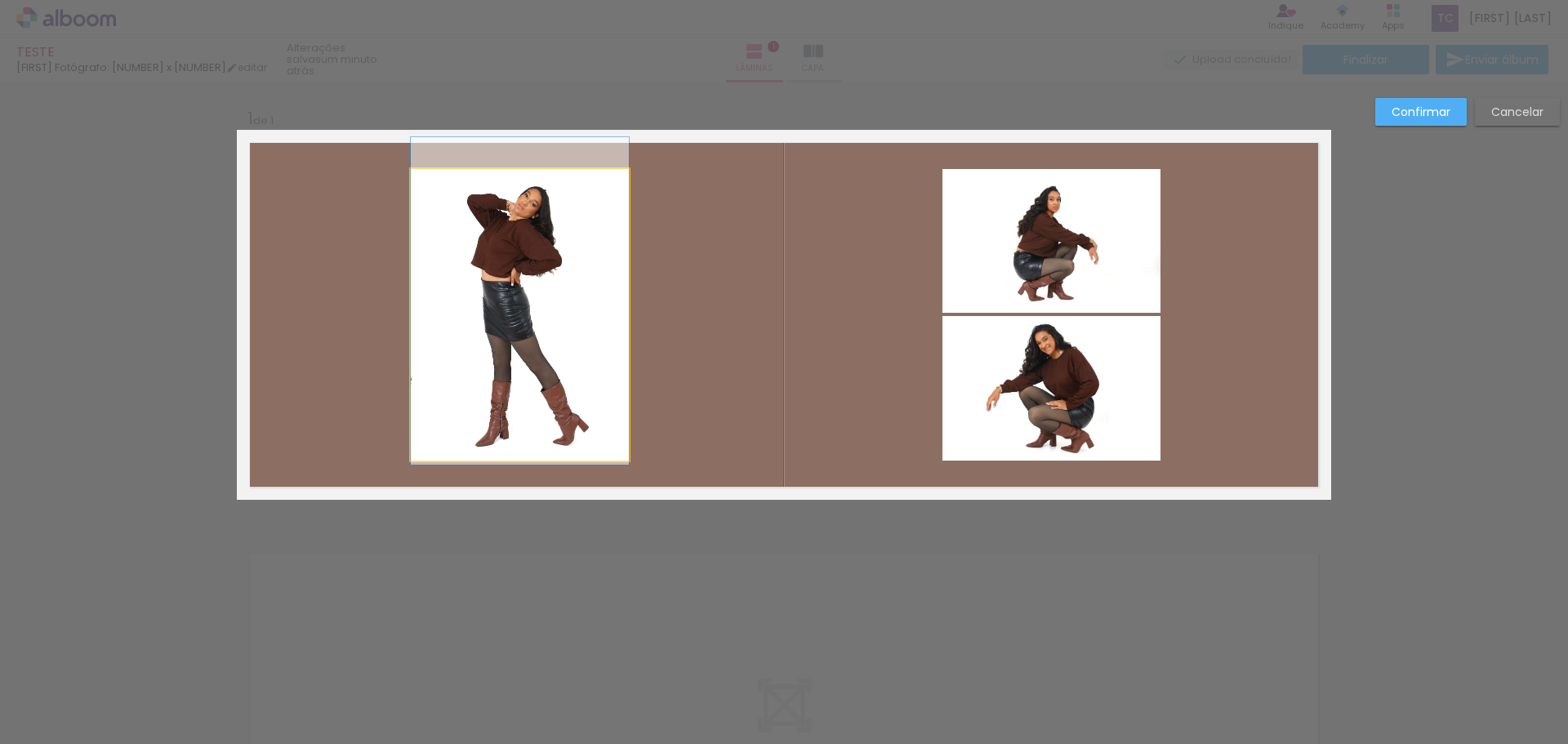 drag, startPoint x: 503, startPoint y: 340, endPoint x: 505, endPoint y: 326, distance: 14.142136 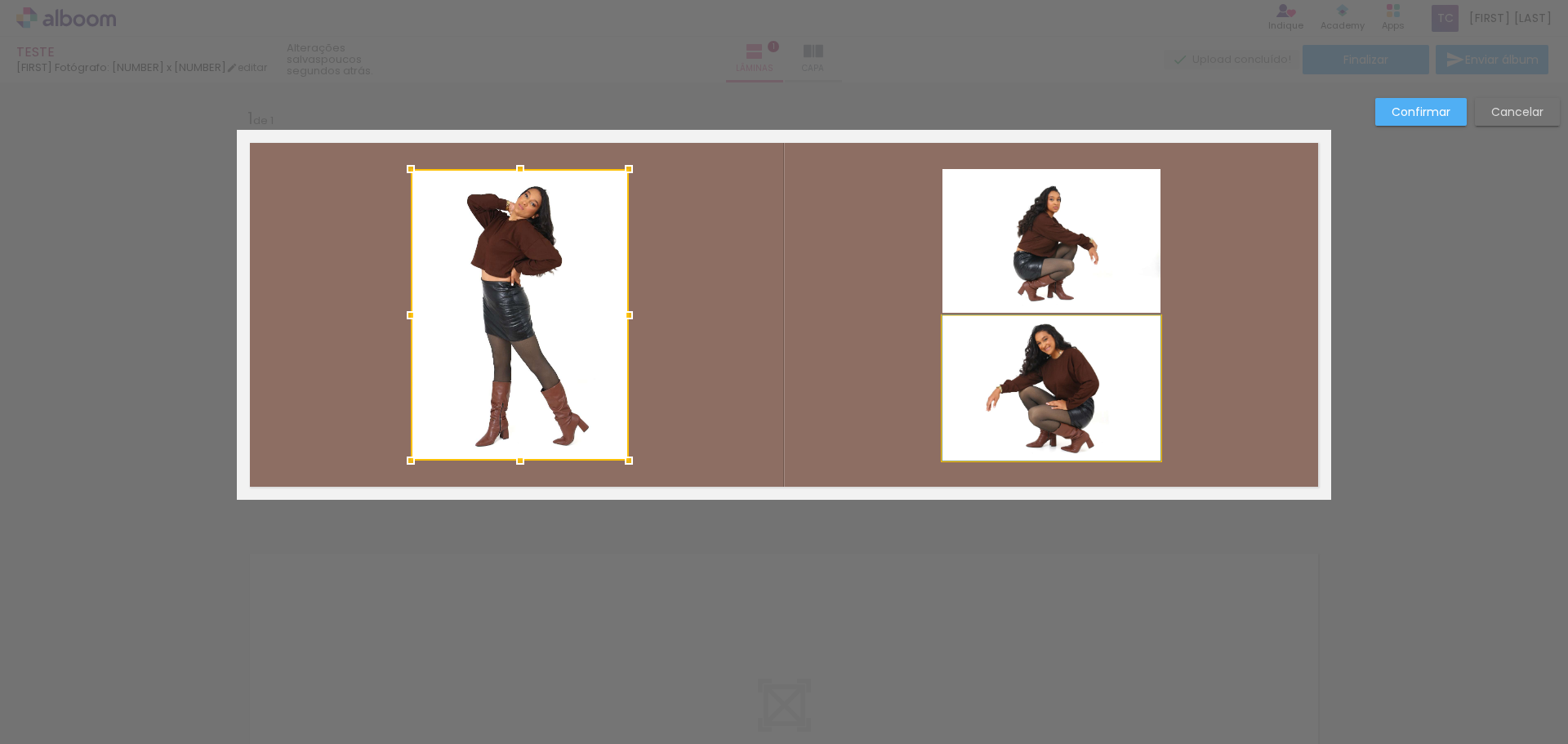 click 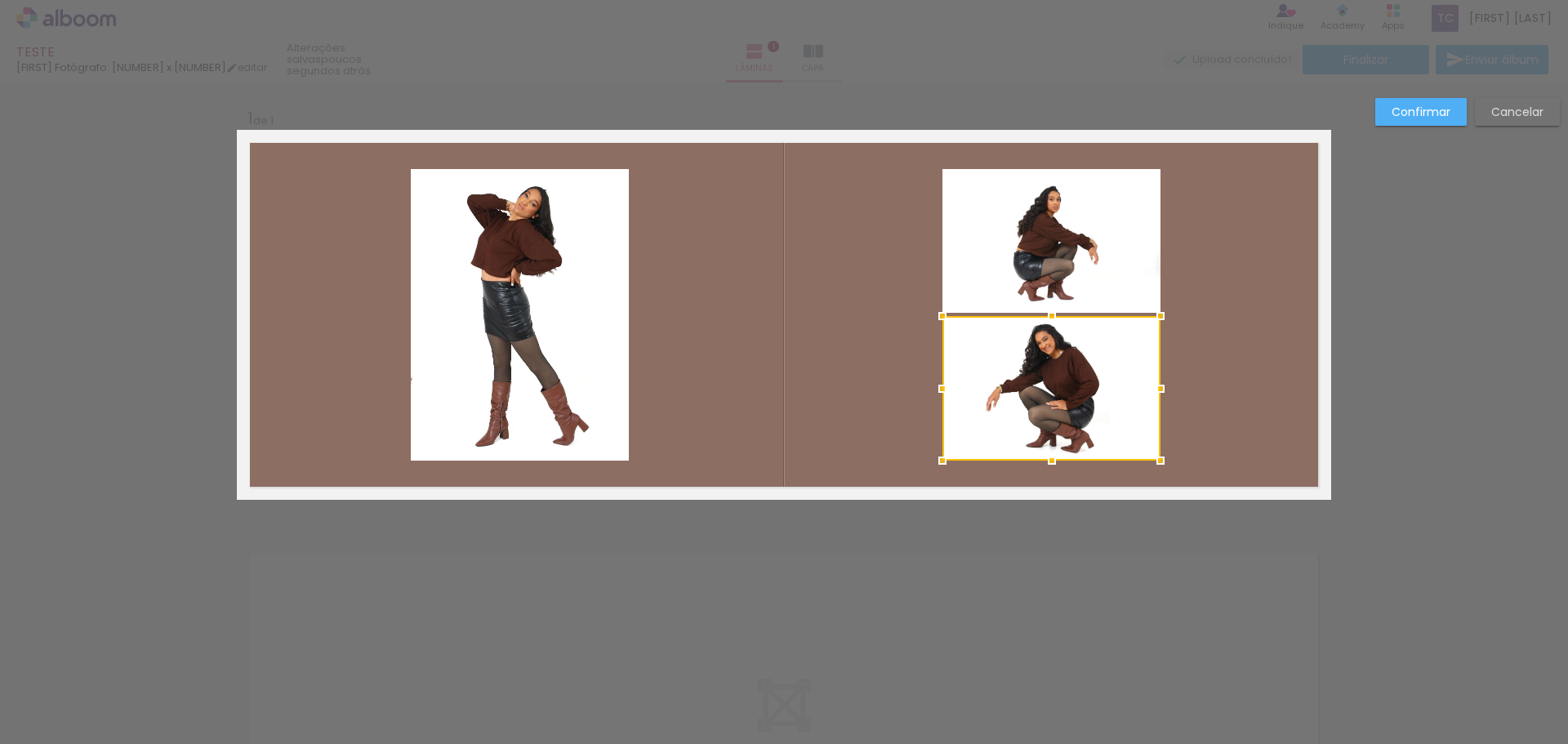 click 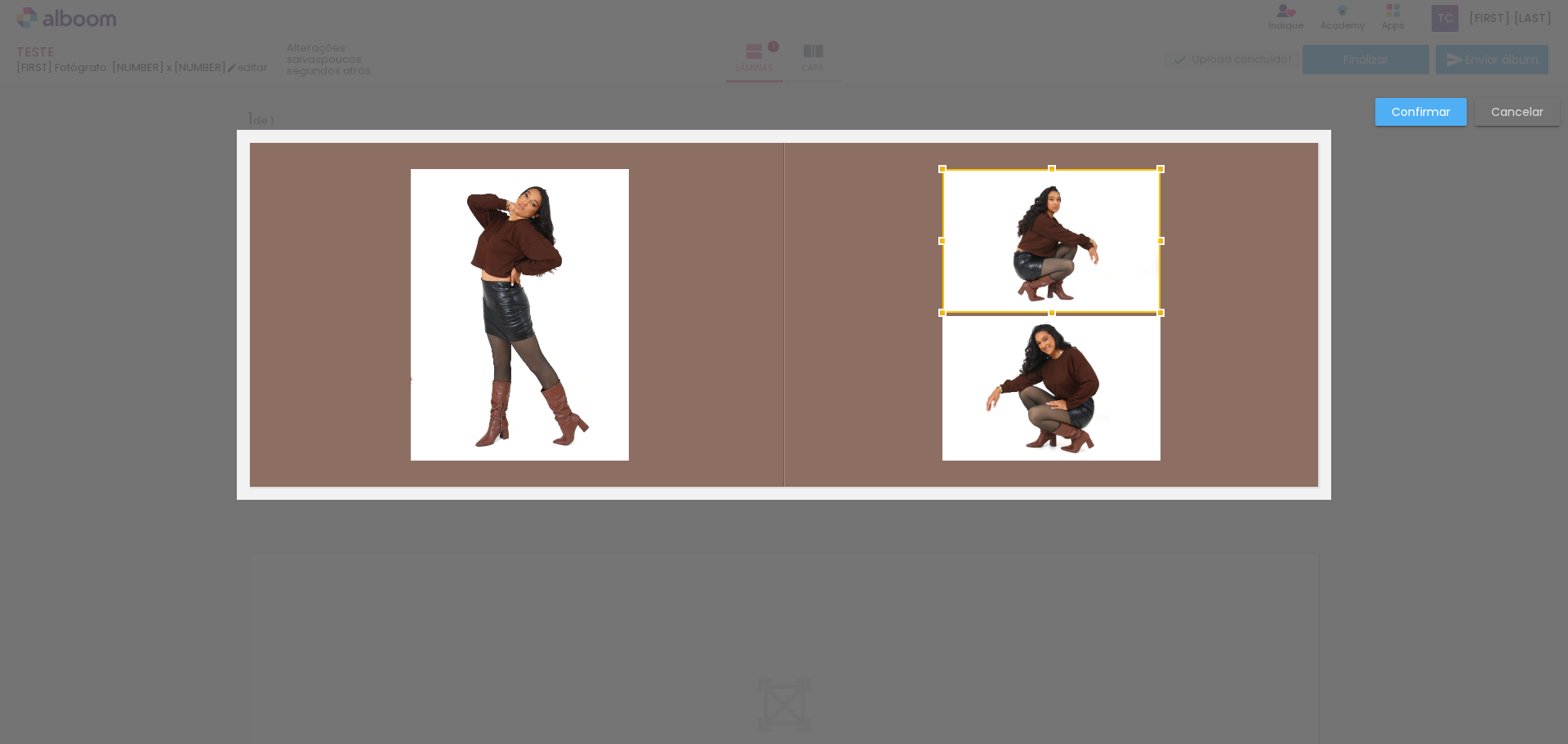 drag, startPoint x: 1158, startPoint y: 244, endPoint x: 1165, endPoint y: 237, distance: 9.8994949 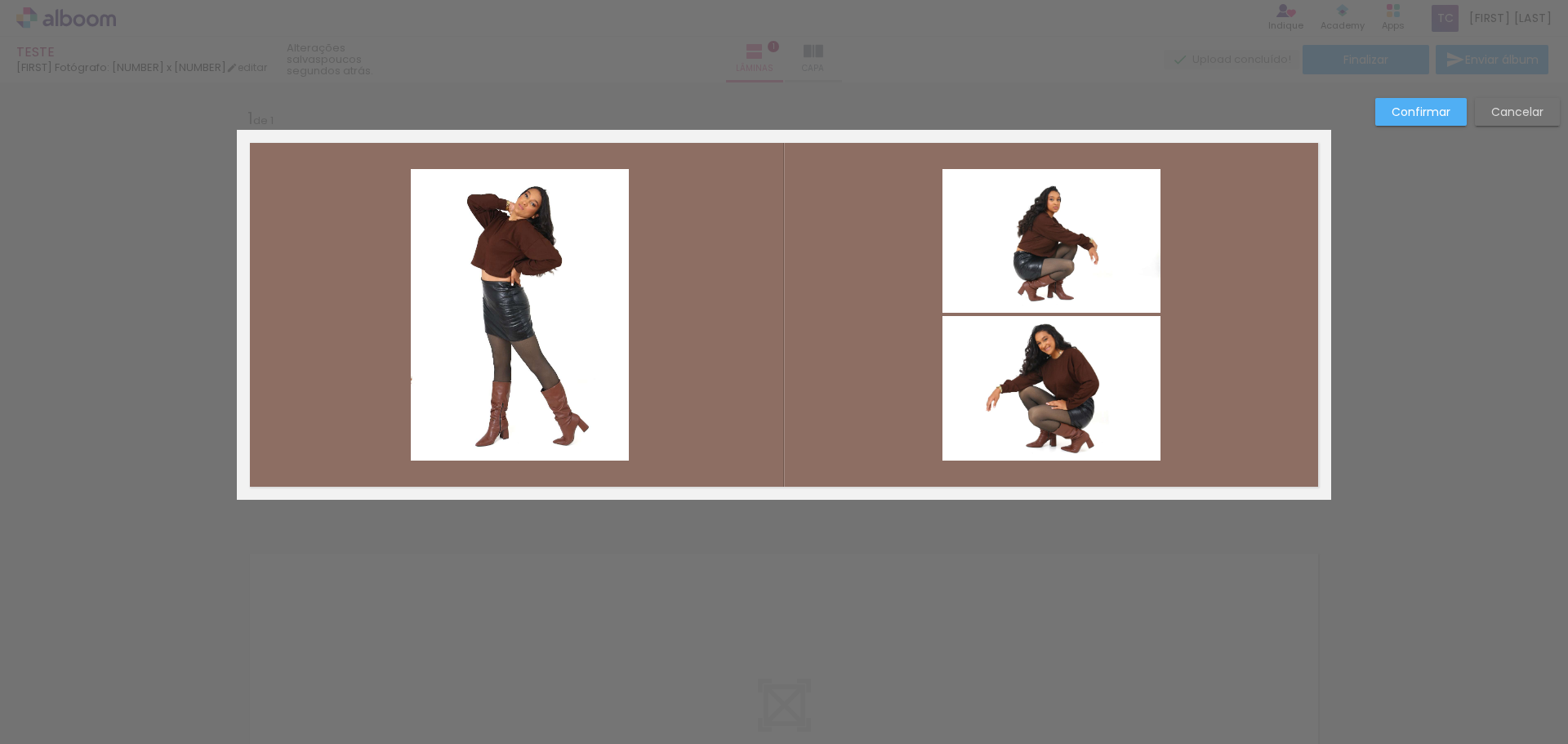 click 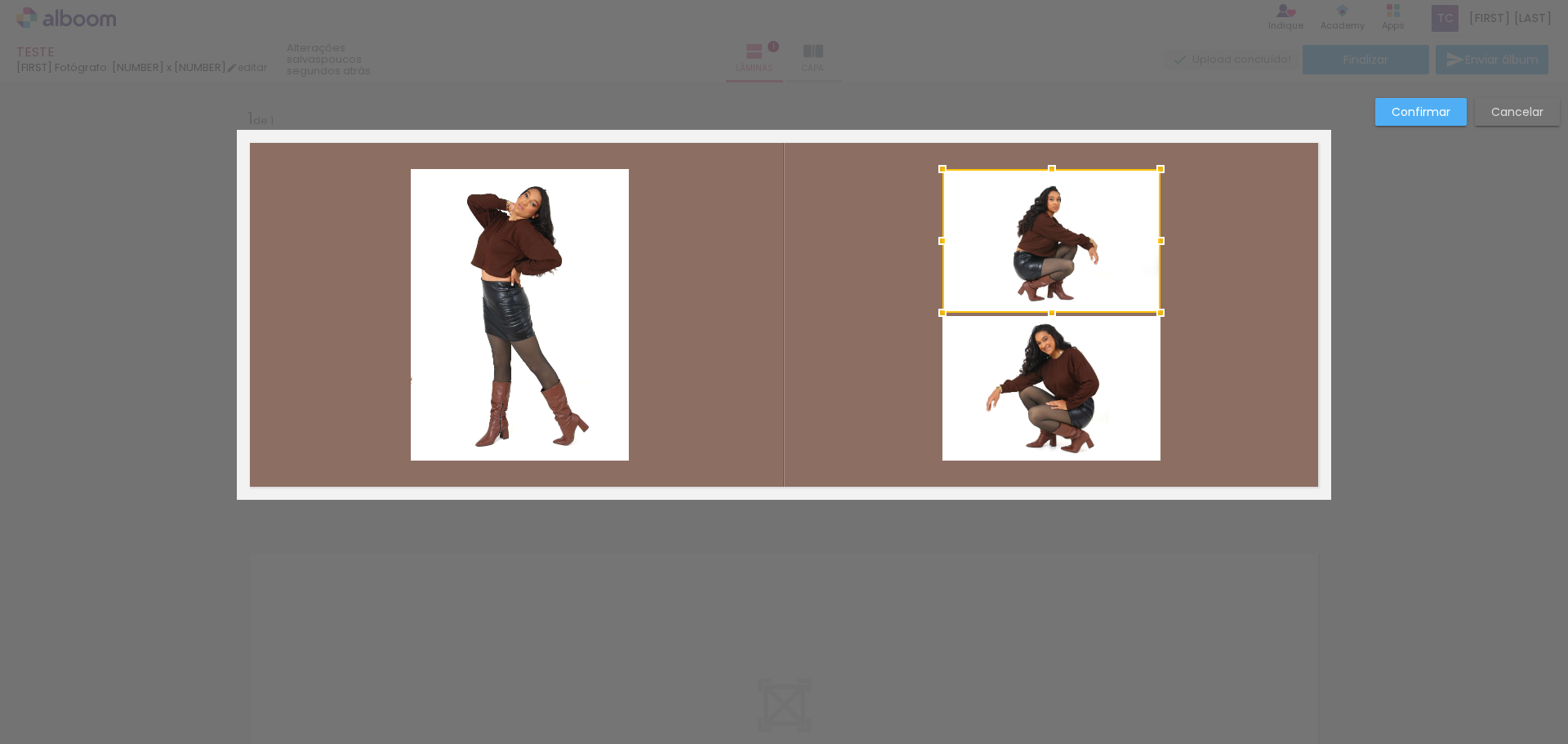 click at bounding box center [1051, 241] 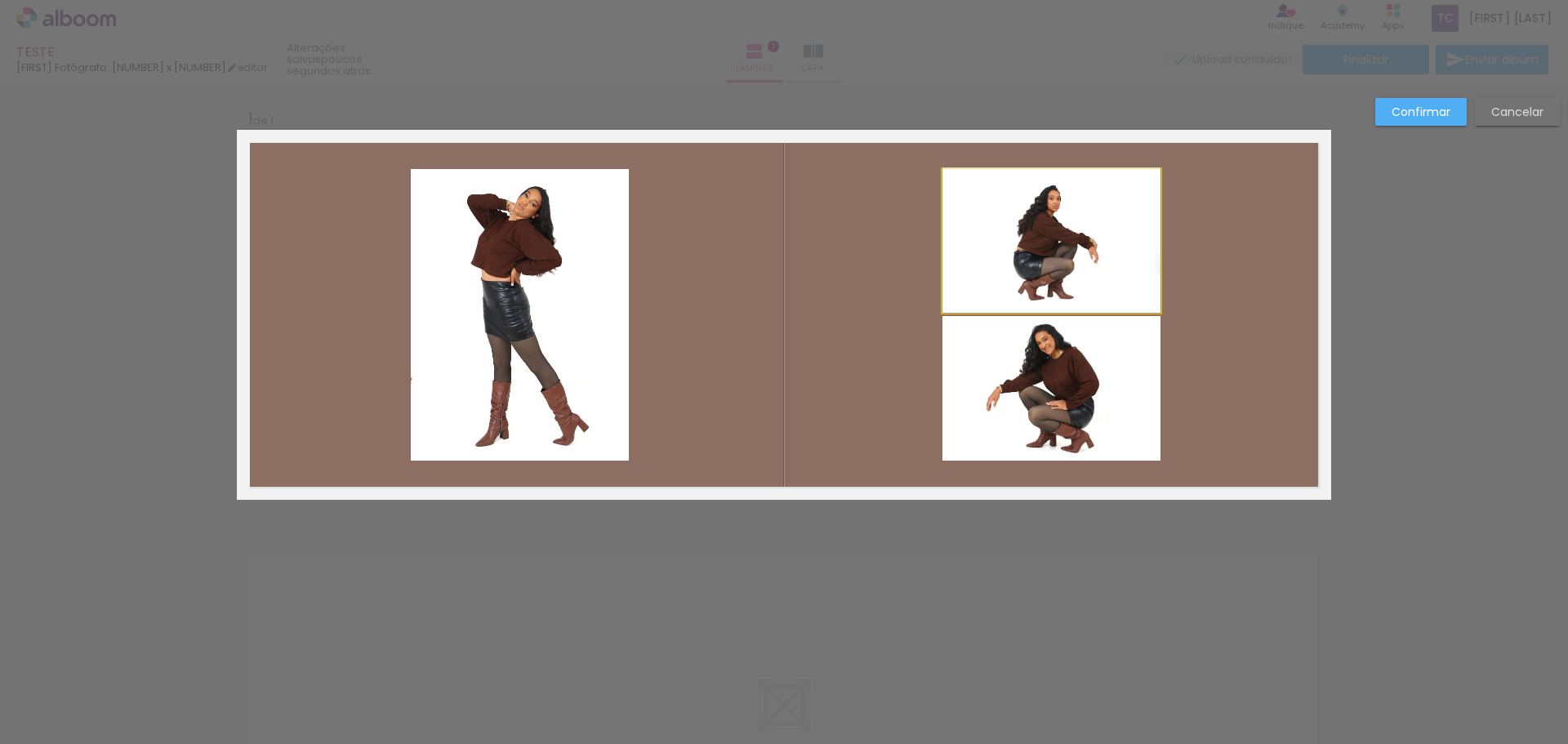 drag, startPoint x: 1048, startPoint y: 261, endPoint x: 1054, endPoint y: 222, distance: 39.45884 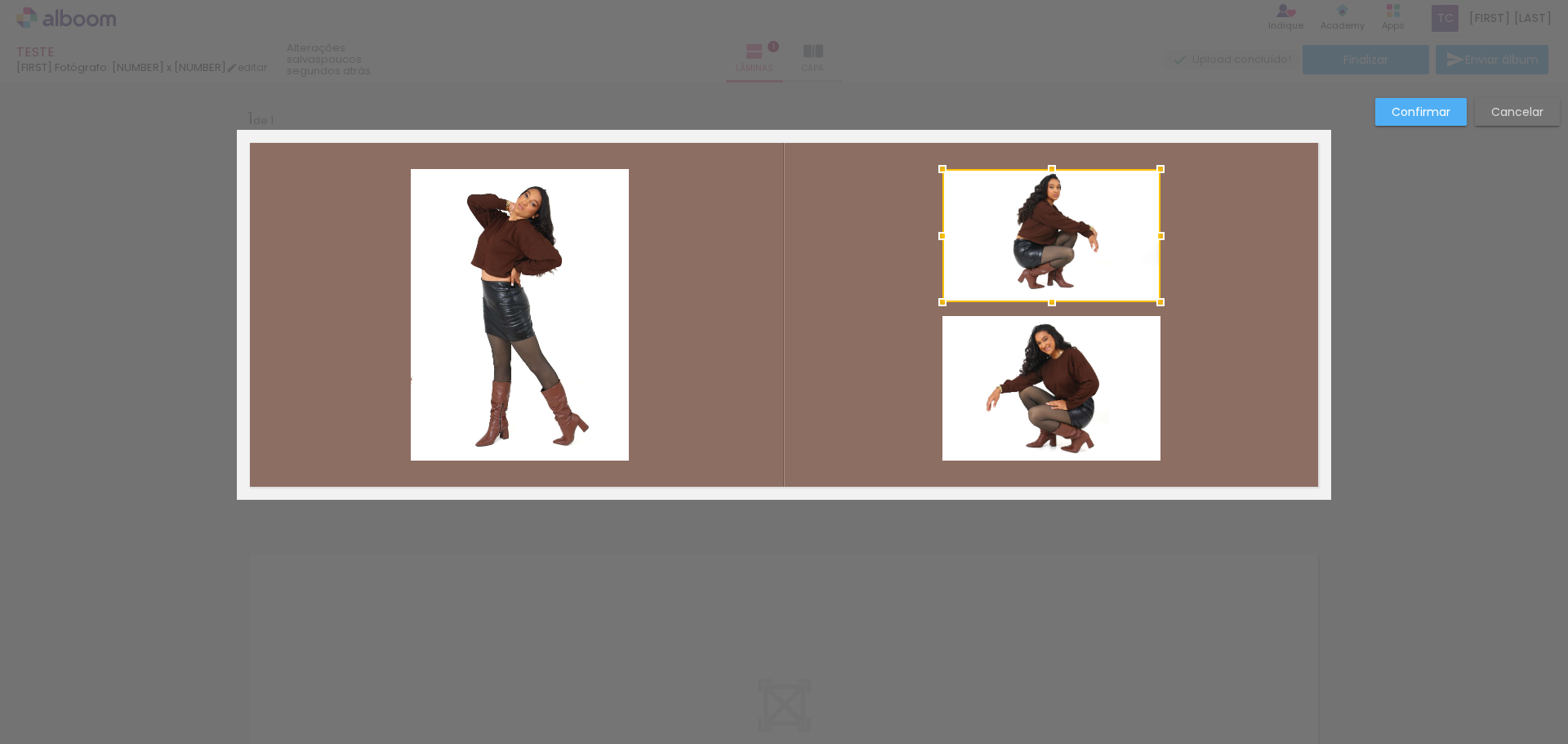 drag, startPoint x: 1044, startPoint y: 314, endPoint x: 1050, endPoint y: 304, distance: 11.661904 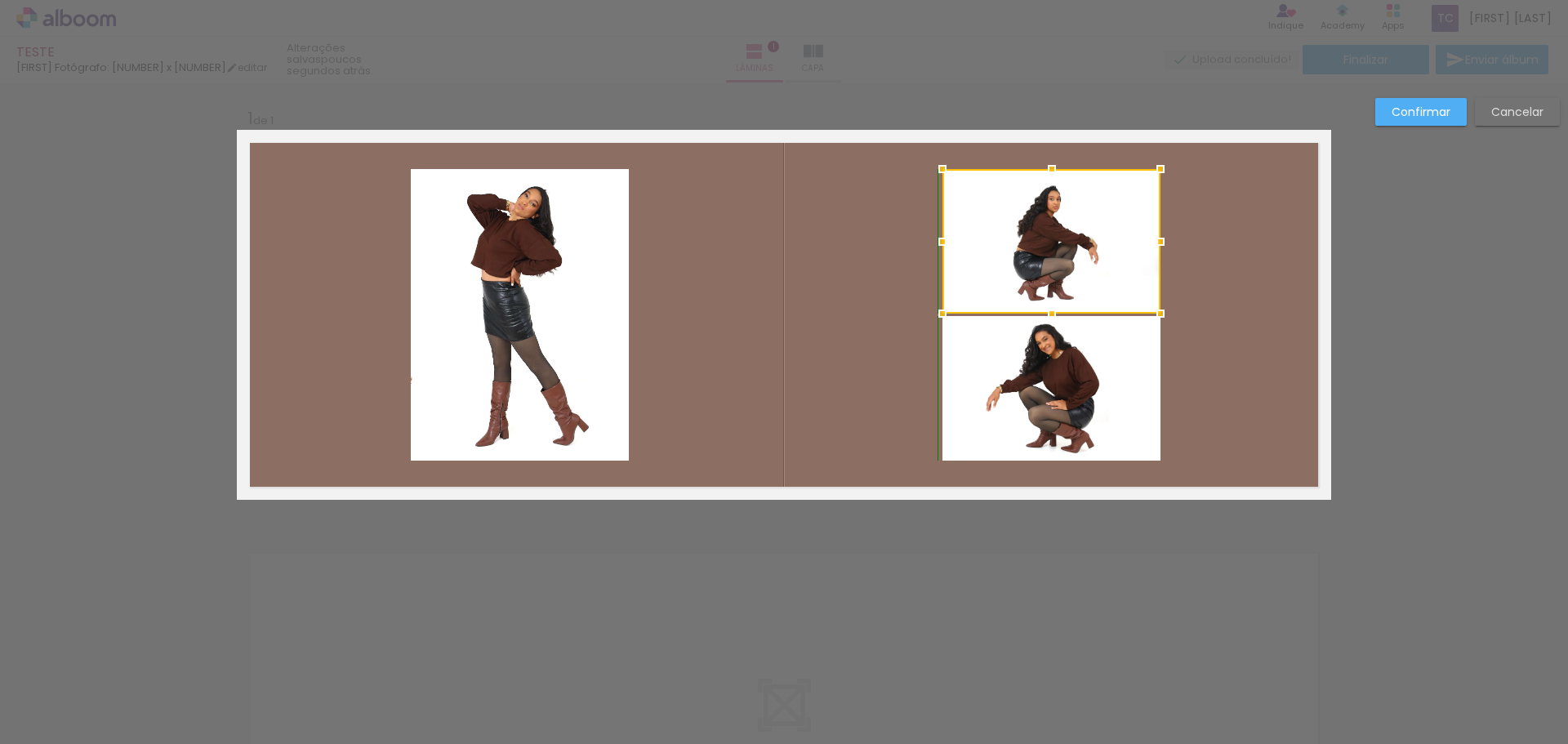 click at bounding box center [1052, 314] 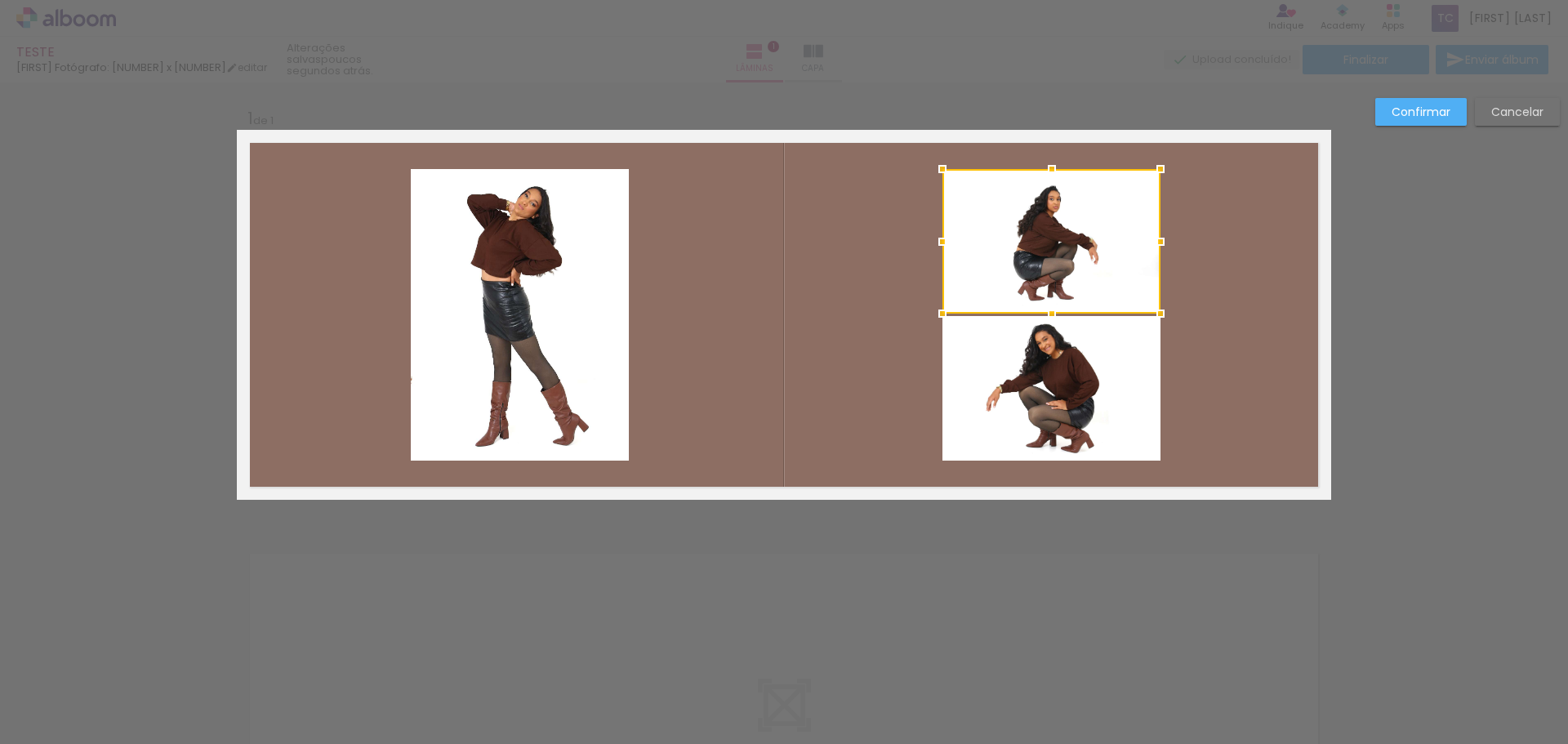 click on "Confirmar Cancelar" at bounding box center [784, 513] 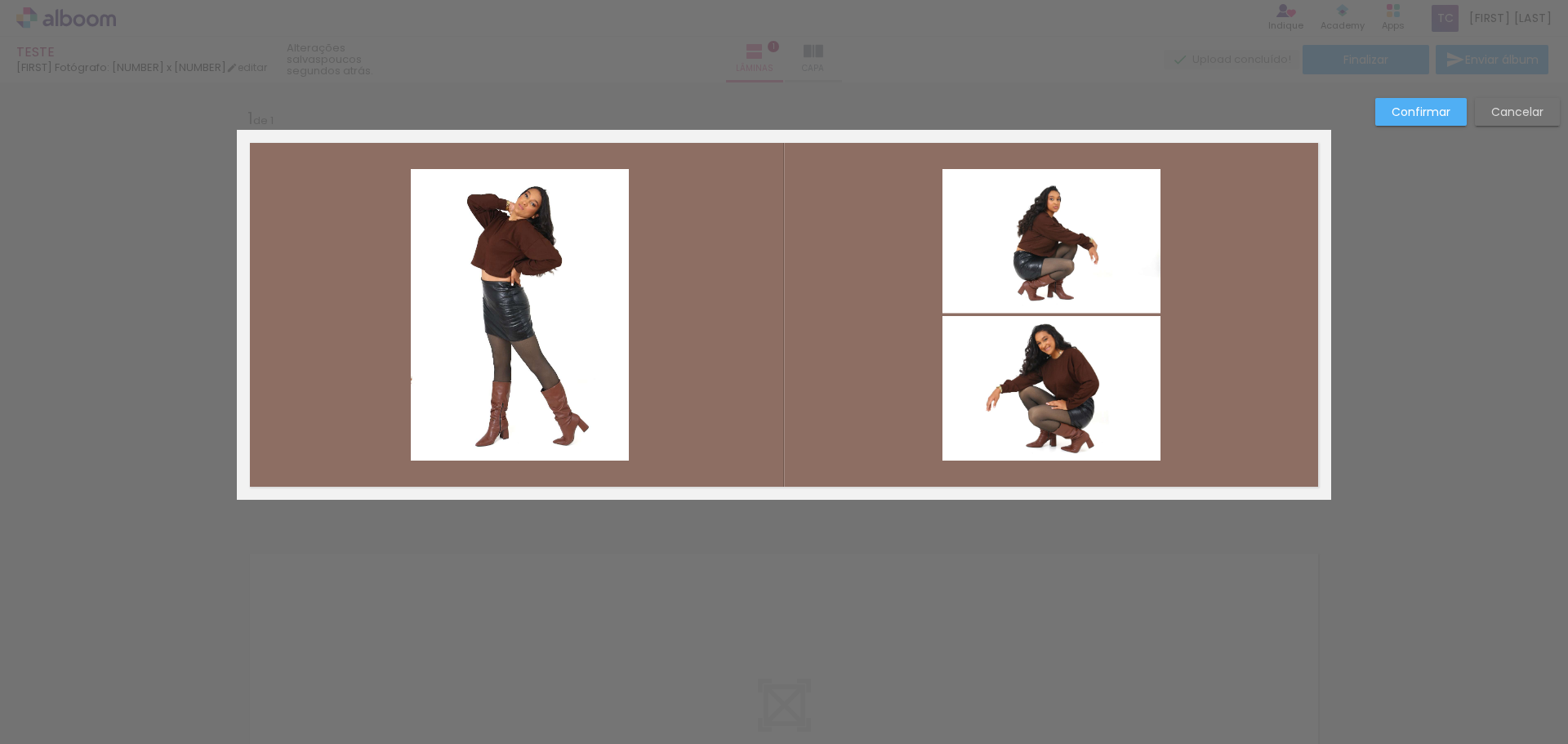 click 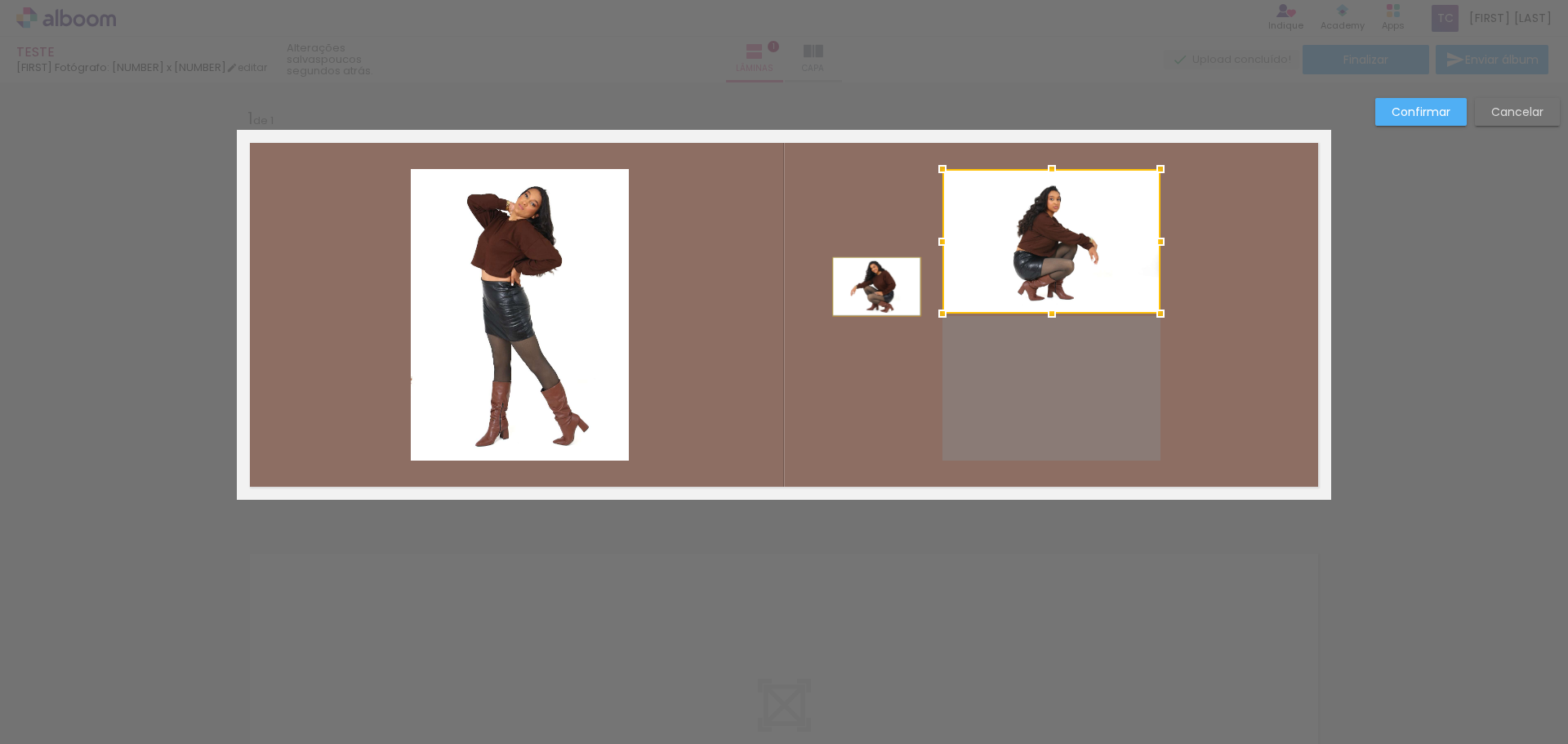 drag, startPoint x: 1050, startPoint y: 380, endPoint x: 871, endPoint y: 287, distance: 201.71762 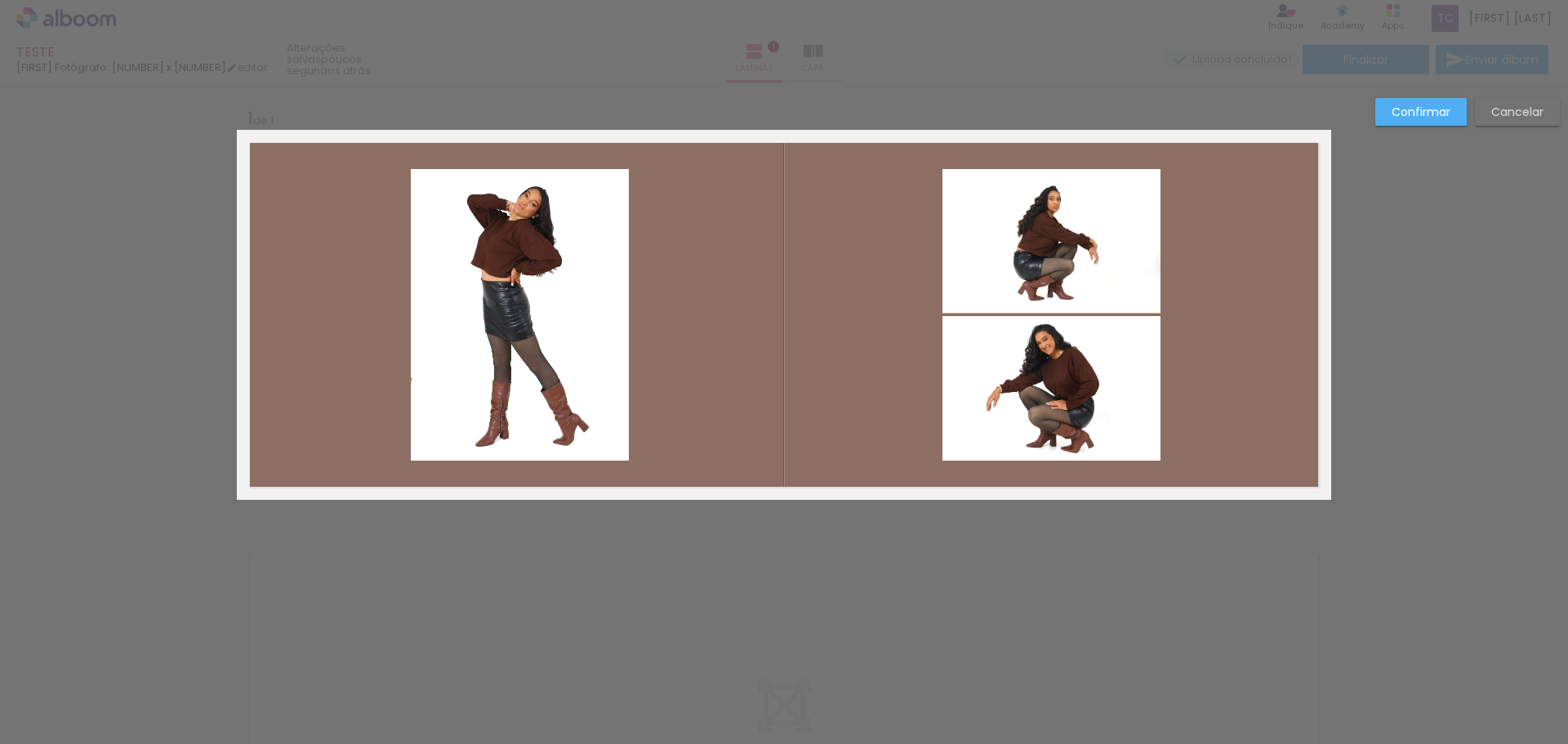 click 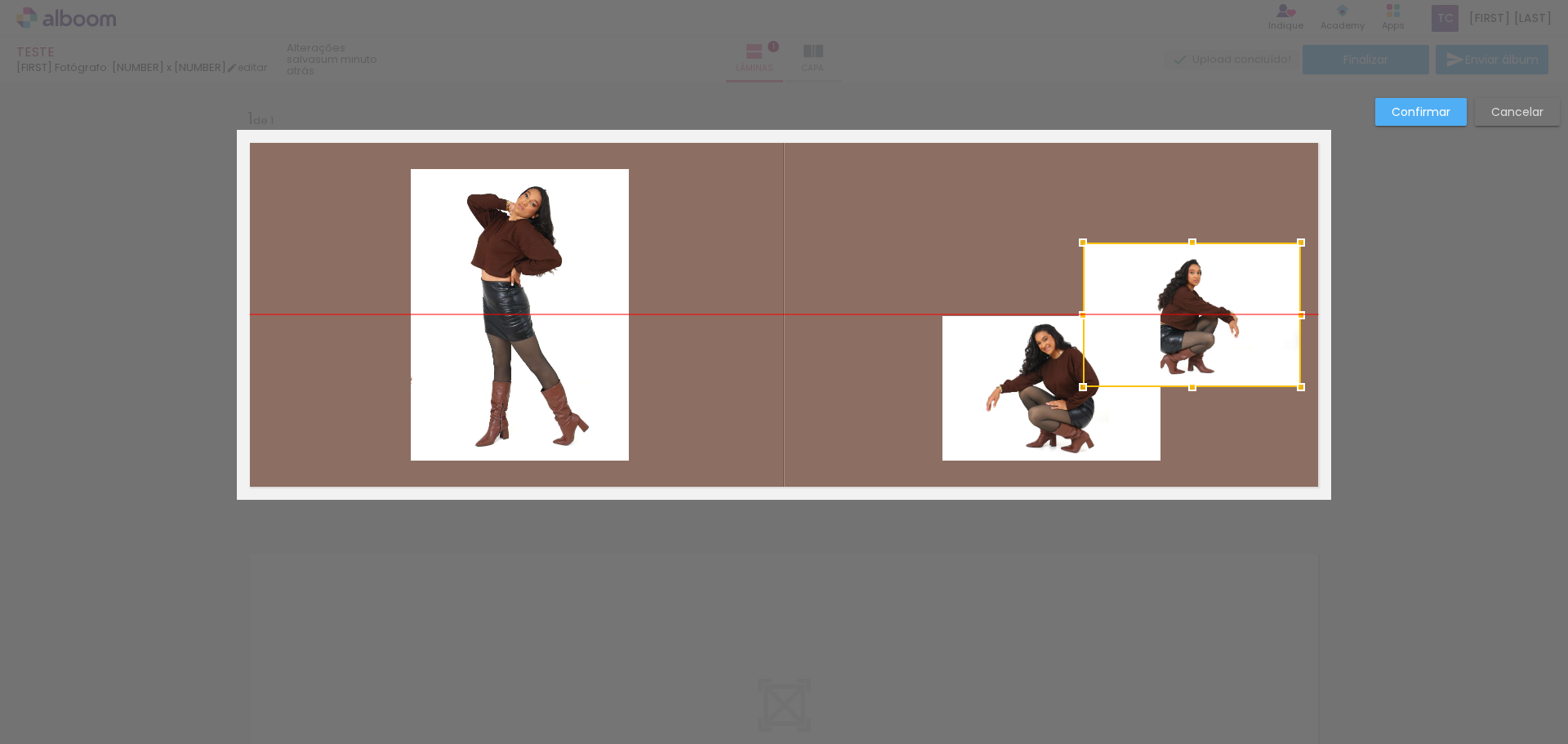 drag, startPoint x: 1059, startPoint y: 250, endPoint x: 1200, endPoint y: 312, distance: 154.02922 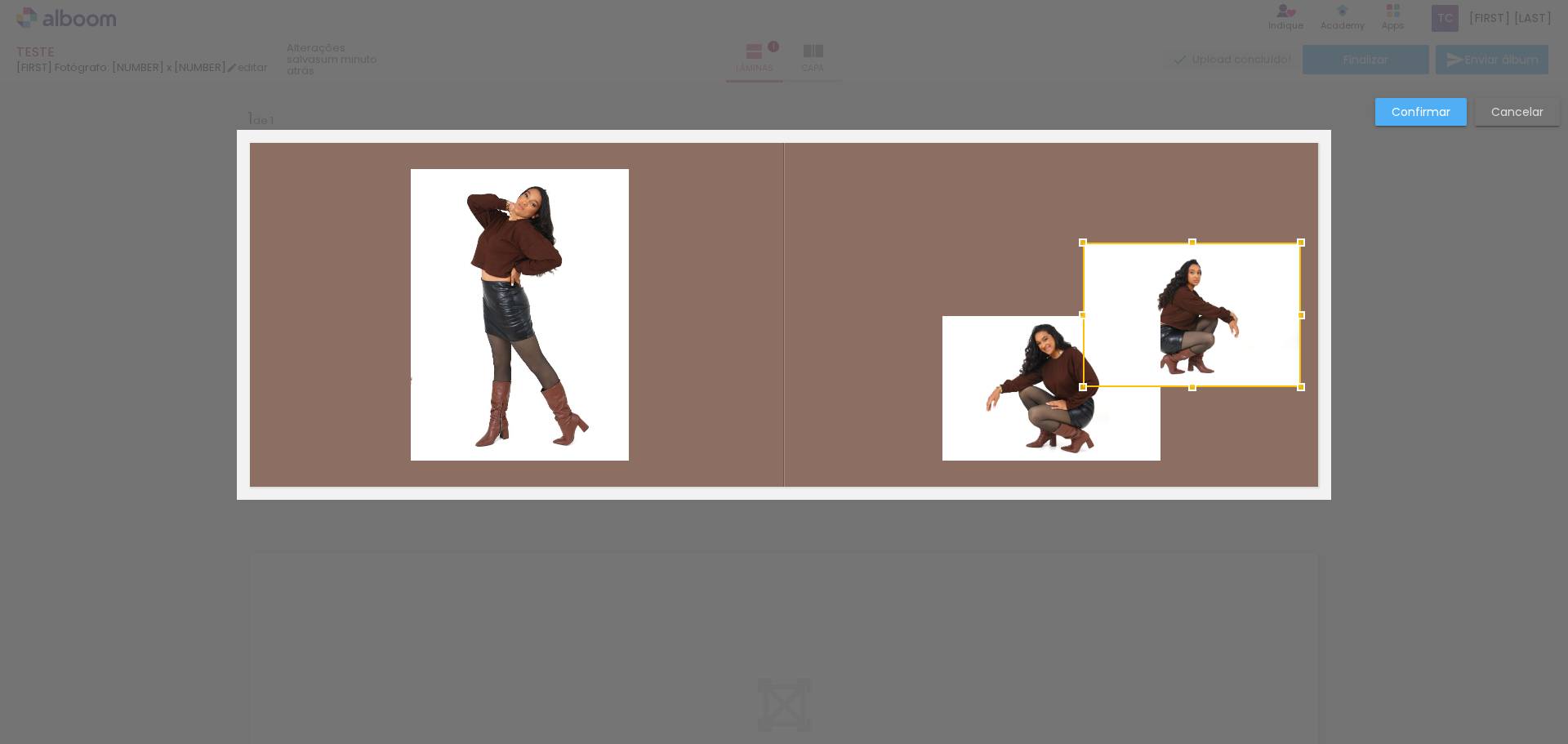 click 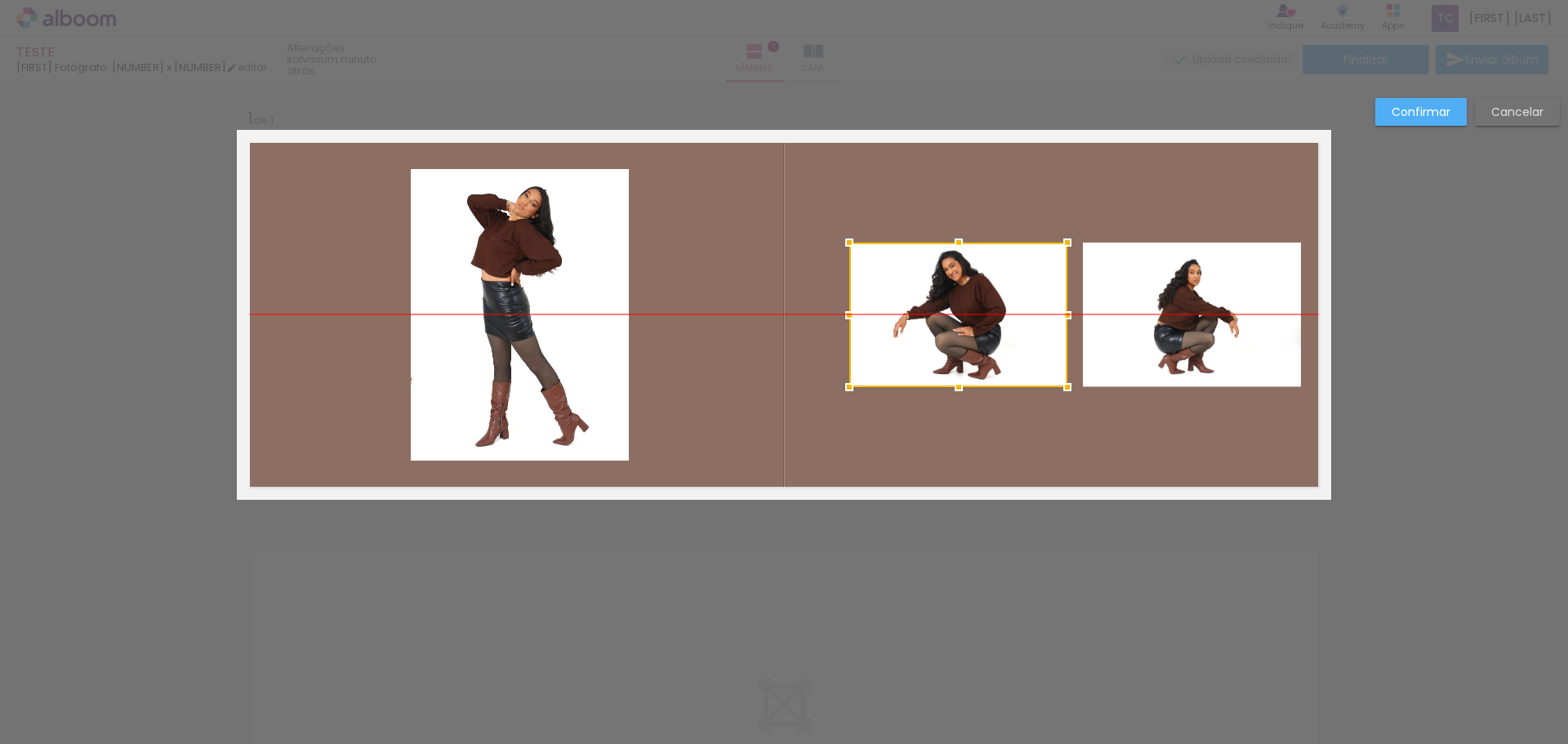 drag, startPoint x: 1047, startPoint y: 384, endPoint x: 954, endPoint y: 314, distance: 116.40017 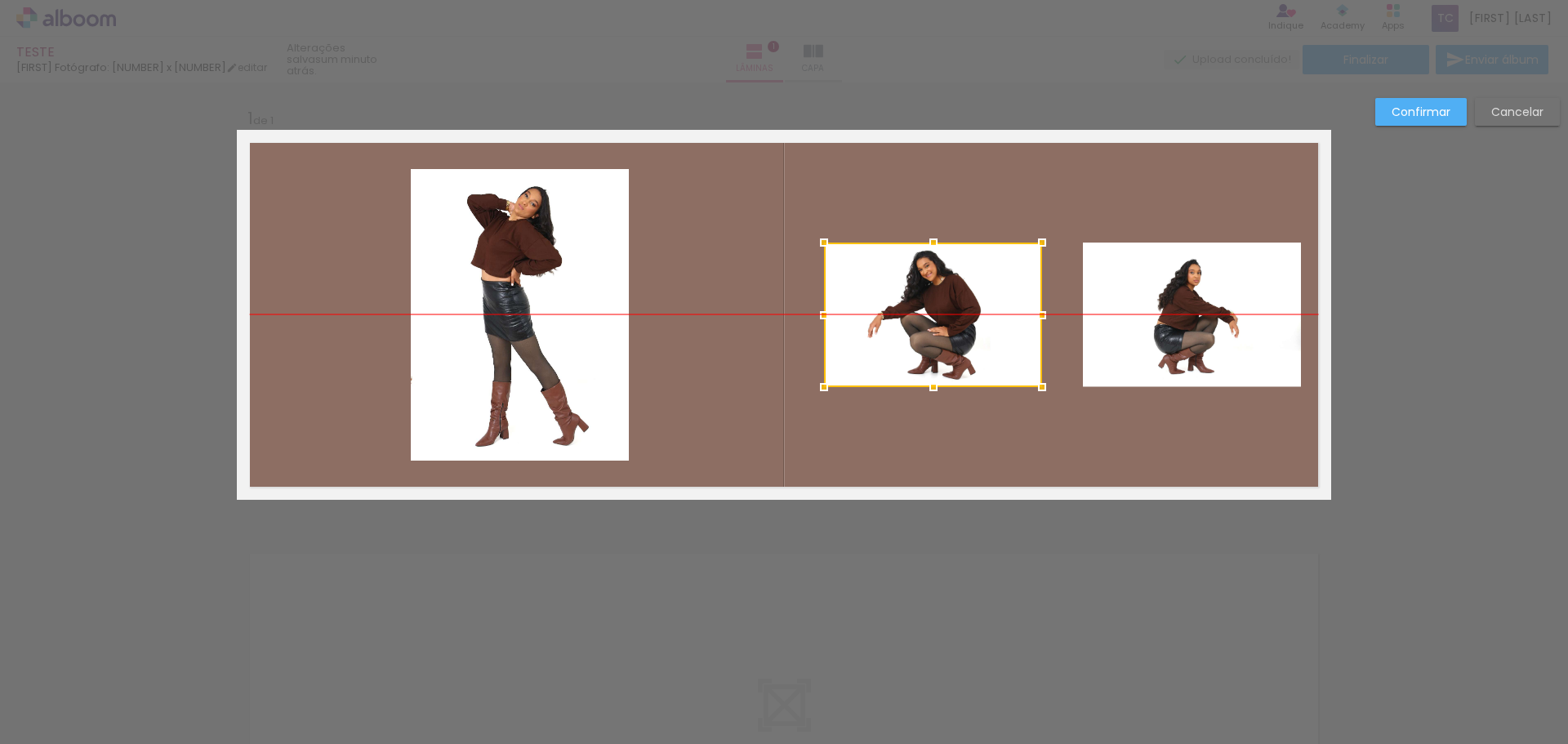 drag, startPoint x: 967, startPoint y: 323, endPoint x: 936, endPoint y: 323, distance: 31 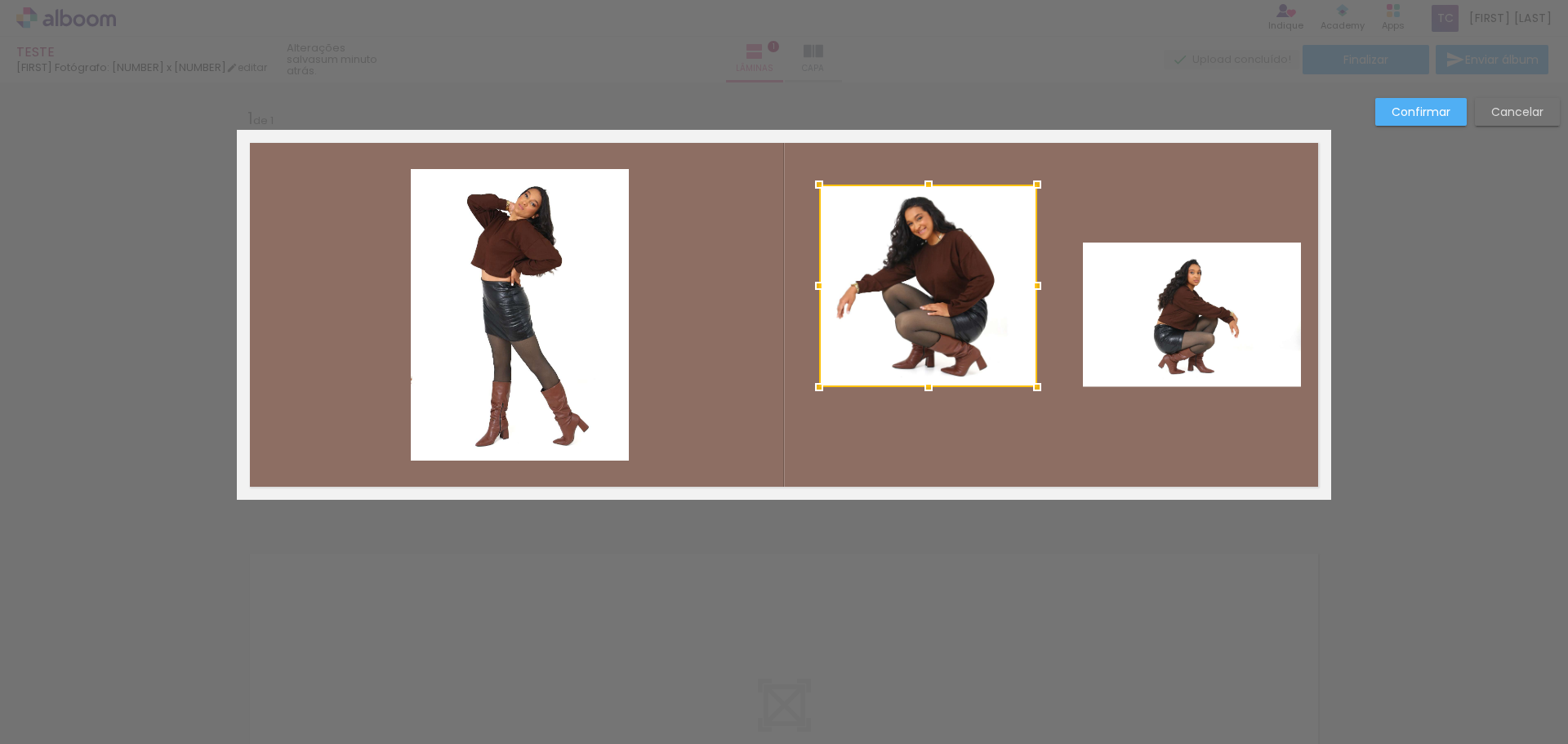 drag, startPoint x: 926, startPoint y: 237, endPoint x: 922, endPoint y: 185, distance: 52.153619 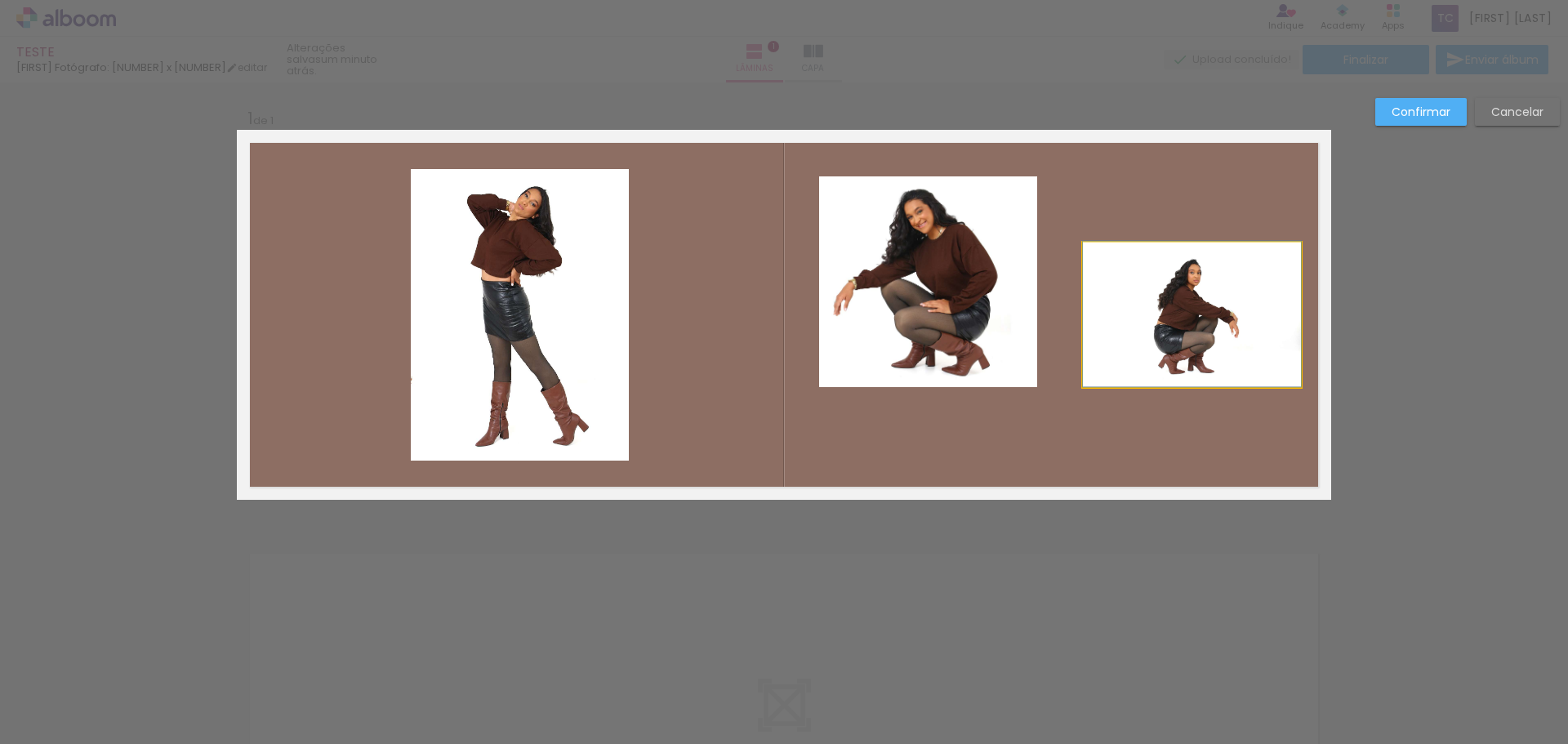 click 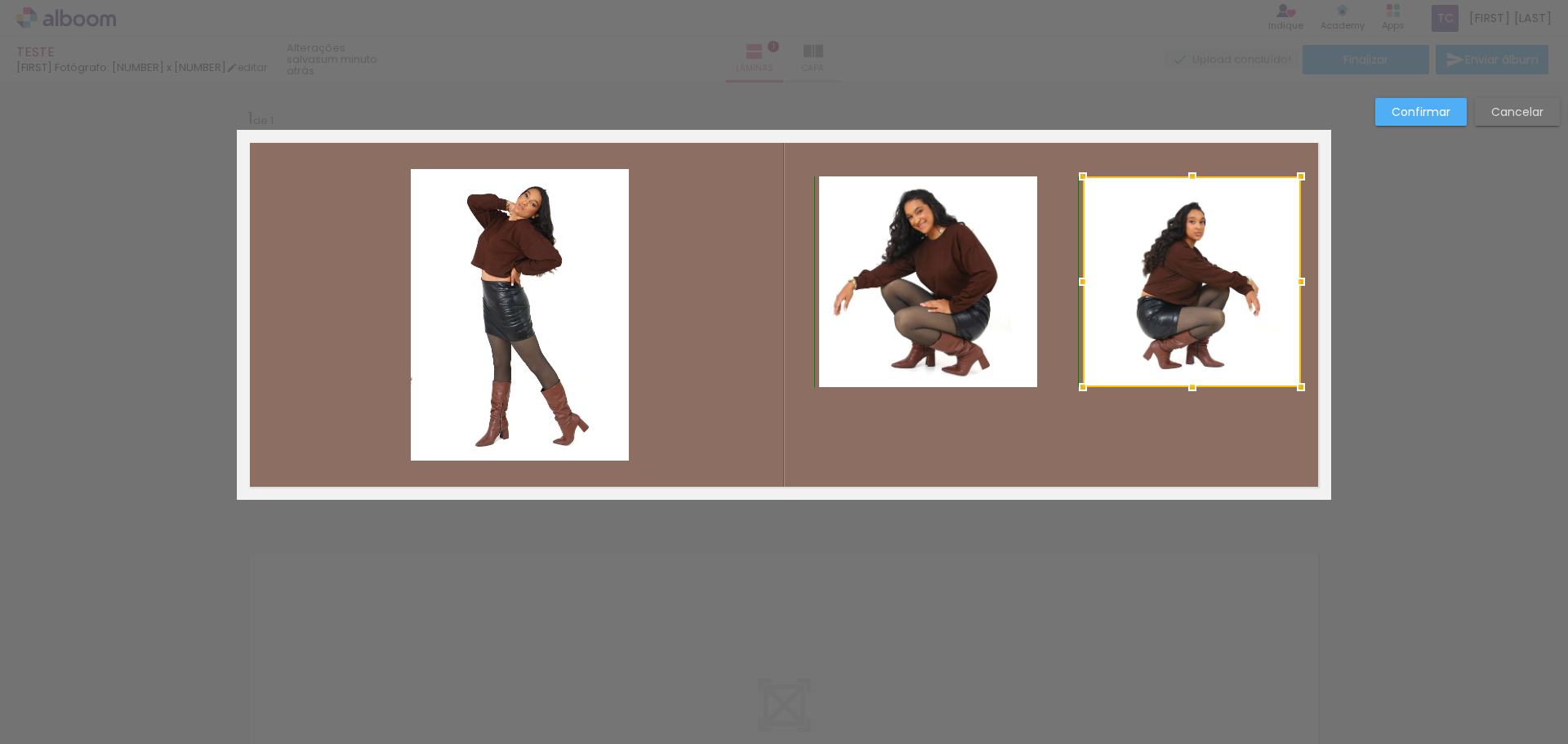 drag, startPoint x: 1192, startPoint y: 234, endPoint x: 1185, endPoint y: 175, distance: 59.4138 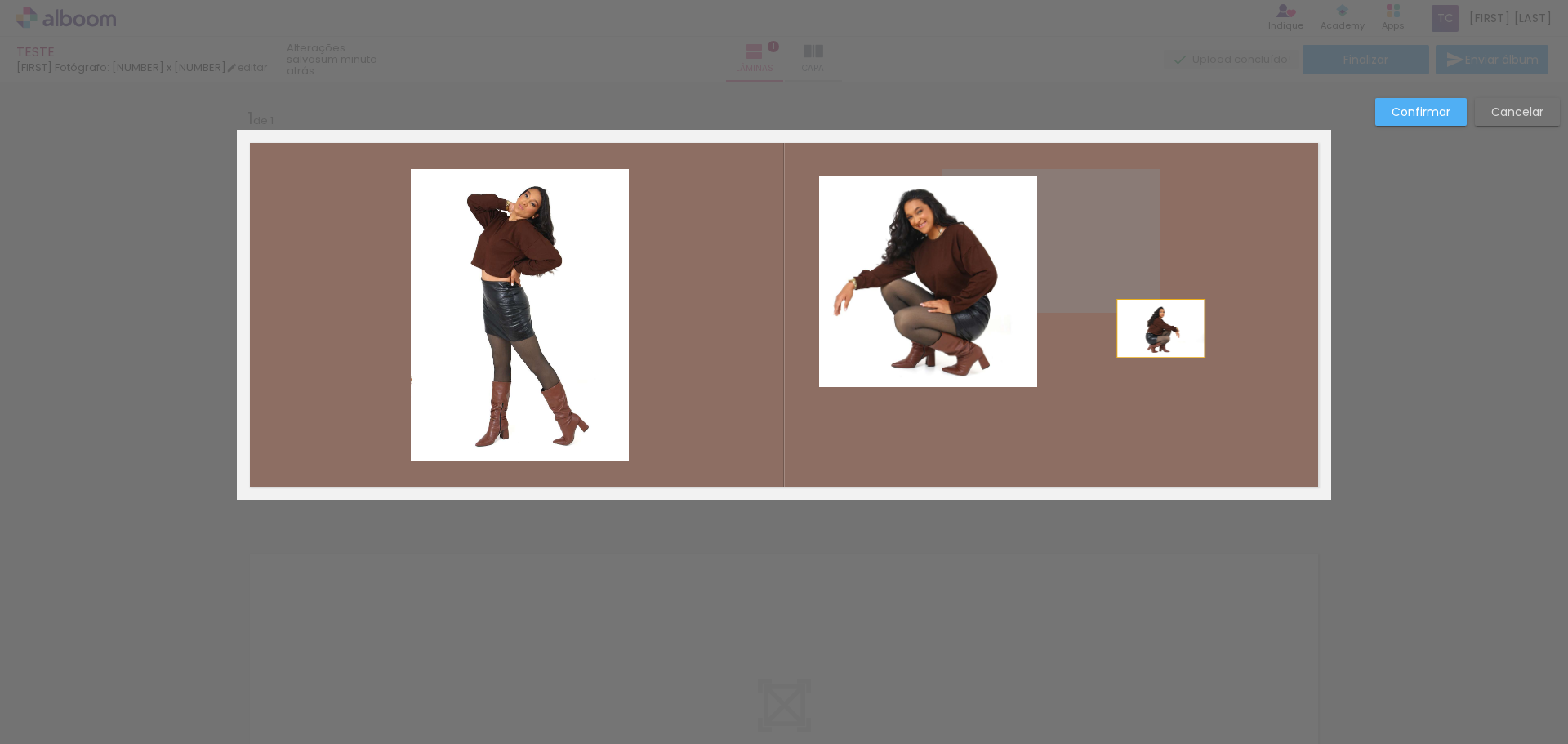 drag, startPoint x: 1089, startPoint y: 257, endPoint x: 1155, endPoint y: 328, distance: 96.938125 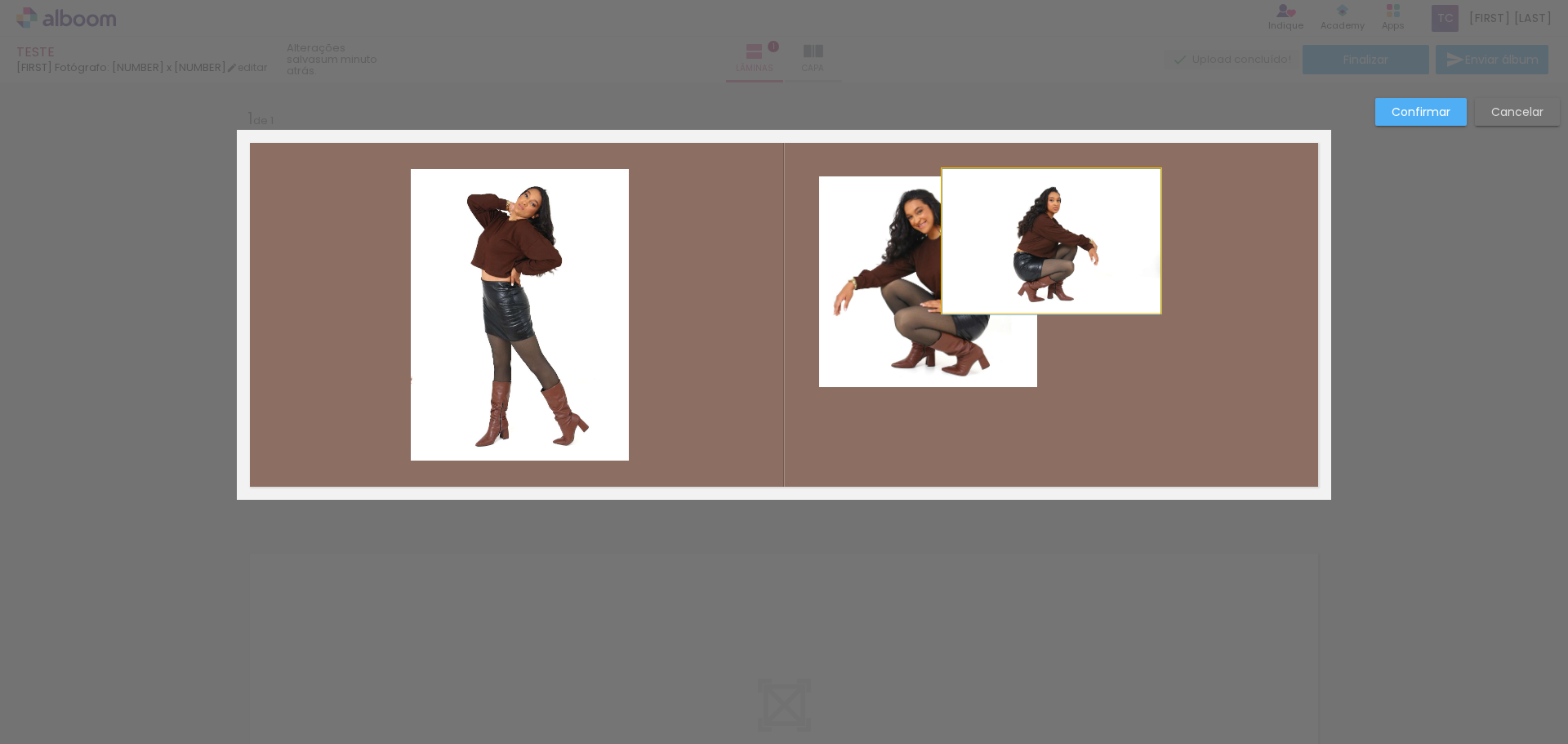 click 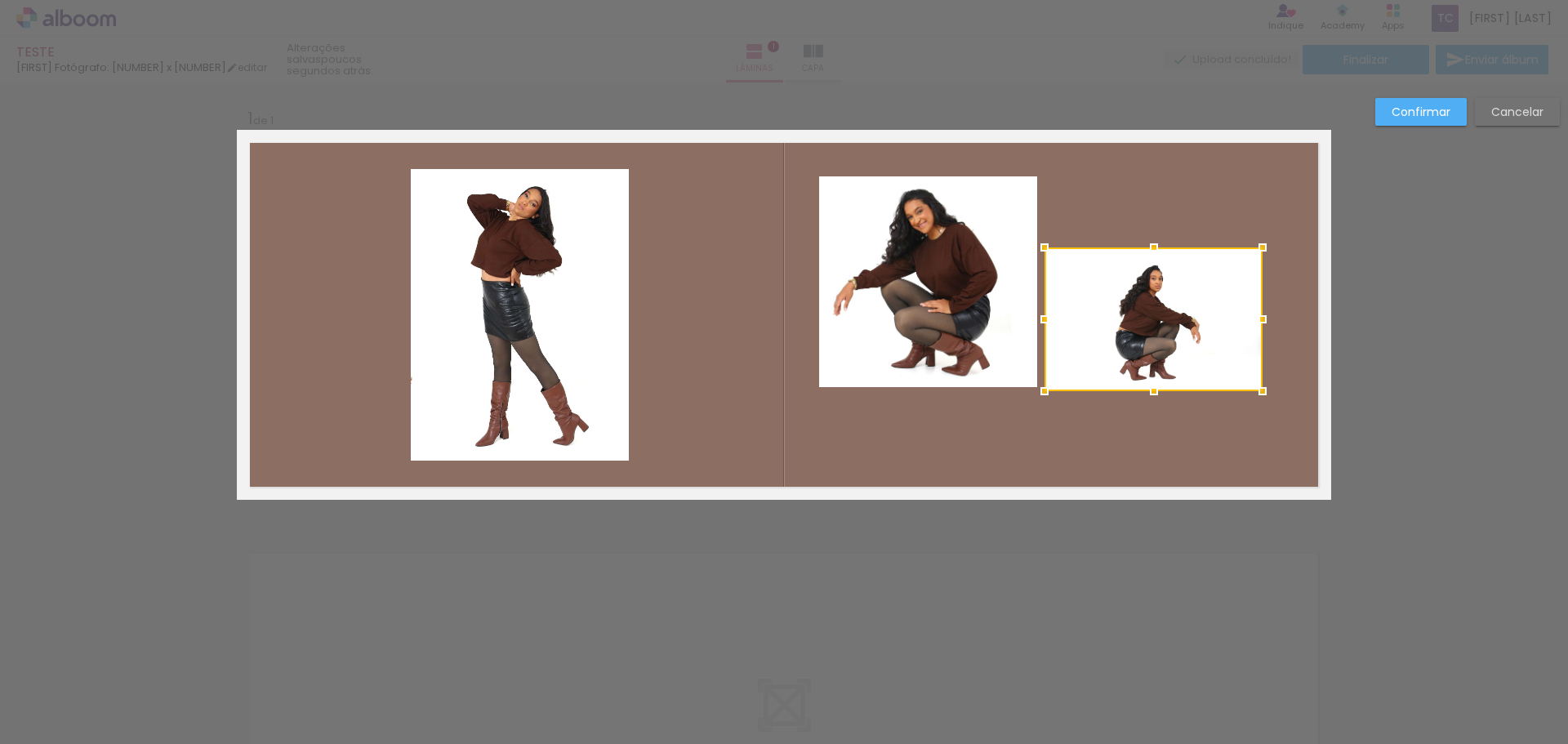 drag, startPoint x: 1053, startPoint y: 238, endPoint x: 1155, endPoint y: 317, distance: 129.0155 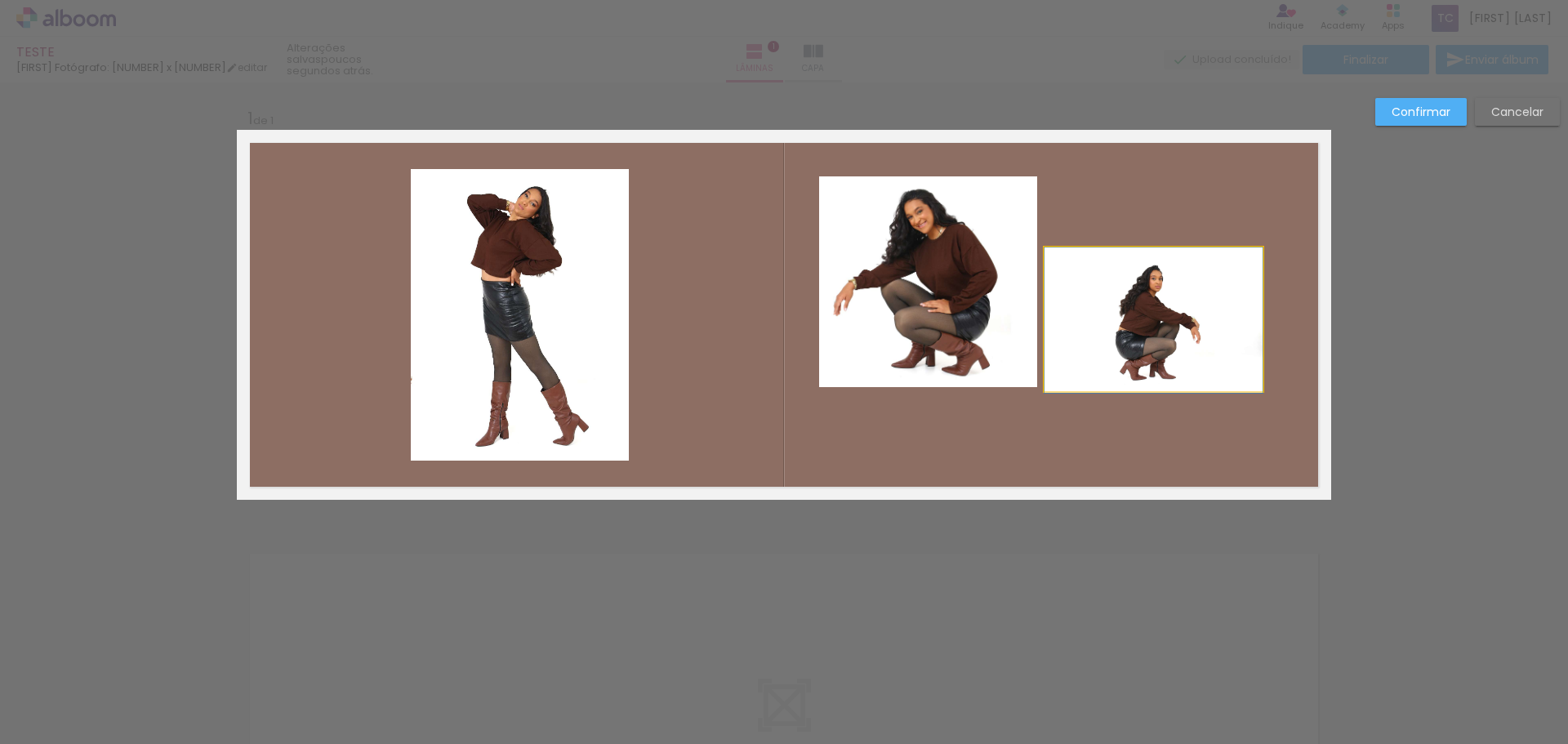 click 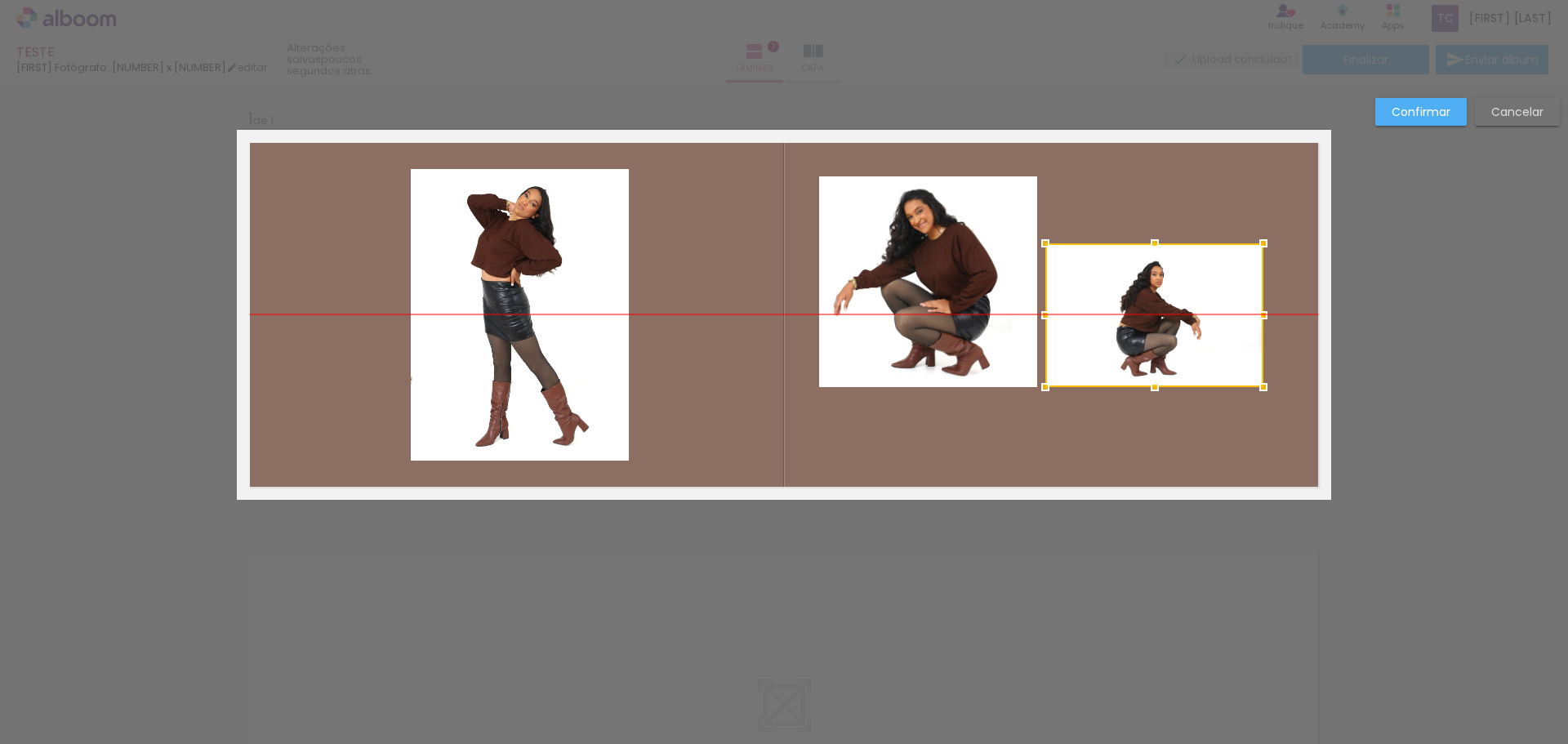 click at bounding box center [1154, 315] 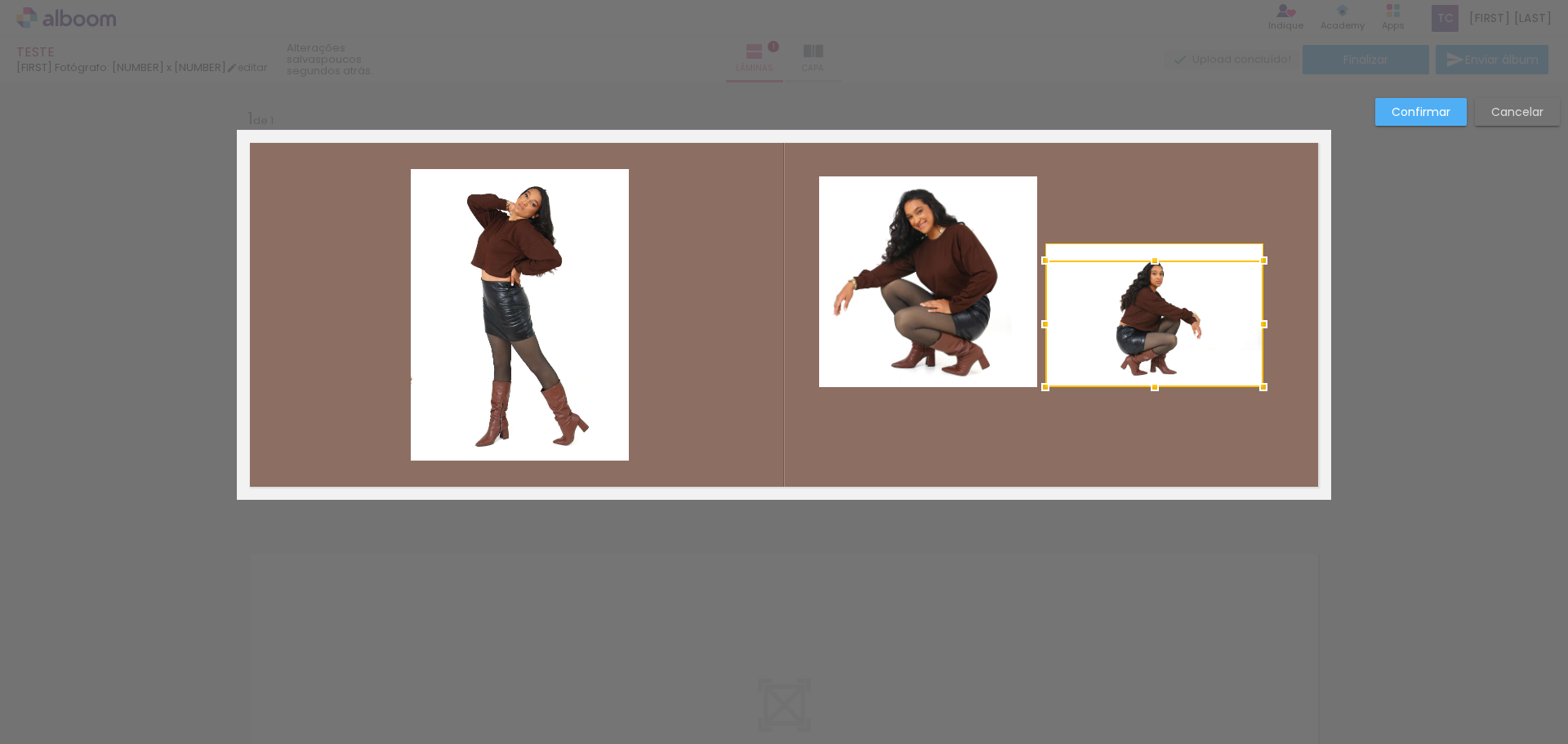 drag, startPoint x: 1151, startPoint y: 236, endPoint x: 1149, endPoint y: 157, distance: 79.025312 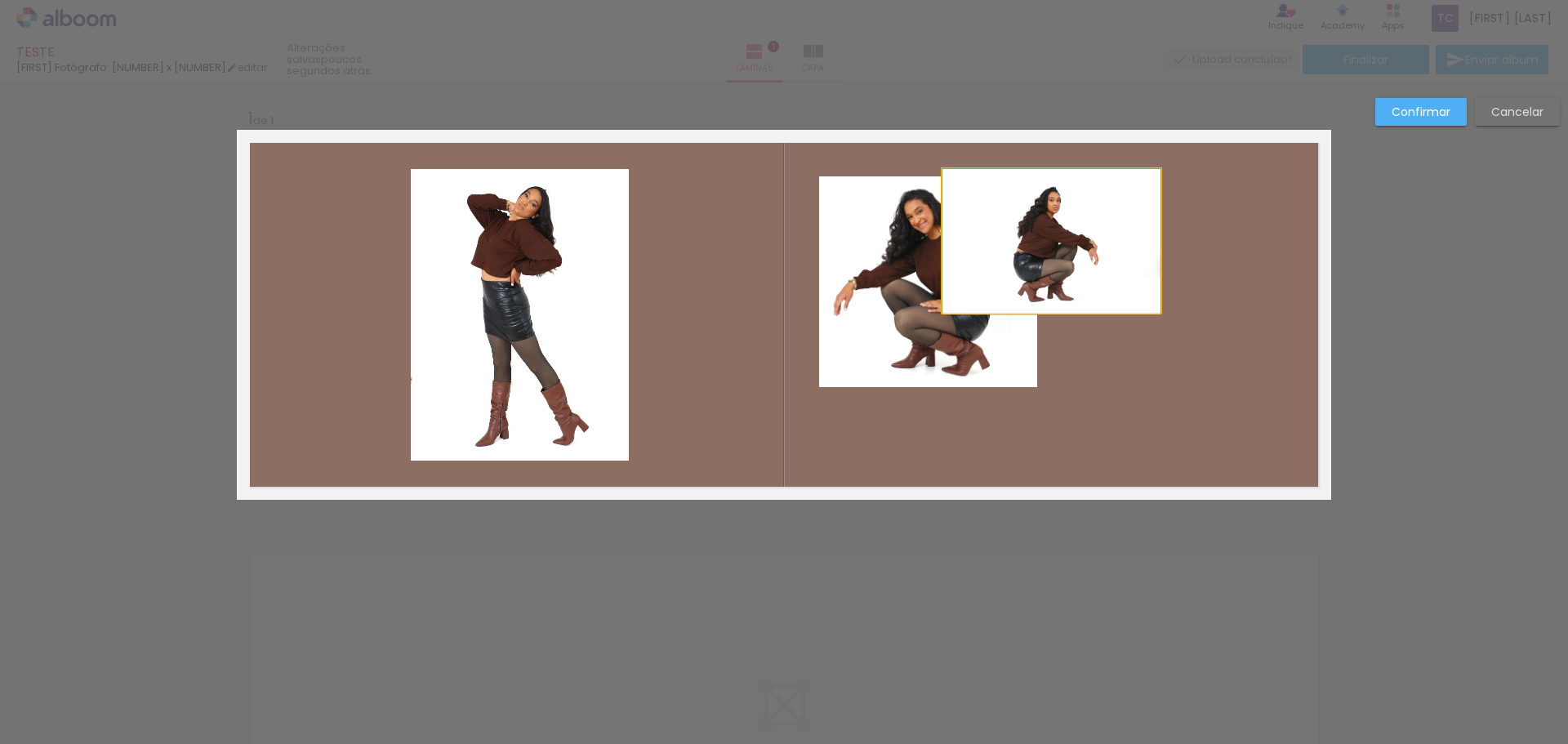 drag, startPoint x: 1054, startPoint y: 256, endPoint x: 1118, endPoint y: 284, distance: 69.857 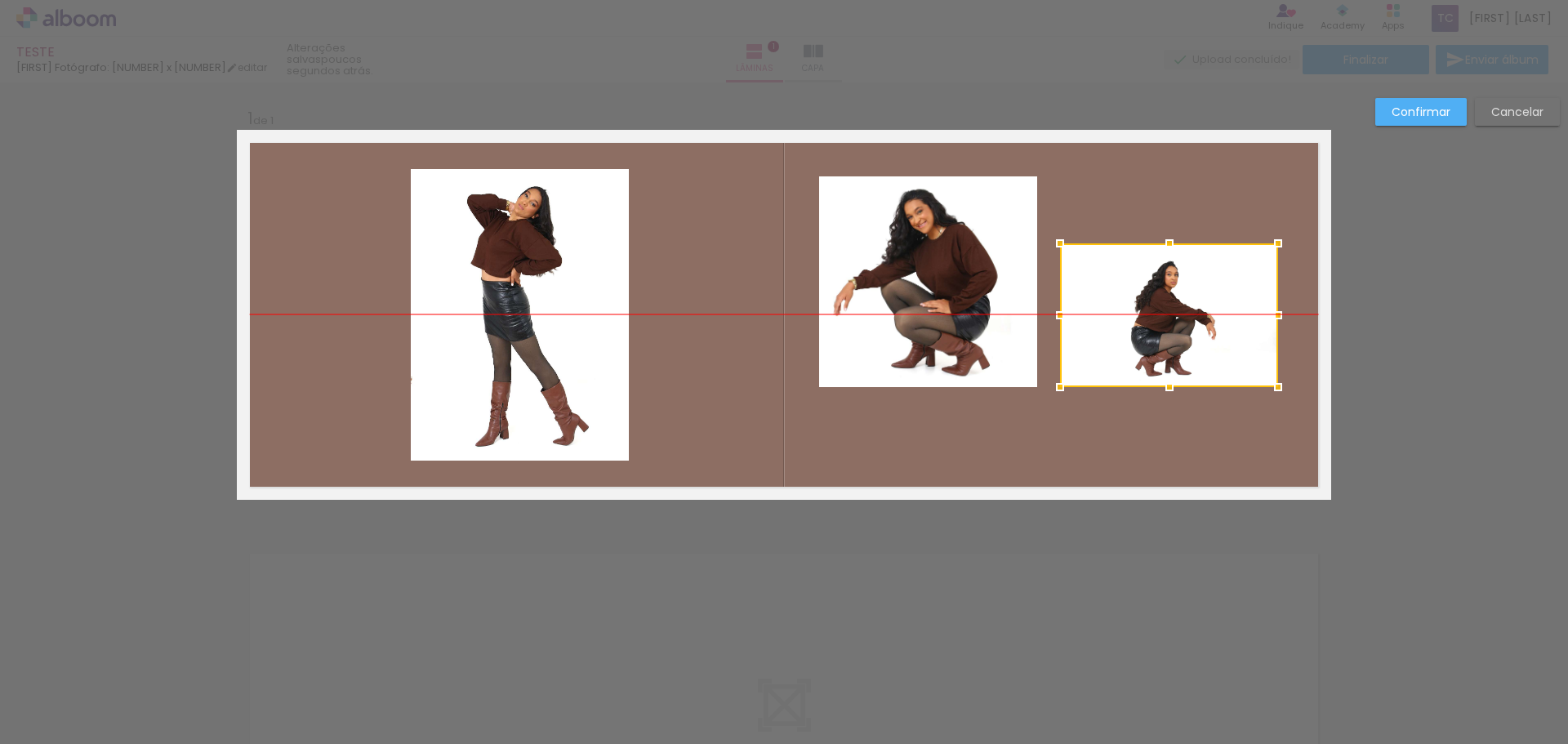 drag, startPoint x: 1120, startPoint y: 285, endPoint x: 1210, endPoint y: 346, distance: 108.72442 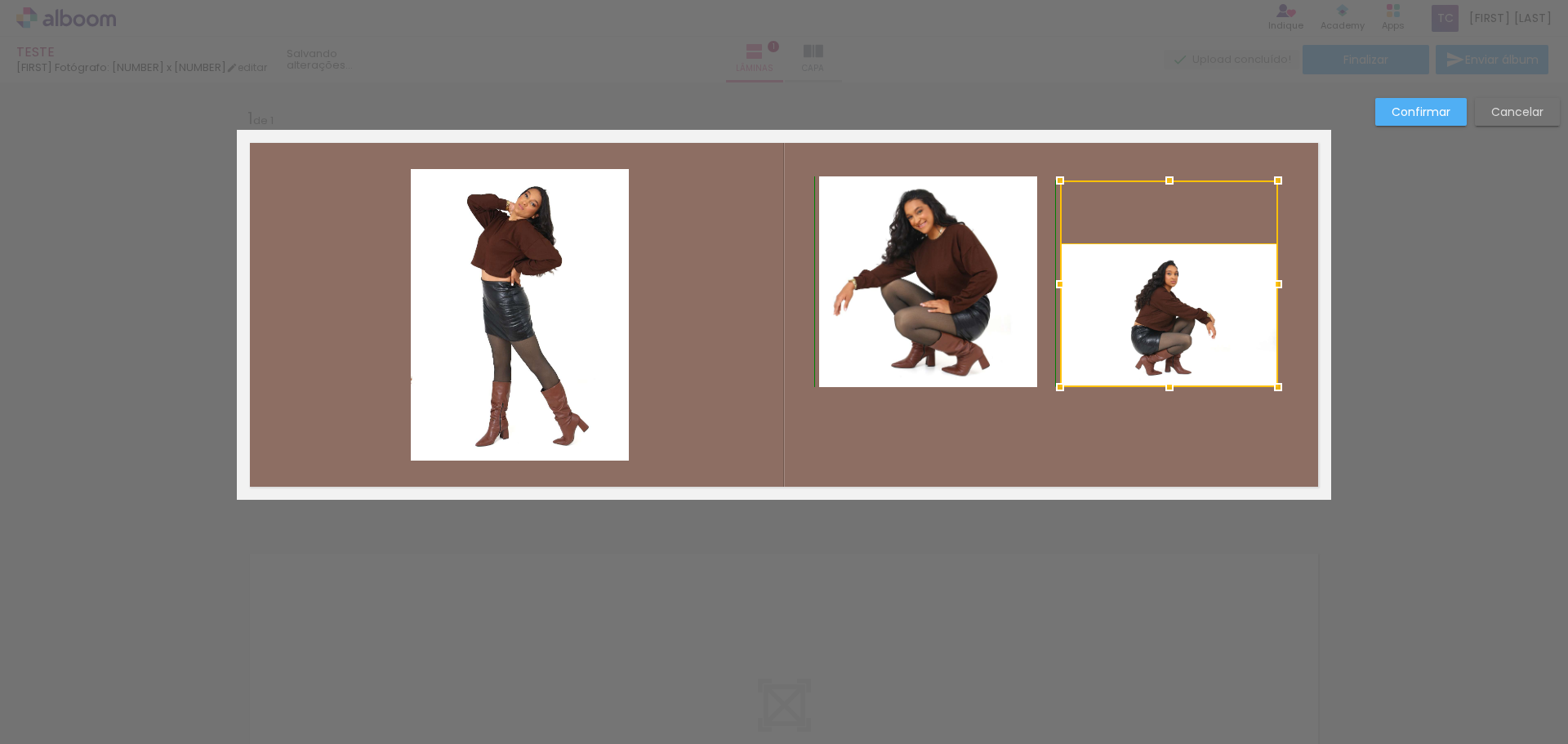 drag, startPoint x: 1166, startPoint y: 241, endPoint x: 1165, endPoint y: 171, distance: 70.00714 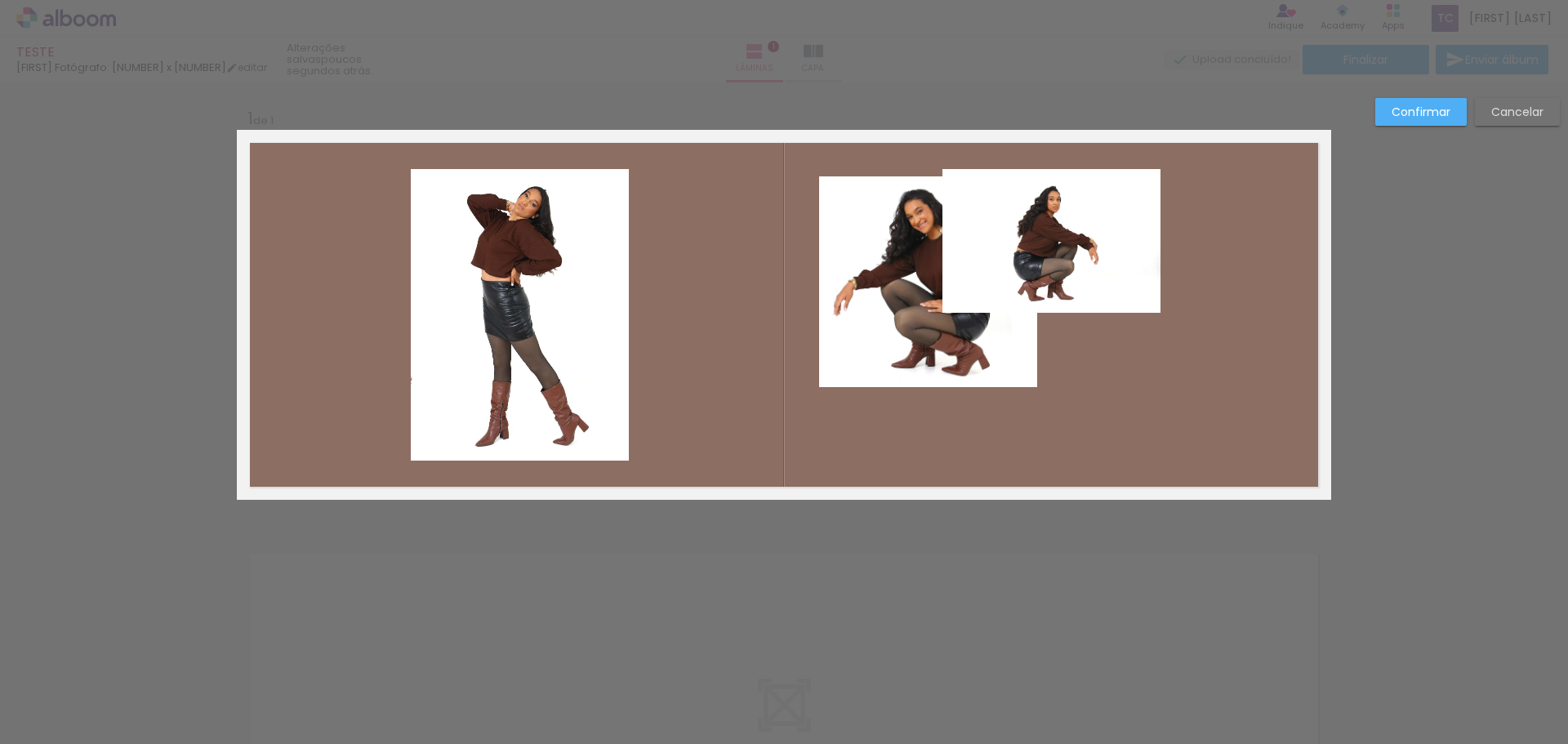 click 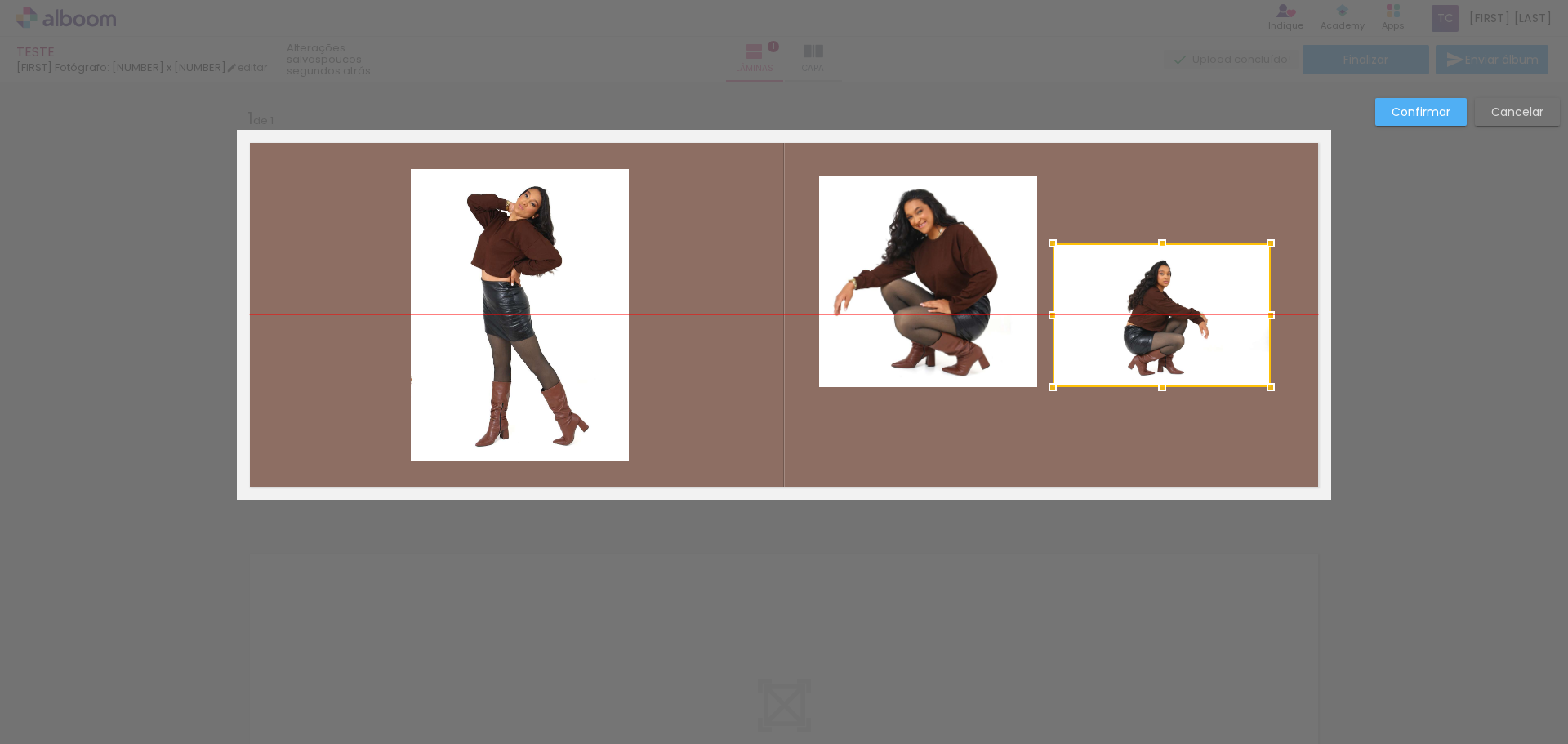 drag, startPoint x: 1077, startPoint y: 253, endPoint x: 1182, endPoint y: 299, distance: 114.6342 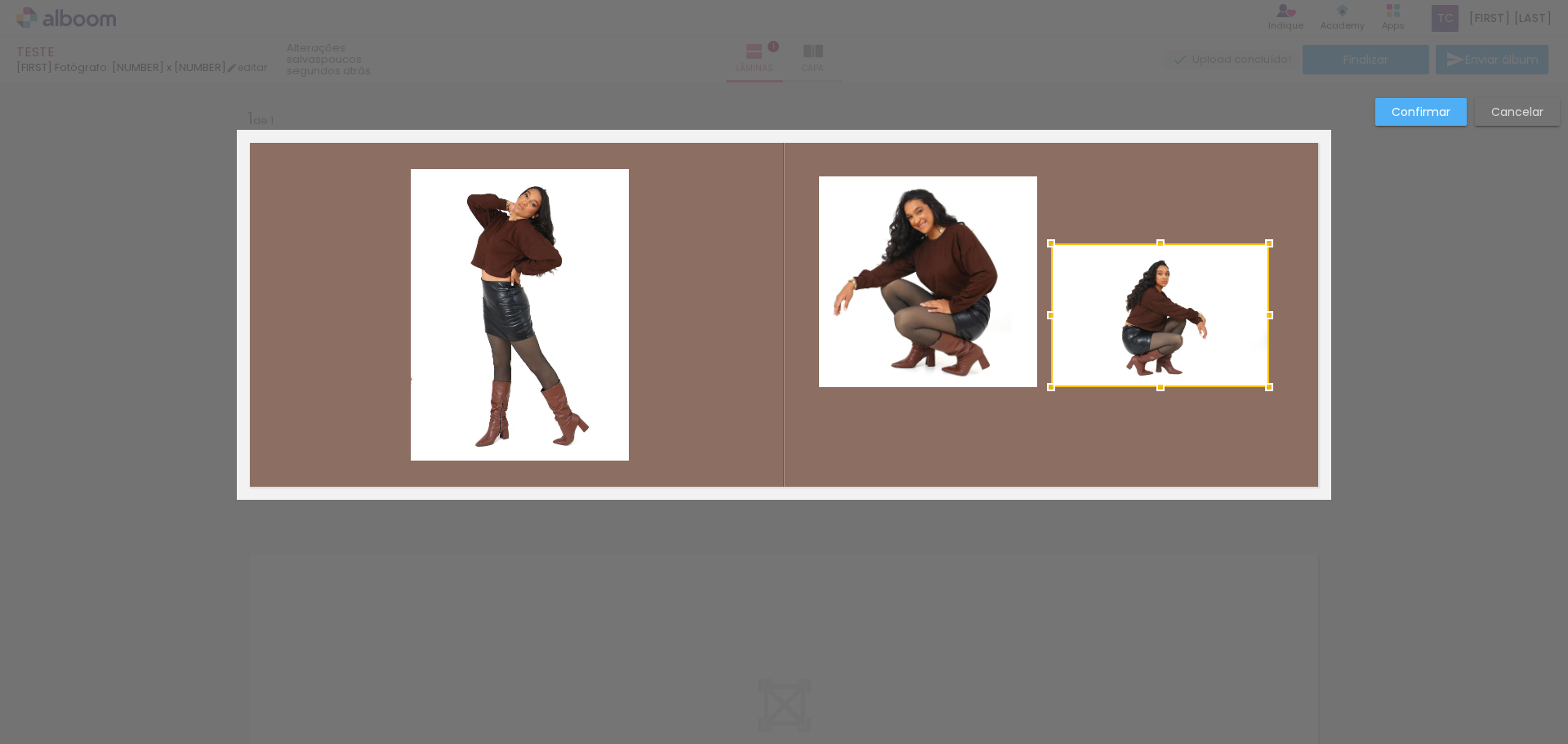 click at bounding box center [1160, 243] 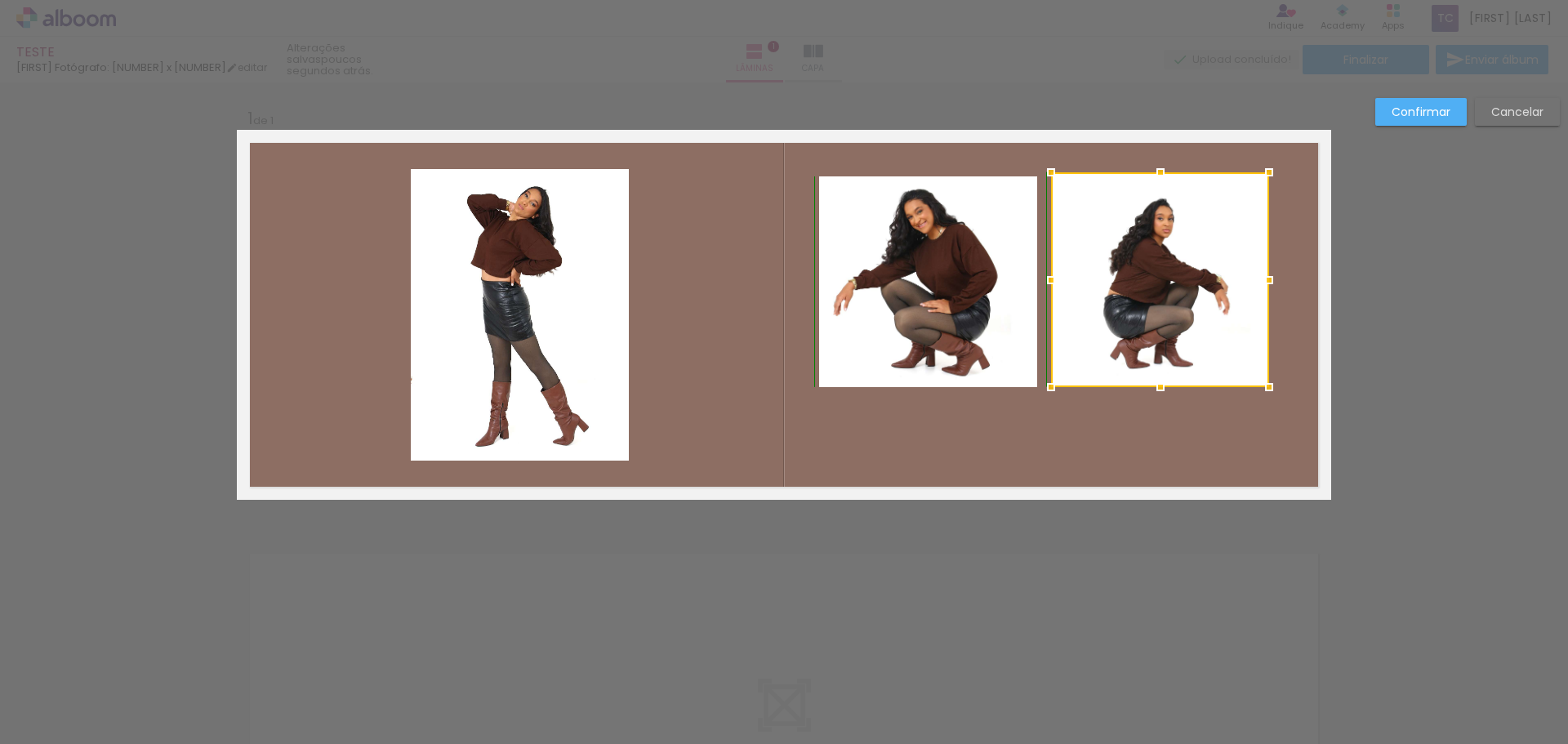 drag, startPoint x: 1156, startPoint y: 242, endPoint x: 1155, endPoint y: 180, distance: 62.008064 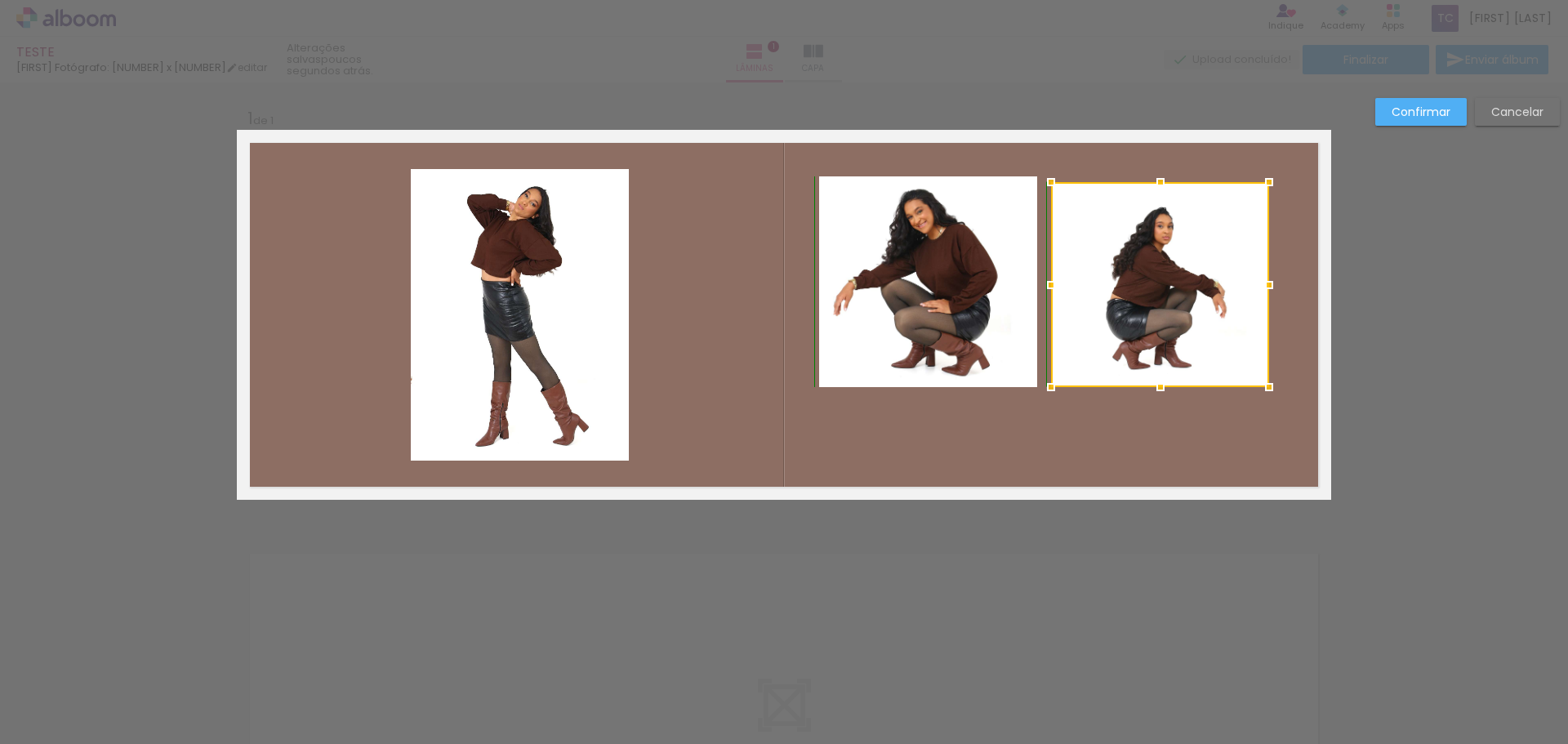 drag, startPoint x: 1158, startPoint y: 170, endPoint x: 1167, endPoint y: 168, distance: 9.21954 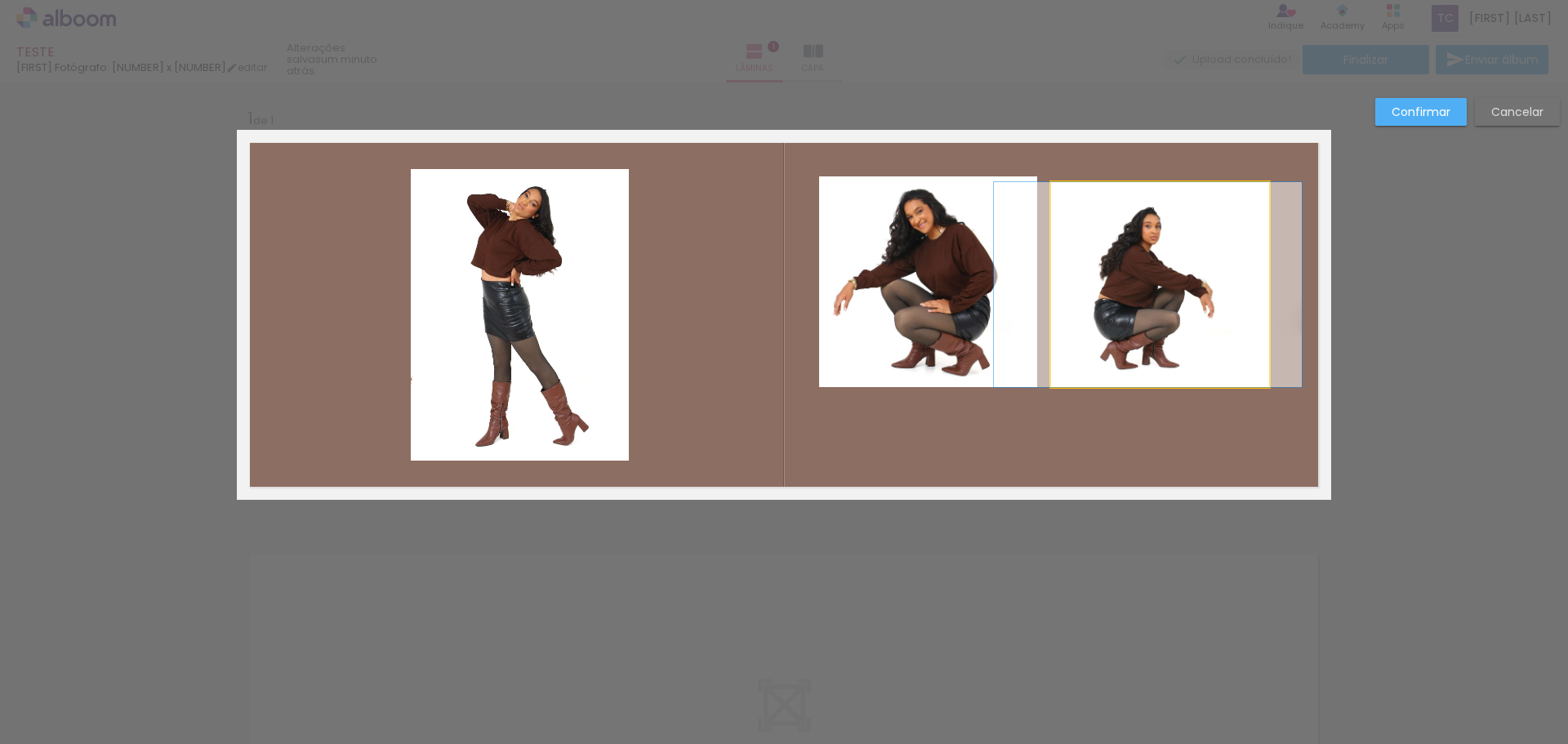 drag, startPoint x: 1167, startPoint y: 300, endPoint x: 1152, endPoint y: 300, distance: 15 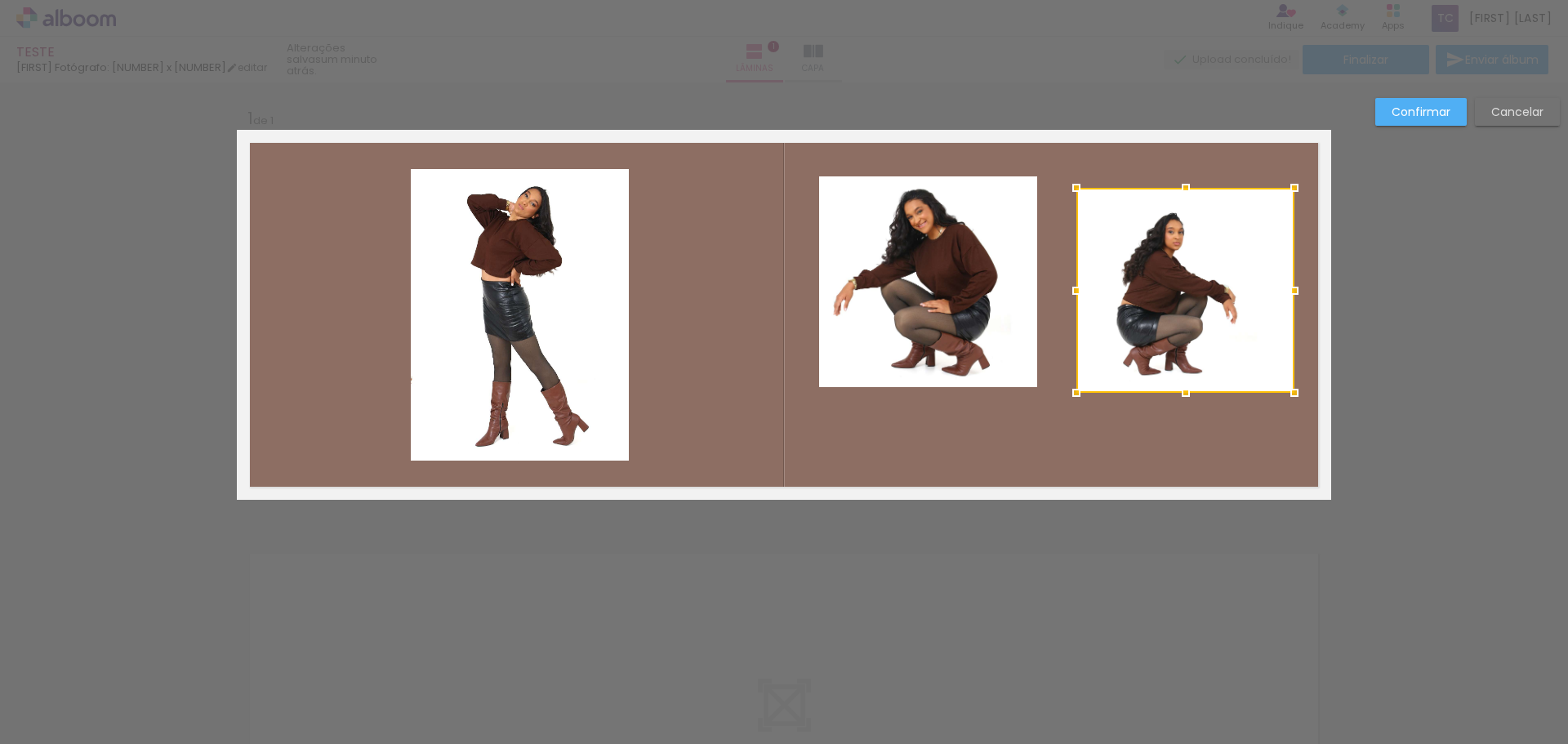 drag, startPoint x: 1134, startPoint y: 308, endPoint x: 1160, endPoint y: 314, distance: 26.683328 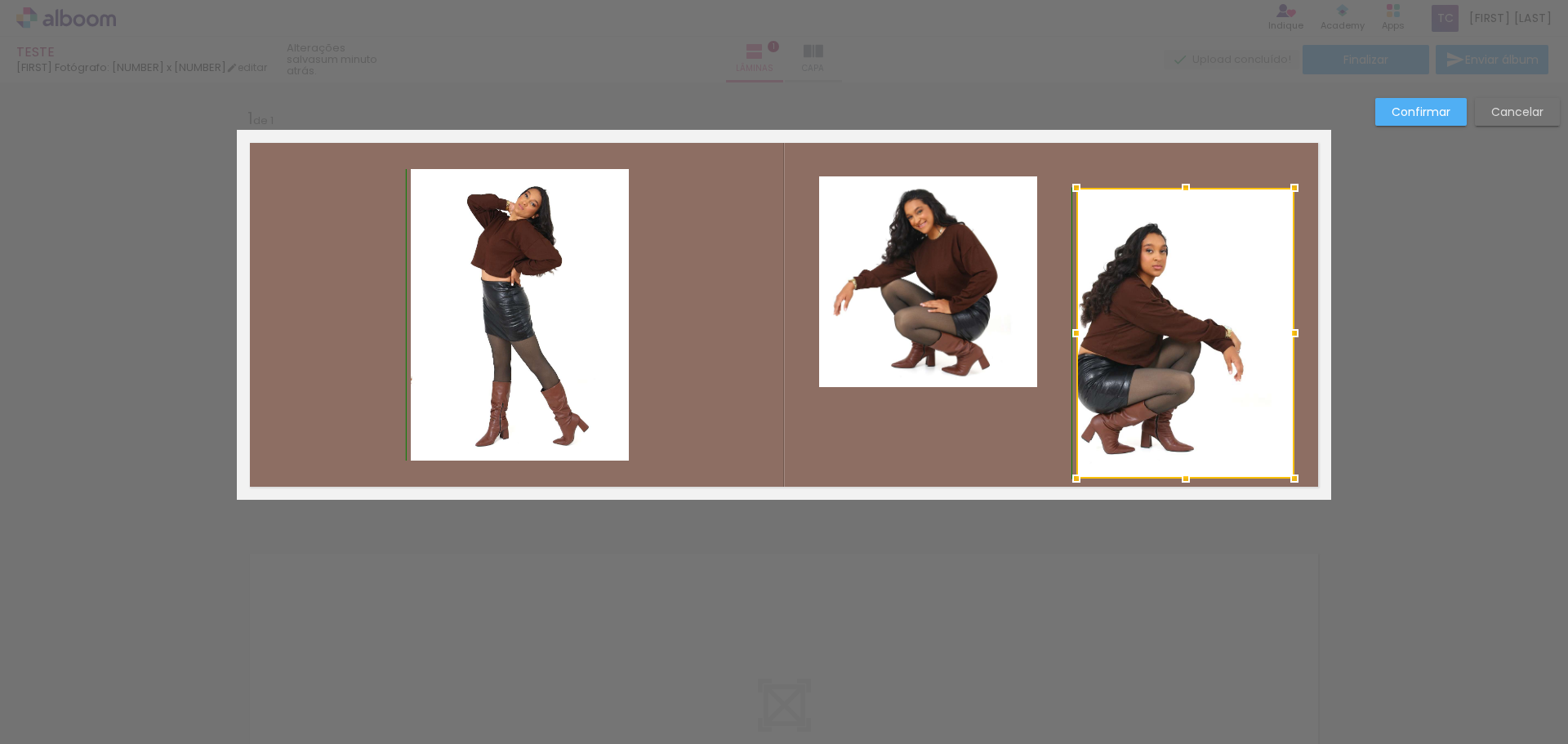 drag, startPoint x: 1178, startPoint y: 391, endPoint x: 1200, endPoint y: 471, distance: 82.96987 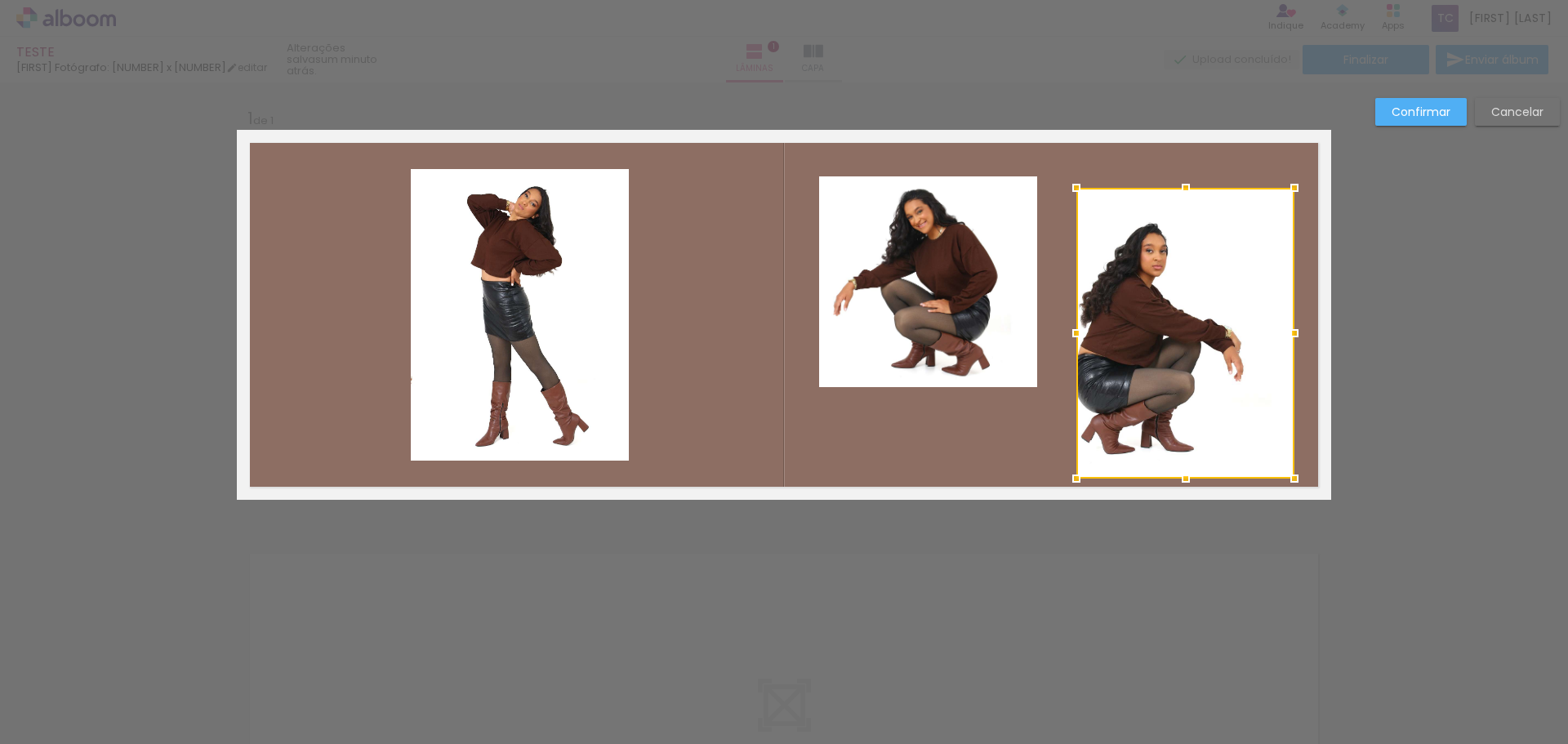 click at bounding box center (1185, 333) 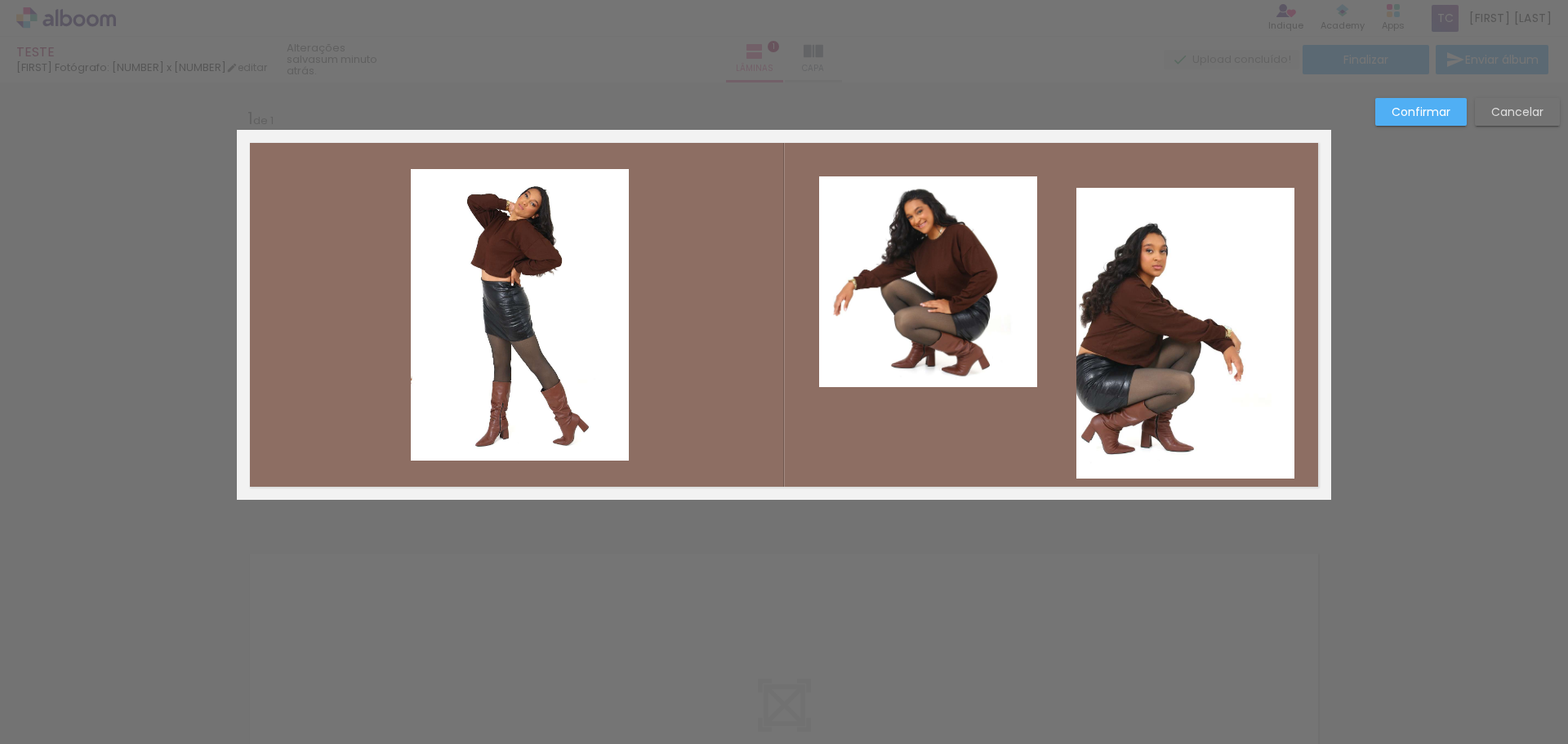 click 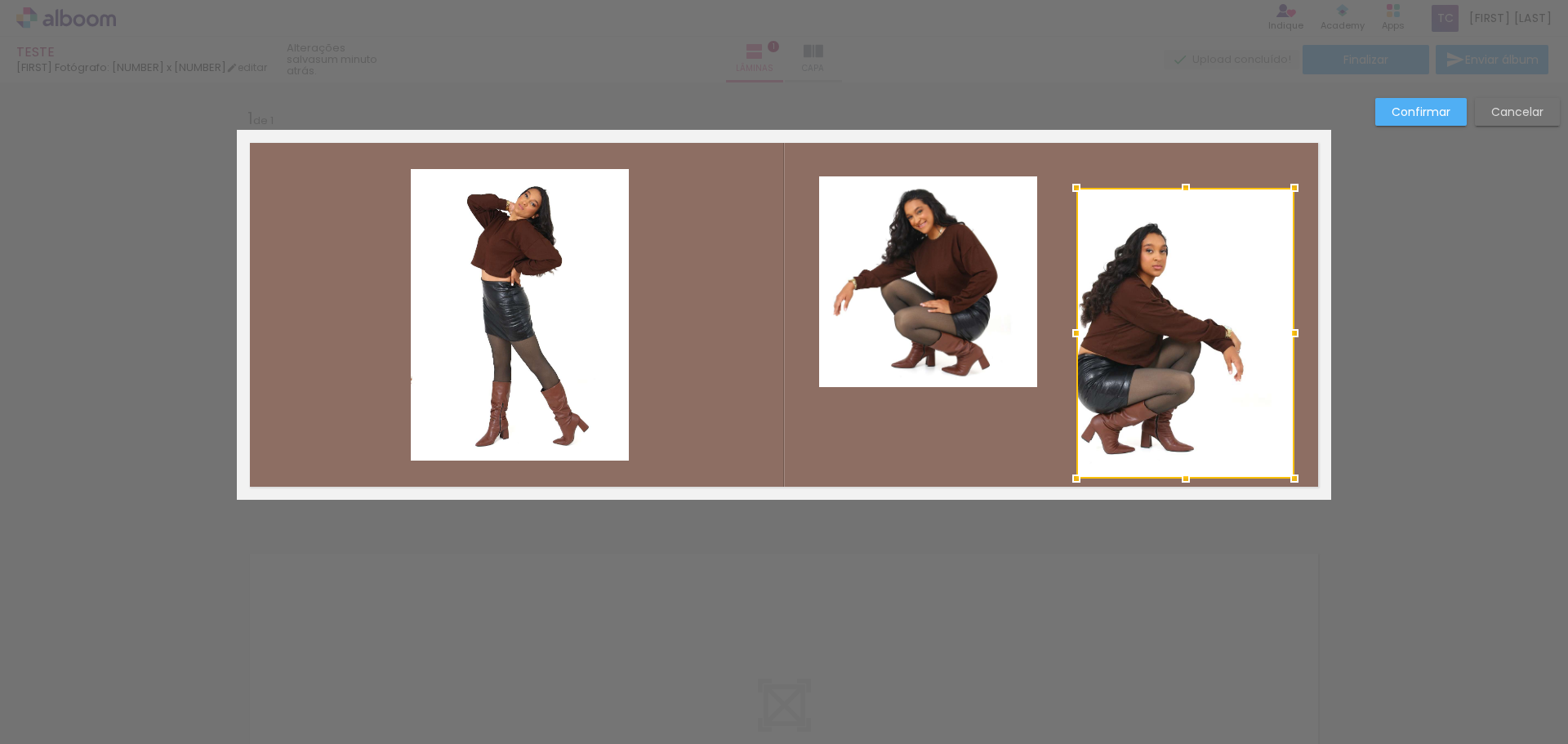 click at bounding box center (784, 314) 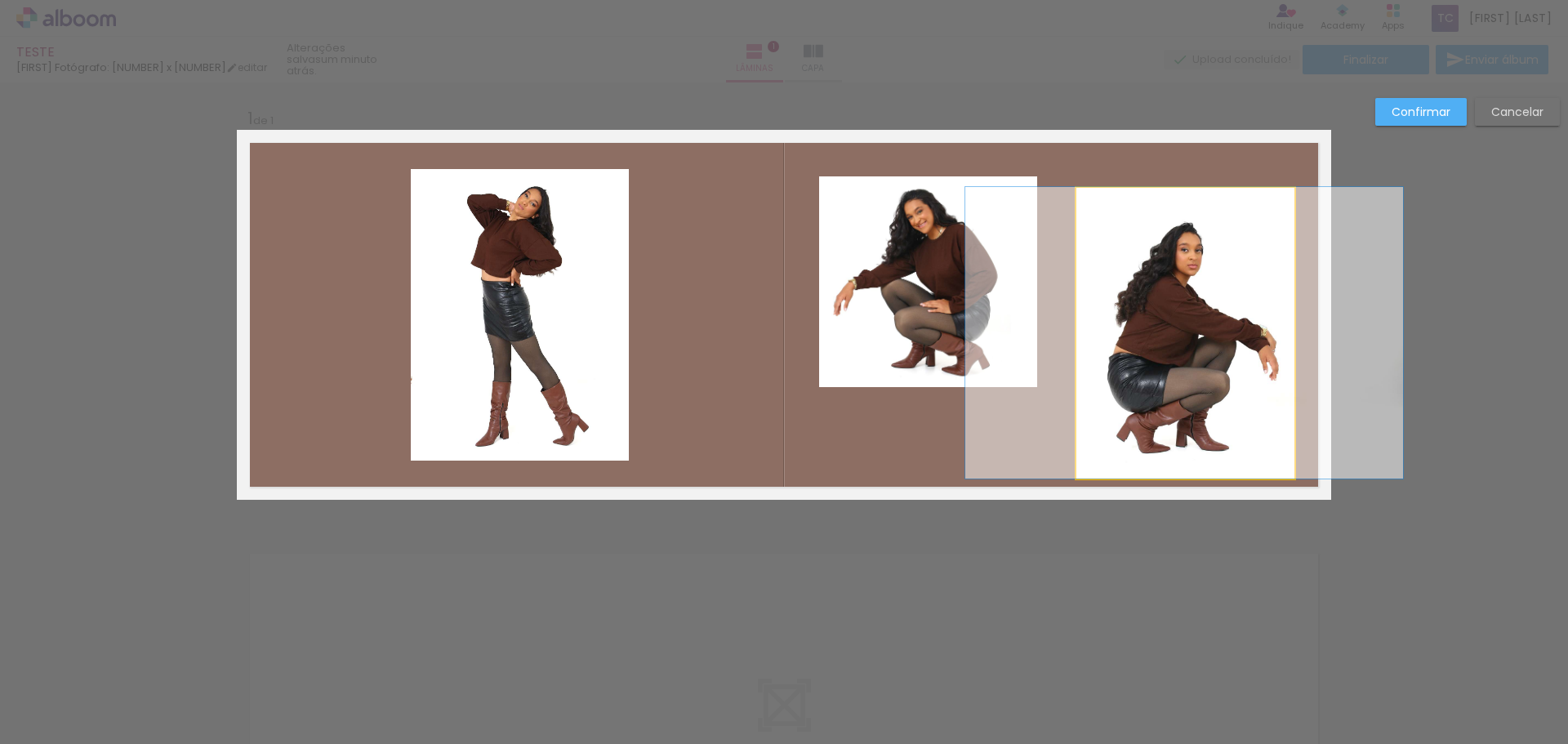 drag, startPoint x: 1103, startPoint y: 368, endPoint x: 1138, endPoint y: 339, distance: 45.4533 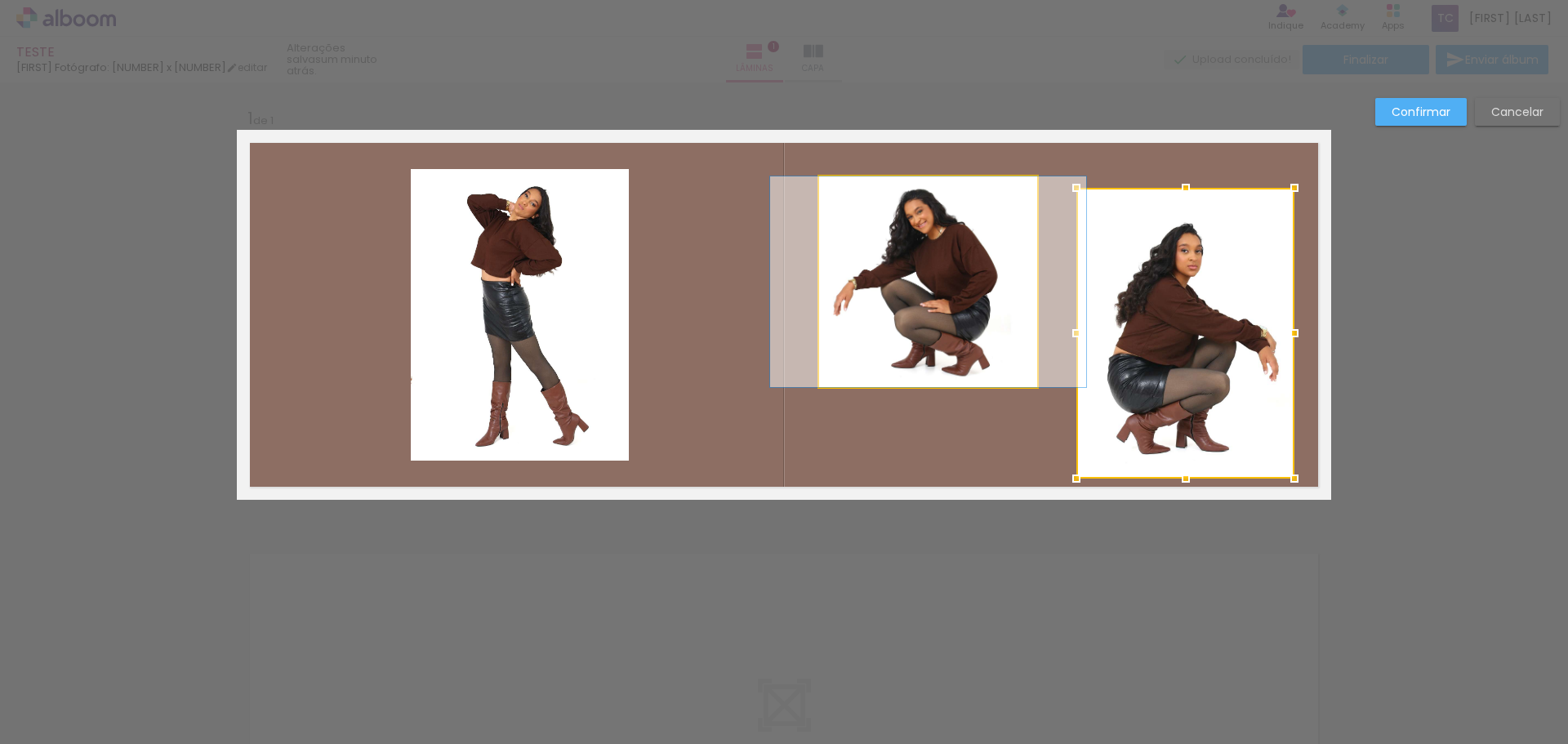 drag, startPoint x: 913, startPoint y: 332, endPoint x: 936, endPoint y: 422, distance: 92.892411 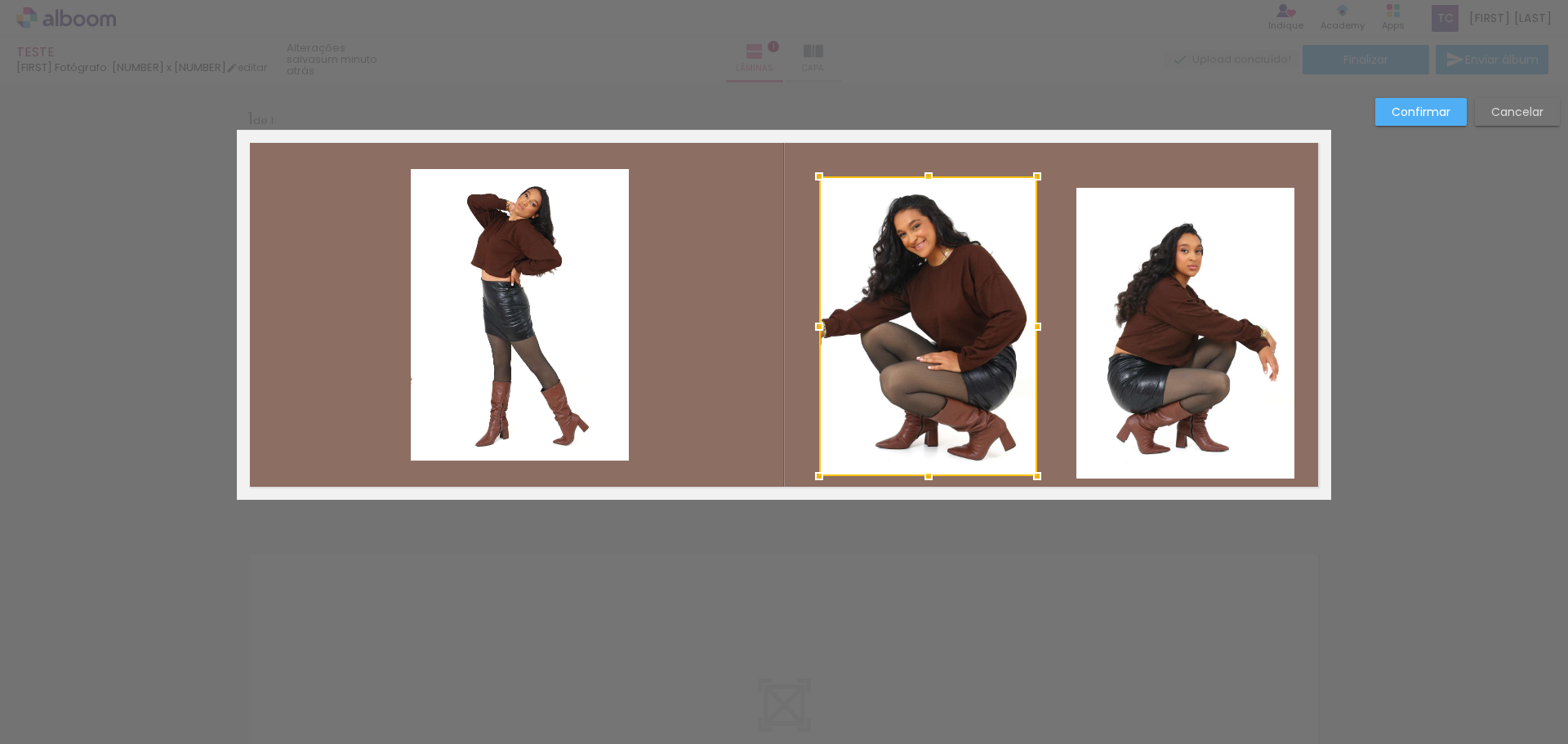 drag, startPoint x: 926, startPoint y: 390, endPoint x: 927, endPoint y: 485, distance: 95.00526 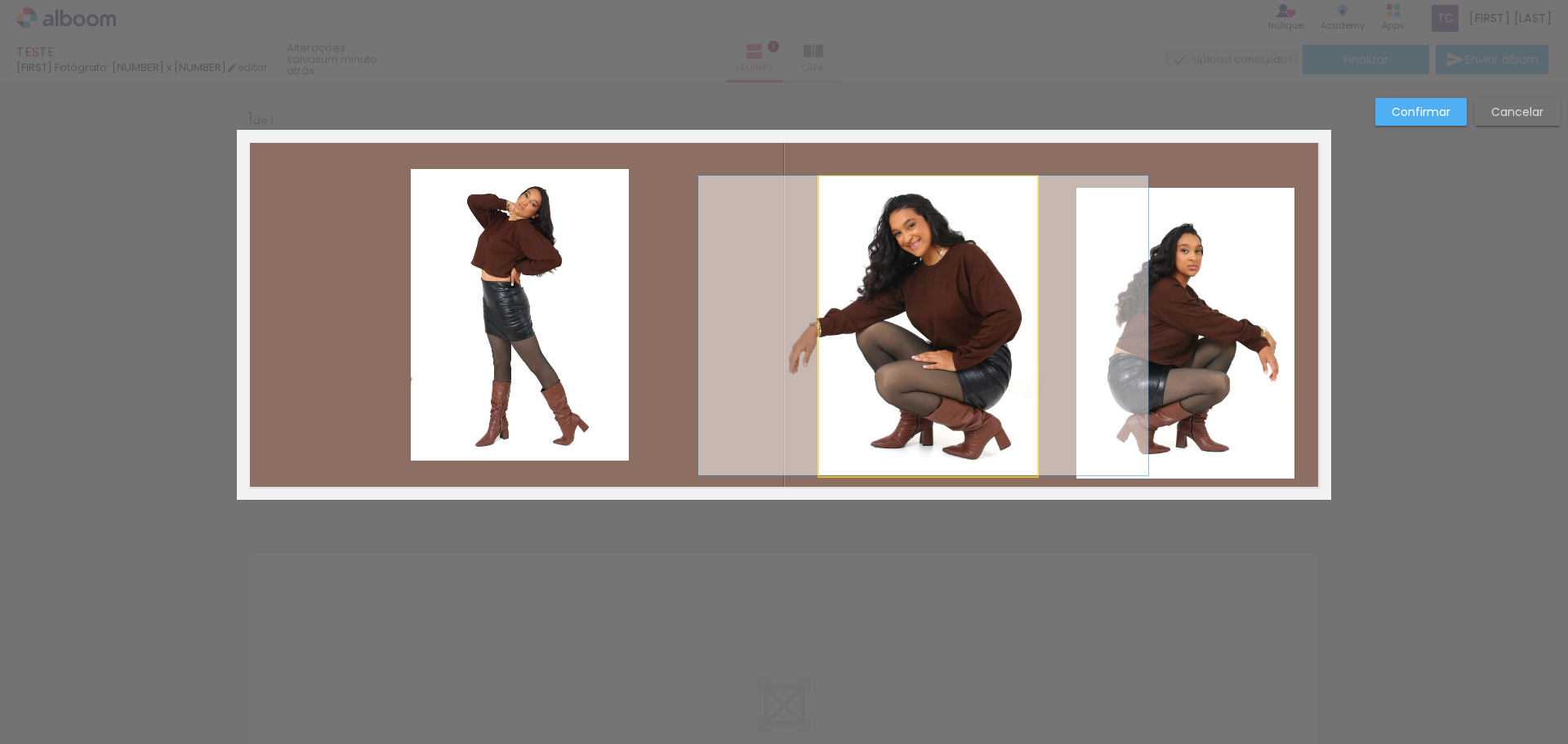 drag, startPoint x: 946, startPoint y: 395, endPoint x: 941, endPoint y: 346, distance: 49.254441 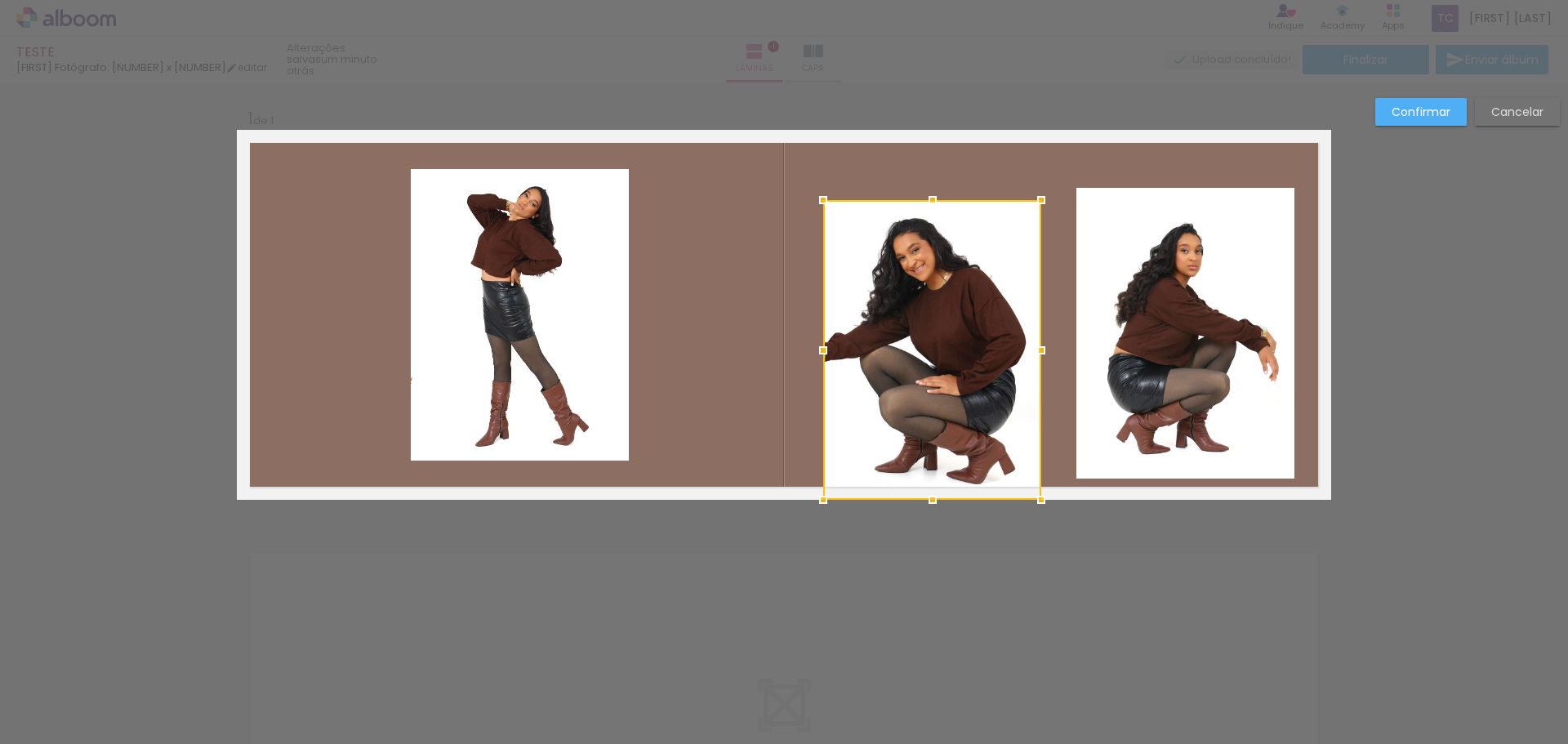 drag, startPoint x: 958, startPoint y: 342, endPoint x: 962, endPoint y: 369, distance: 27.29469 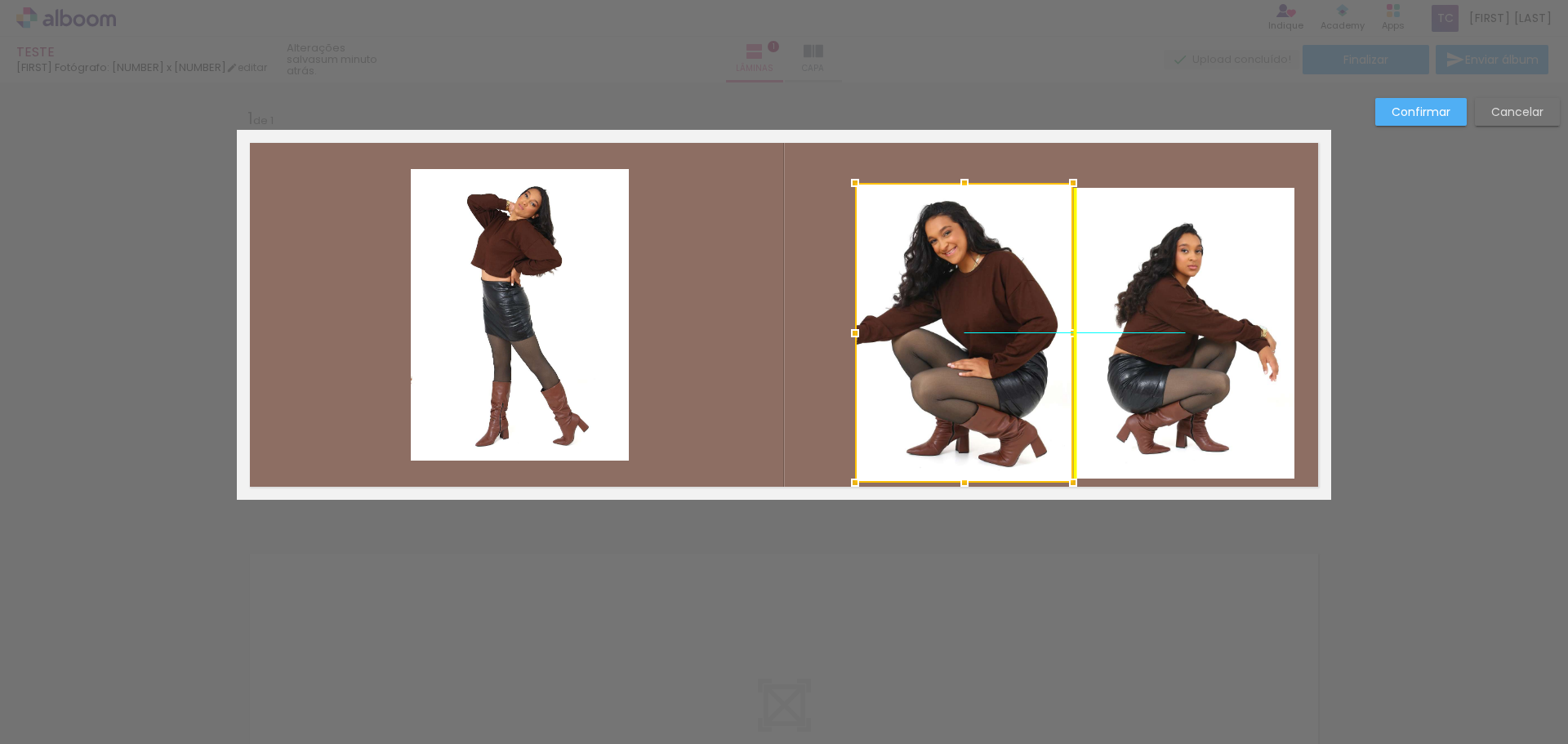 drag, startPoint x: 963, startPoint y: 286, endPoint x: 991, endPoint y: 272, distance: 31.304952 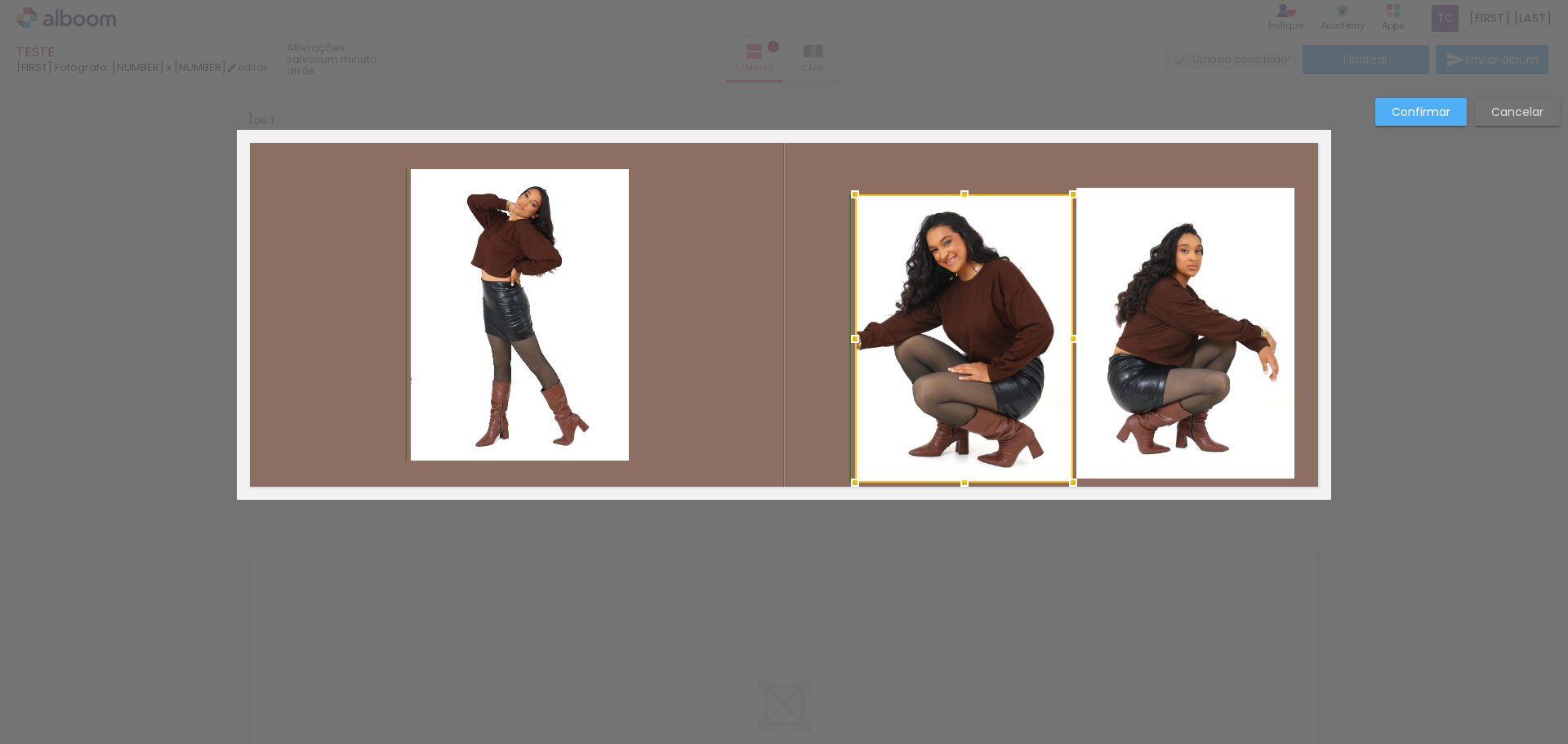 click at bounding box center [964, 194] 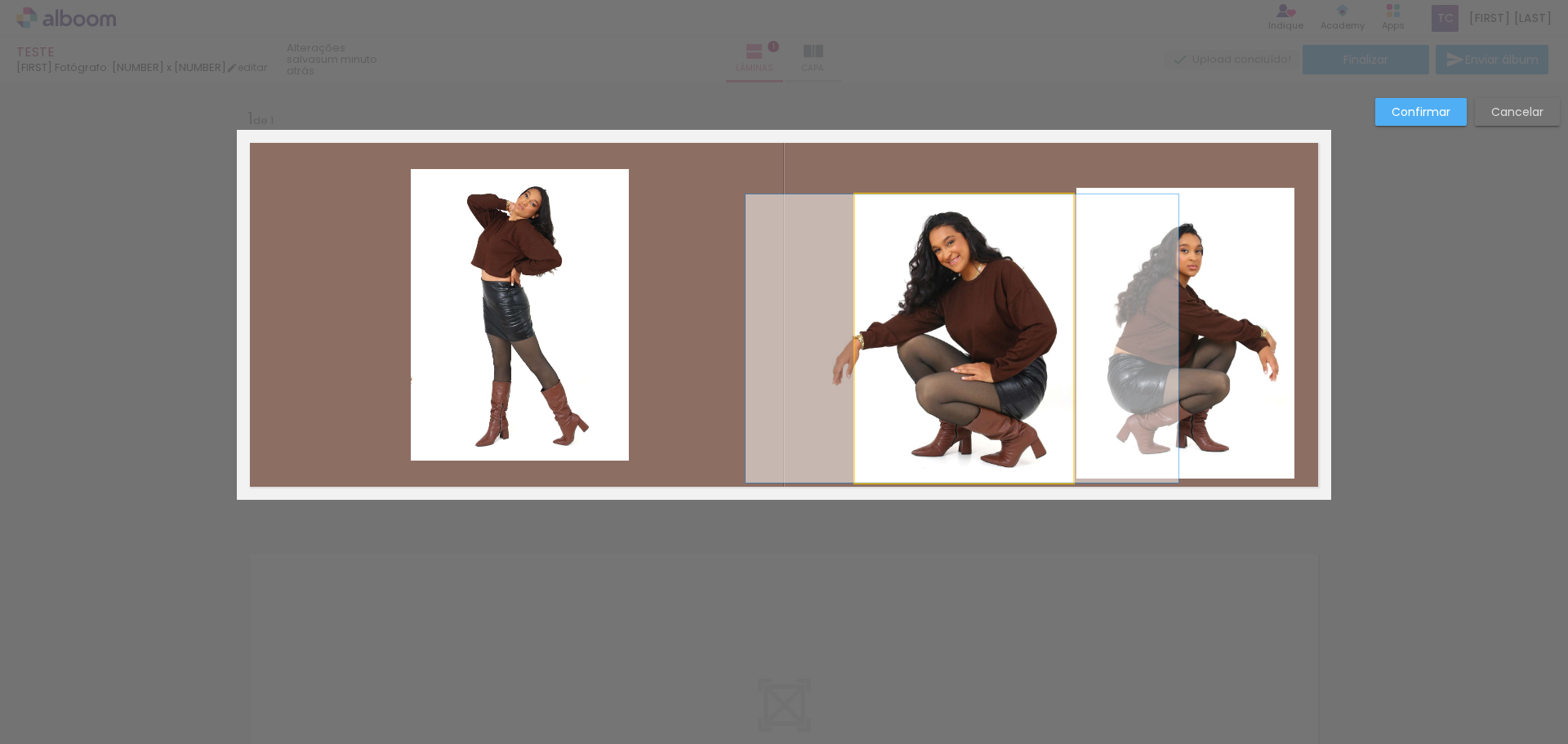 drag, startPoint x: 1001, startPoint y: 319, endPoint x: 1004, endPoint y: 278, distance: 41.10961 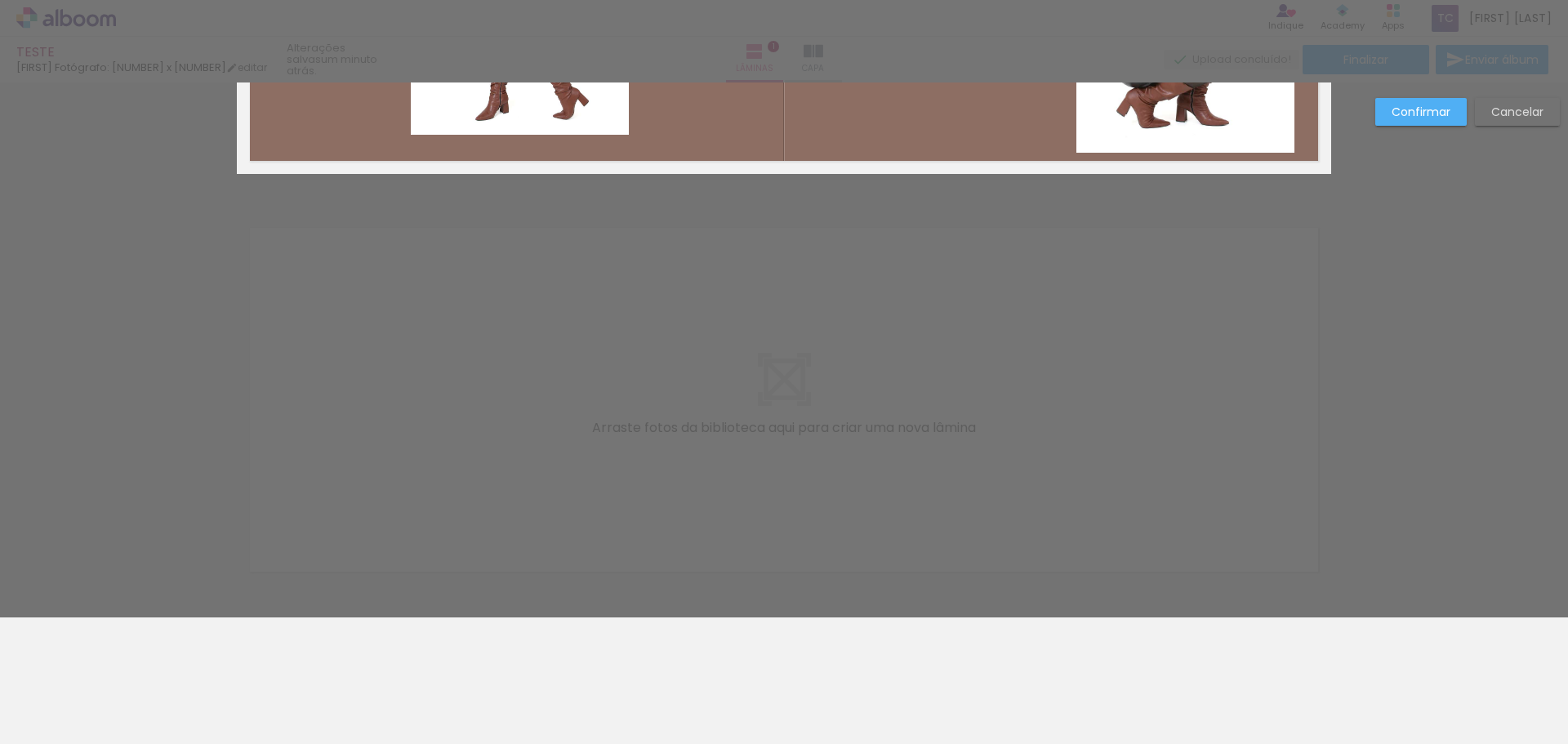 drag, startPoint x: 996, startPoint y: 331, endPoint x: 1013, endPoint y: 316, distance: 22.671568 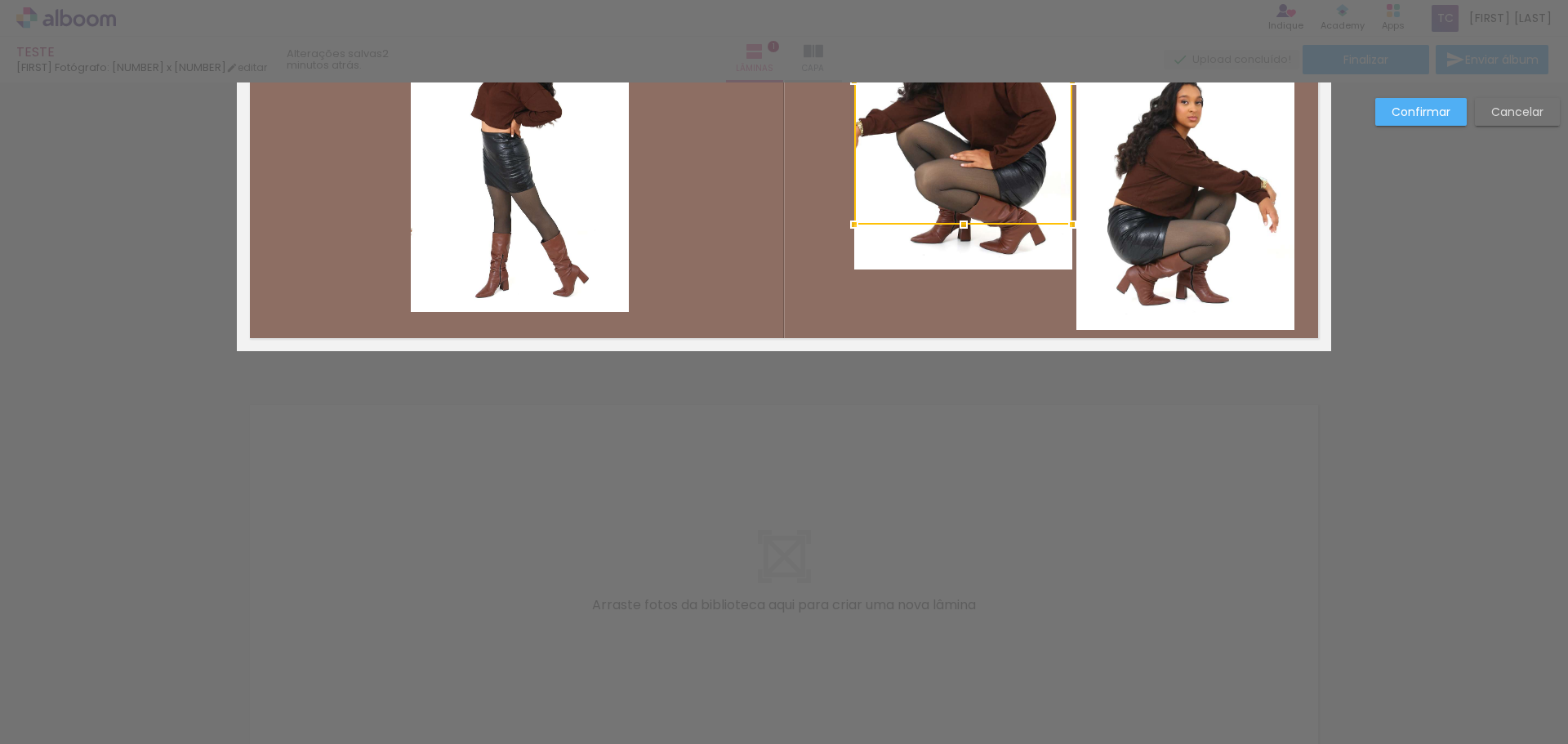 scroll, scrollTop: 0, scrollLeft: 0, axis: both 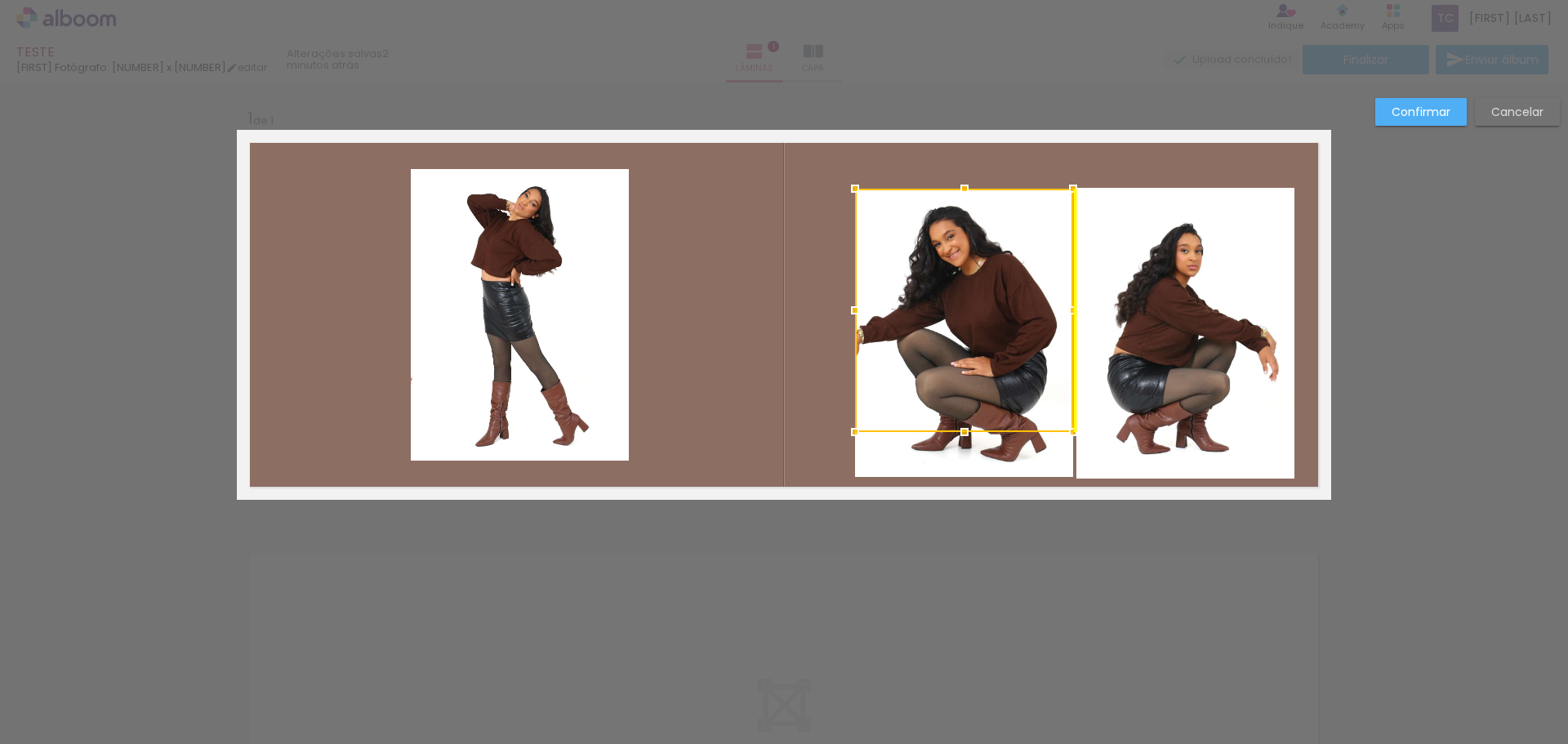 drag, startPoint x: 1026, startPoint y: 280, endPoint x: 1035, endPoint y: 317, distance: 38.07887 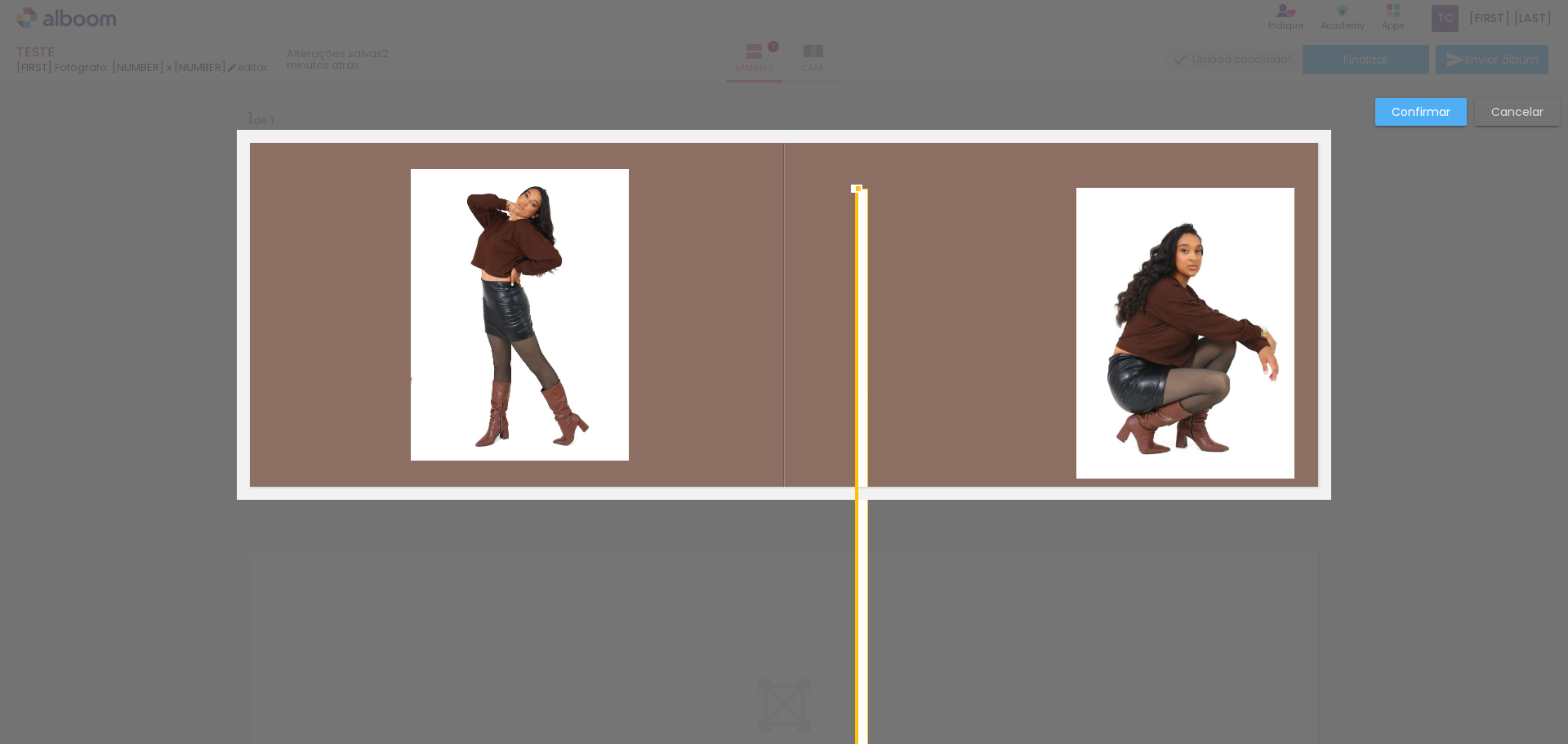 drag, startPoint x: 1067, startPoint y: 434, endPoint x: 1133, endPoint y: 539, distance: 124.02016 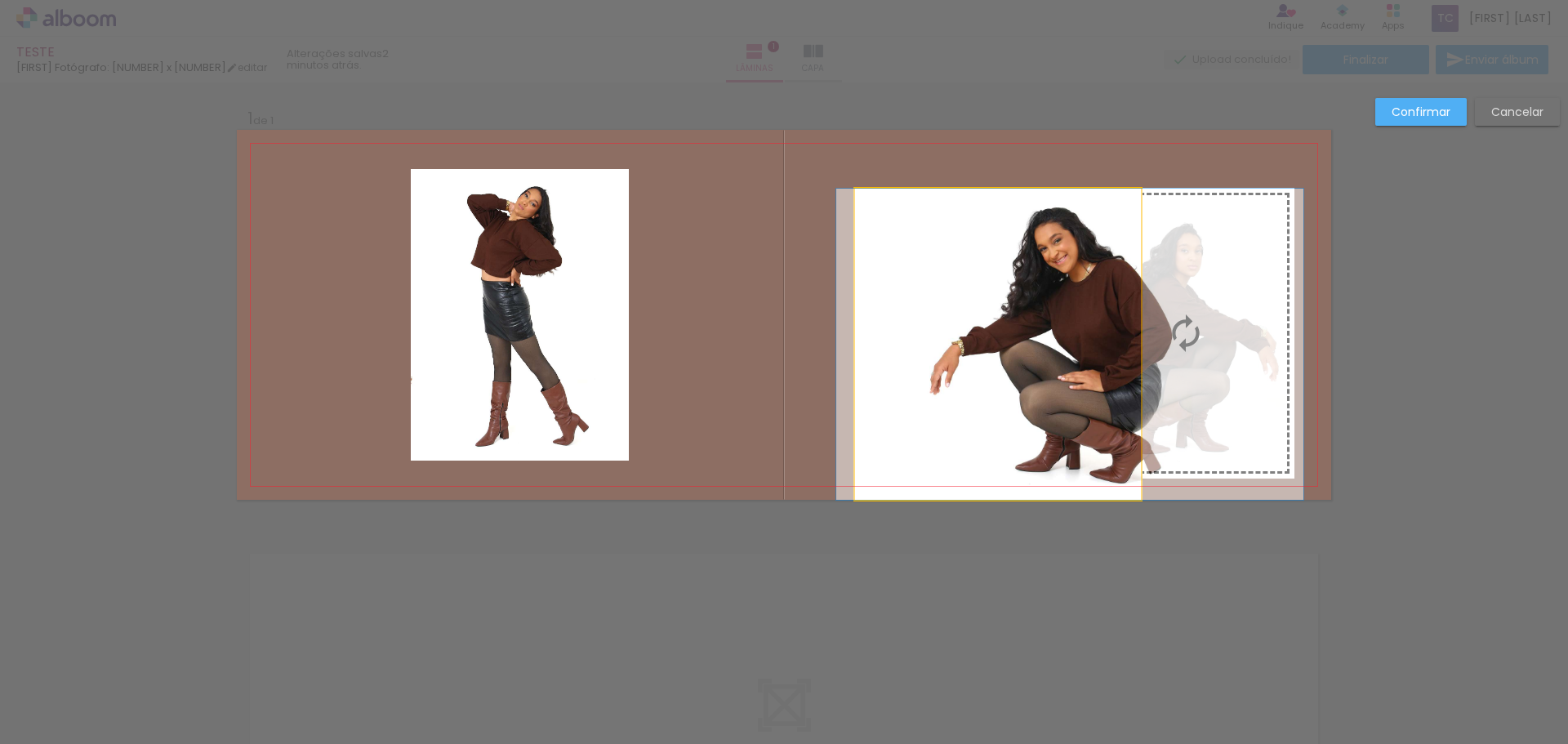 drag, startPoint x: 1033, startPoint y: 380, endPoint x: 1111, endPoint y: 372, distance: 78.409183 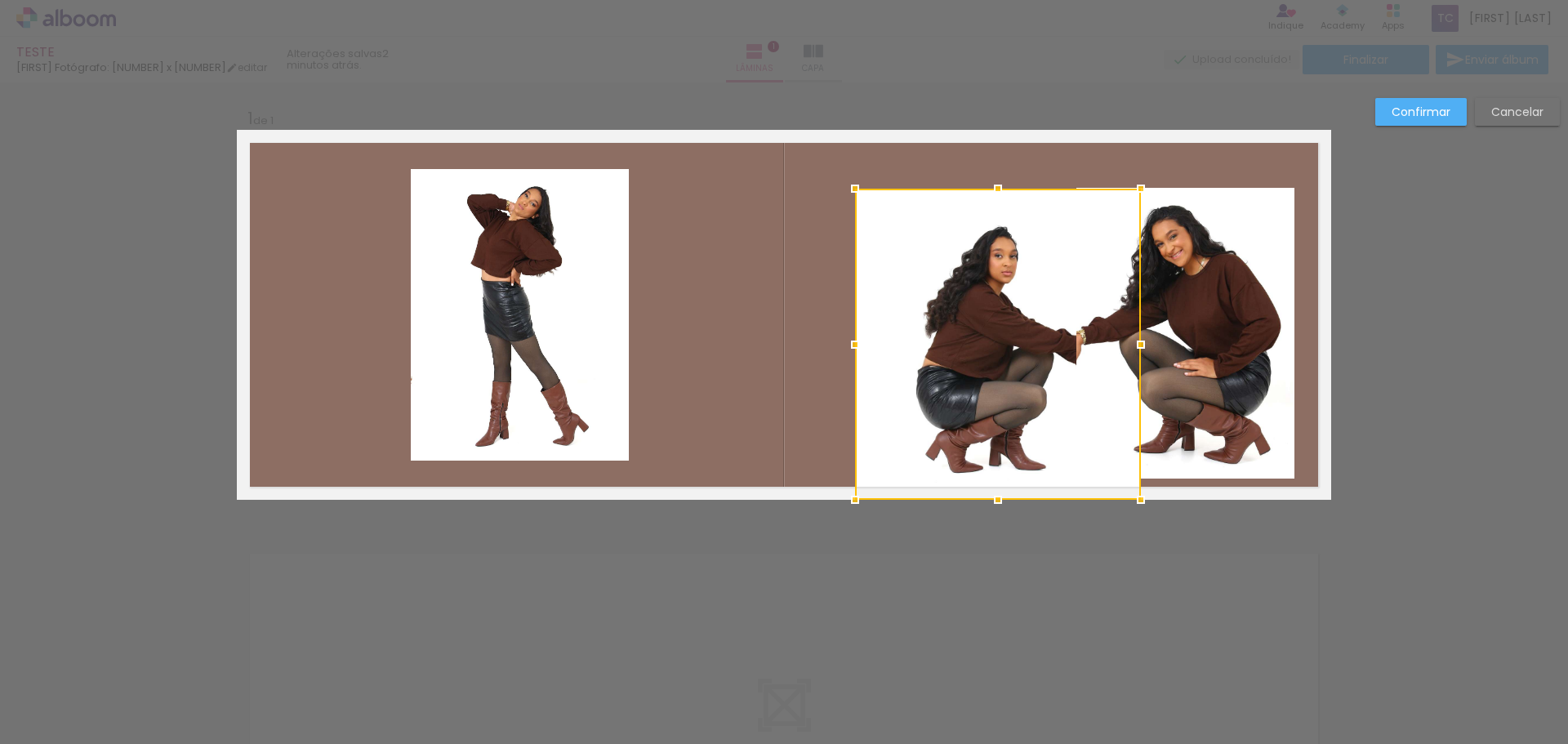 click at bounding box center (998, 344) 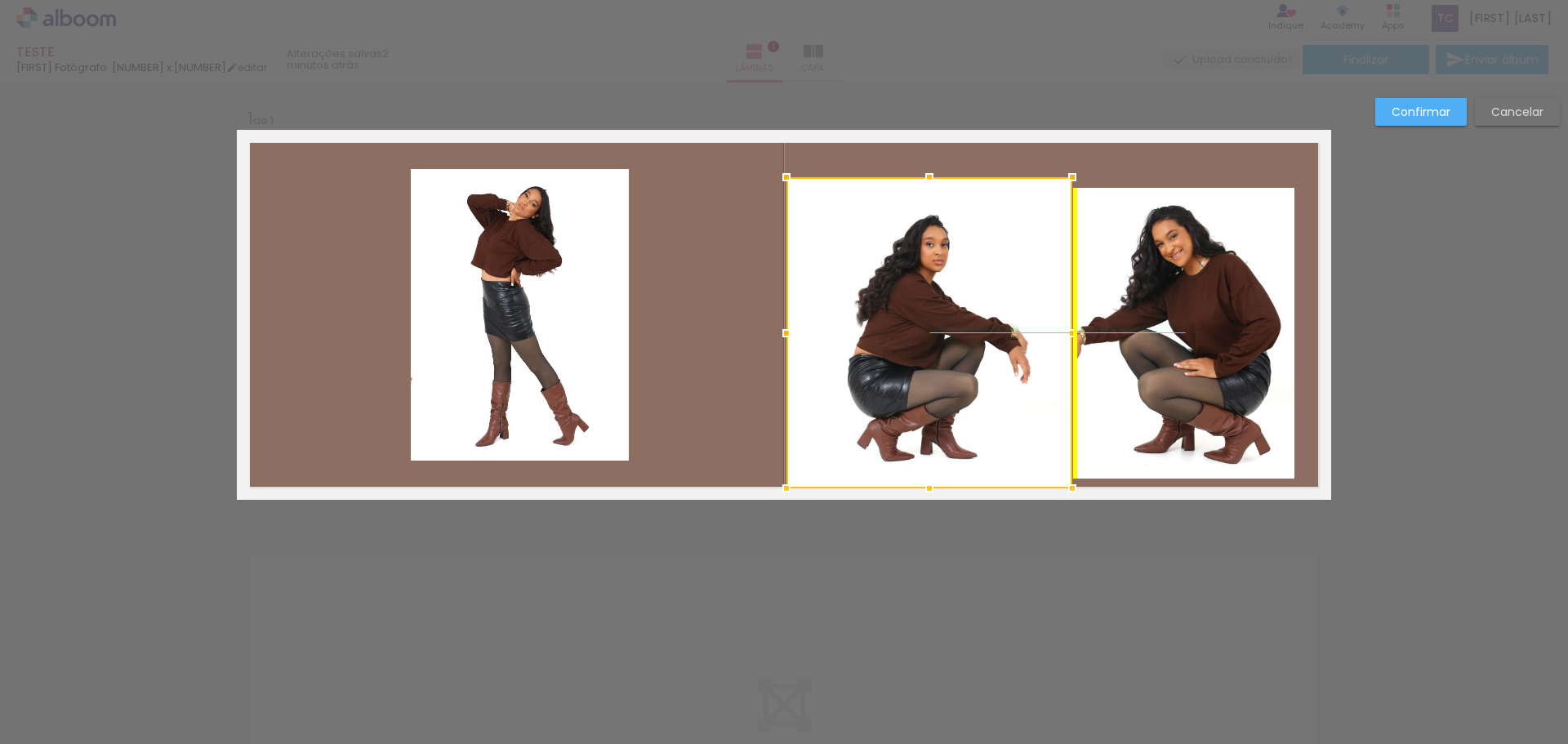 drag, startPoint x: 992, startPoint y: 336, endPoint x: 951, endPoint y: 347, distance: 42.449971 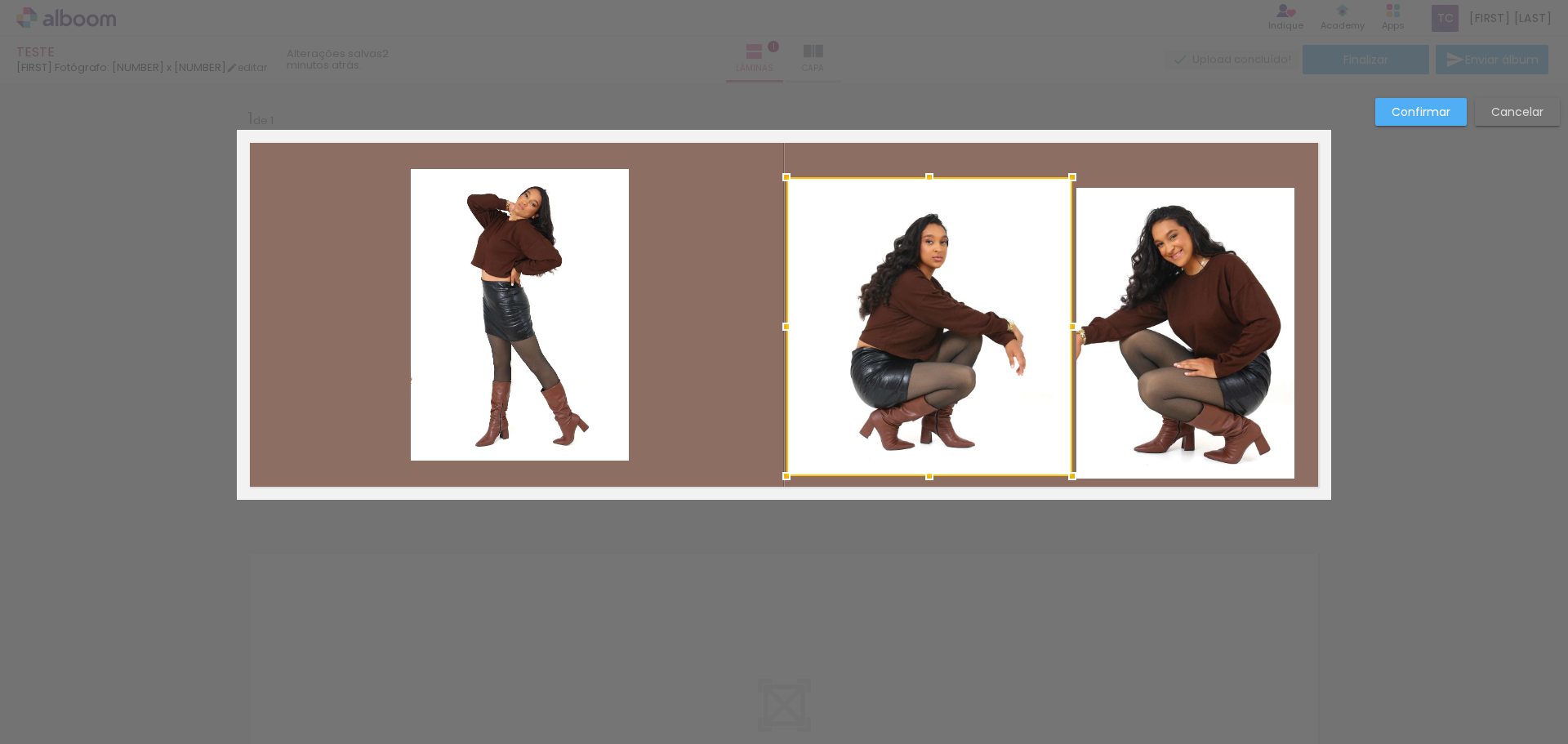 drag, startPoint x: 924, startPoint y: 485, endPoint x: 930, endPoint y: 451, distance: 34.525353 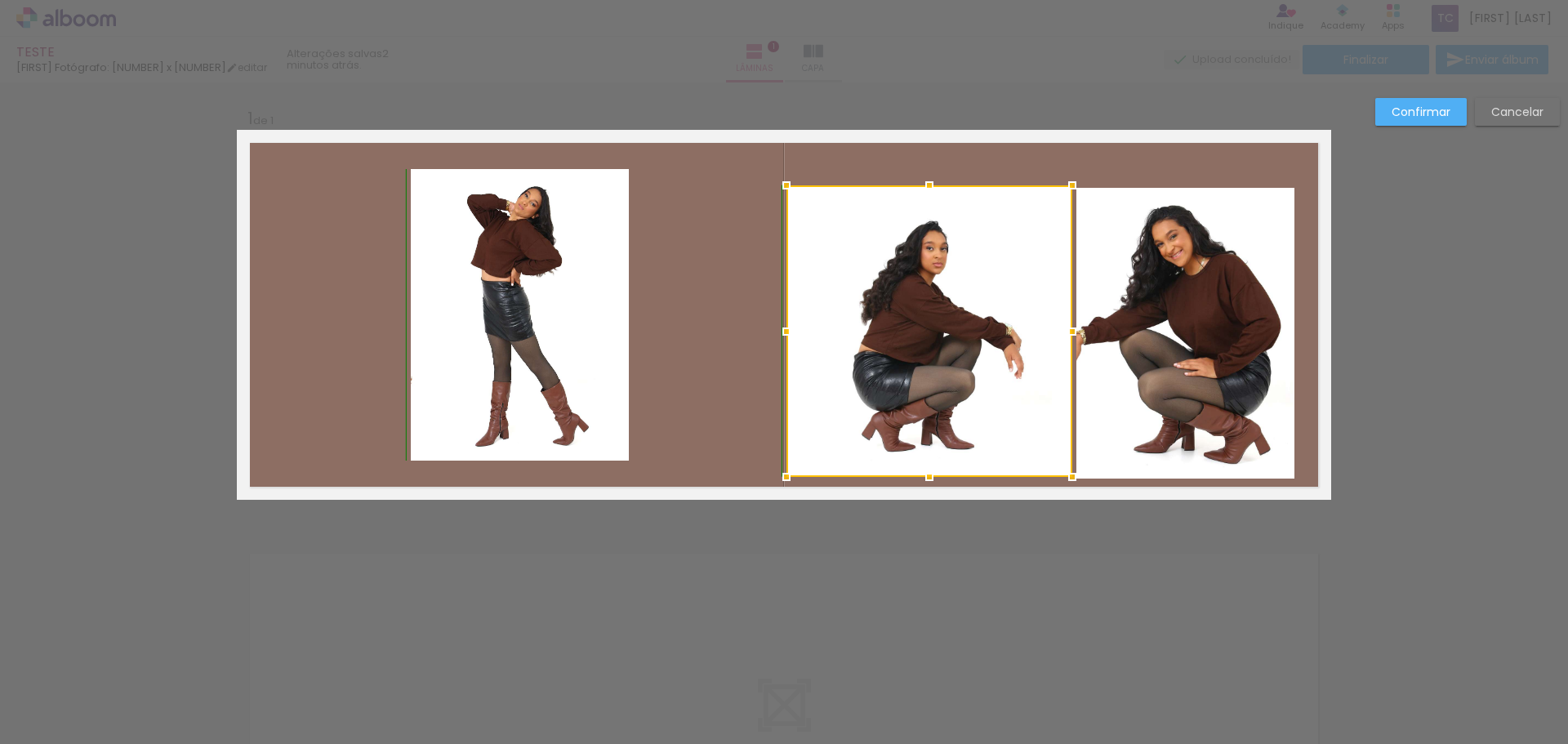 drag, startPoint x: 925, startPoint y: 185, endPoint x: 929, endPoint y: 192, distance: 8.06226 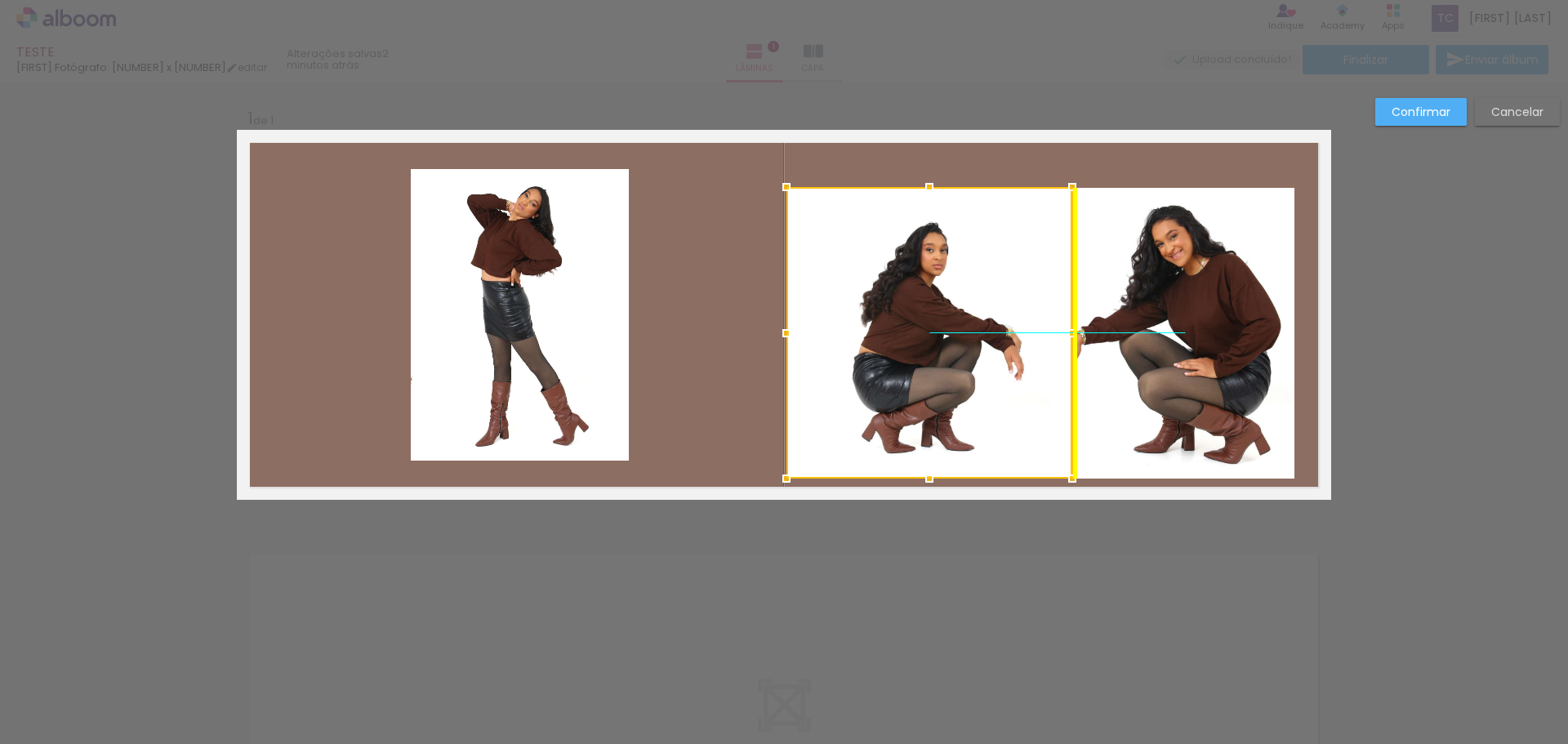 click at bounding box center (929, 332) 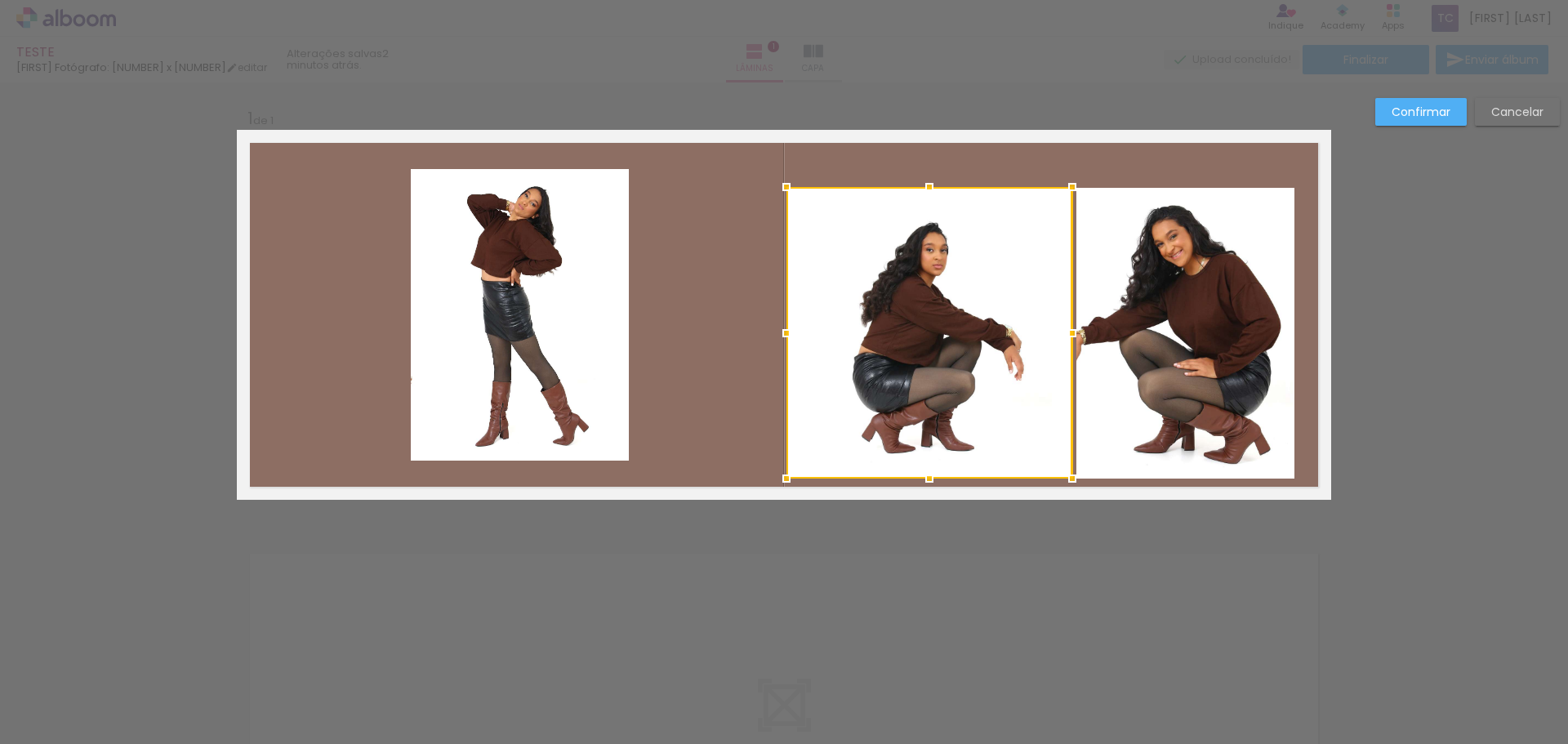 click 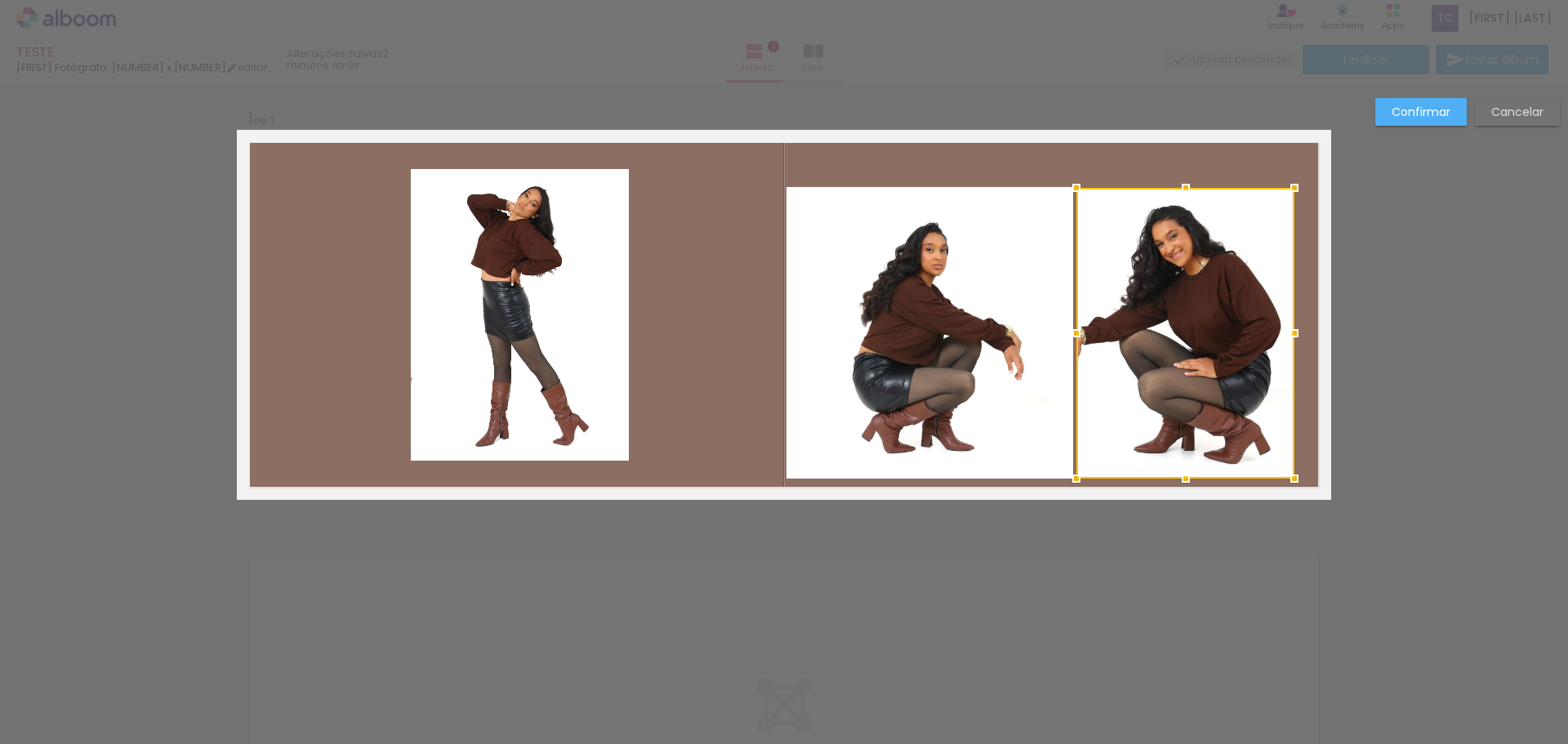 click at bounding box center (784, 314) 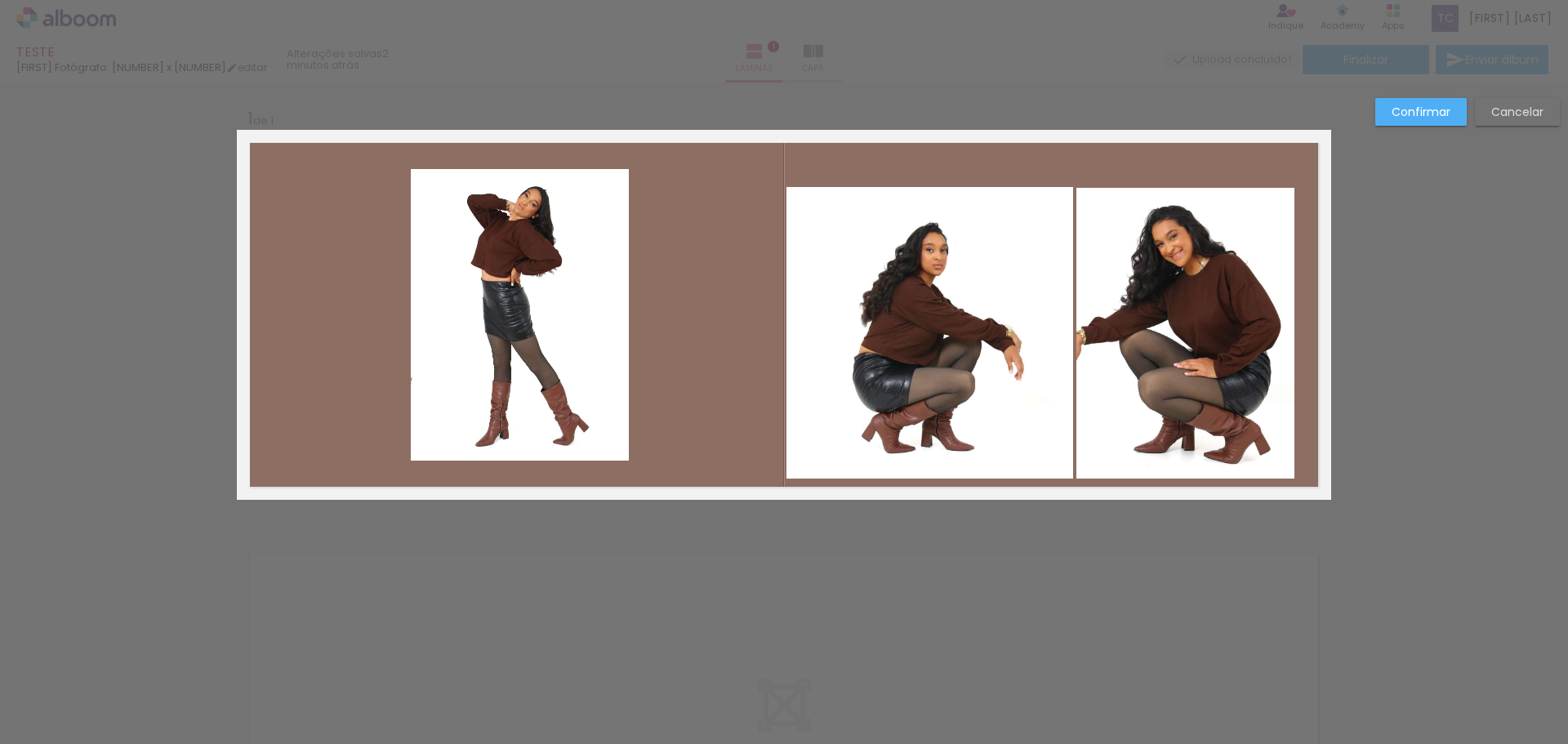 click 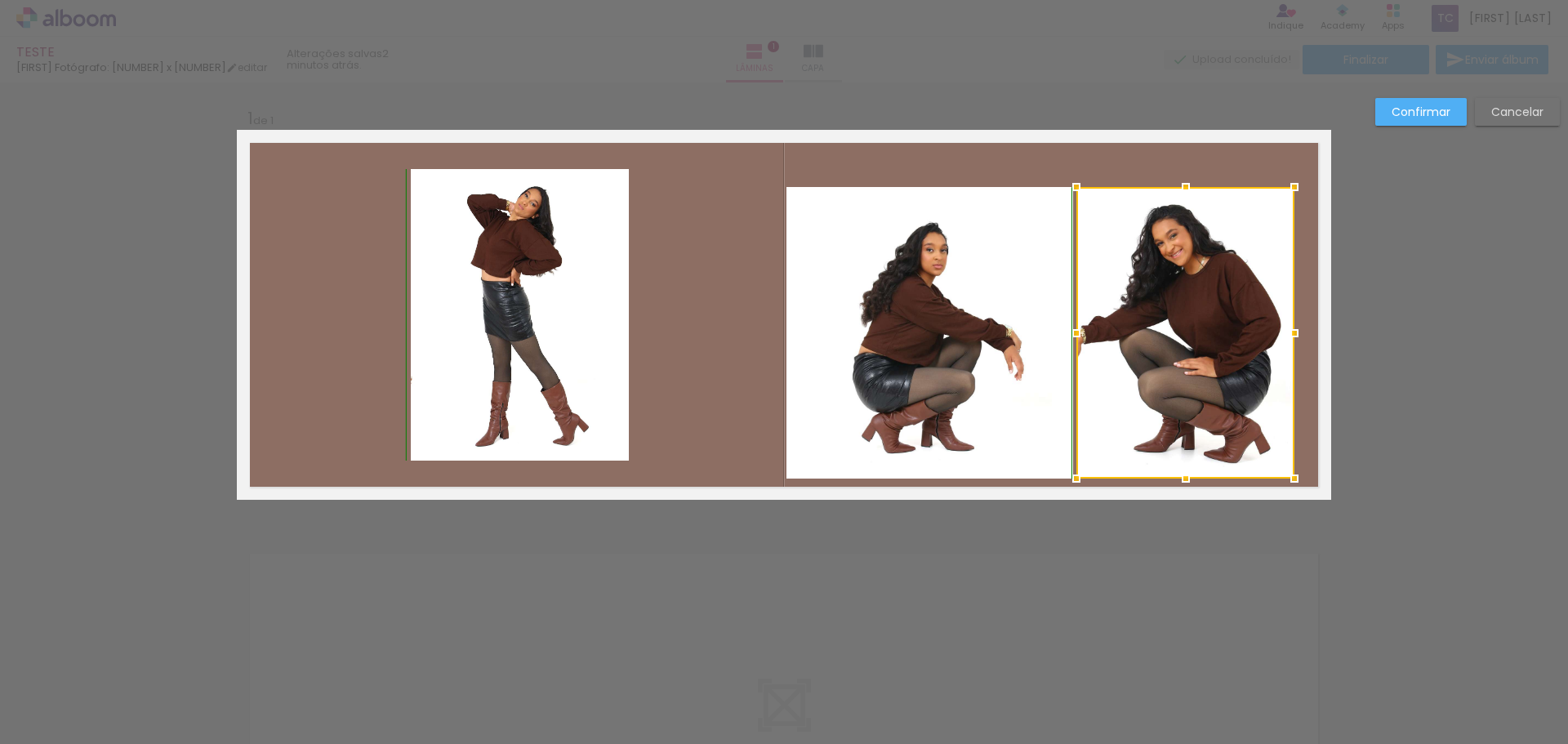 click at bounding box center (1186, 187) 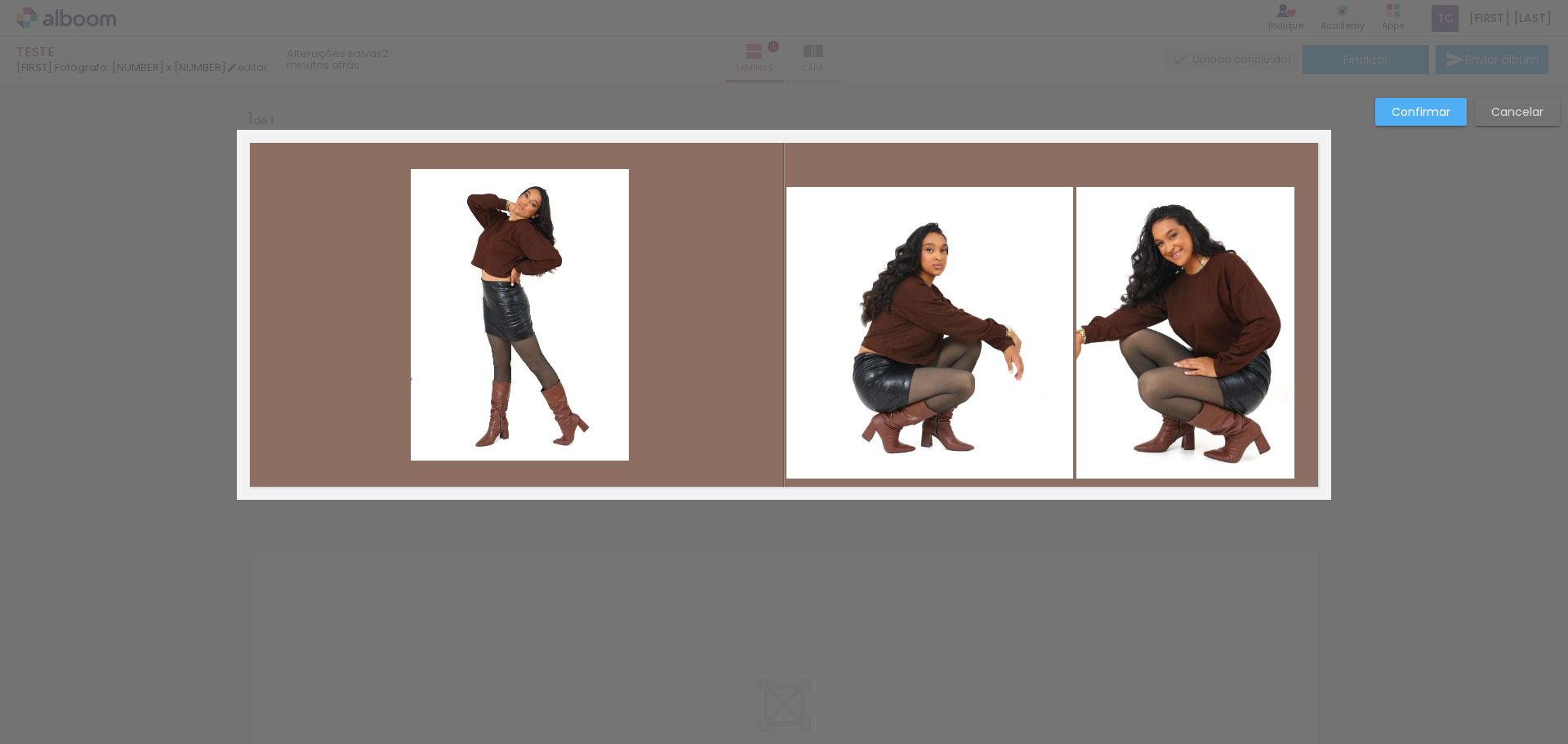 click 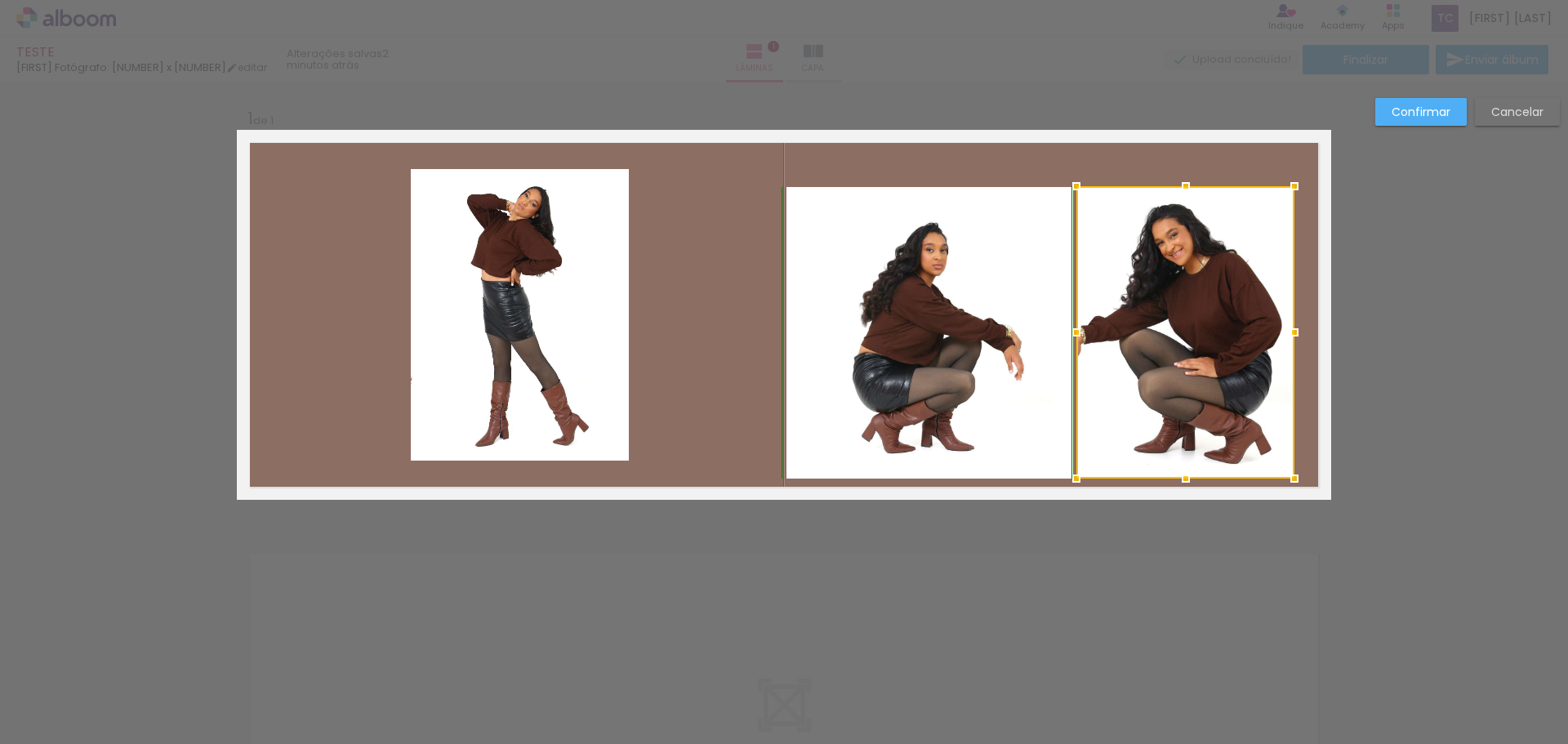 click at bounding box center [1186, 186] 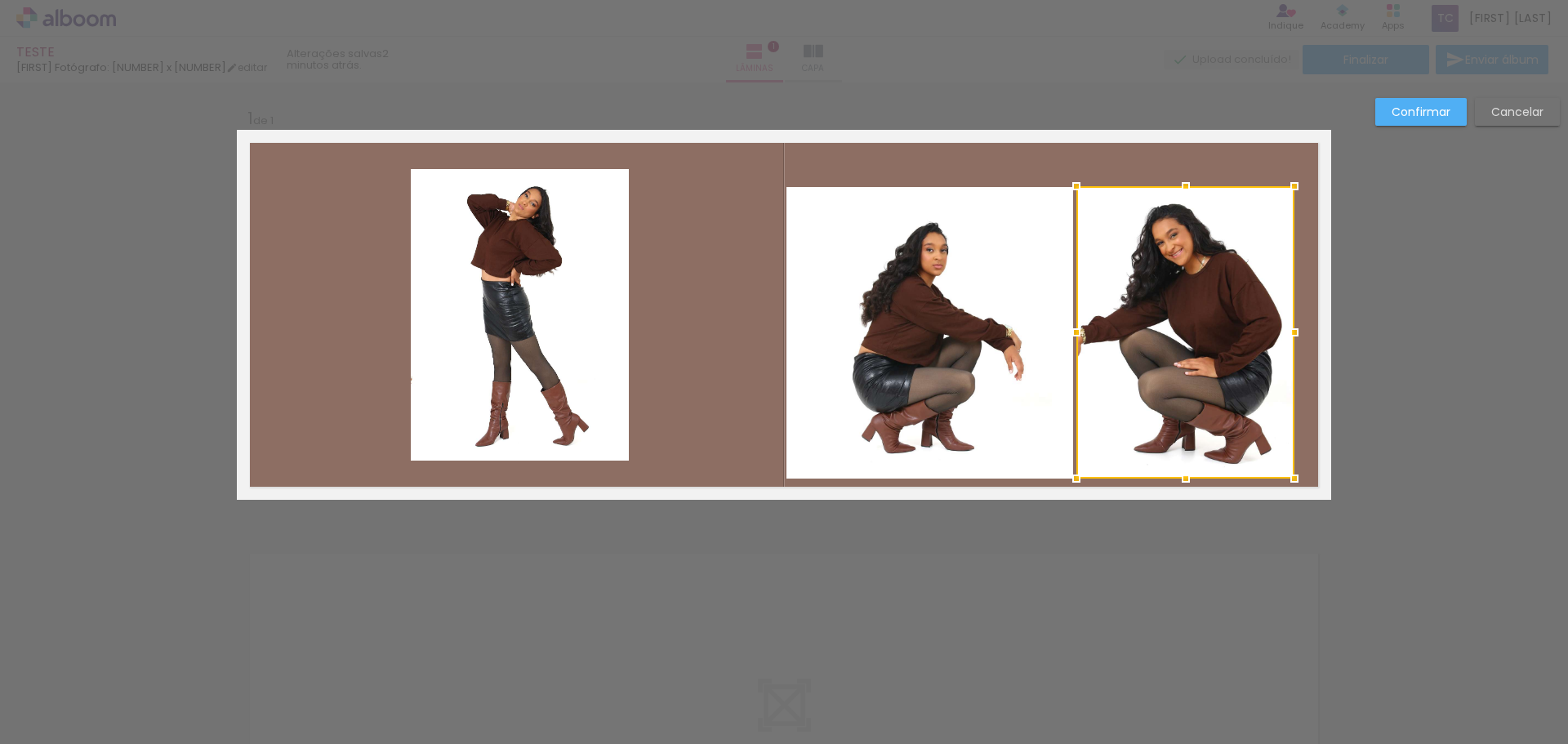 click on "Confirmar Cancelar" at bounding box center (784, 513) 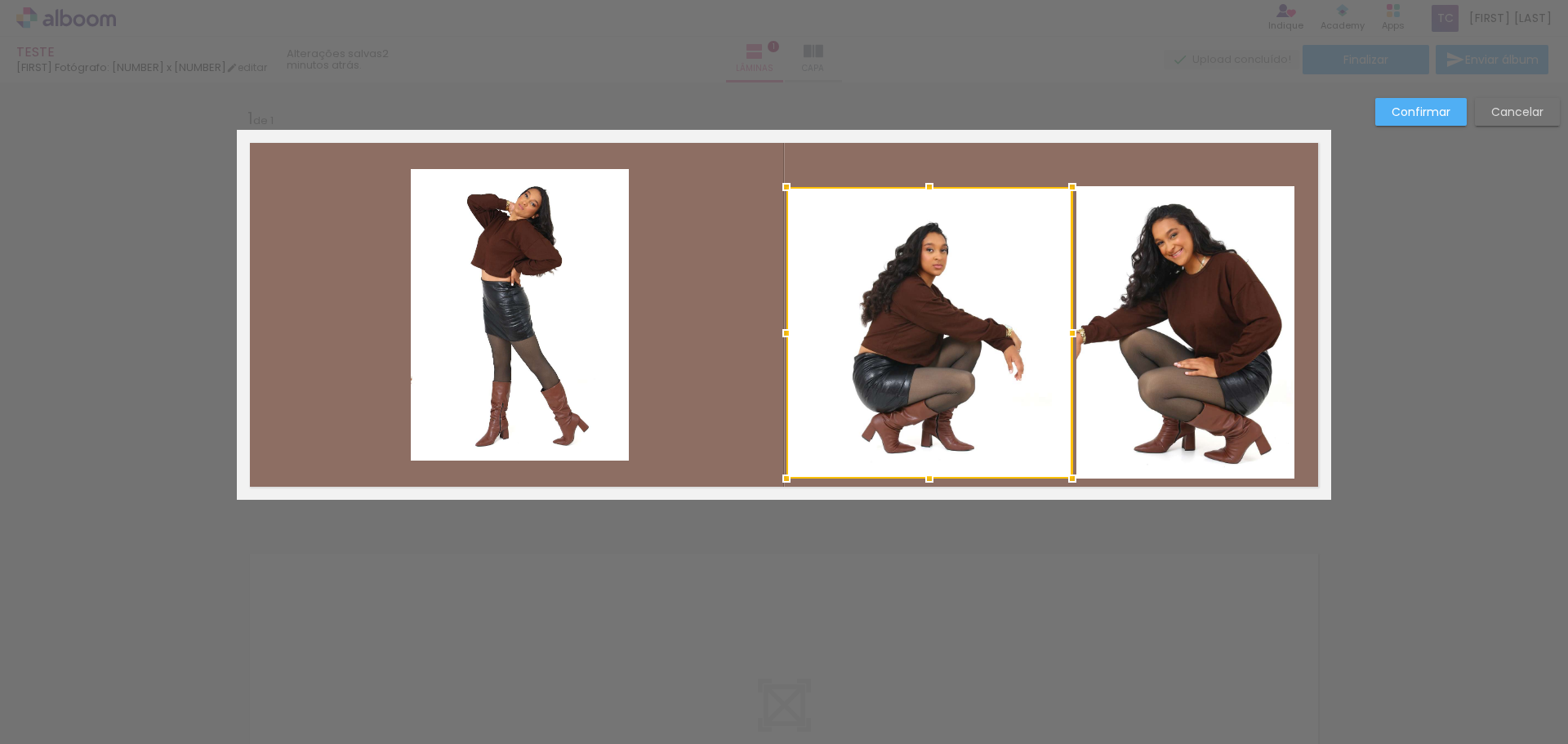 click at bounding box center (1072, 187) 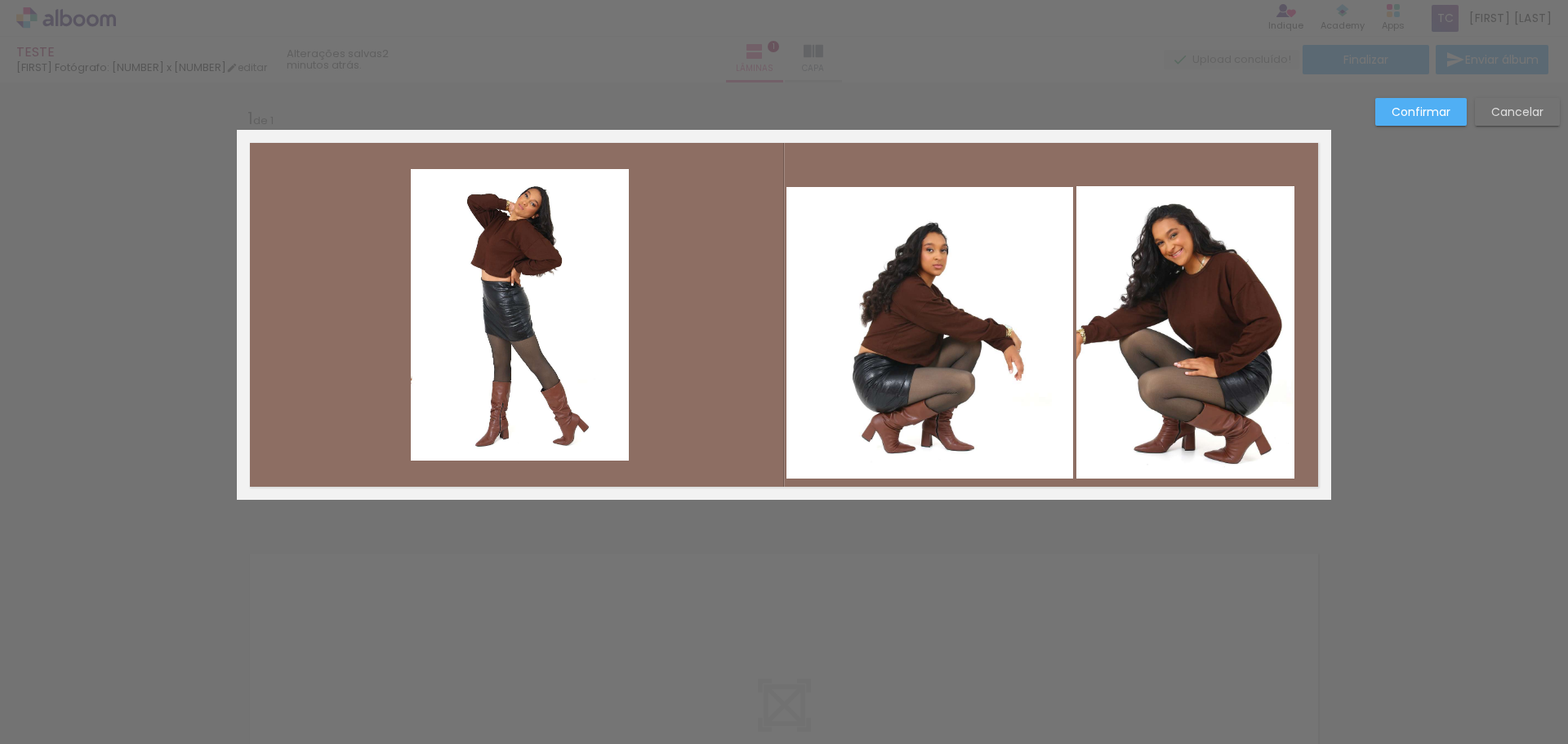 click 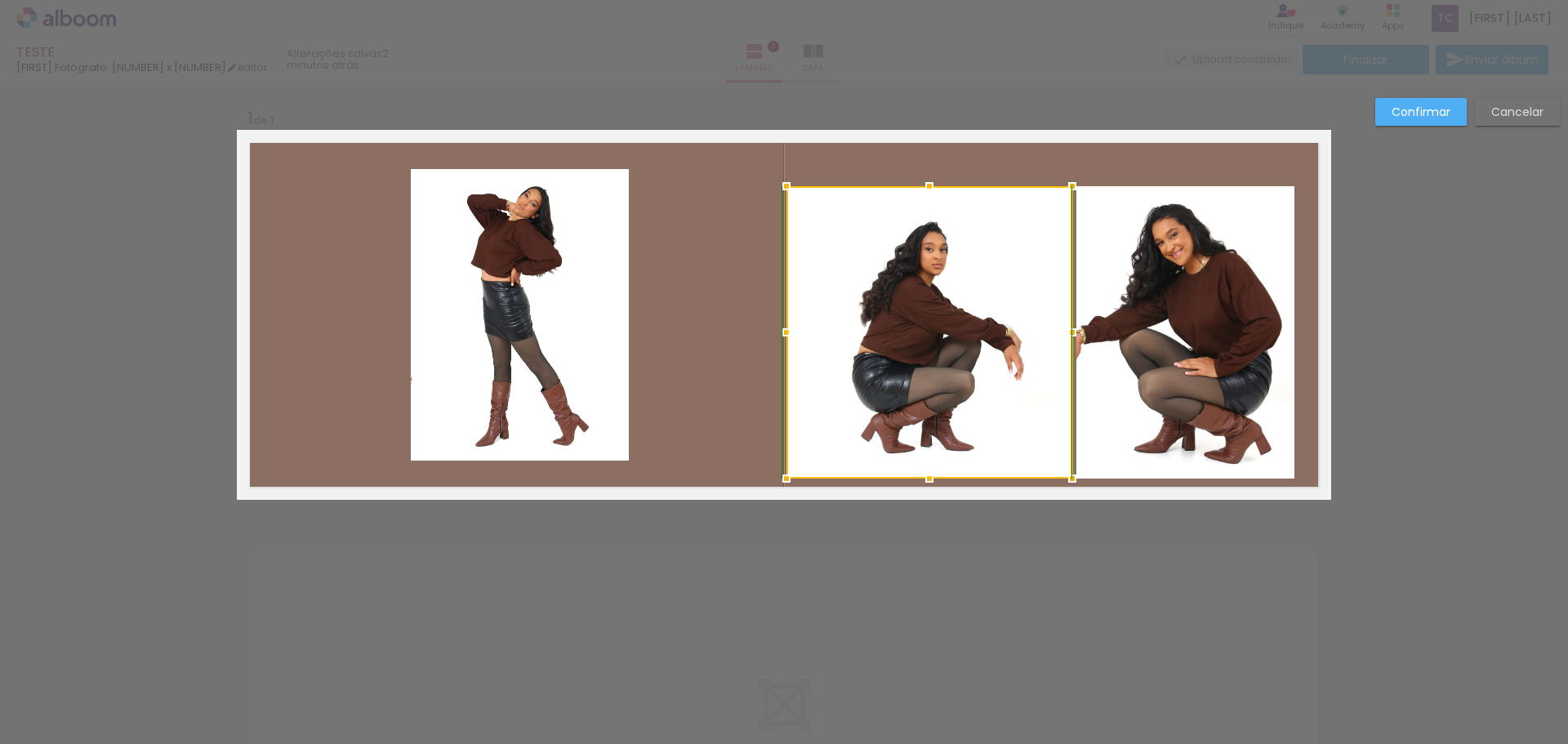 click at bounding box center (929, 186) 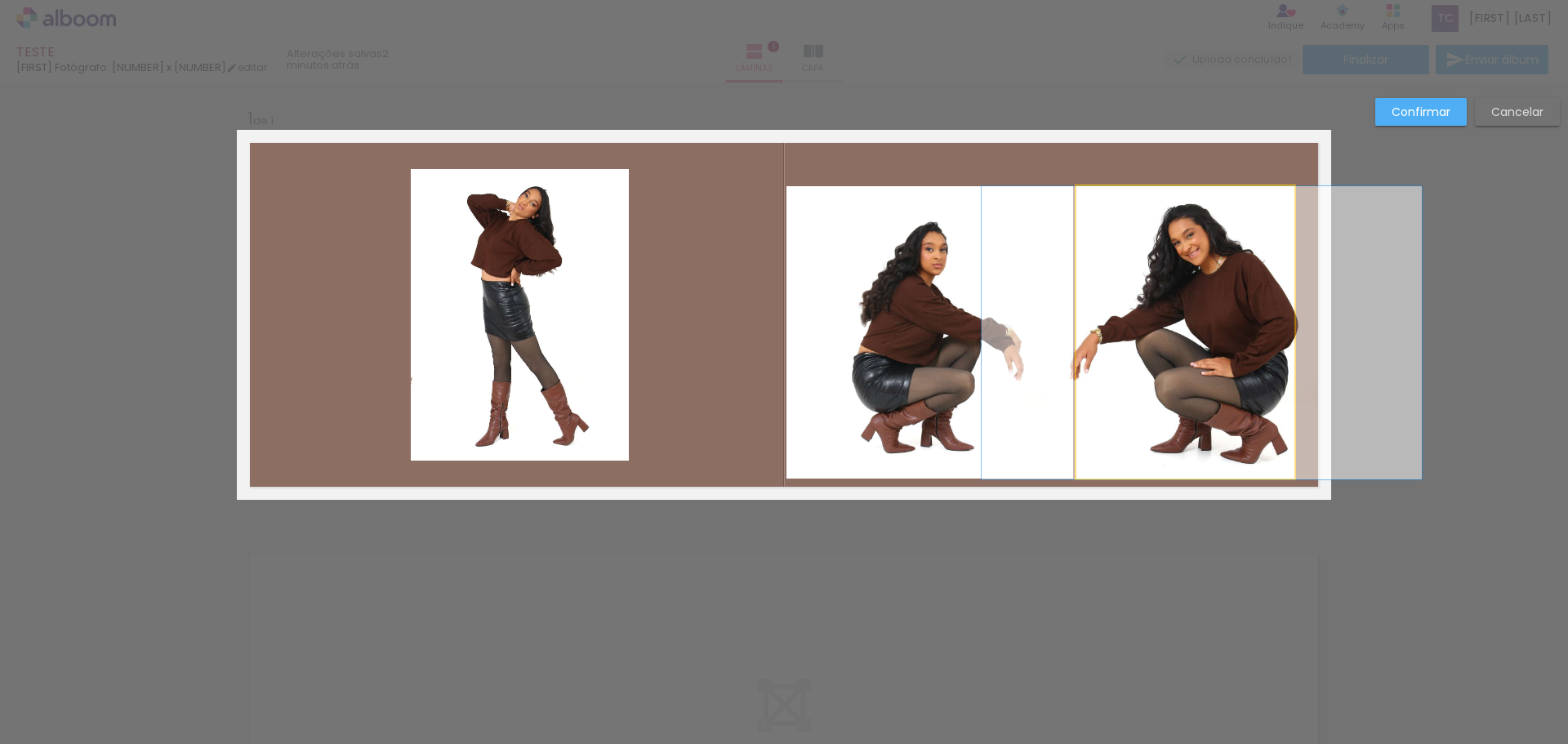 drag, startPoint x: 1189, startPoint y: 301, endPoint x: 1207, endPoint y: 307, distance: 18.973666 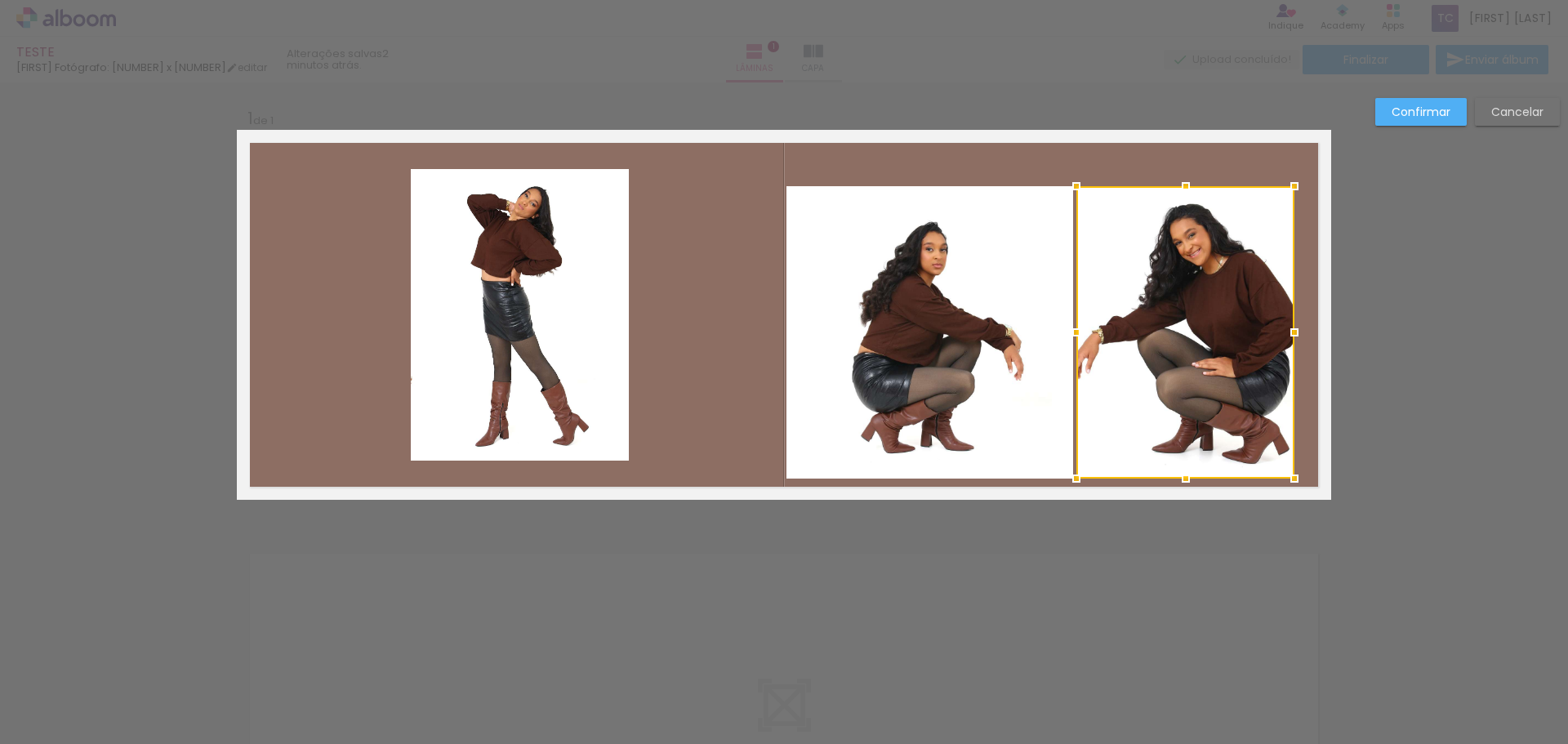 click 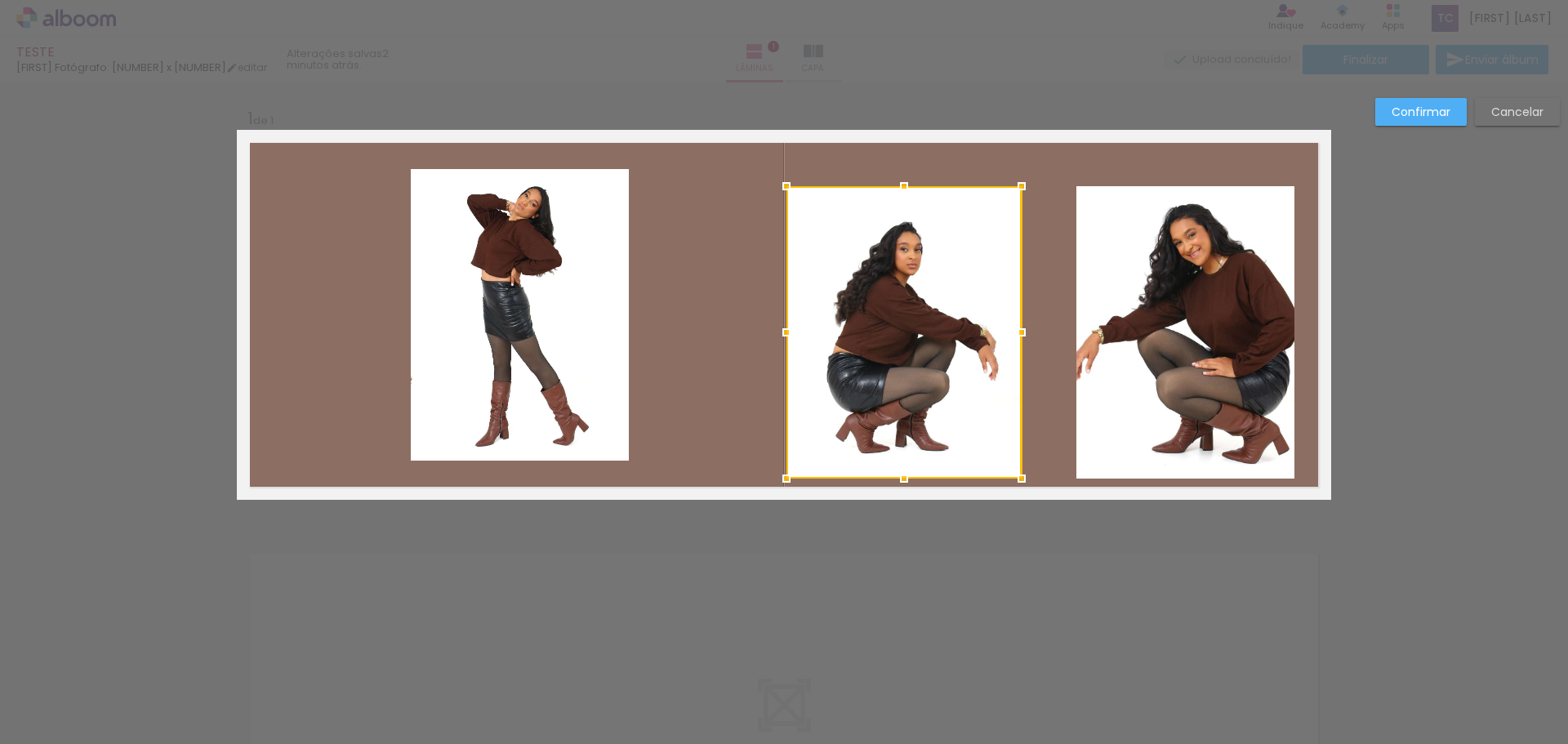 drag, startPoint x: 1065, startPoint y: 334, endPoint x: 1013, endPoint y: 342, distance: 52.61179 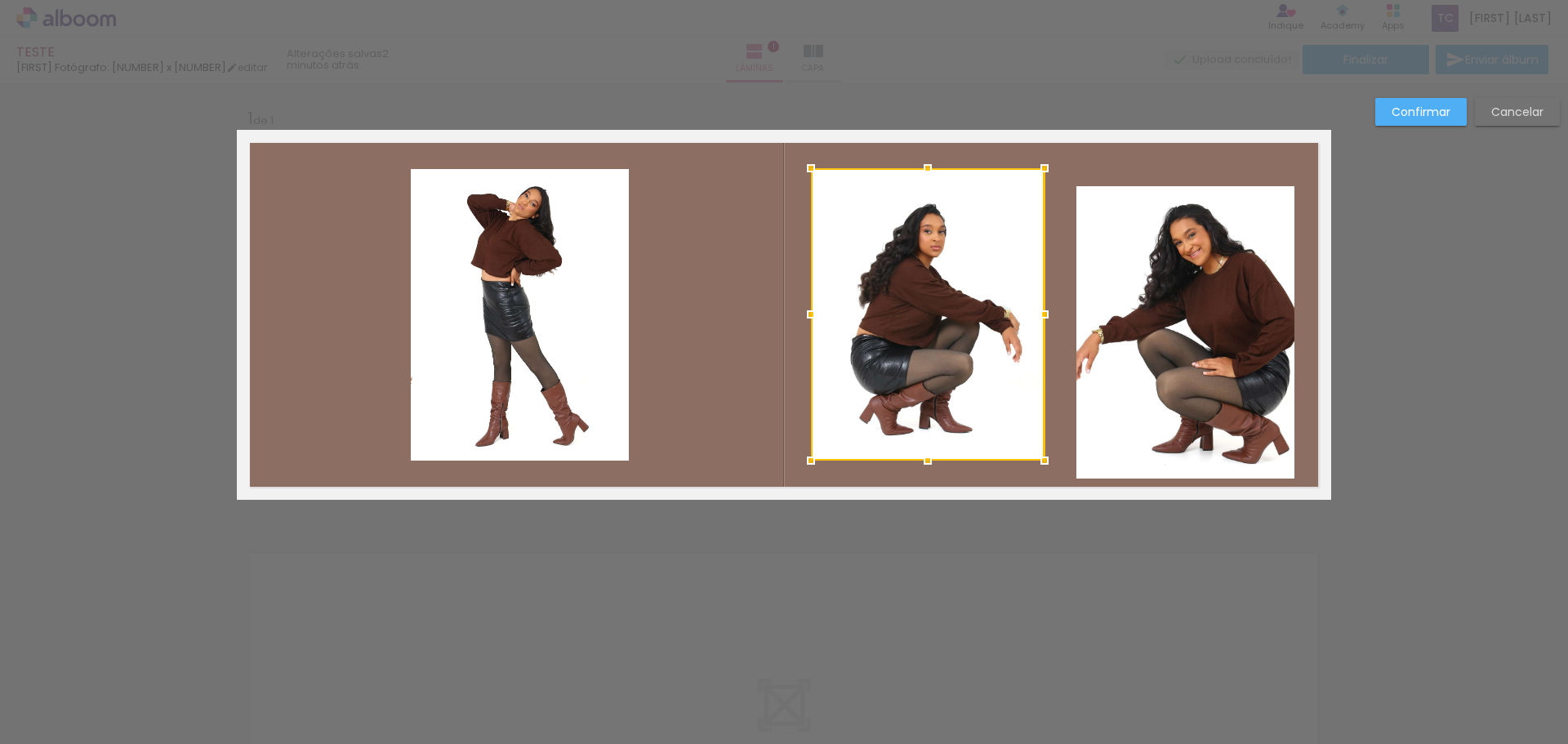 drag, startPoint x: 888, startPoint y: 339, endPoint x: 912, endPoint y: 325, distance: 27.78489 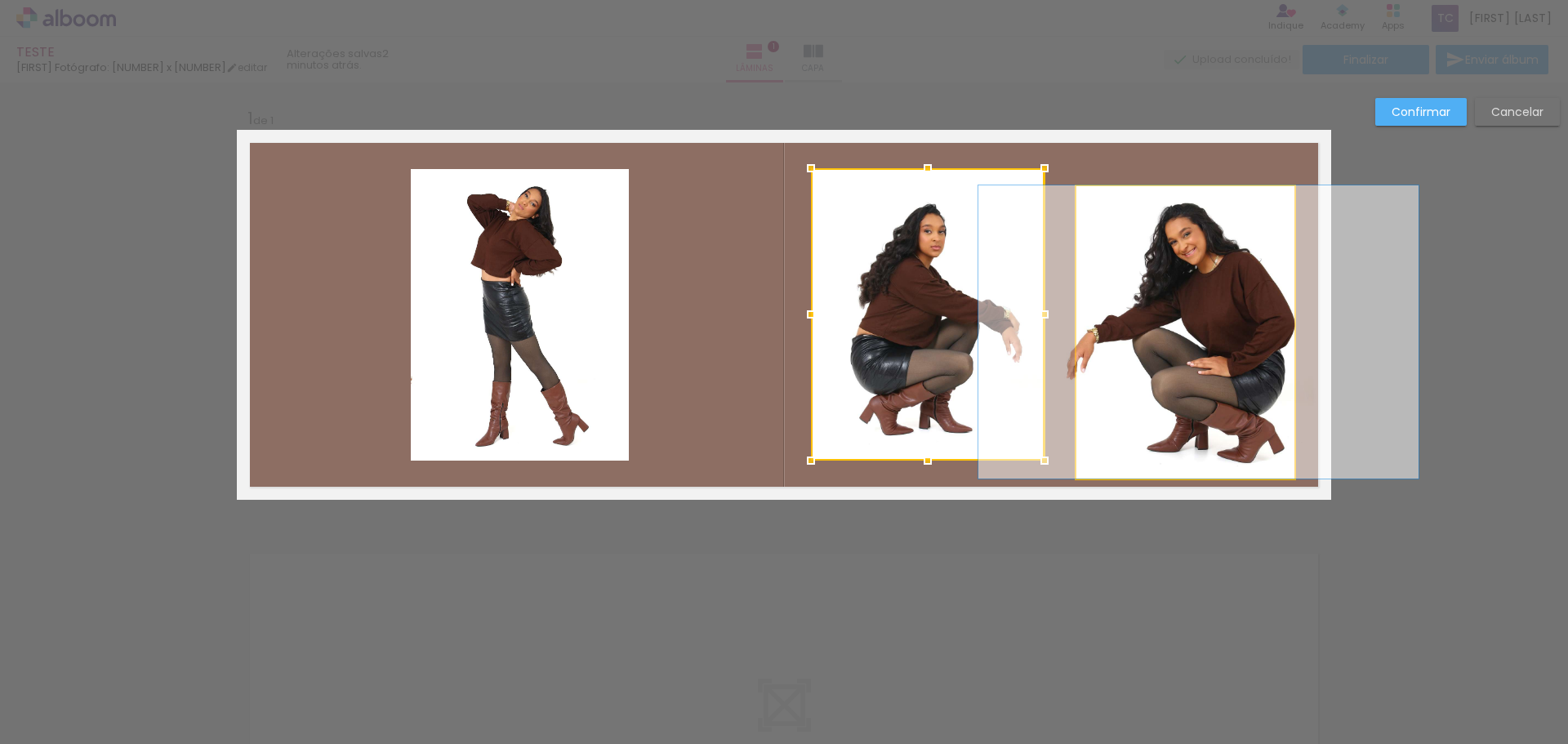 drag, startPoint x: 1135, startPoint y: 331, endPoint x: 1129, endPoint y: 287, distance: 44.407207 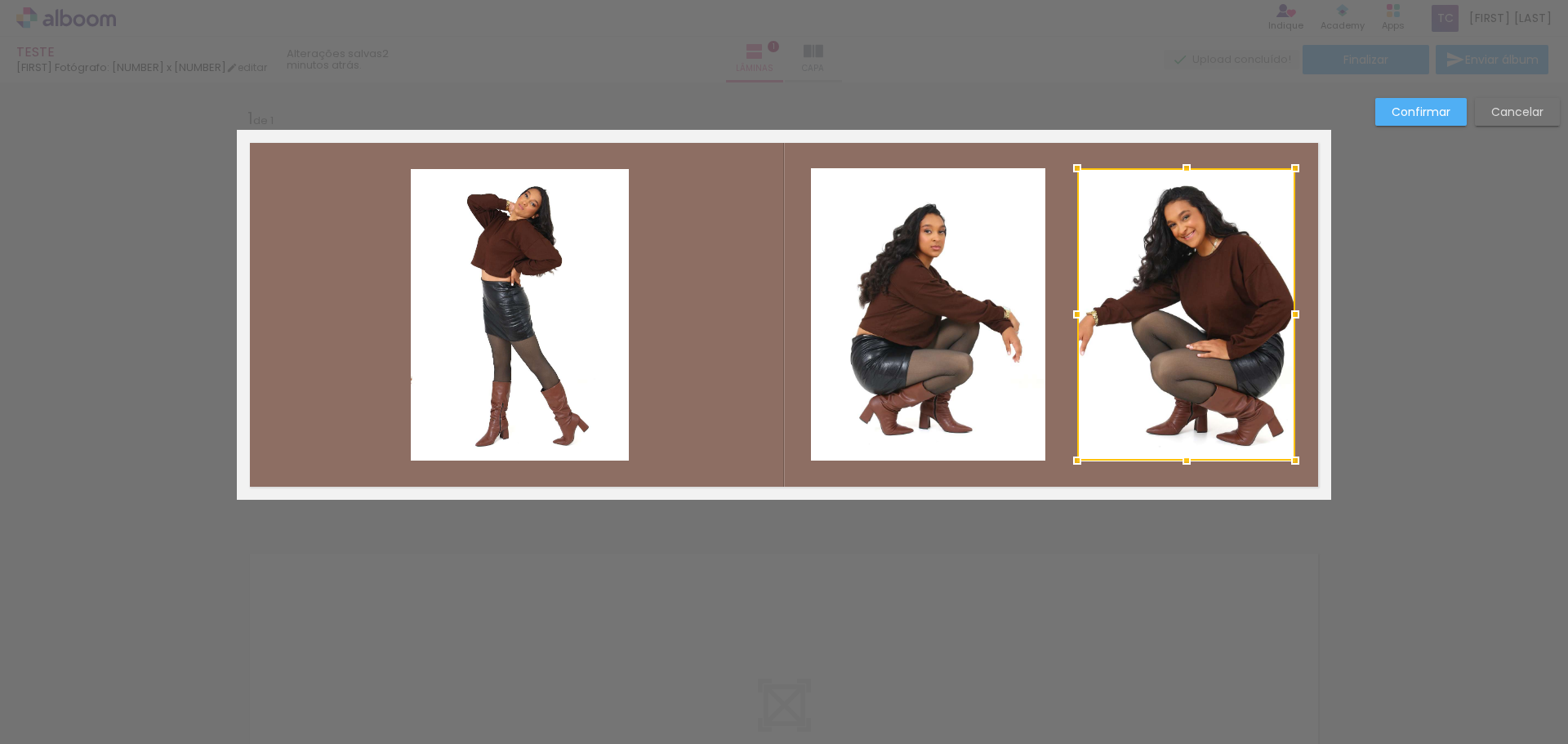 drag, startPoint x: 1156, startPoint y: 341, endPoint x: 1156, endPoint y: 315, distance: 26 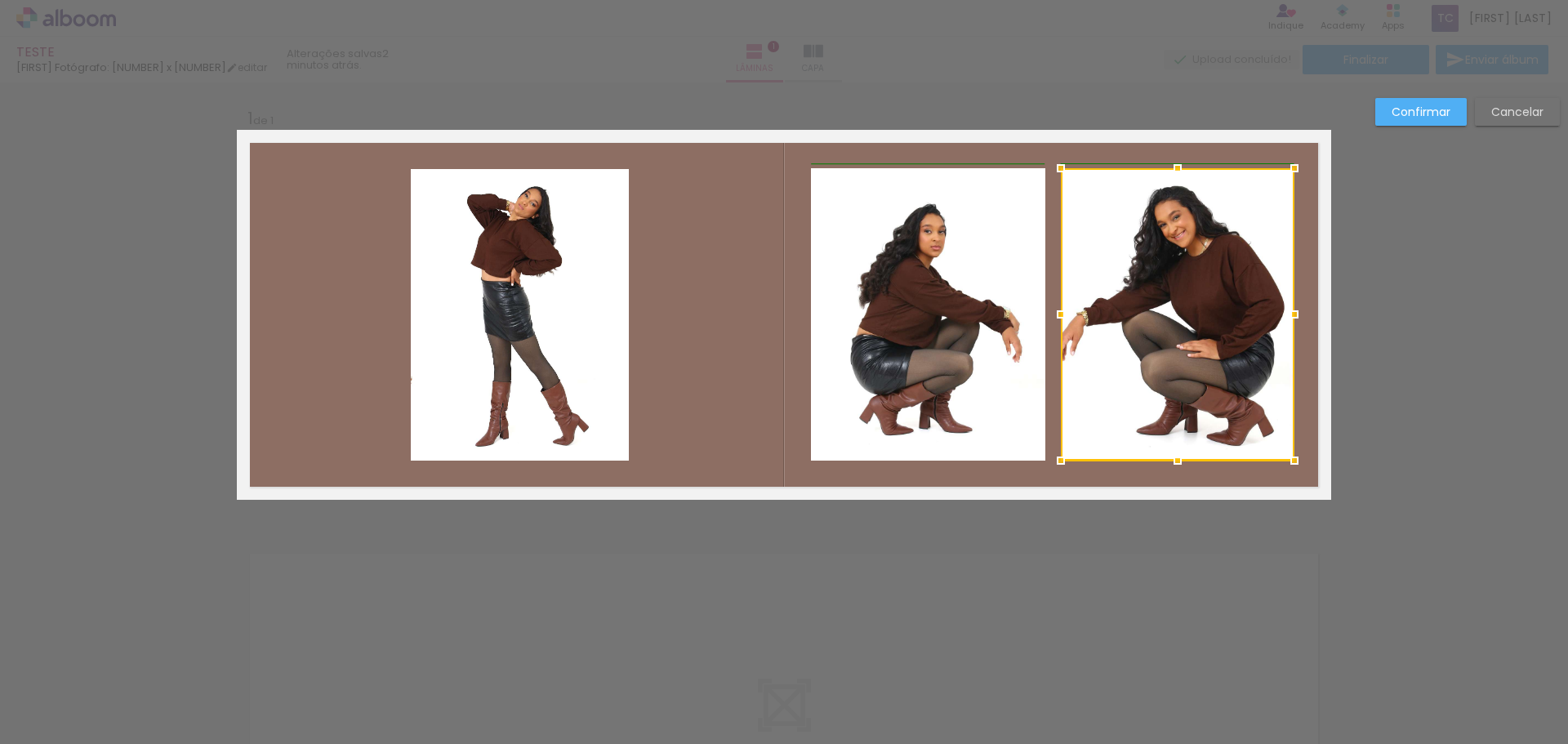drag, startPoint x: 1062, startPoint y: 309, endPoint x: 1039, endPoint y: 307, distance: 23.086793 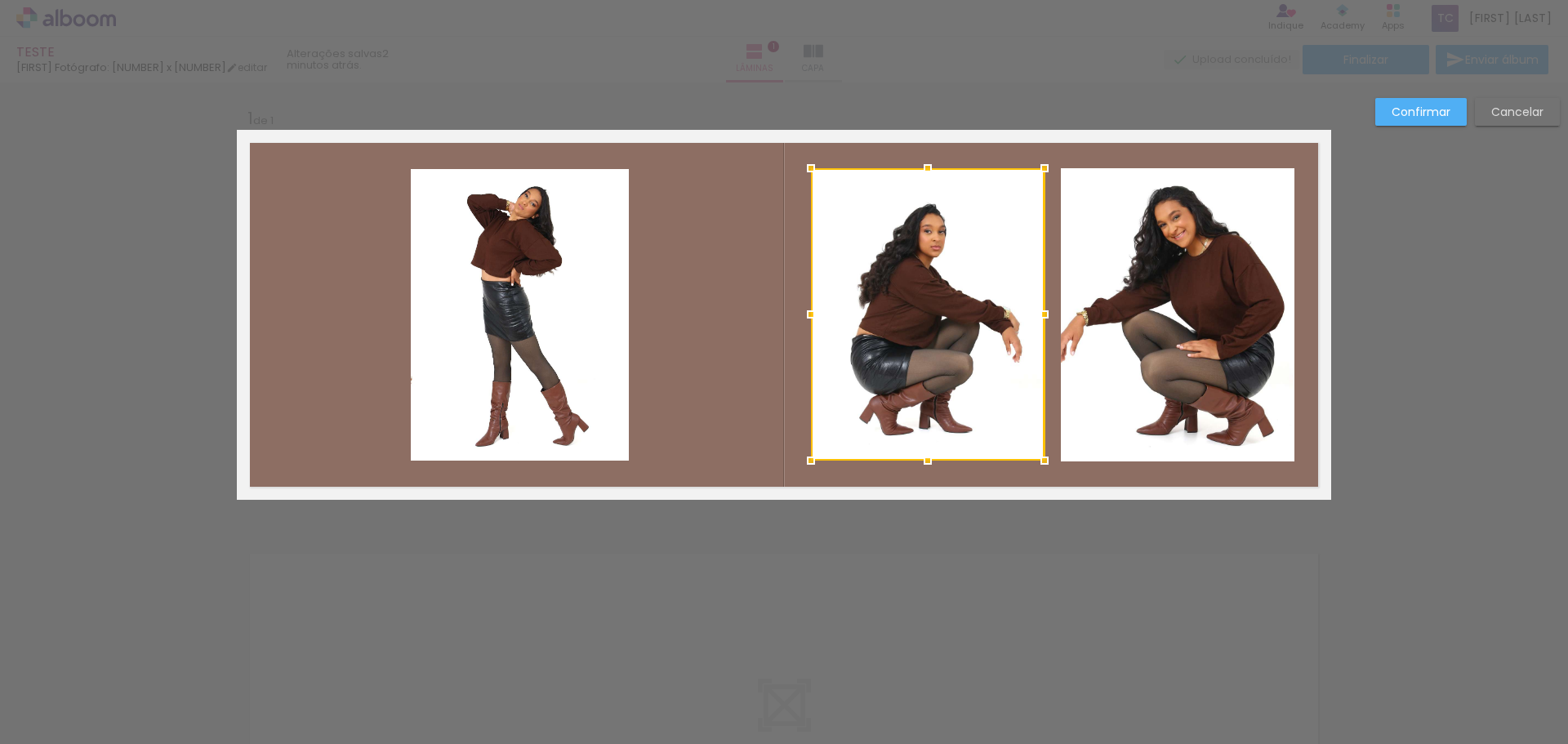 click at bounding box center [928, 314] 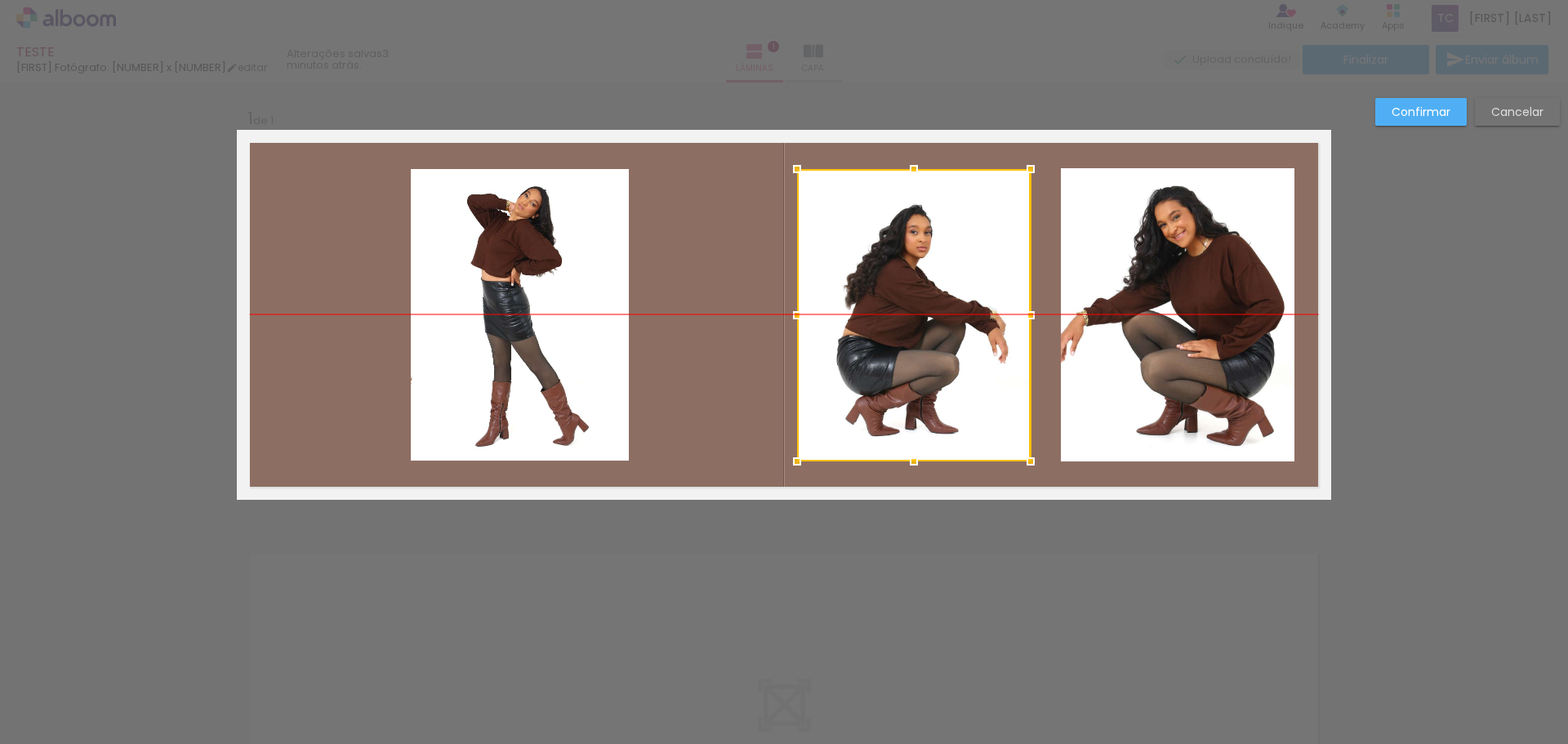 drag, startPoint x: 1006, startPoint y: 336, endPoint x: 992, endPoint y: 332, distance: 14.56022 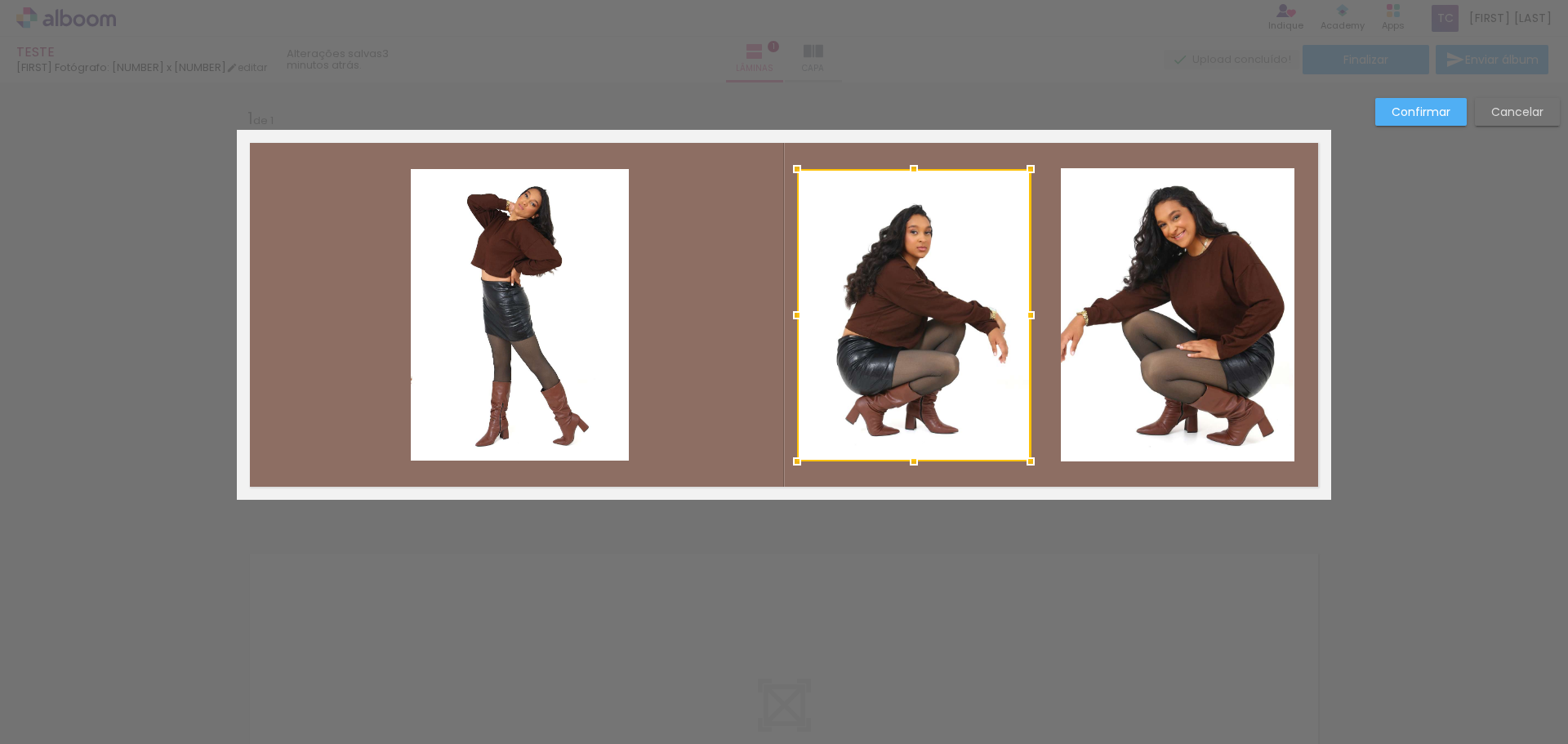 click 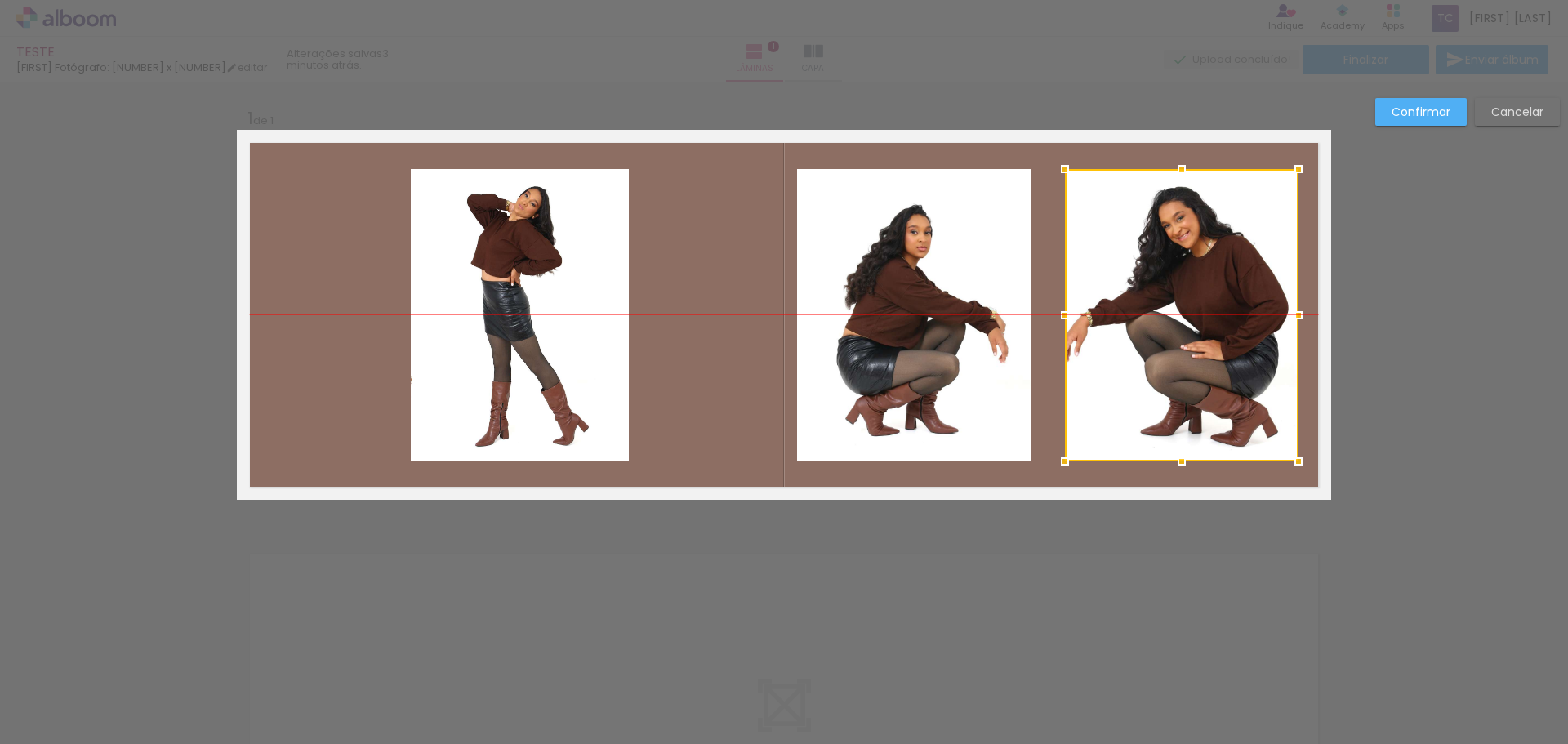 drag, startPoint x: 1198, startPoint y: 319, endPoint x: 1202, endPoint y: 329, distance: 11 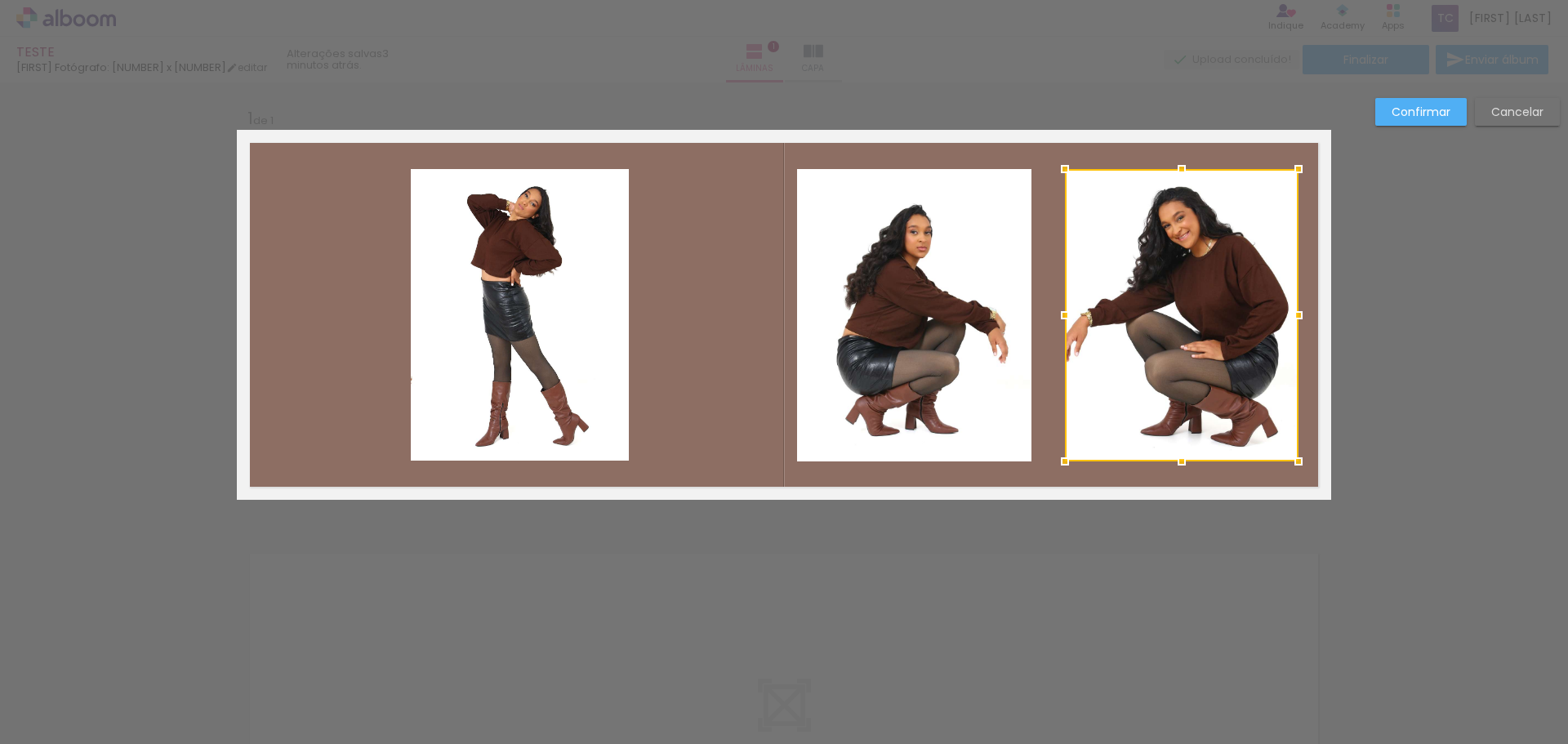 click at bounding box center (784, 314) 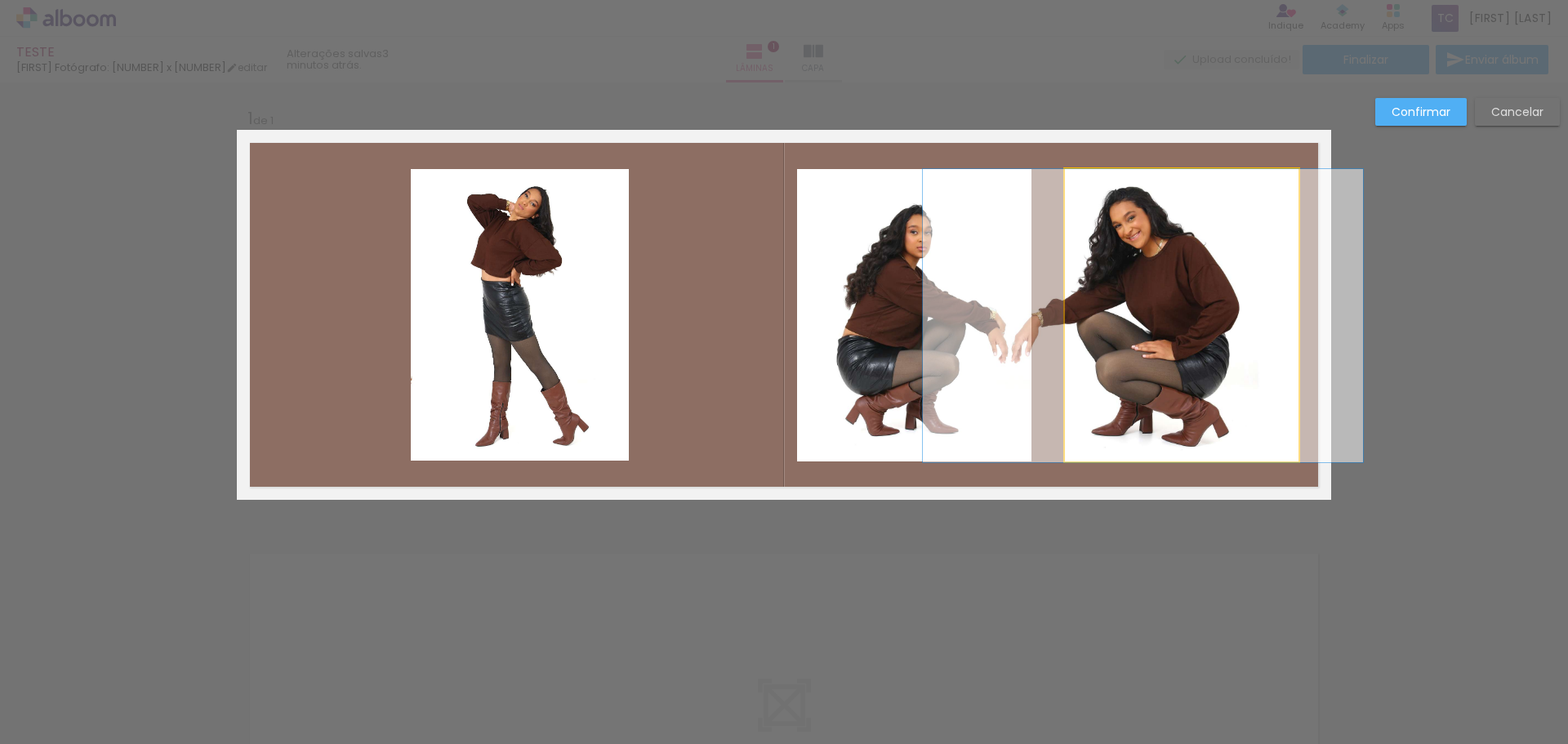 drag, startPoint x: 1182, startPoint y: 333, endPoint x: 1133, endPoint y: 333, distance: 49 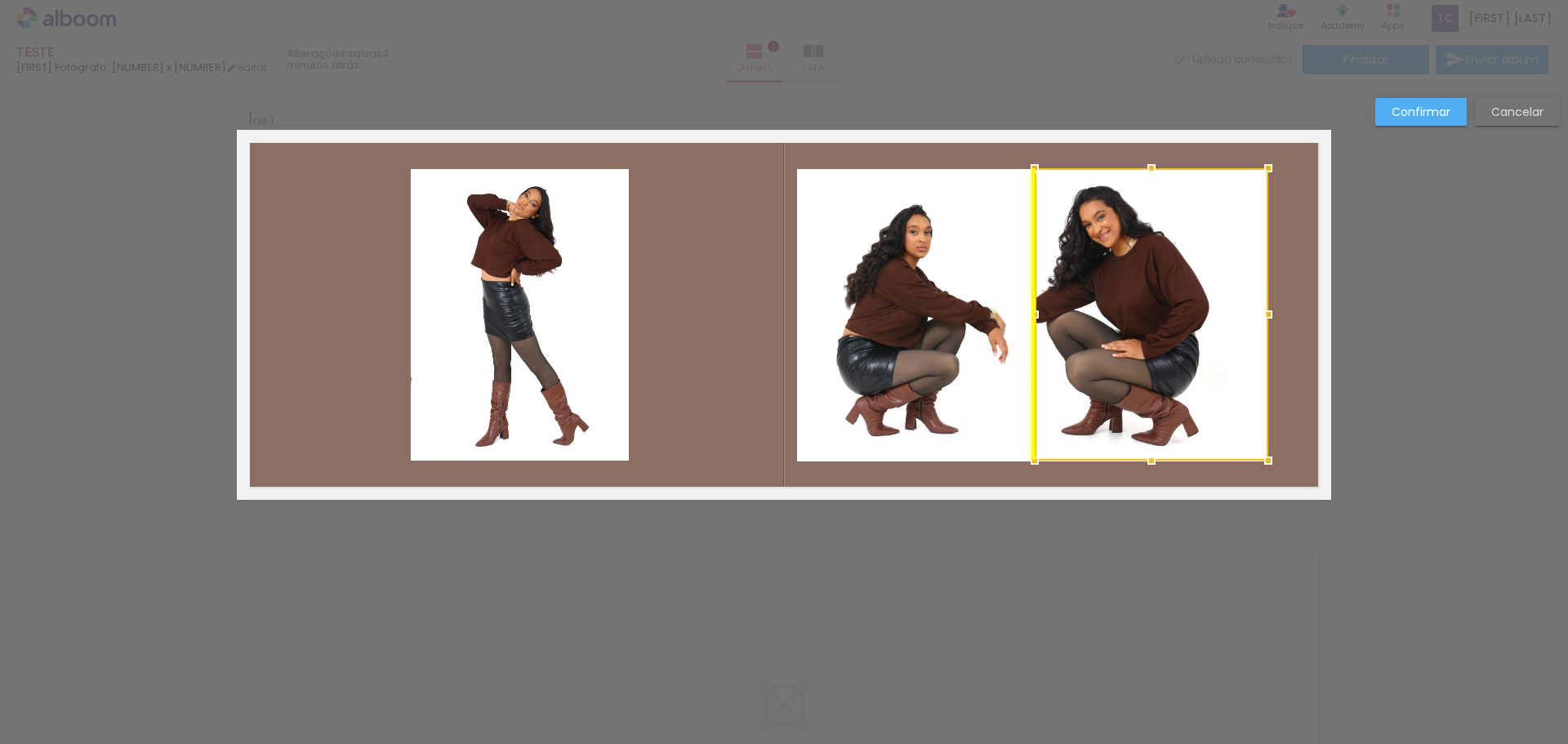 drag, startPoint x: 1141, startPoint y: 336, endPoint x: 1107, endPoint y: 336, distance: 34 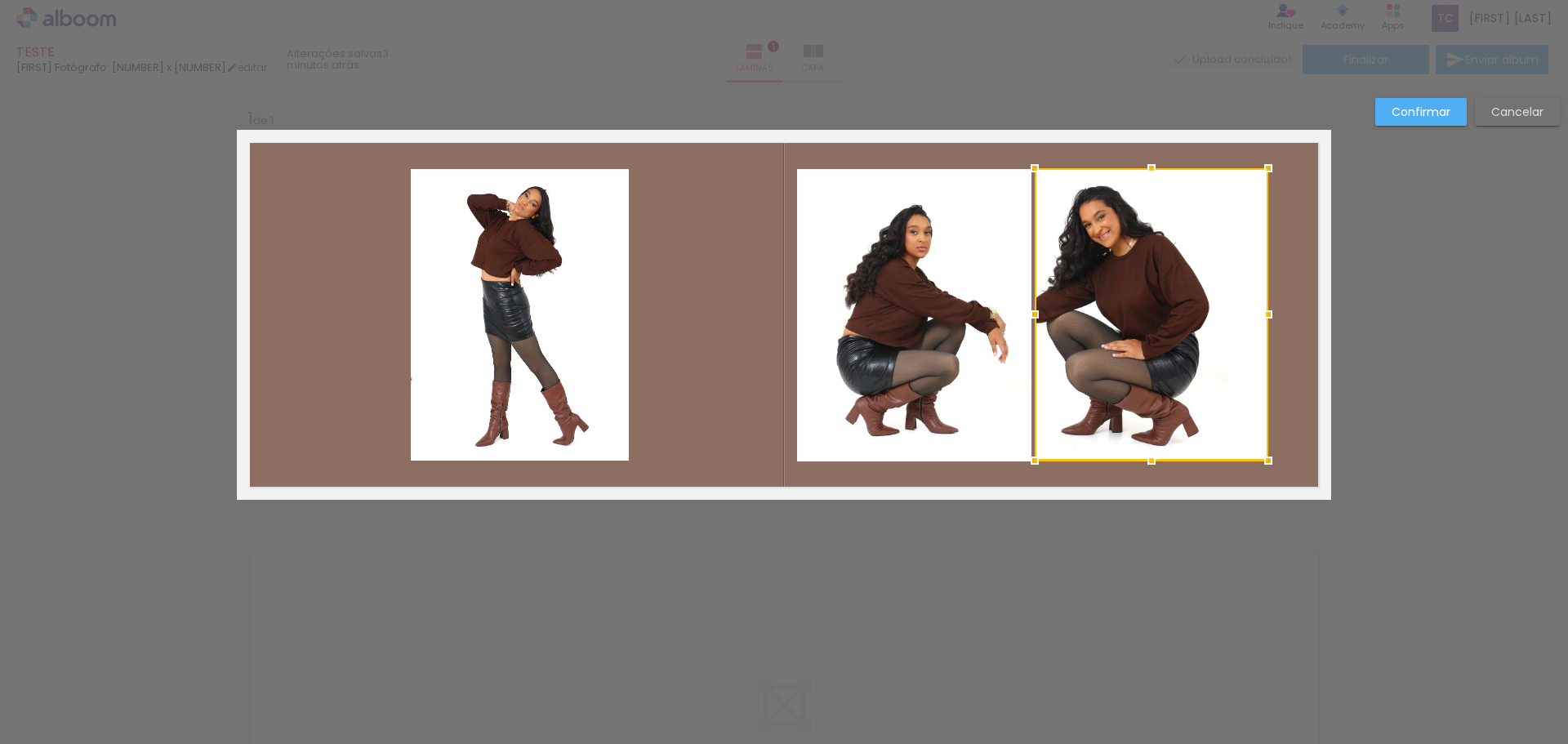 click at bounding box center [784, 314] 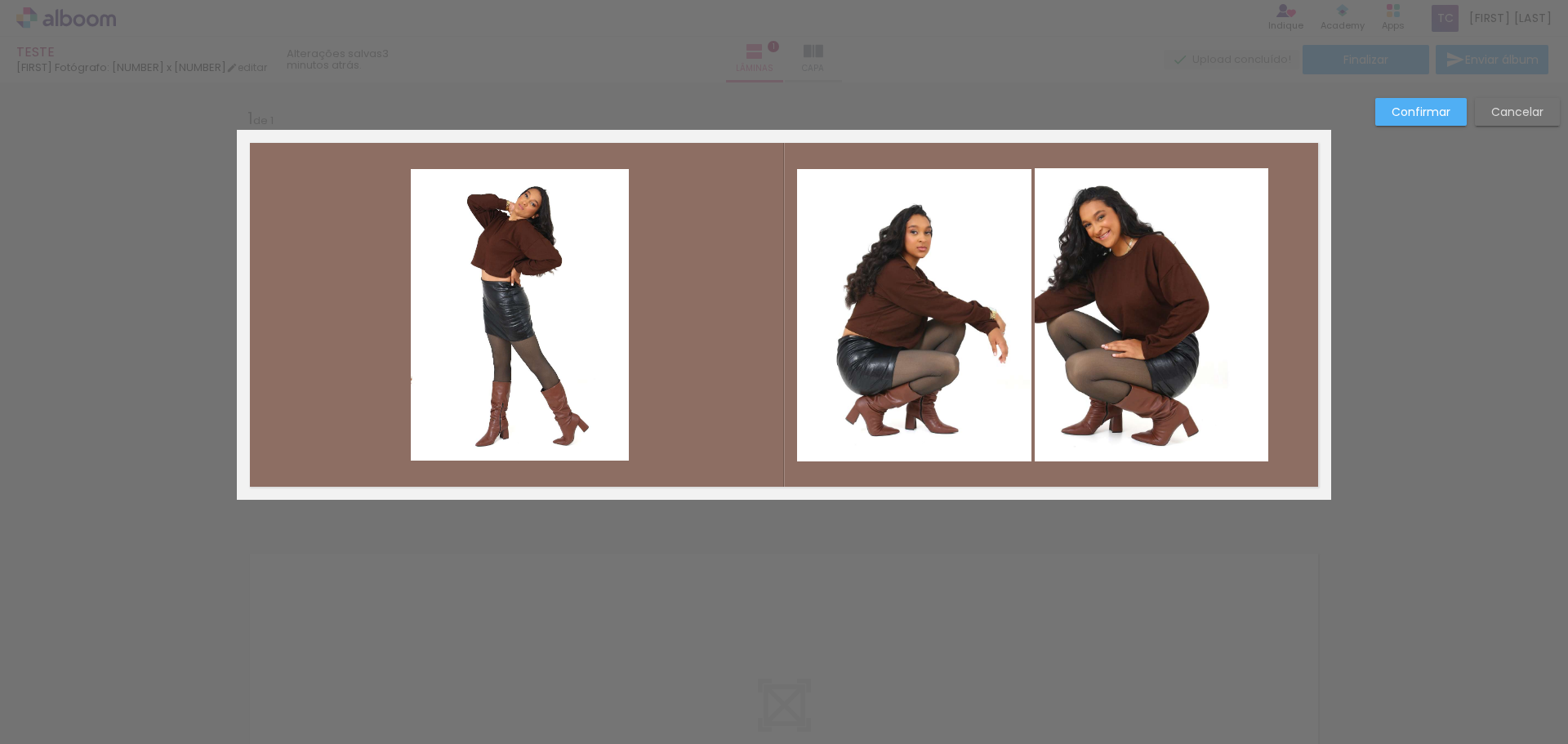 click 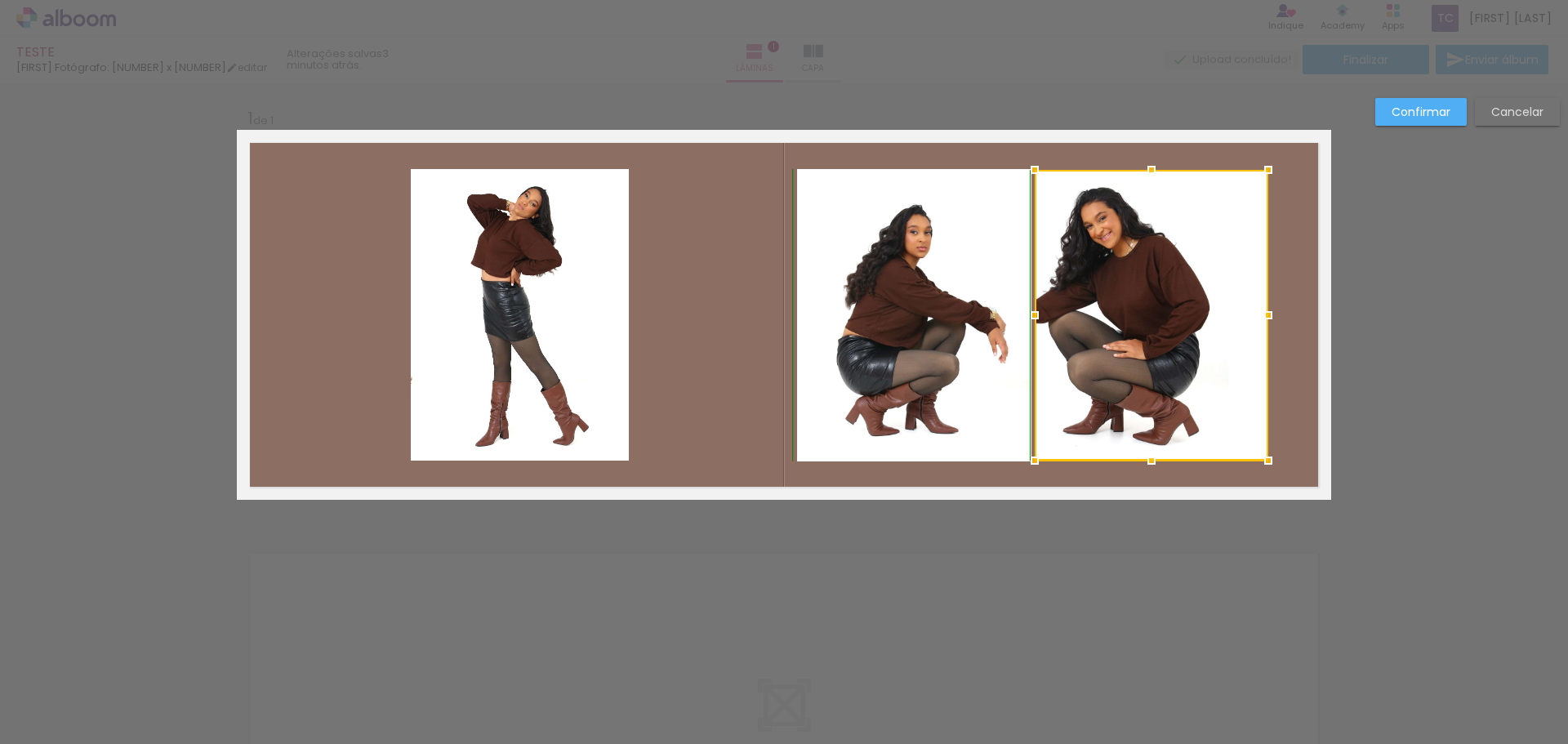 click at bounding box center (1152, 170) 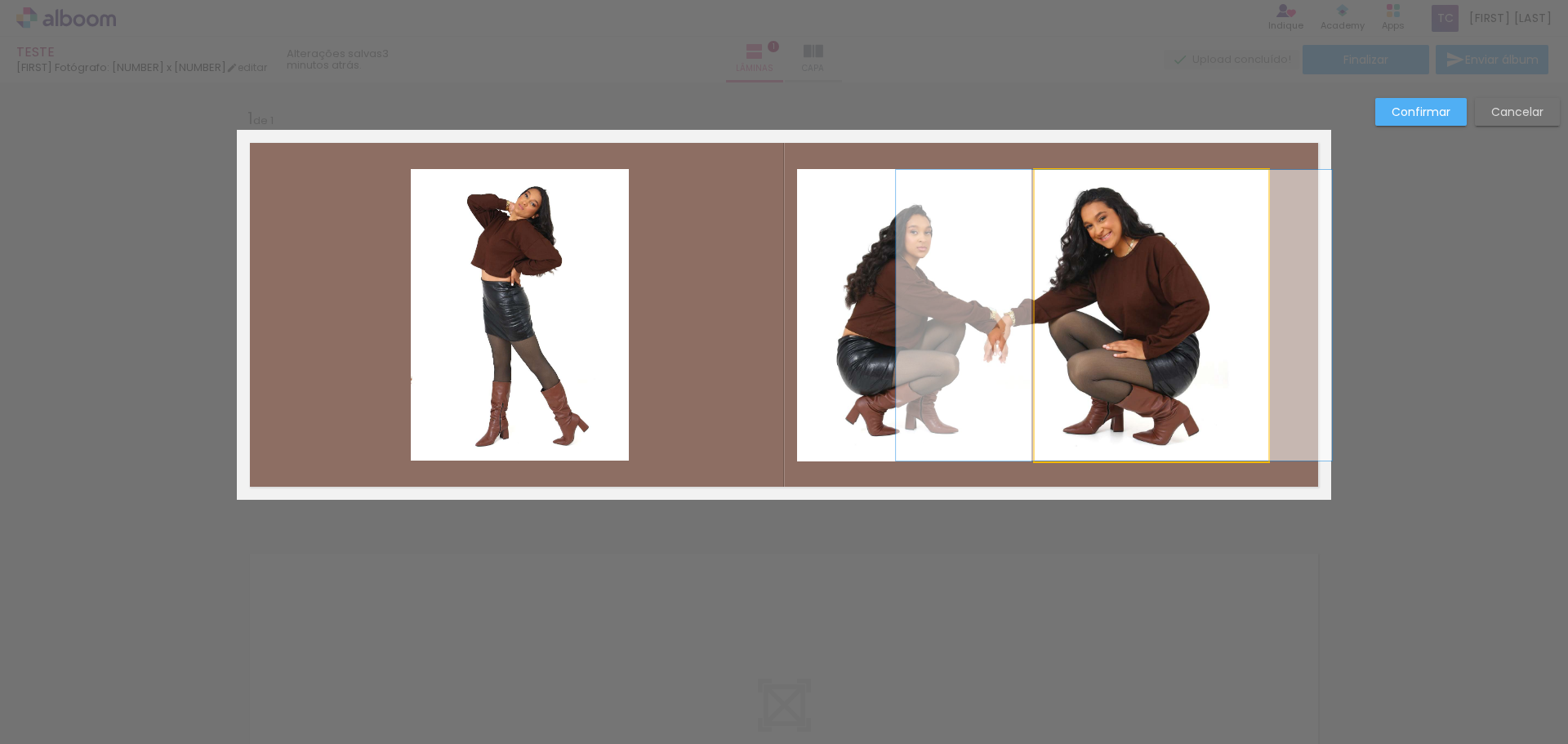 click 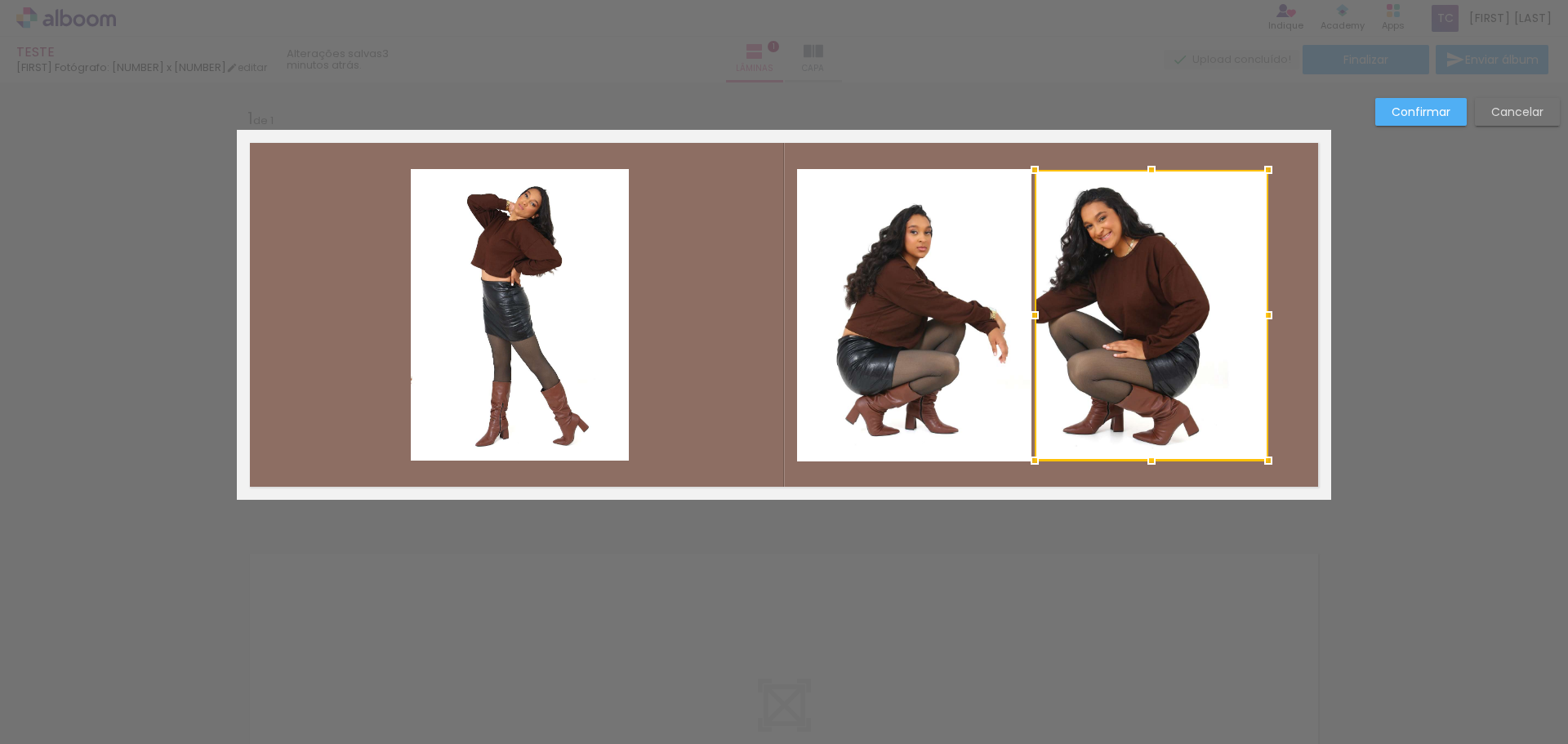 click at bounding box center [1152, 315] 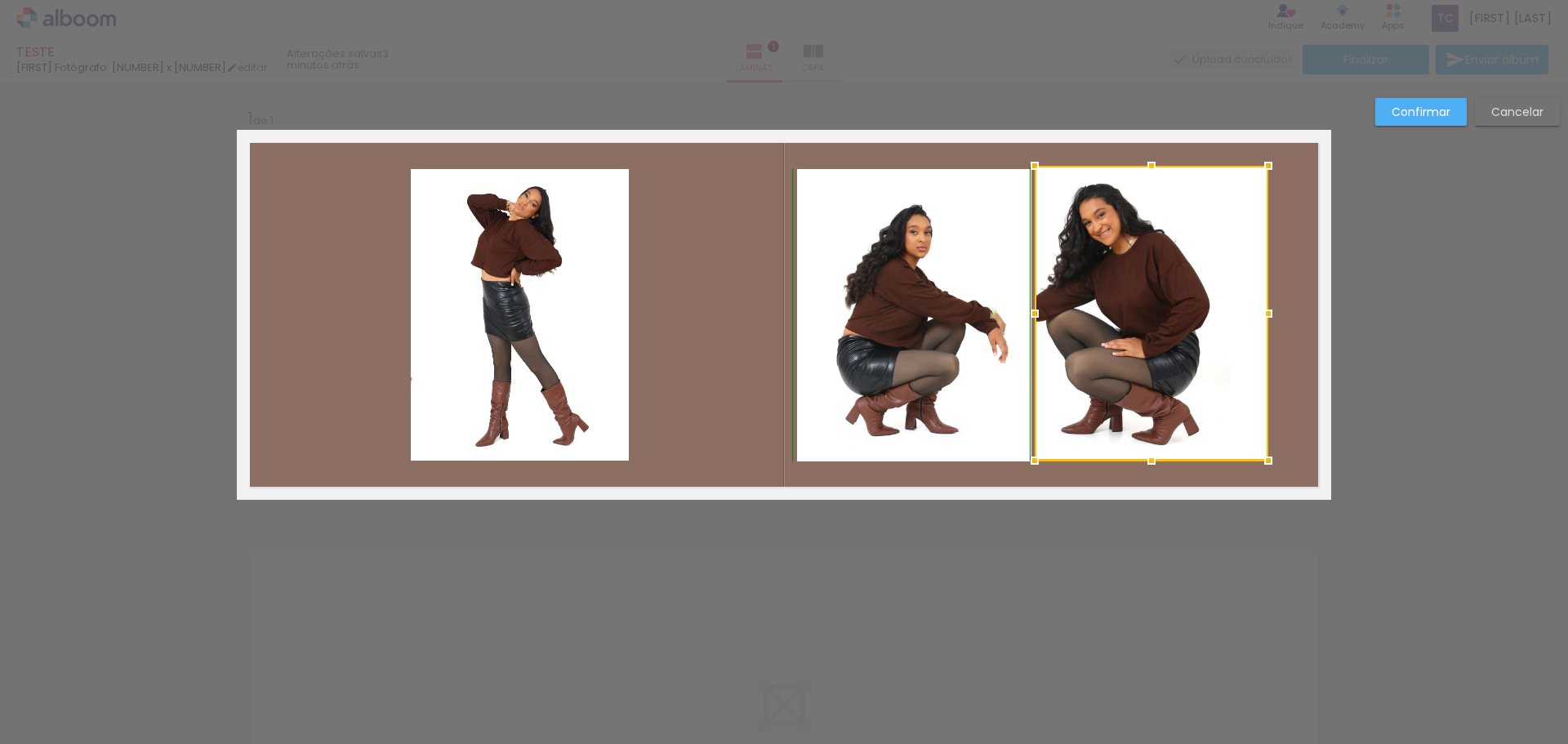 click at bounding box center [1152, 166] 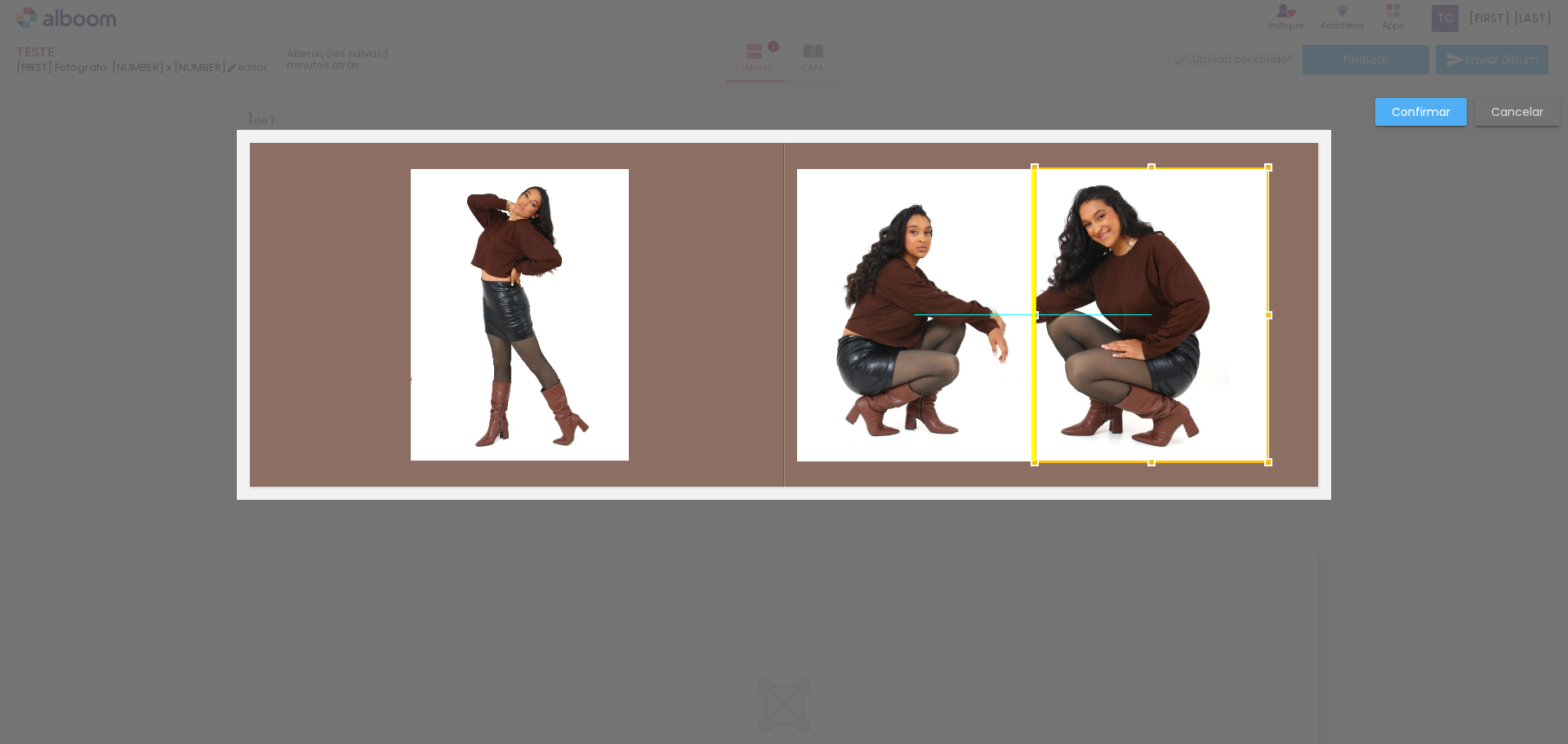 click at bounding box center (1152, 314) 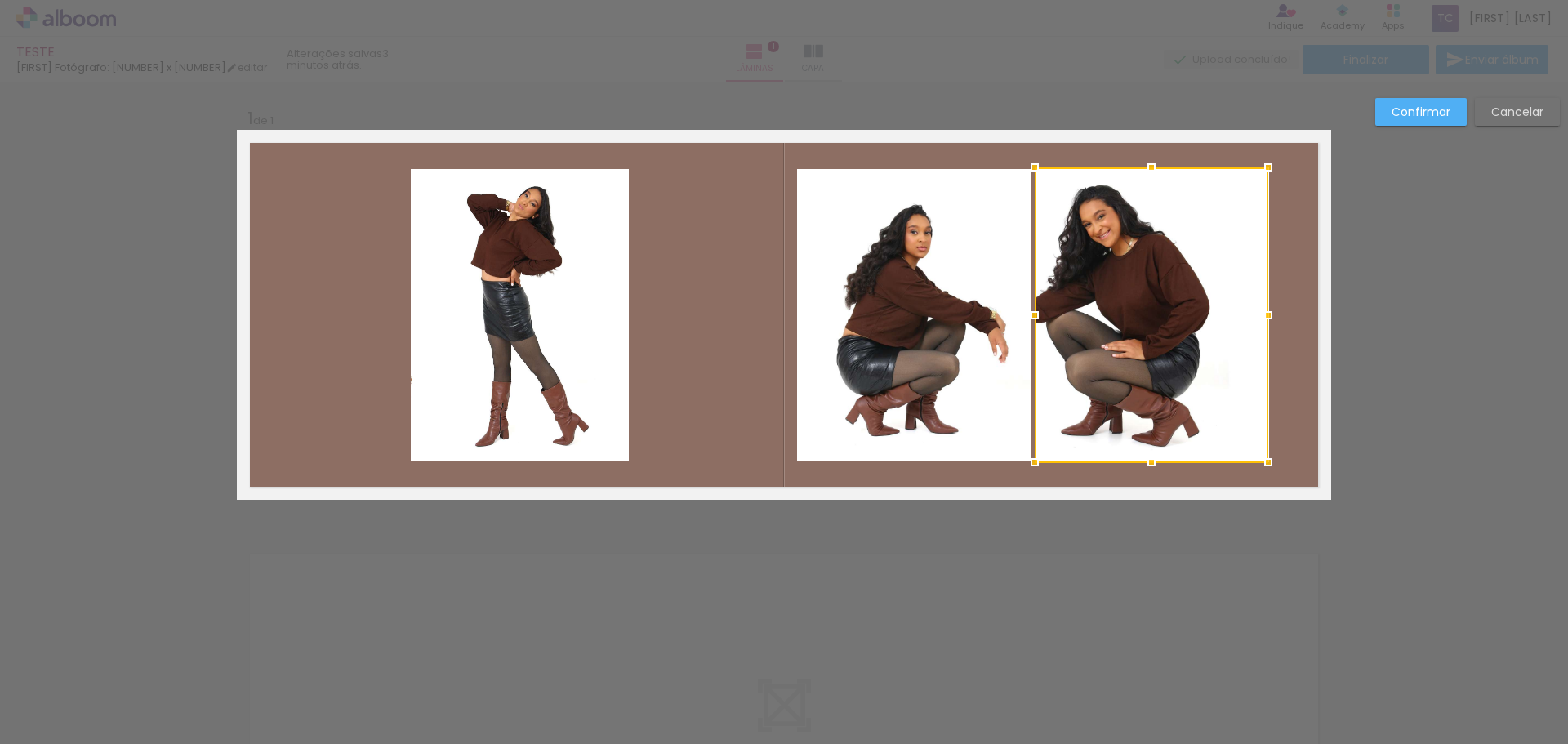click at bounding box center (784, 314) 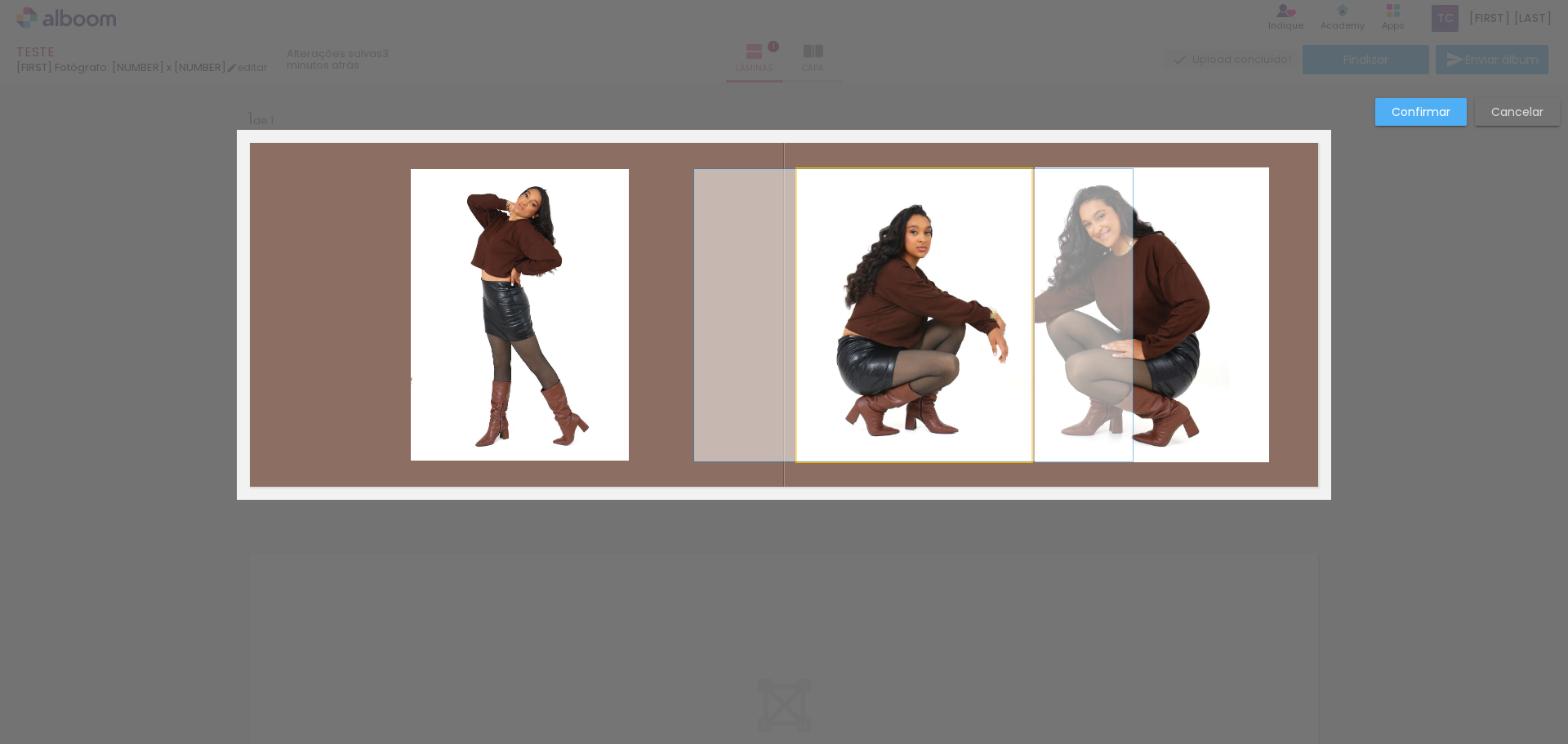 click 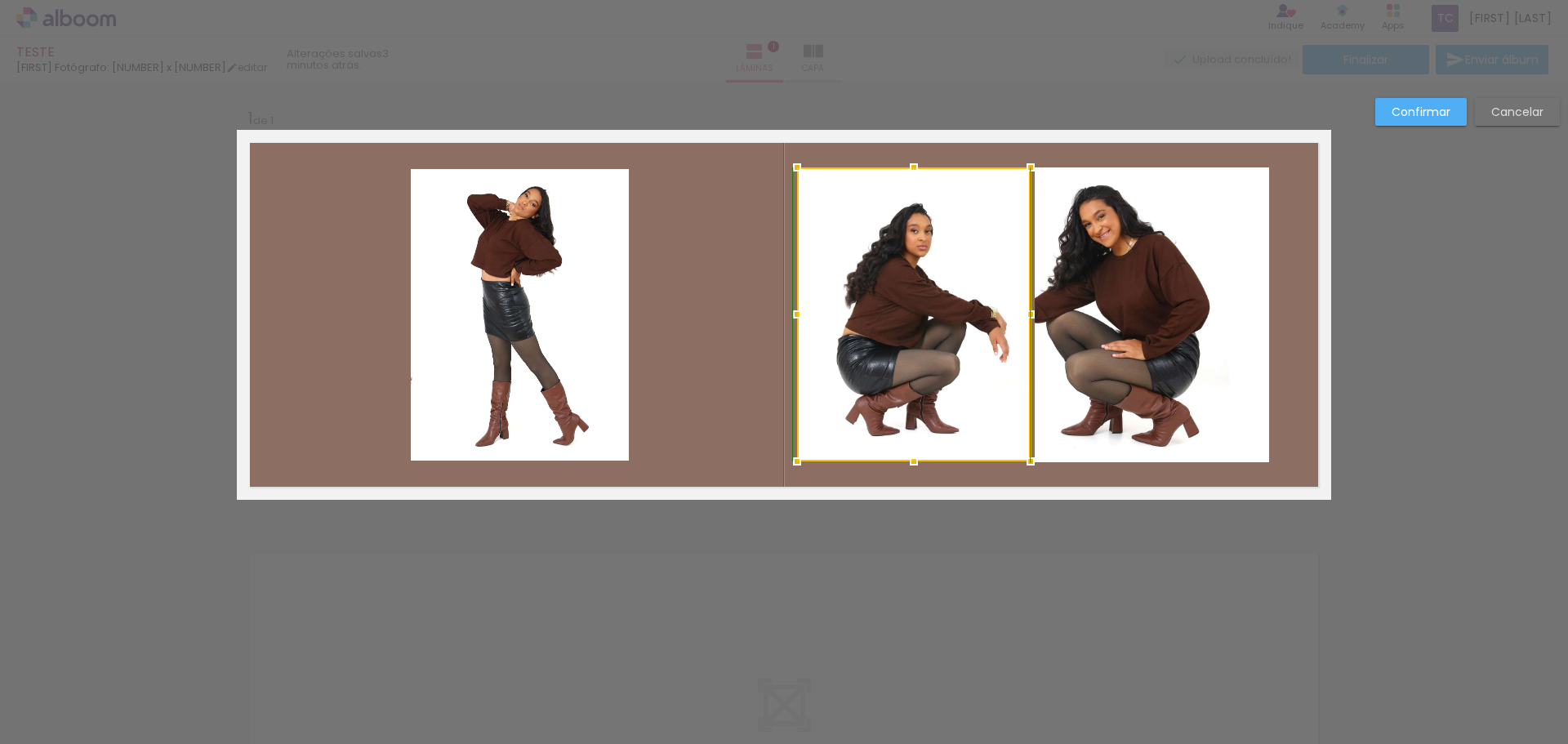 click at bounding box center (914, 167) 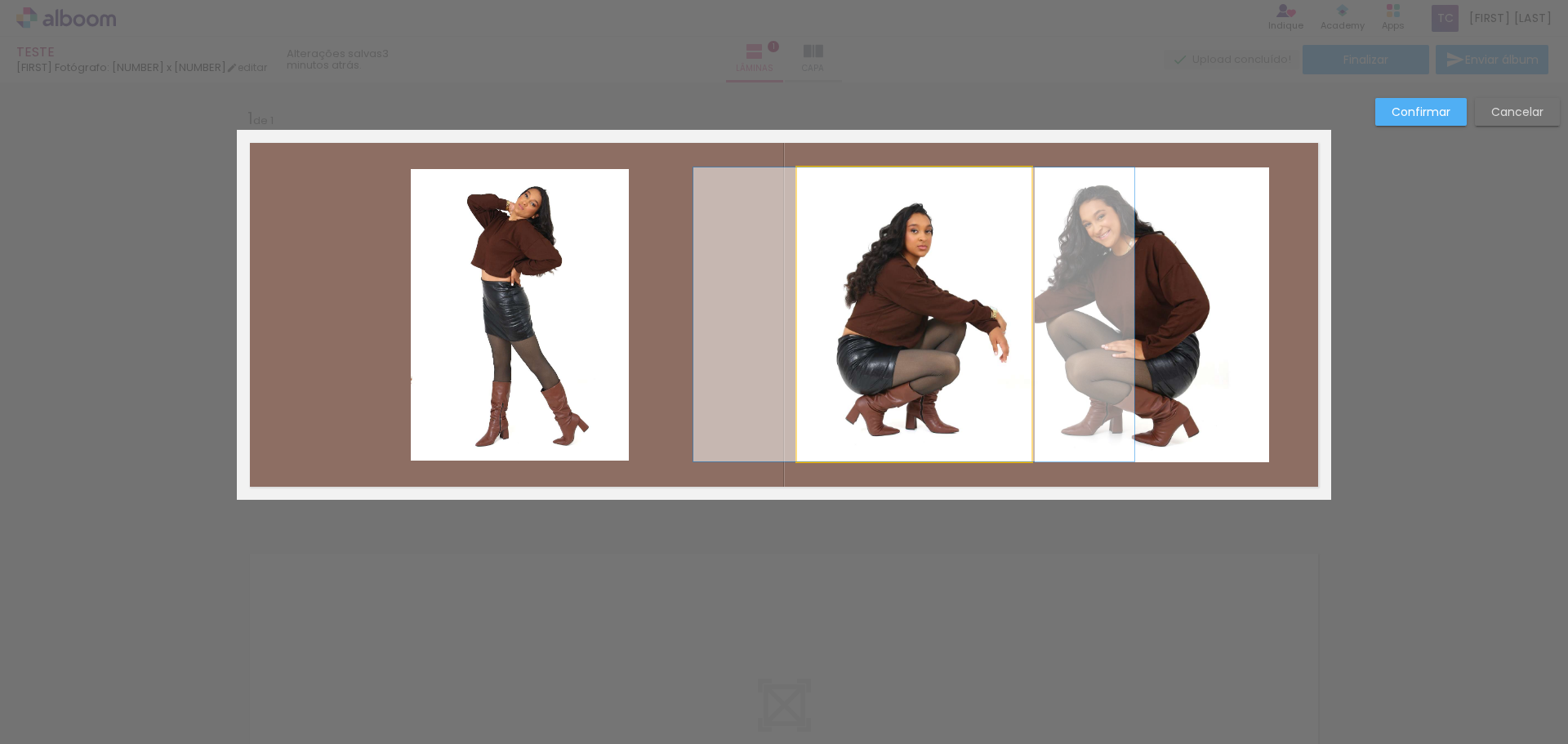click 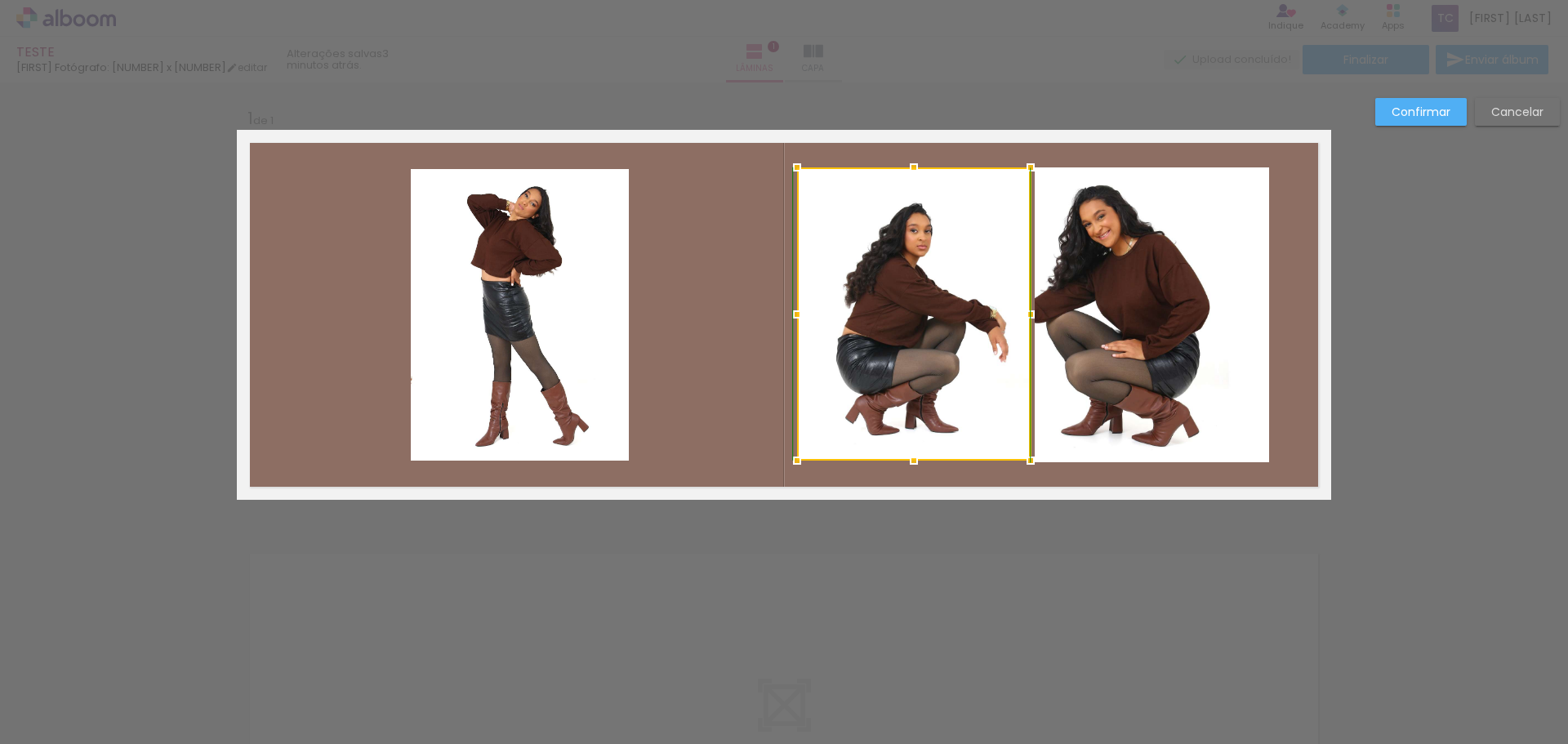 drag, startPoint x: 915, startPoint y: 461, endPoint x: 942, endPoint y: 467, distance: 27.658633 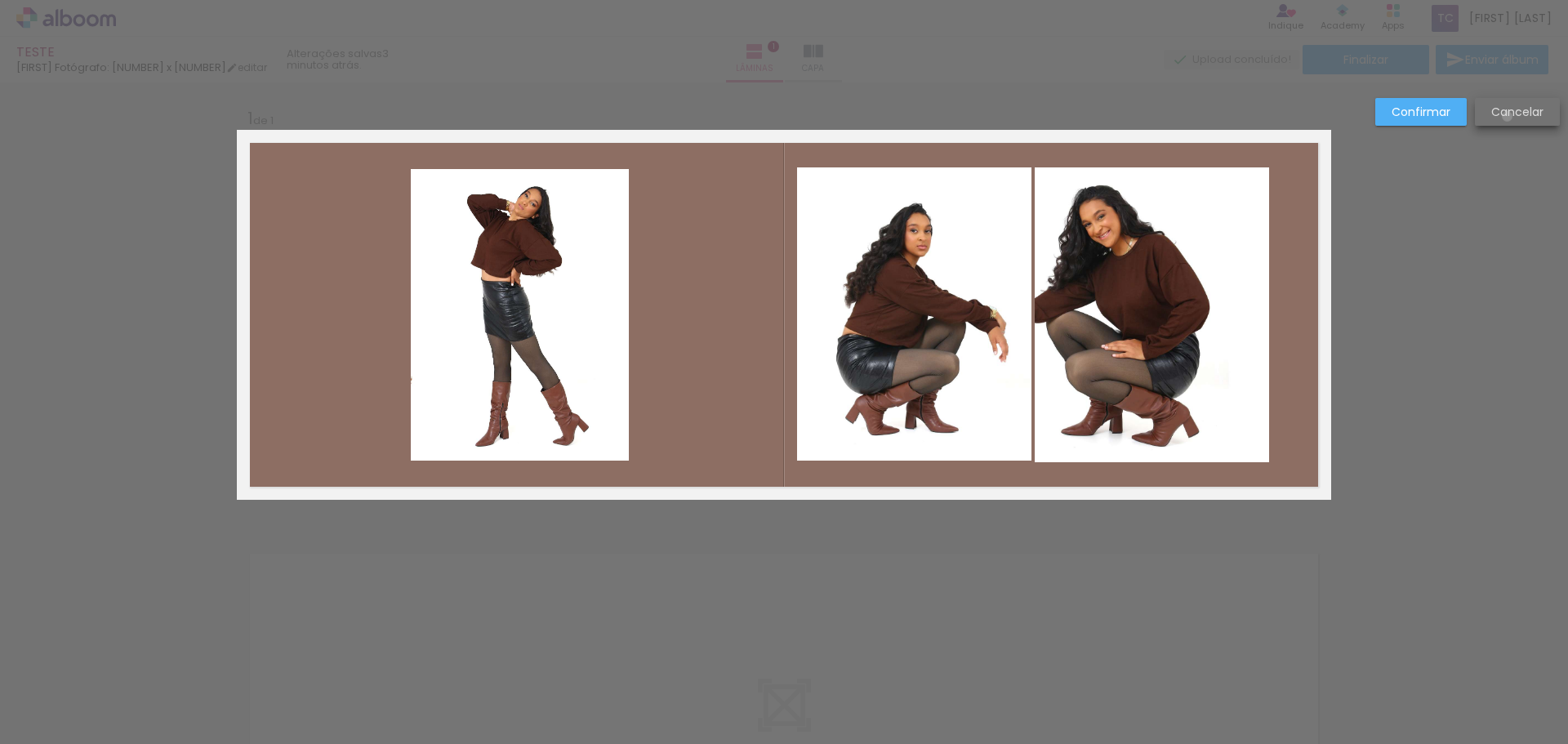 click on "Cancelar" at bounding box center [0, 0] 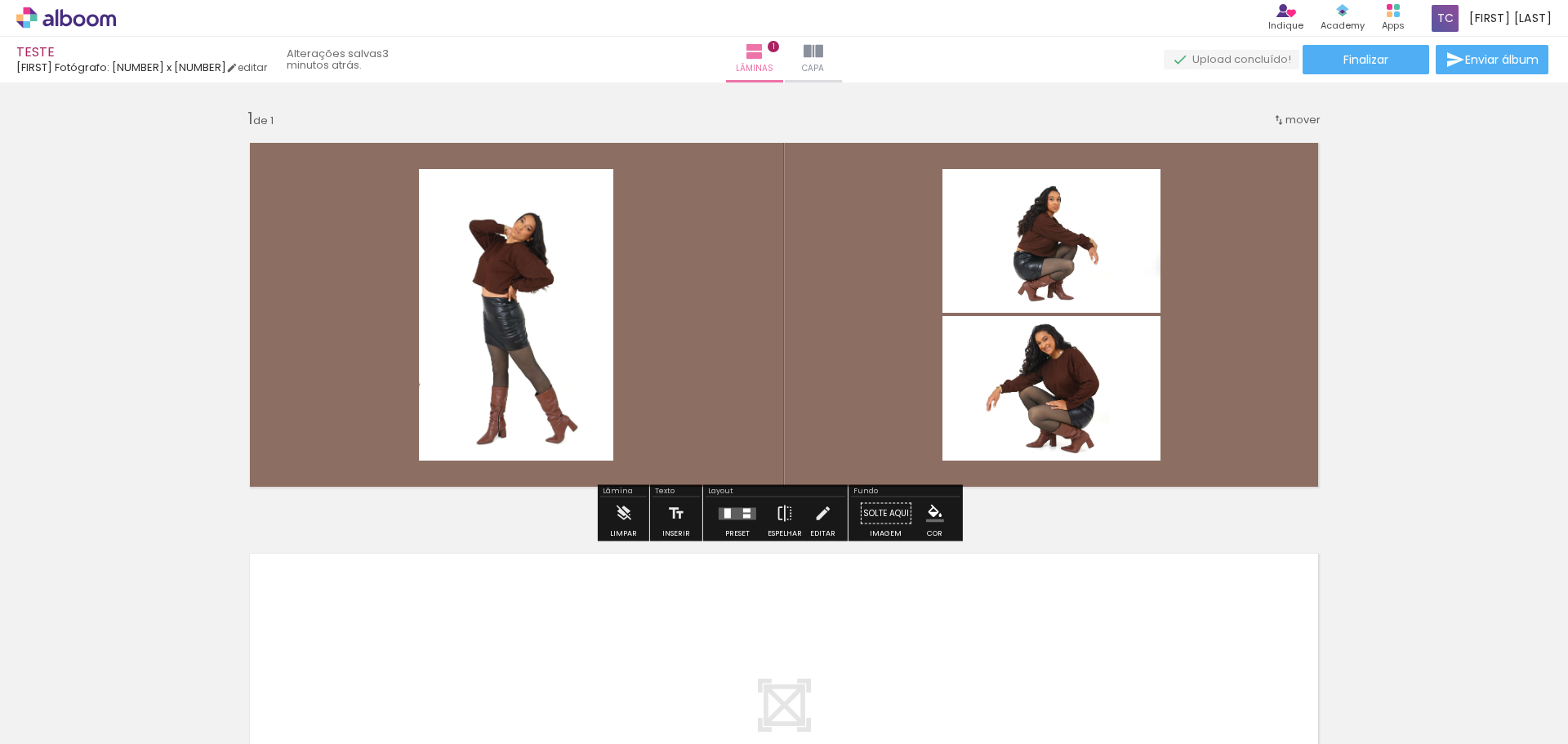 click at bounding box center [737, 513] 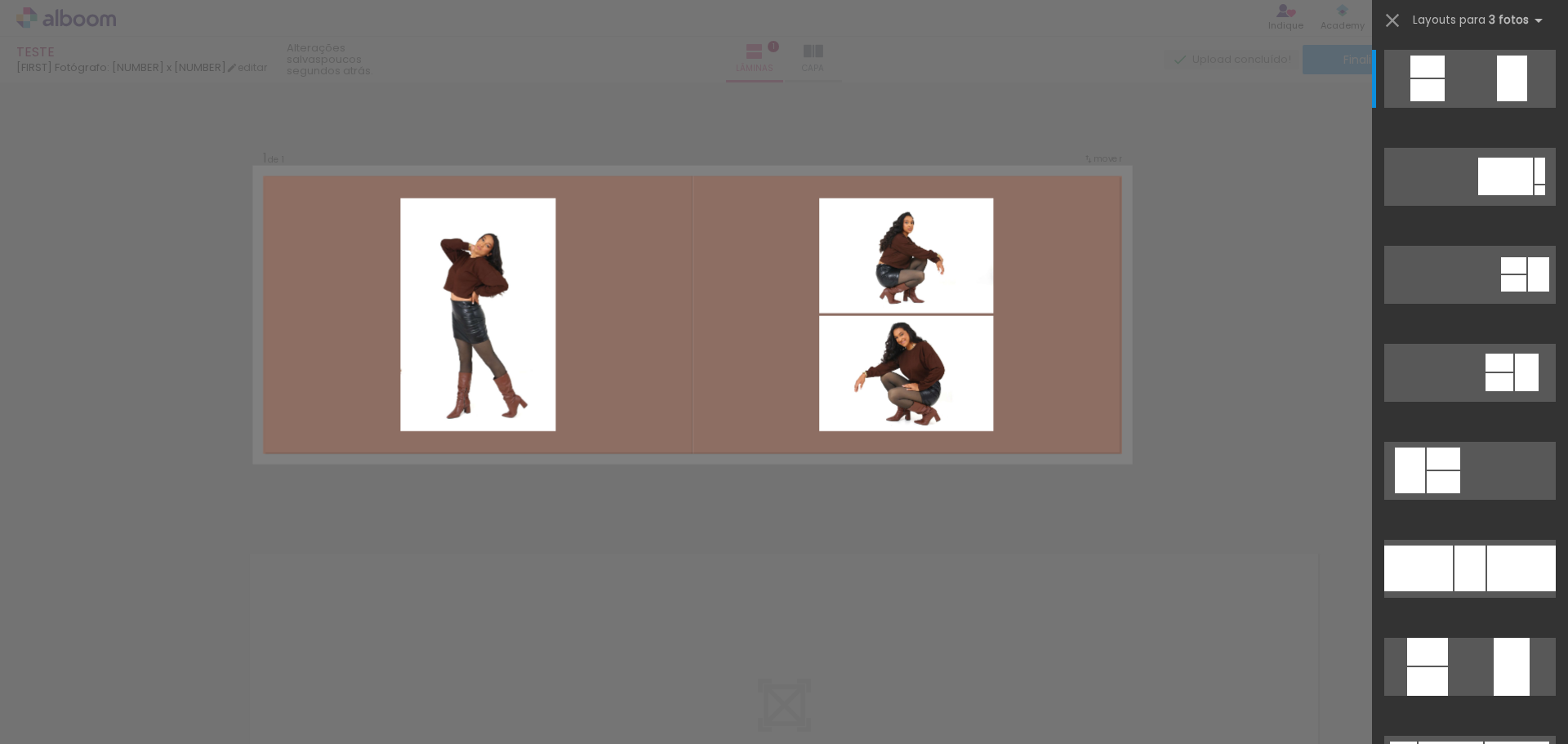 click at bounding box center (163, 688) 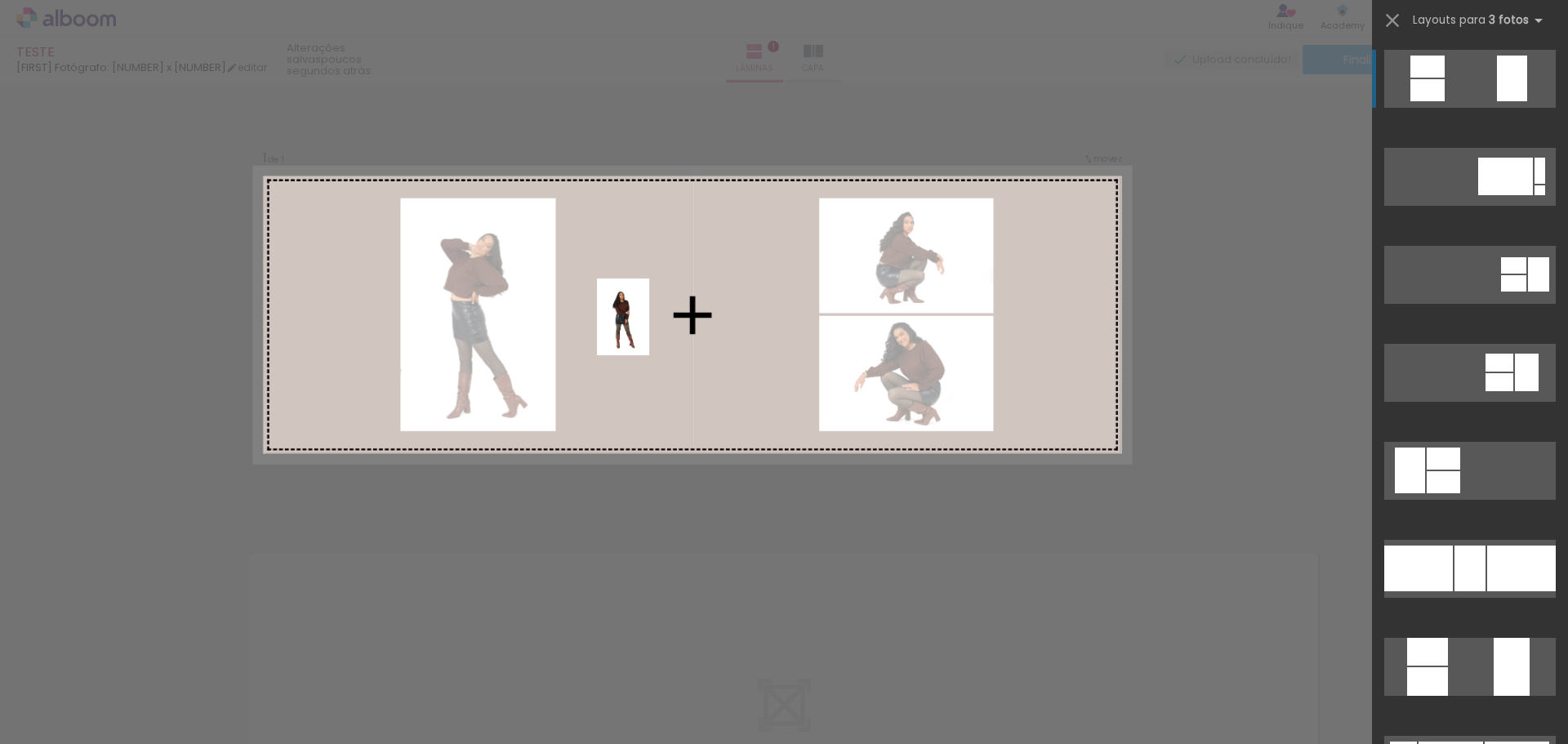drag, startPoint x: 543, startPoint y: 688, endPoint x: 666, endPoint y: 697, distance: 123.32883 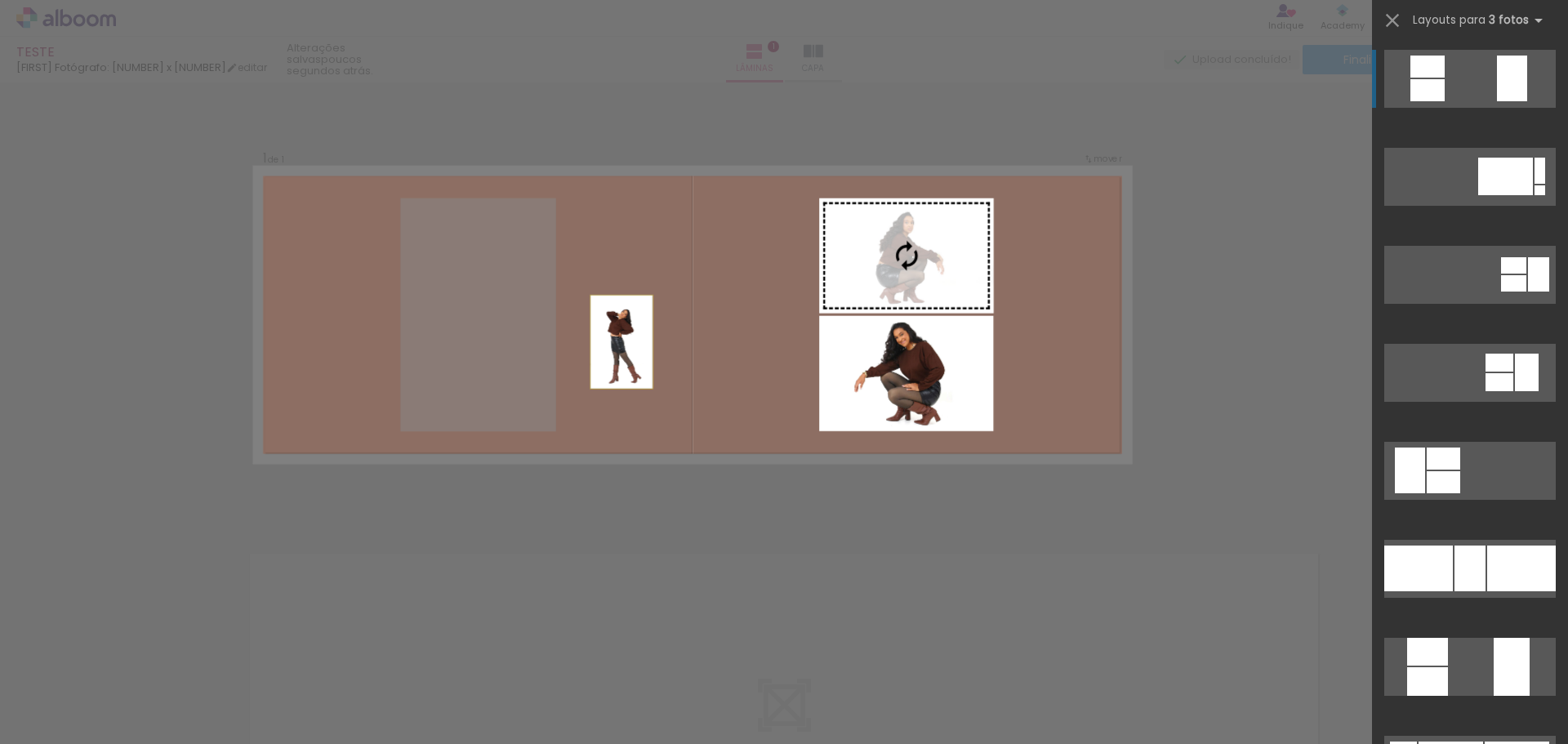 drag, startPoint x: 763, startPoint y: 276, endPoint x: 865, endPoint y: 289, distance: 102.82509 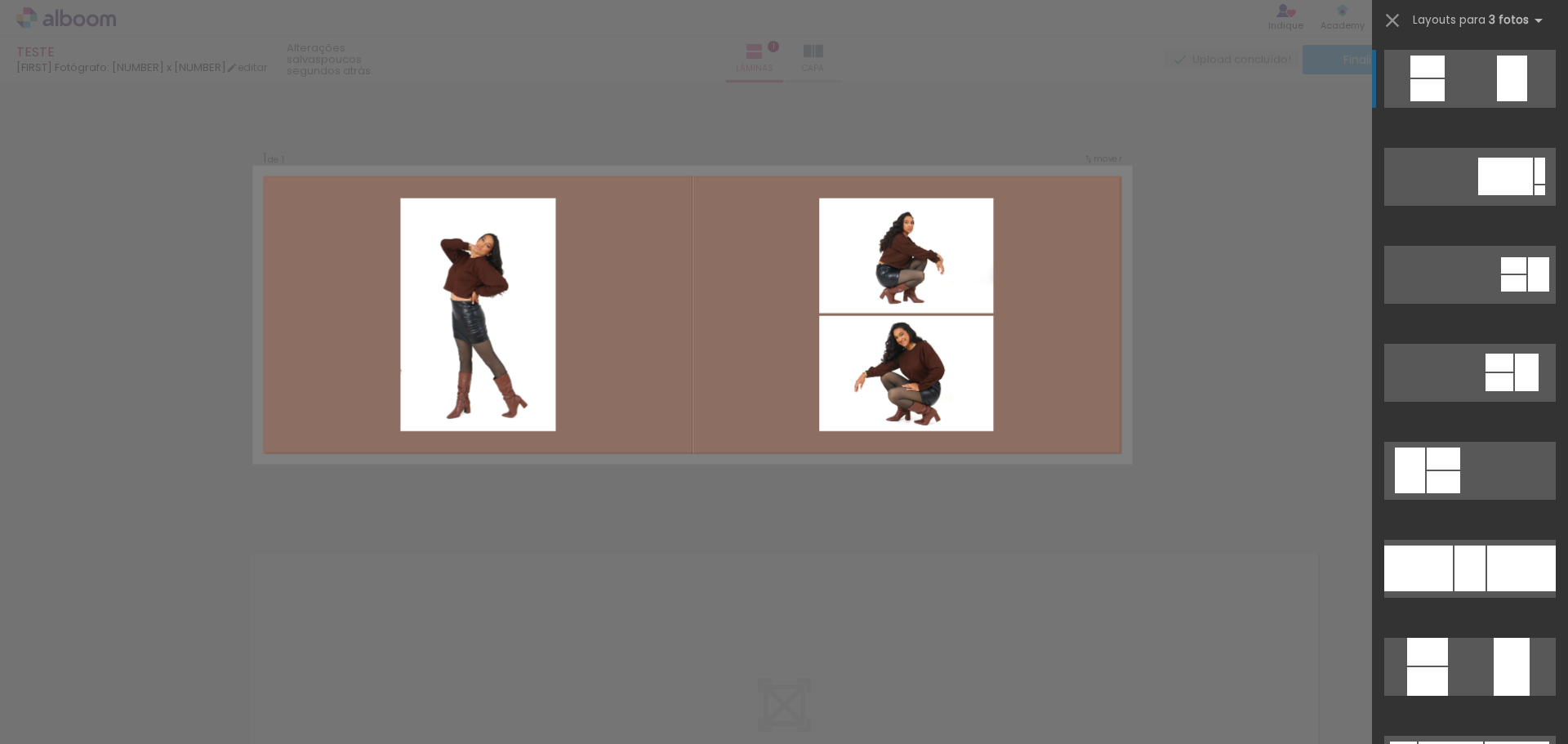click at bounding box center (796, 314) 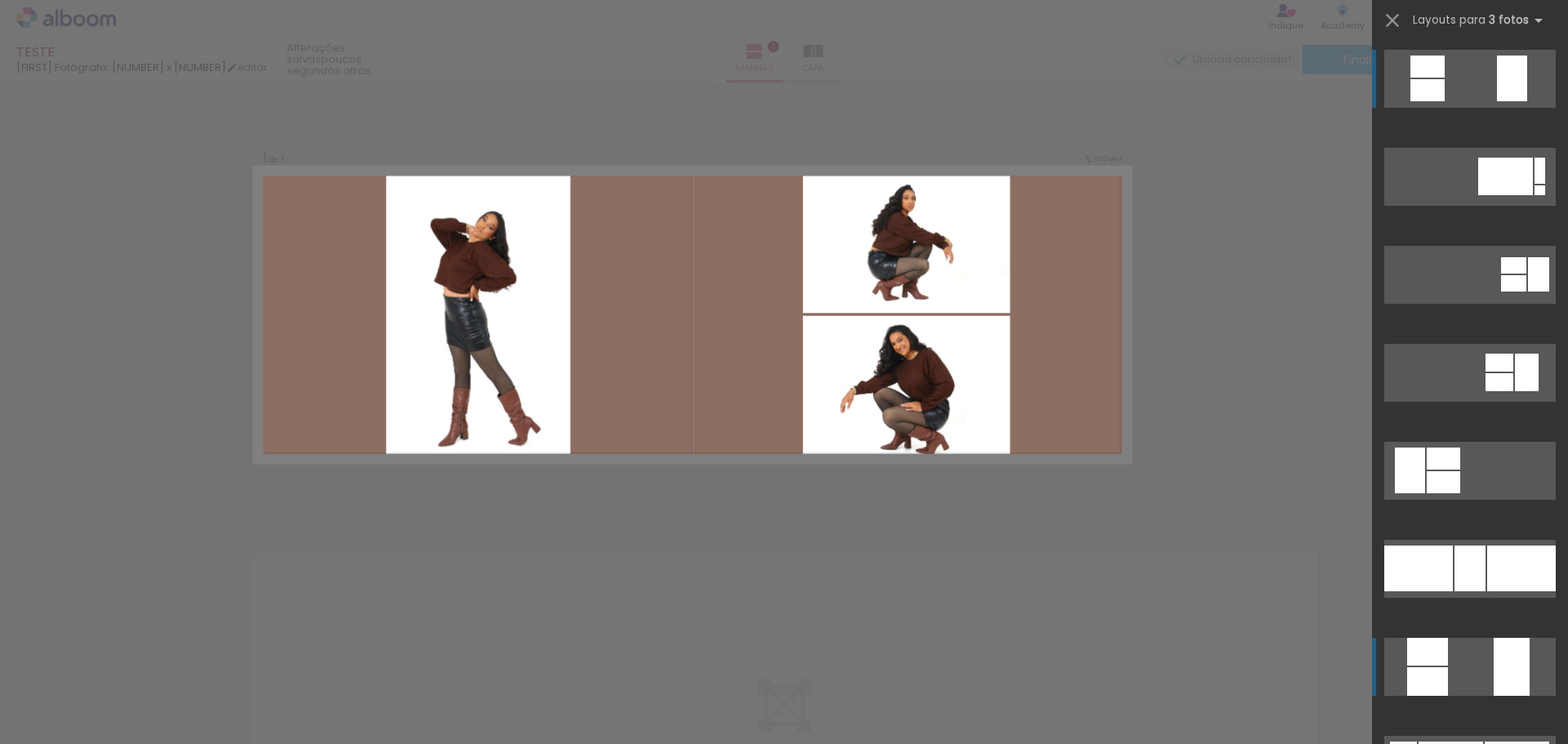 click at bounding box center [1470, 78] 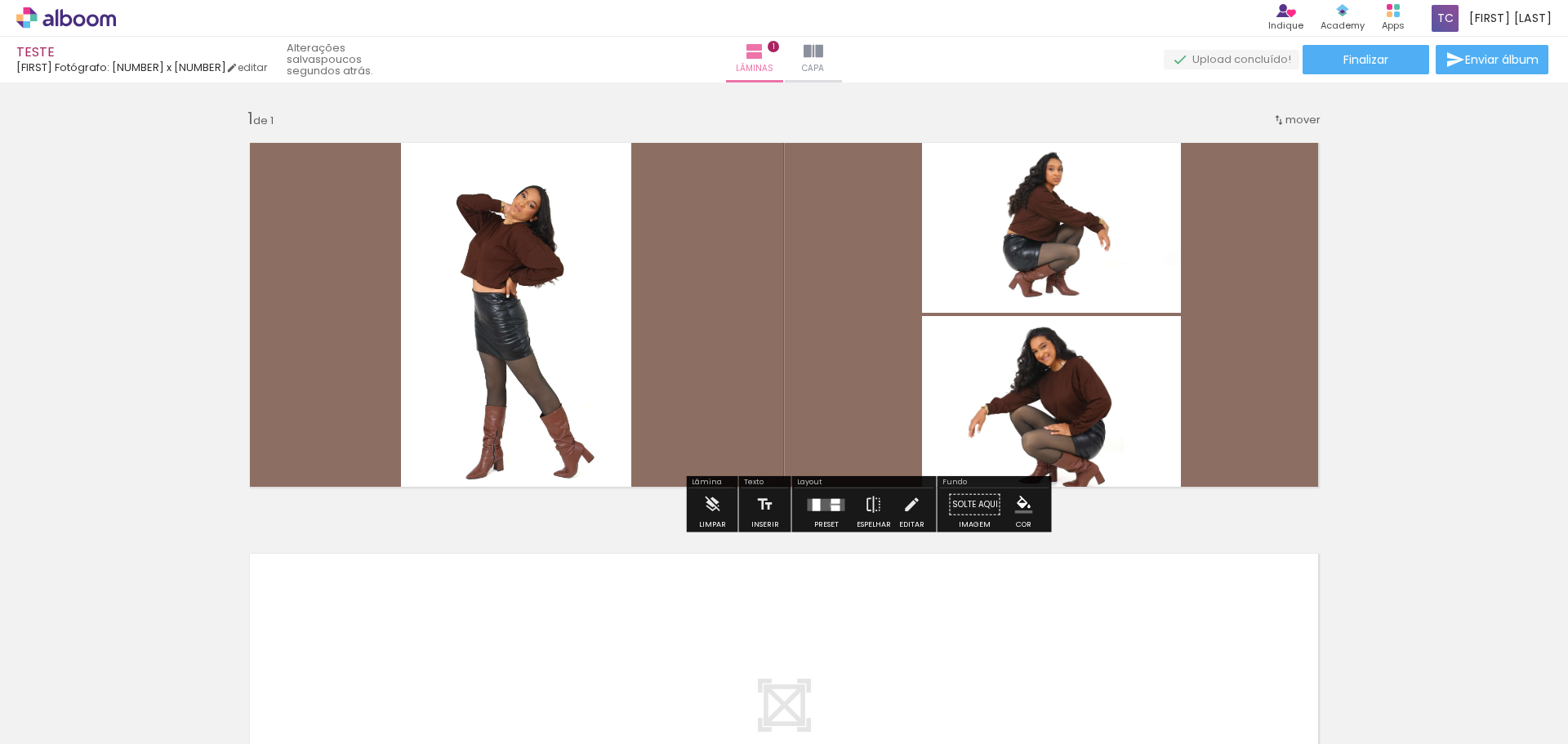 click at bounding box center [835, 507] 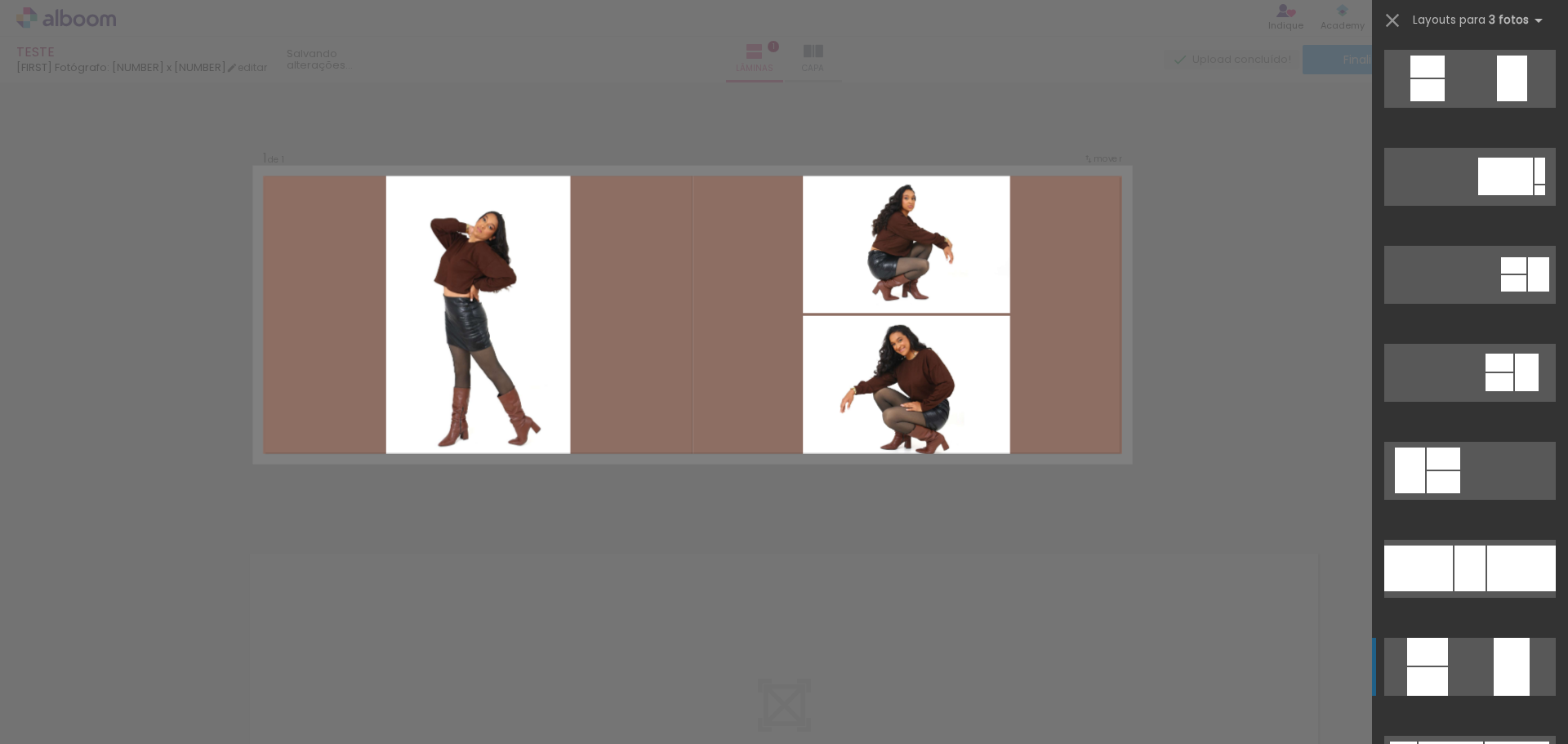 scroll, scrollTop: 588, scrollLeft: 0, axis: vertical 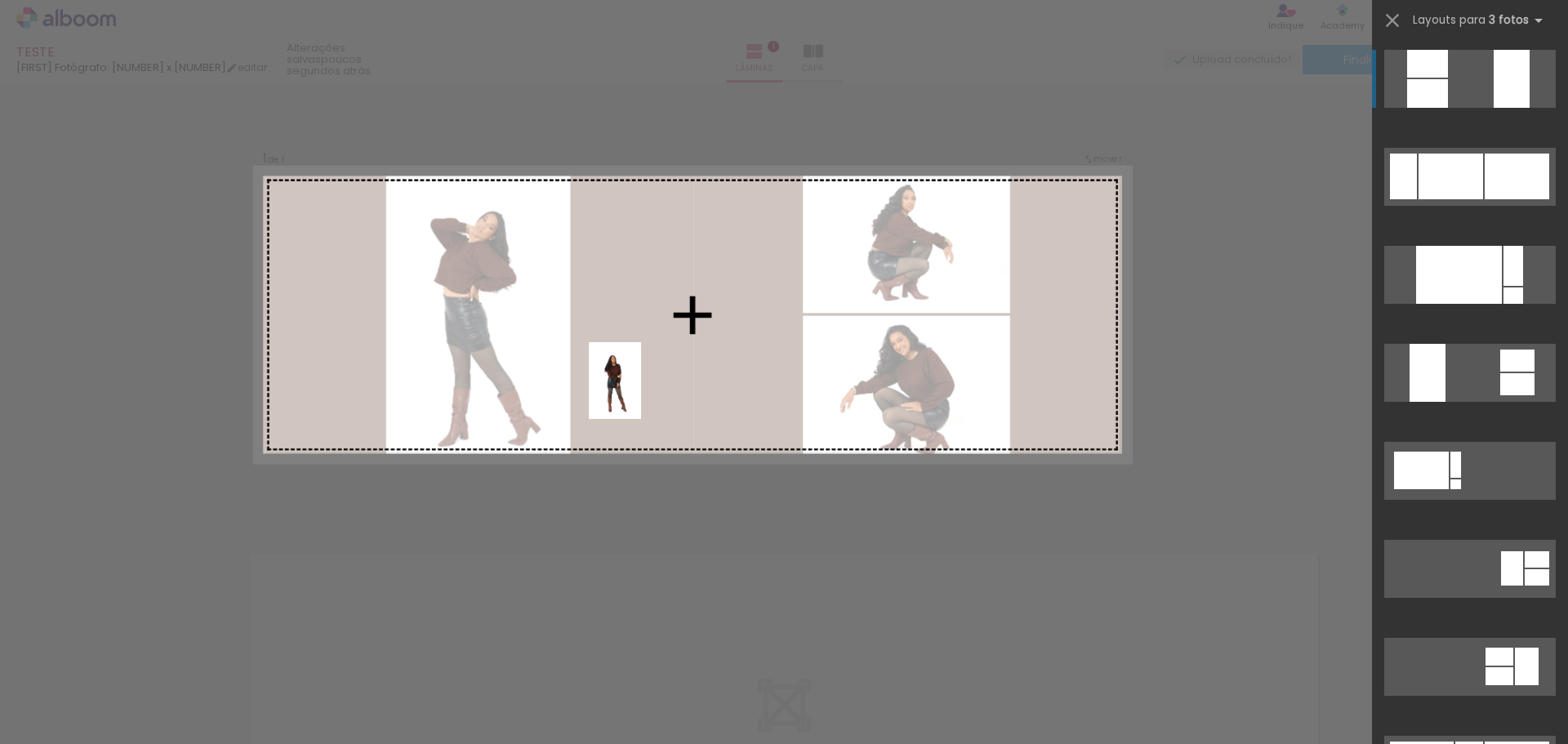 drag, startPoint x: 591, startPoint y: 595, endPoint x: 639, endPoint y: 393, distance: 207.62466 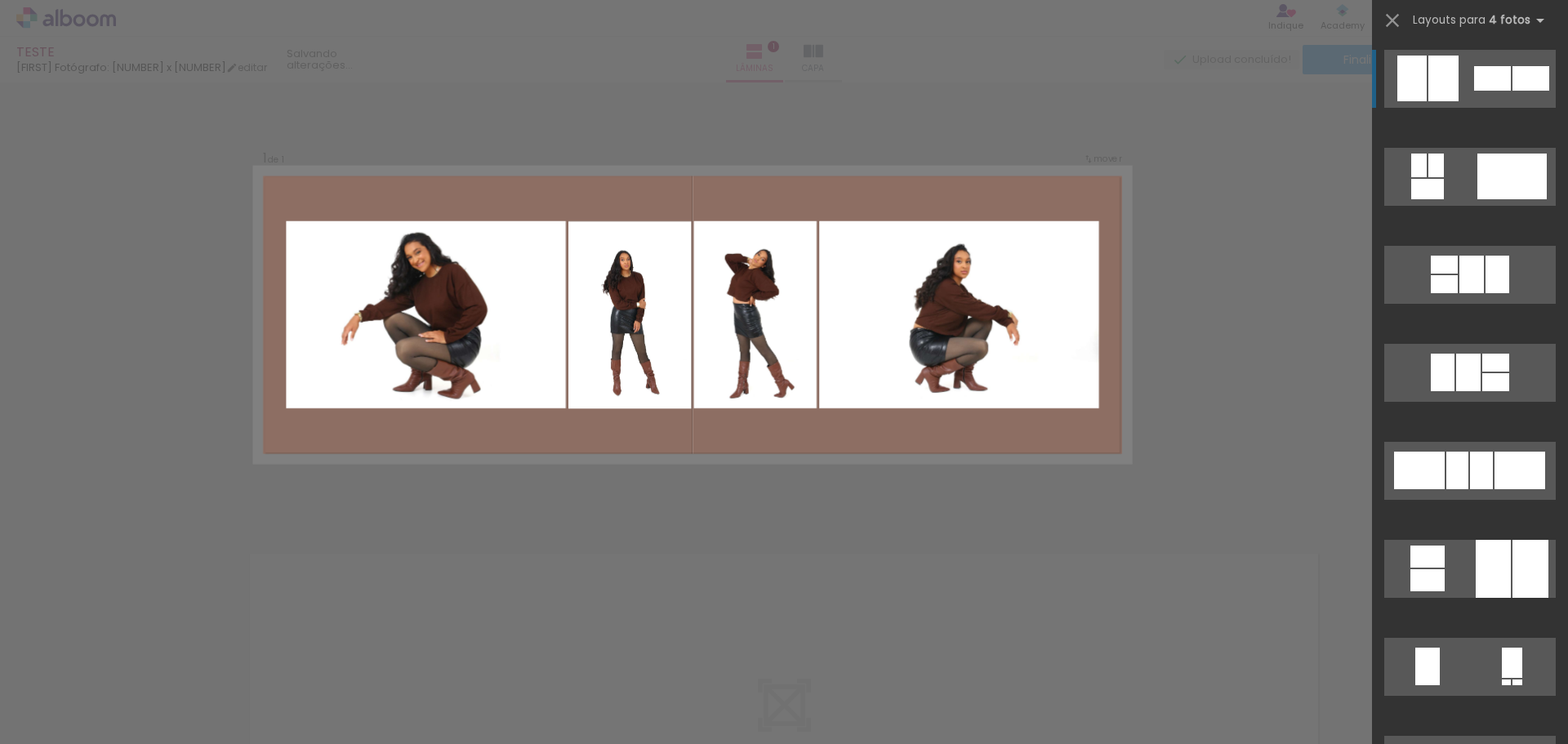 scroll, scrollTop: 0, scrollLeft: 0, axis: both 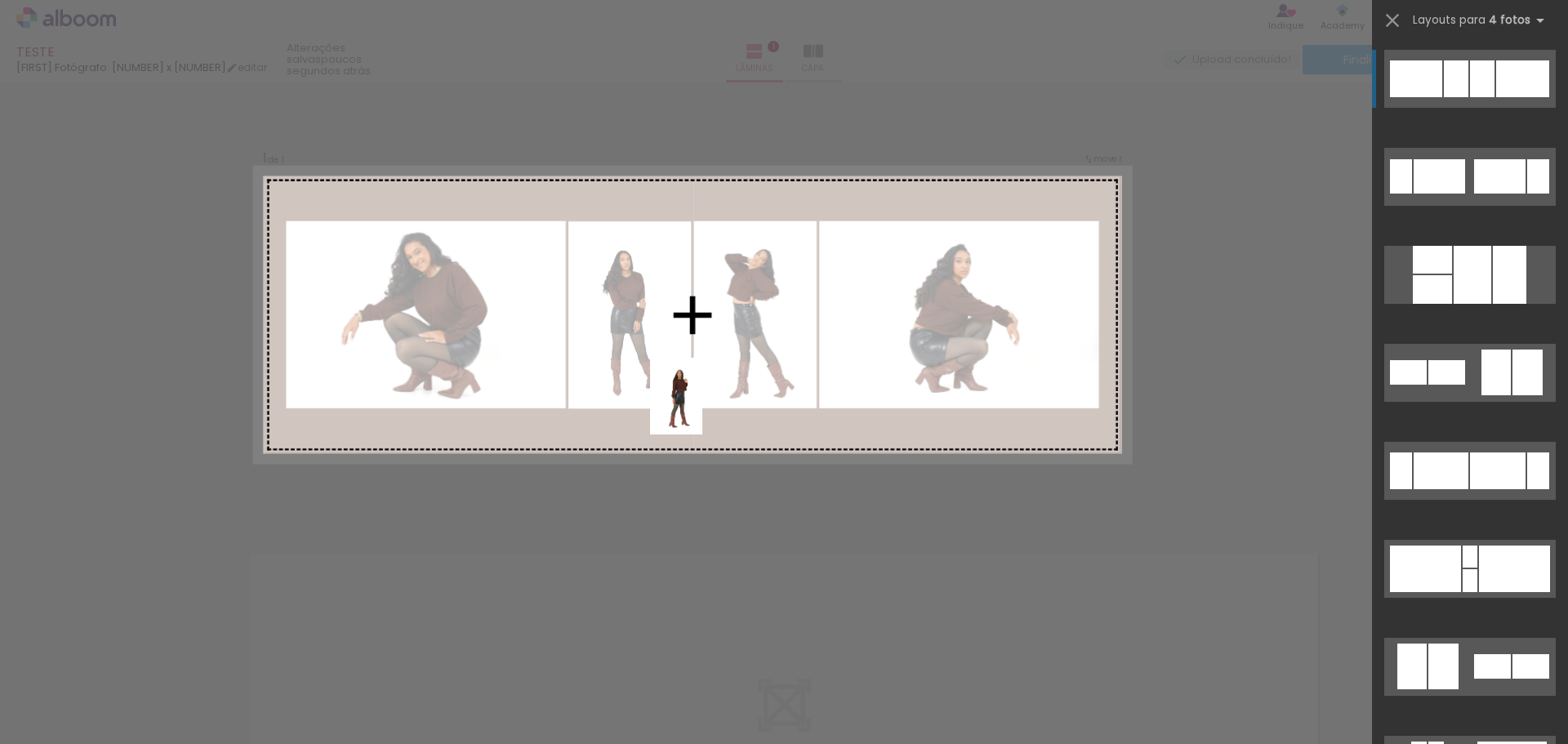 drag, startPoint x: 652, startPoint y: 670, endPoint x: 701, endPoint y: 408, distance: 266.54268 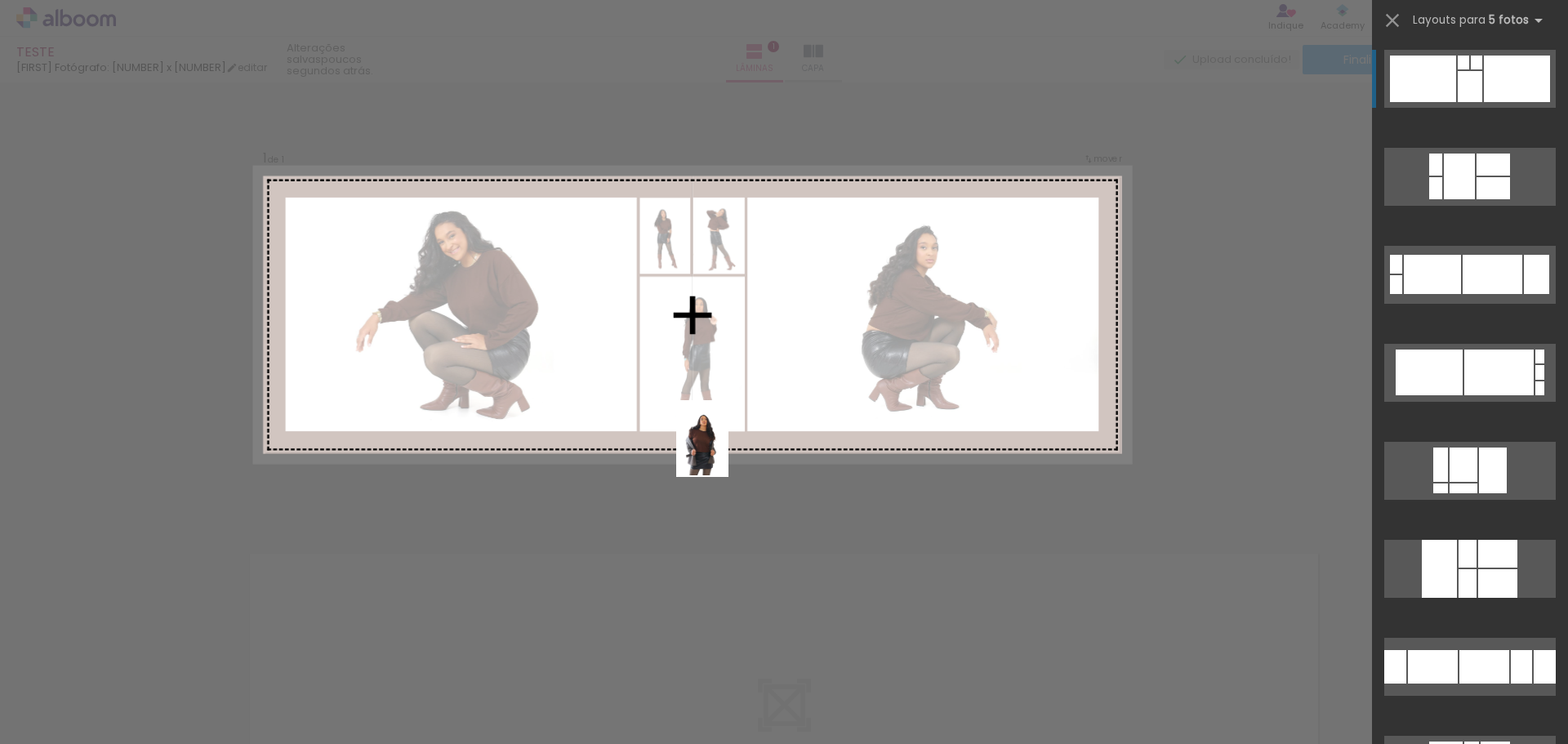 drag, startPoint x: 728, startPoint y: 702, endPoint x: 923, endPoint y: 685, distance: 195.73962 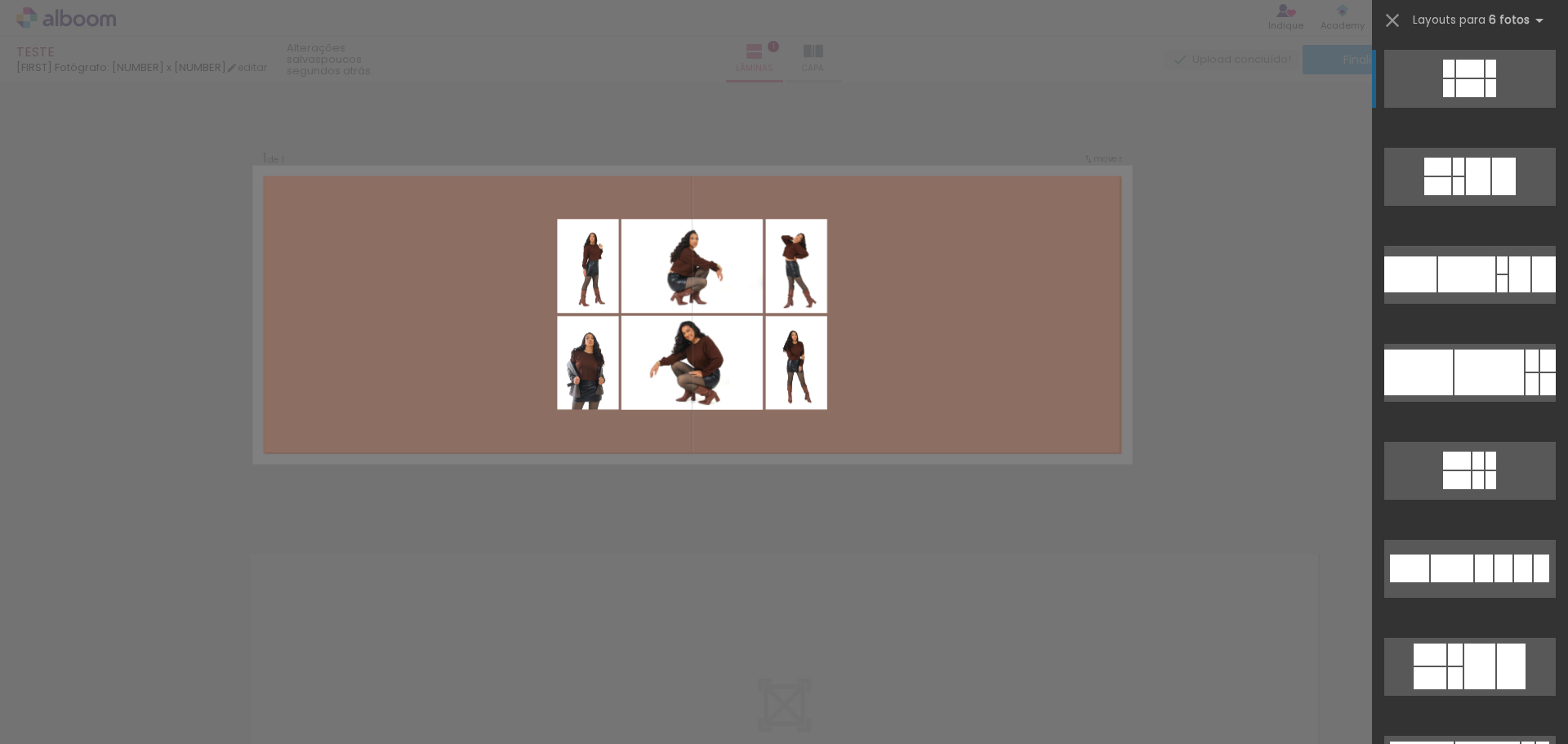click 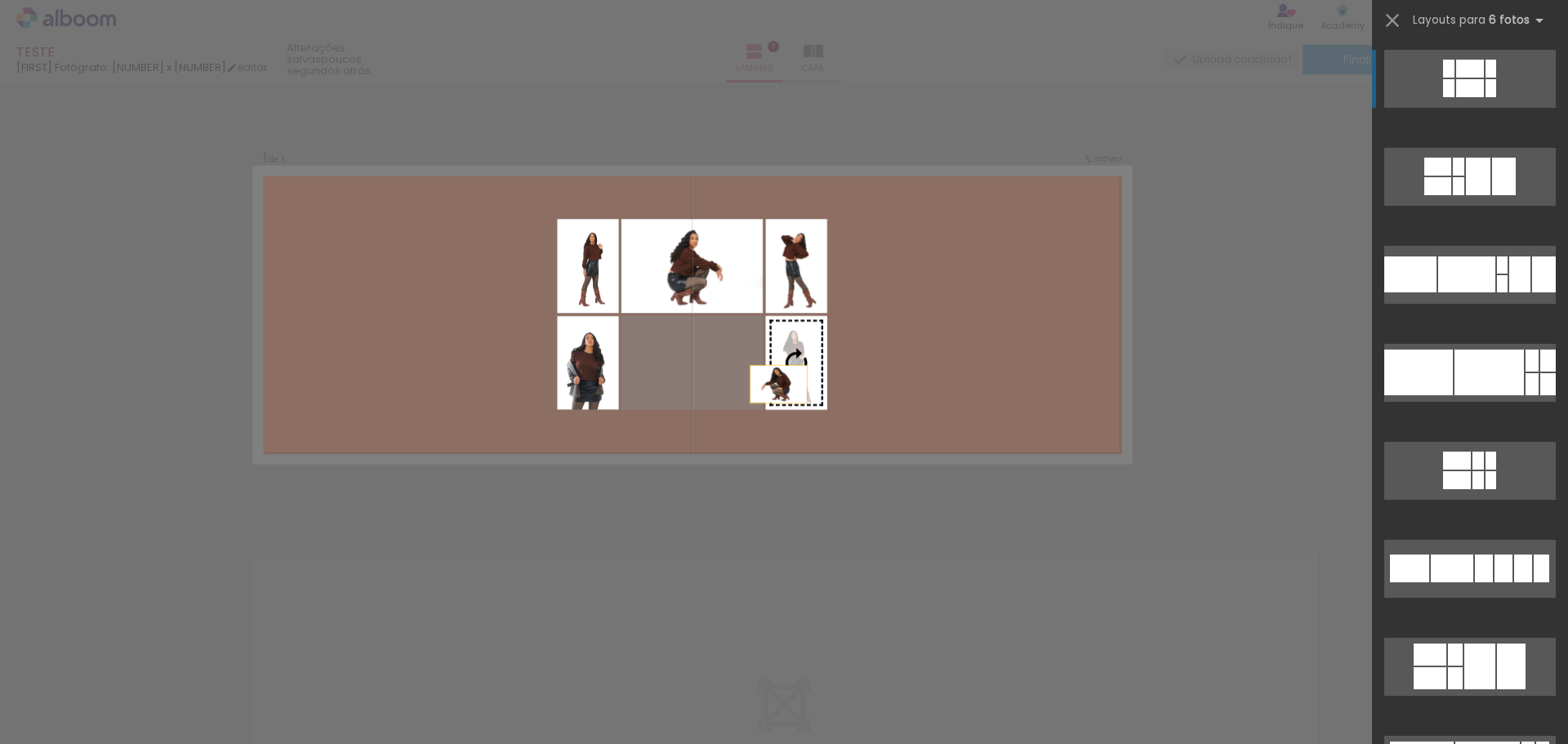 drag, startPoint x: 716, startPoint y: 368, endPoint x: 795, endPoint y: 388, distance: 81.49233 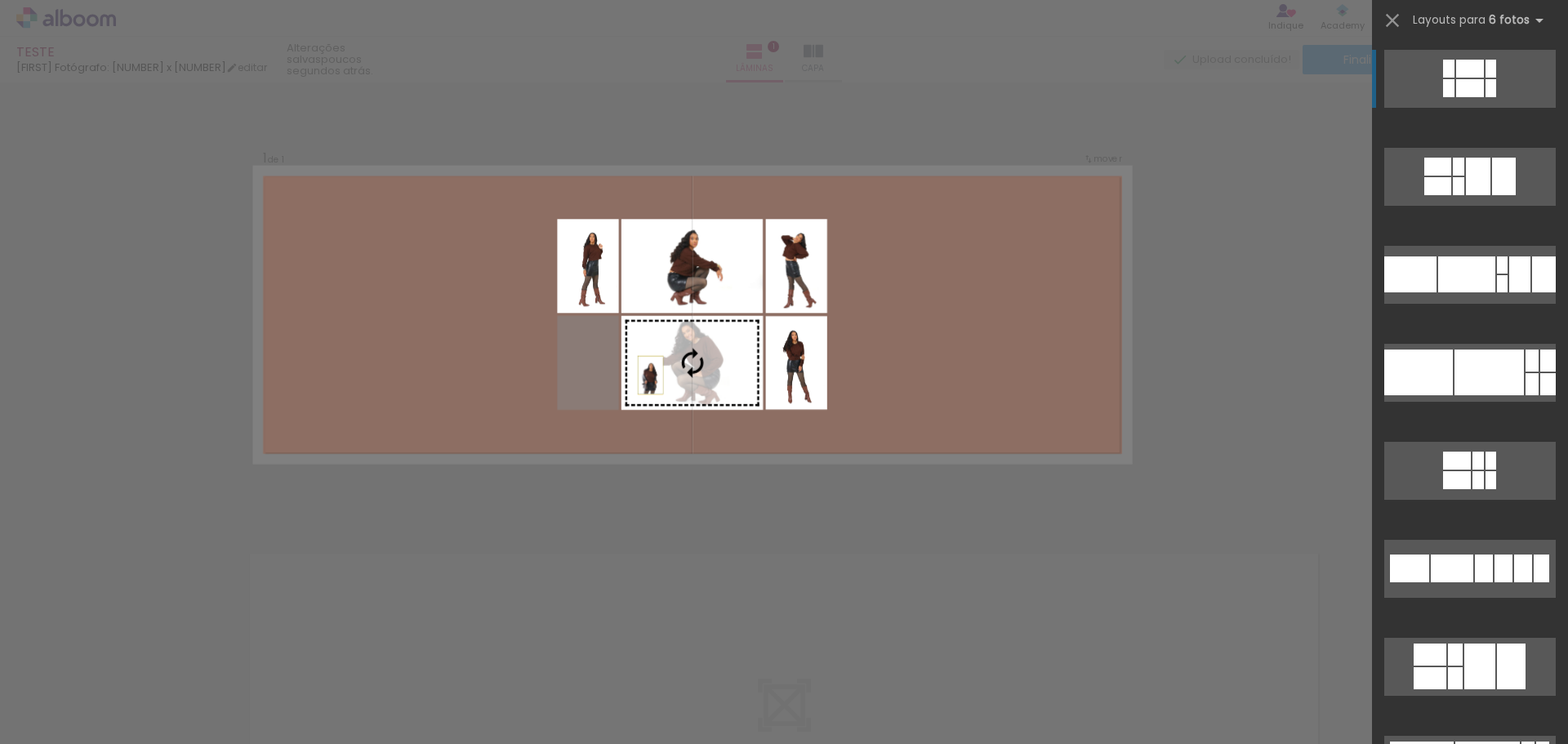 drag, startPoint x: 586, startPoint y: 390, endPoint x: 629, endPoint y: 590, distance: 204.57028 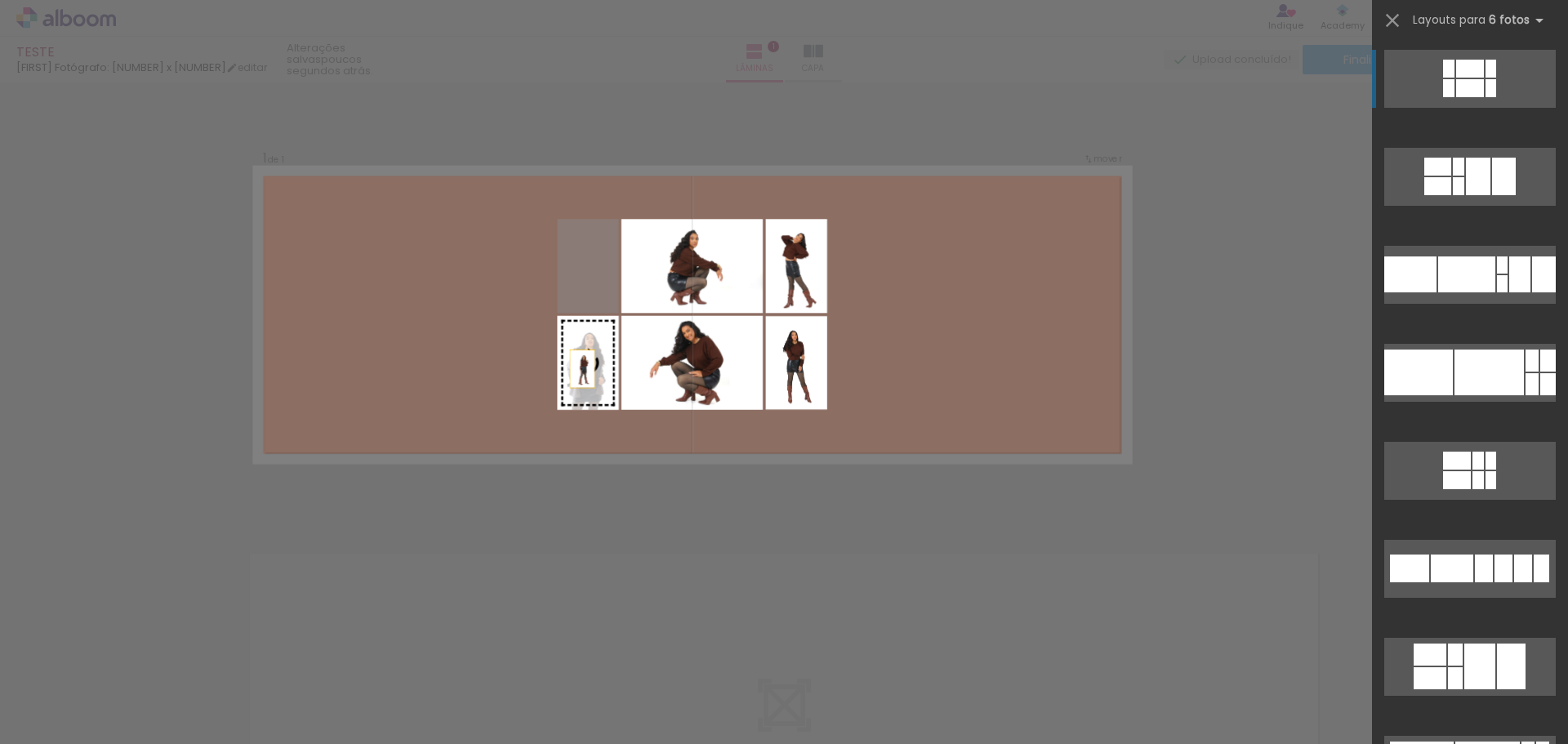 drag, startPoint x: 588, startPoint y: 287, endPoint x: 577, endPoint y: 400, distance: 113.53414 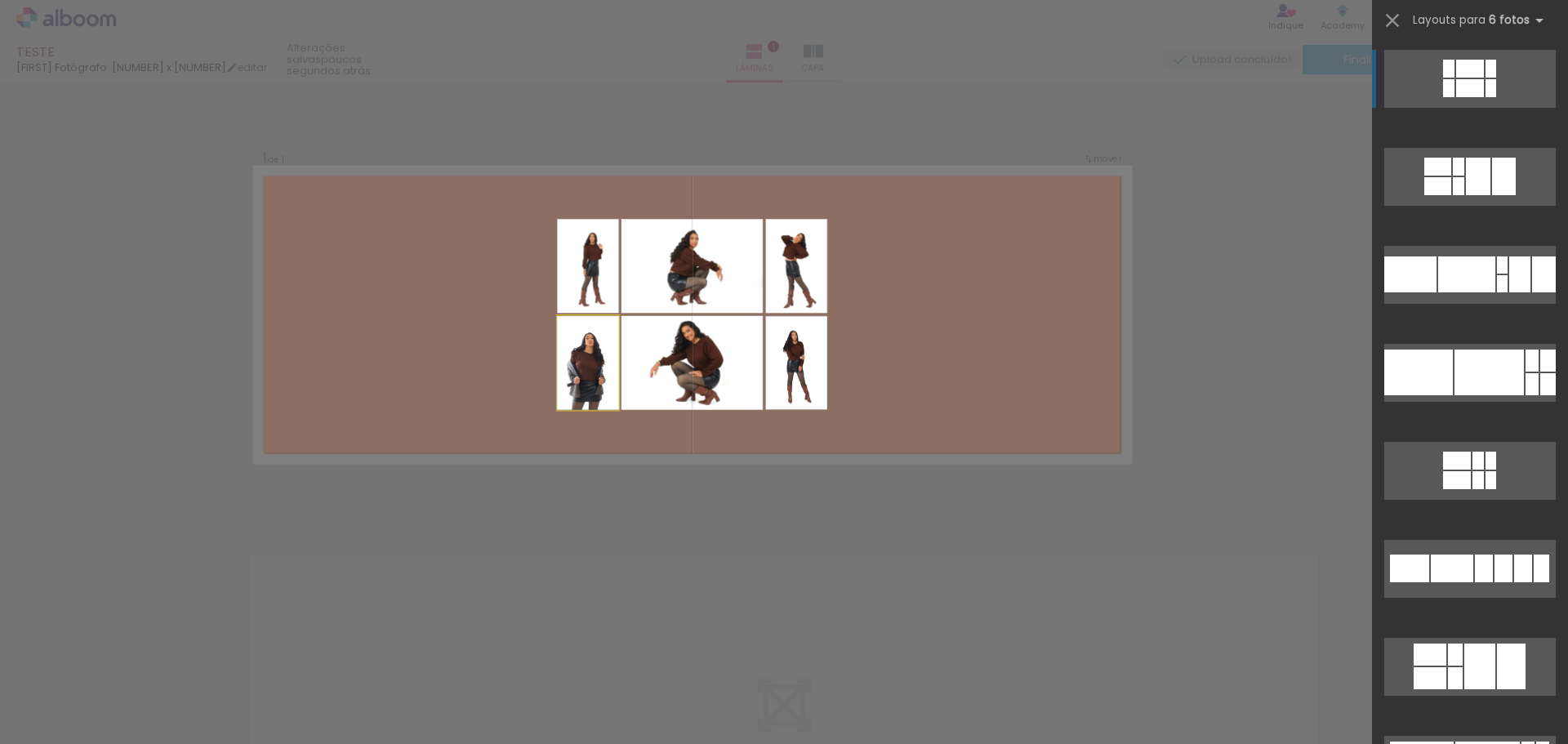 drag, startPoint x: 595, startPoint y: 371, endPoint x: 601, endPoint y: 289, distance: 82.2192 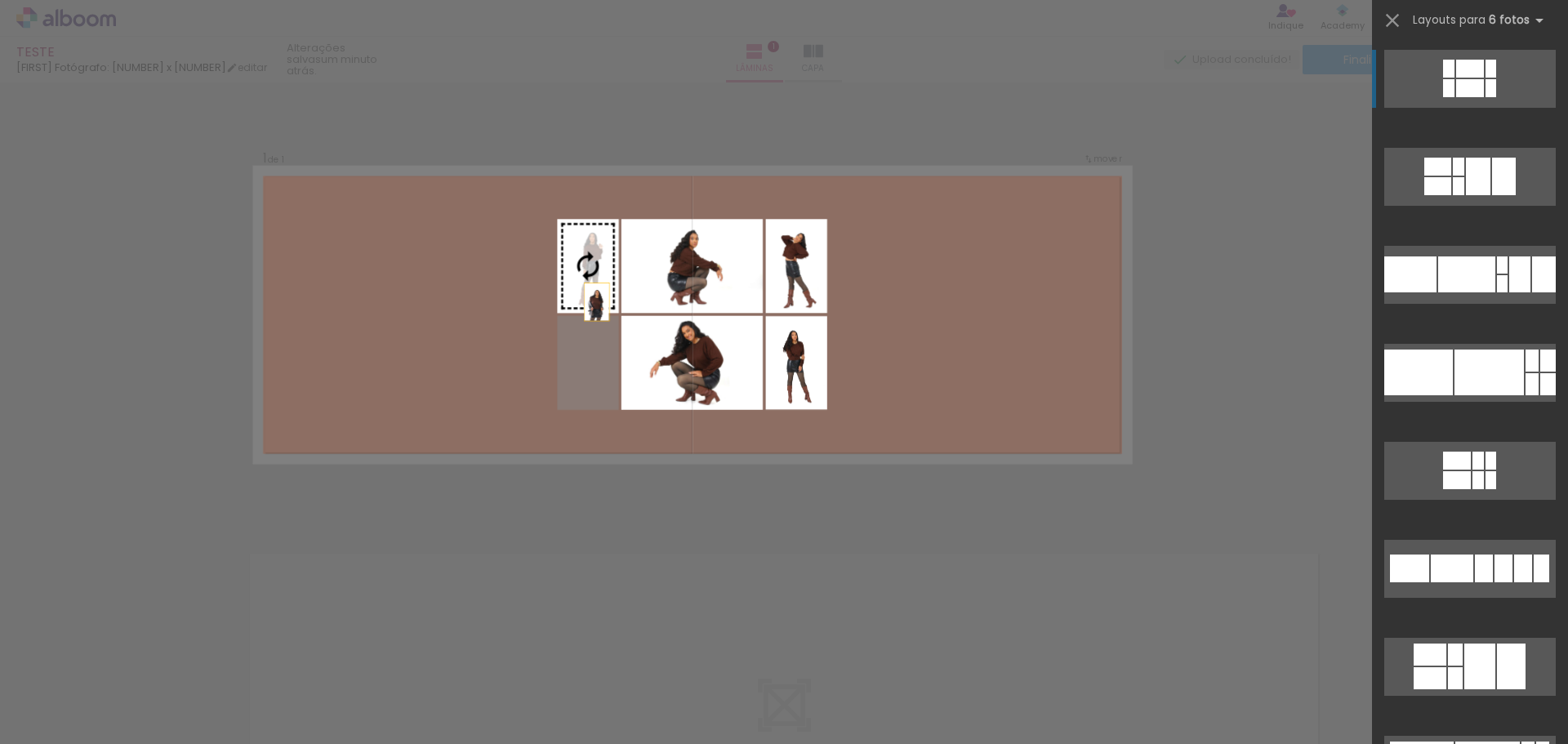 drag, startPoint x: 595, startPoint y: 394, endPoint x: 593, endPoint y: 287, distance: 107.01869 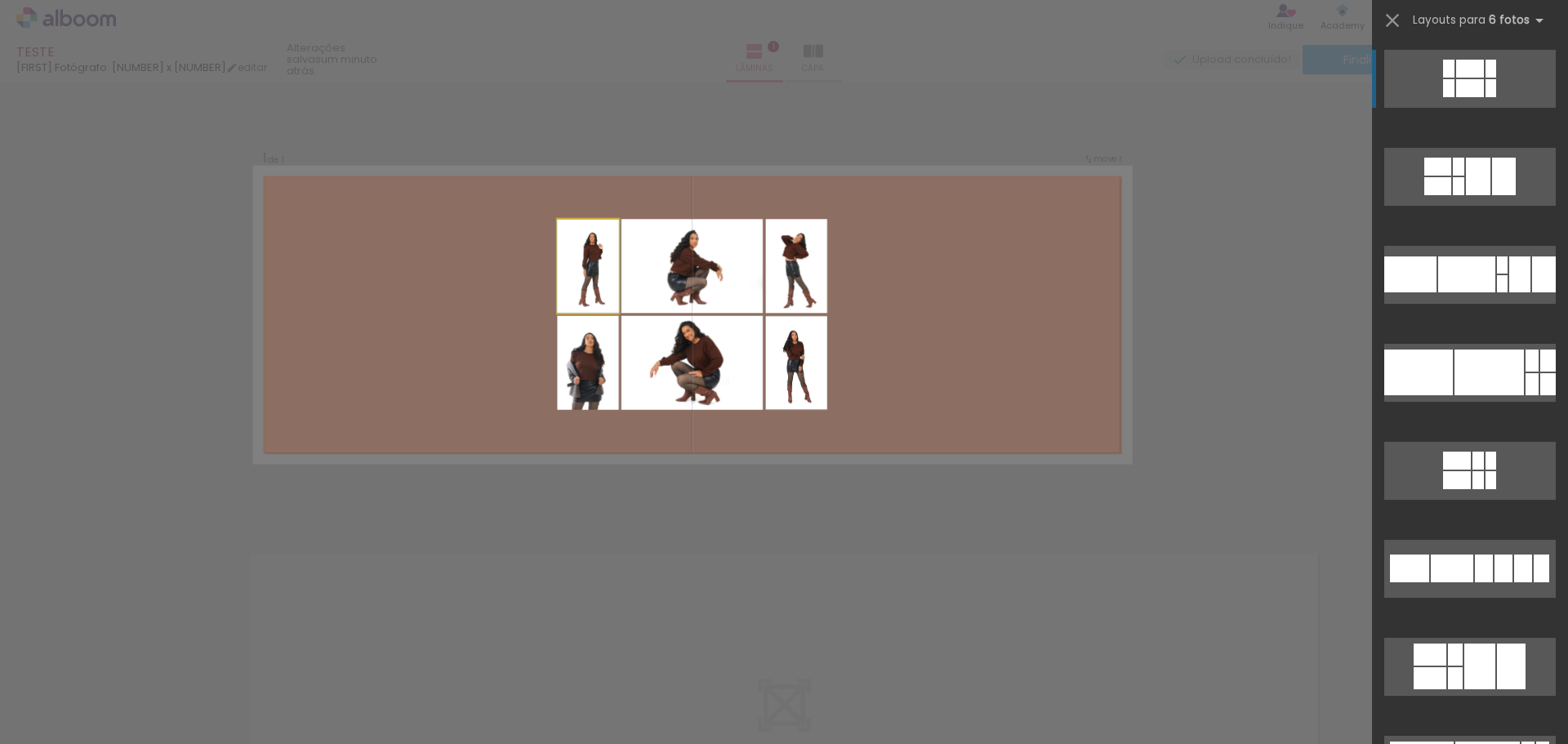 click at bounding box center [568, 233] 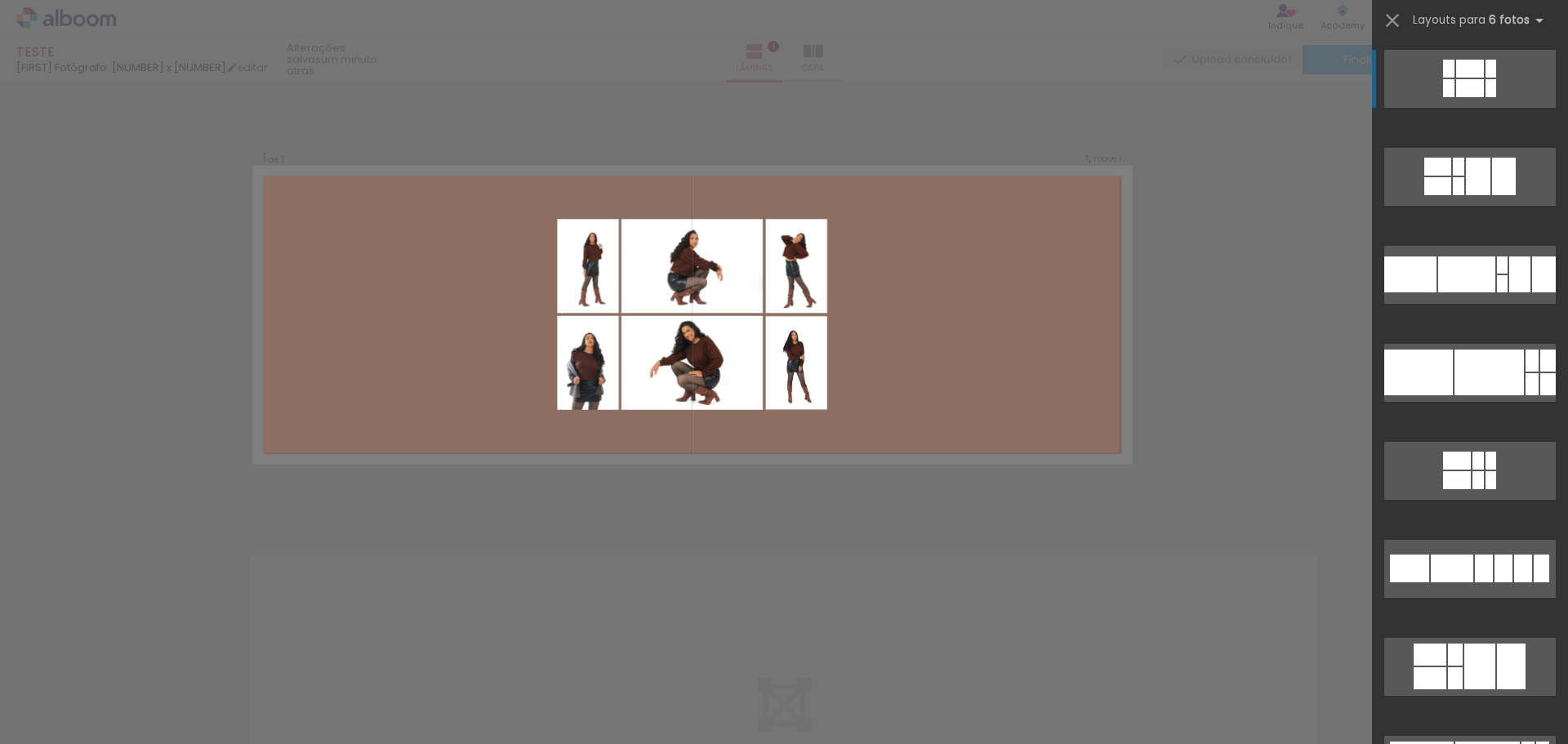 click at bounding box center (0, 0) 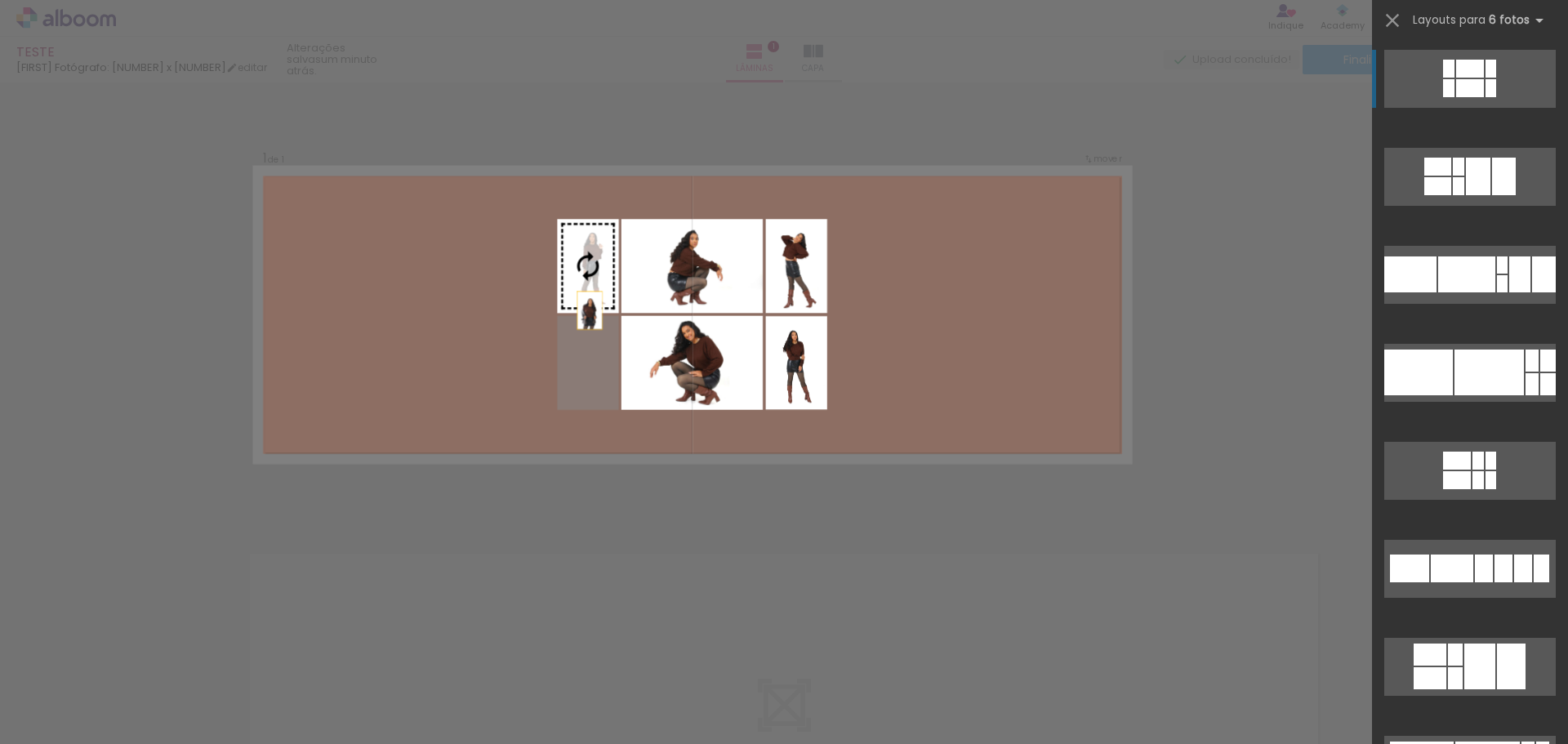 drag, startPoint x: 584, startPoint y: 382, endPoint x: 584, endPoint y: 297, distance: 85 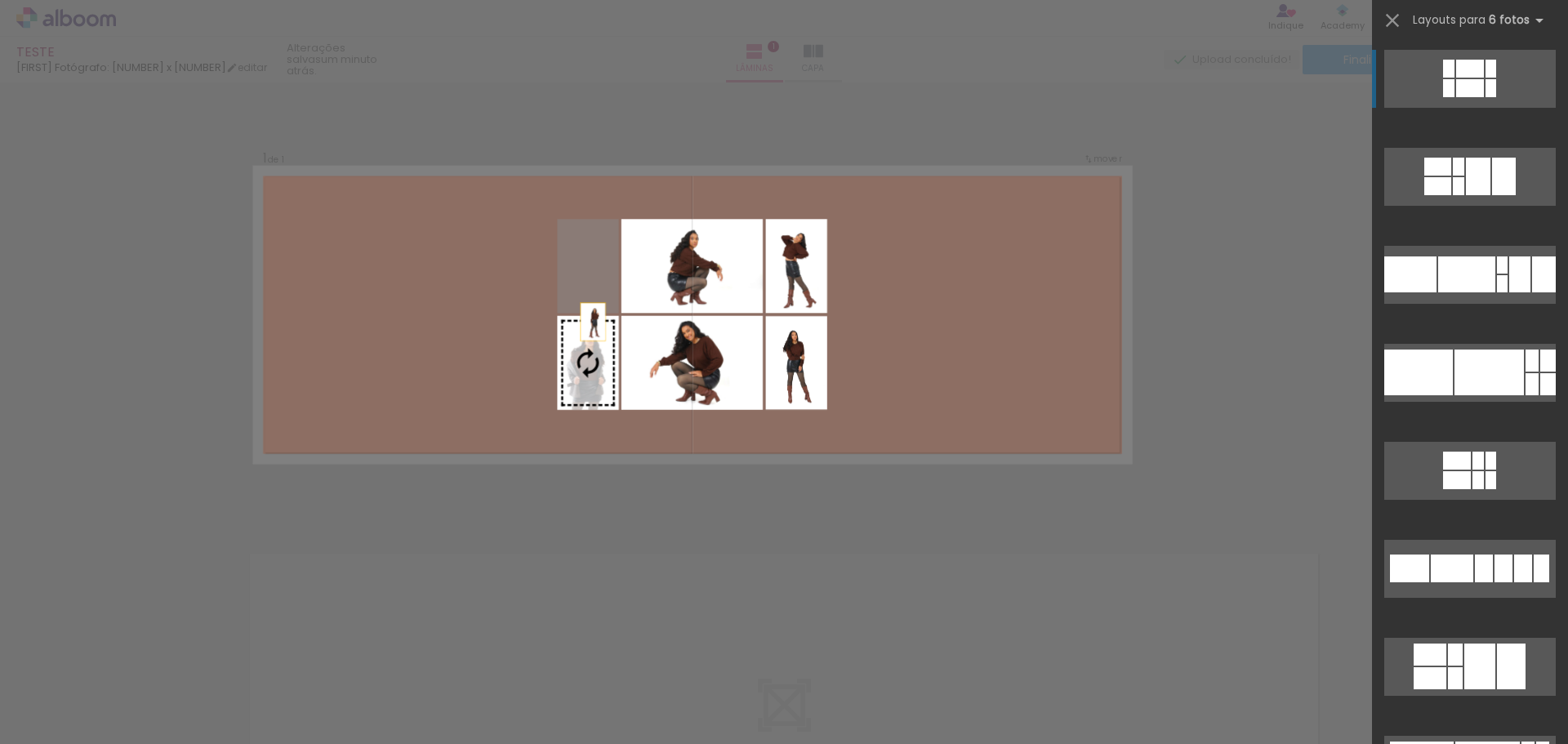 drag, startPoint x: 584, startPoint y: 297, endPoint x: 589, endPoint y: 365, distance: 68.18358 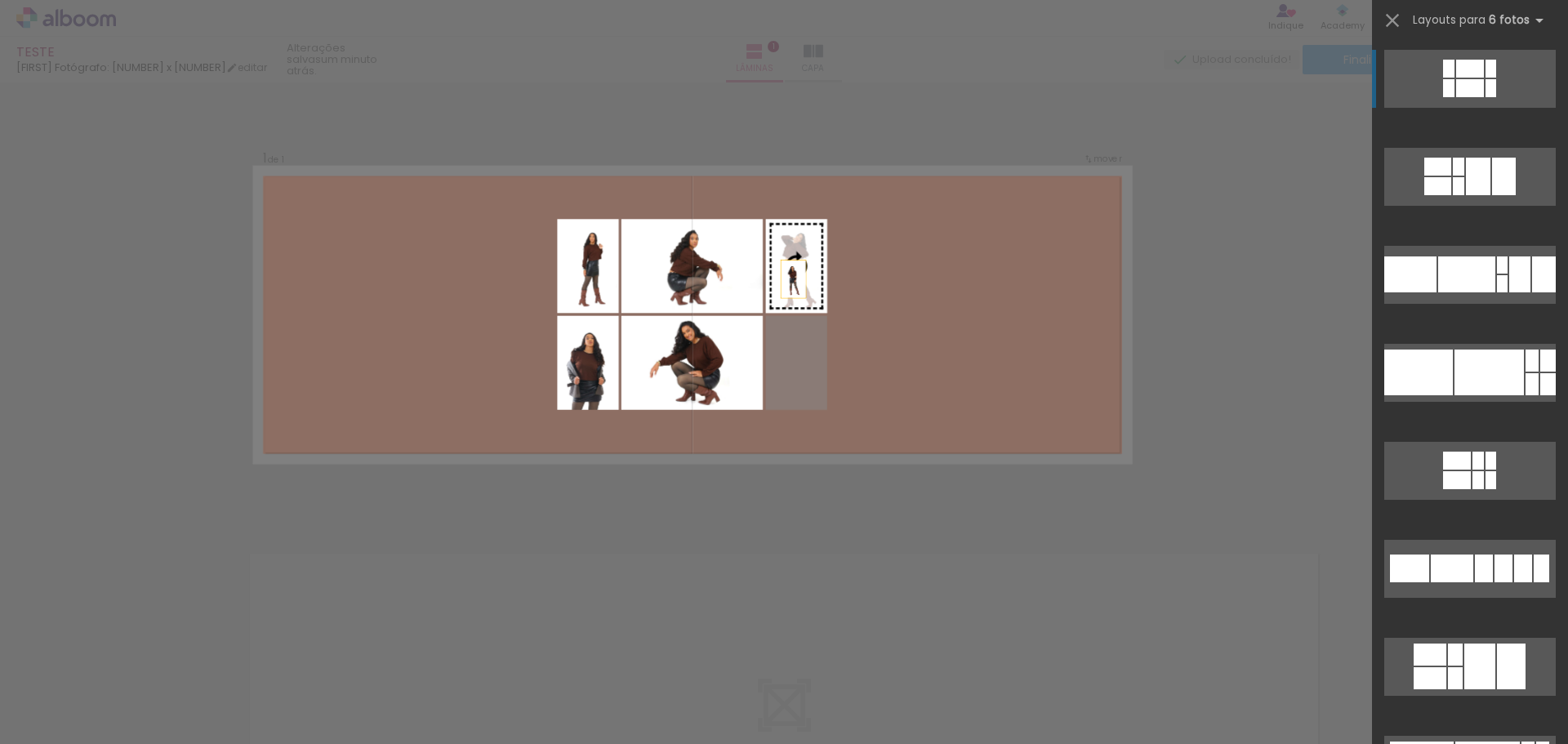 drag, startPoint x: 797, startPoint y: 370, endPoint x: 786, endPoint y: 256, distance: 114.52947 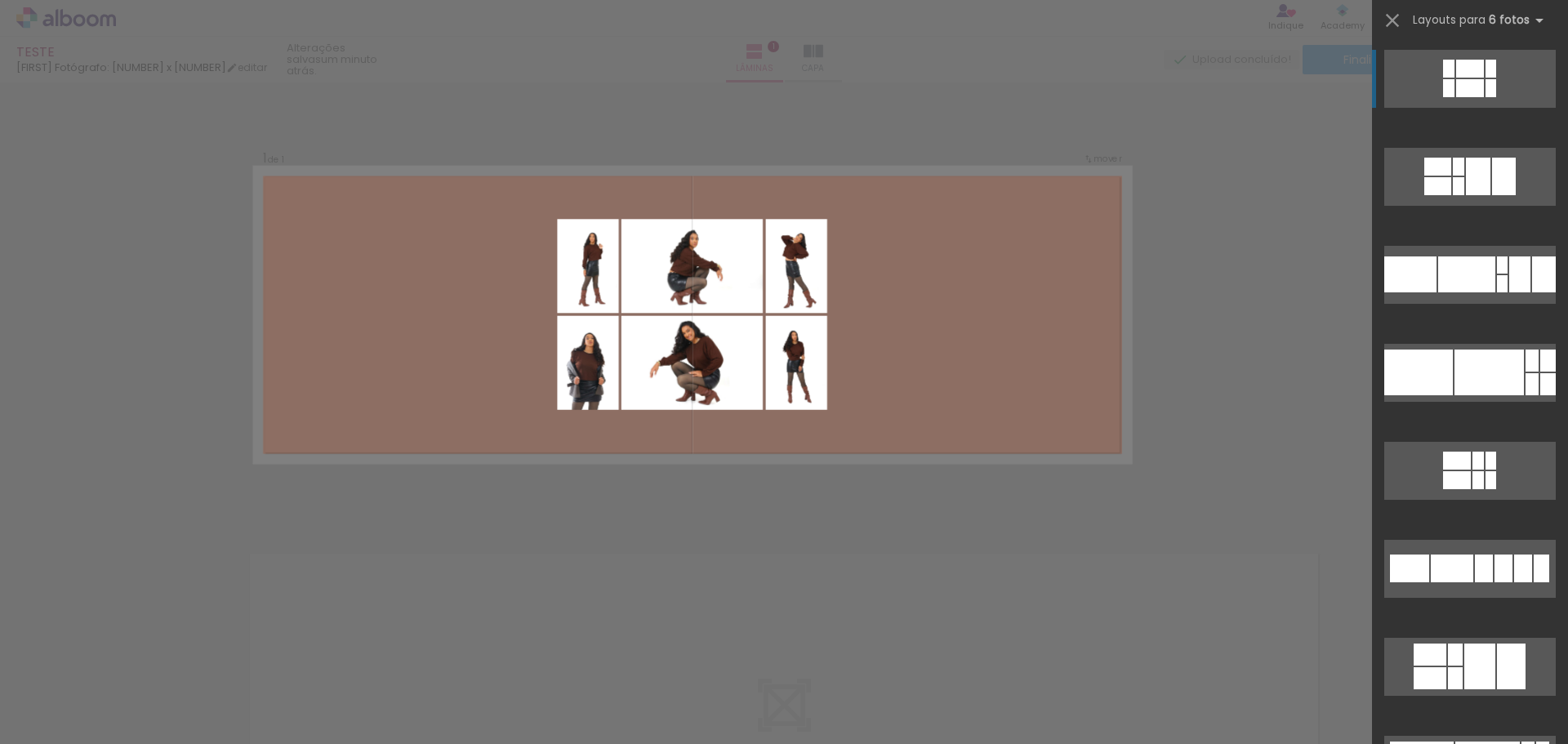 click 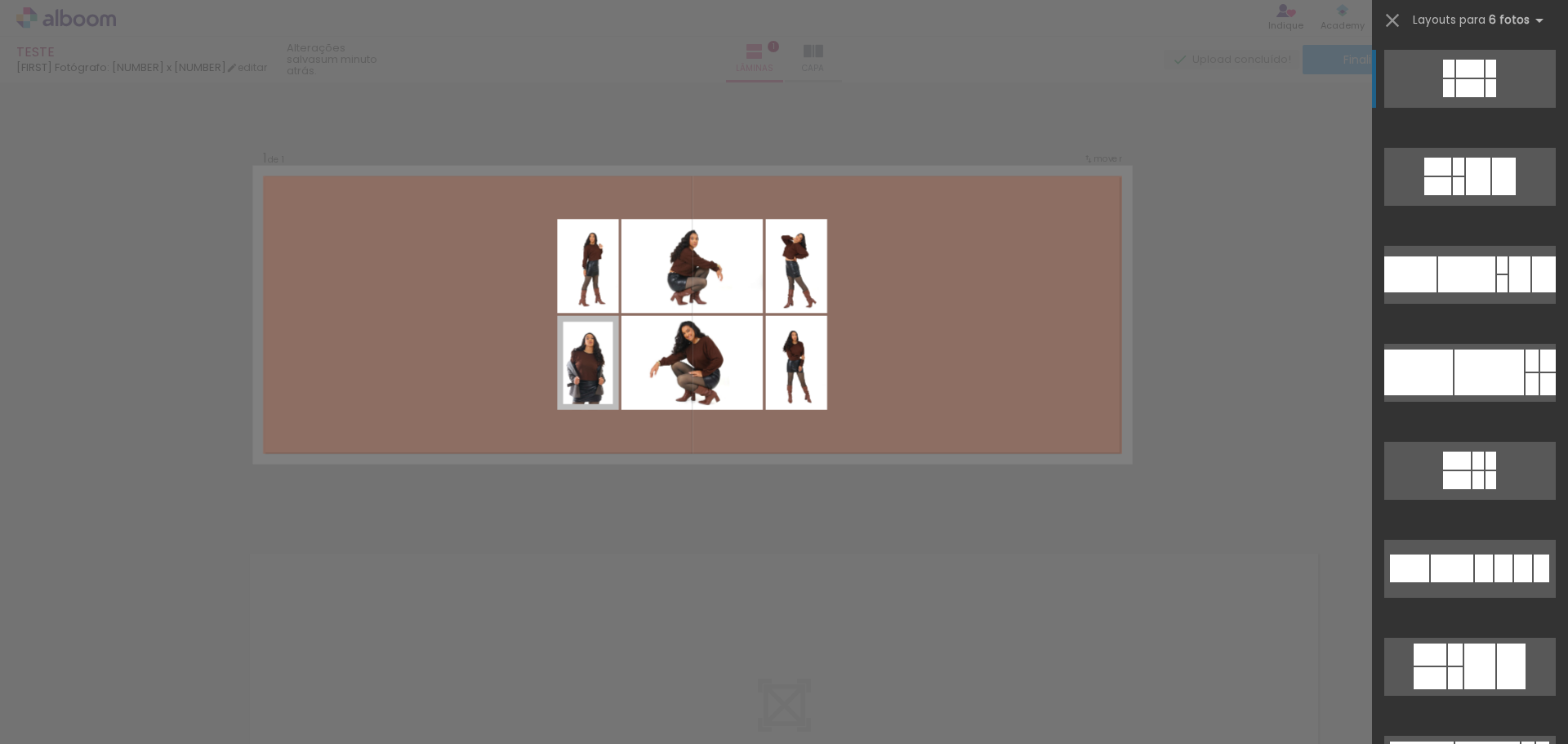 click at bounding box center [0, 0] 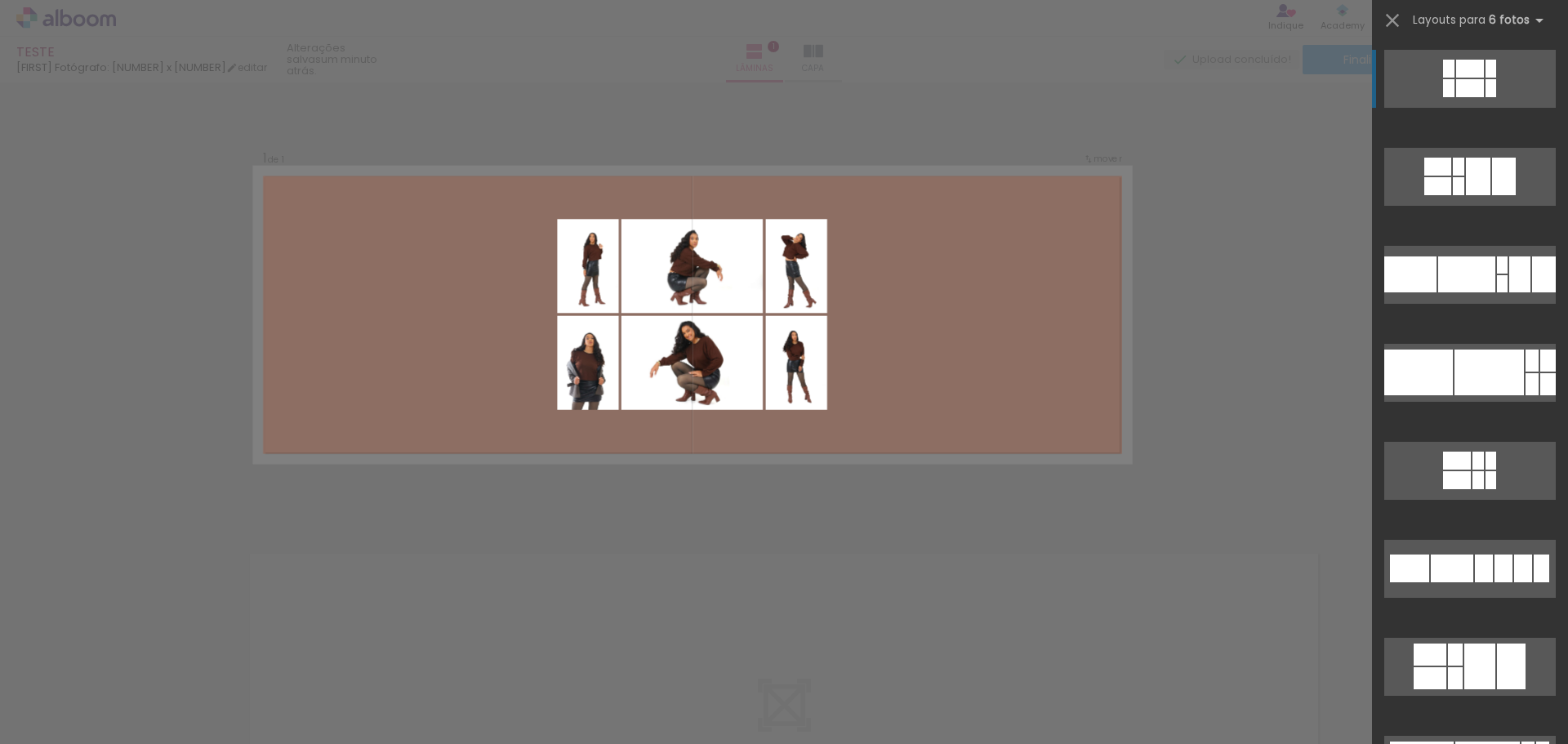 click at bounding box center (0, 0) 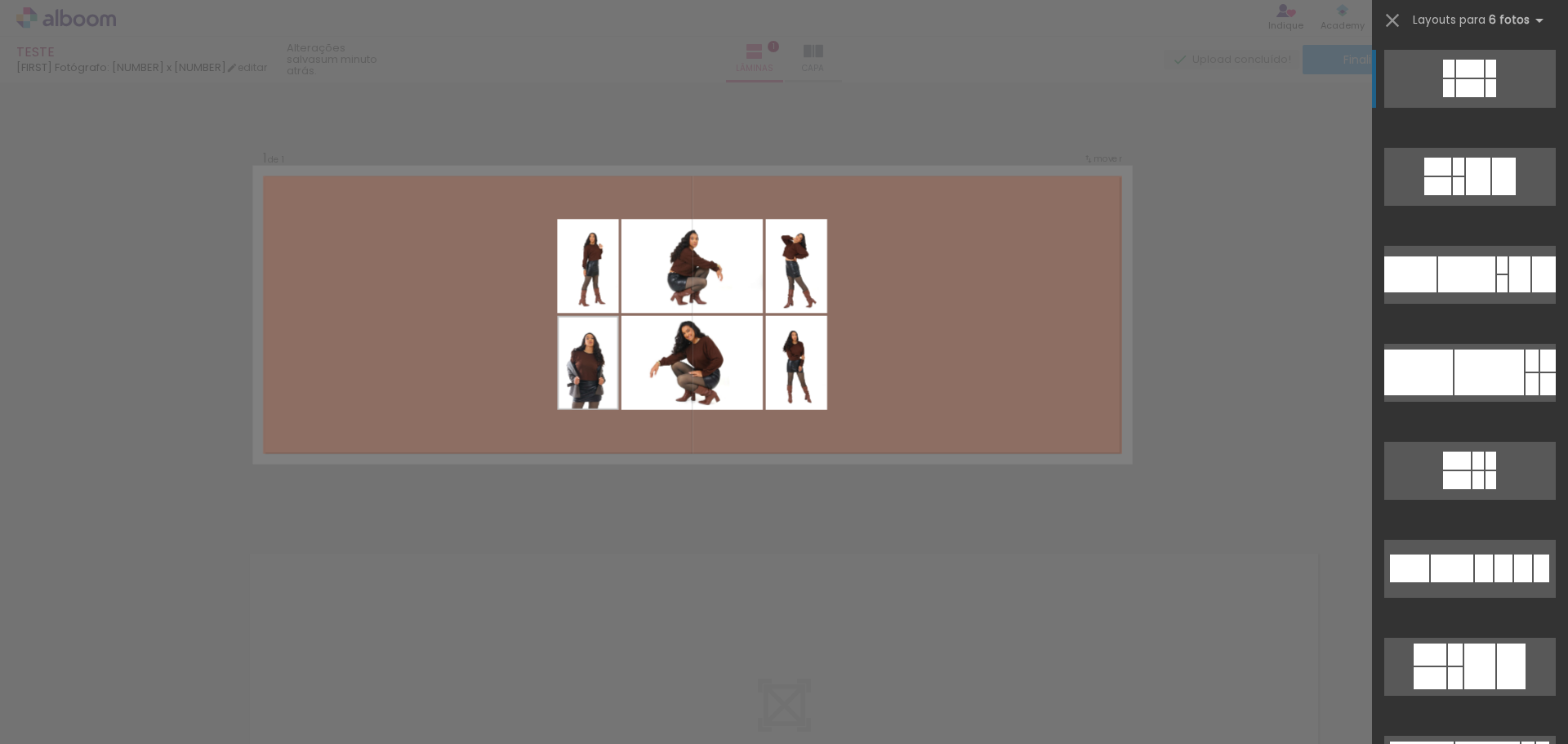 click at bounding box center [0, 0] 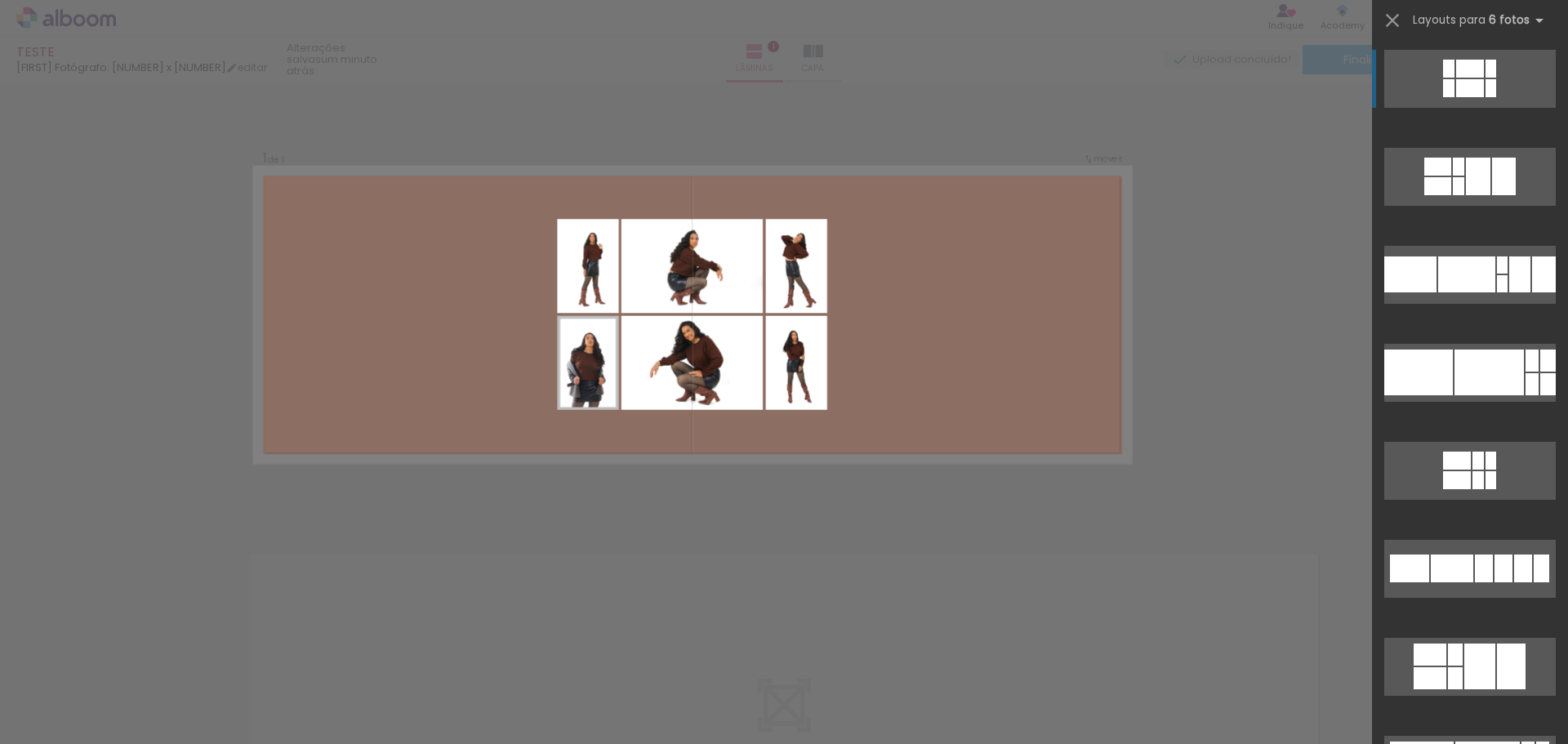 click at bounding box center (0, 0) 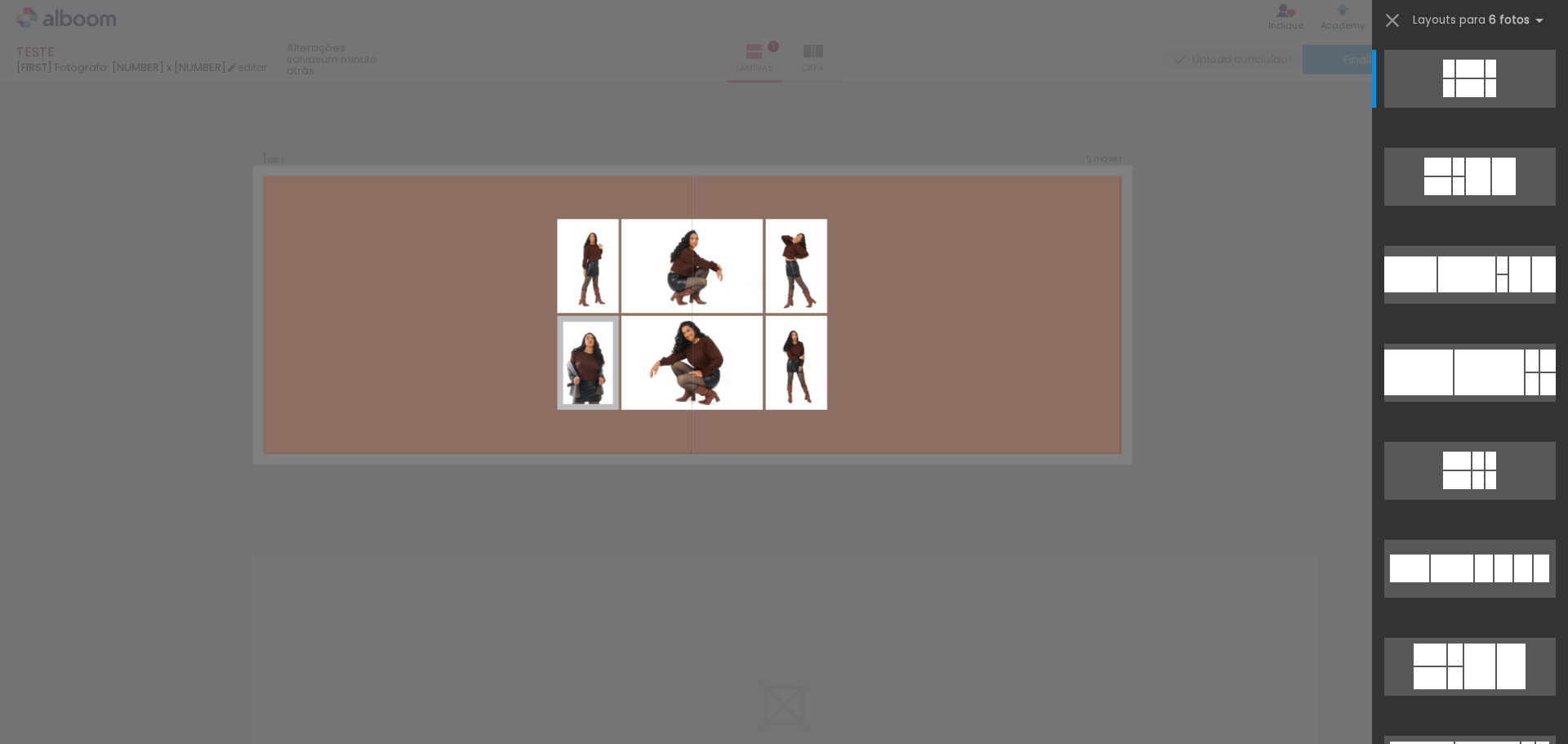 click at bounding box center [693, 314] 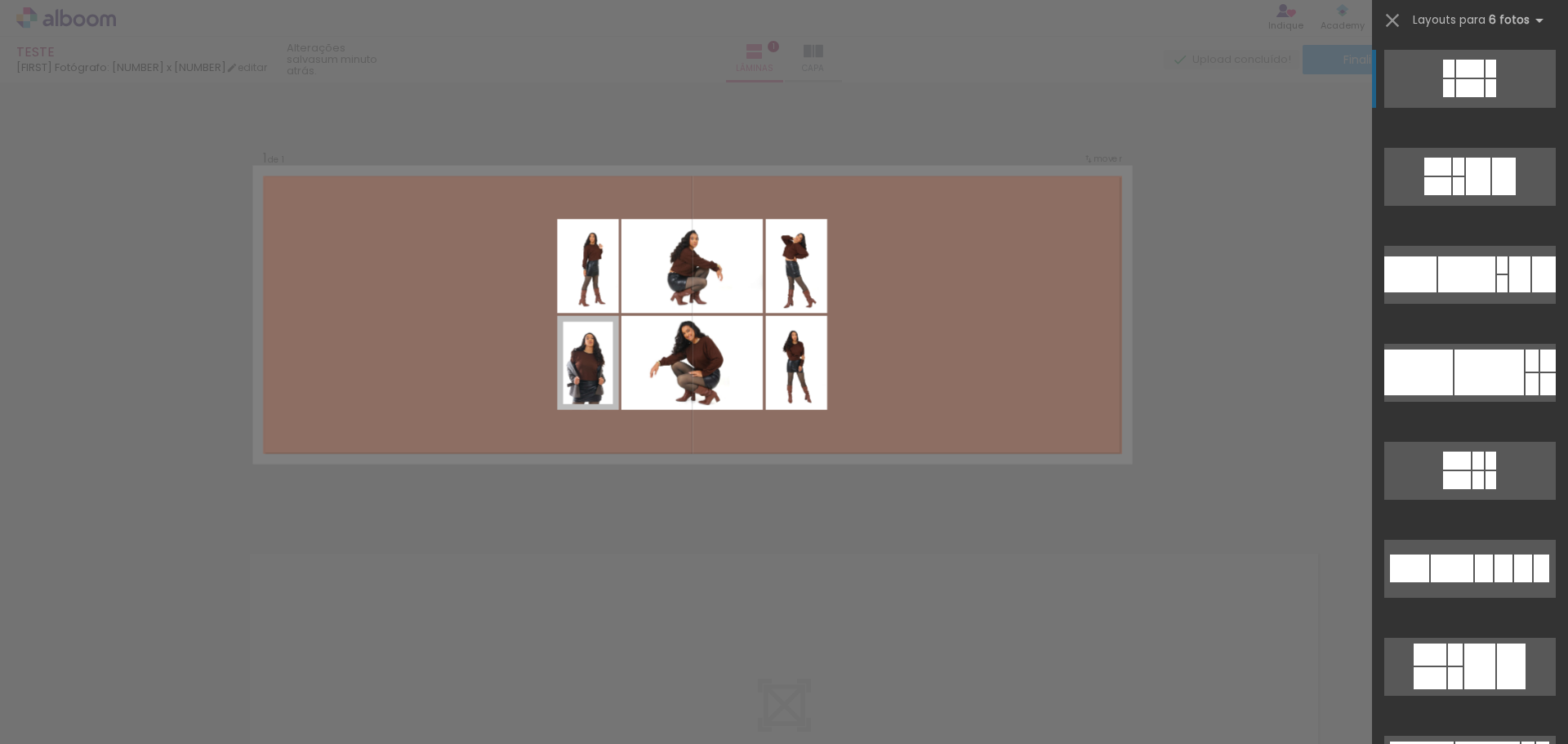click at bounding box center [0, 0] 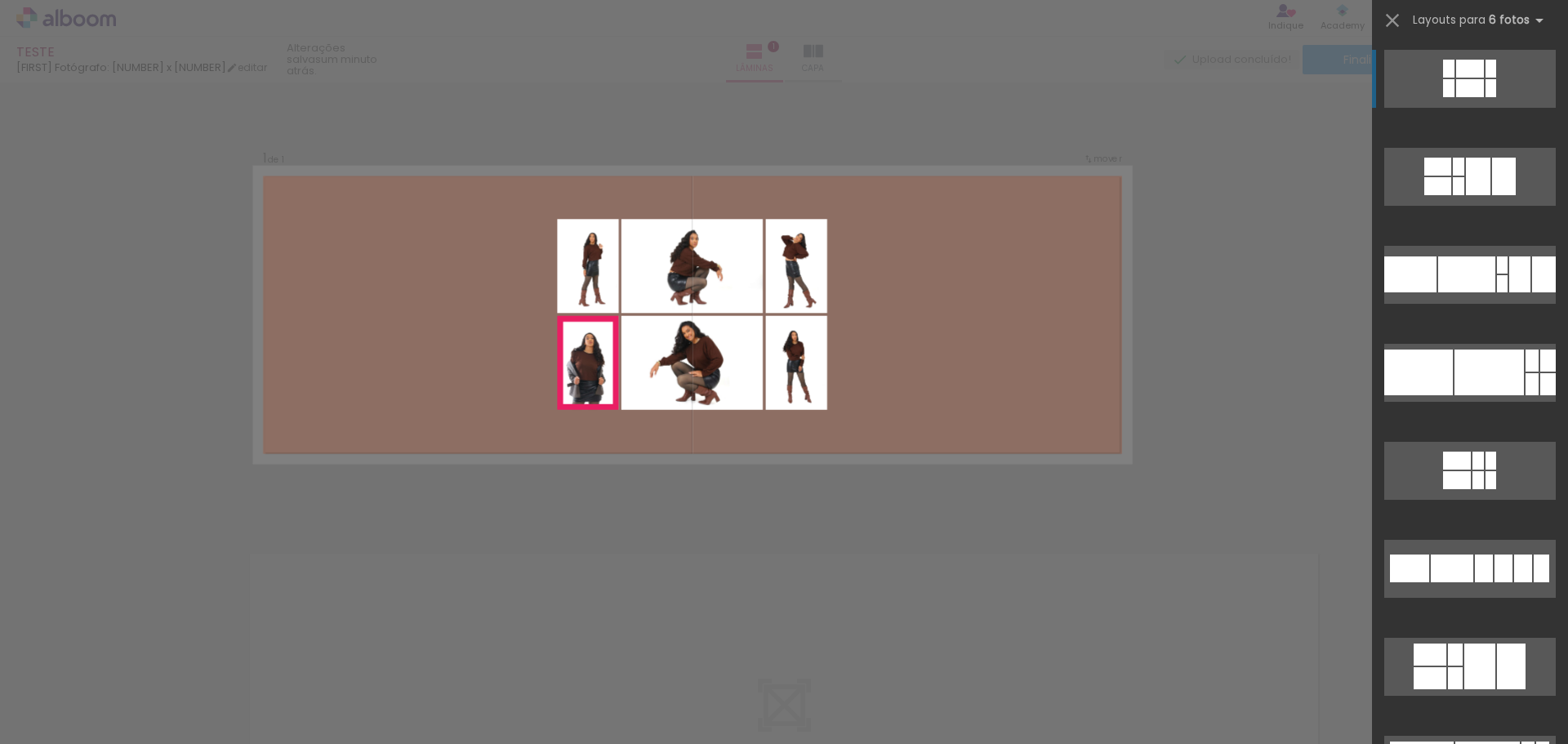click at bounding box center (0, 0) 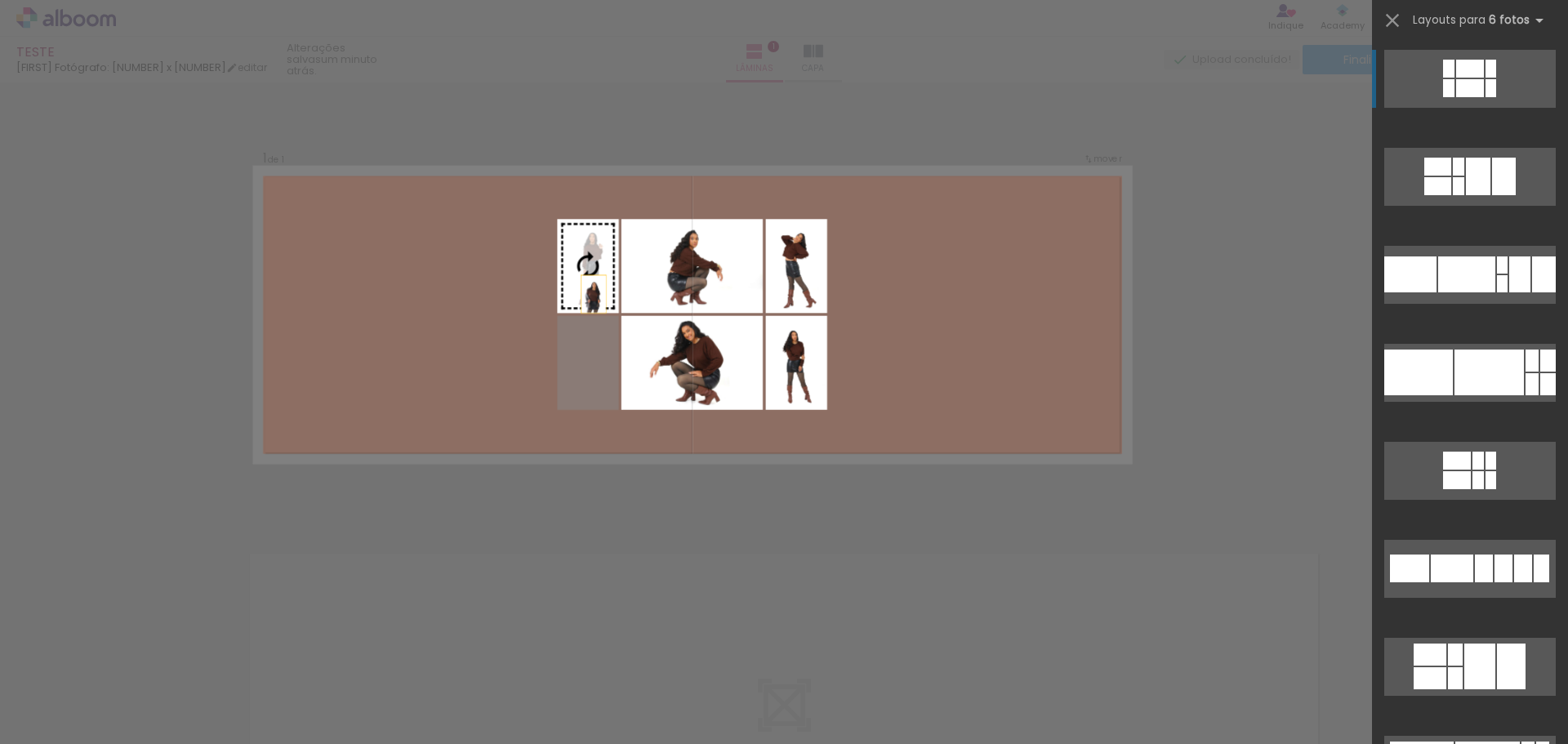 drag, startPoint x: 590, startPoint y: 388, endPoint x: 589, endPoint y: 277, distance: 111.0045 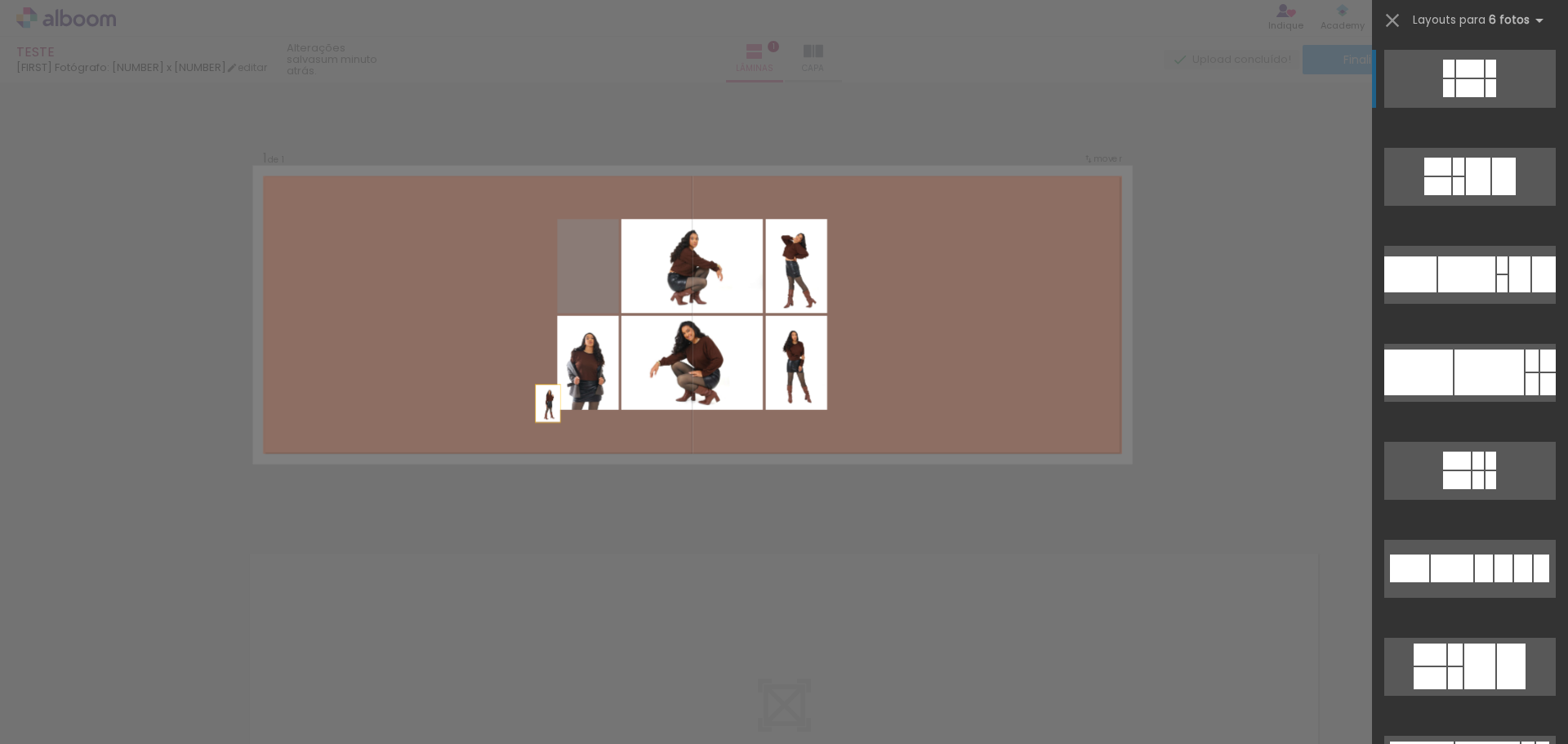 drag, startPoint x: 589, startPoint y: 278, endPoint x: 524, endPoint y: 427, distance: 162.56076 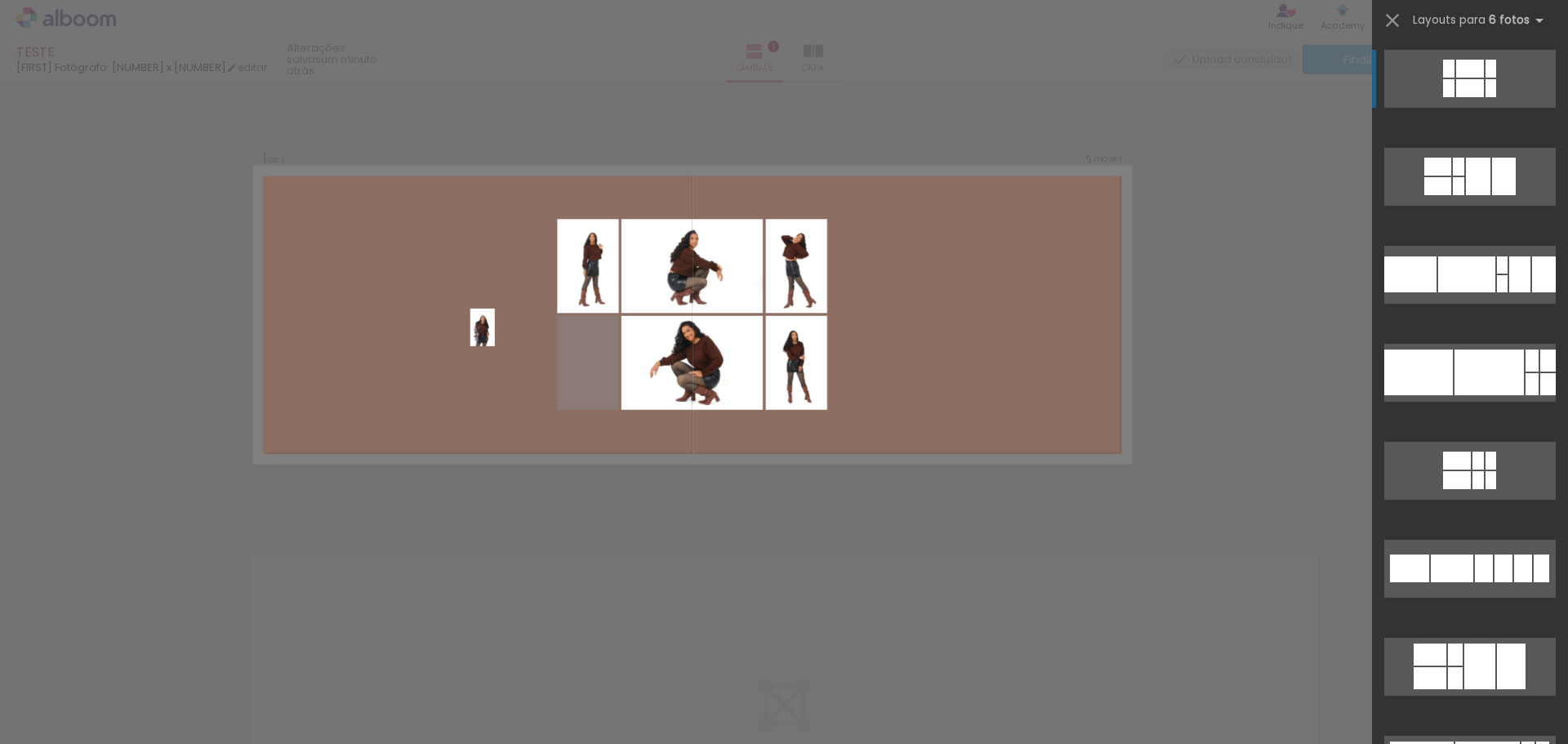 drag, startPoint x: 578, startPoint y: 354, endPoint x: 450, endPoint y: 319, distance: 132.69891 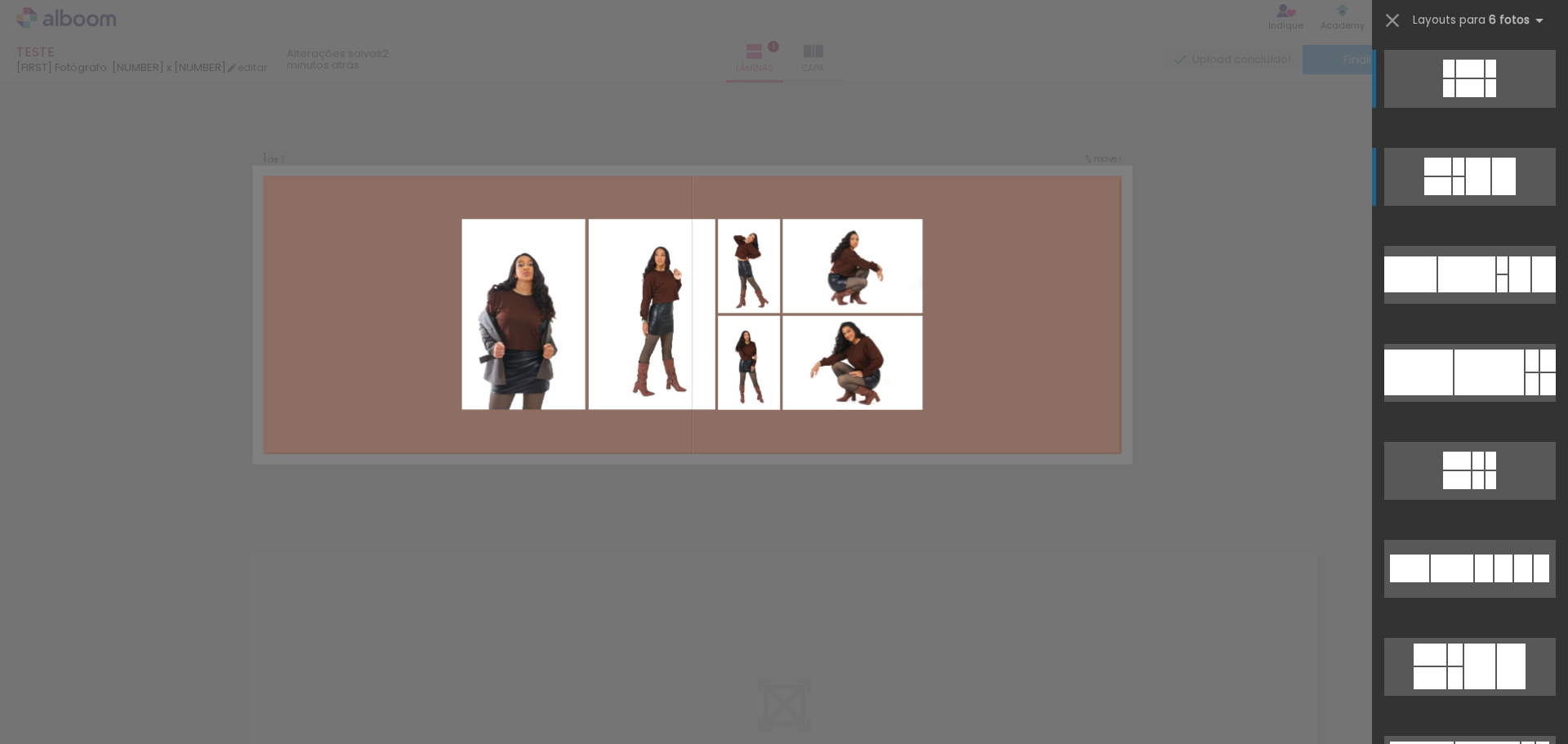 click at bounding box center [1478, 176] 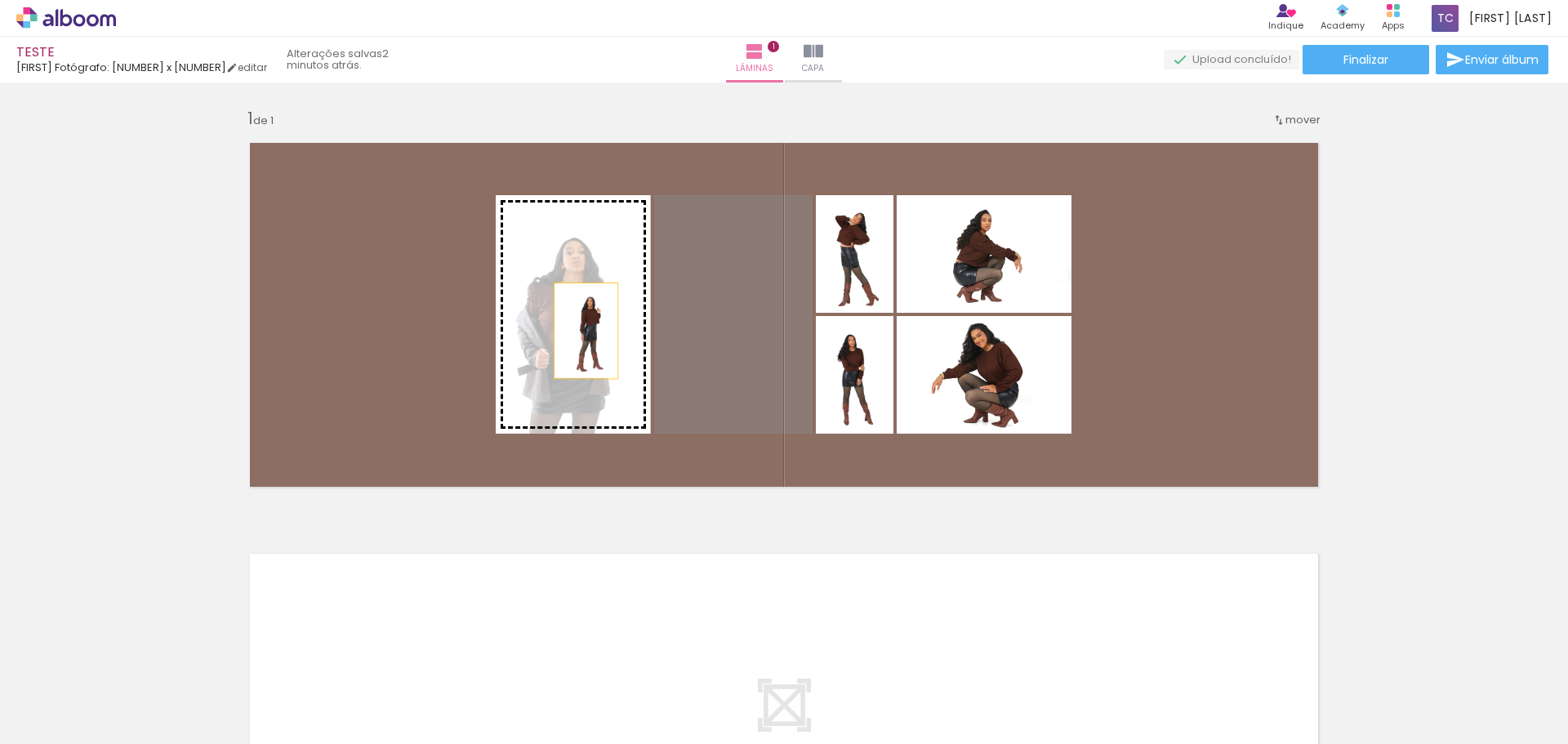 drag, startPoint x: 735, startPoint y: 345, endPoint x: 580, endPoint y: 331, distance: 155.631 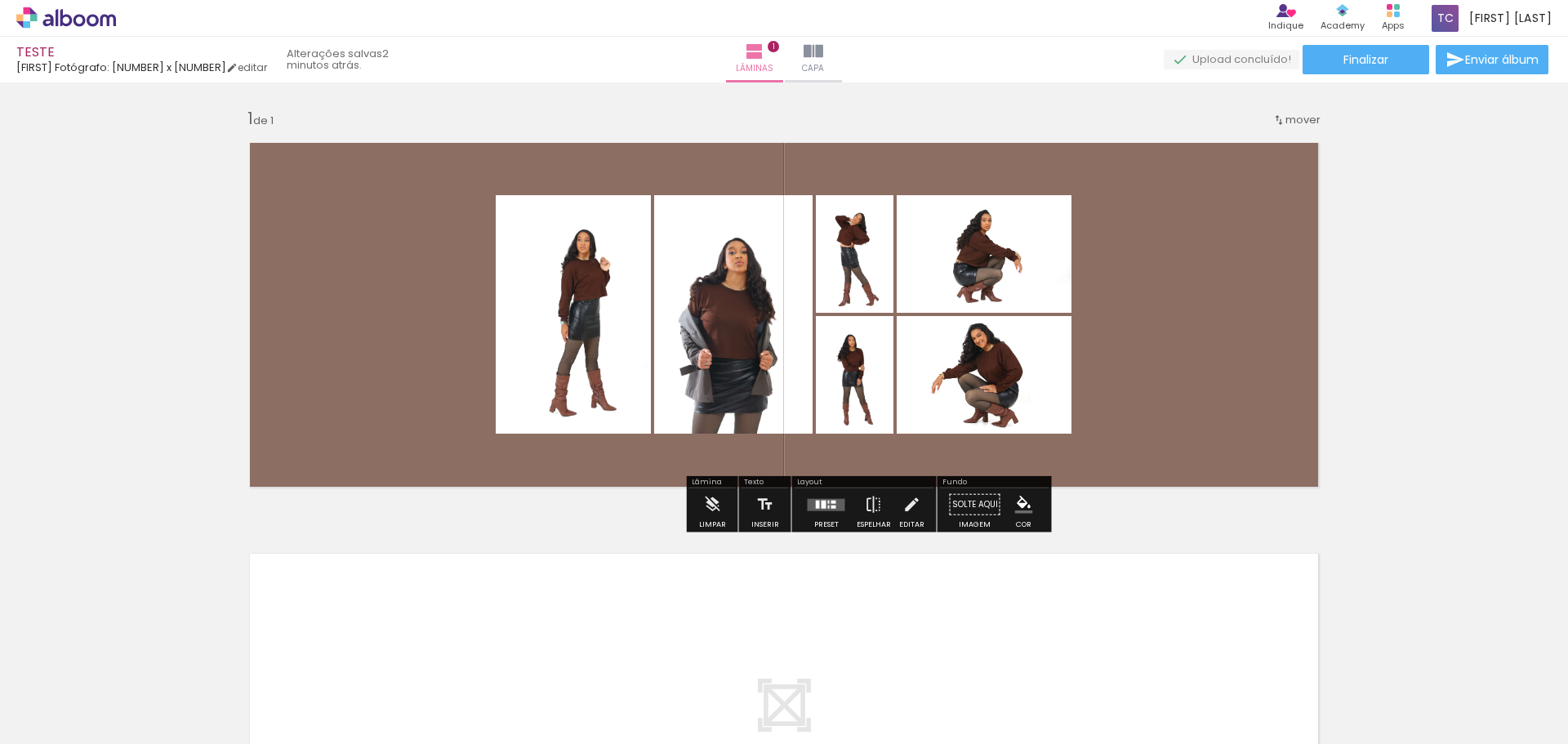 click at bounding box center [826, 504] 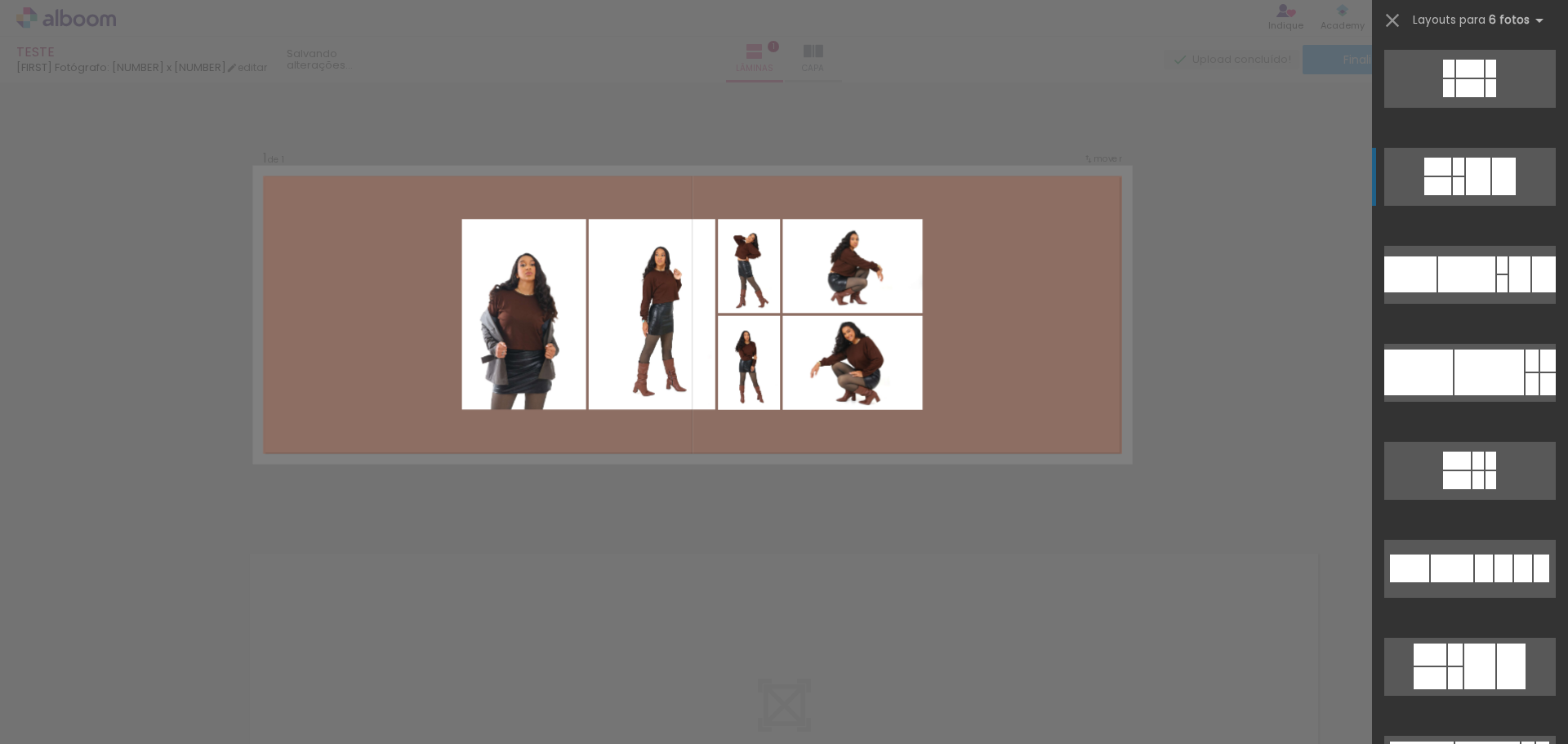 scroll, scrollTop: 98, scrollLeft: 0, axis: vertical 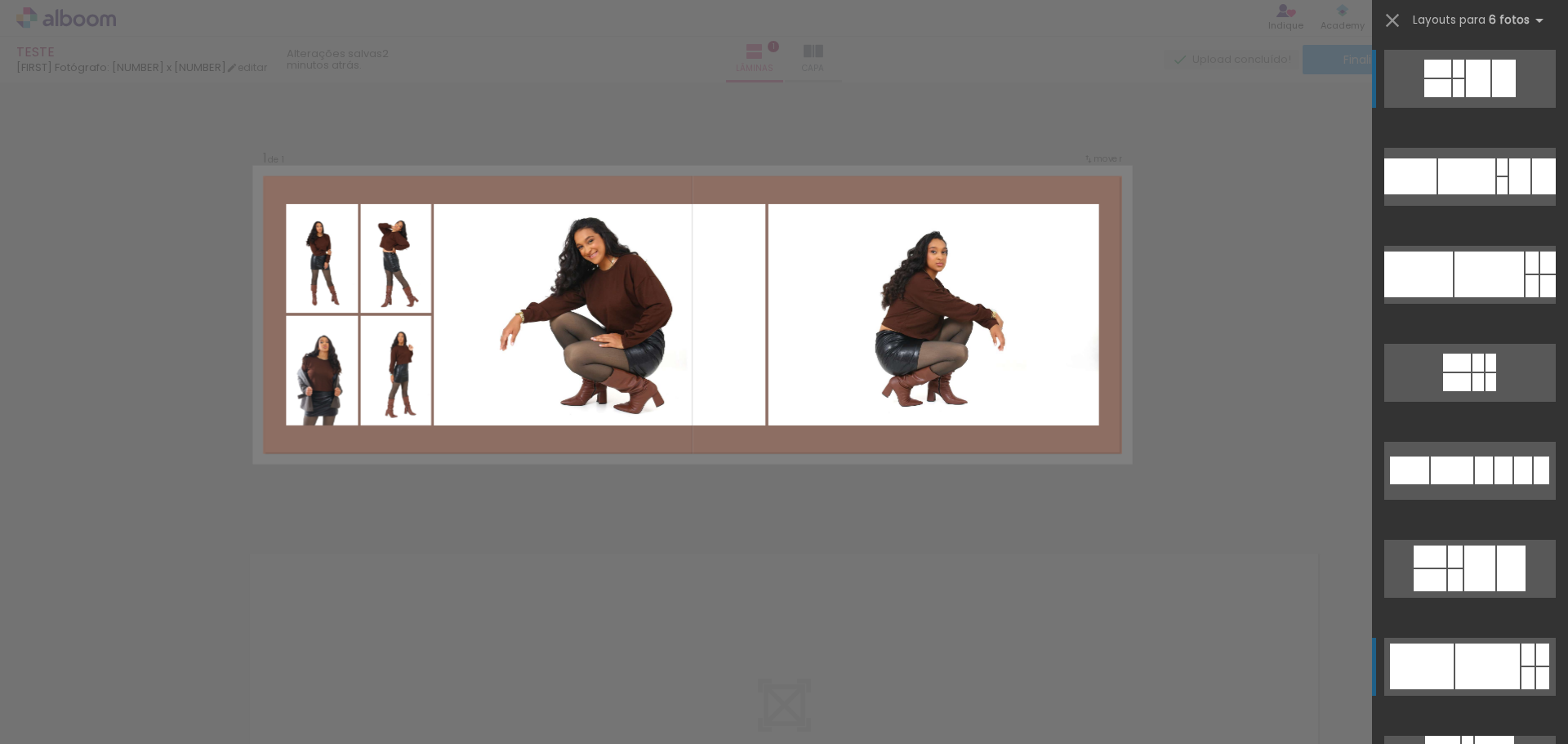 click at bounding box center [1467, 176] 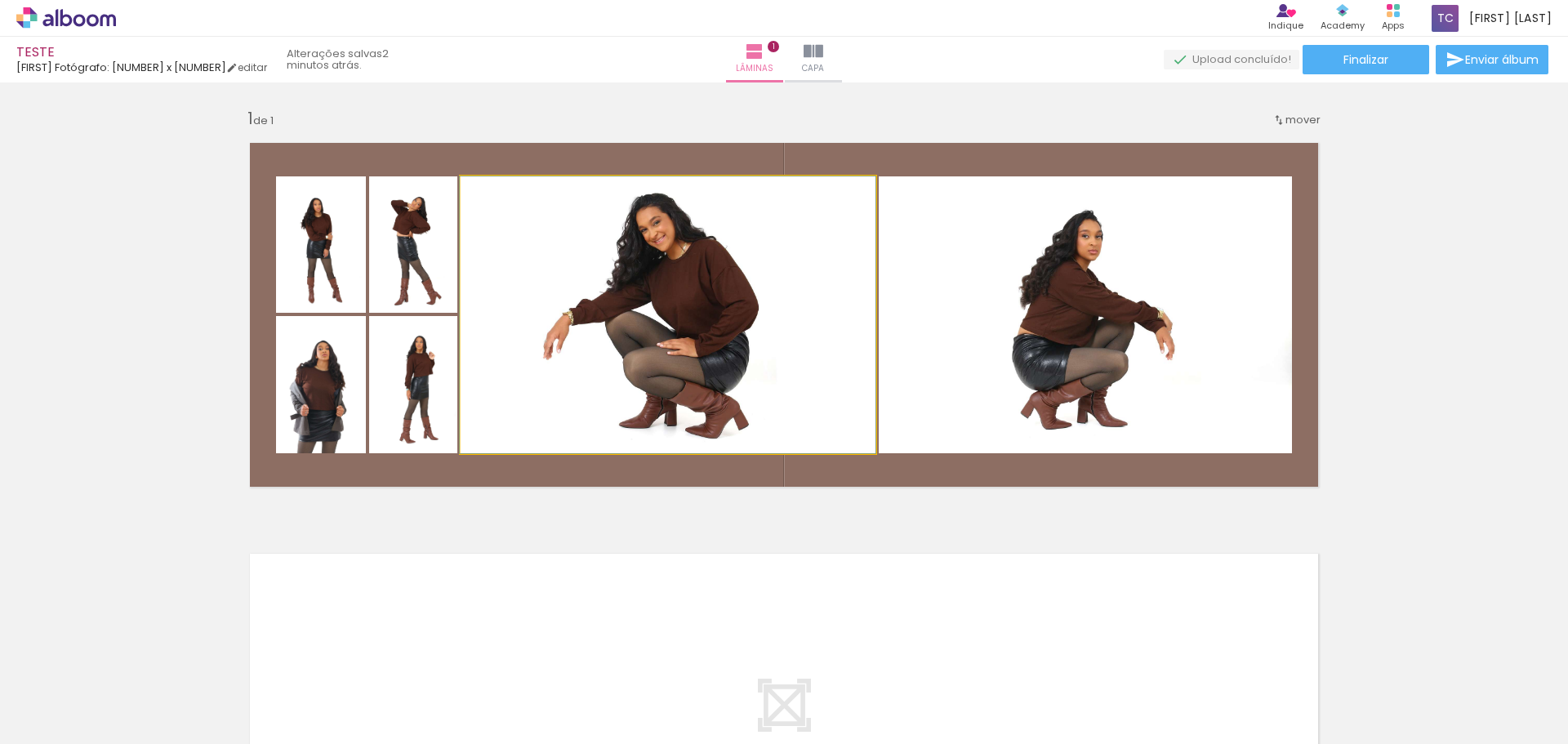 drag, startPoint x: 498, startPoint y: 195, endPoint x: 488, endPoint y: 194, distance: 10.049876 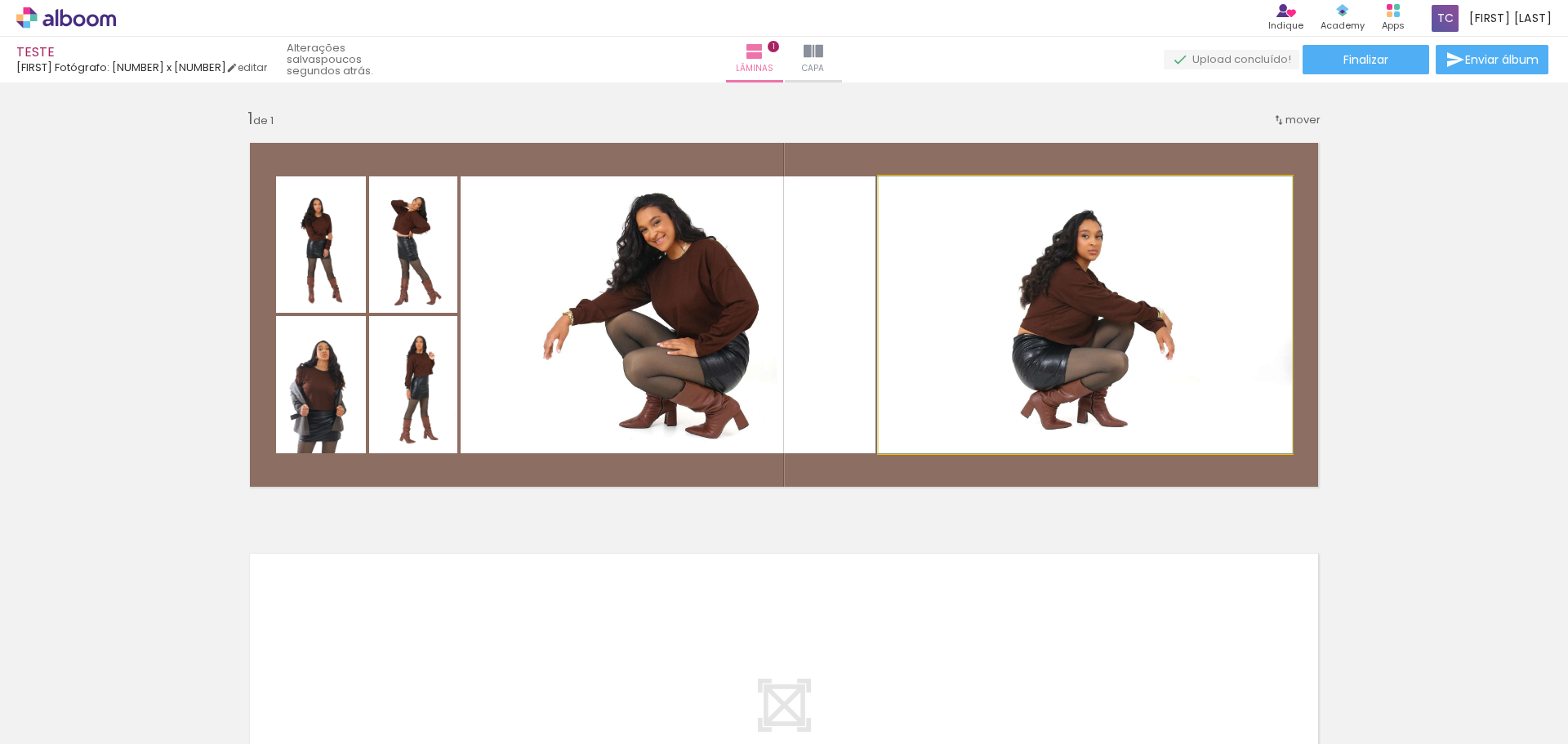 click at bounding box center [917, 194] 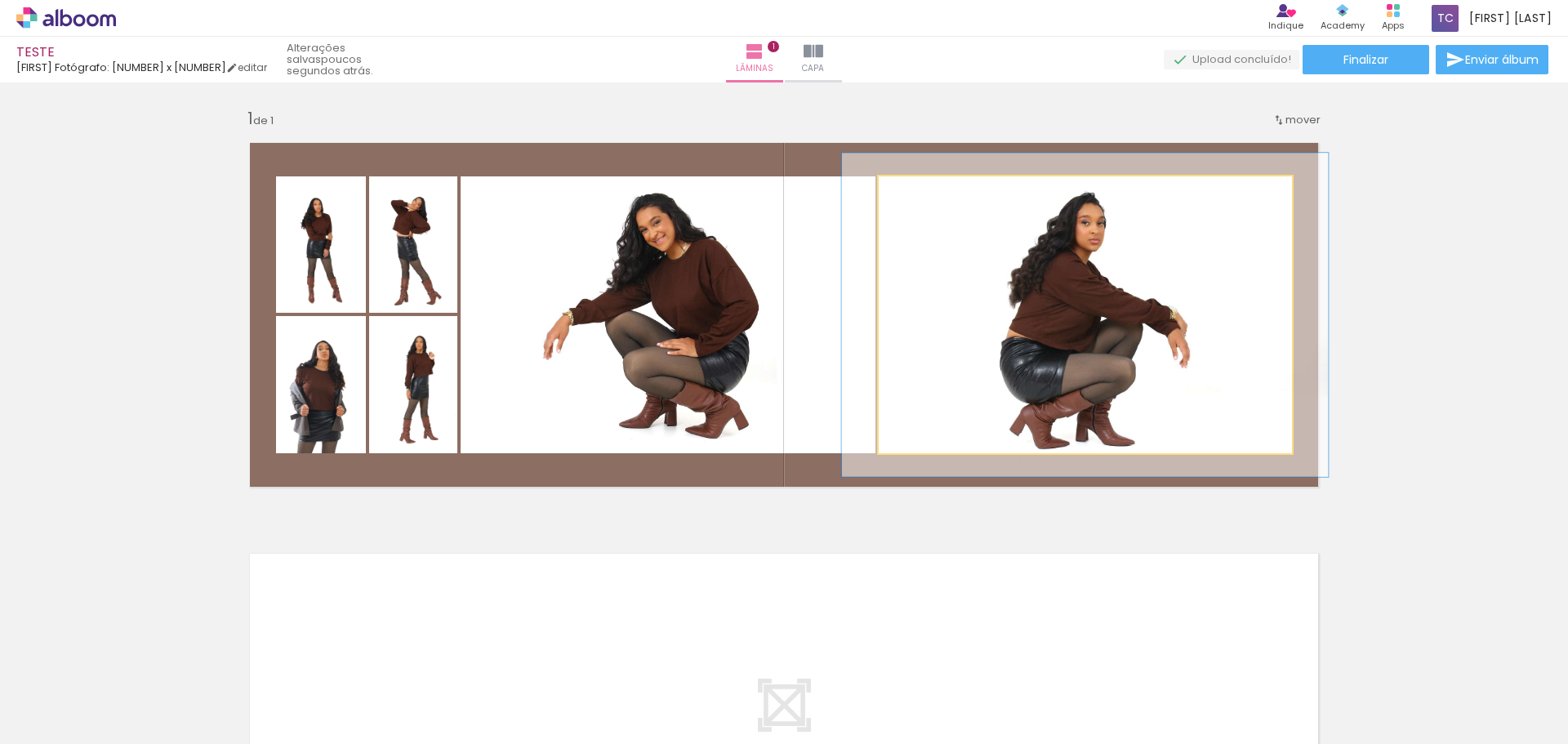 drag, startPoint x: 915, startPoint y: 196, endPoint x: 924, endPoint y: 198, distance: 9.219544 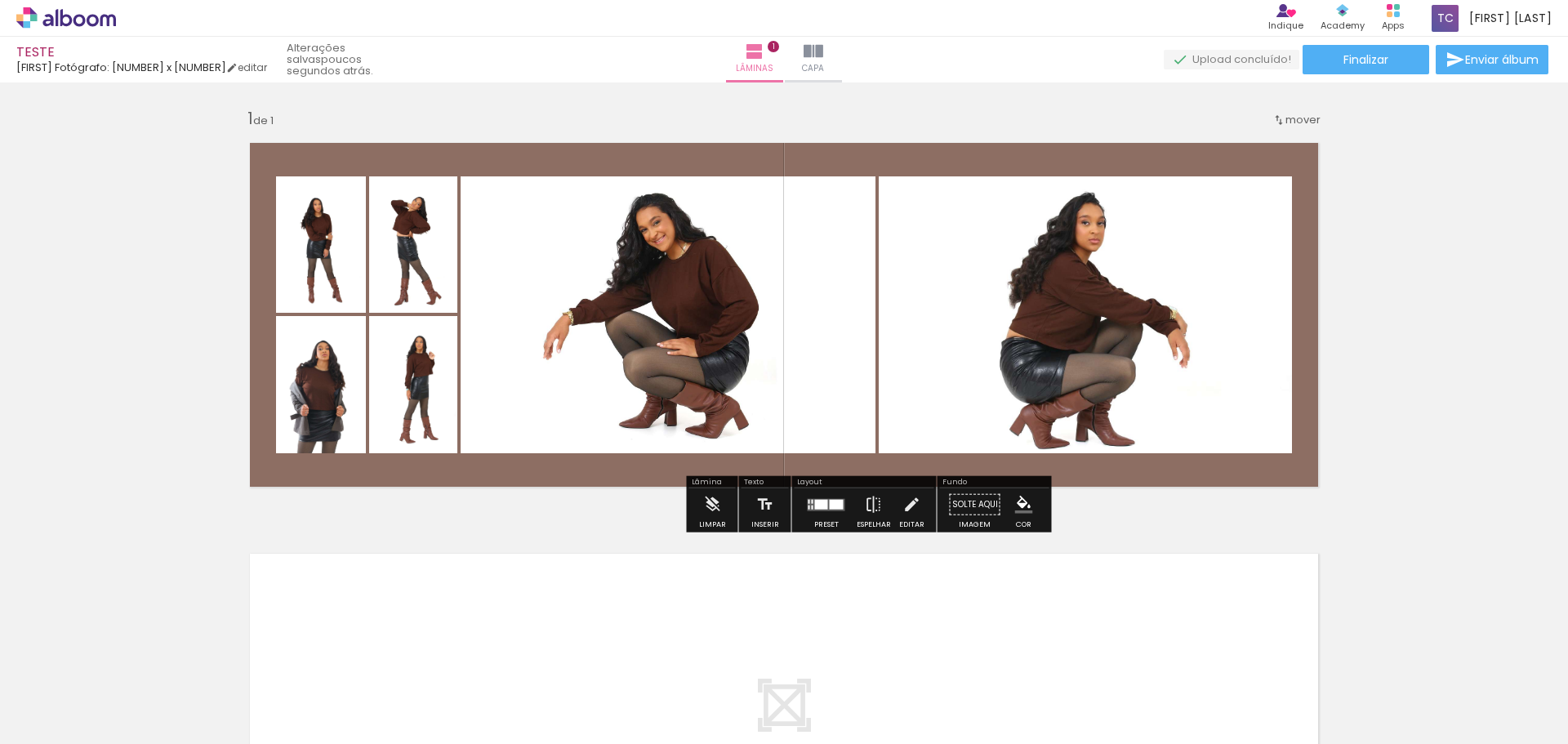 click on "P&B" at bounding box center [0, 0] 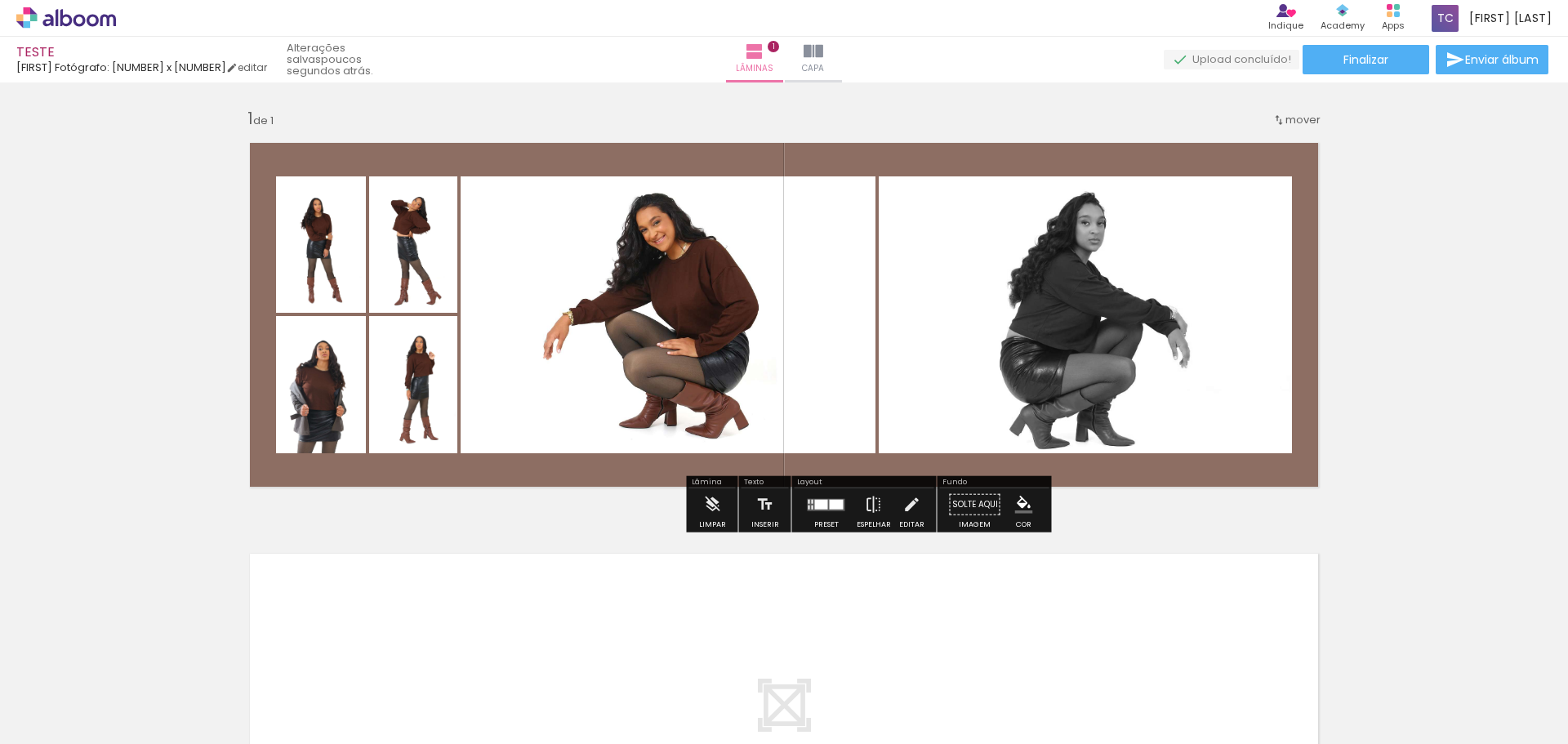 click on "Largura Cor" at bounding box center [421, 219] 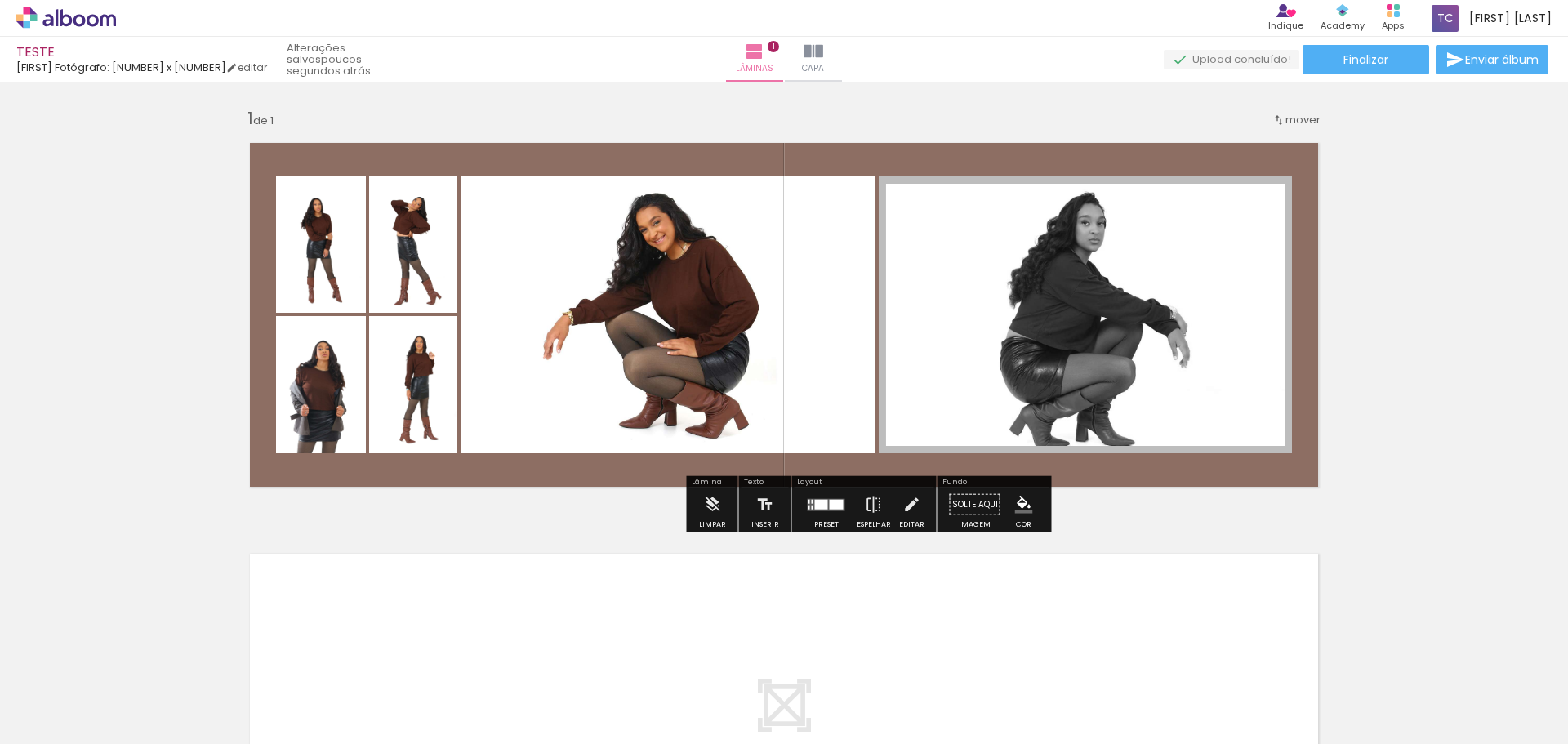 click at bounding box center [0, 0] 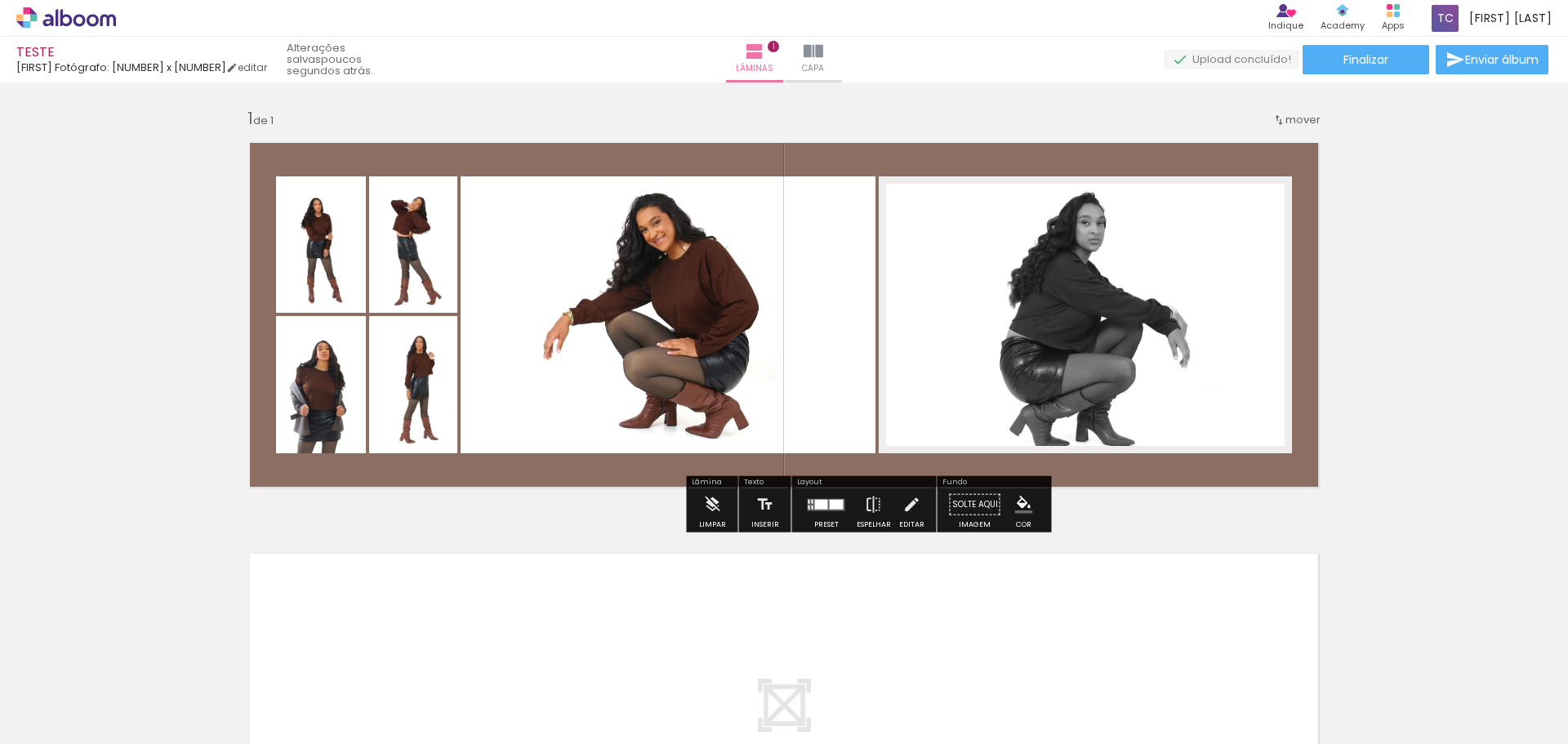 click at bounding box center [1045, 278] 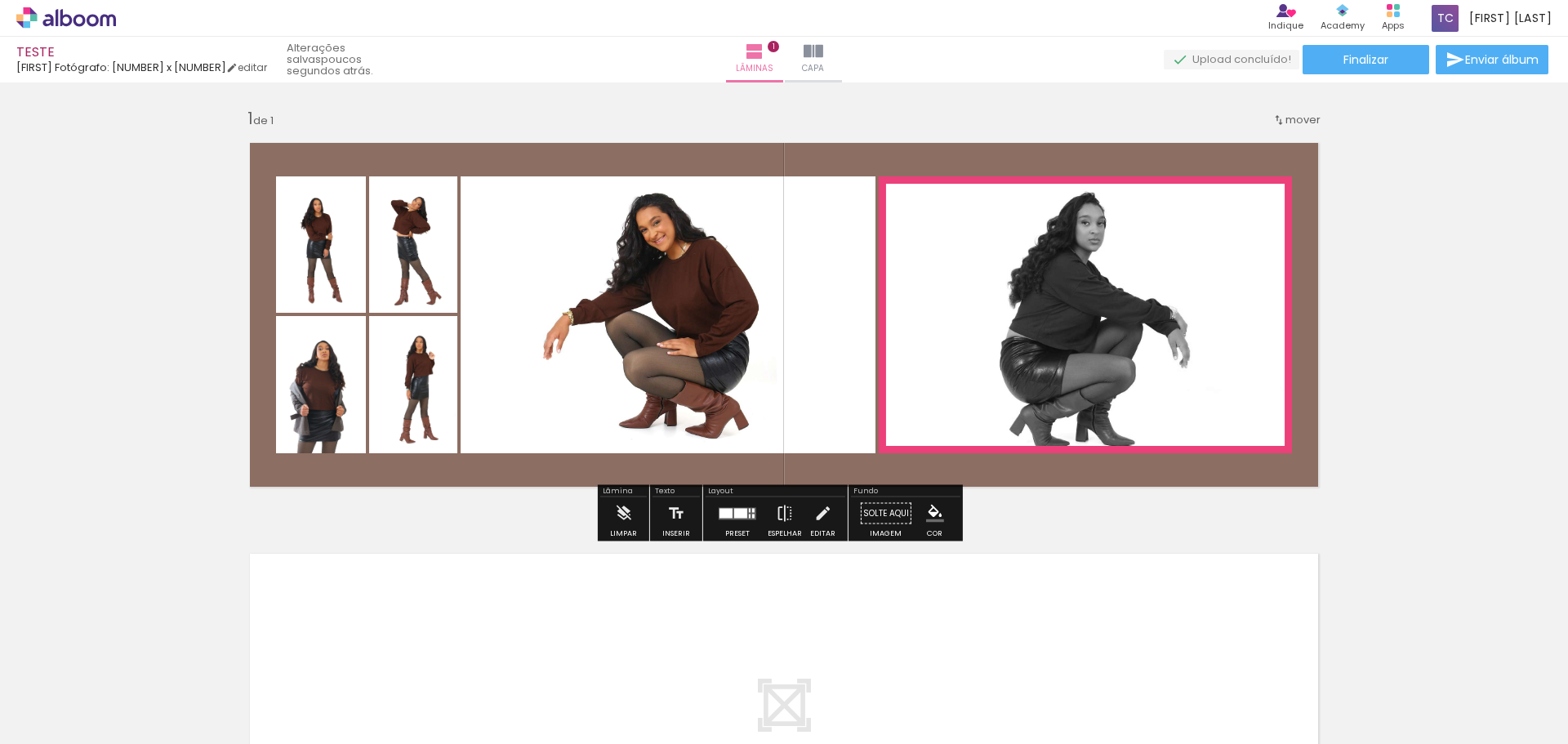 click at bounding box center (935, 514) 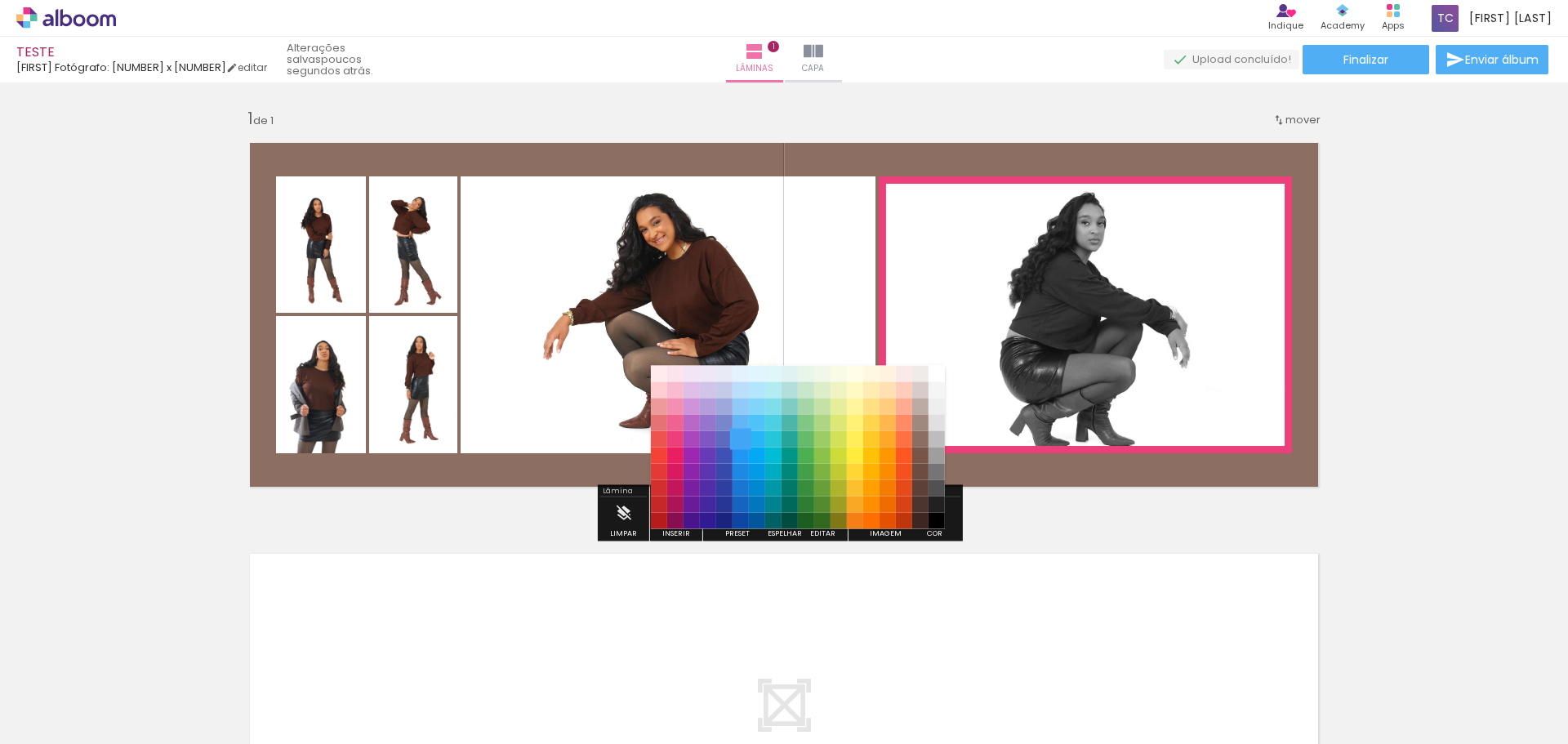 click on "#42a5f5" at bounding box center [741, 439] 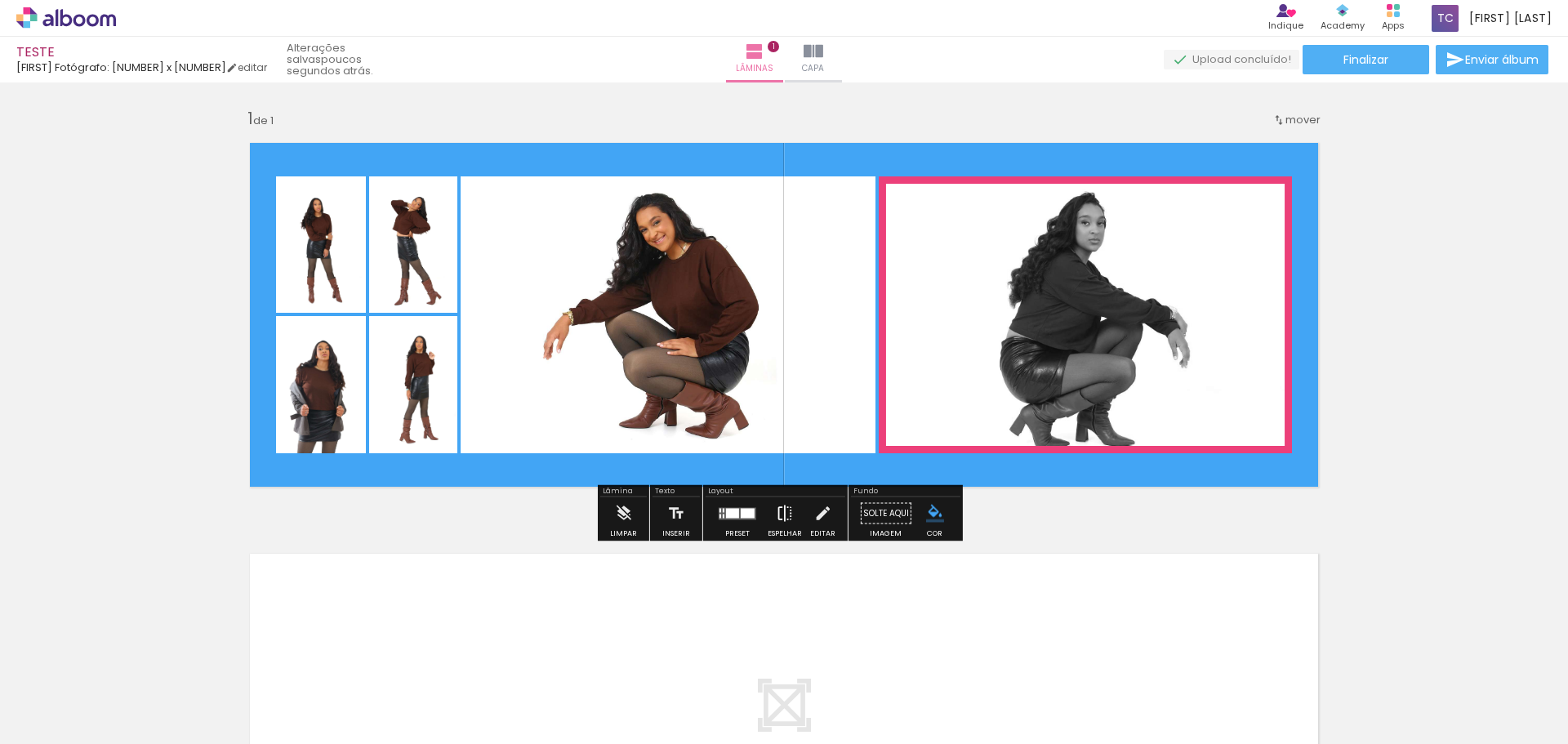 click at bounding box center [785, 514] 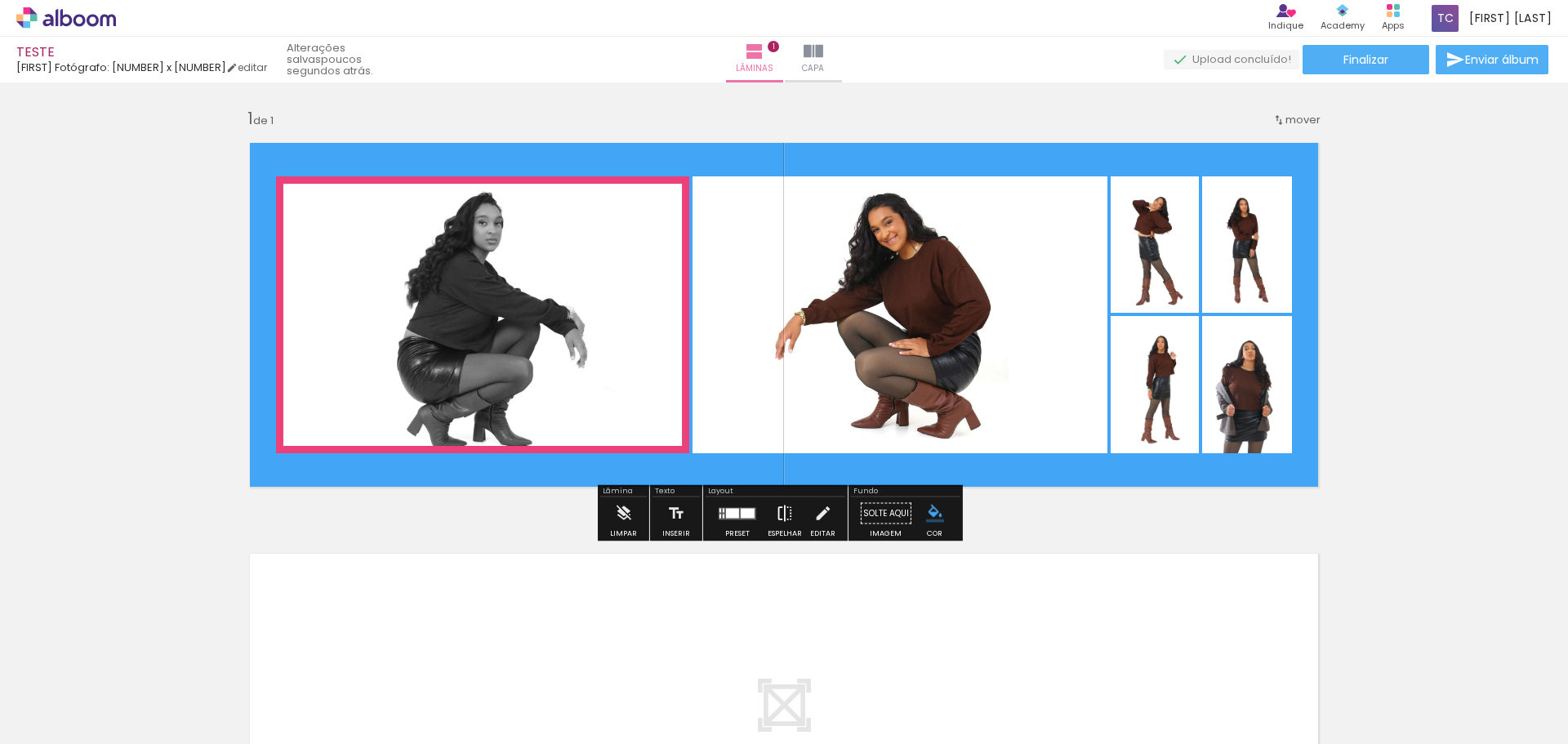 click at bounding box center [785, 514] 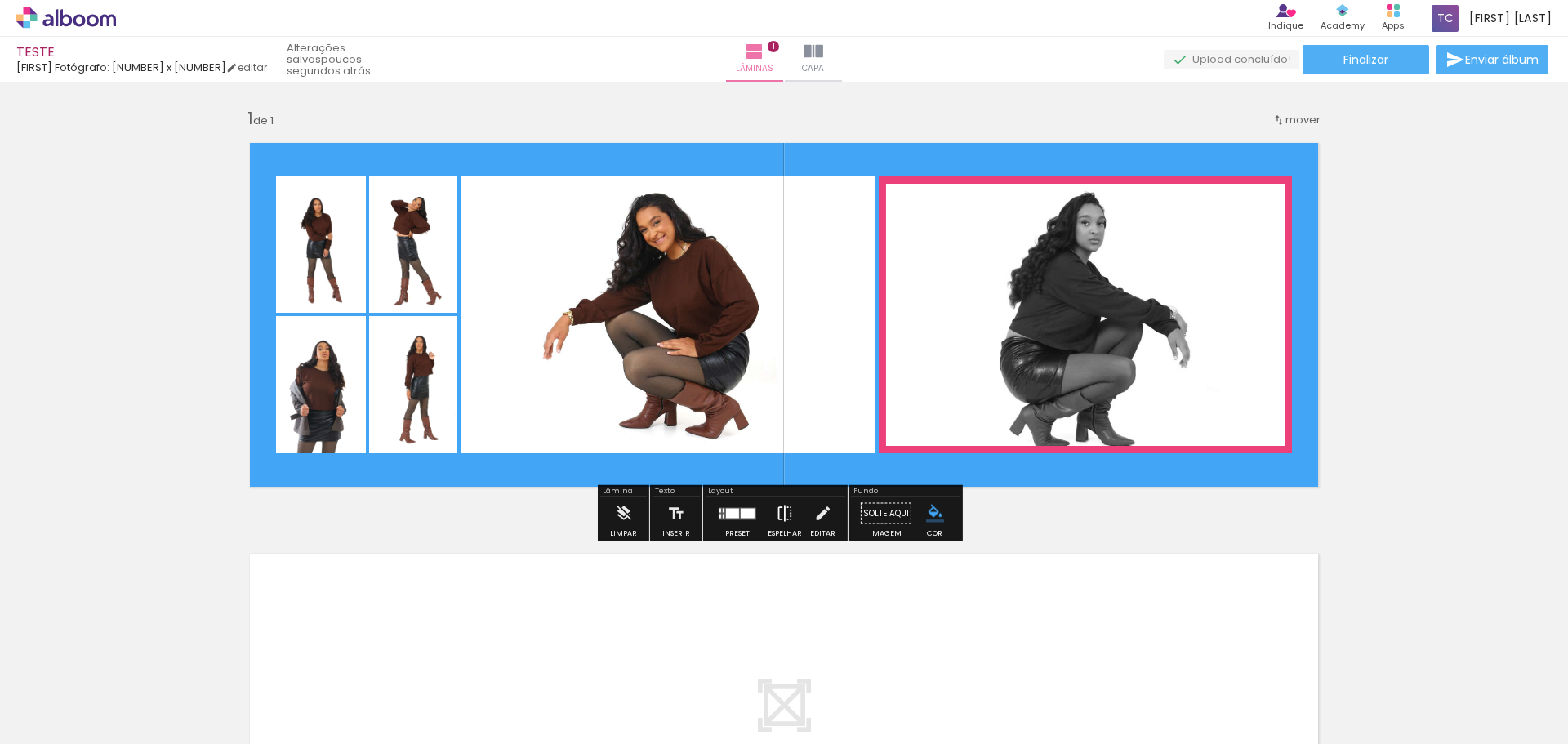 click at bounding box center [785, 514] 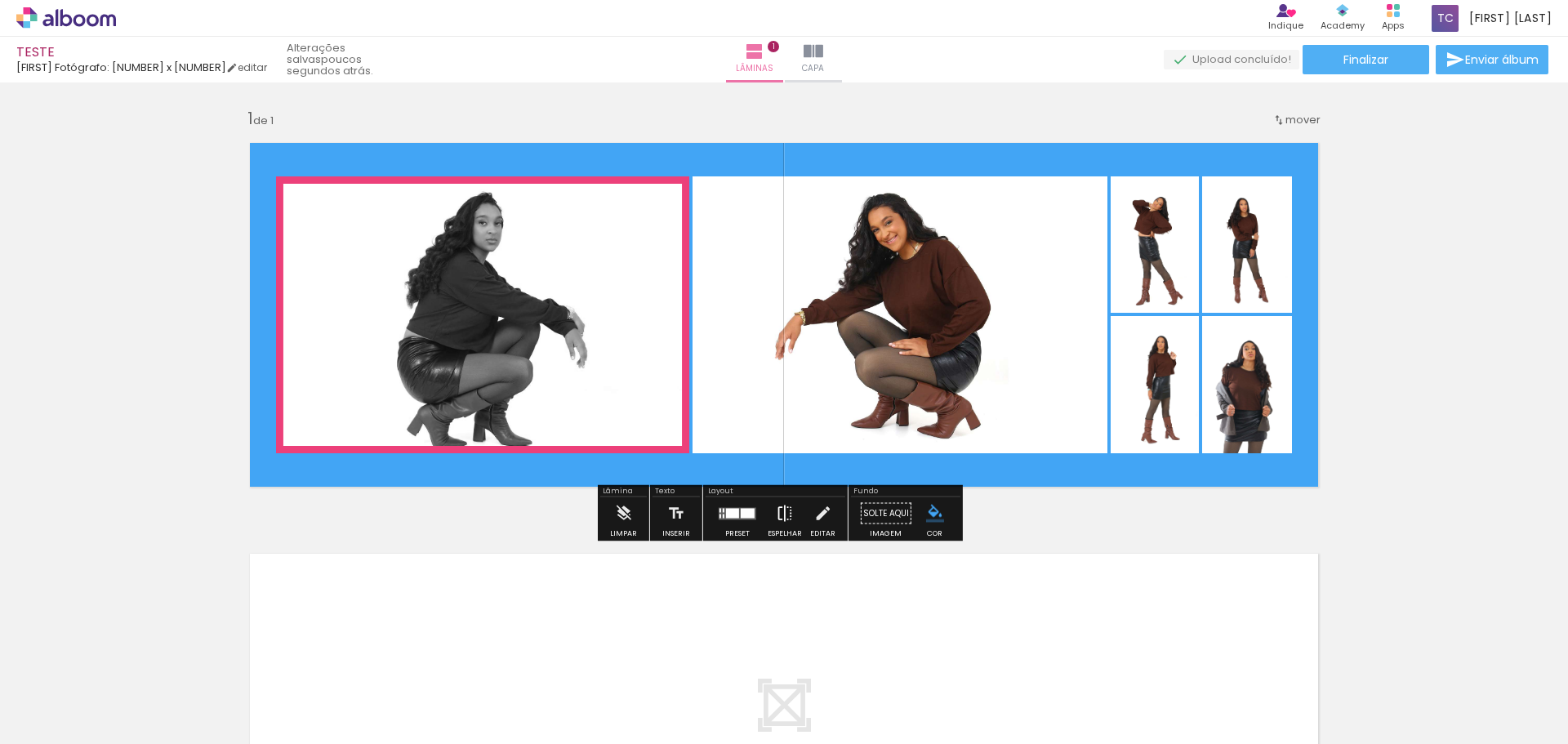 click at bounding box center [785, 514] 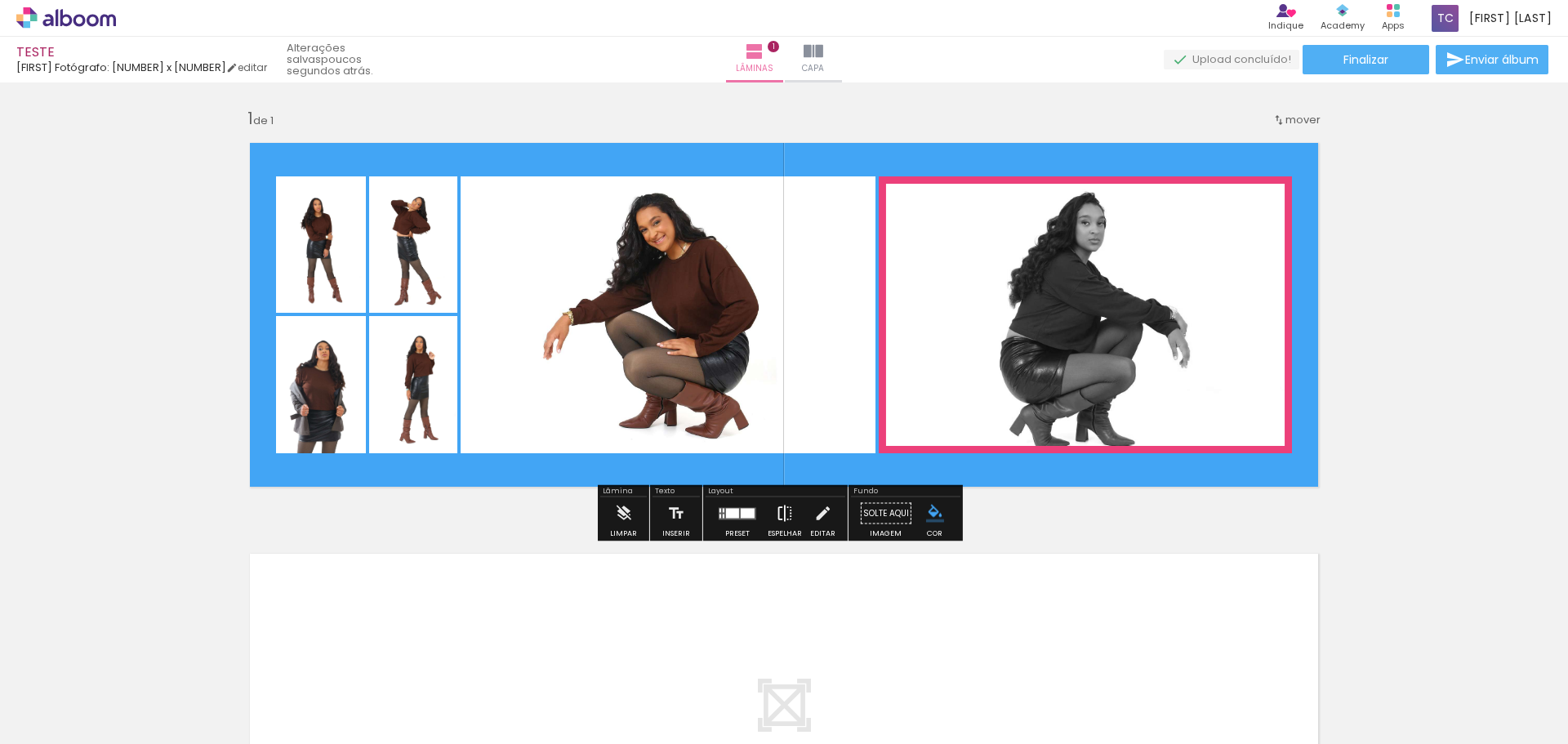 click at bounding box center (785, 514) 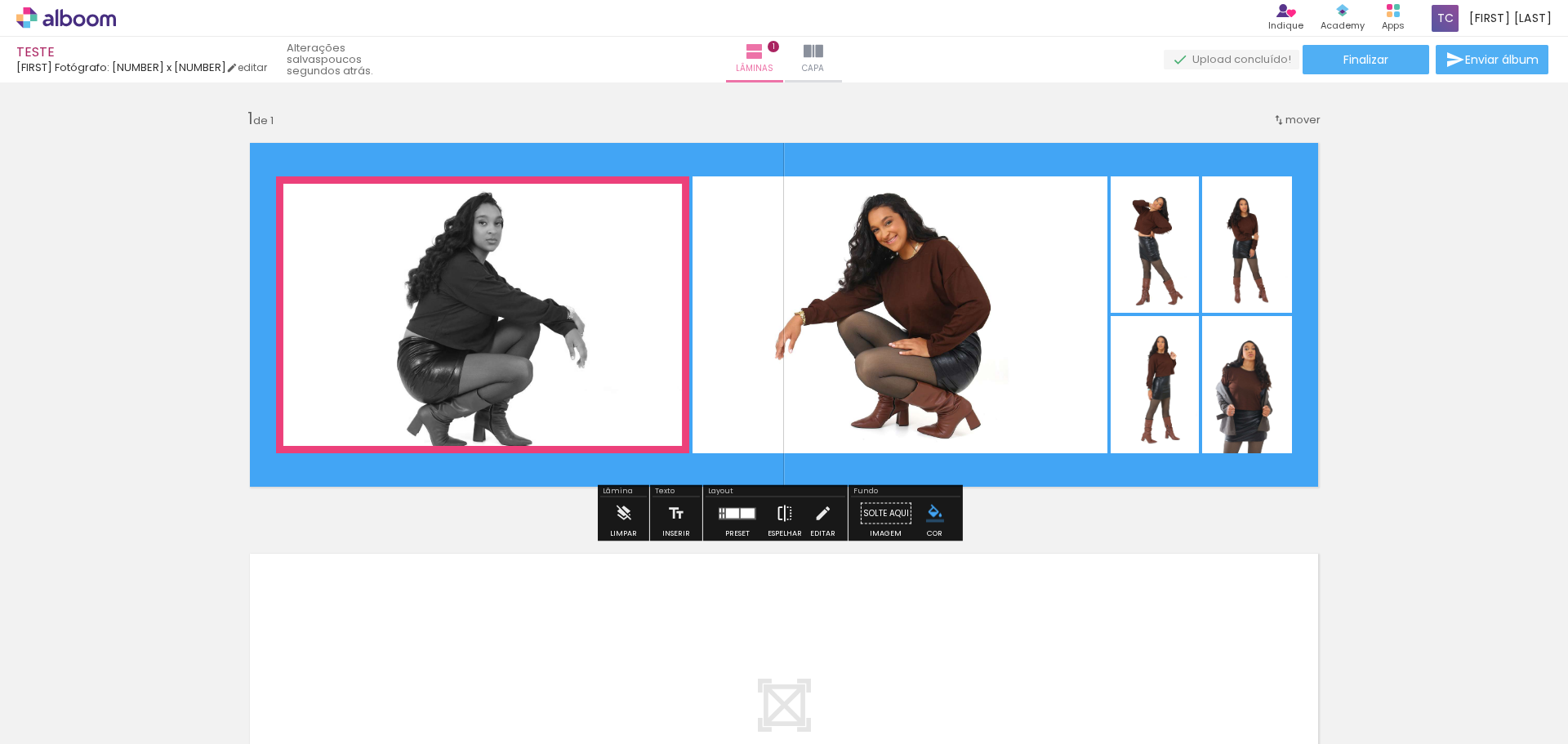 click at bounding box center (785, 514) 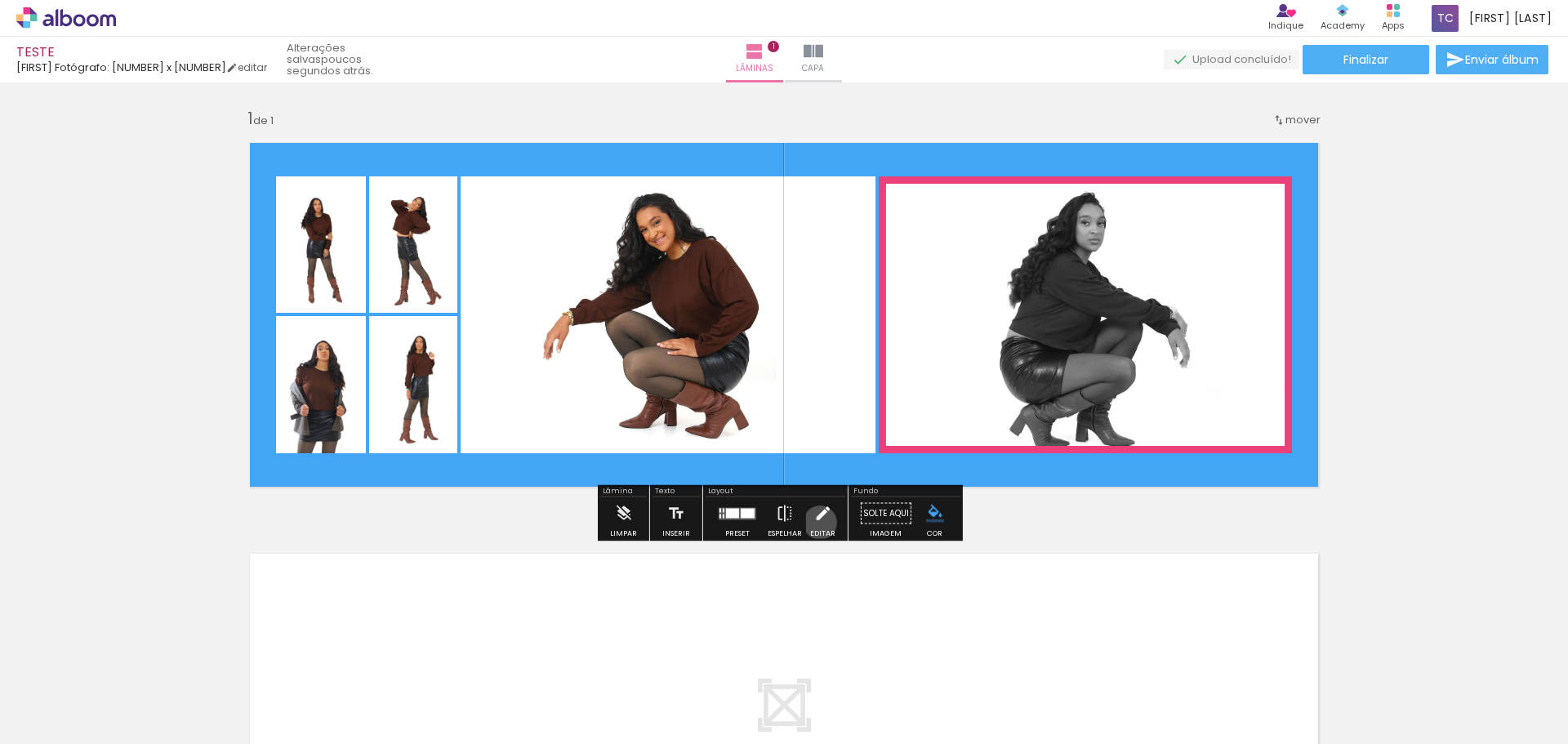 click at bounding box center [822, 514] 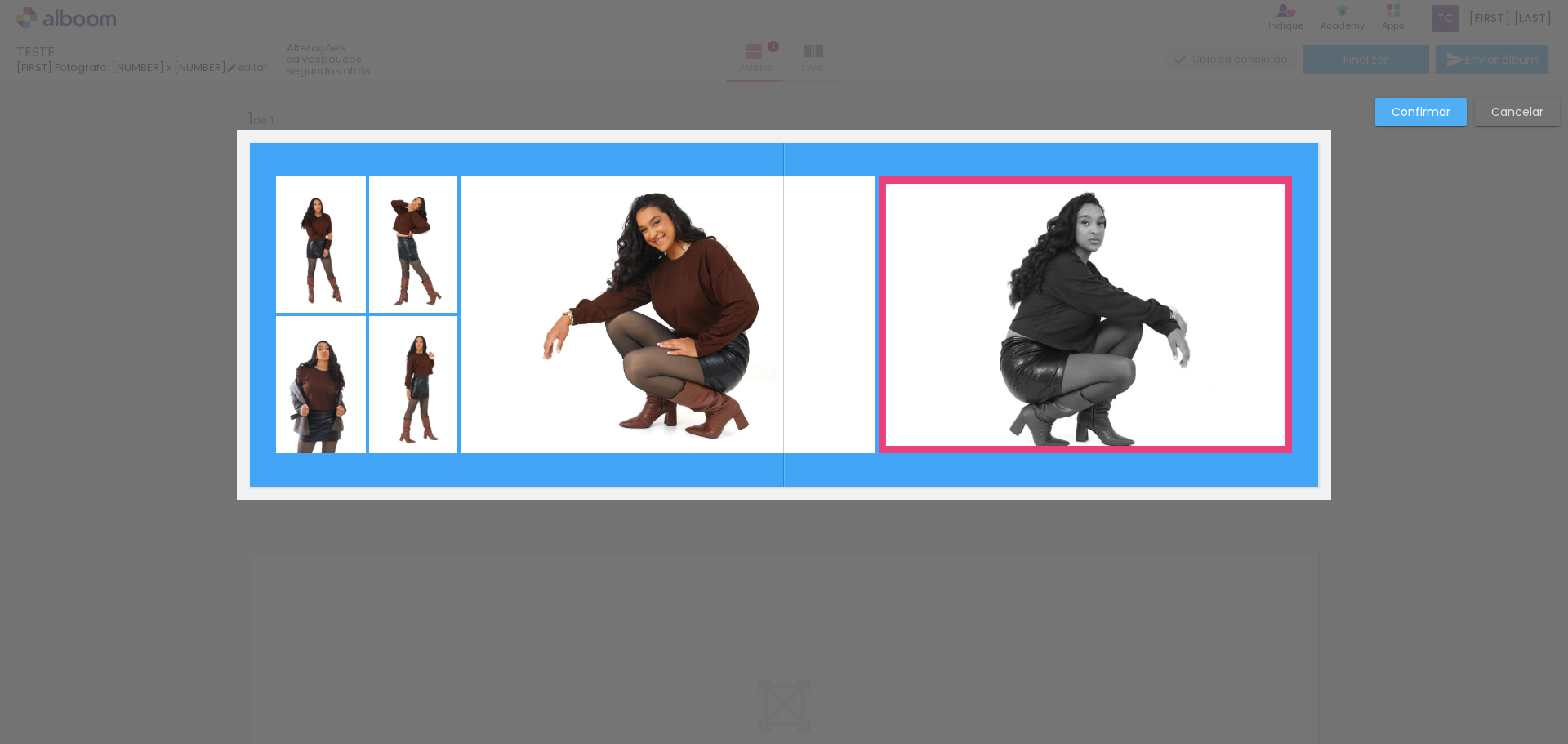 click 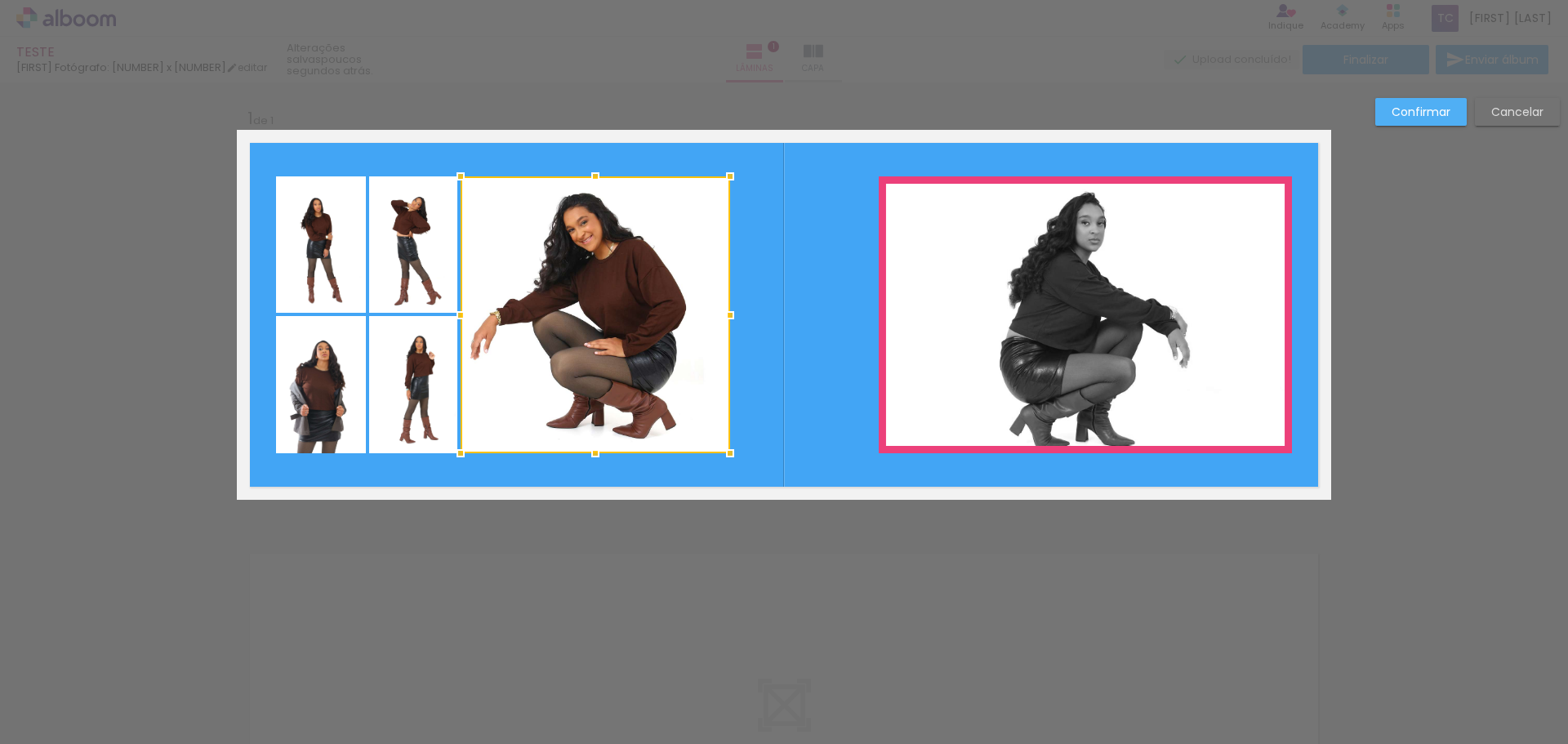 drag, startPoint x: 871, startPoint y: 314, endPoint x: 725, endPoint y: 315, distance: 146.0034 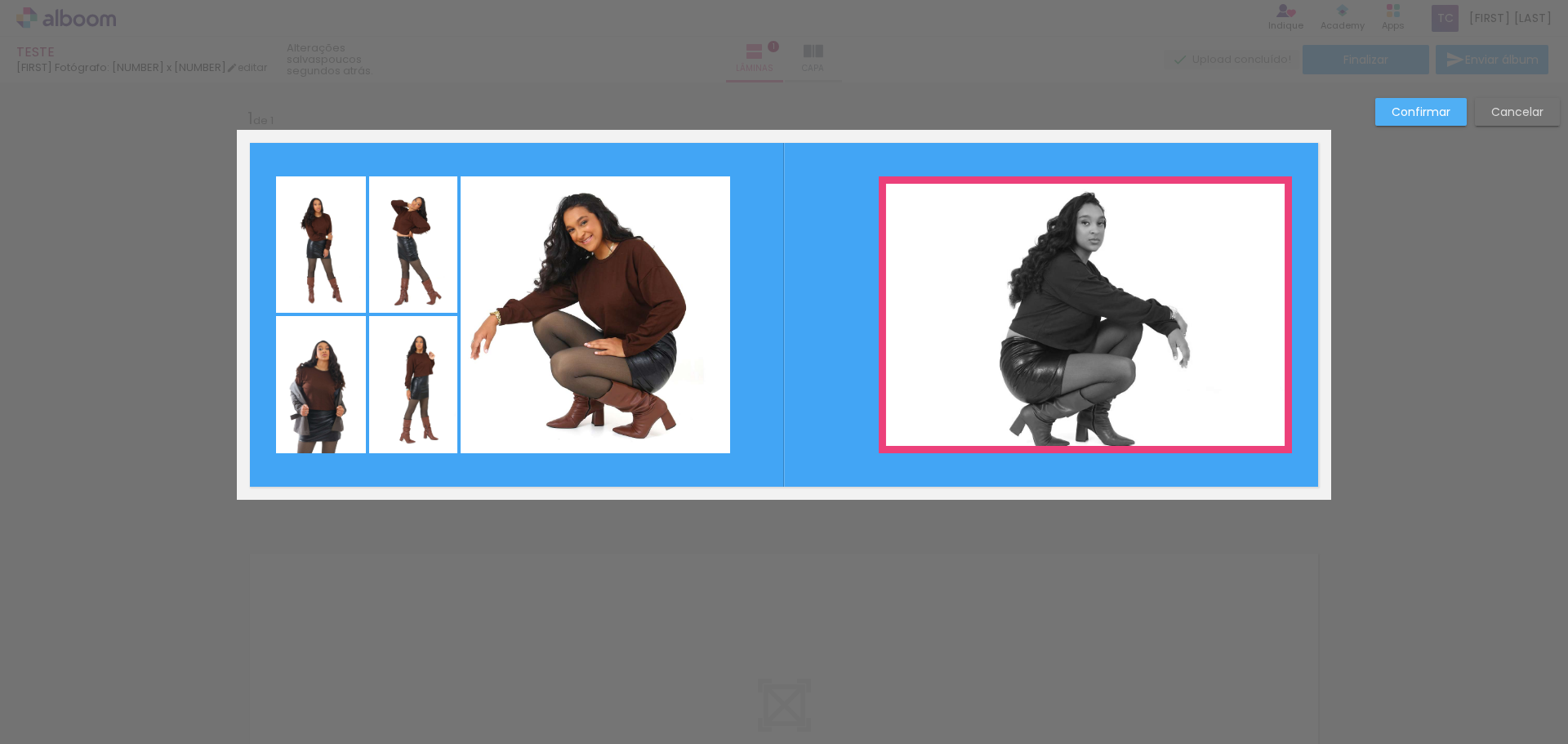 click 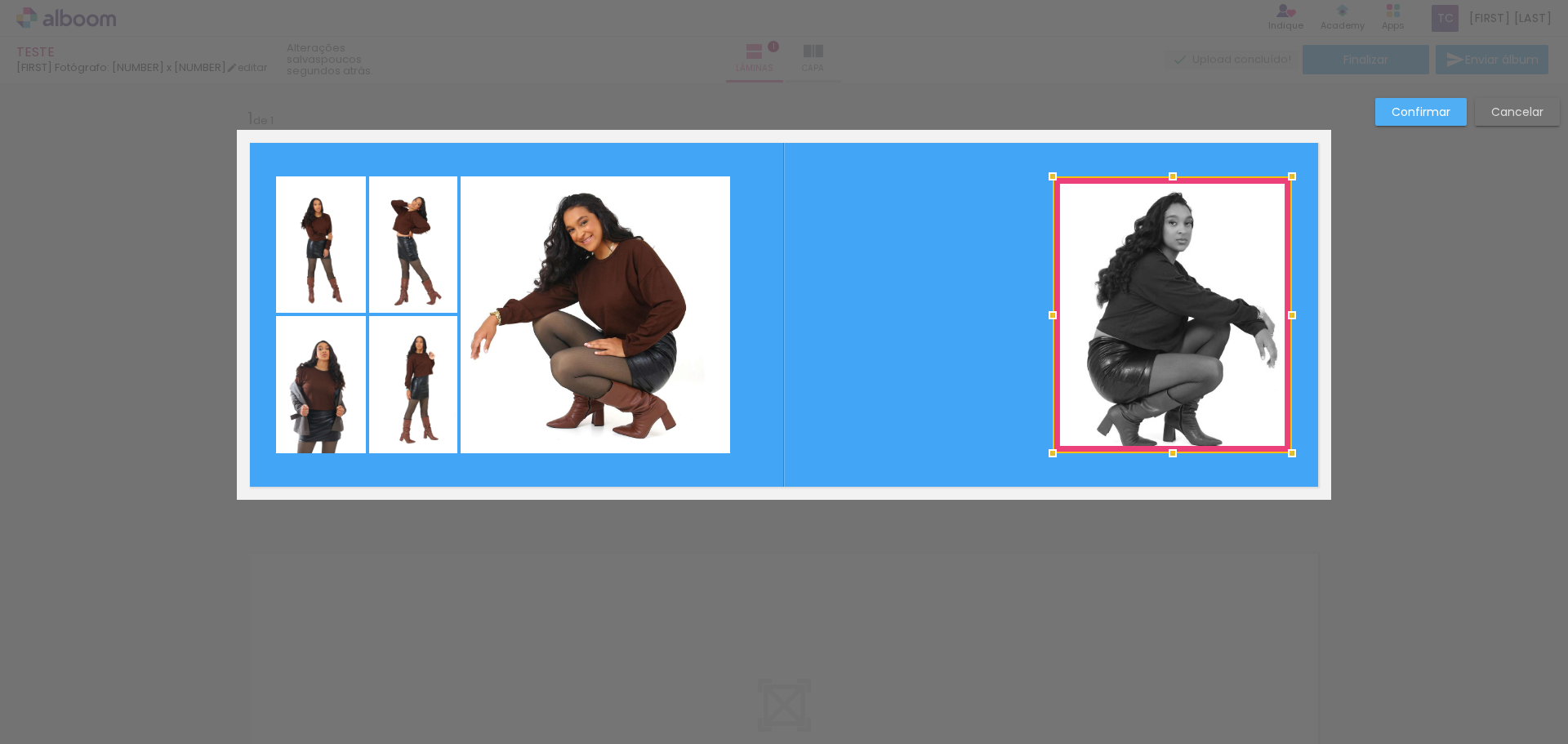 drag, startPoint x: 866, startPoint y: 315, endPoint x: 1040, endPoint y: 321, distance: 174.10342 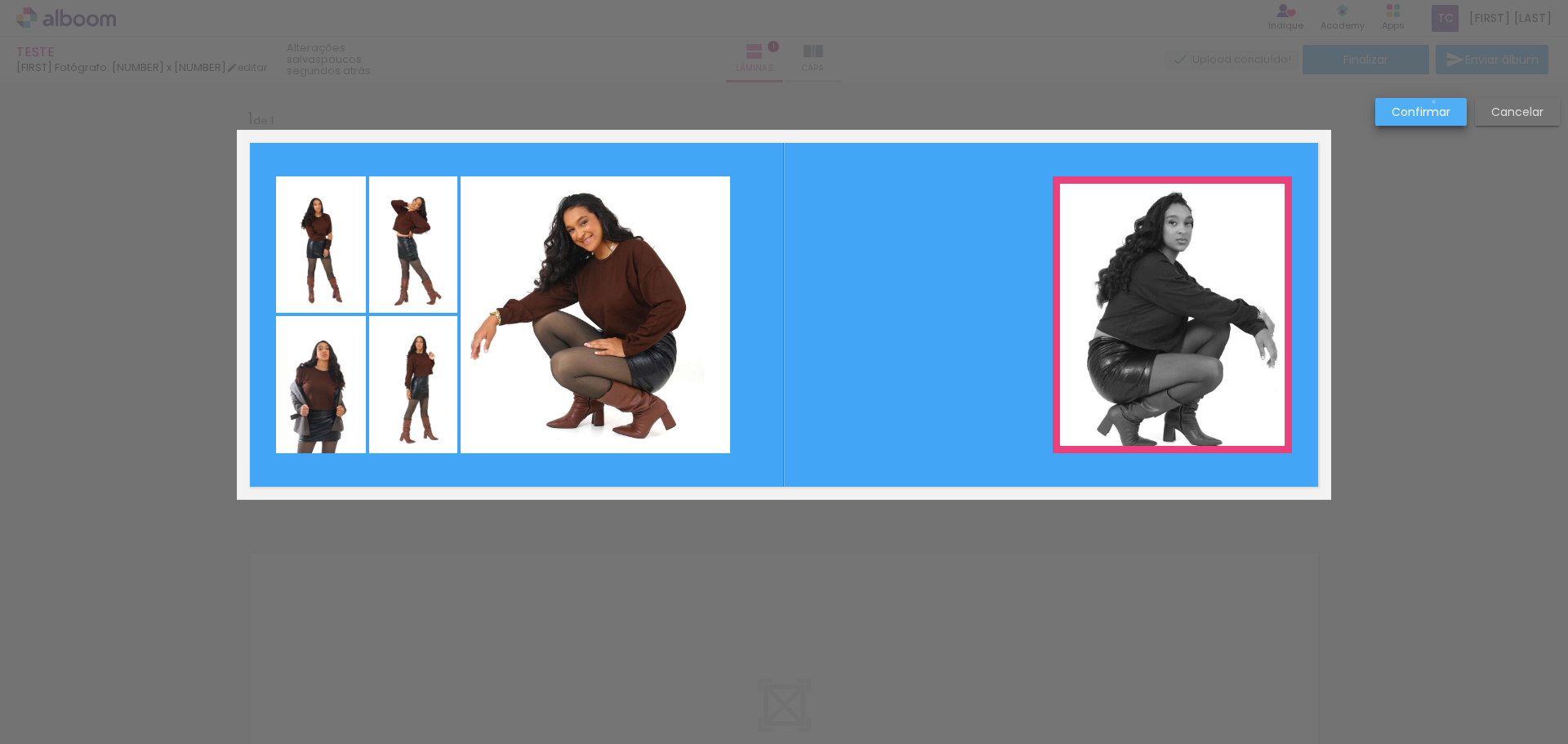 click on "Confirmar" at bounding box center [1421, 112] 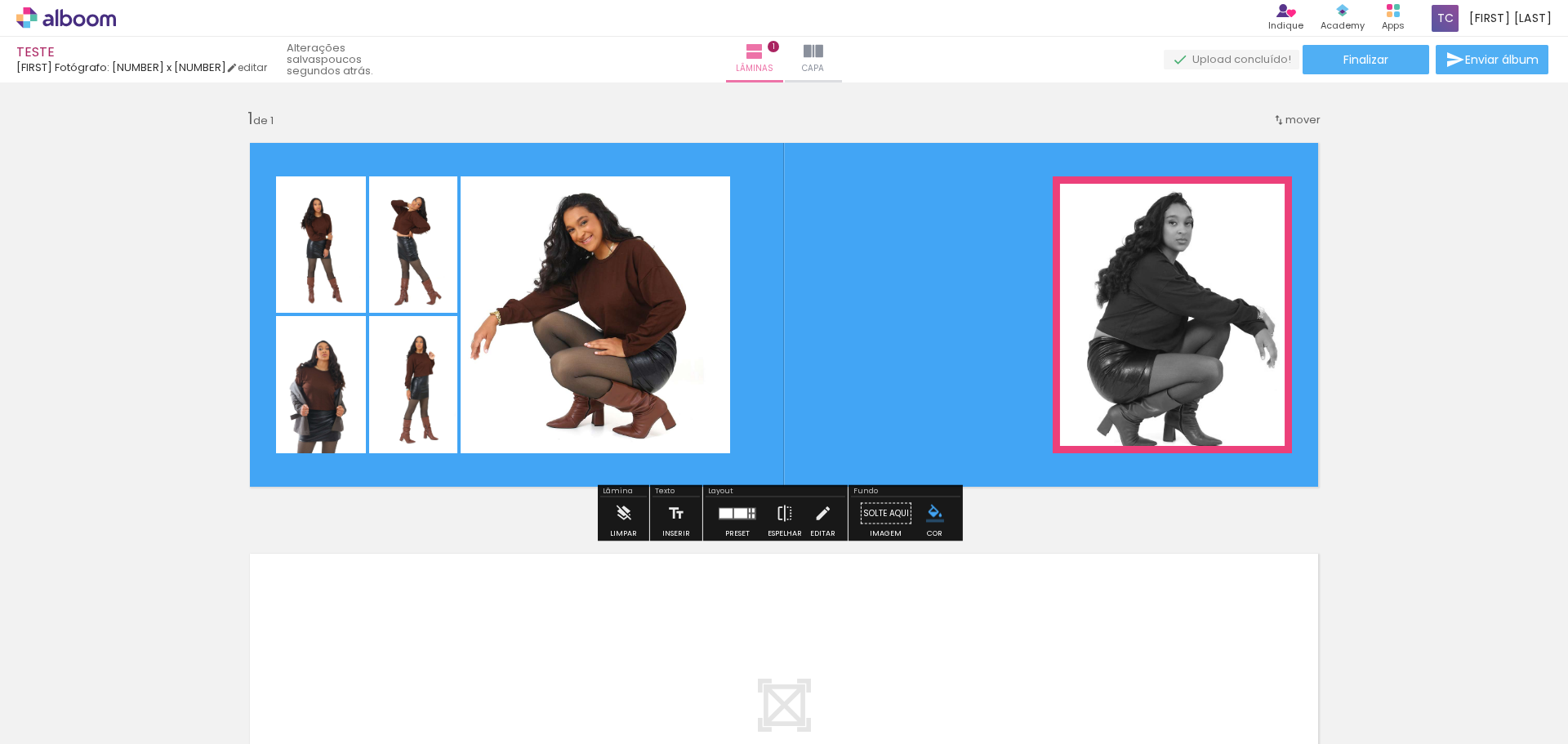 click at bounding box center (737, 513) 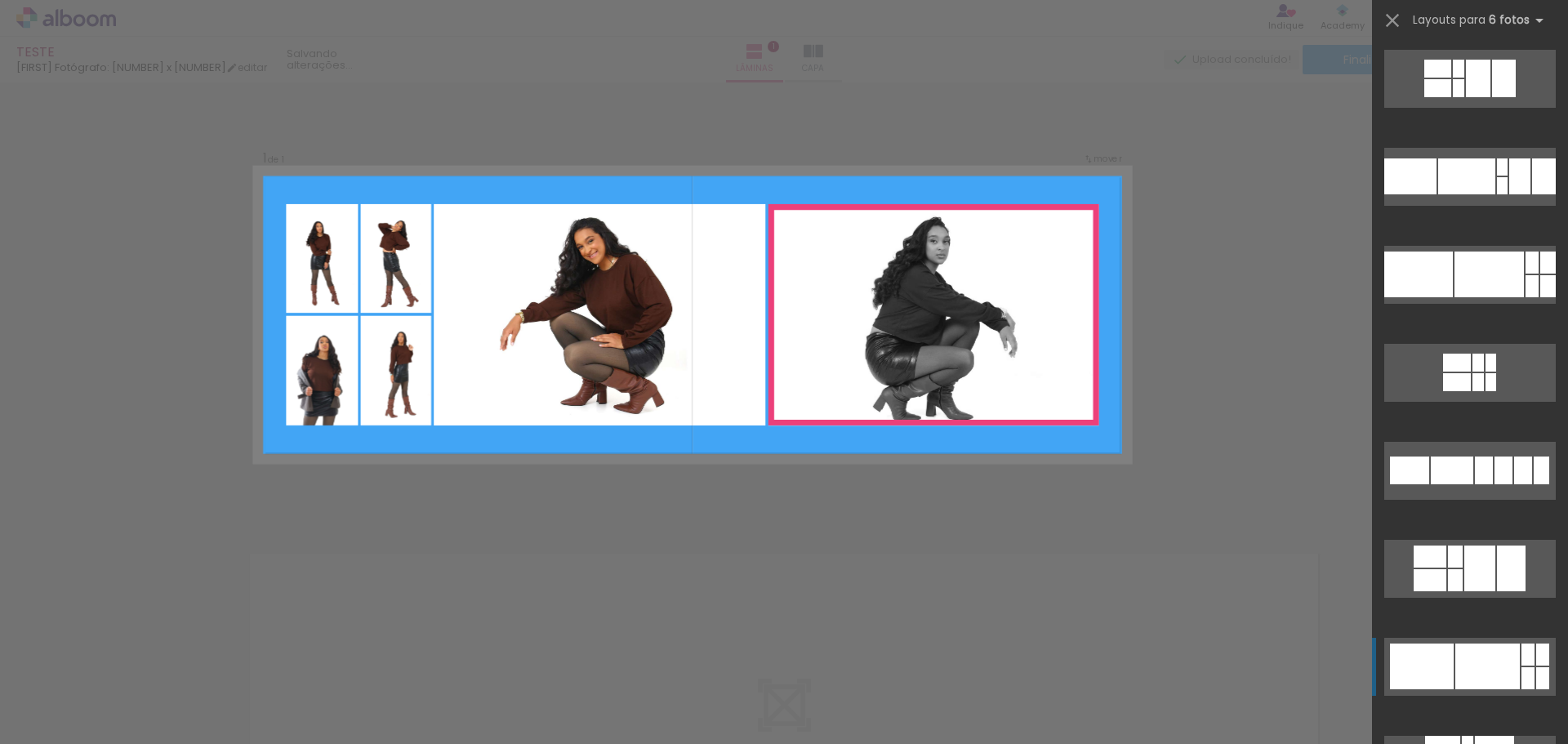 scroll, scrollTop: 686, scrollLeft: 0, axis: vertical 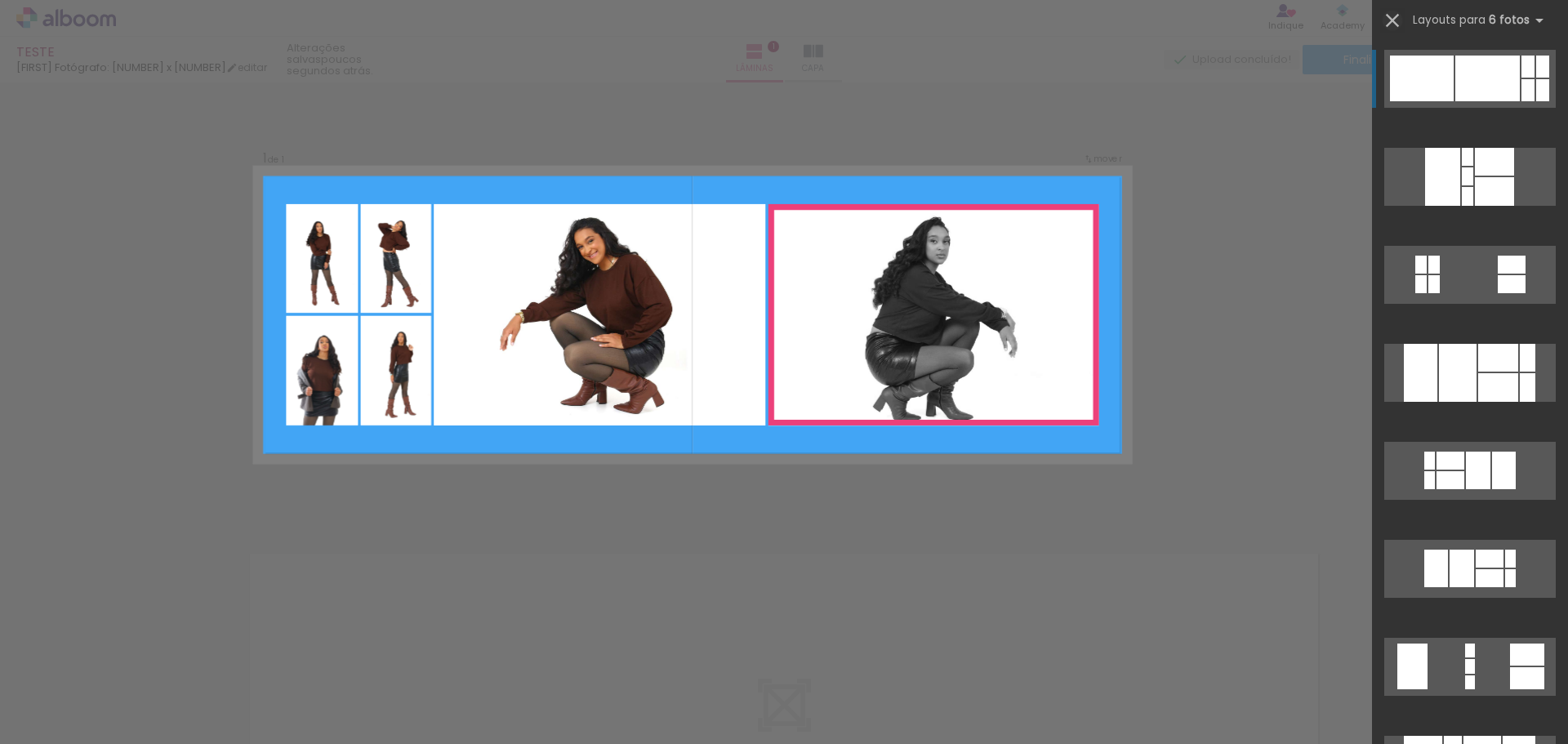 click at bounding box center [1392, 20] 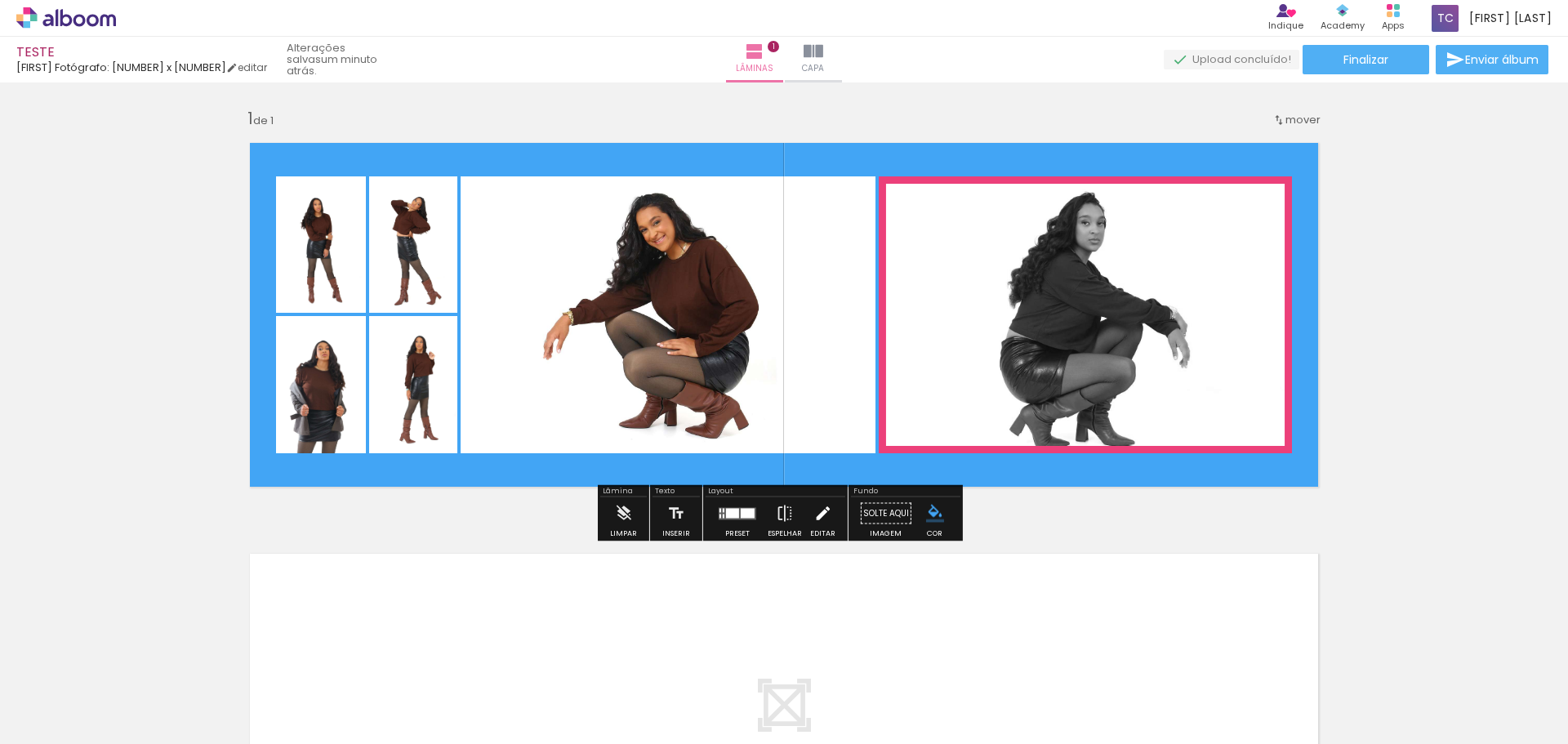 click at bounding box center (822, 514) 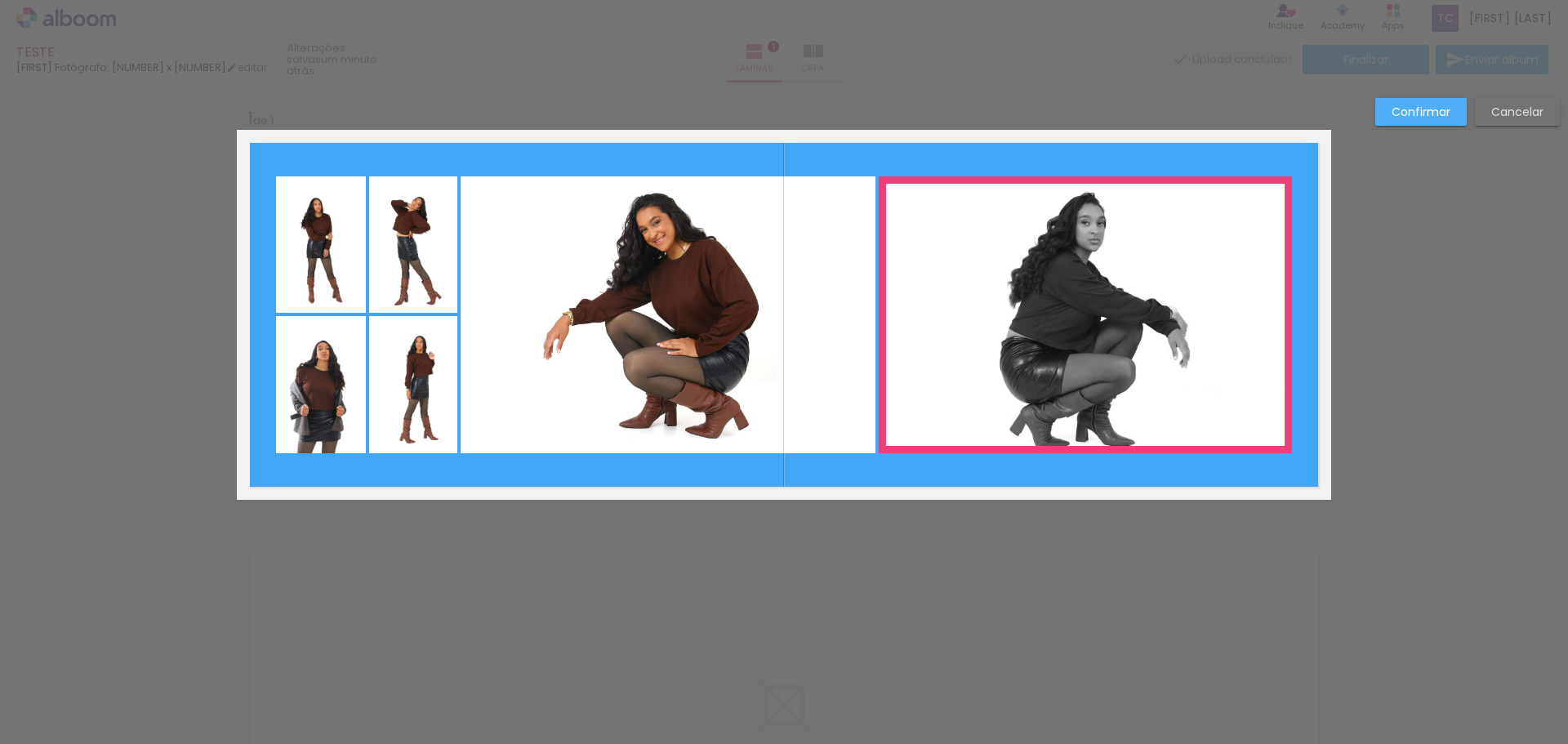 click 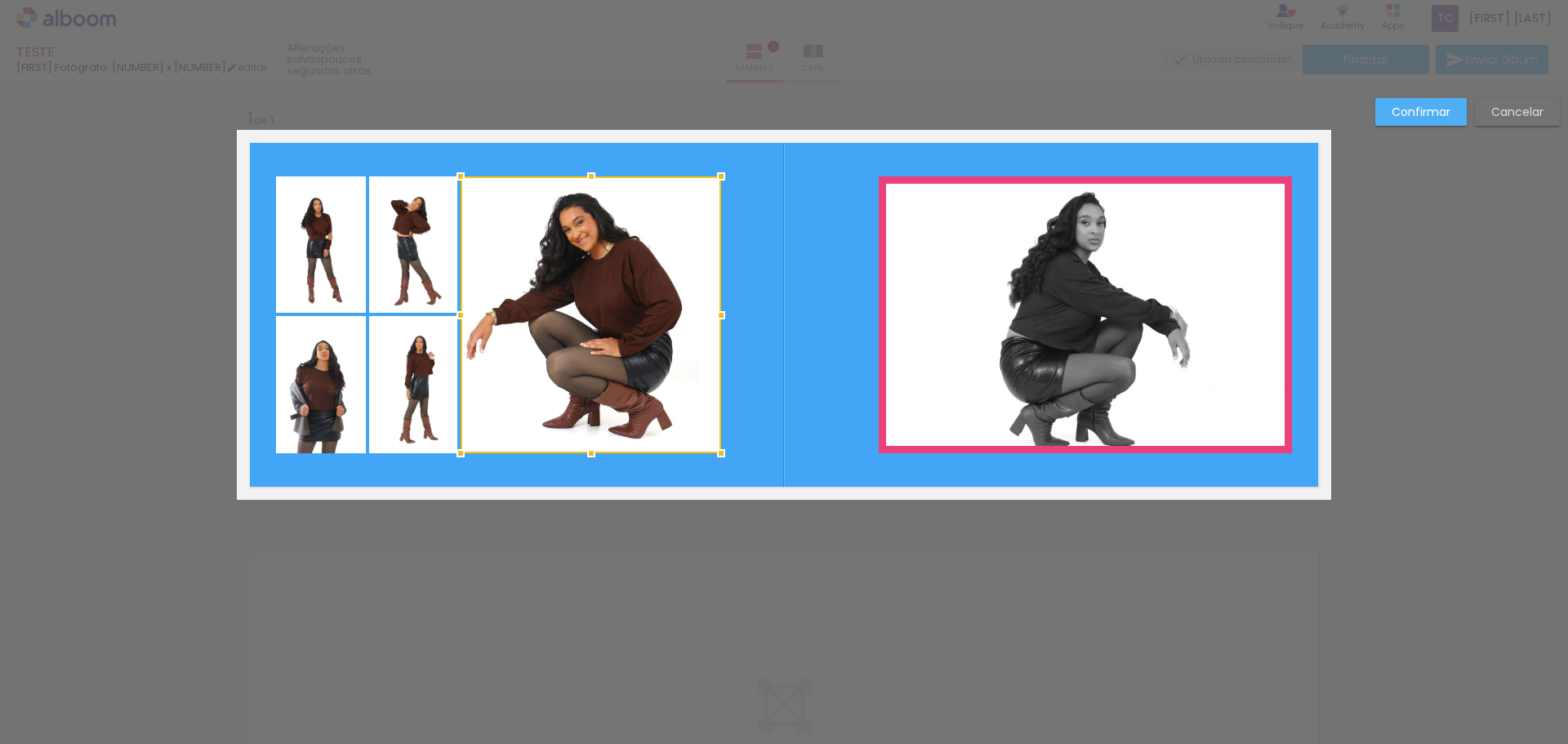 drag, startPoint x: 870, startPoint y: 314, endPoint x: 715, endPoint y: 320, distance: 155.11609 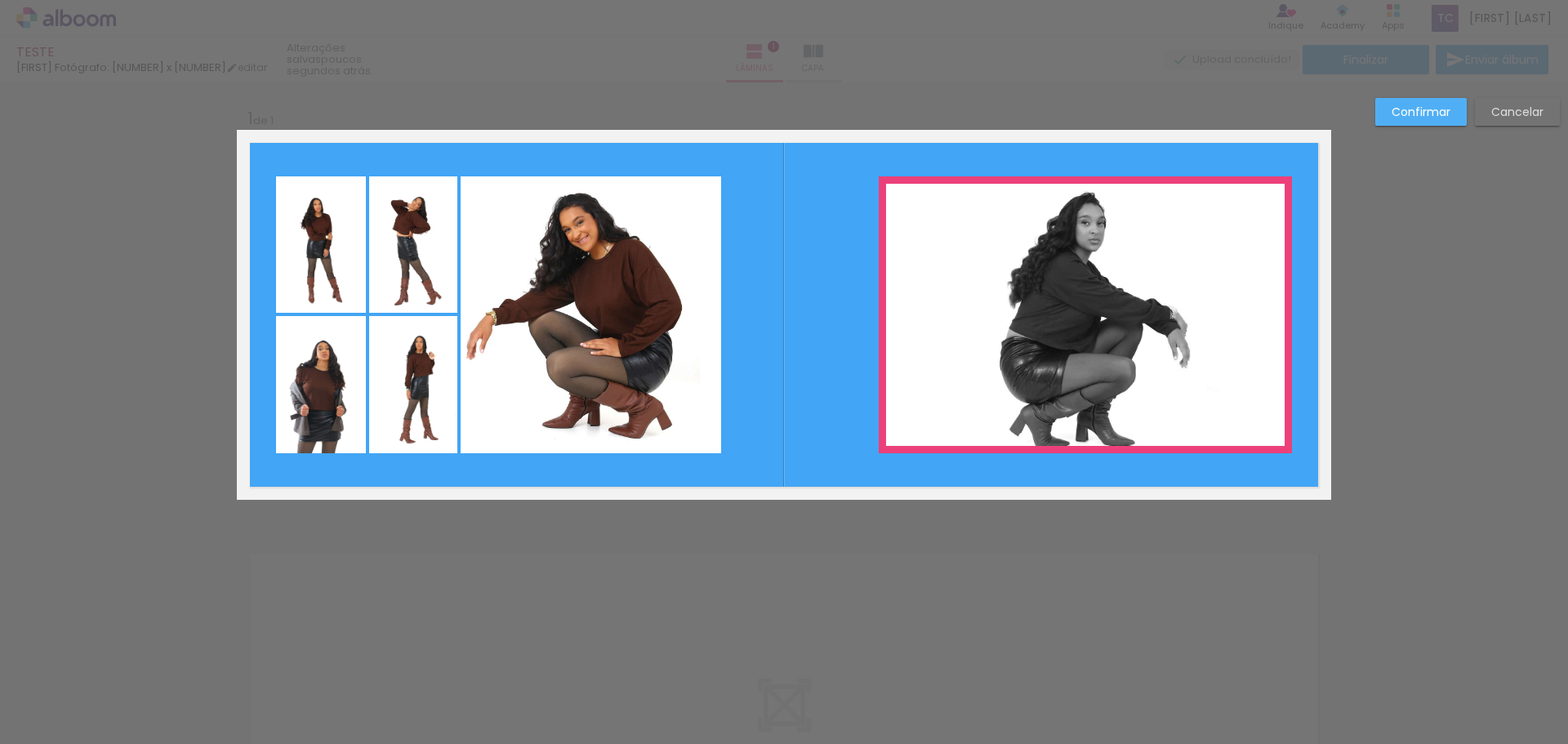 click 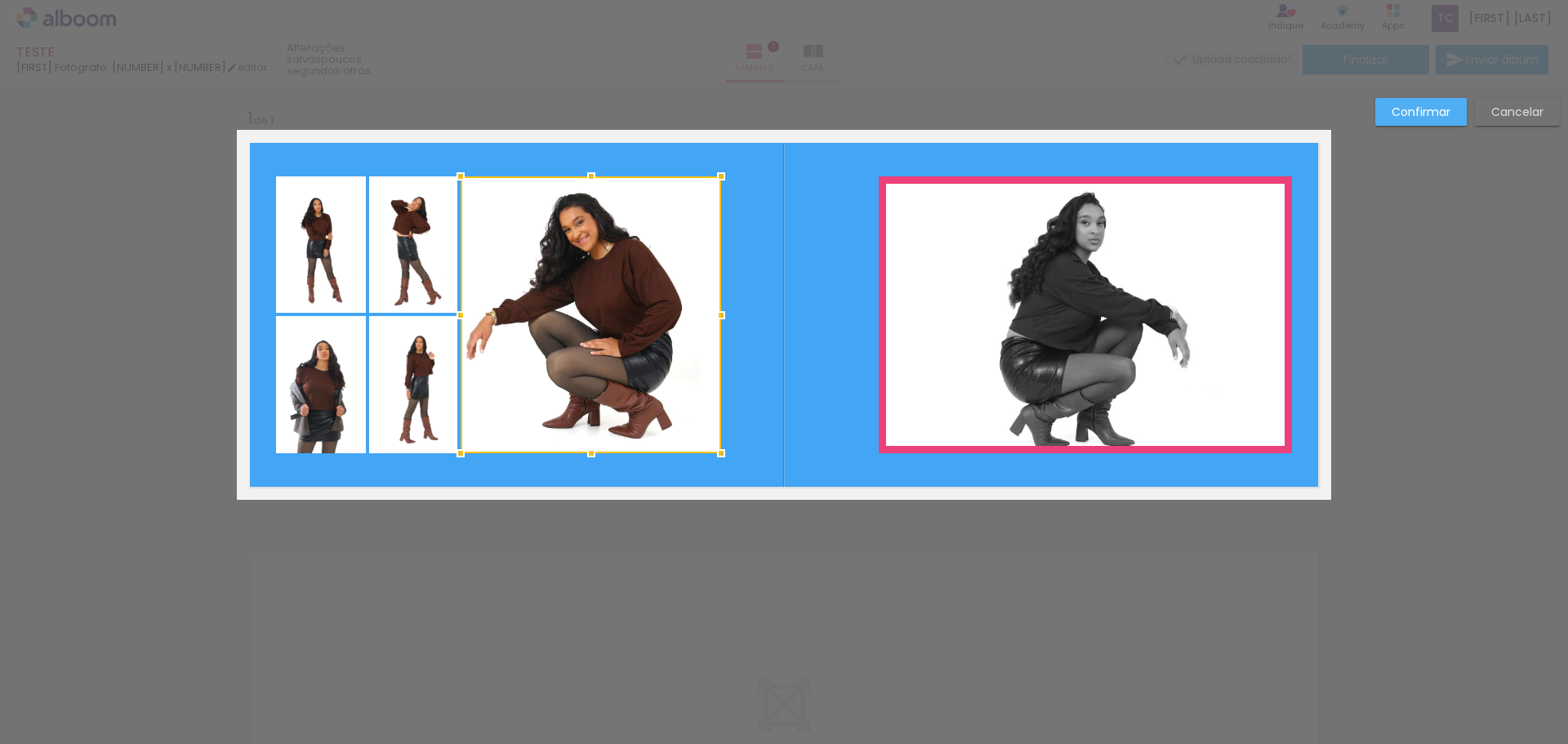 click at bounding box center (784, 314) 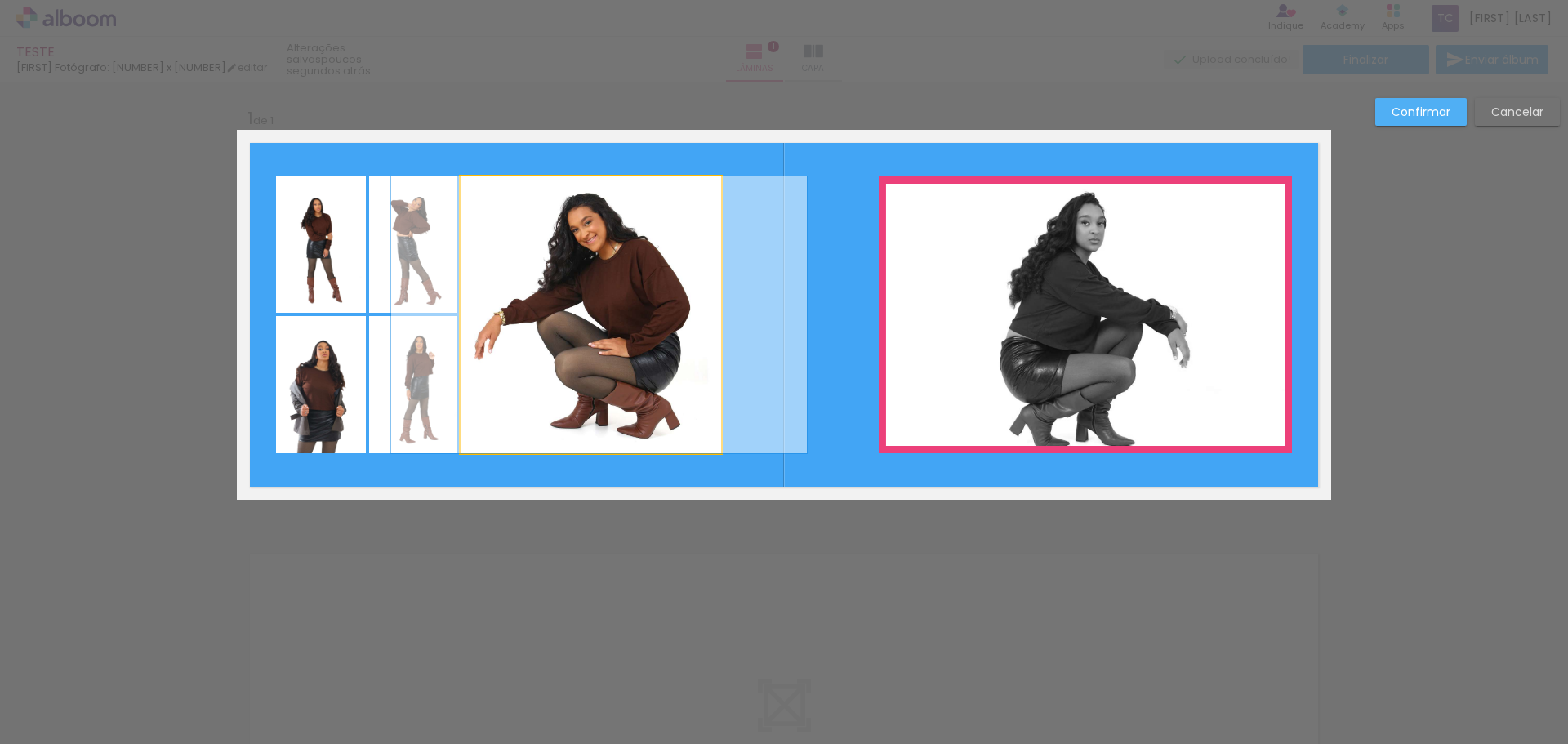 drag, startPoint x: 595, startPoint y: 328, endPoint x: 604, endPoint y: 327, distance: 9.055385 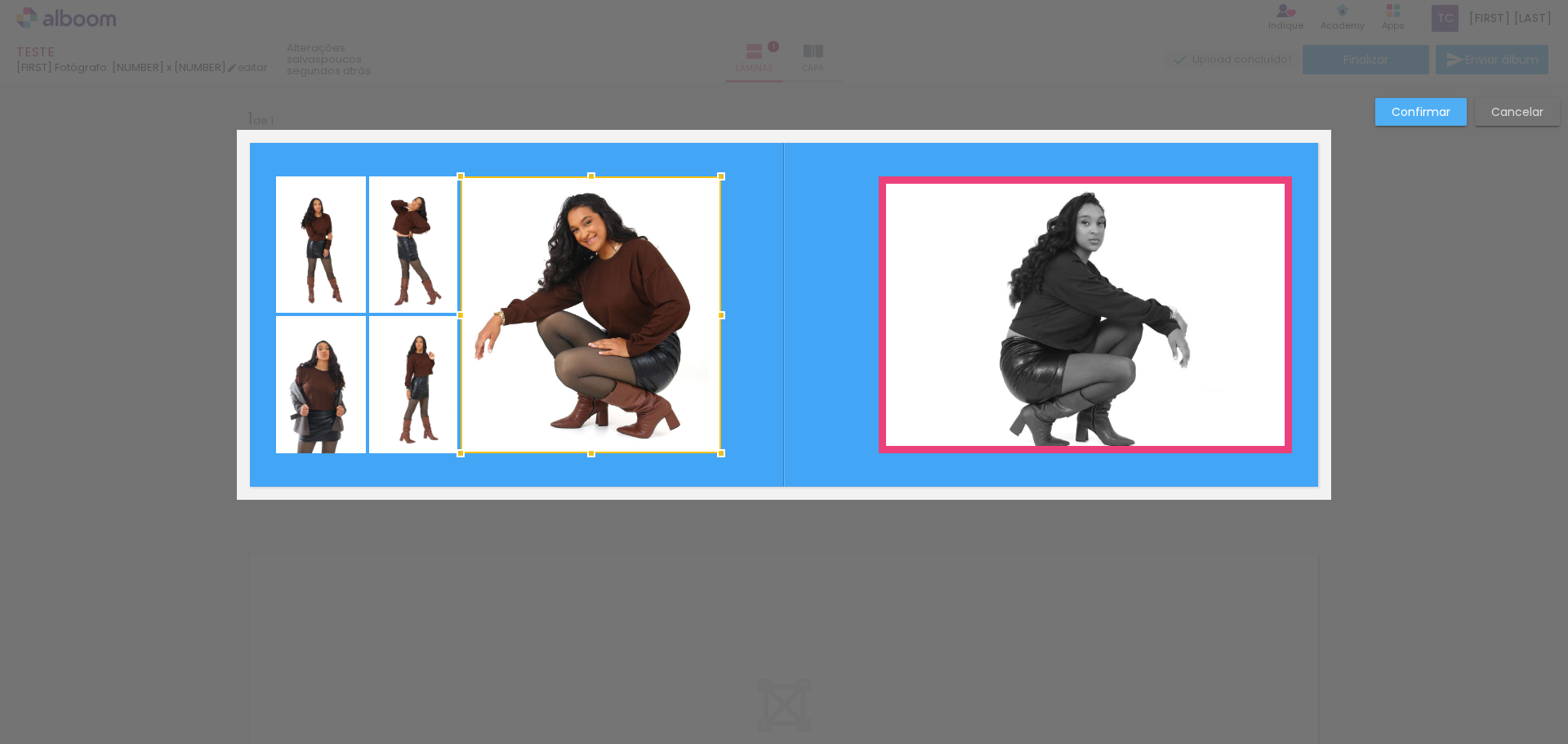 click at bounding box center [590, 314] 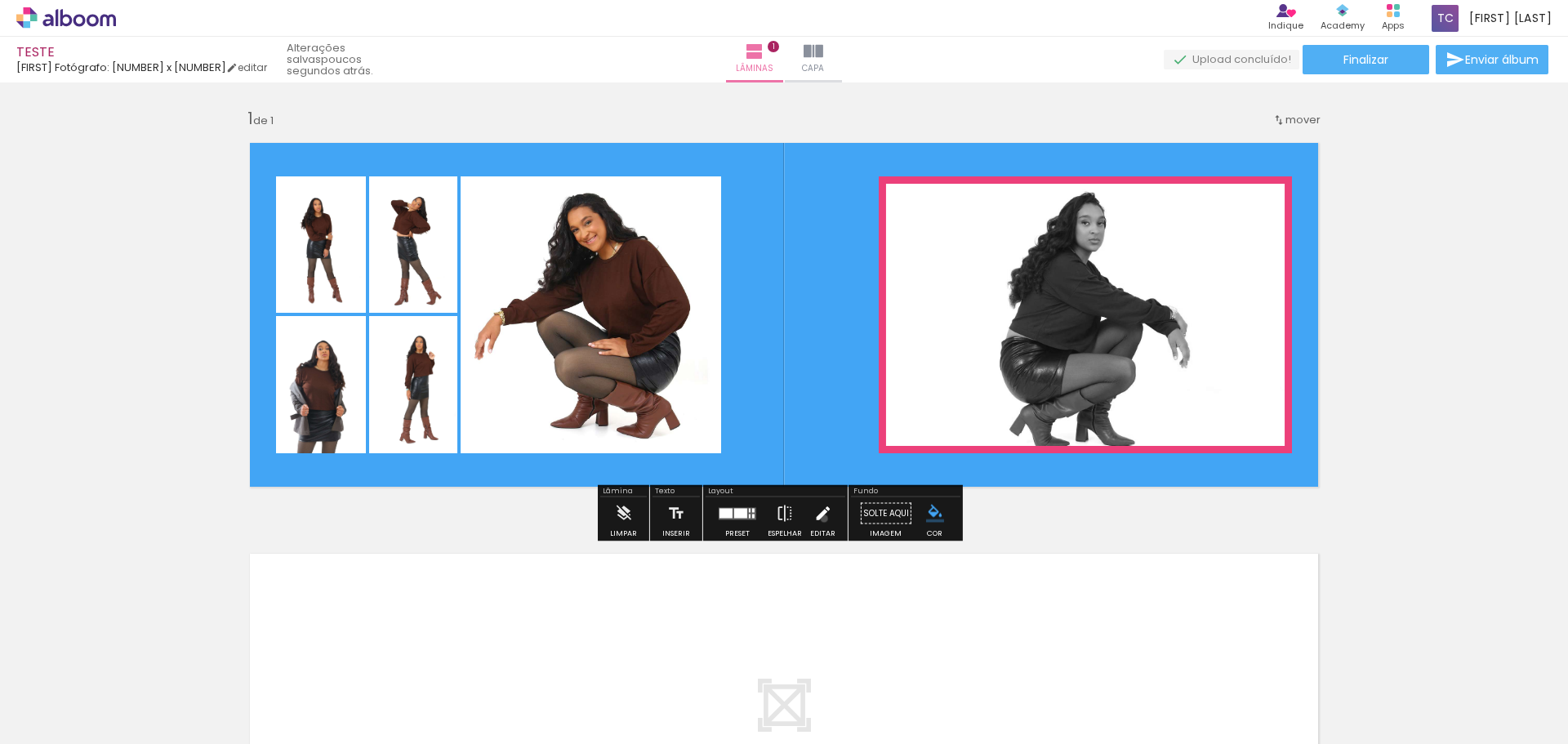 click at bounding box center [822, 514] 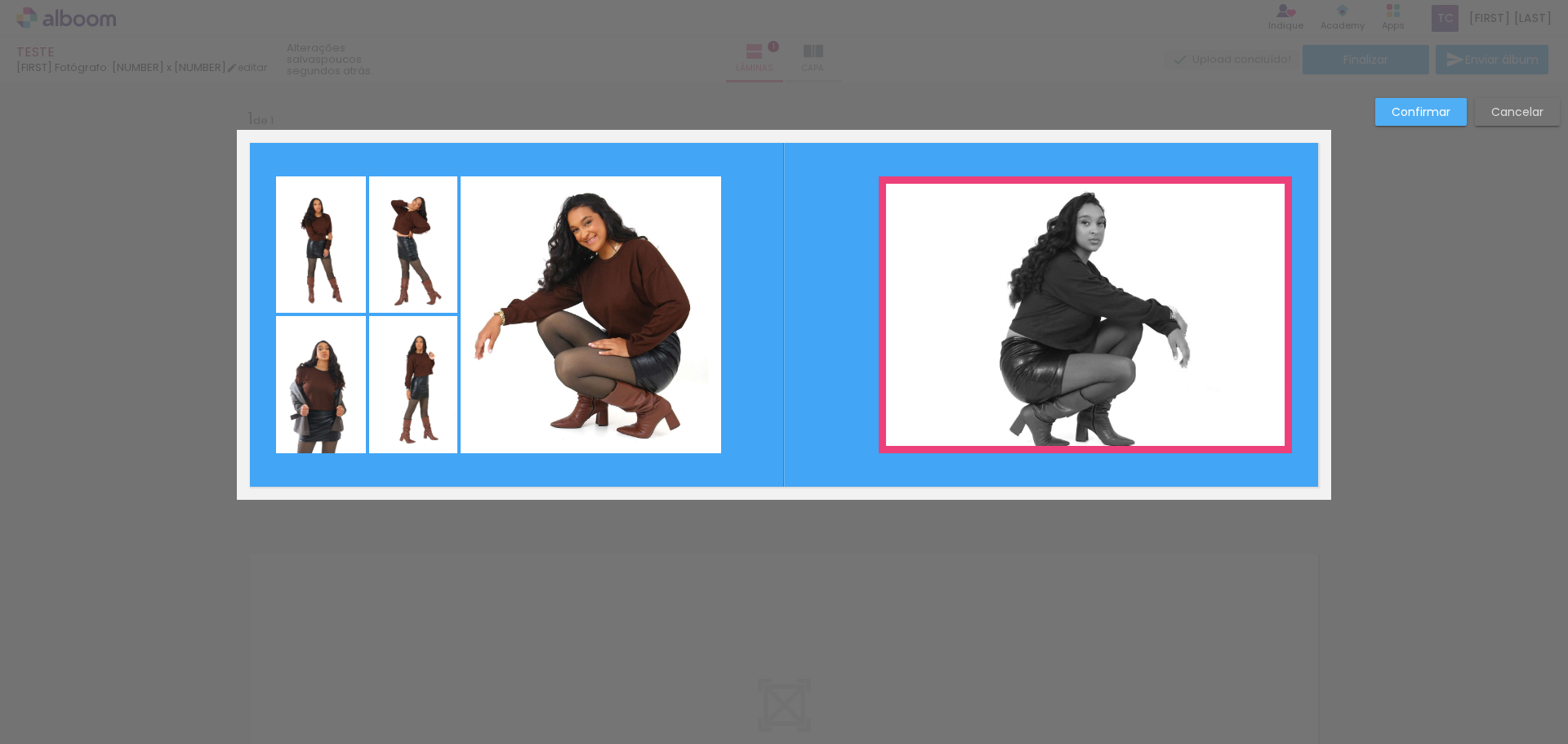 click on "Confirmar" at bounding box center [0, 0] 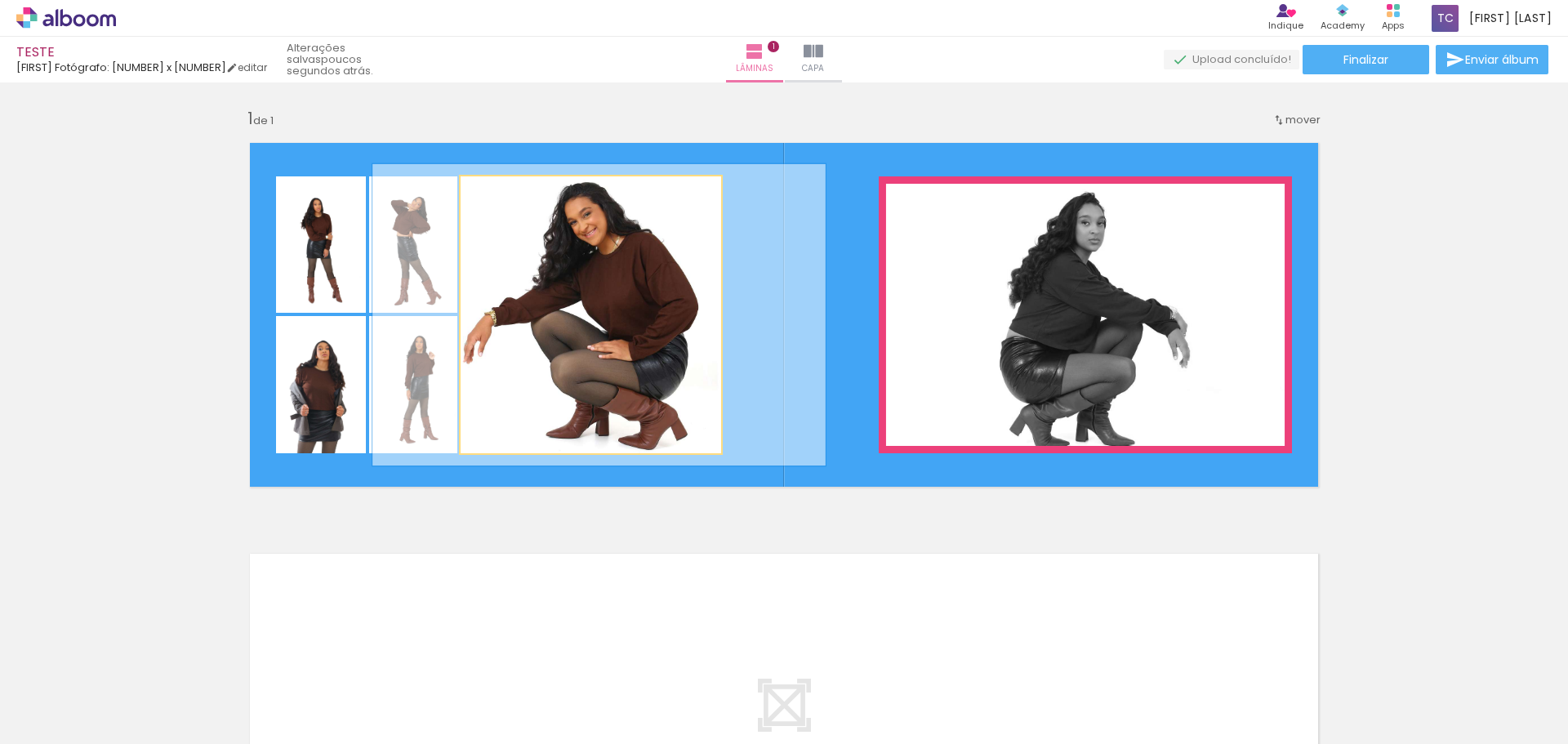 type on "109" 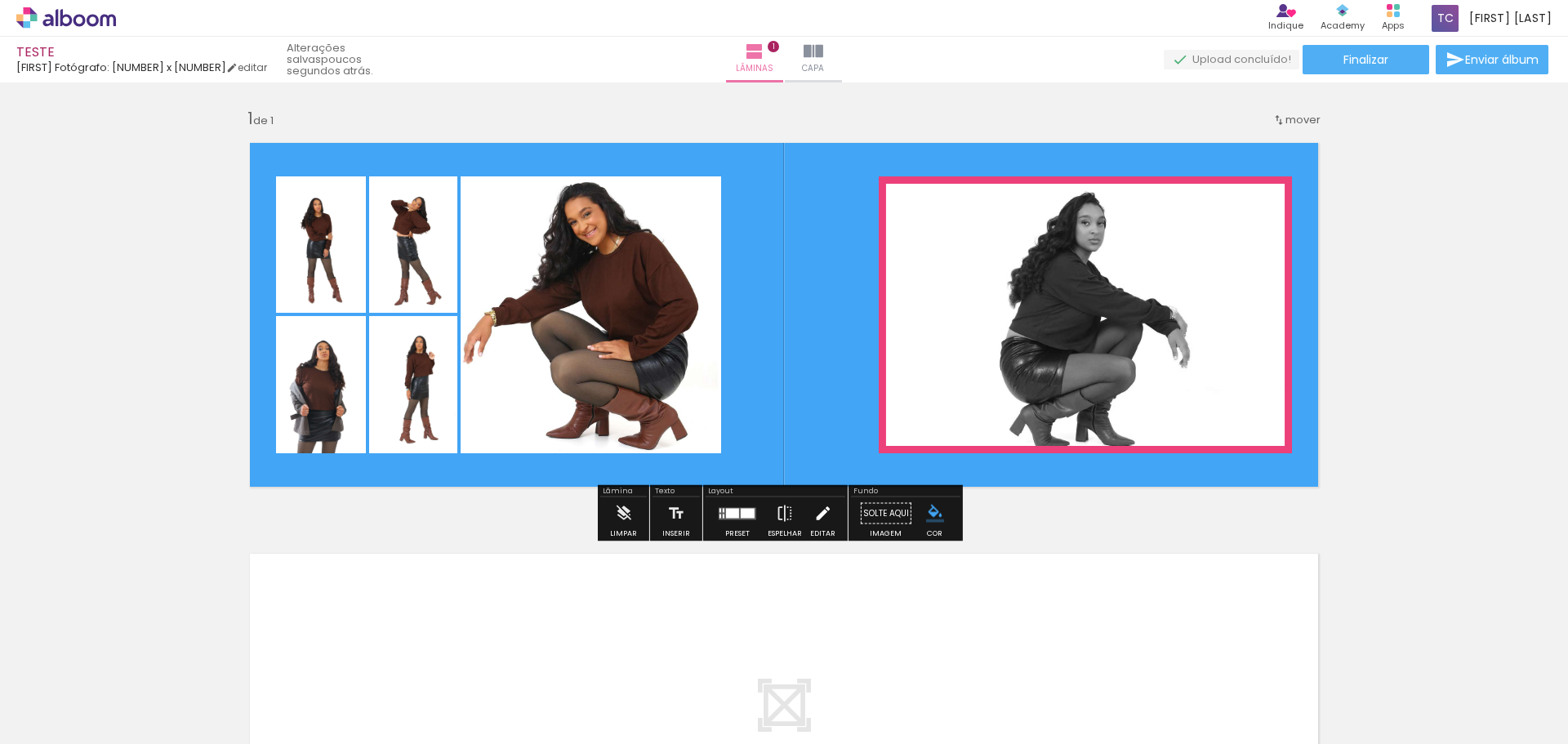 click at bounding box center (822, 514) 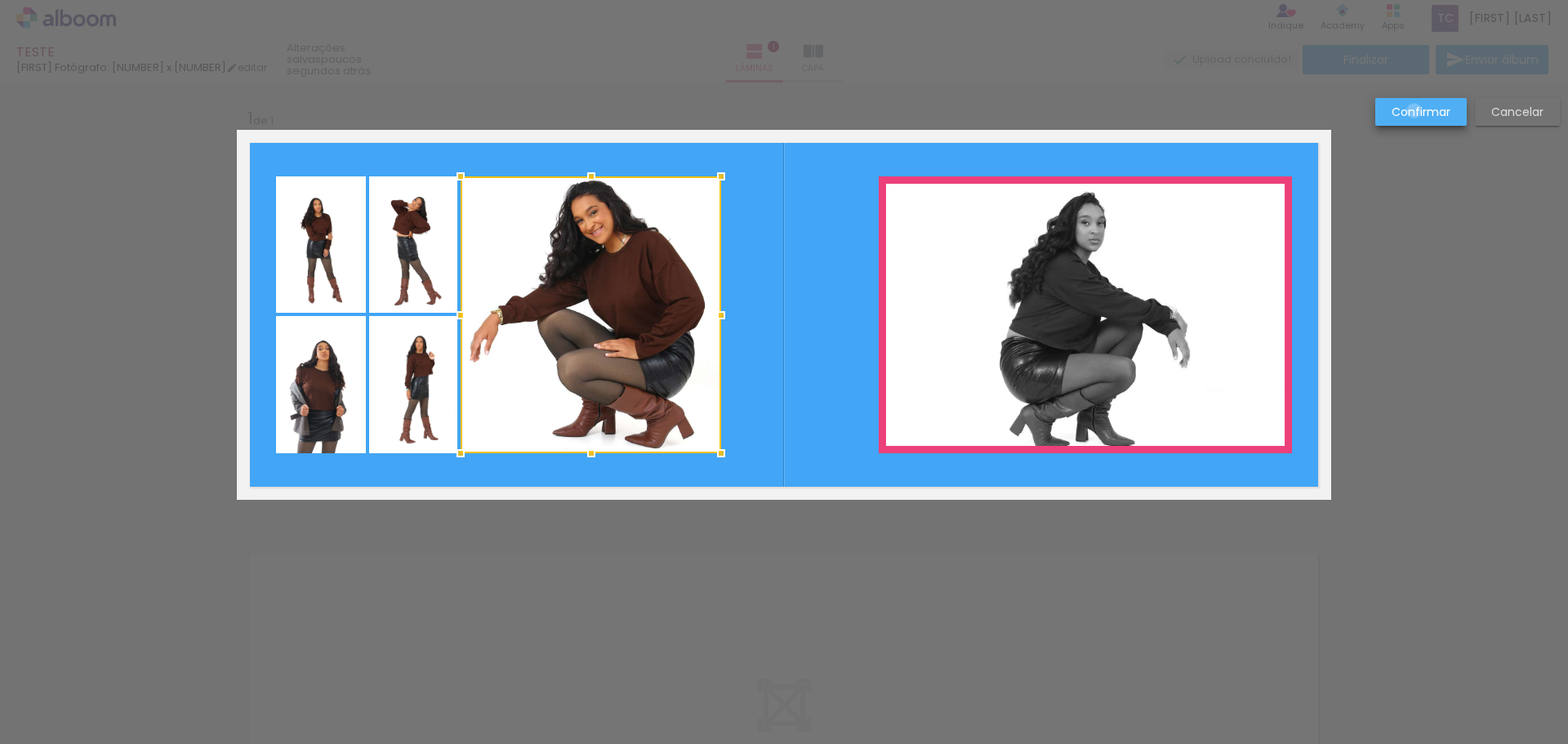 click on "Confirmar" at bounding box center (0, 0) 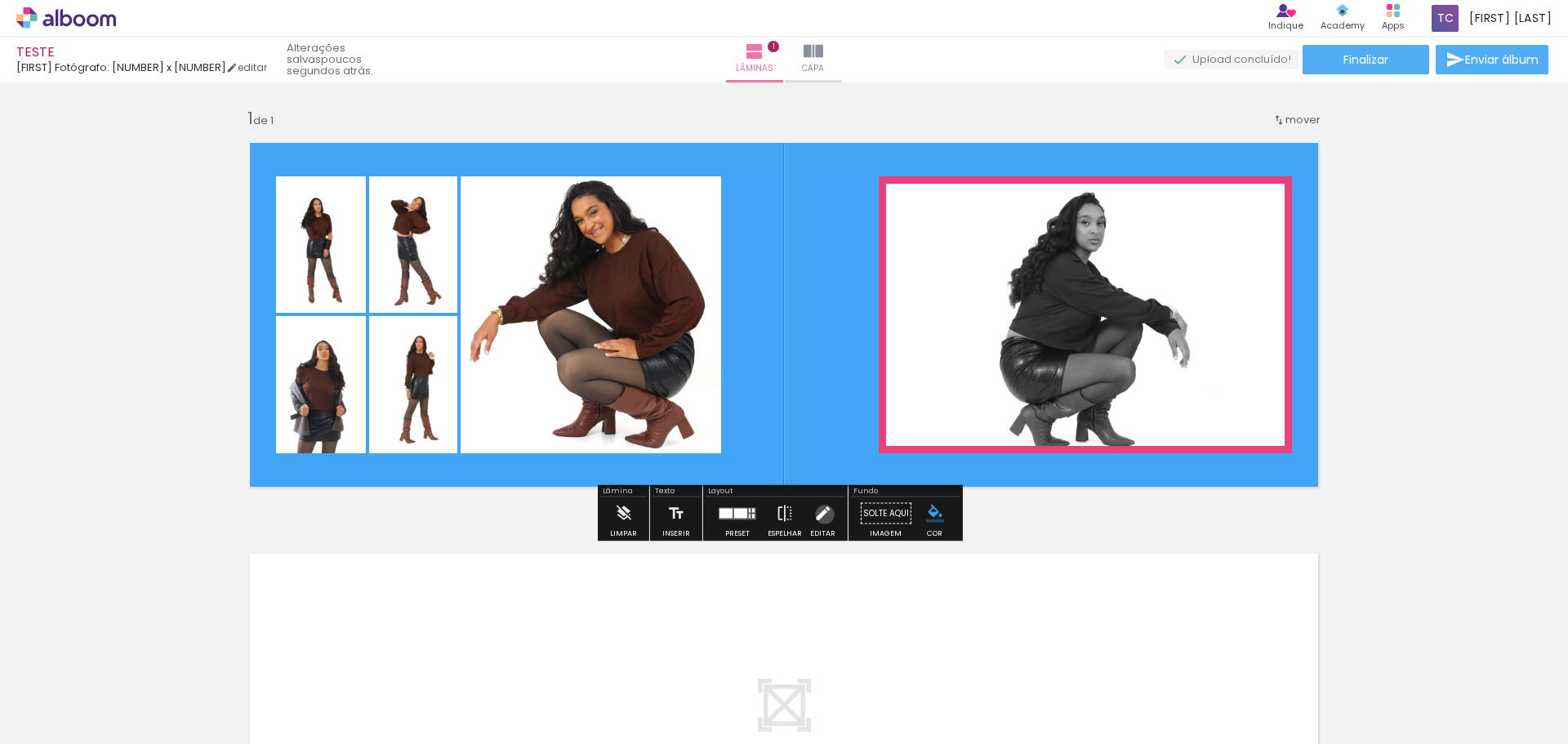 click at bounding box center (822, 514) 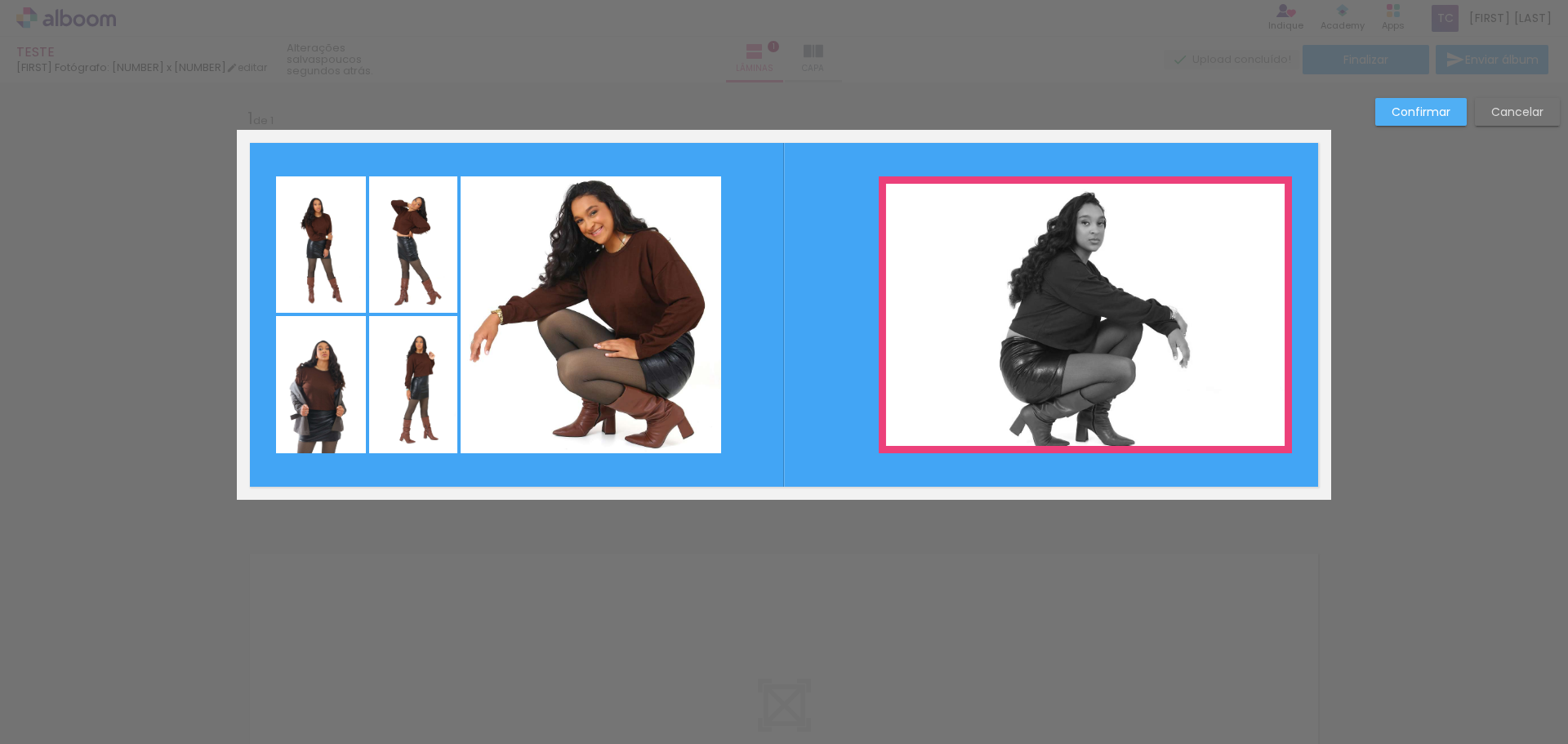 click 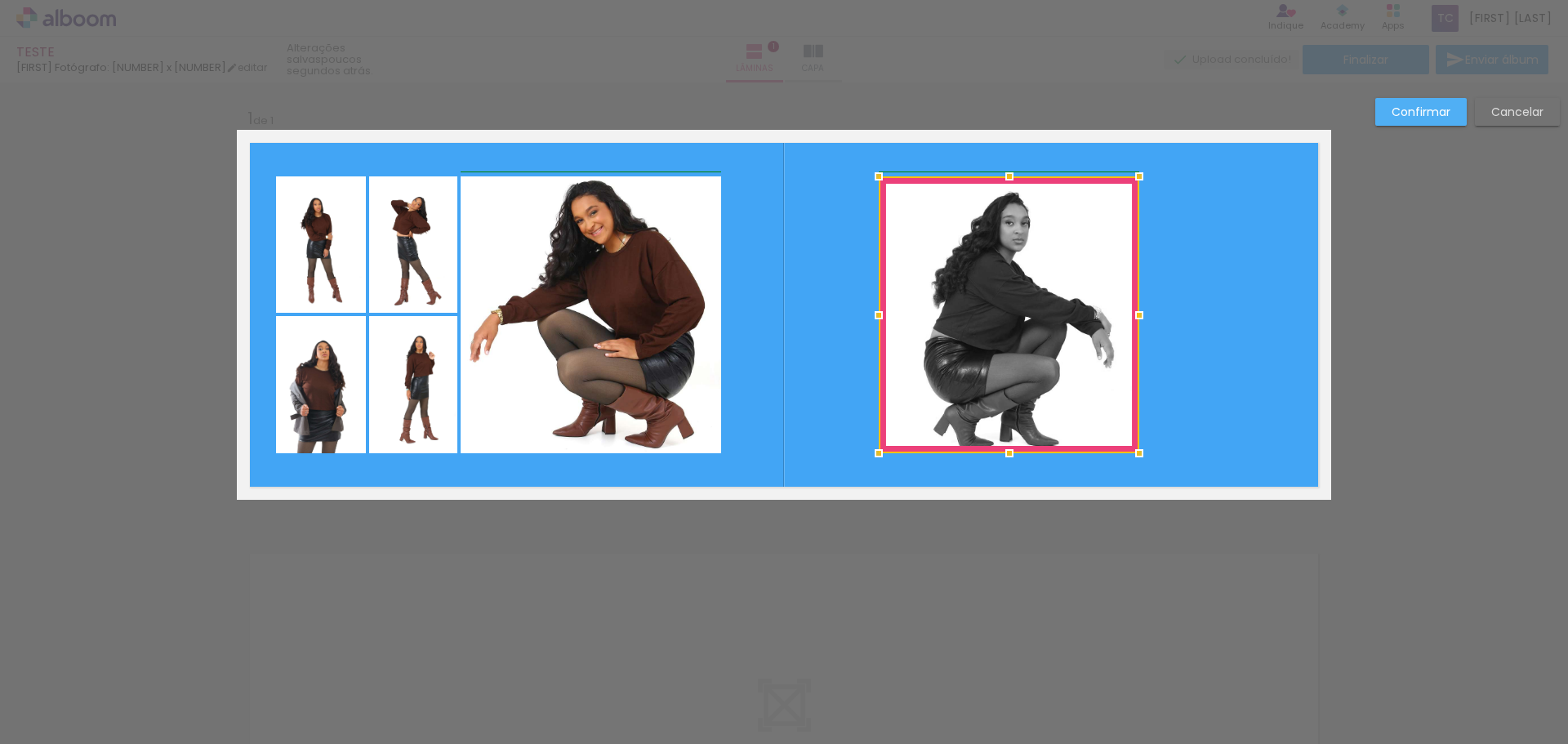 drag, startPoint x: 1279, startPoint y: 319, endPoint x: 1127, endPoint y: 323, distance: 152.053 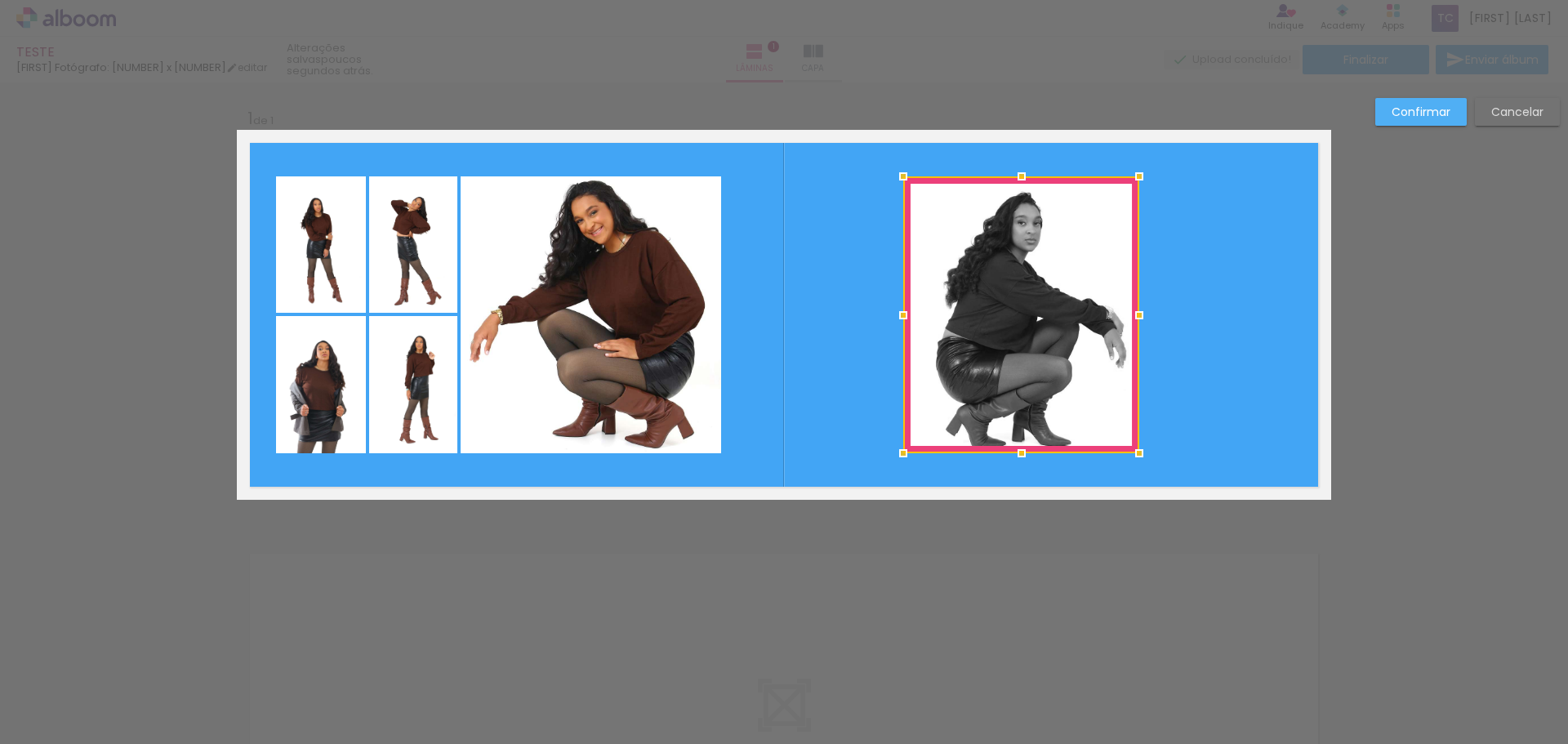 drag, startPoint x: 875, startPoint y: 315, endPoint x: 900, endPoint y: 313, distance: 25.079872 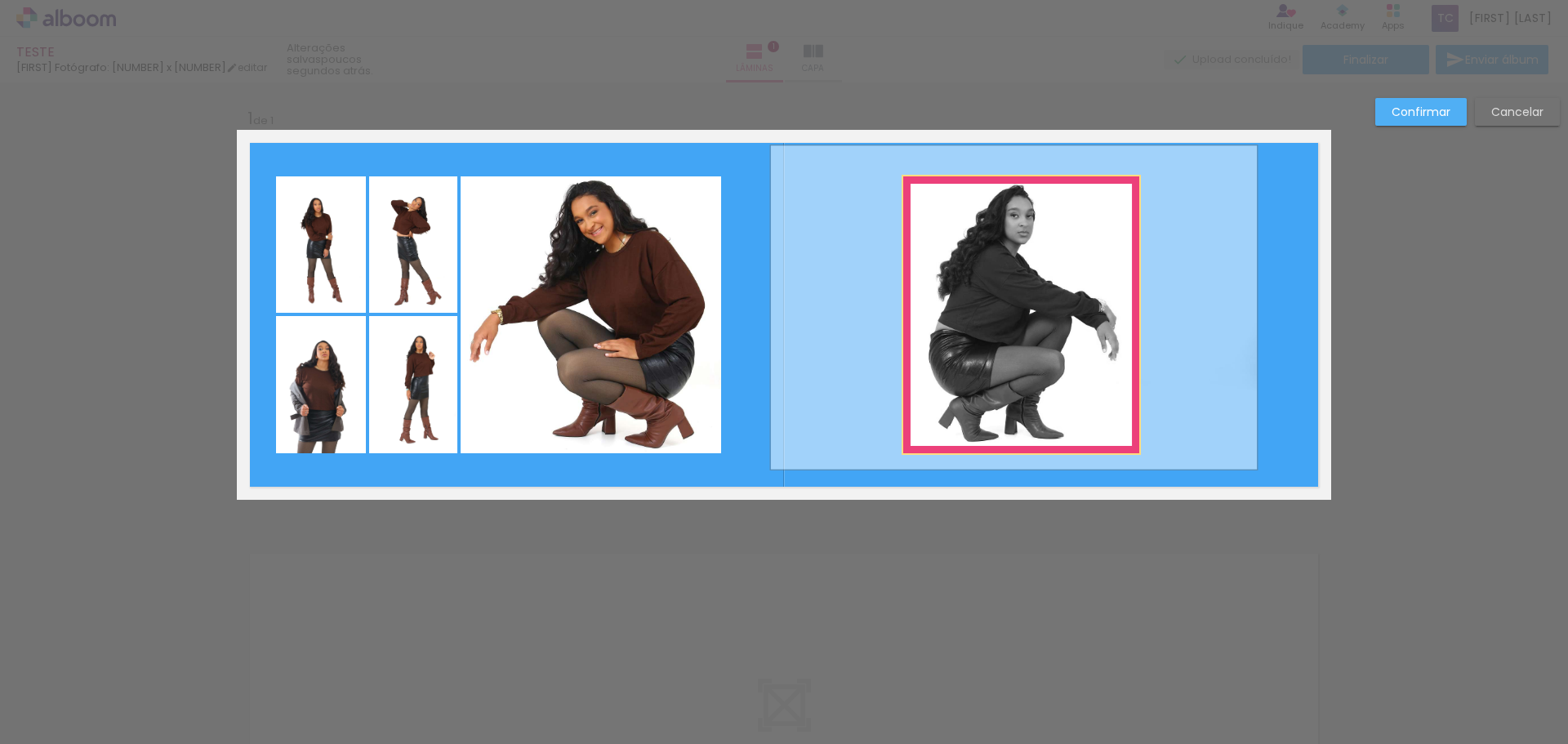 drag, startPoint x: 1036, startPoint y: 332, endPoint x: 1028, endPoint y: 324, distance: 11.313708 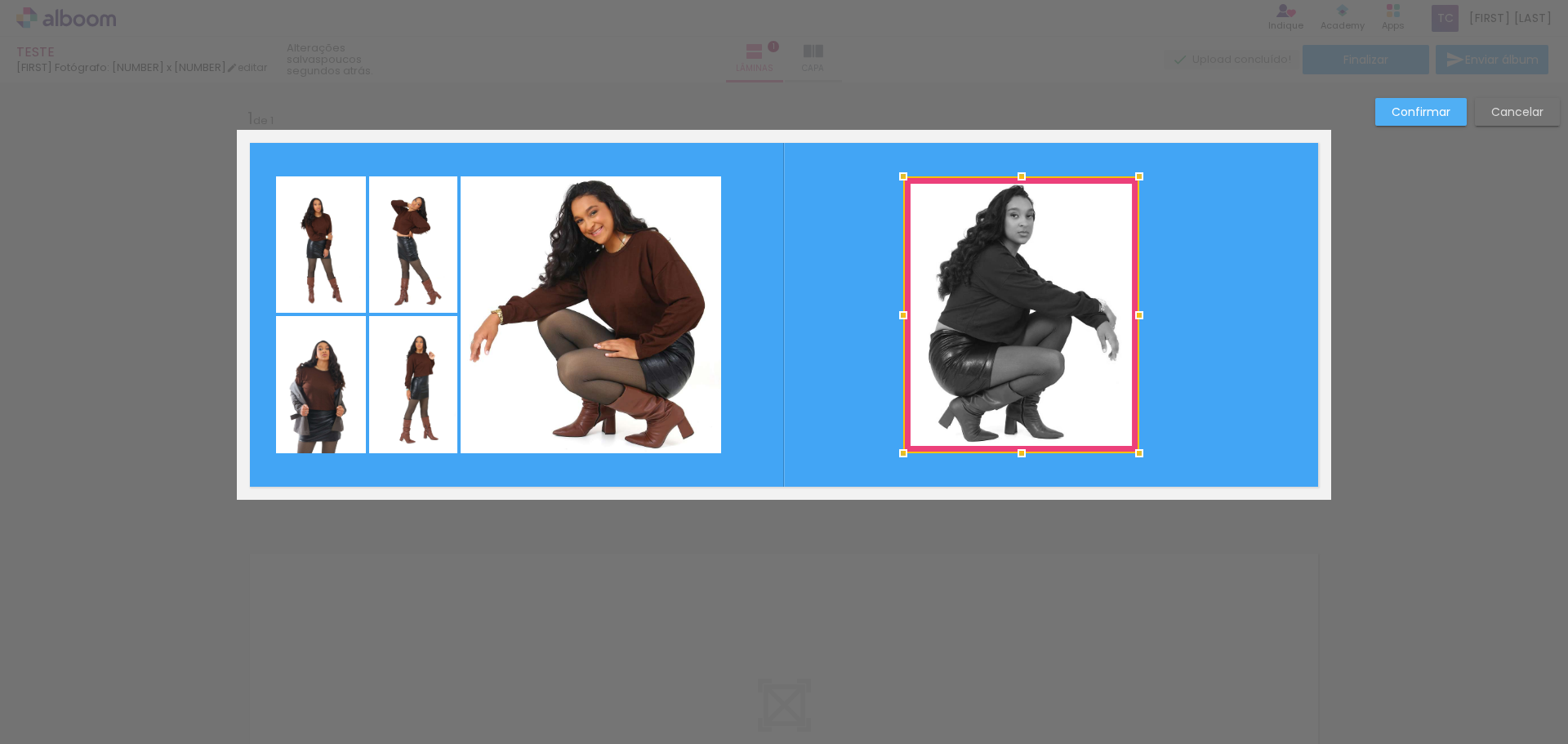click on "Confirmar" at bounding box center [0, 0] 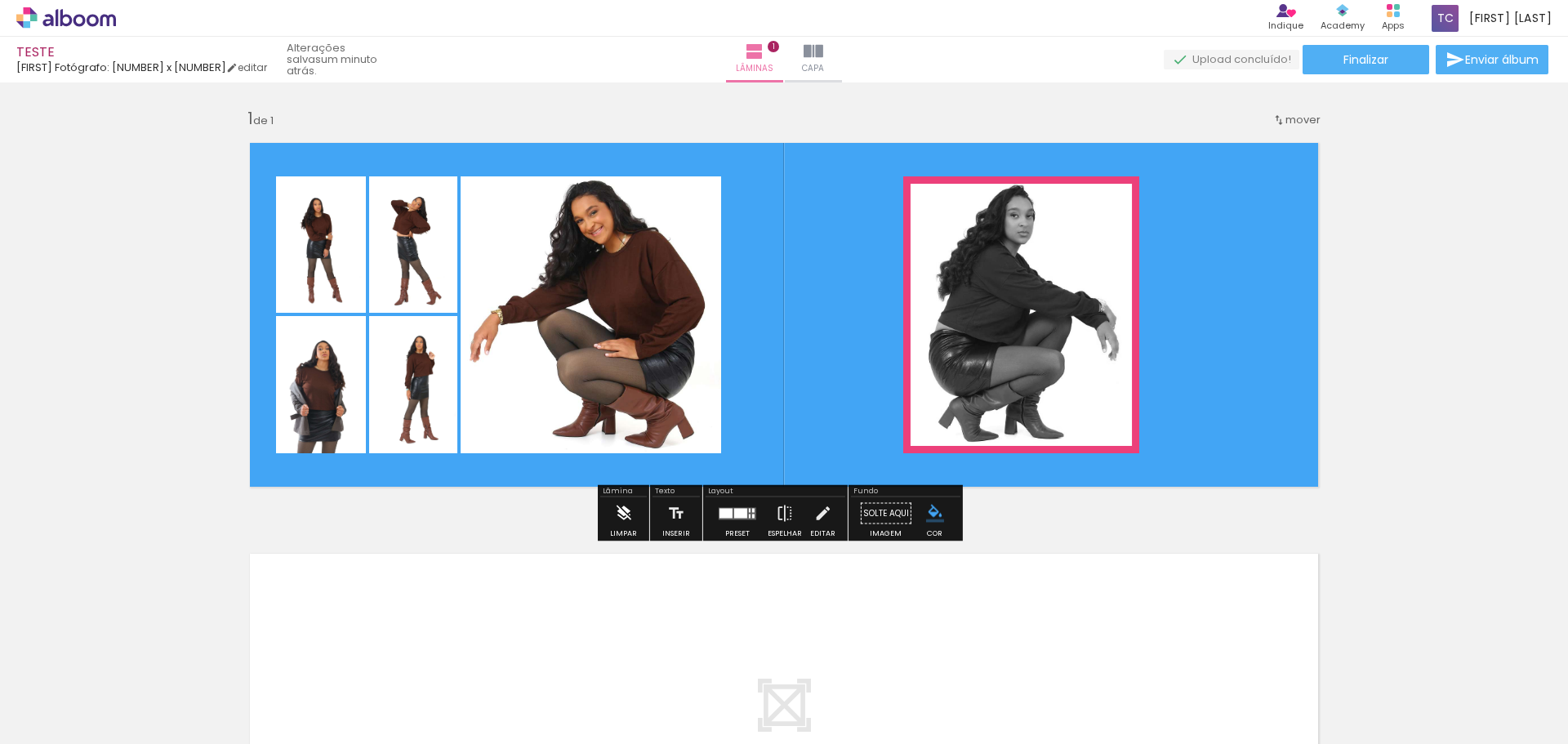 click at bounding box center [623, 514] 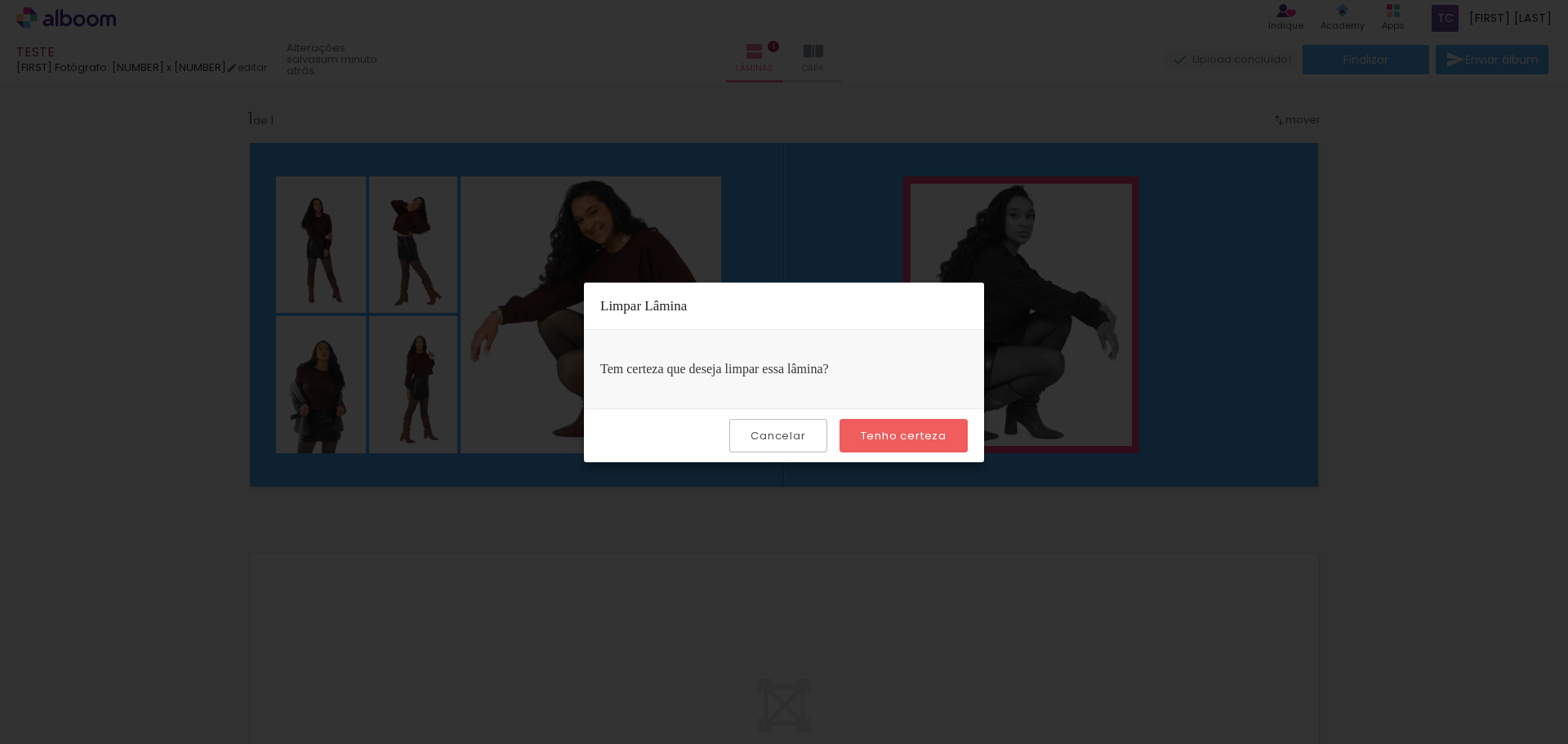 click on "Tenho certeza" at bounding box center [0, 0] 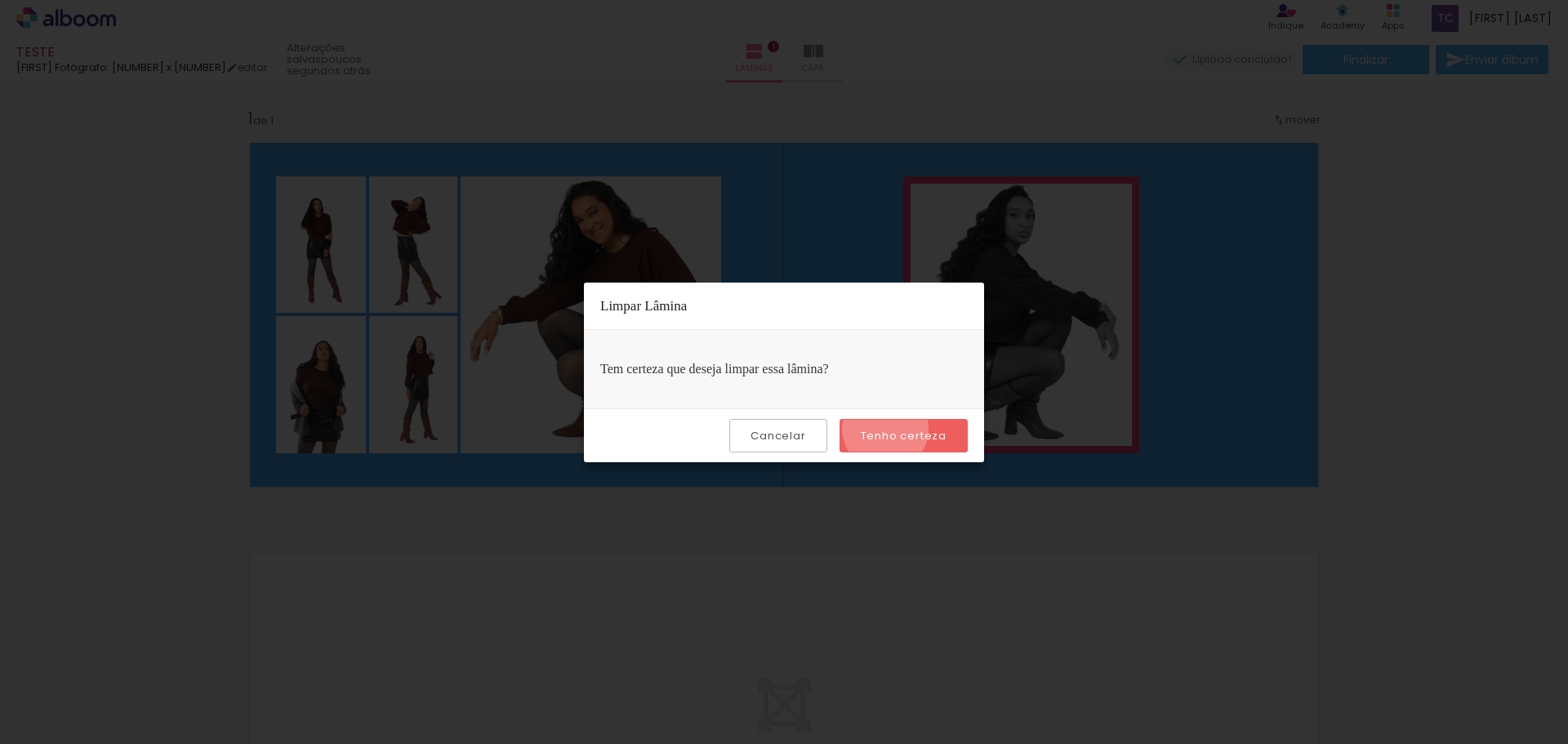 click on "Tenho certeza" at bounding box center [0, 0] 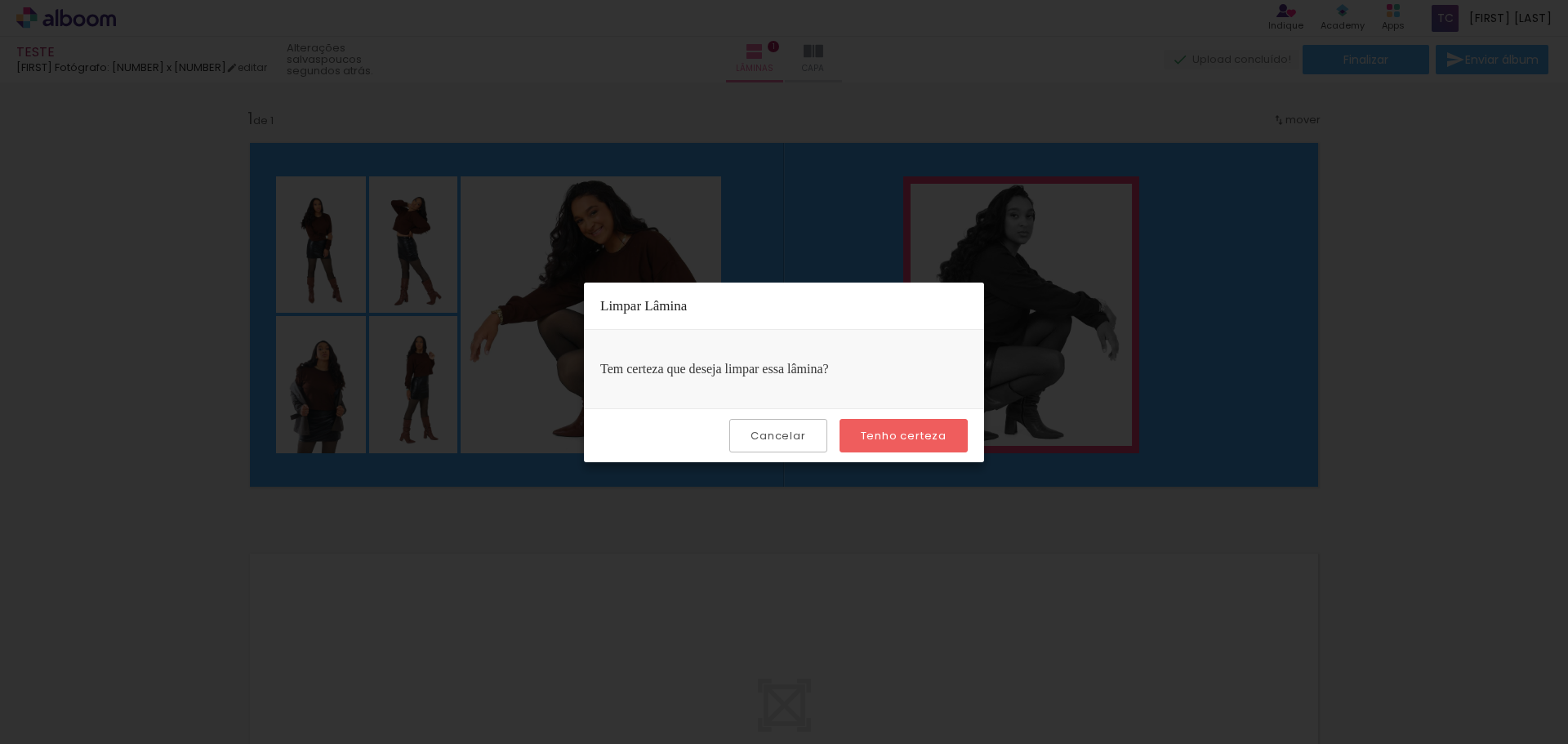click on "Cancelar" at bounding box center [0, 0] 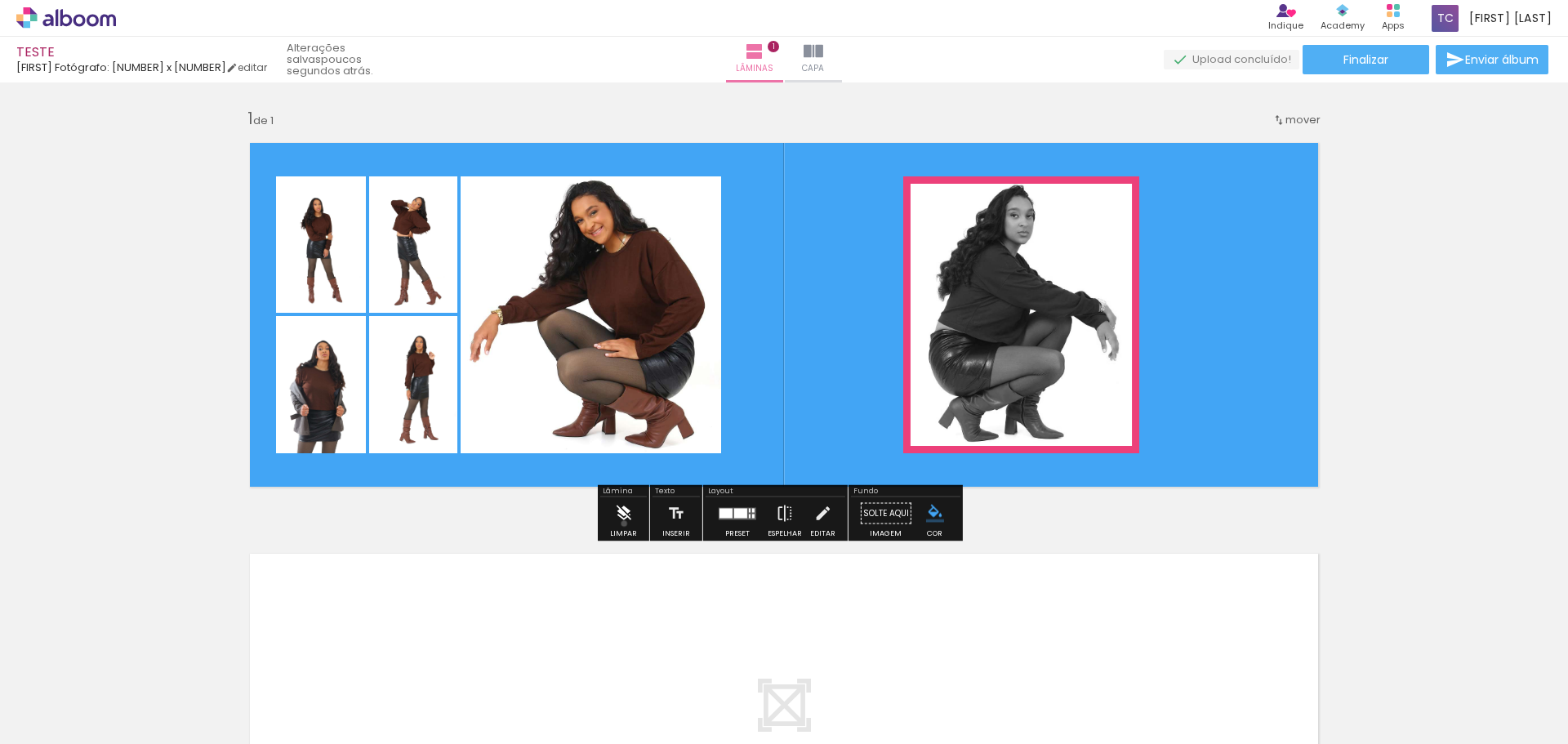 click at bounding box center [623, 514] 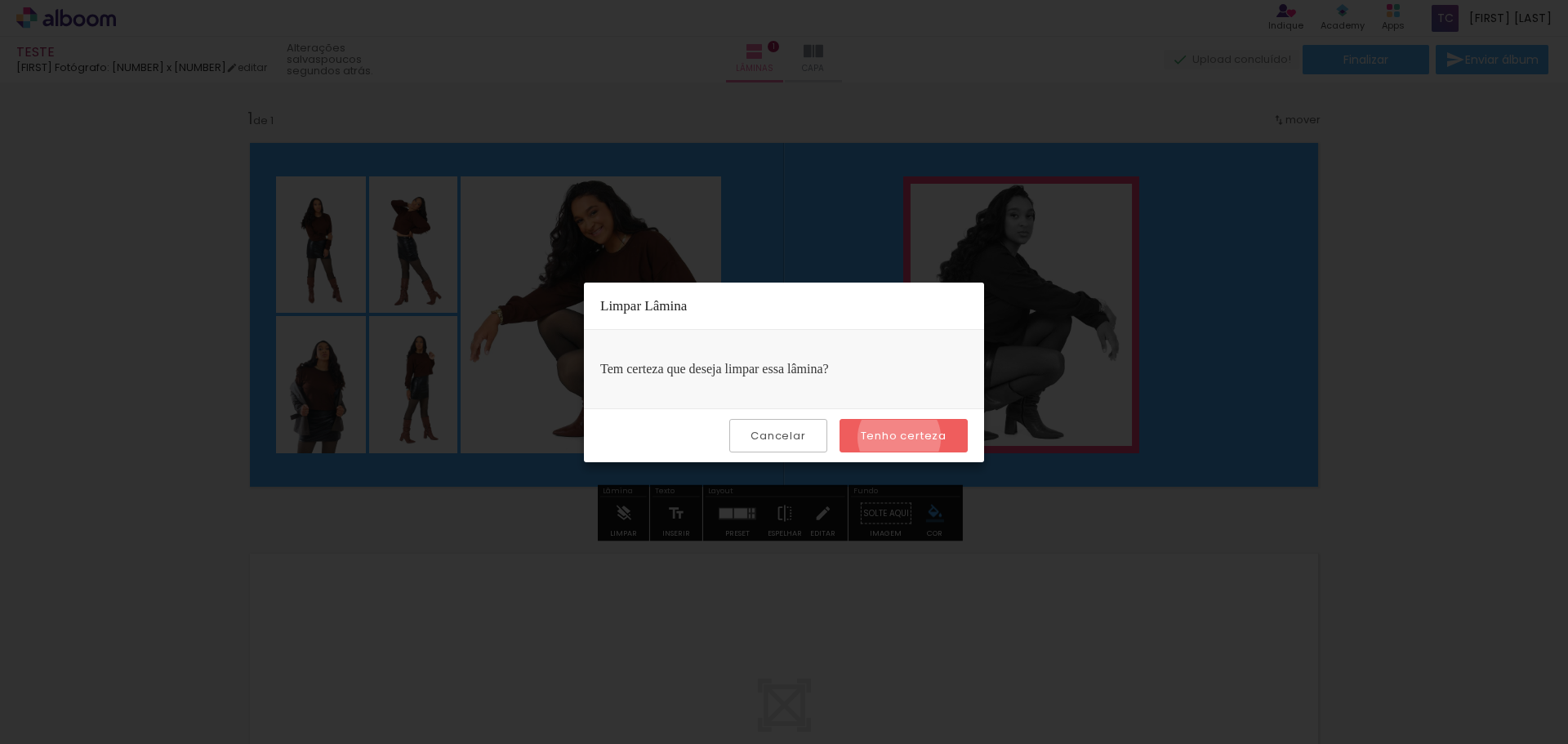 click on "Tenho certeza" at bounding box center [0, 0] 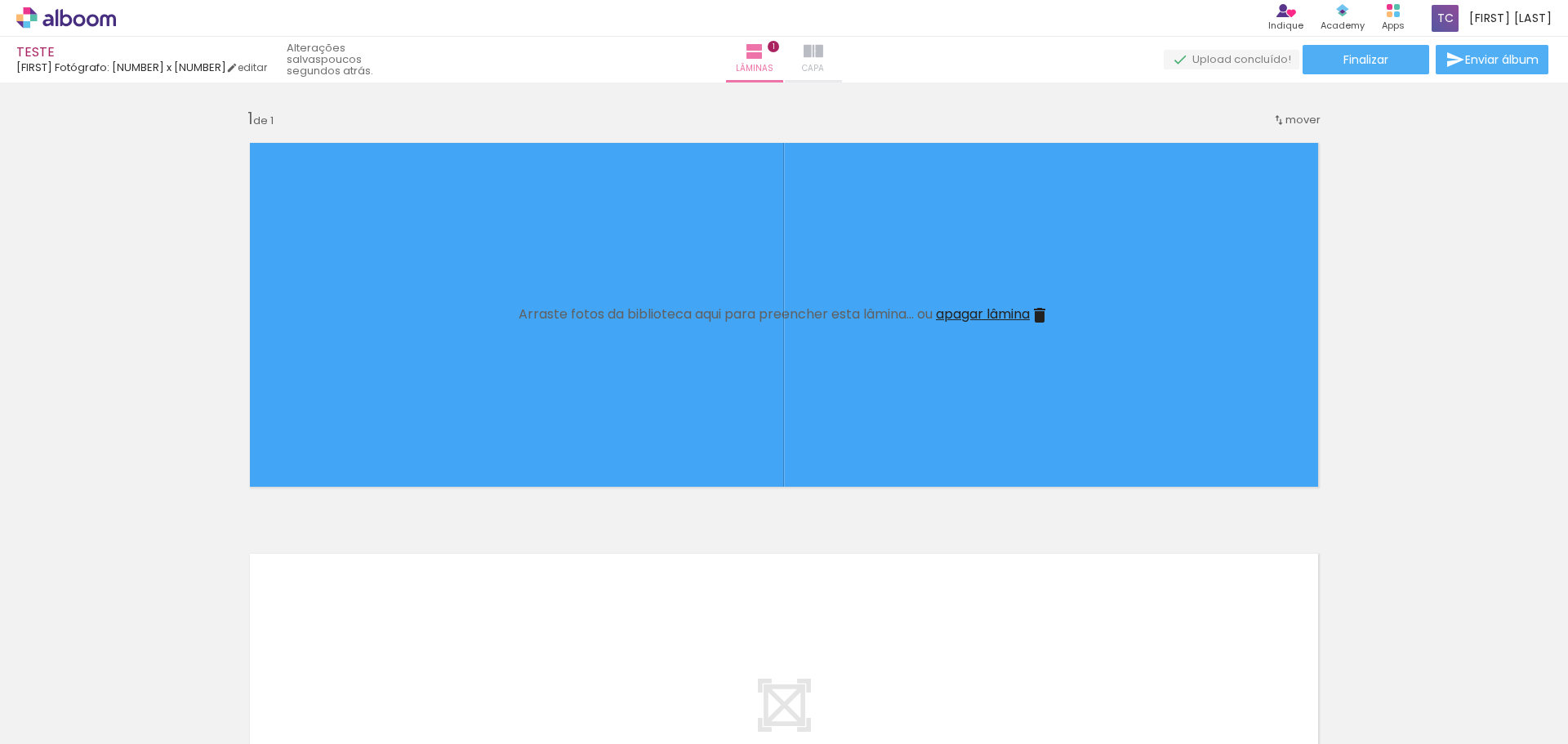 click at bounding box center (813, 51) 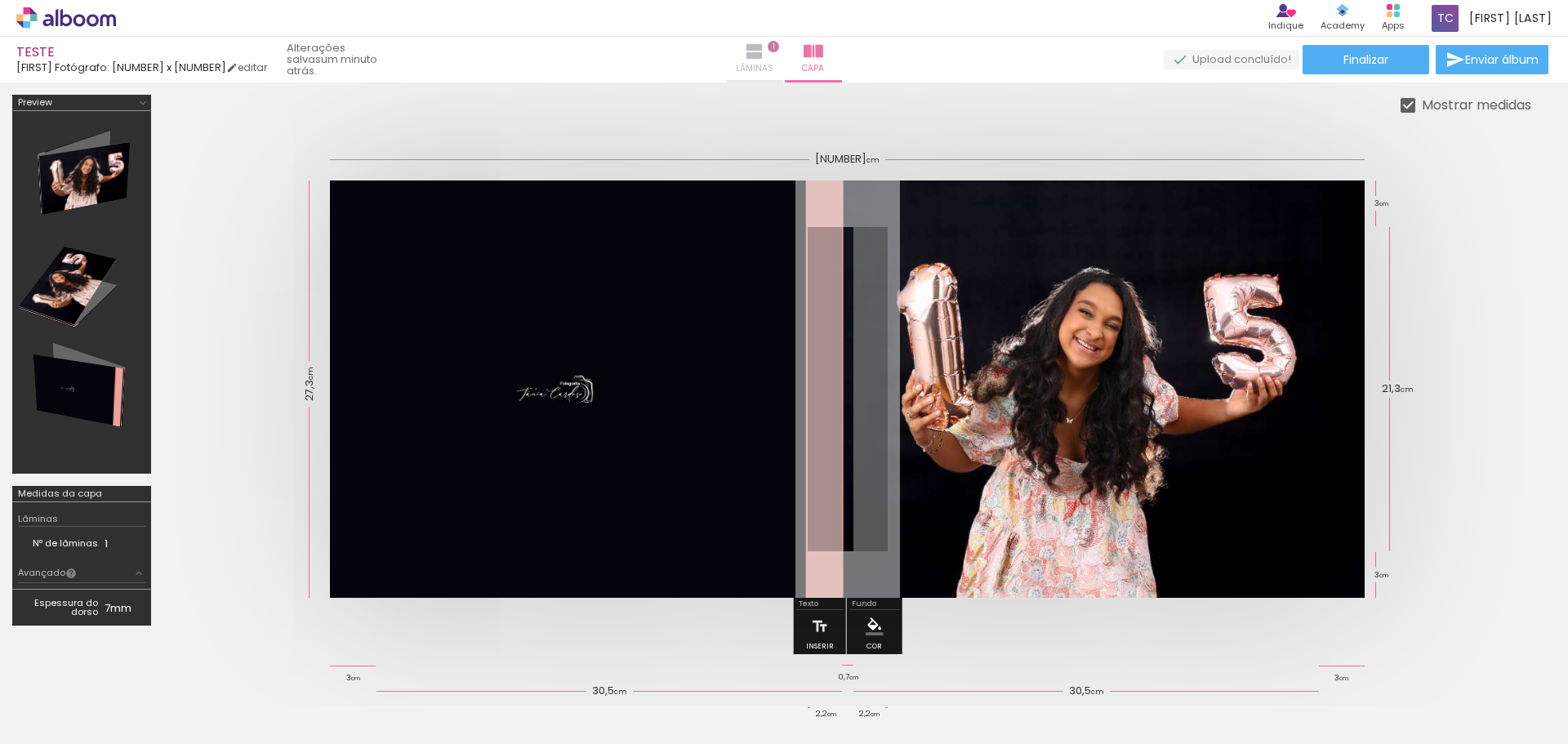 click on "Lâminas" at bounding box center (755, 69) 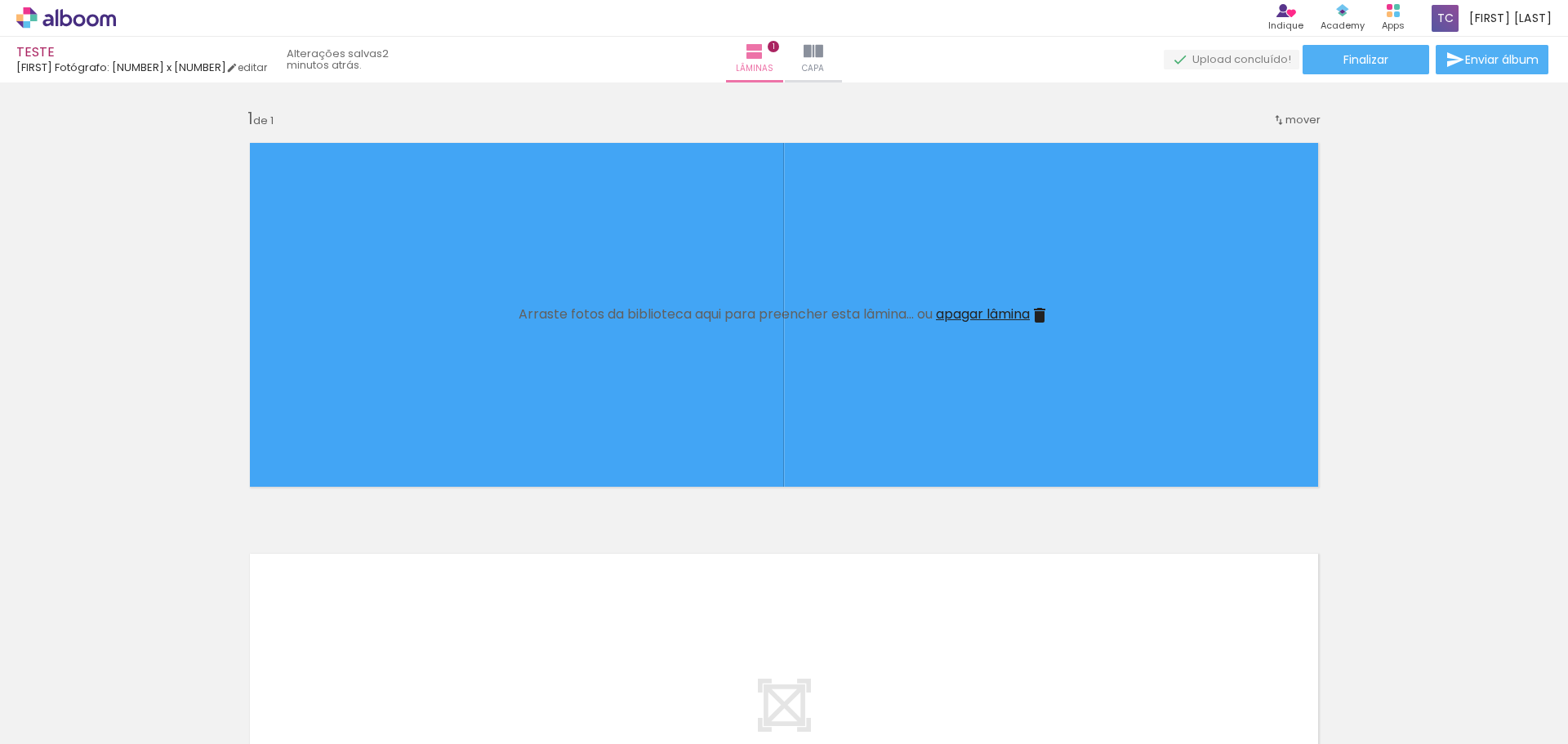 drag, startPoint x: 274, startPoint y: 697, endPoint x: 270, endPoint y: 713, distance: 16.492423 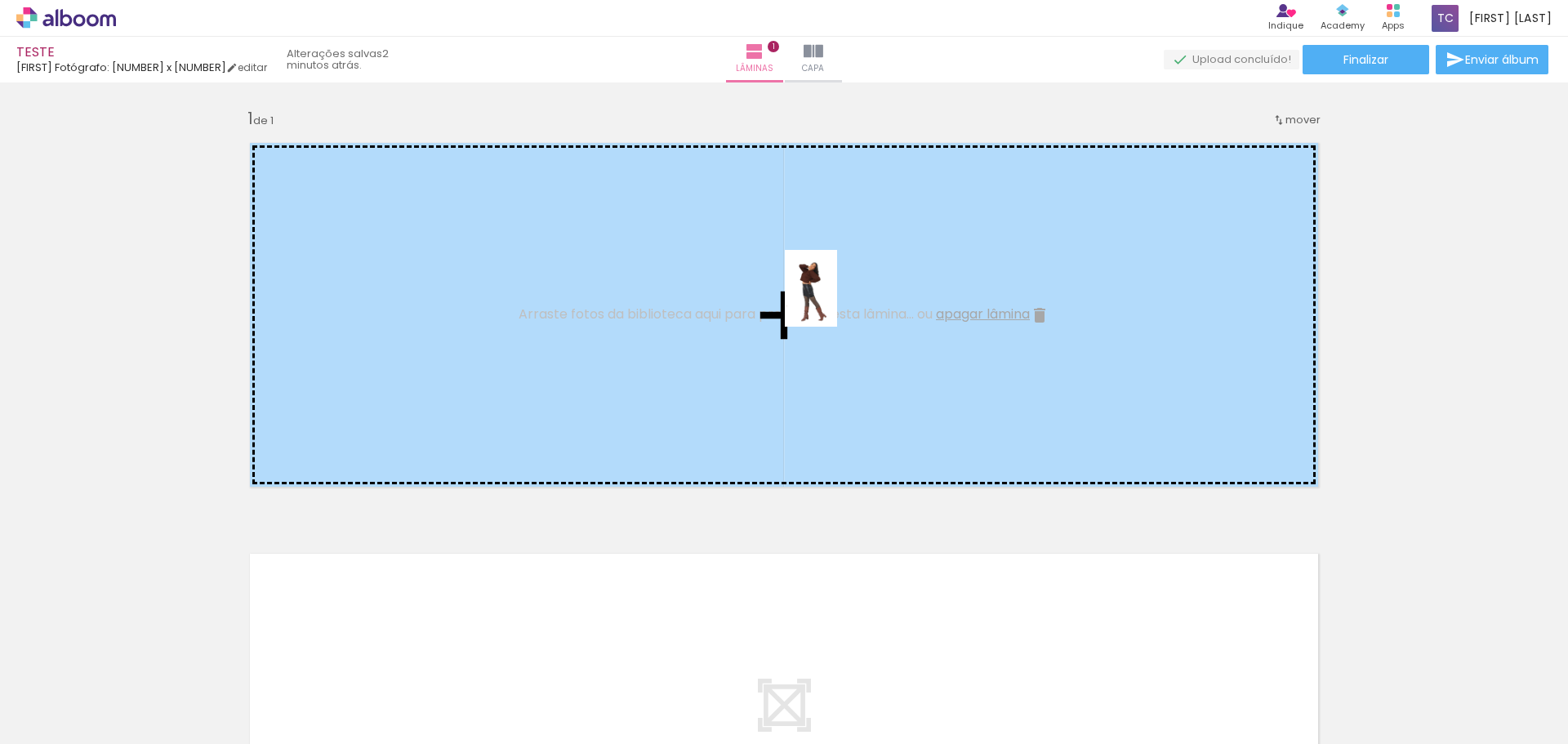 drag, startPoint x: 269, startPoint y: 697, endPoint x: 835, endPoint y: 301, distance: 690.77637 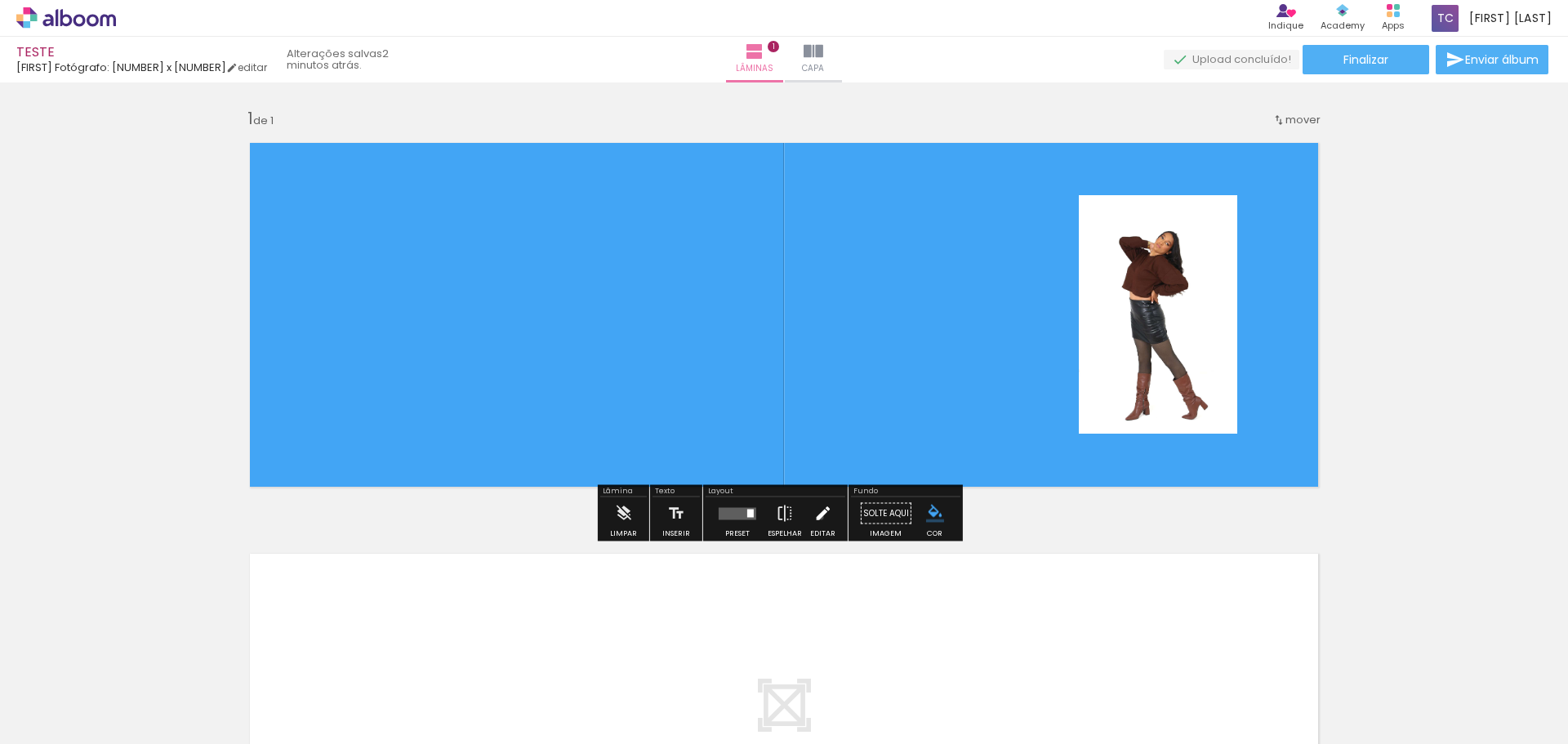 click at bounding box center (822, 514) 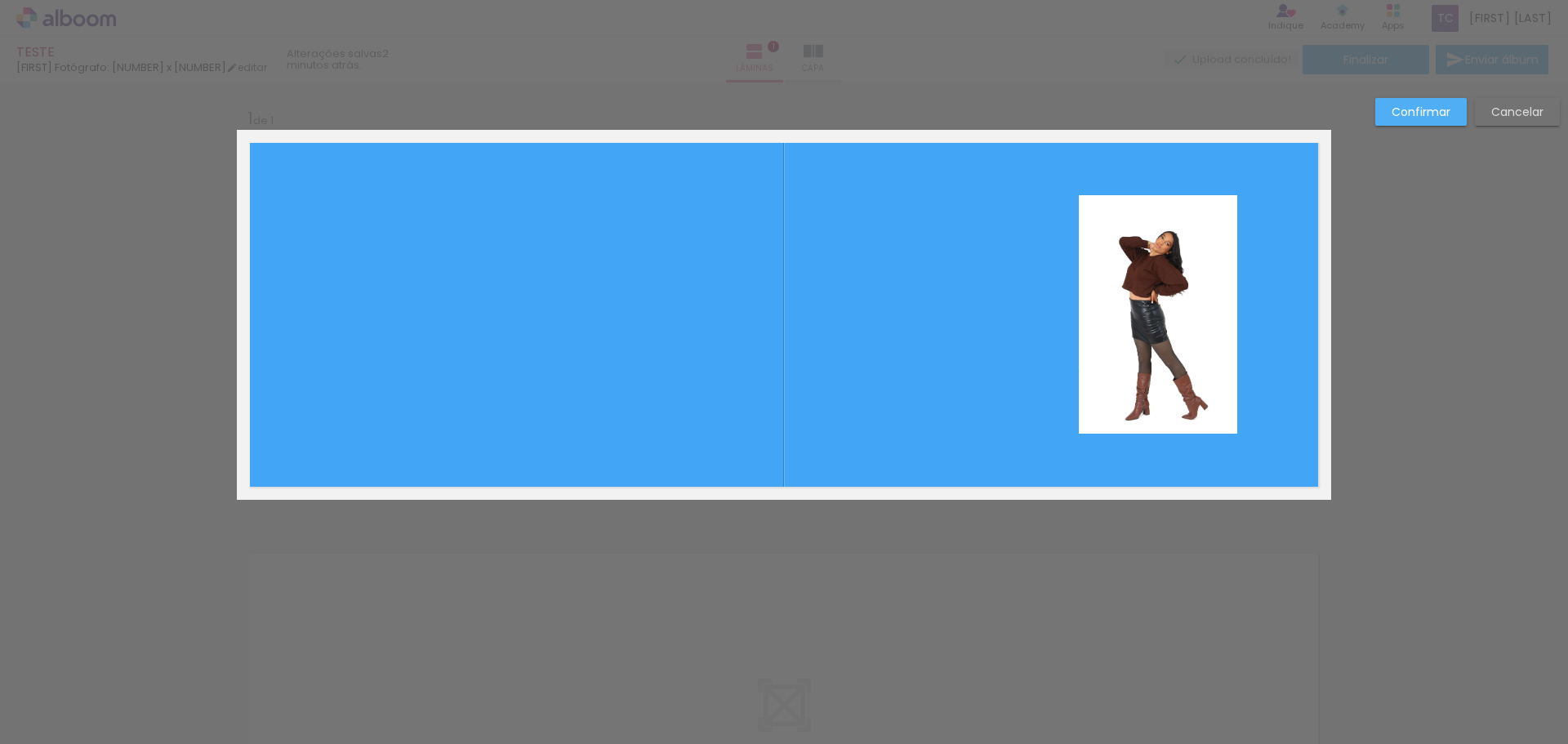 click 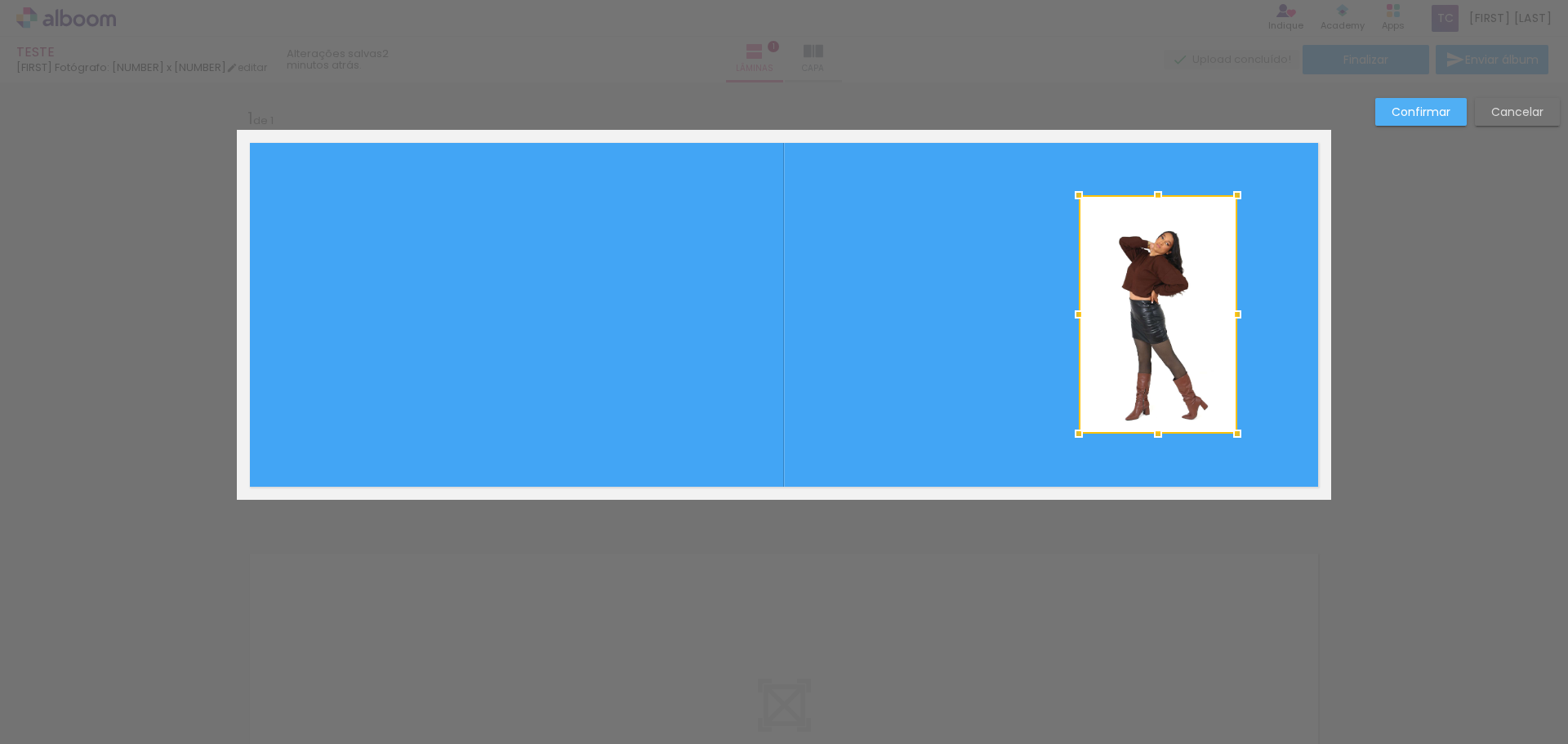 click on "Cancelar" at bounding box center [1517, 112] 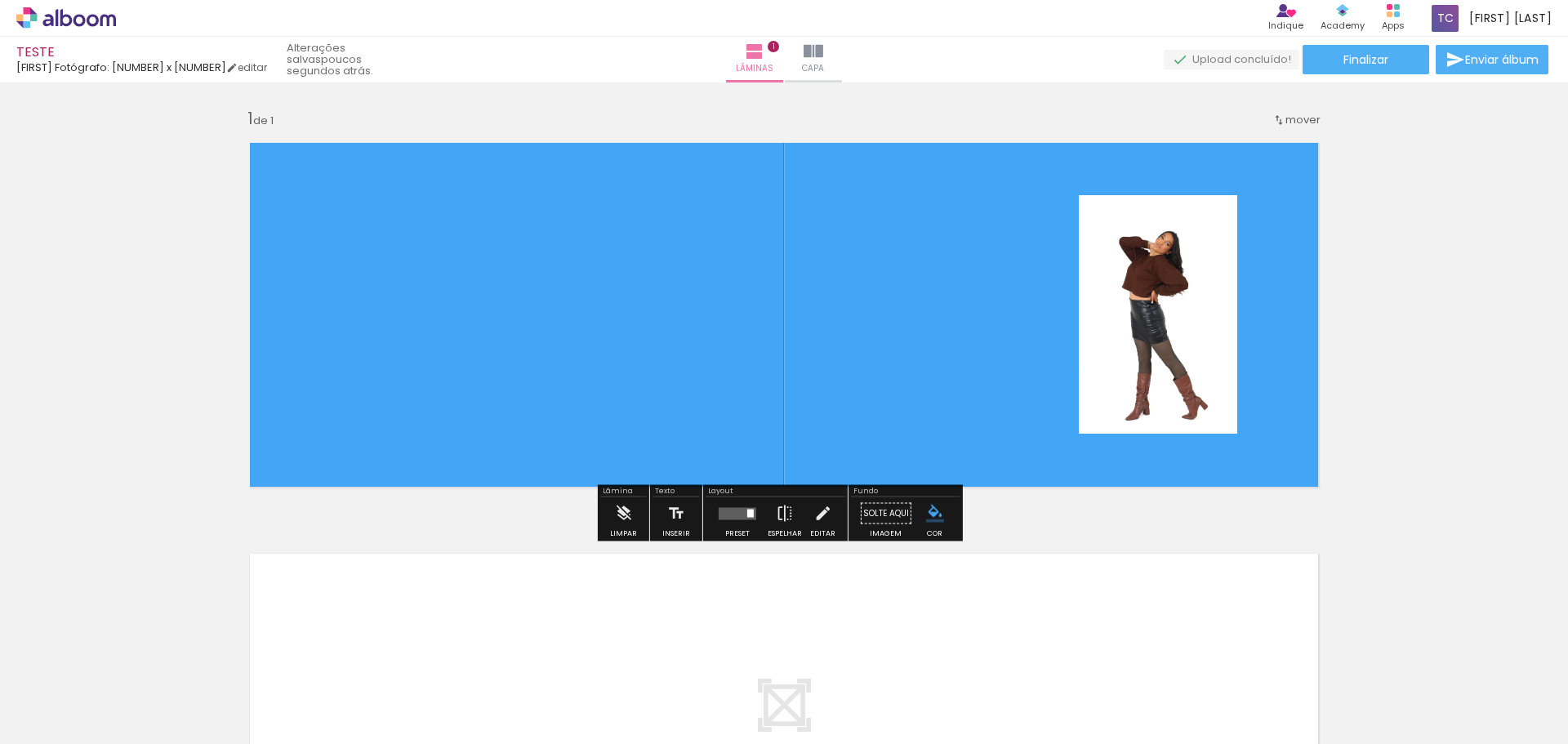 drag, startPoint x: 1184, startPoint y: 291, endPoint x: 1118, endPoint y: 287, distance: 66.121101 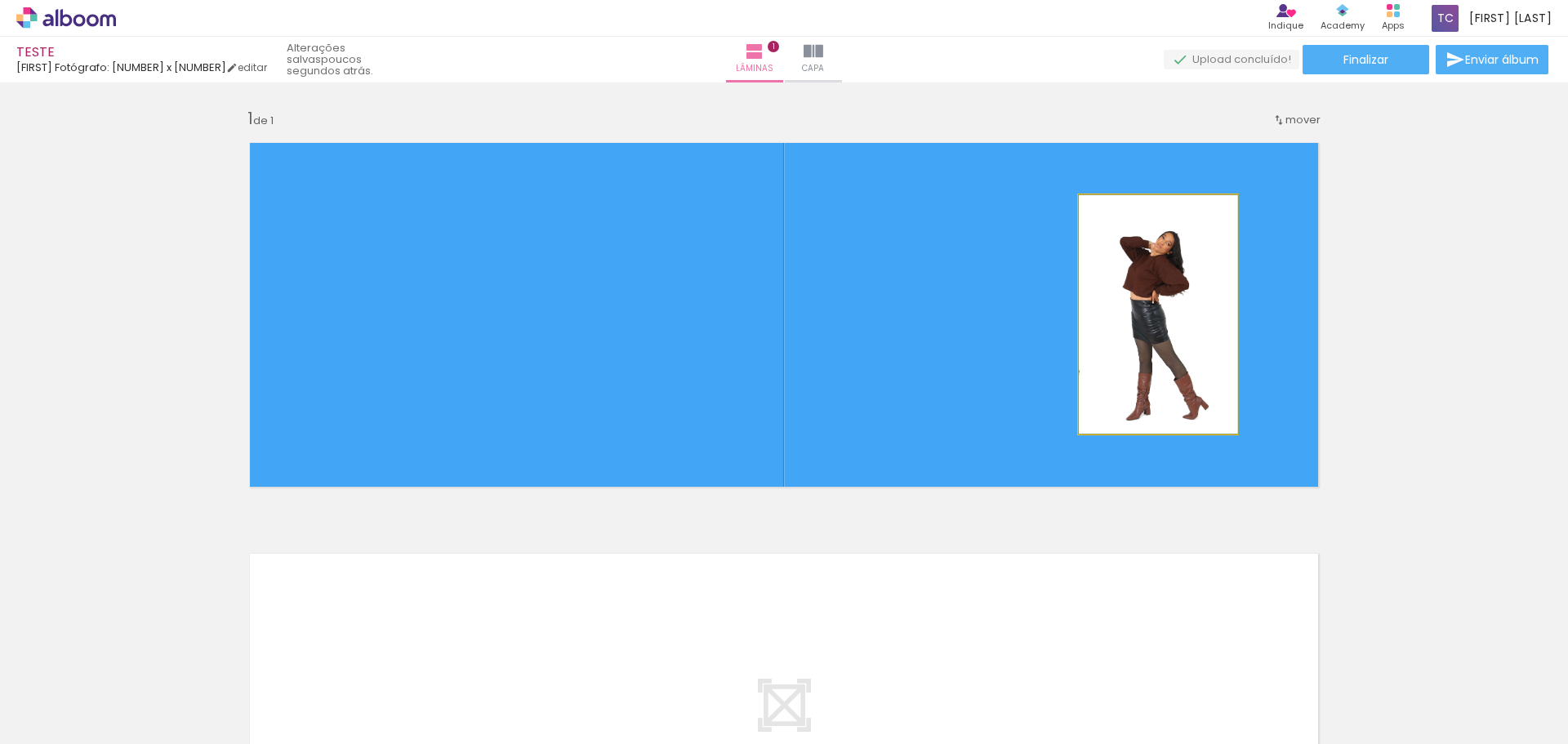 drag, startPoint x: 1129, startPoint y: 308, endPoint x: 1129, endPoint y: 278, distance: 30 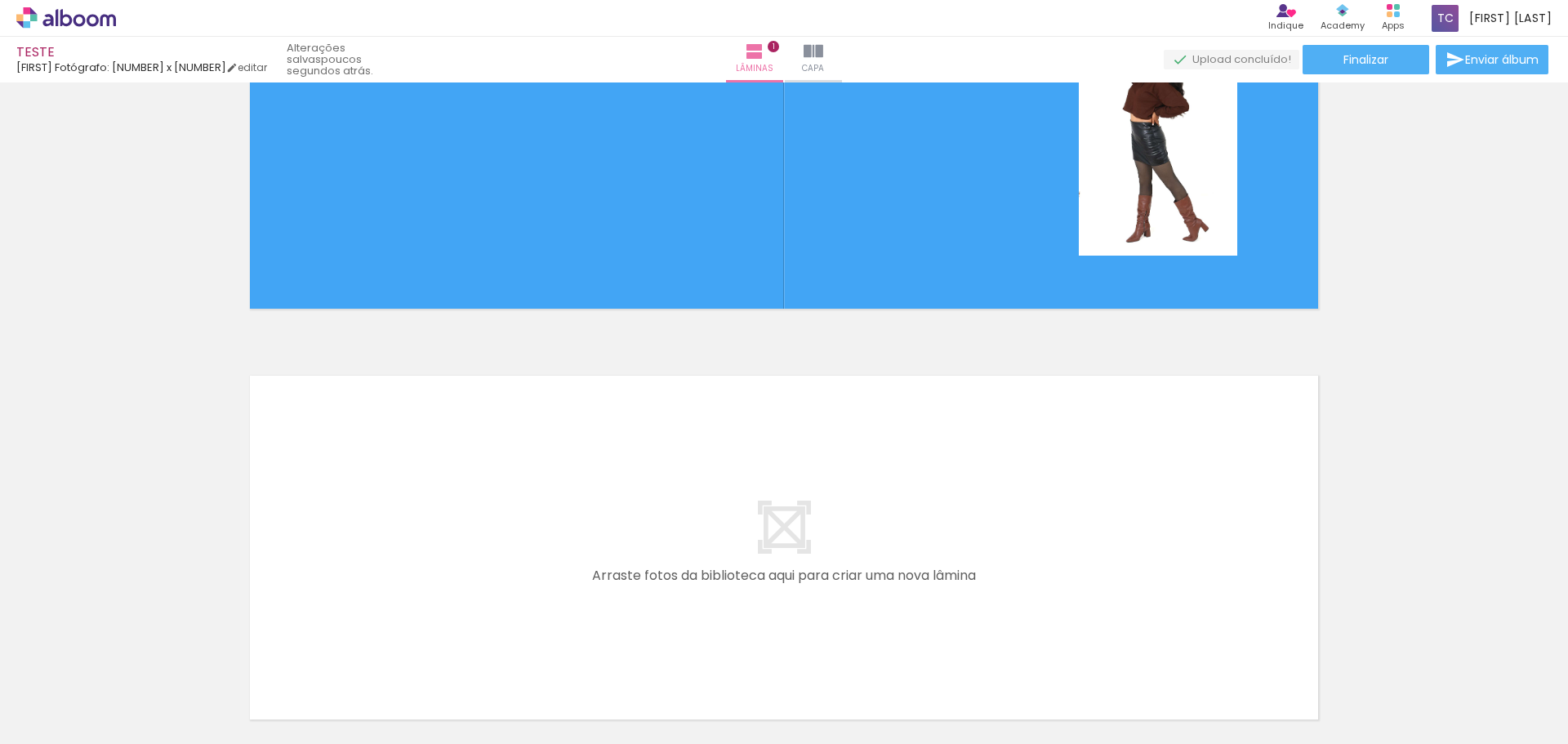 scroll, scrollTop: 326, scrollLeft: 0, axis: vertical 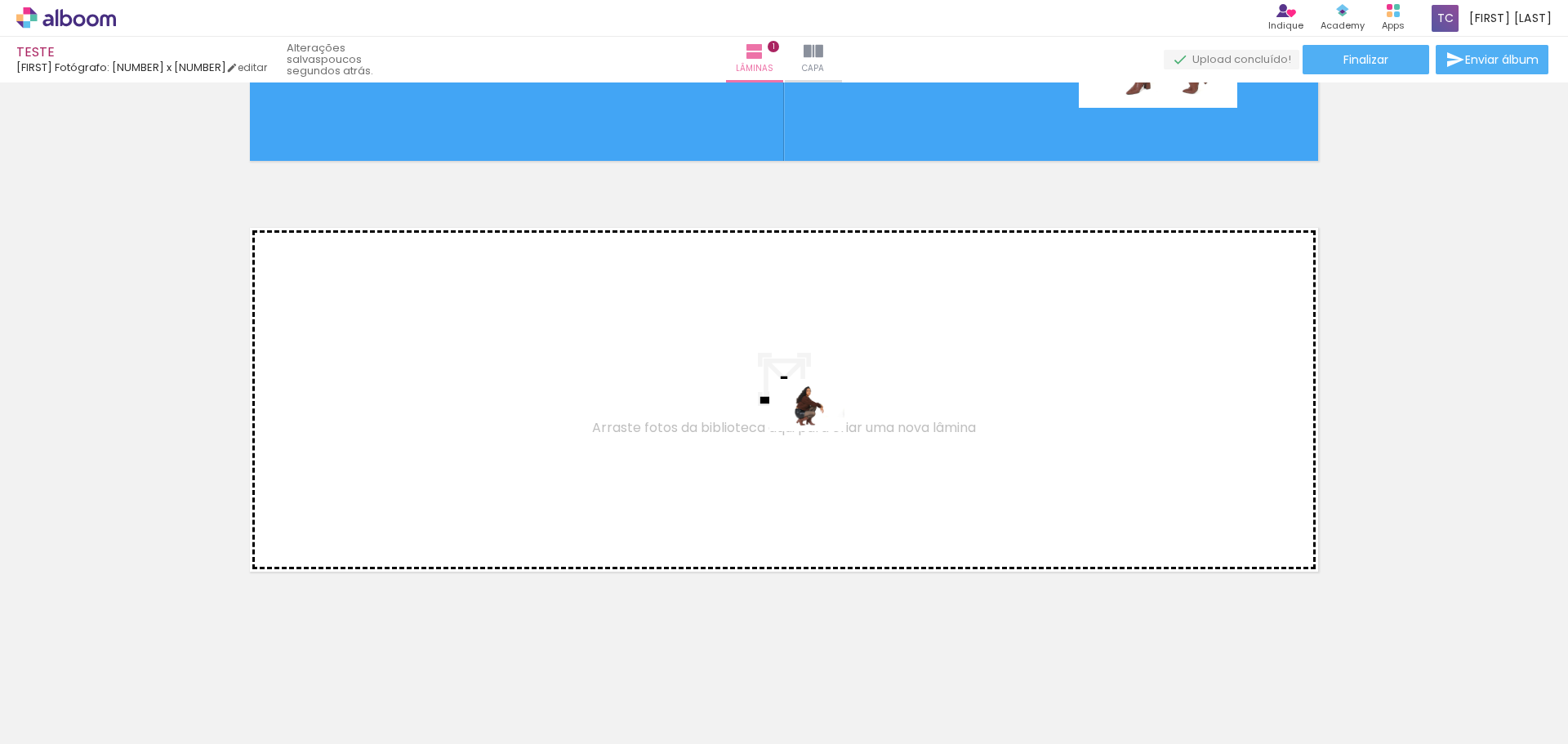 drag, startPoint x: 391, startPoint y: 665, endPoint x: 820, endPoint y: 430, distance: 489.14824 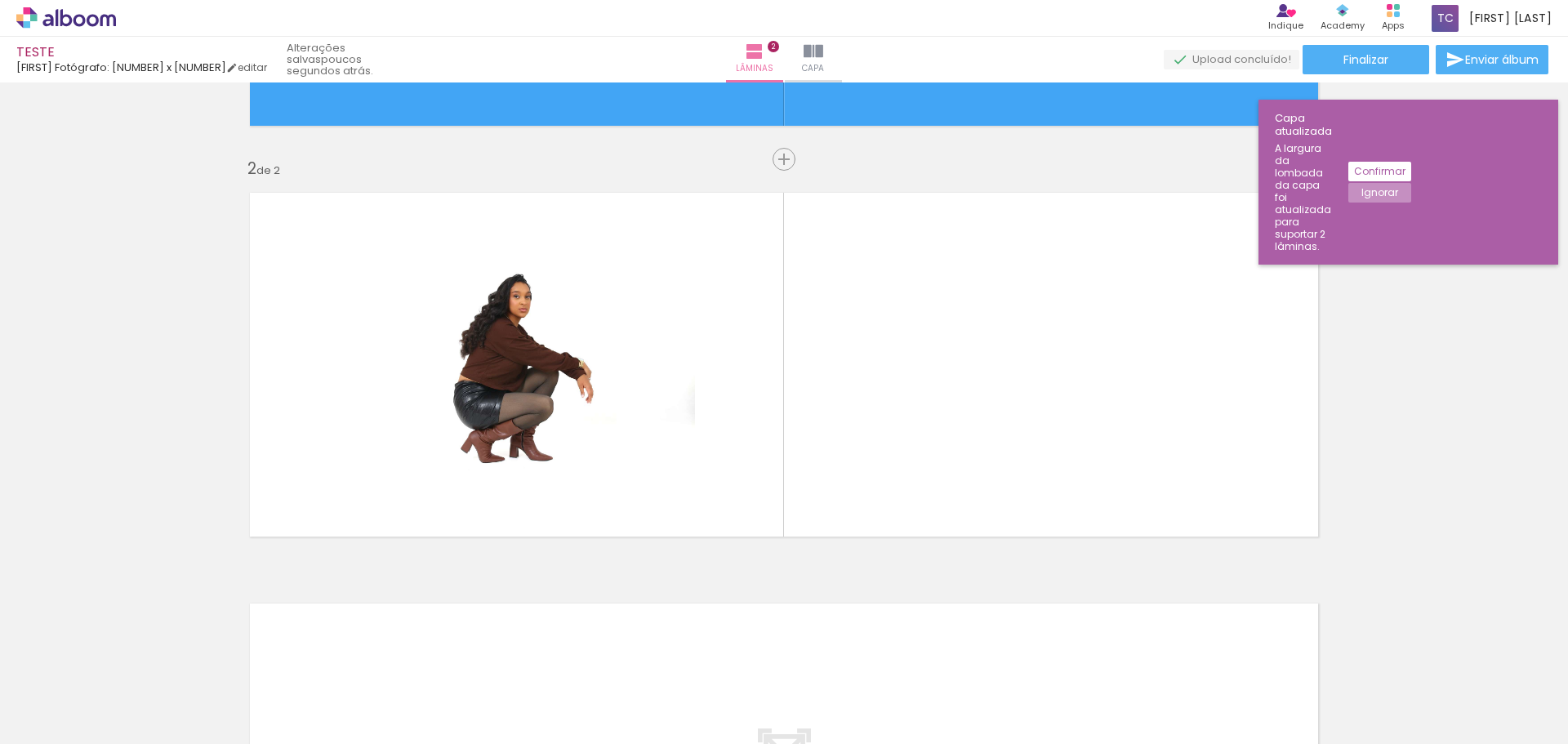 scroll, scrollTop: 363, scrollLeft: 0, axis: vertical 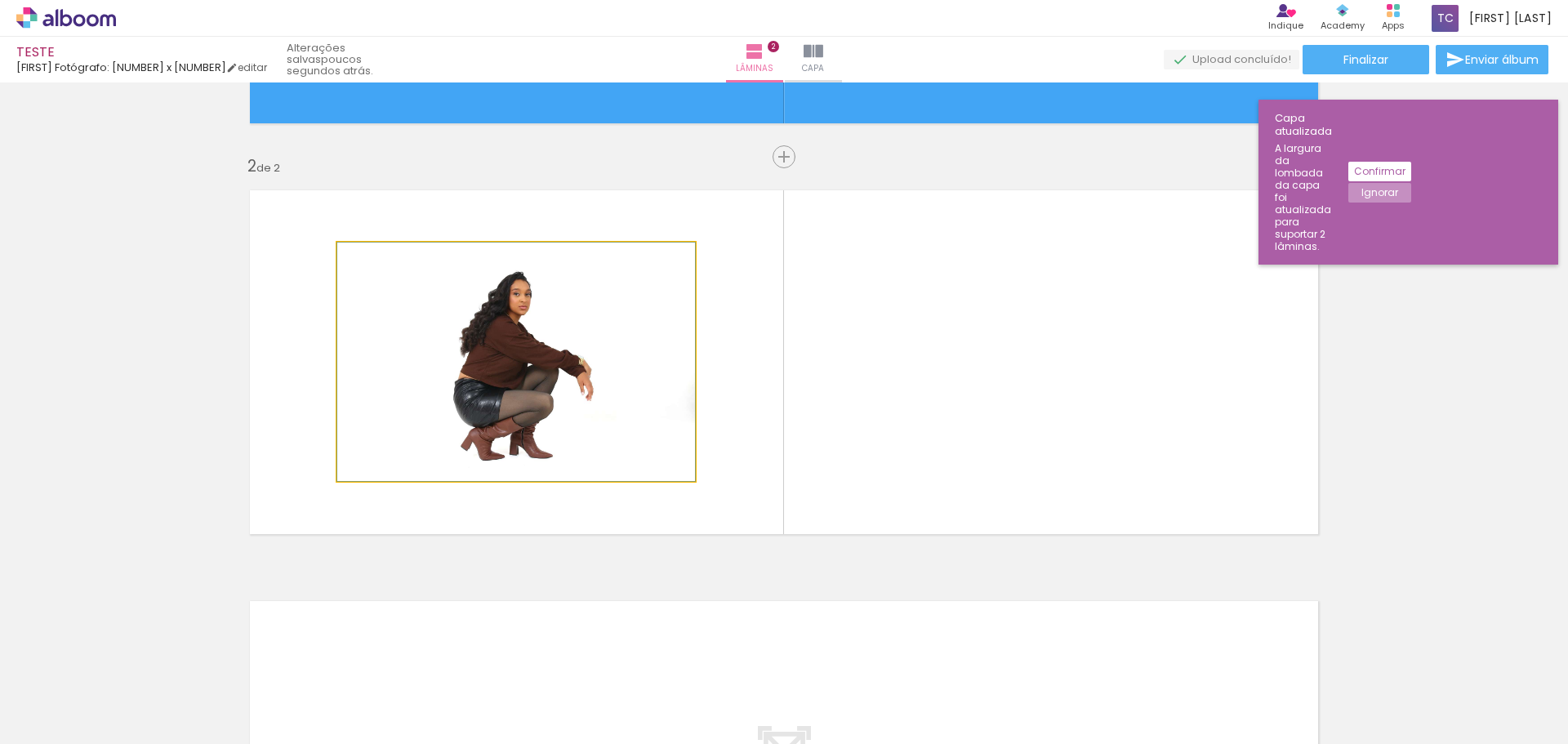 click 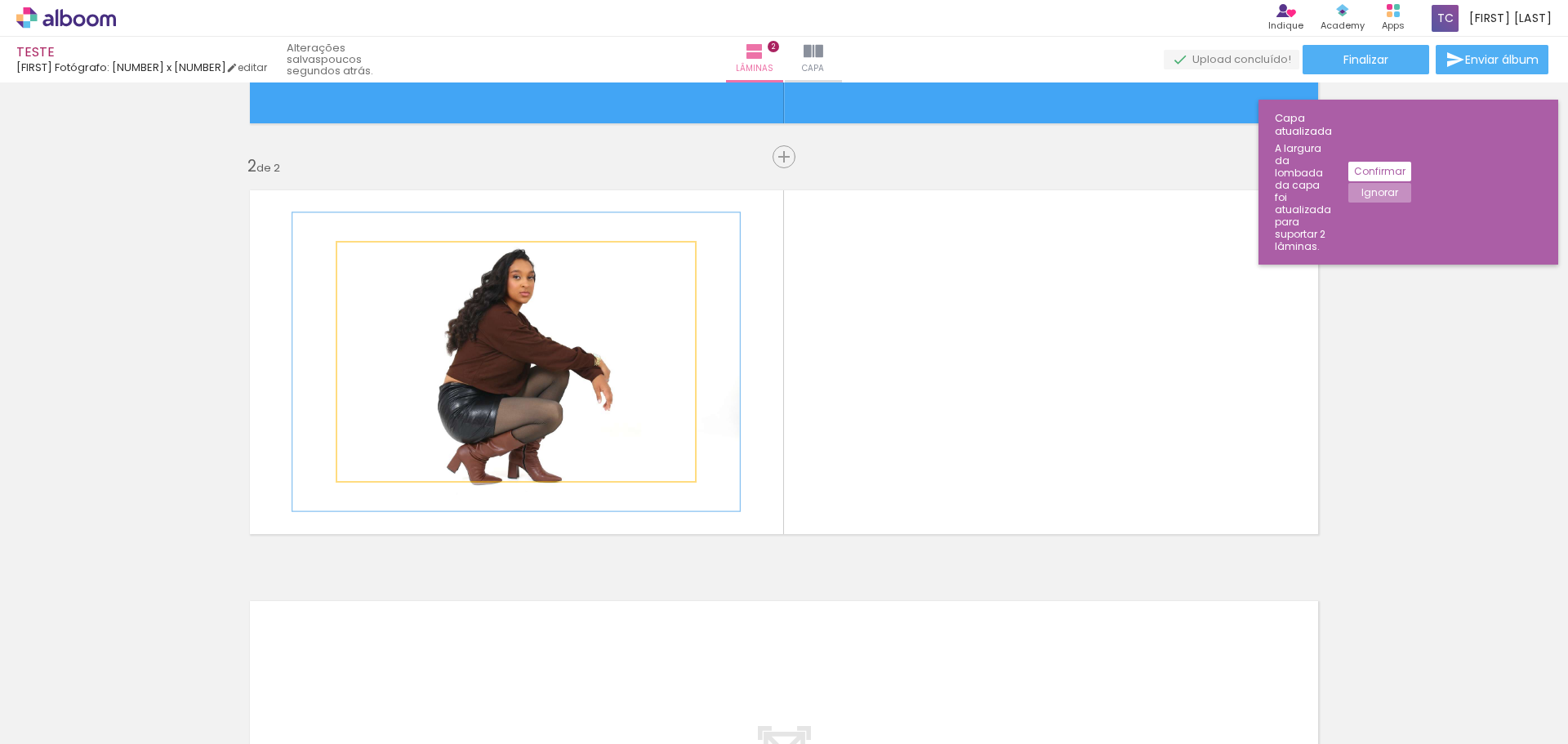 drag, startPoint x: 370, startPoint y: 263, endPoint x: 388, endPoint y: 264, distance: 18.027756 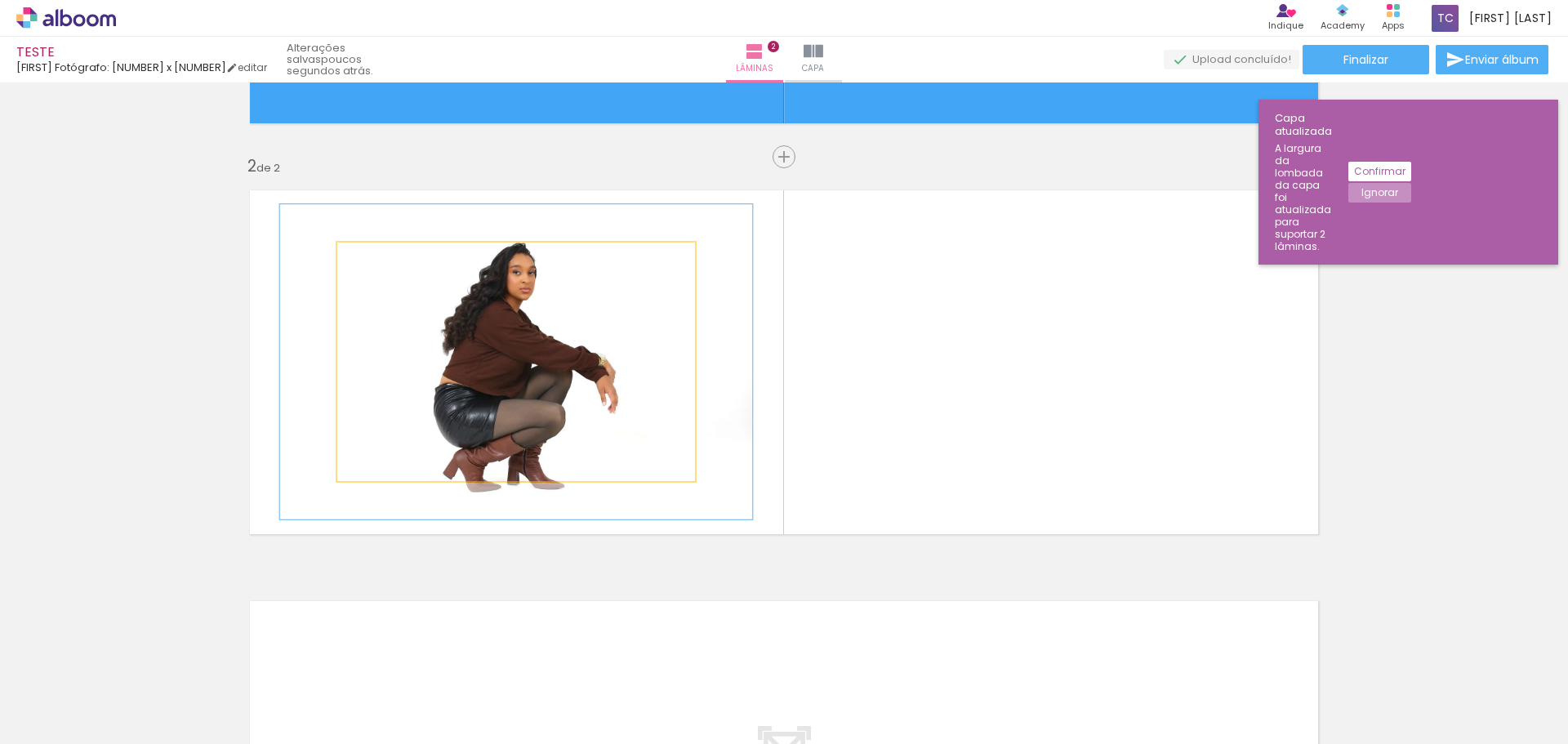 click 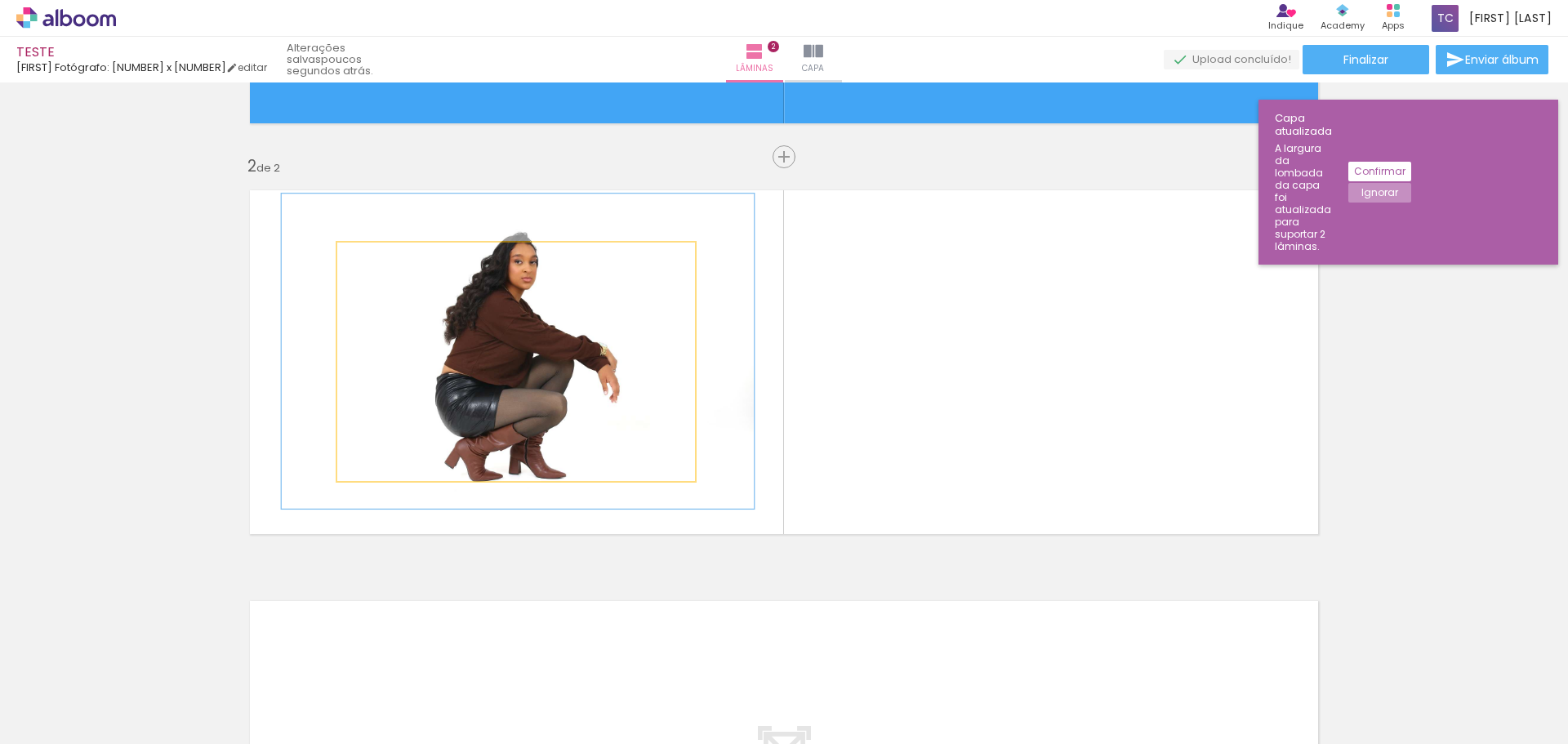 drag, startPoint x: 559, startPoint y: 378, endPoint x: 561, endPoint y: 368, distance: 10.198039 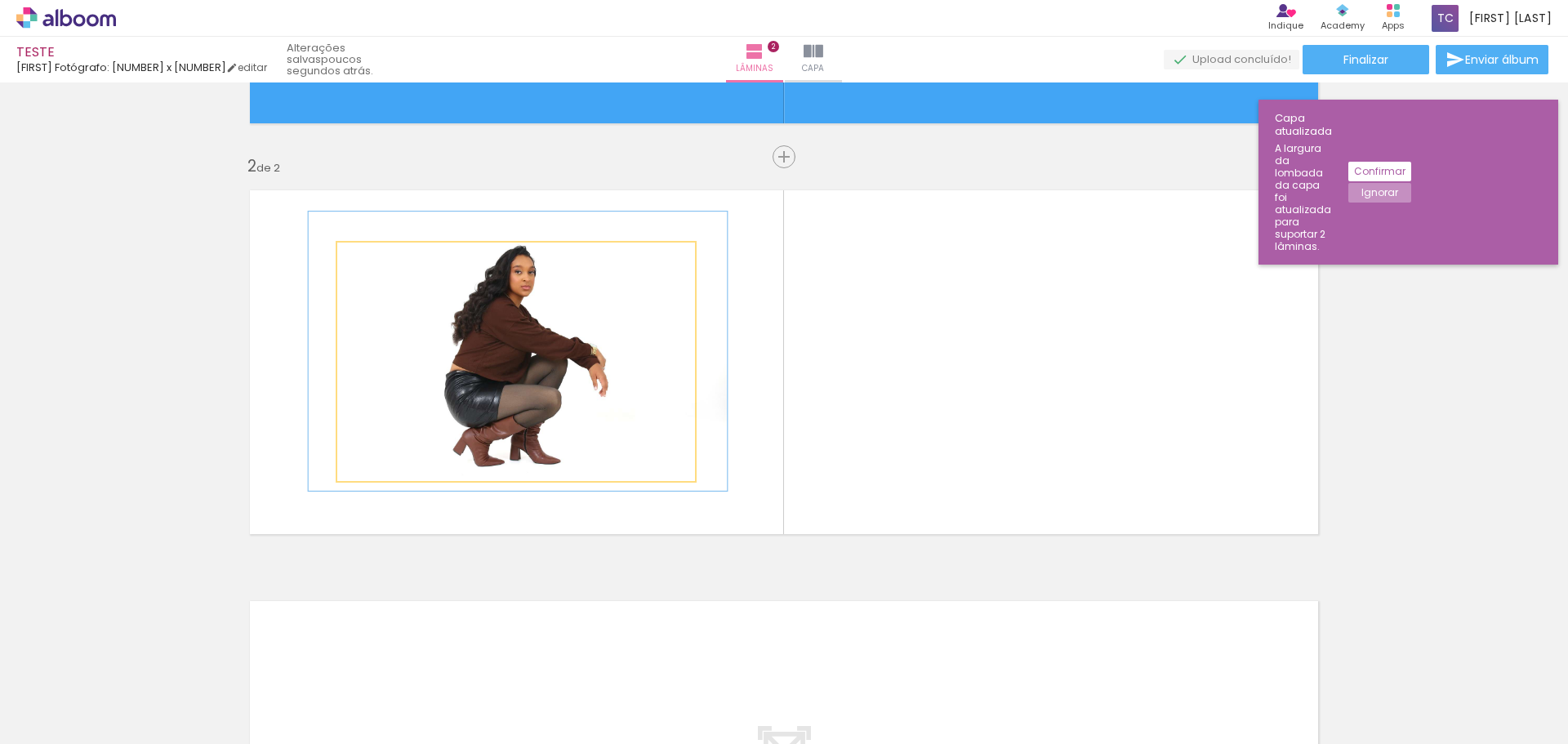 drag, startPoint x: 394, startPoint y: 258, endPoint x: 634, endPoint y: 411, distance: 284.6208 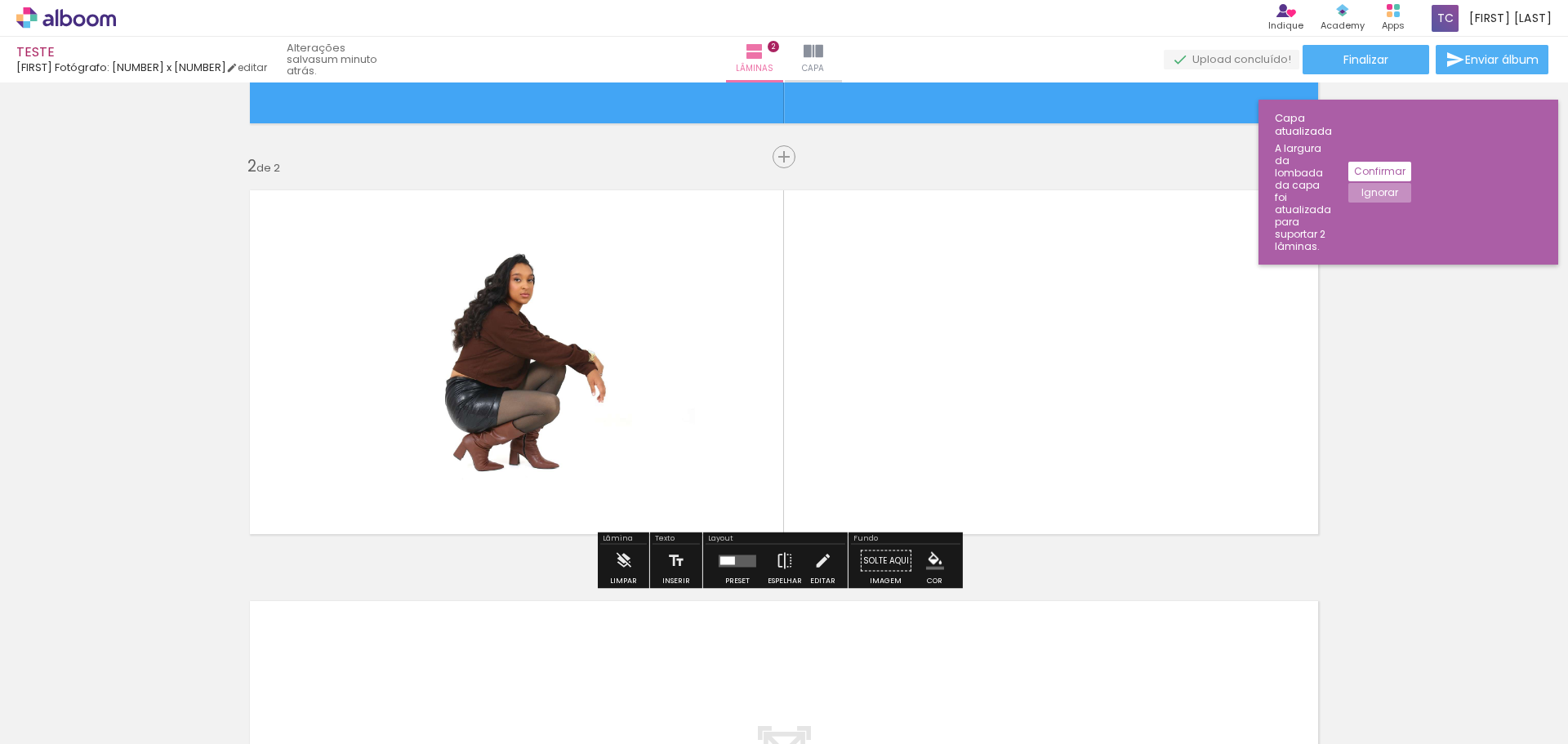 click at bounding box center [728, 560] 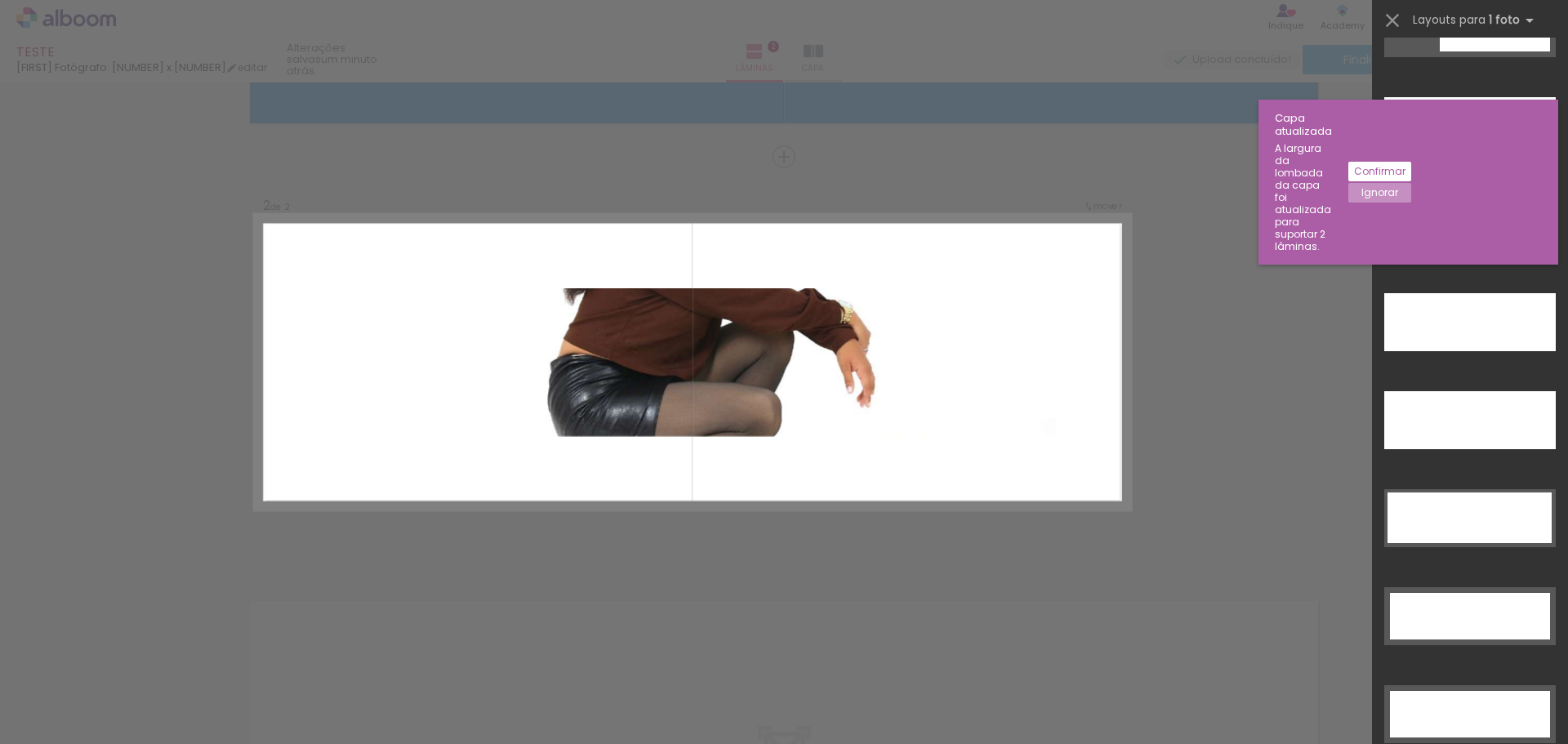 scroll, scrollTop: 4655, scrollLeft: 0, axis: vertical 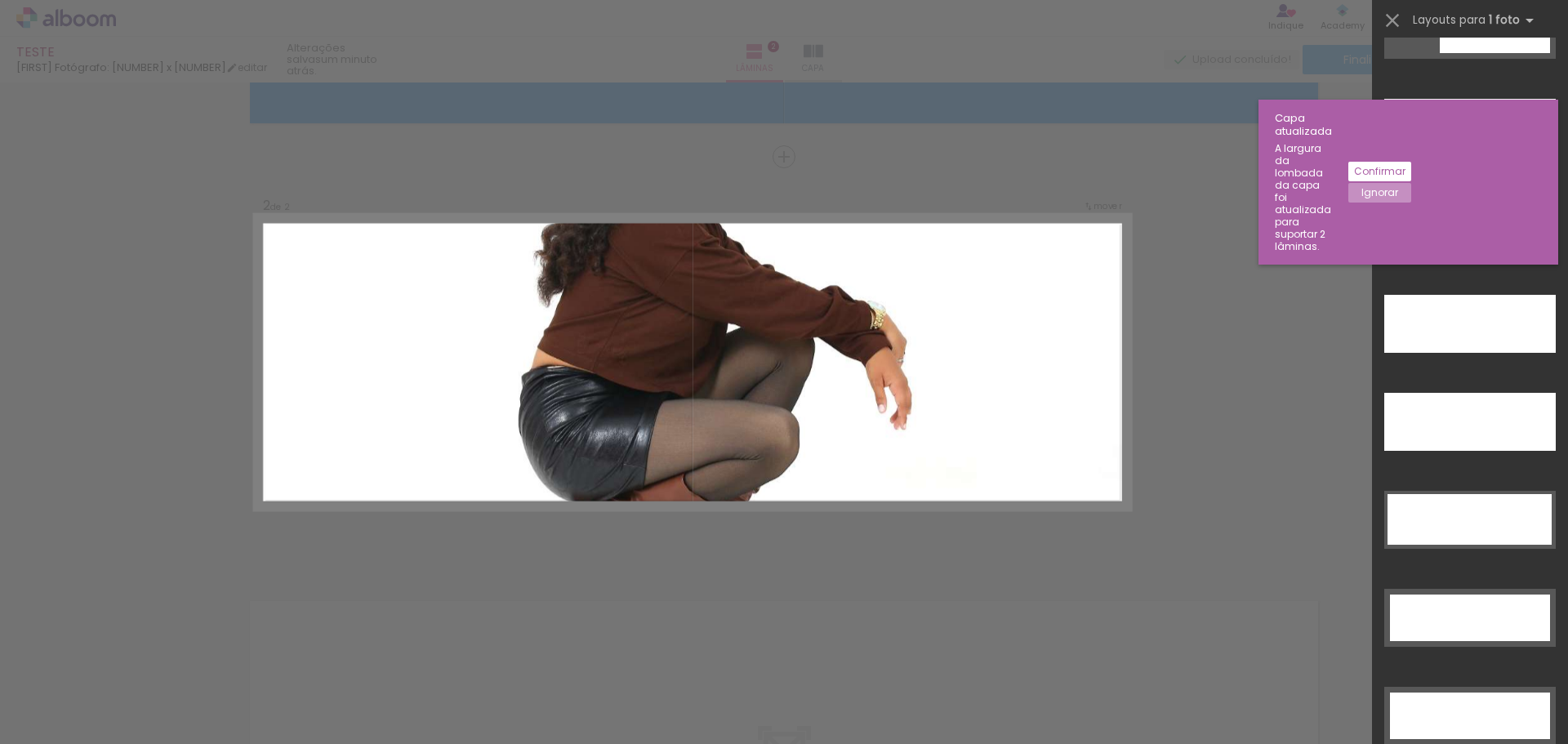 click at bounding box center (1437, -461) 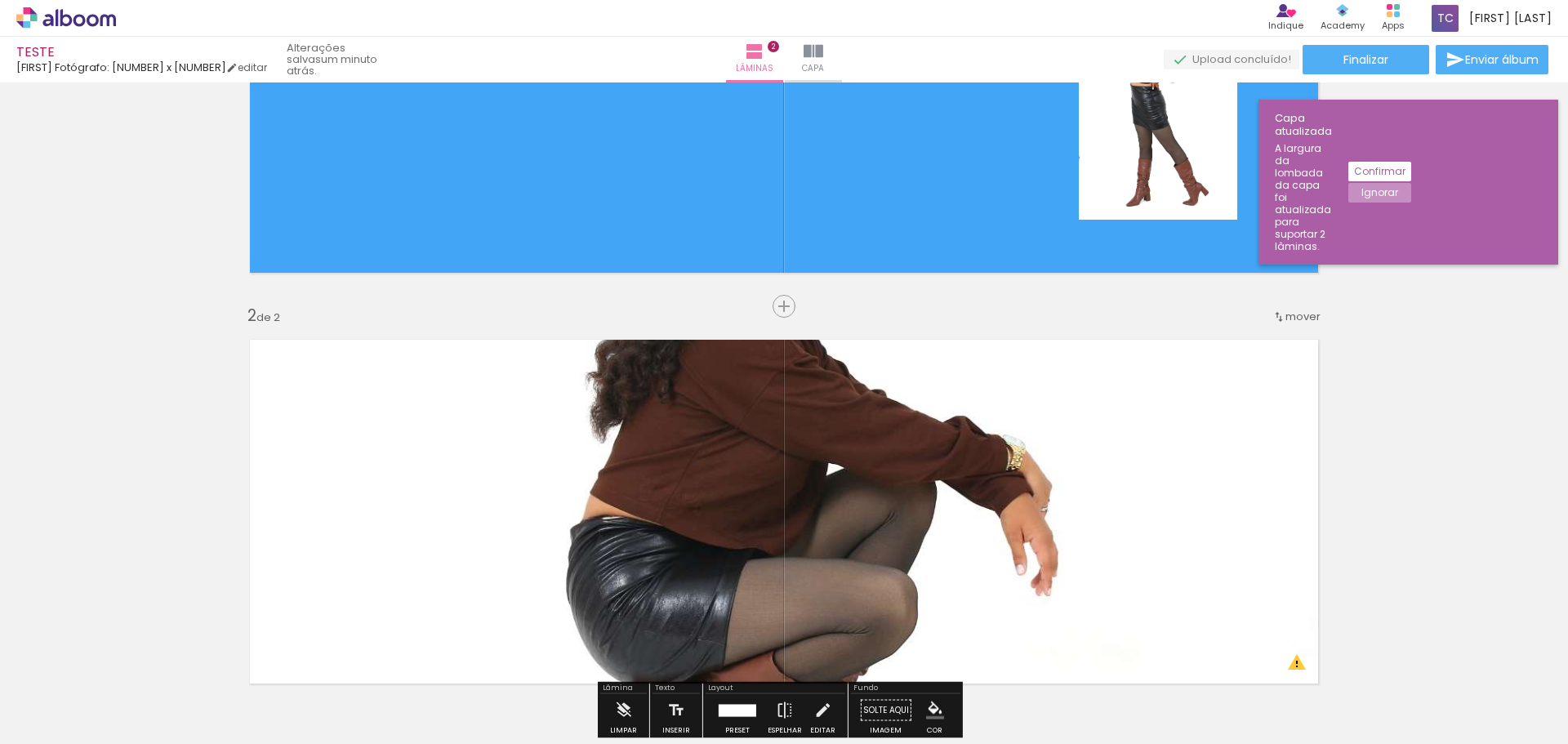 scroll, scrollTop: 363, scrollLeft: 0, axis: vertical 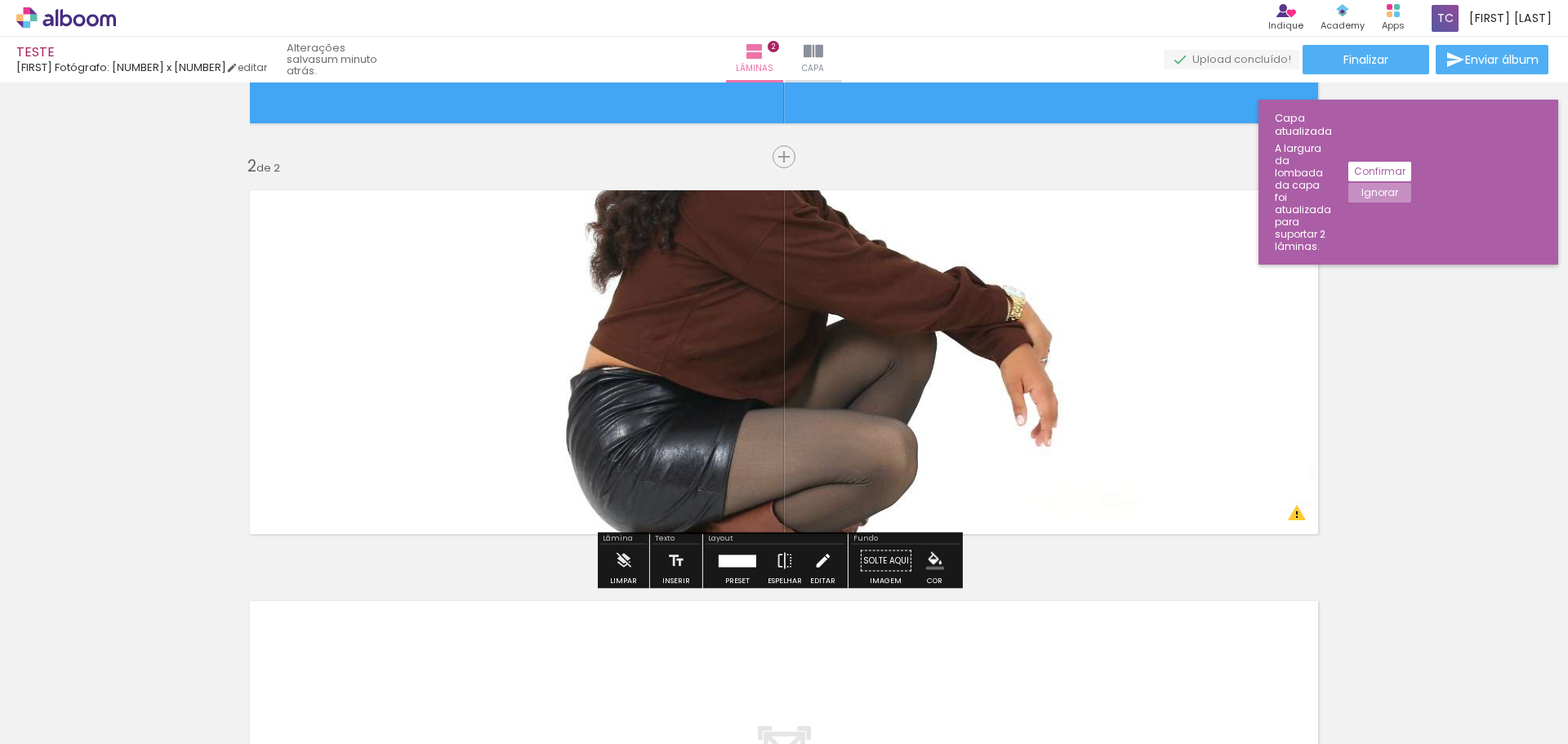 click at bounding box center [822, 561] 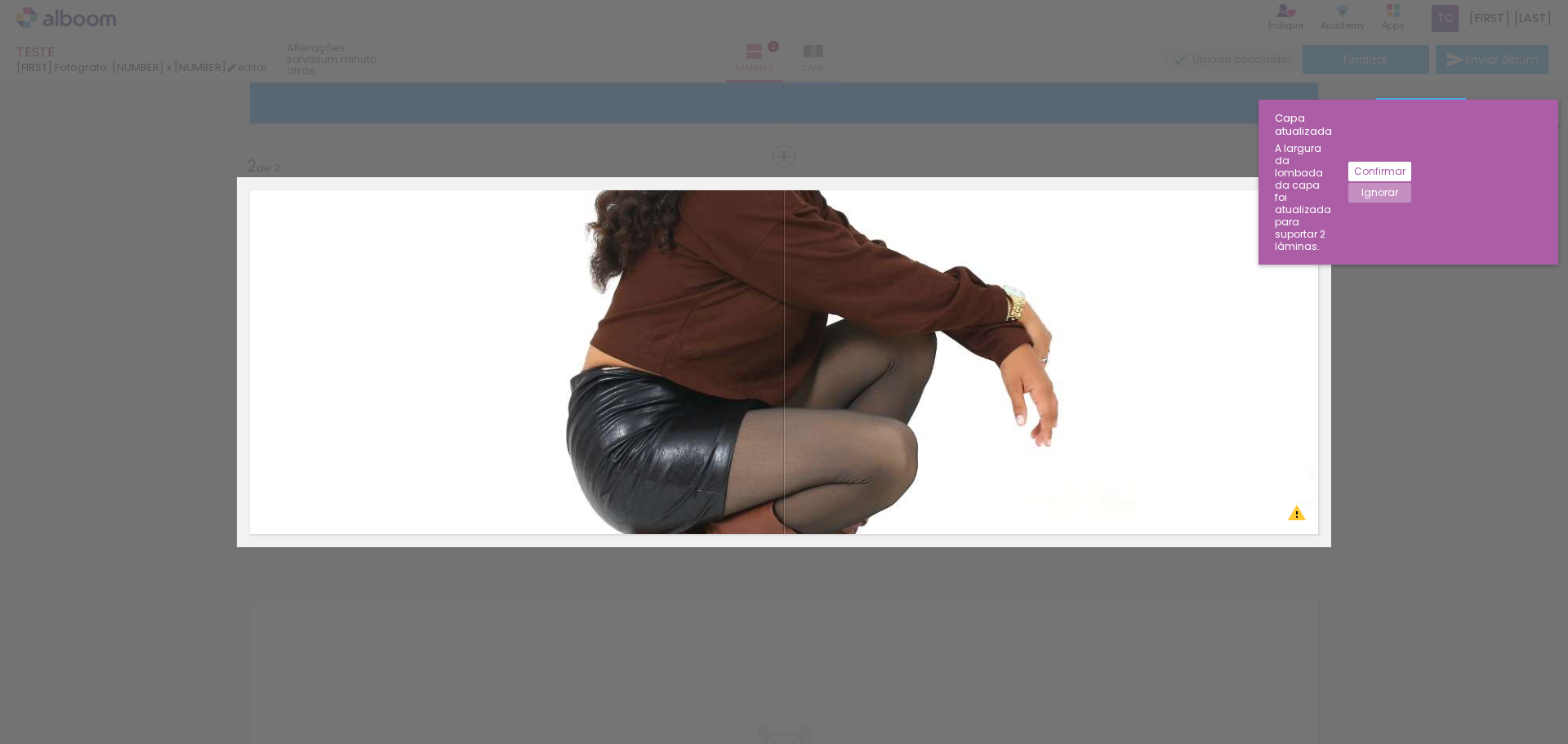 drag, startPoint x: 834, startPoint y: 318, endPoint x: 796, endPoint y: 300, distance: 42.047592 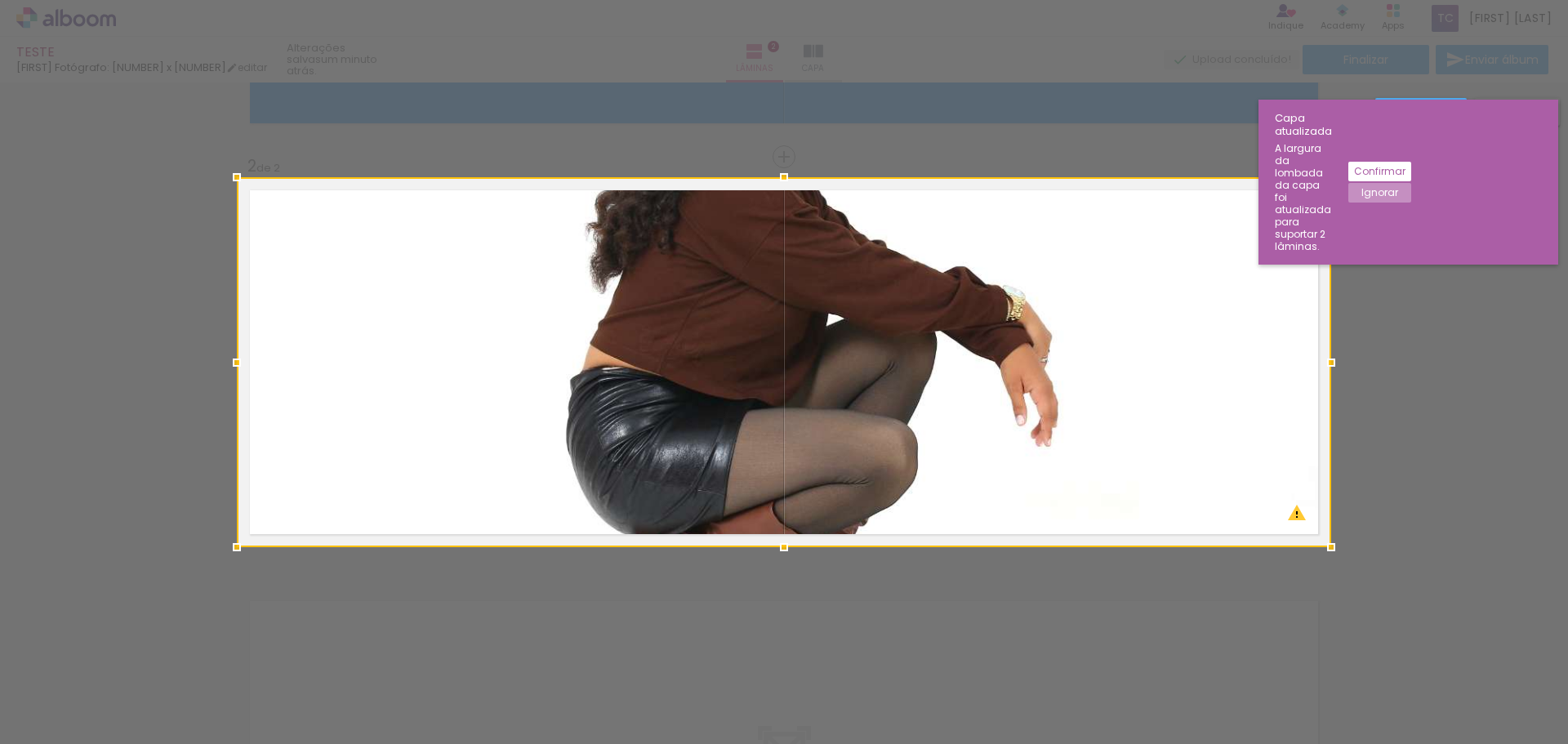 click at bounding box center [784, 362] 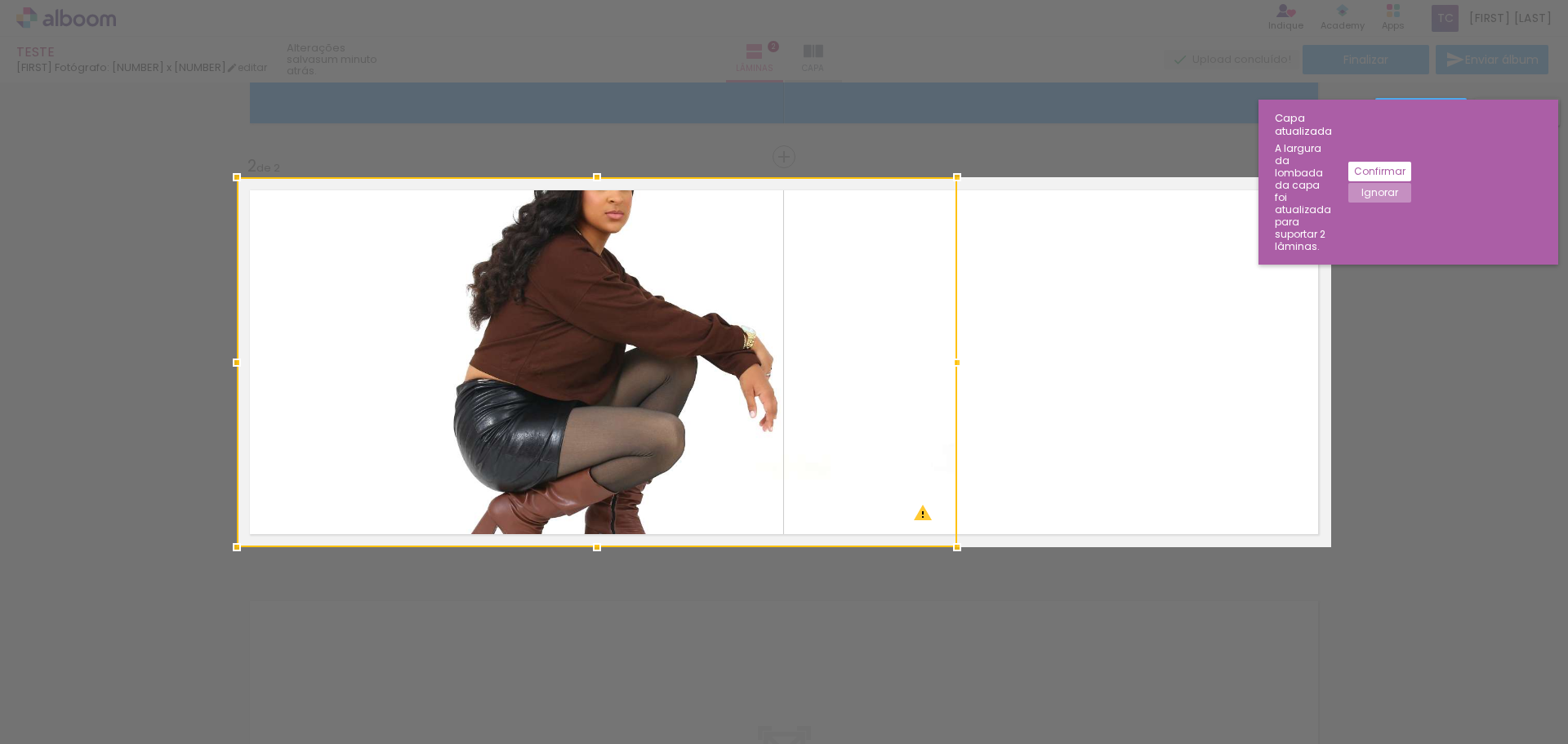 drag, startPoint x: 1328, startPoint y: 362, endPoint x: 954, endPoint y: 158, distance: 426.01878 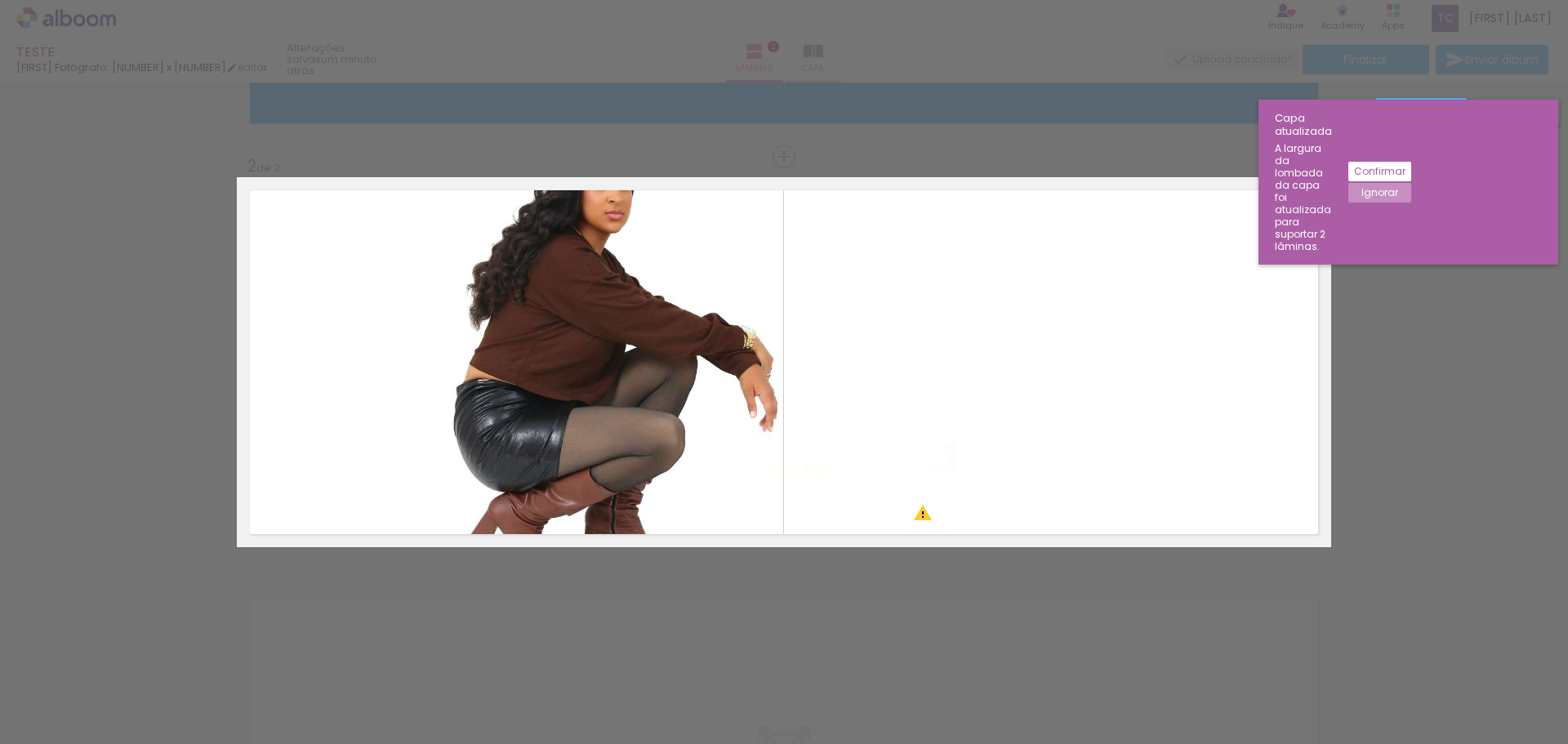 click 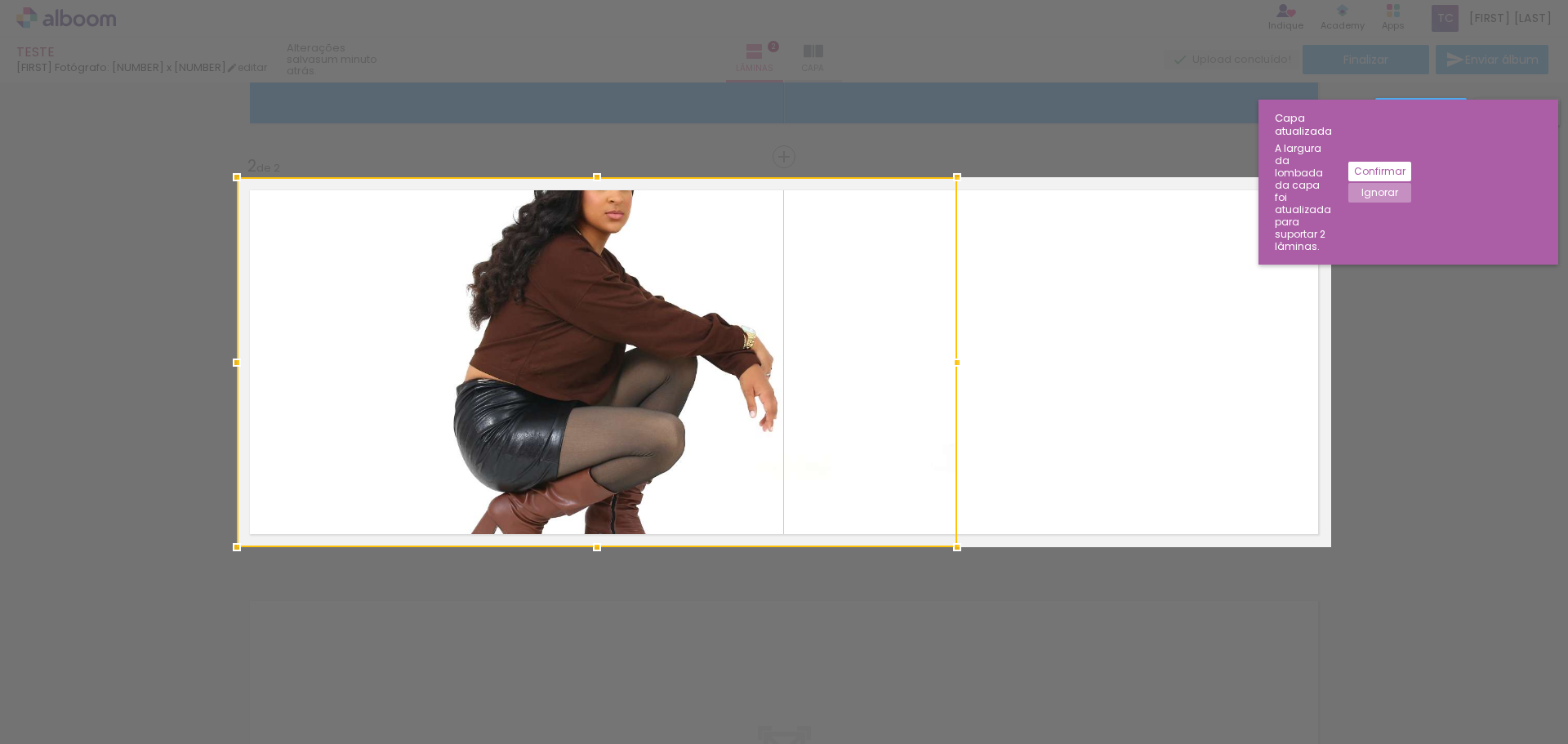 drag, startPoint x: 984, startPoint y: 143, endPoint x: 961, endPoint y: 155, distance: 25.942244 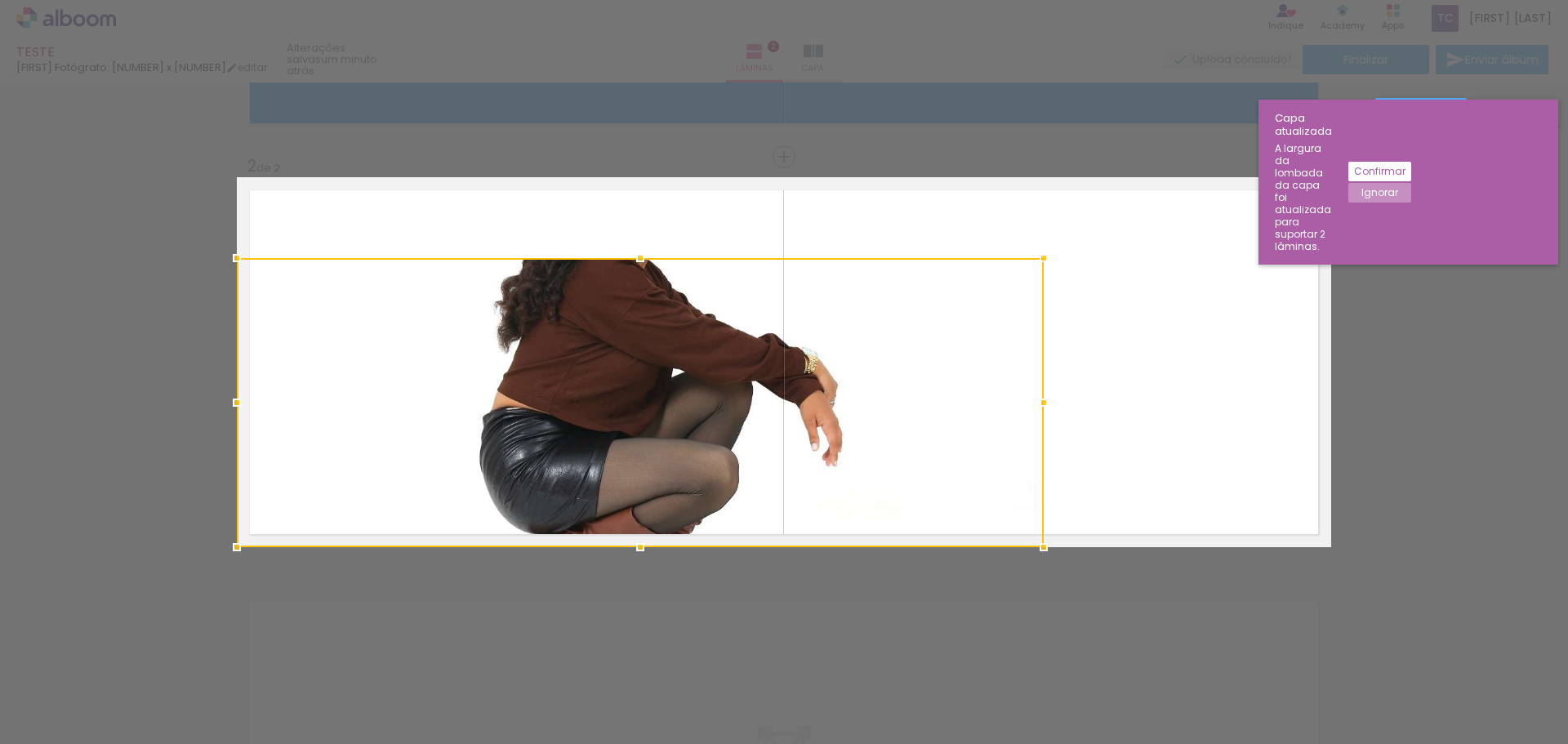 drag, startPoint x: 951, startPoint y: 174, endPoint x: 1043, endPoint y: 256, distance: 123.2396 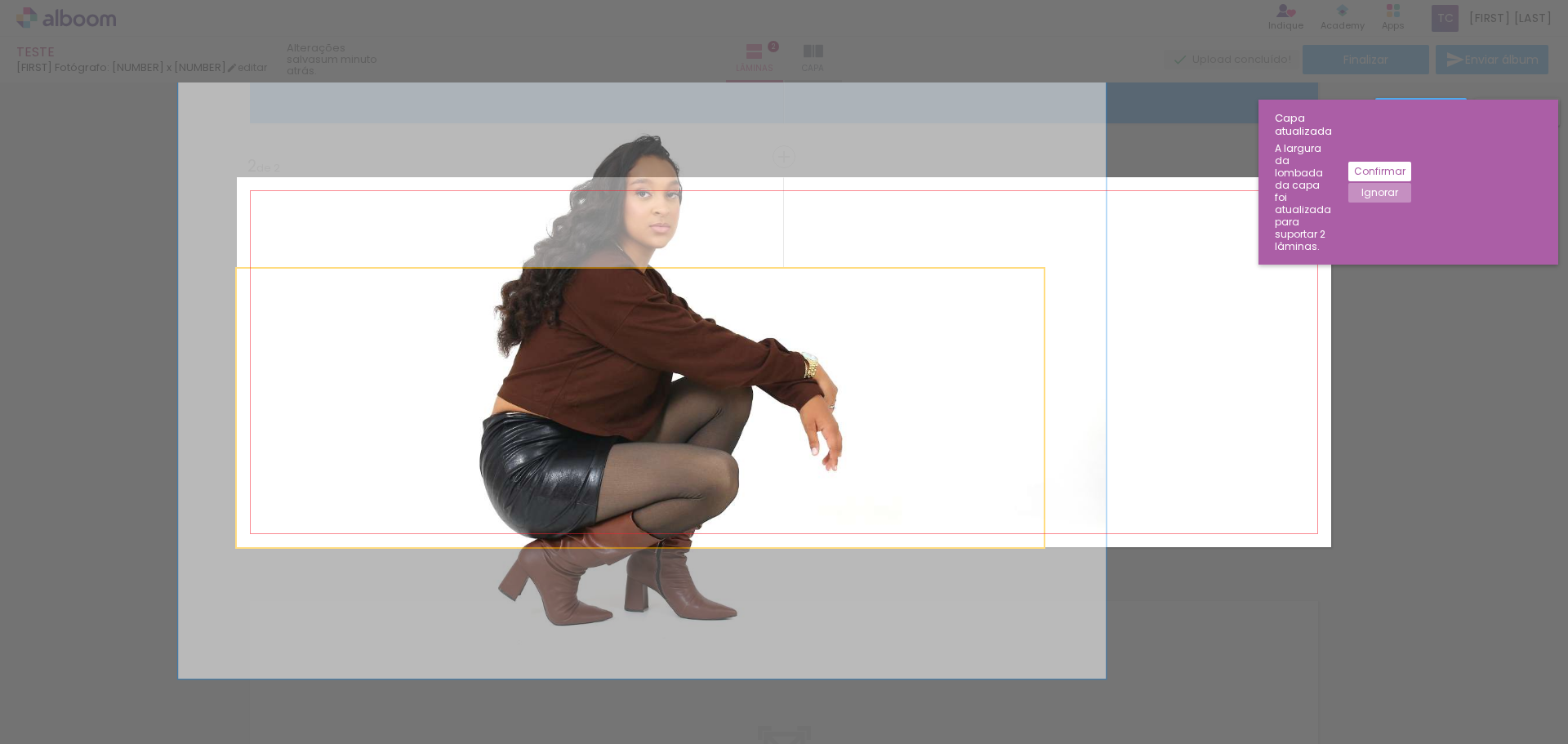 click 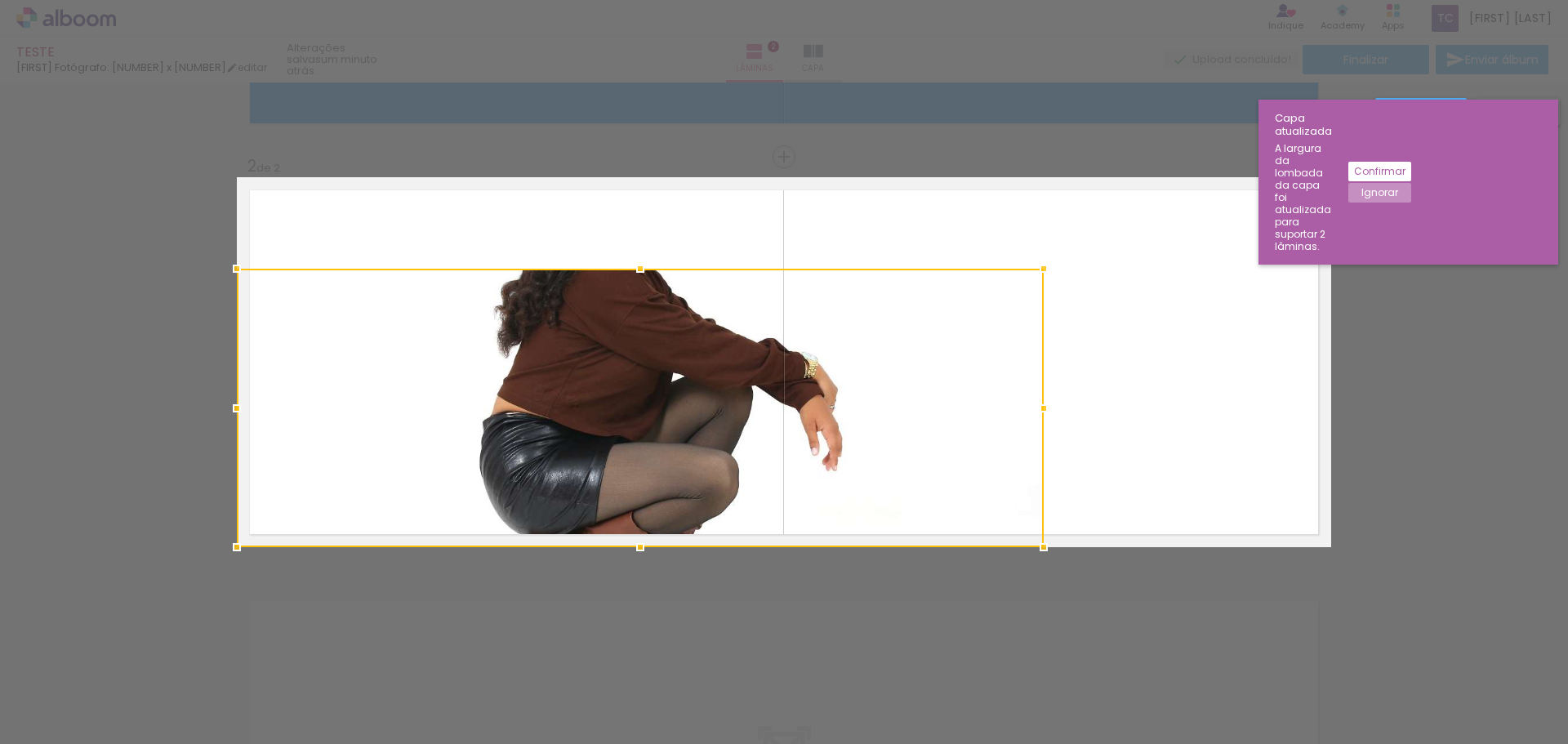 click at bounding box center [640, 408] 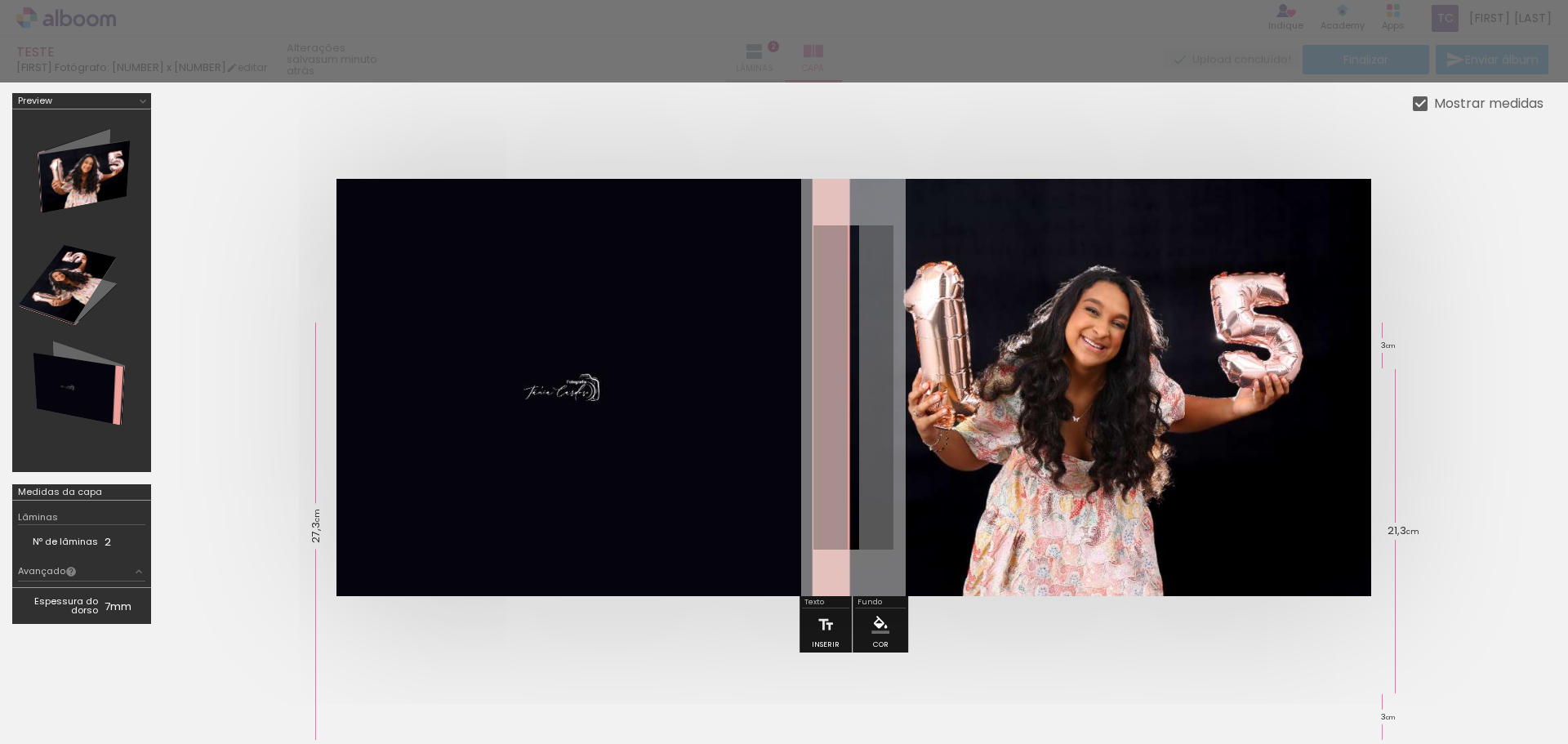 scroll, scrollTop: 0, scrollLeft: 0, axis: both 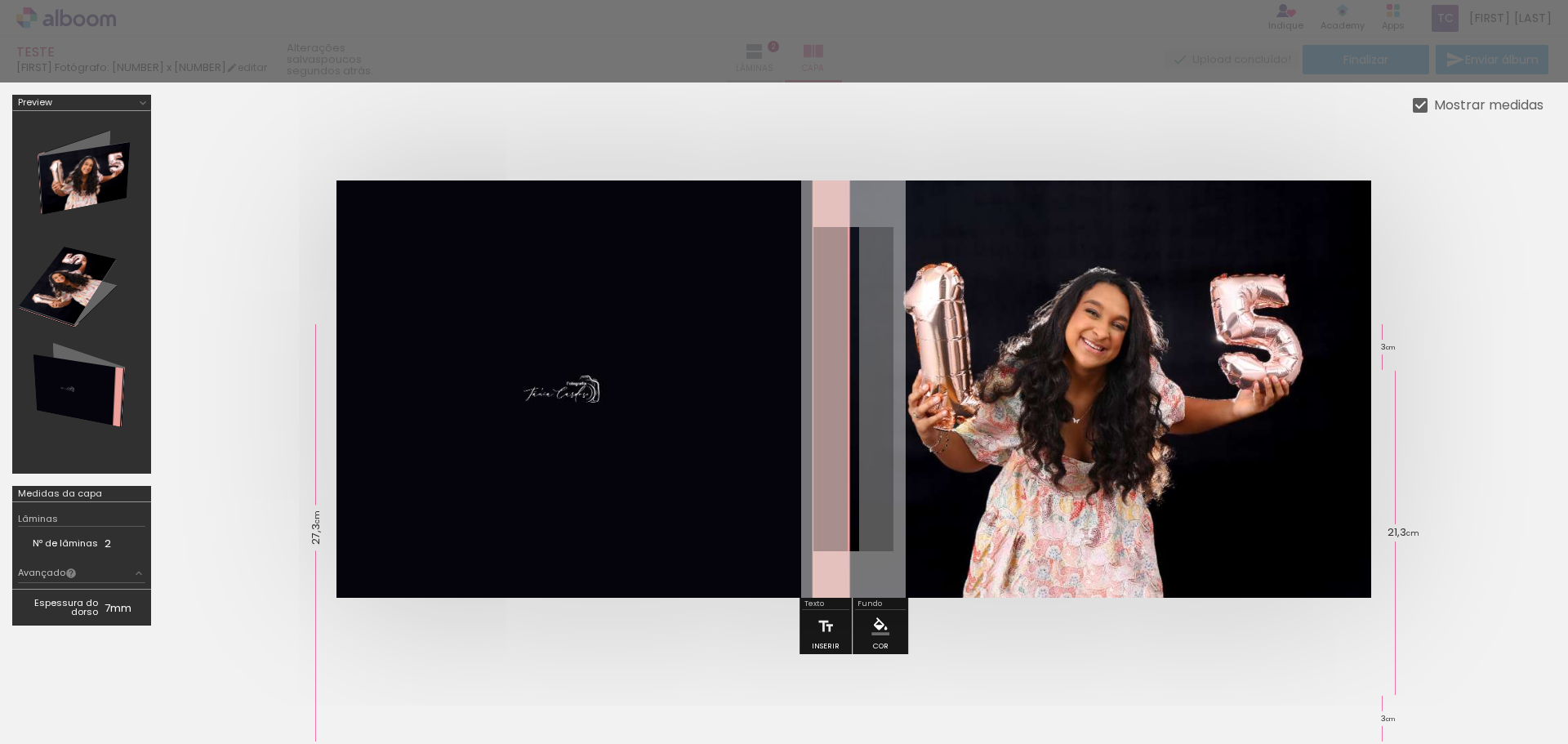 click at bounding box center [784, 41] 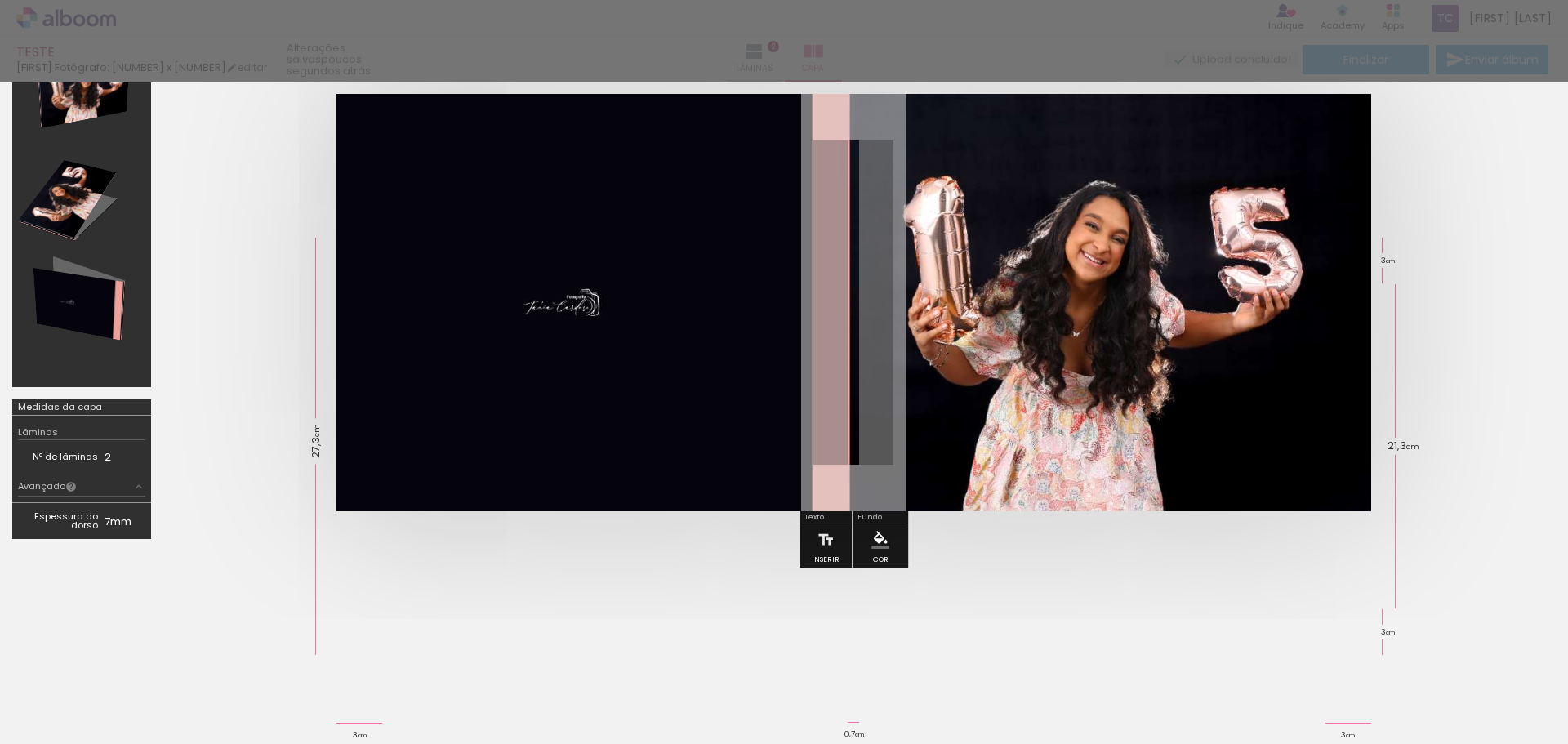 scroll, scrollTop: 144, scrollLeft: 0, axis: vertical 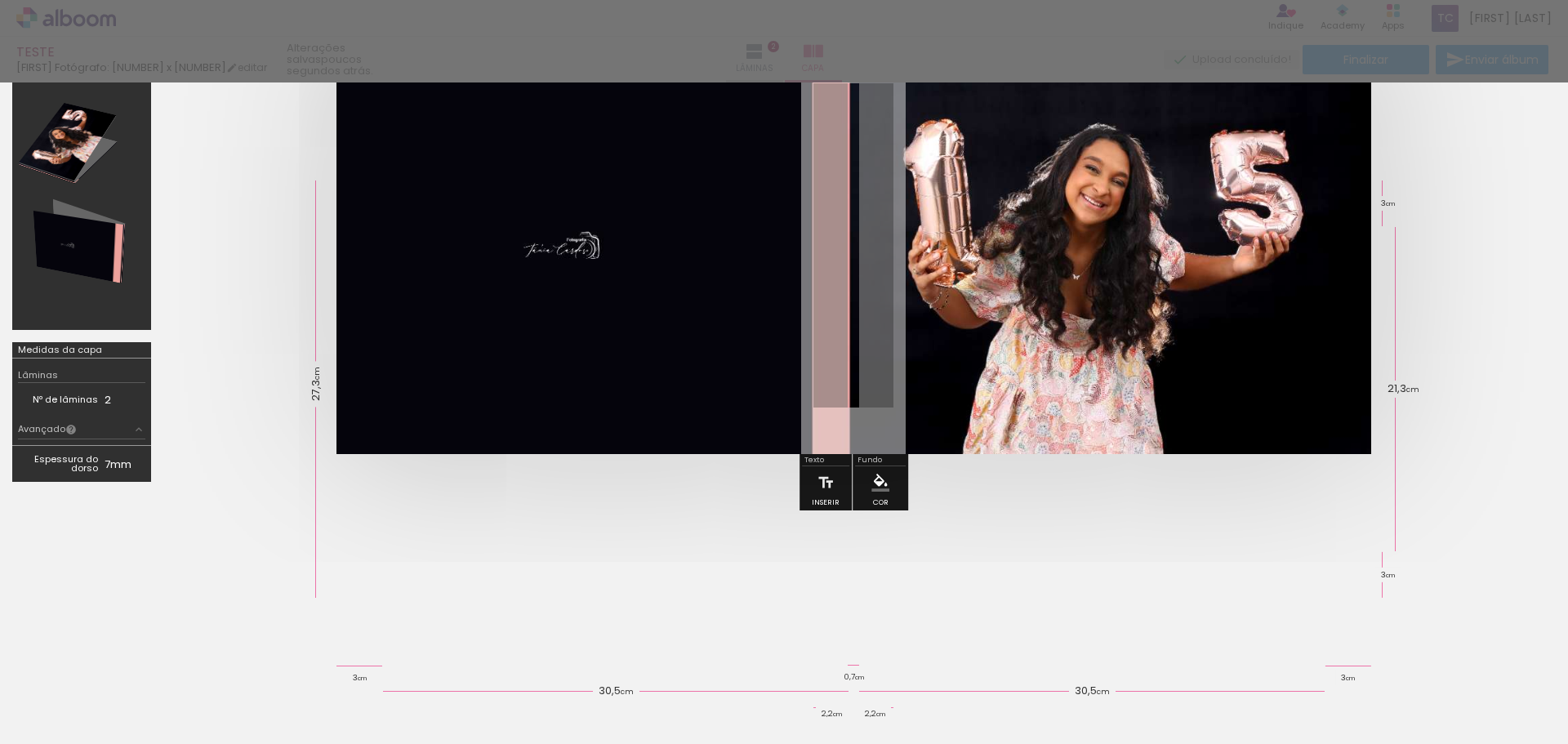 click at bounding box center (784, 41) 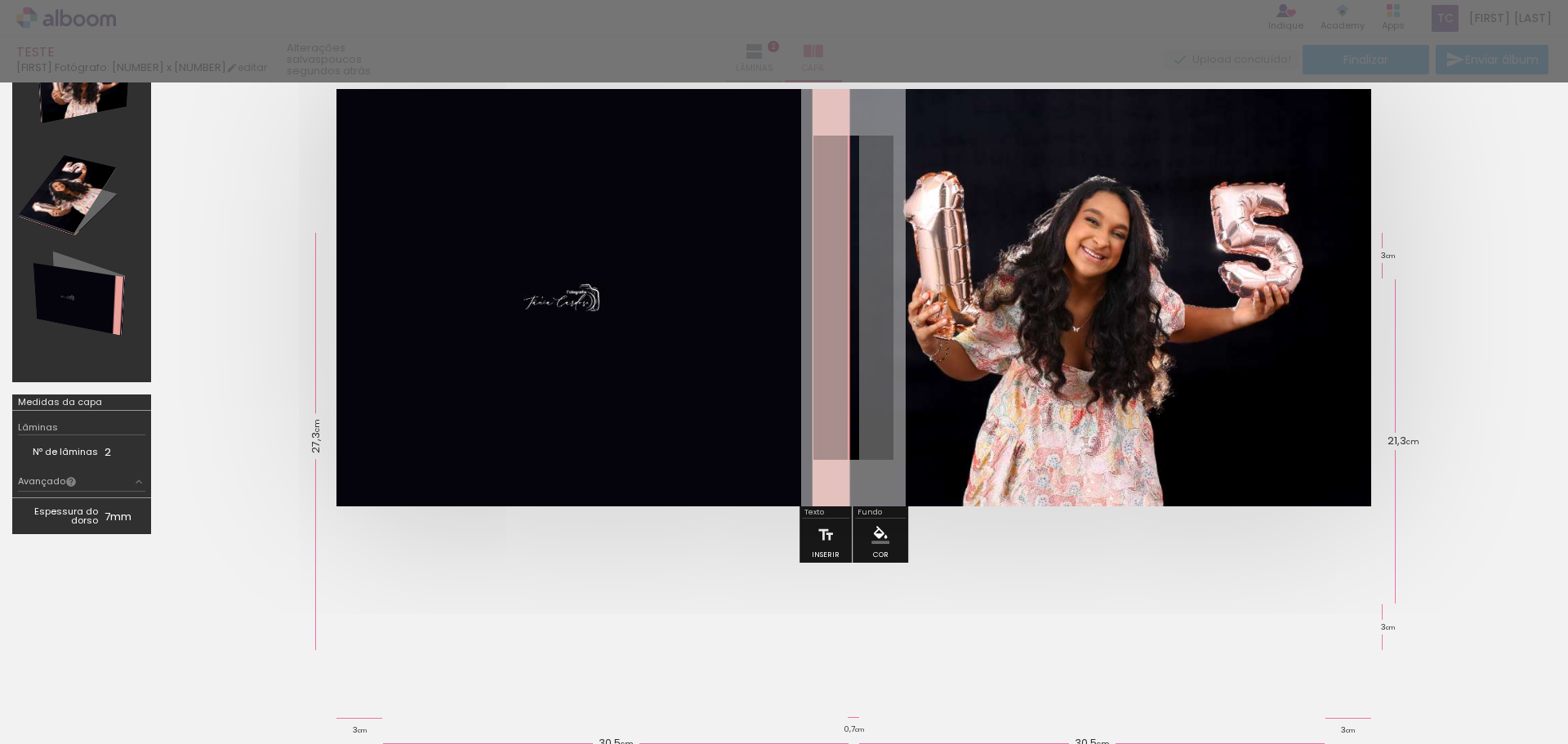 scroll, scrollTop: 0, scrollLeft: 0, axis: both 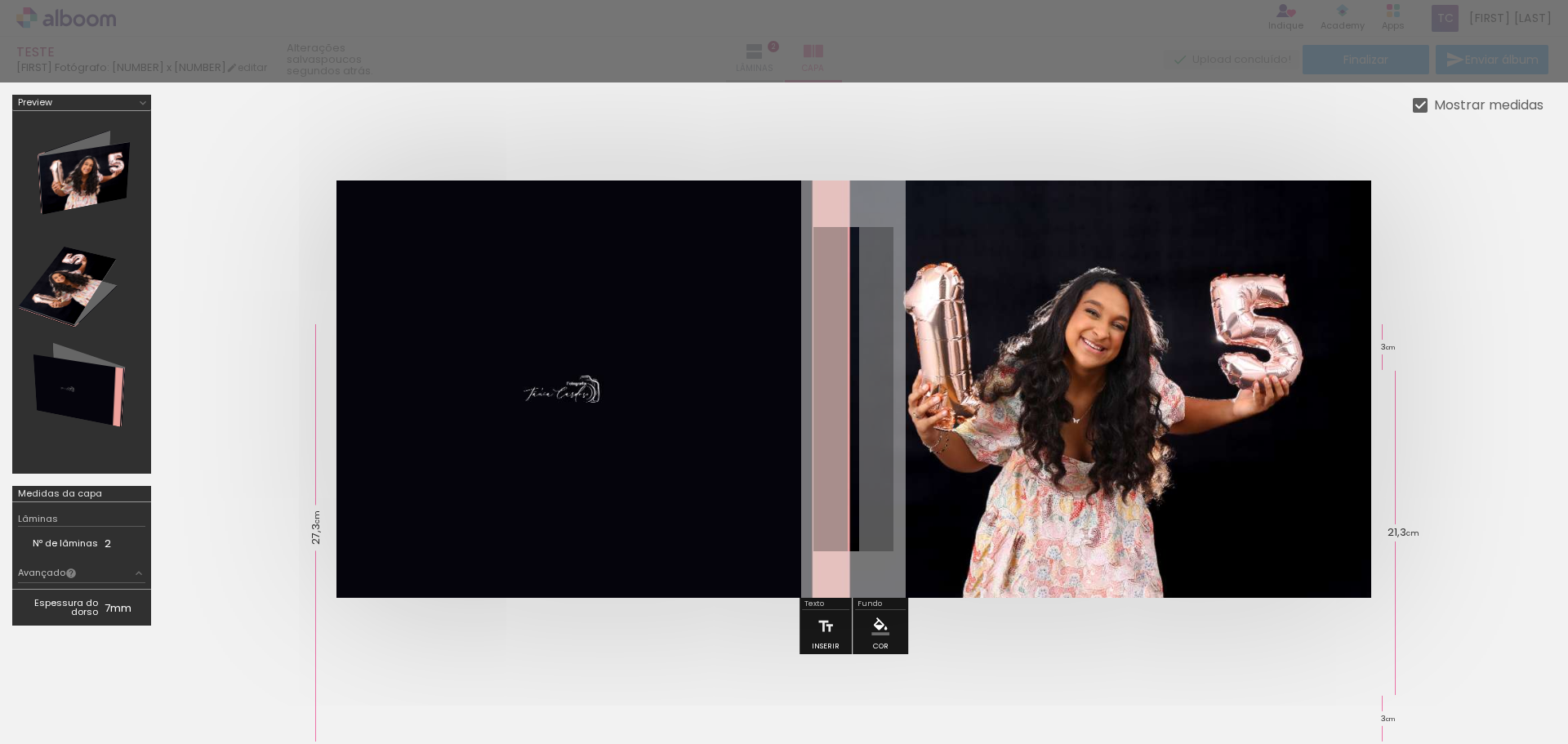 click at bounding box center (784, 41) 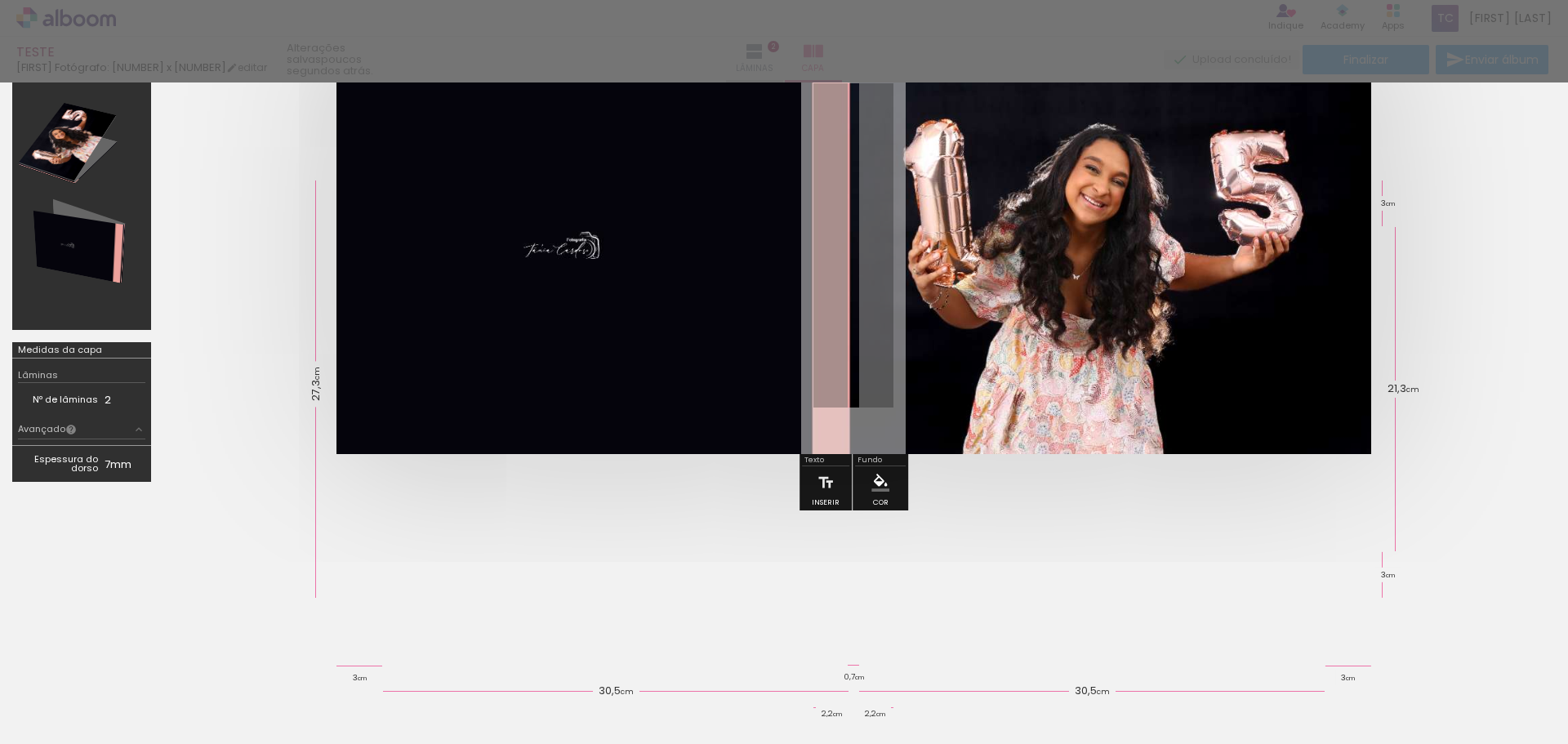 click at bounding box center (784, 621) 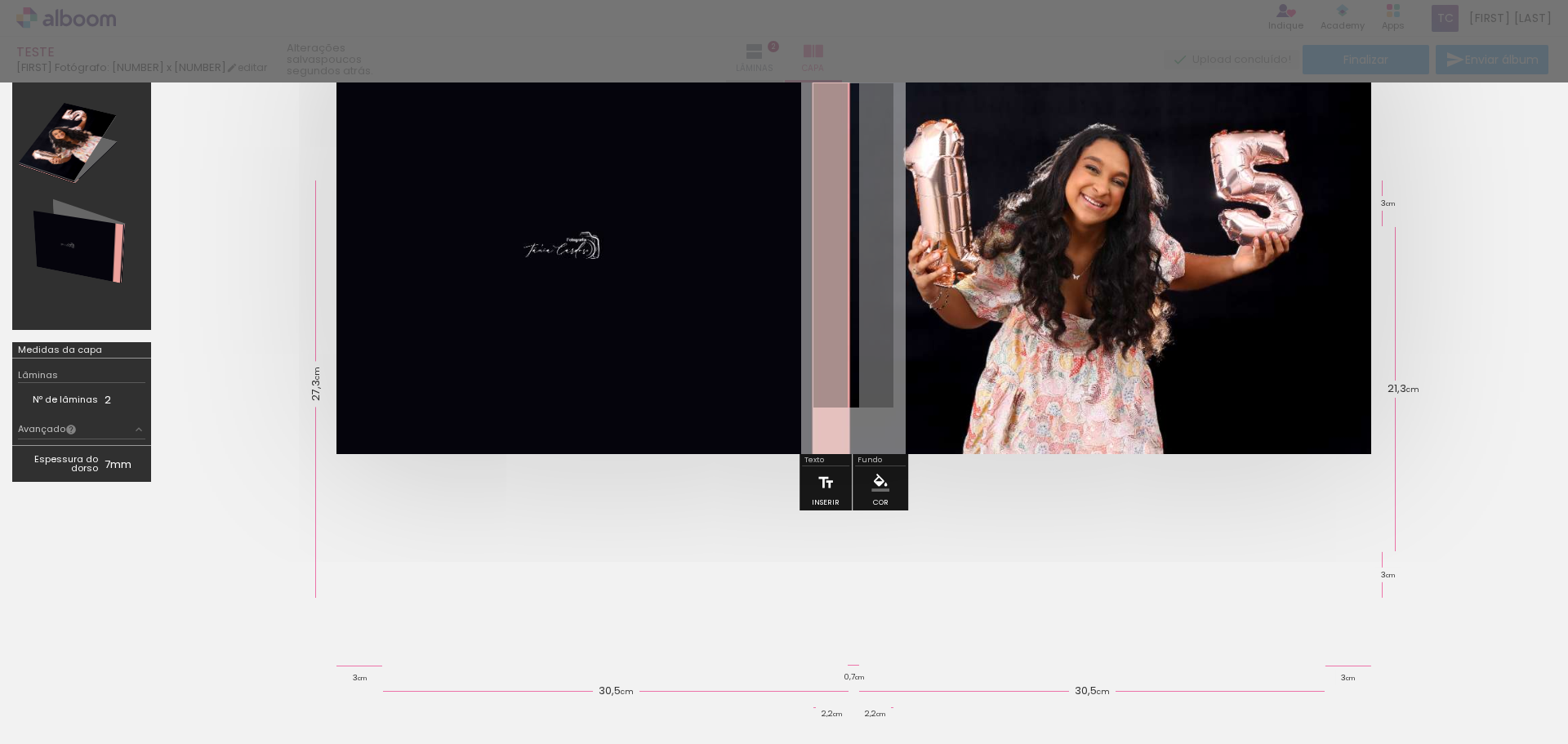 click at bounding box center [826, 483] 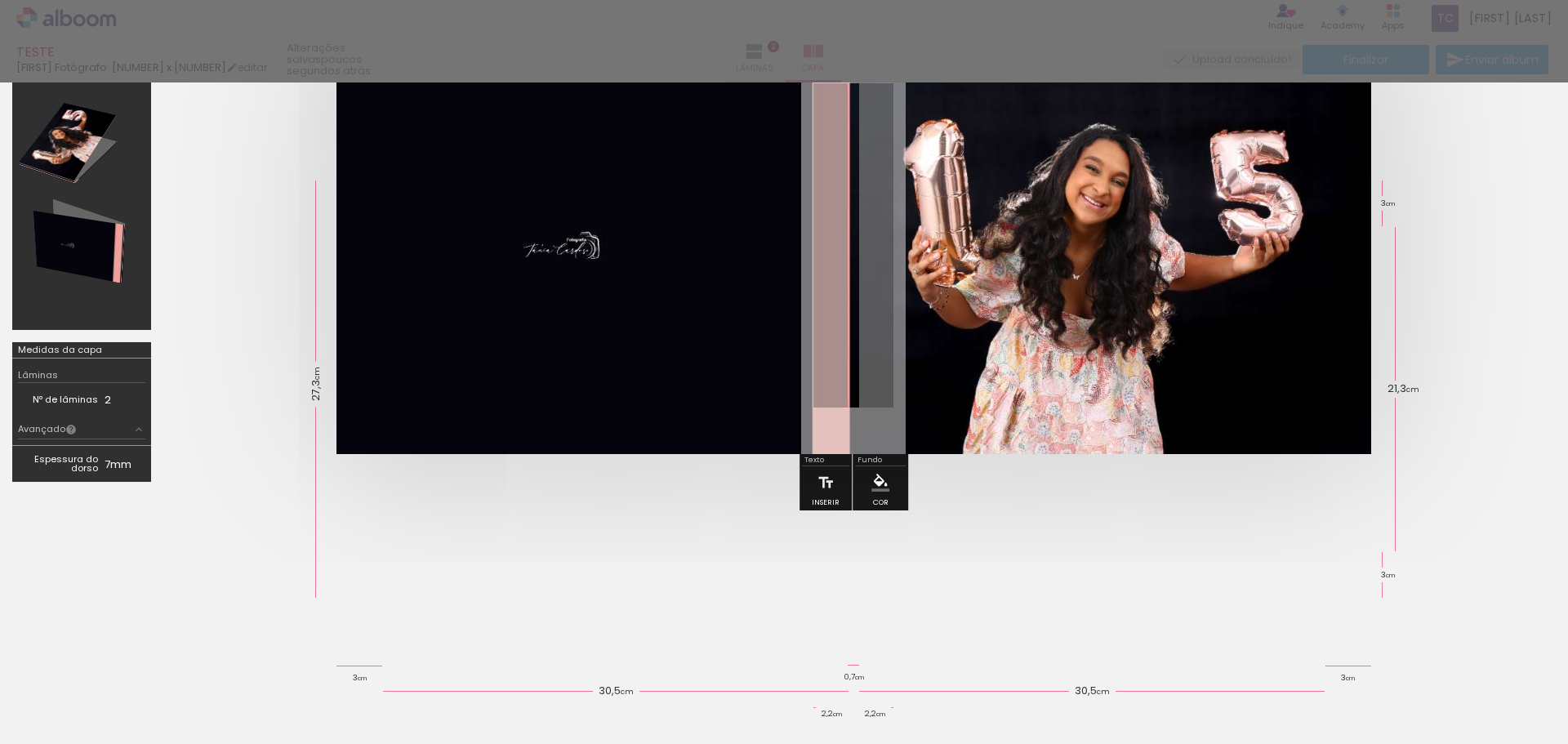 scroll, scrollTop: 0, scrollLeft: 0, axis: both 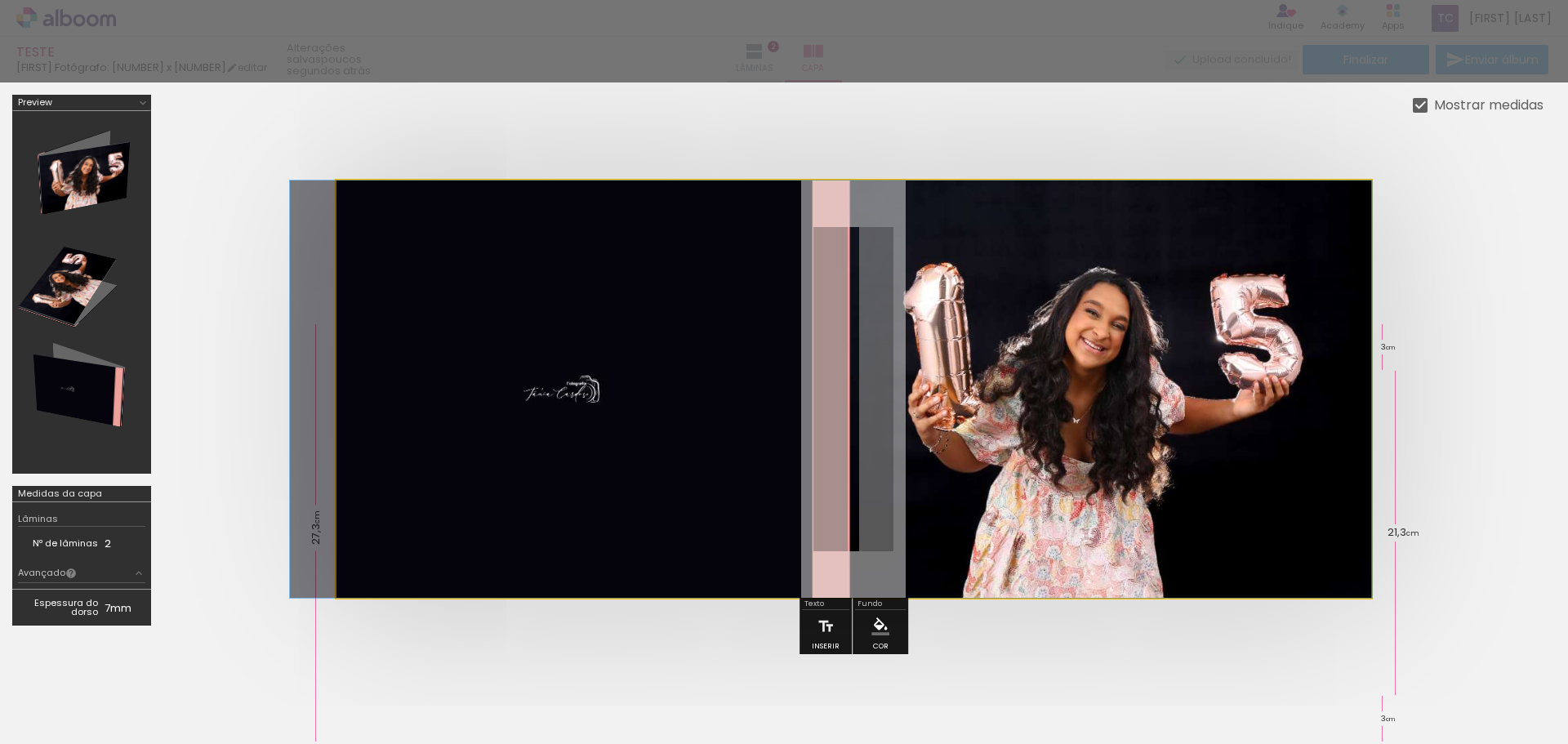 click at bounding box center [853, 389] 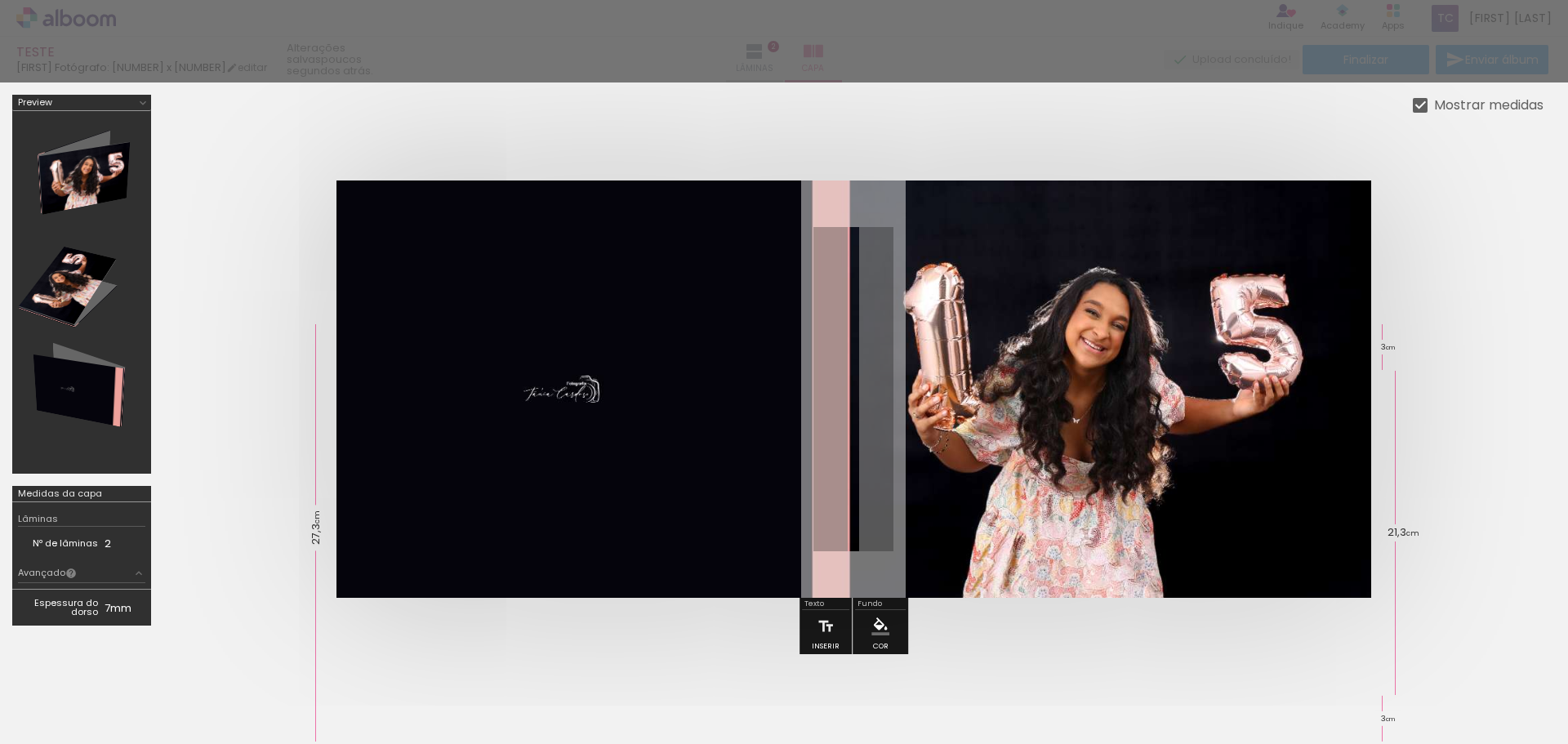 click at bounding box center [853, 389] 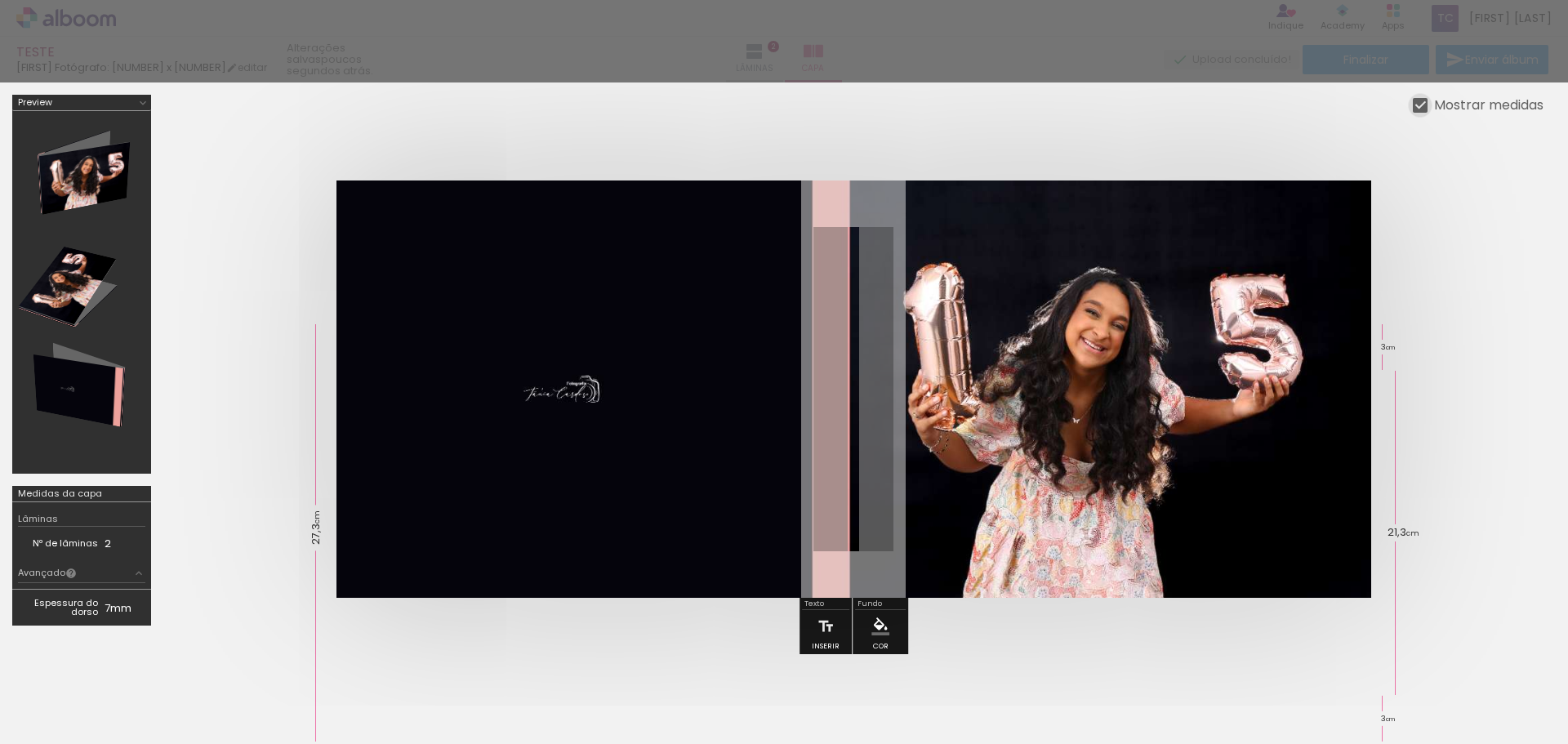 click at bounding box center (1420, 105) 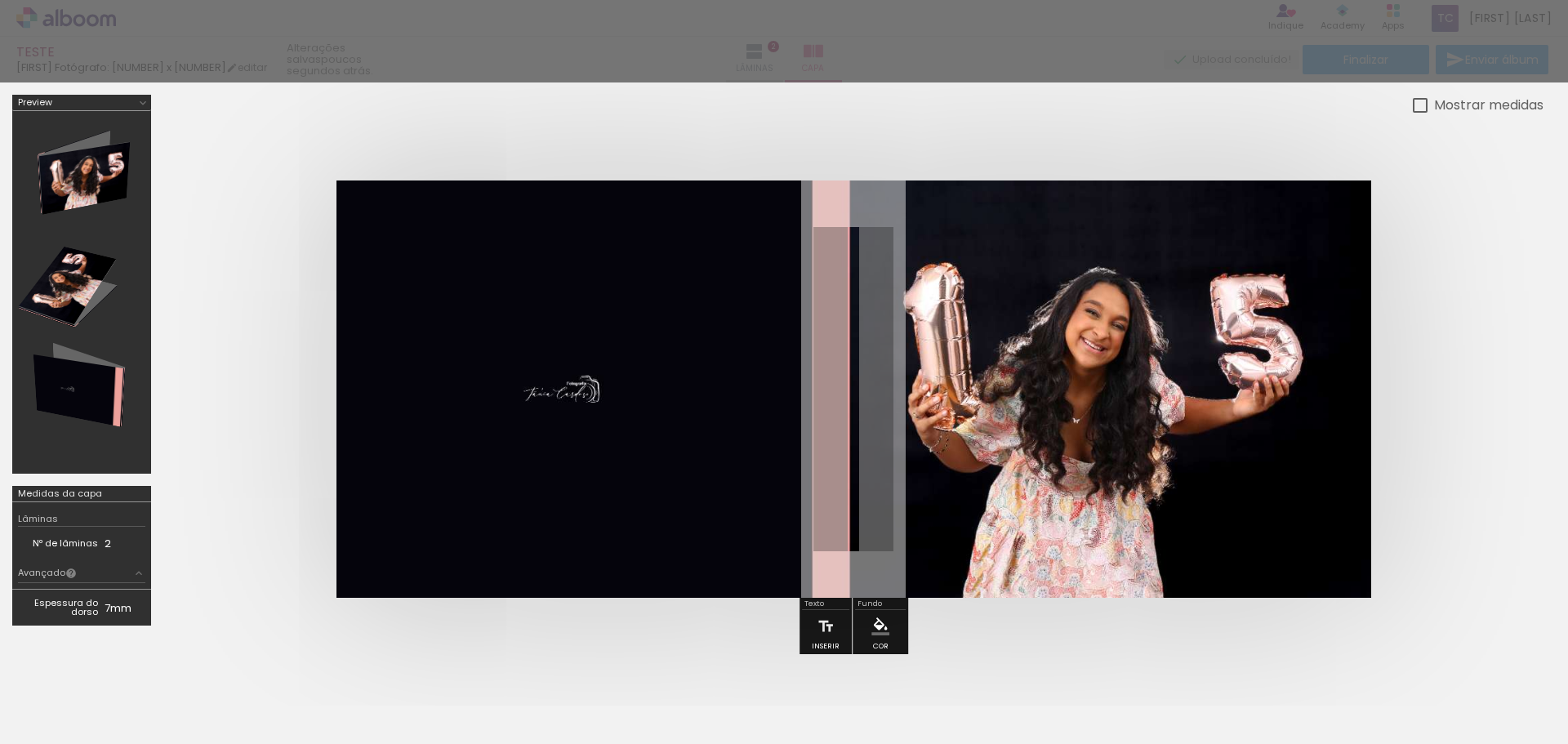 click at bounding box center (1420, 105) 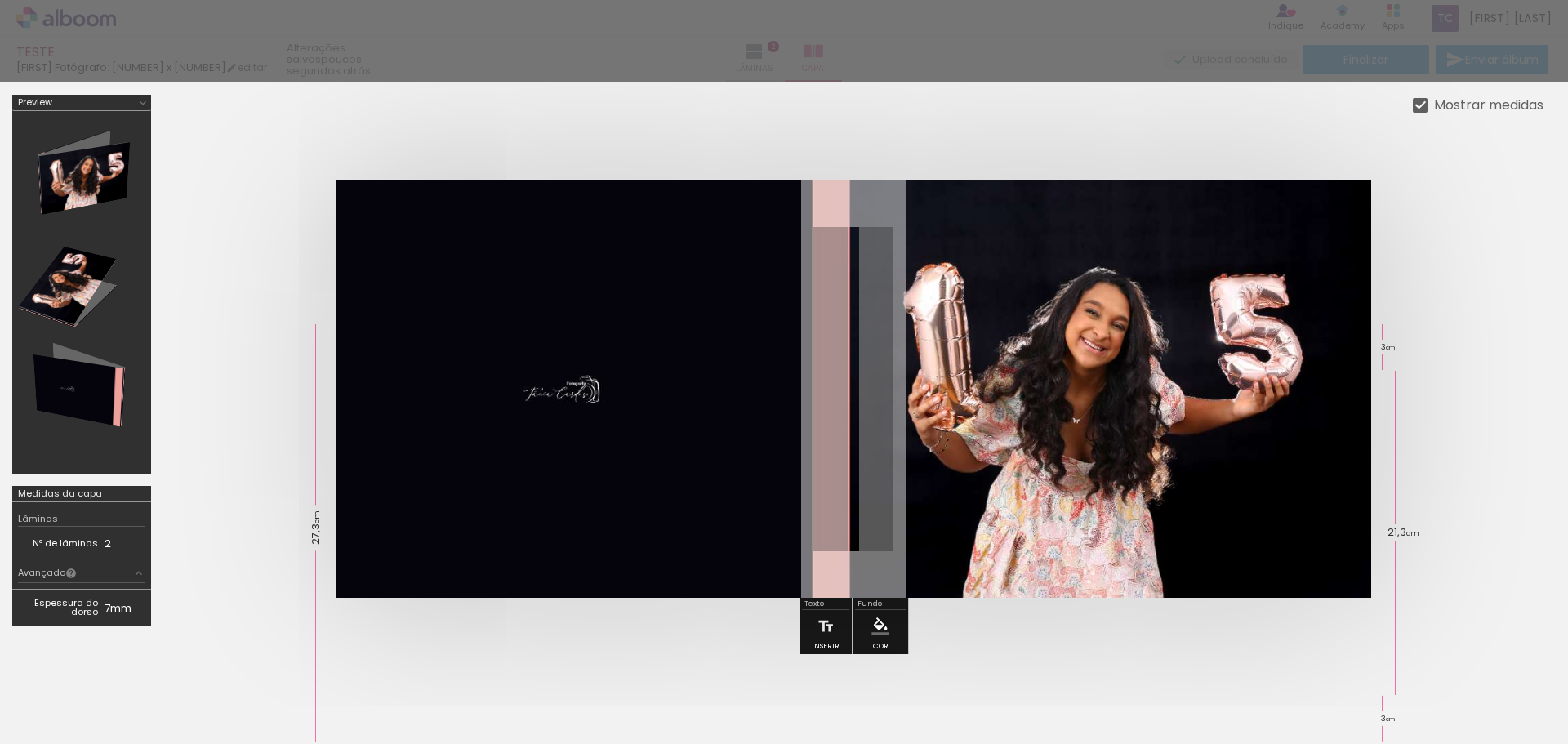 click at bounding box center (1420, 105) 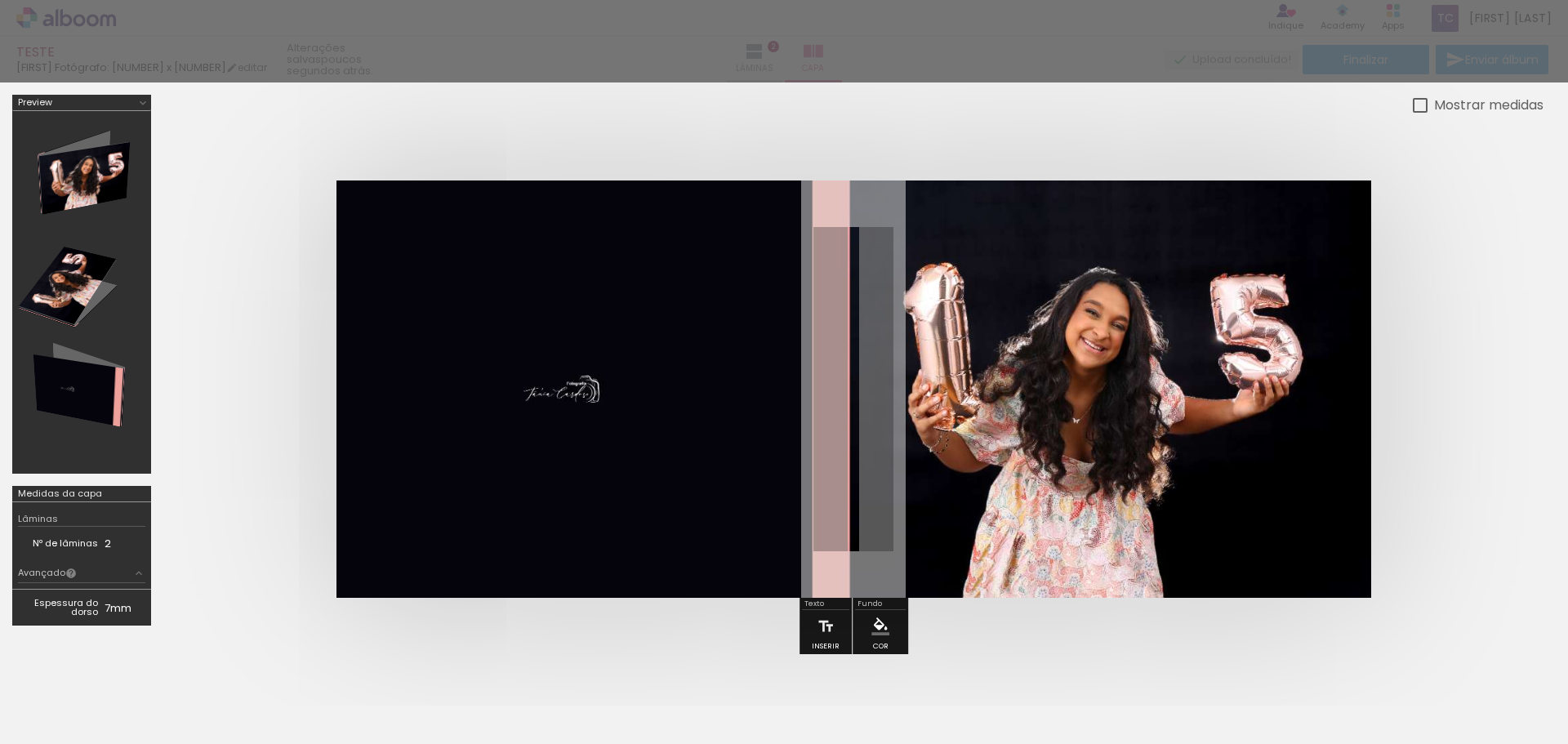 click at bounding box center [1420, 105] 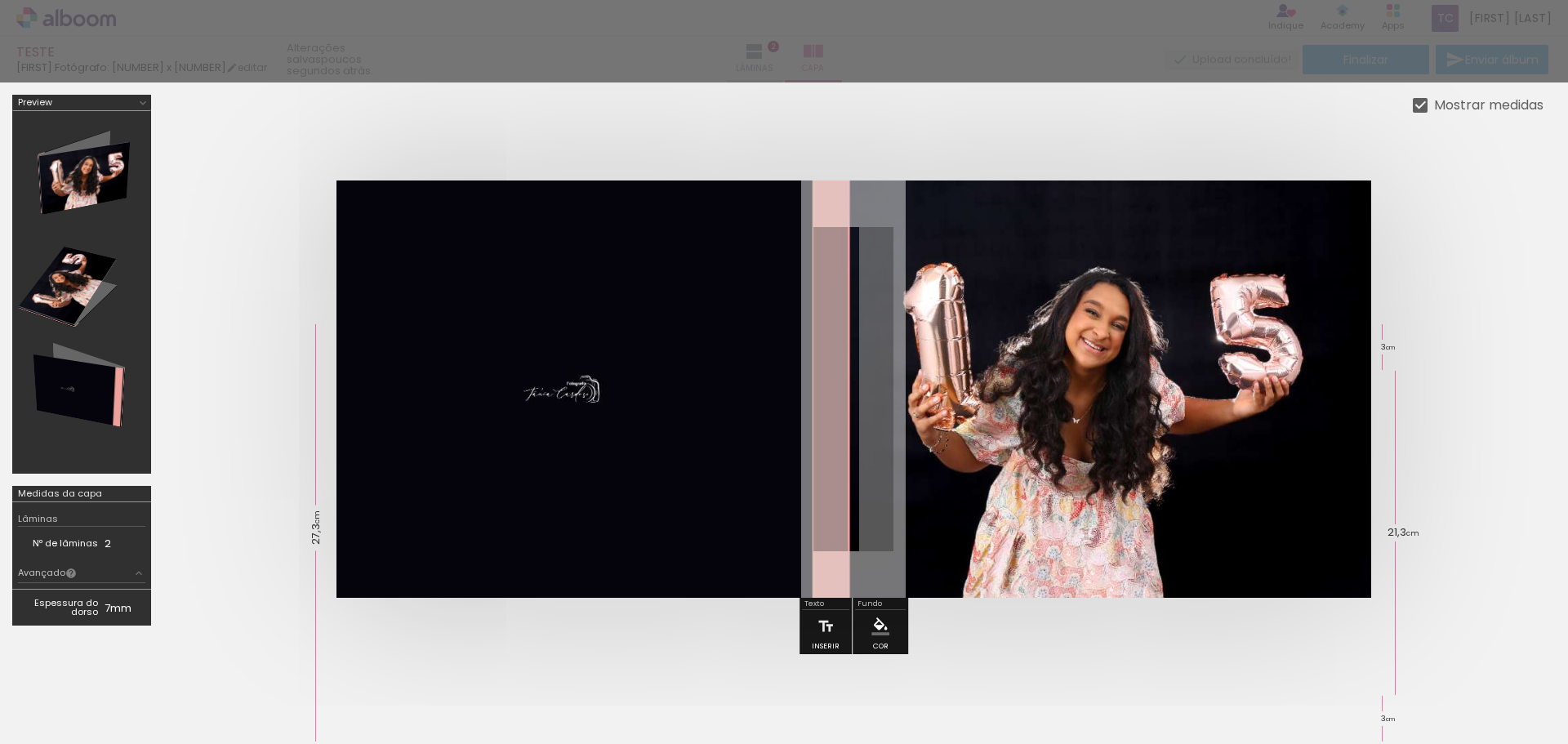click at bounding box center [784, 41] 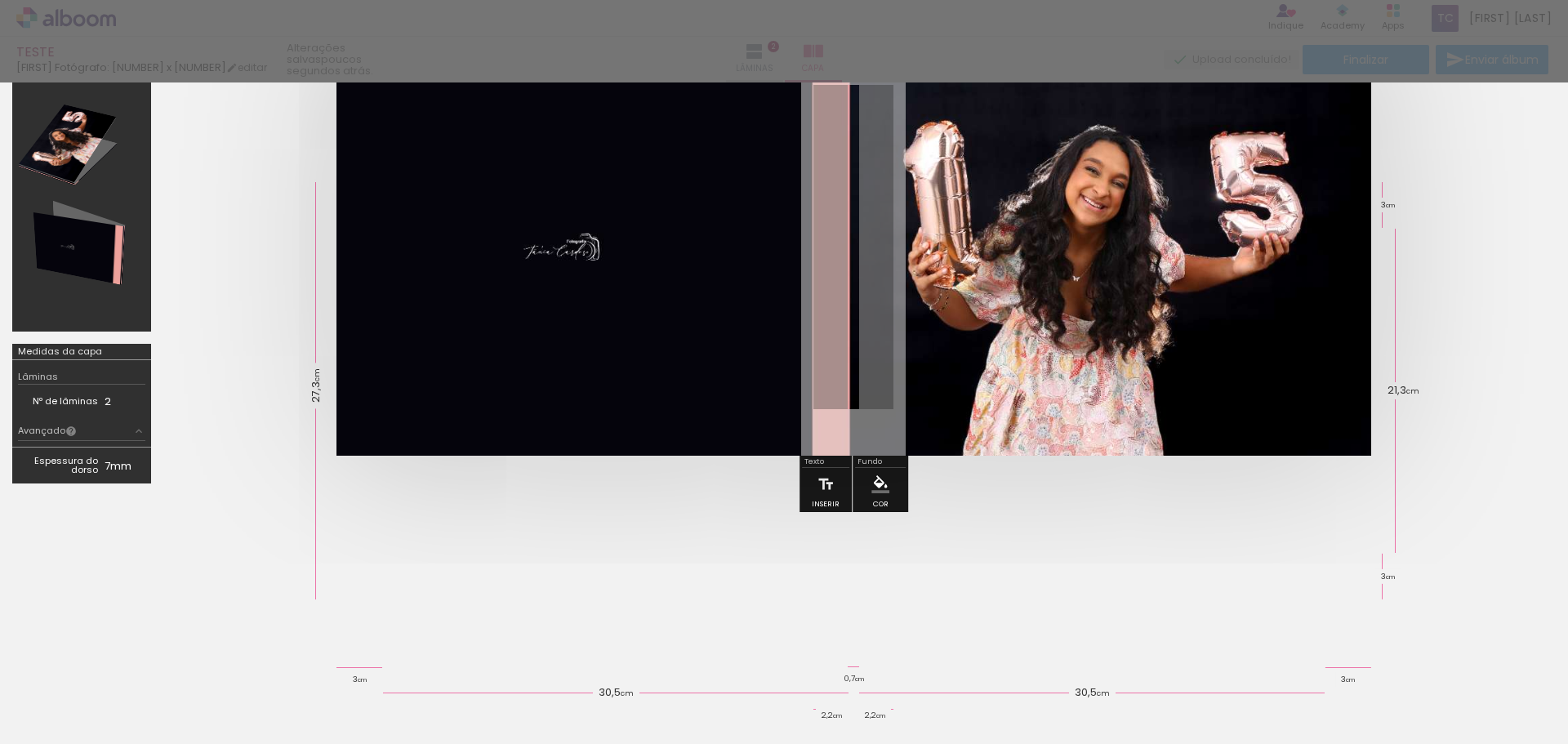 scroll, scrollTop: 144, scrollLeft: 0, axis: vertical 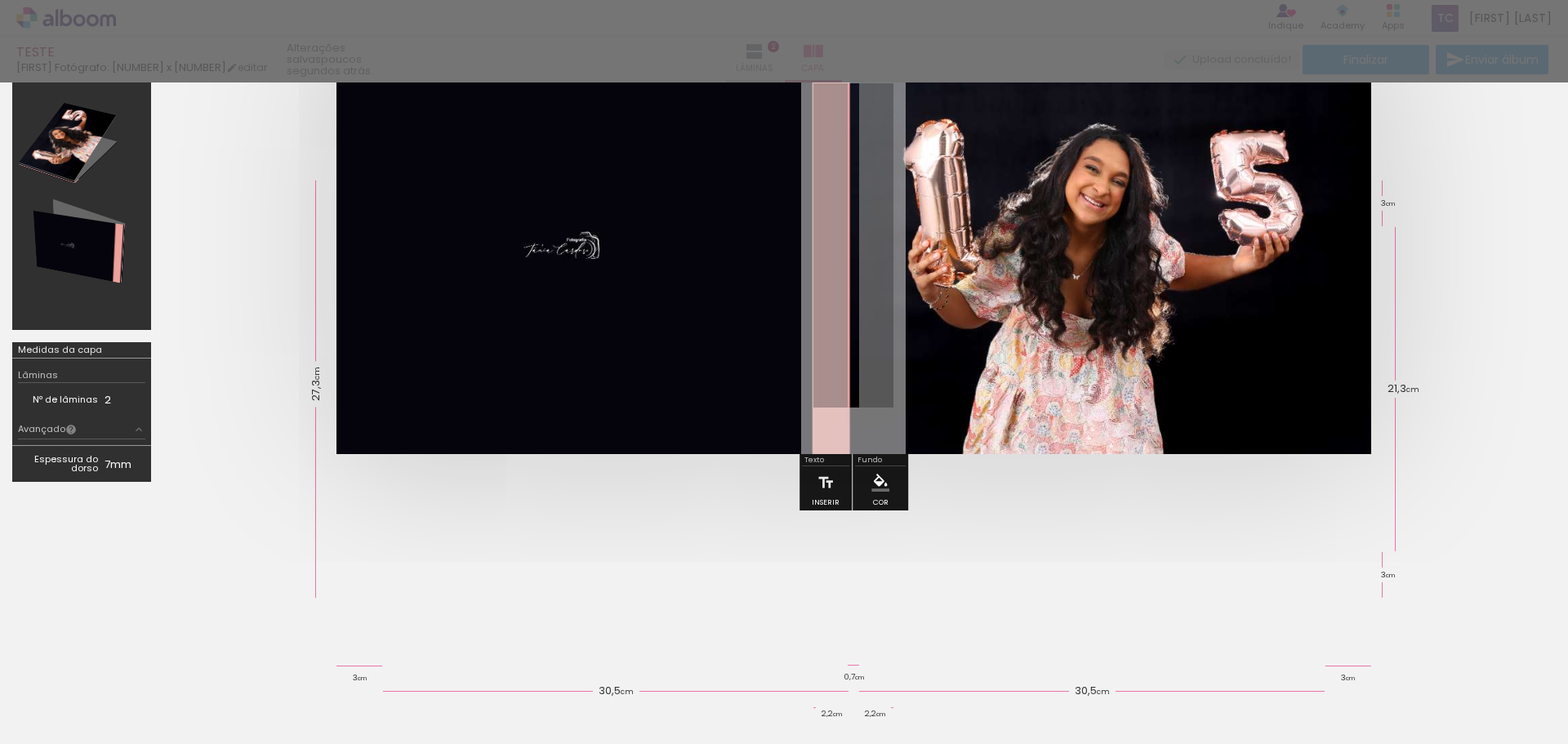 click at bounding box center (784, 621) 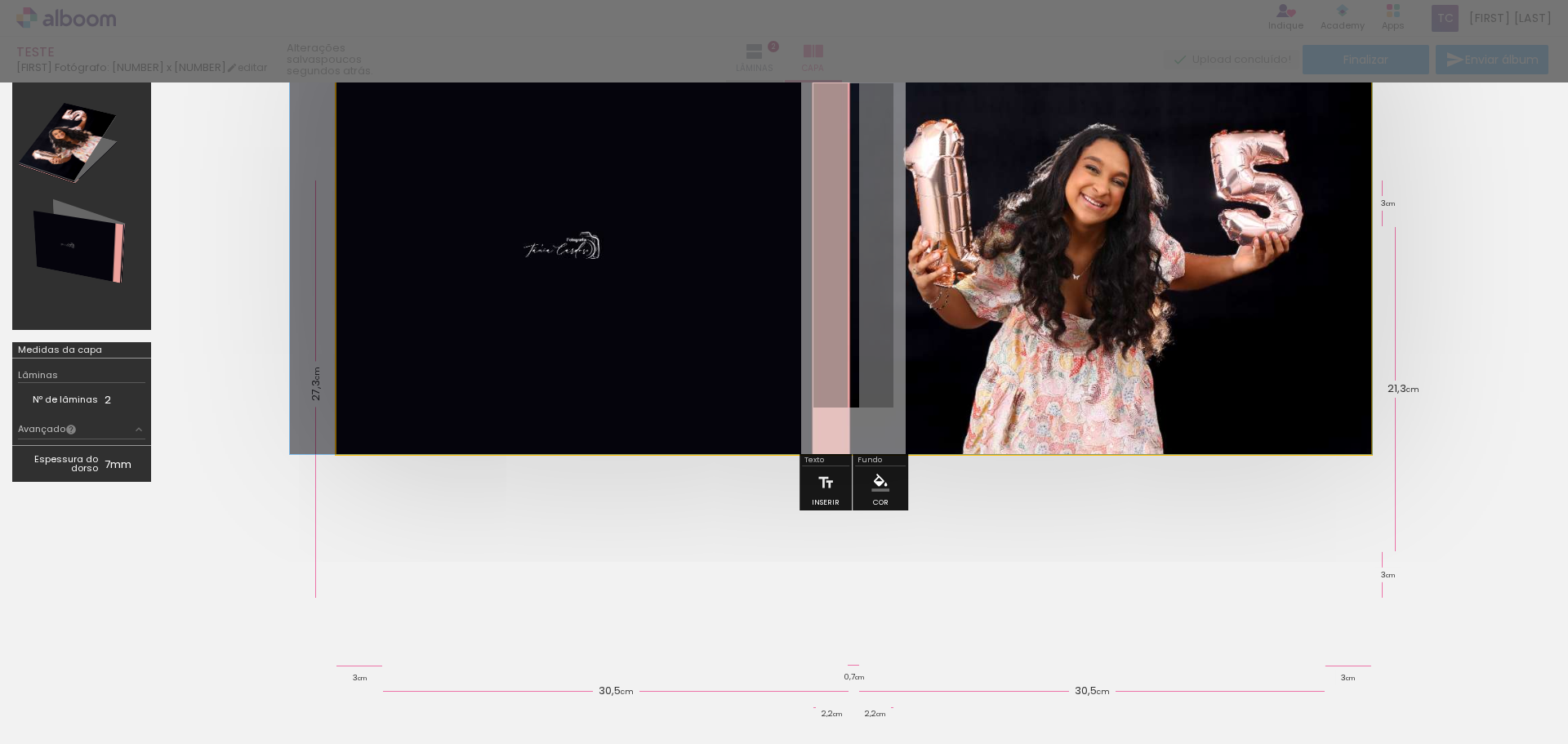 click at bounding box center [853, 245] 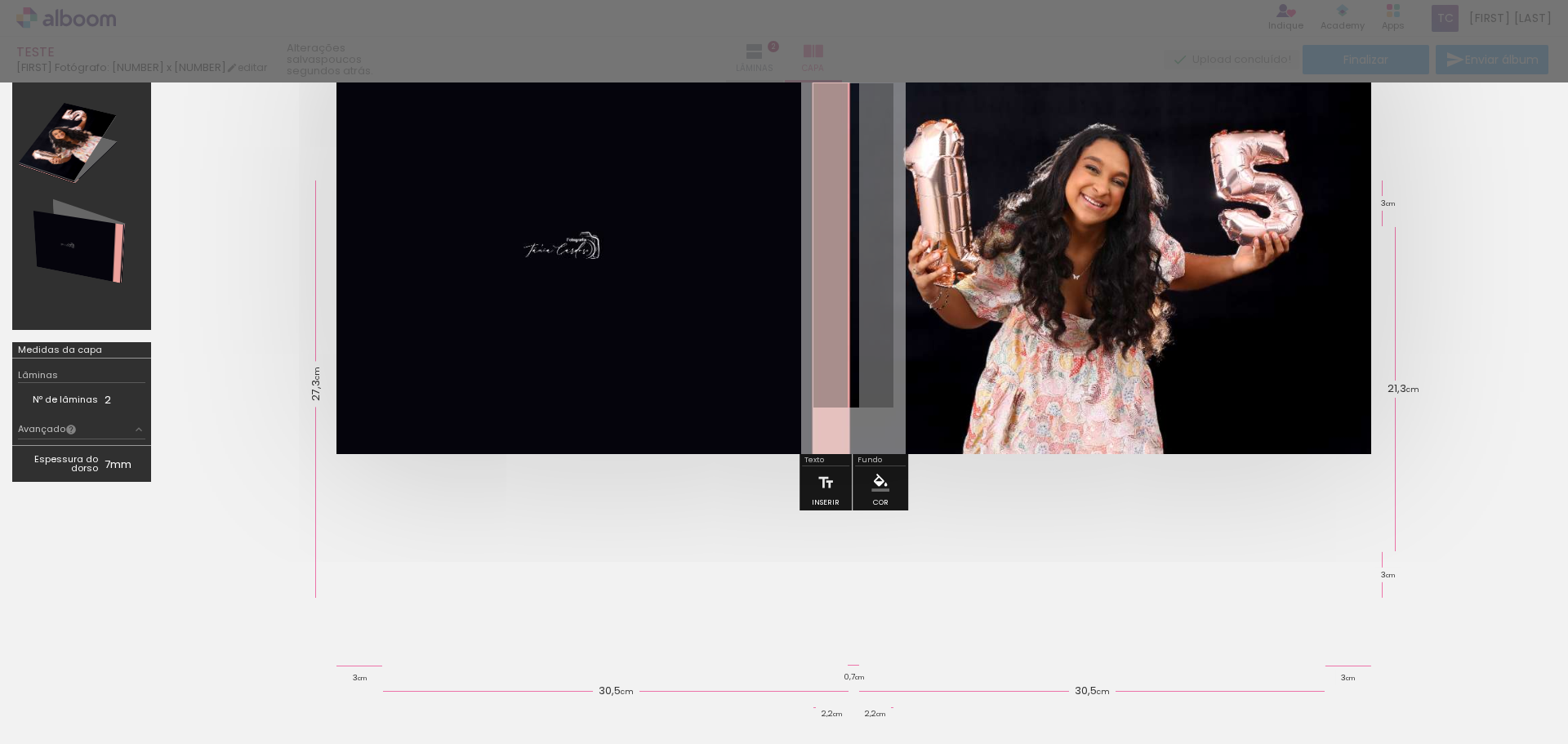 click at bounding box center (853, 245) 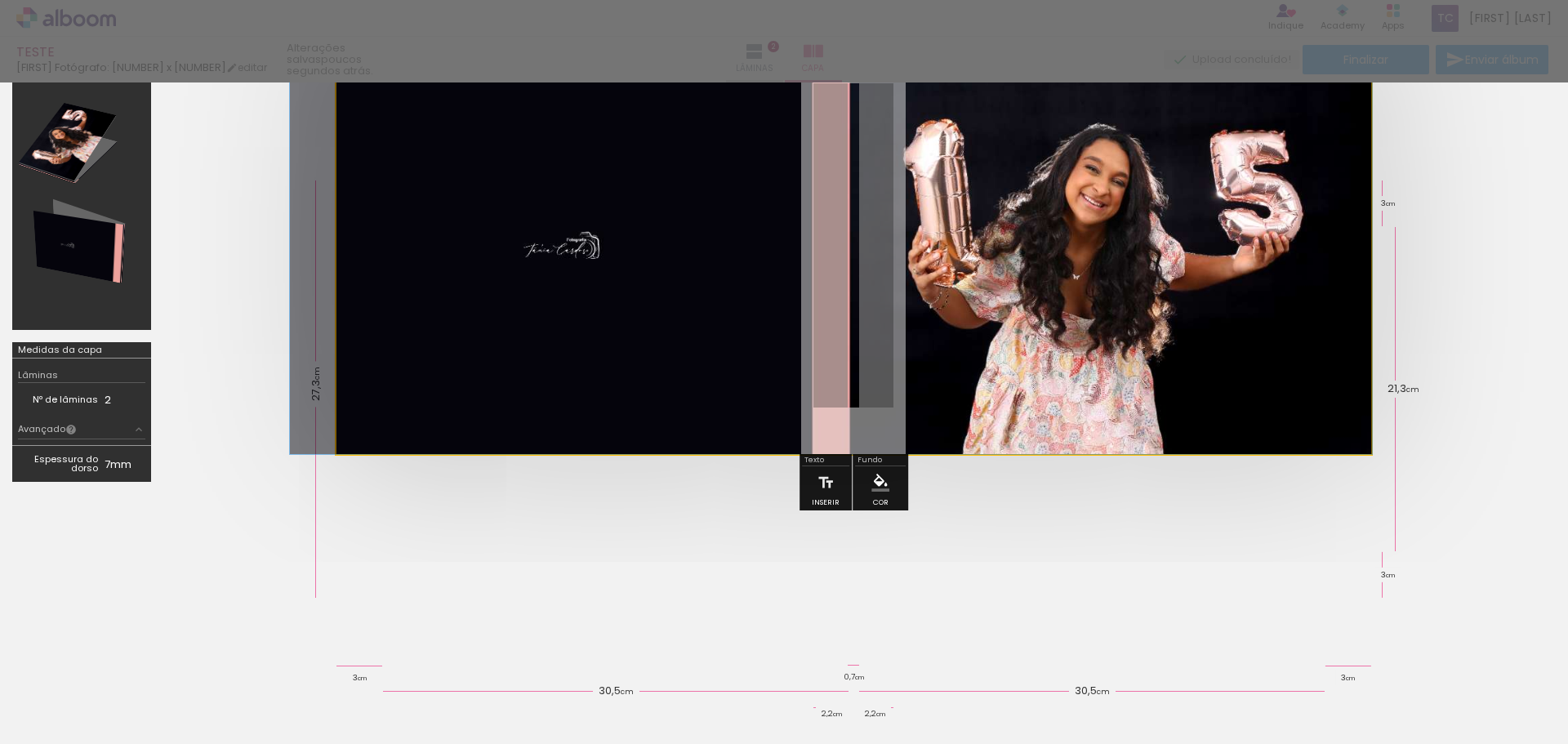 click at bounding box center (853, 245) 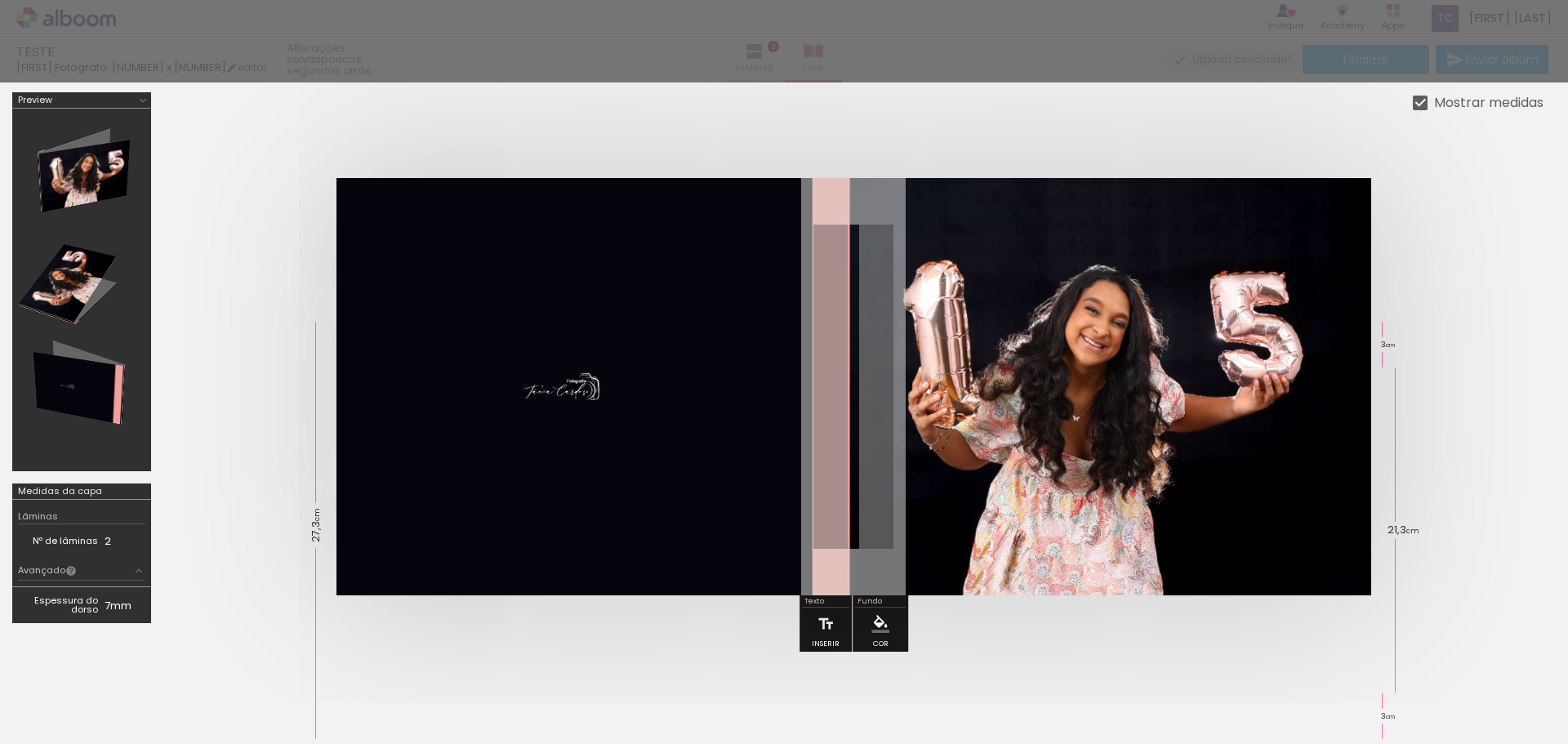 scroll, scrollTop: 0, scrollLeft: 0, axis: both 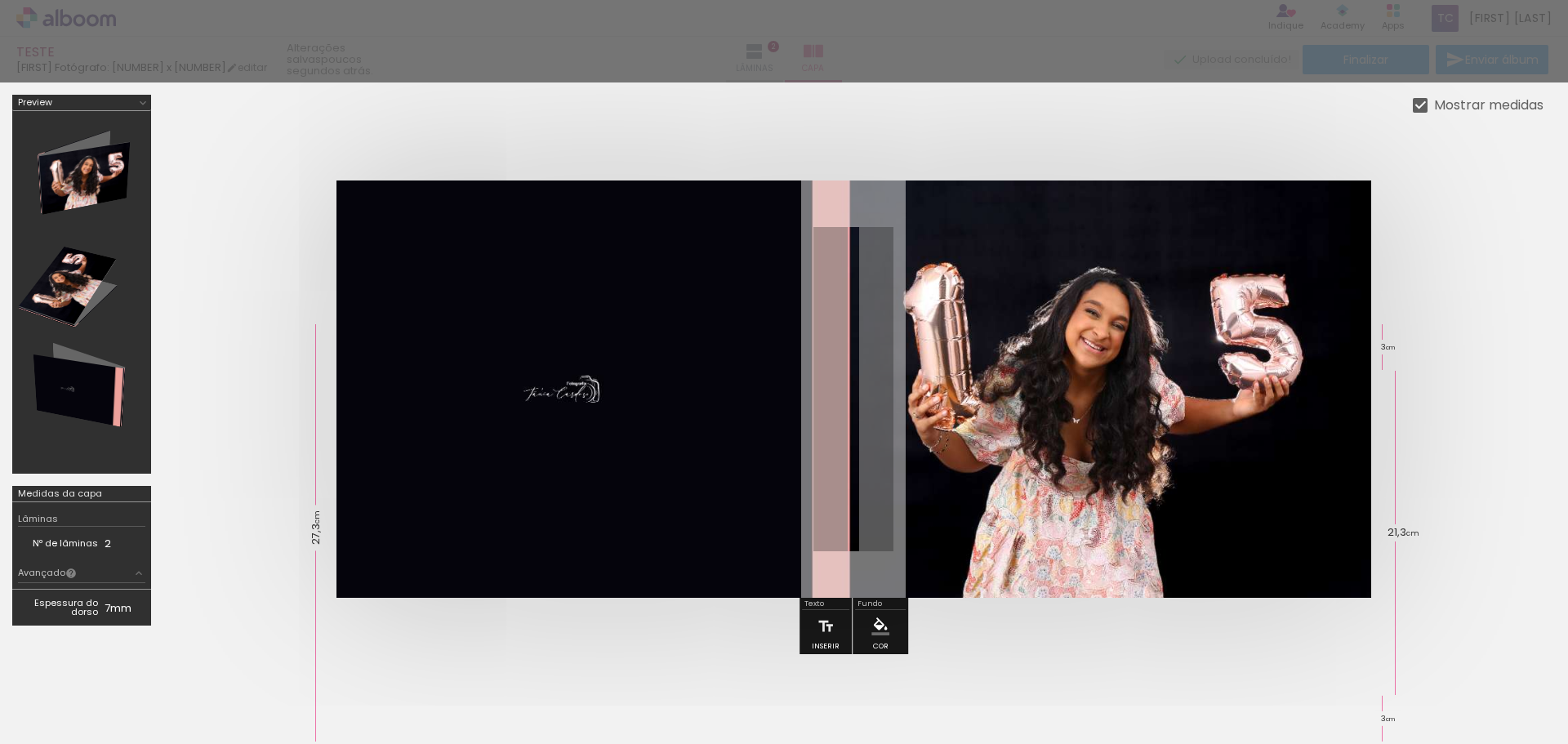 drag, startPoint x: 576, startPoint y: 224, endPoint x: 589, endPoint y: 225, distance: 13.0384 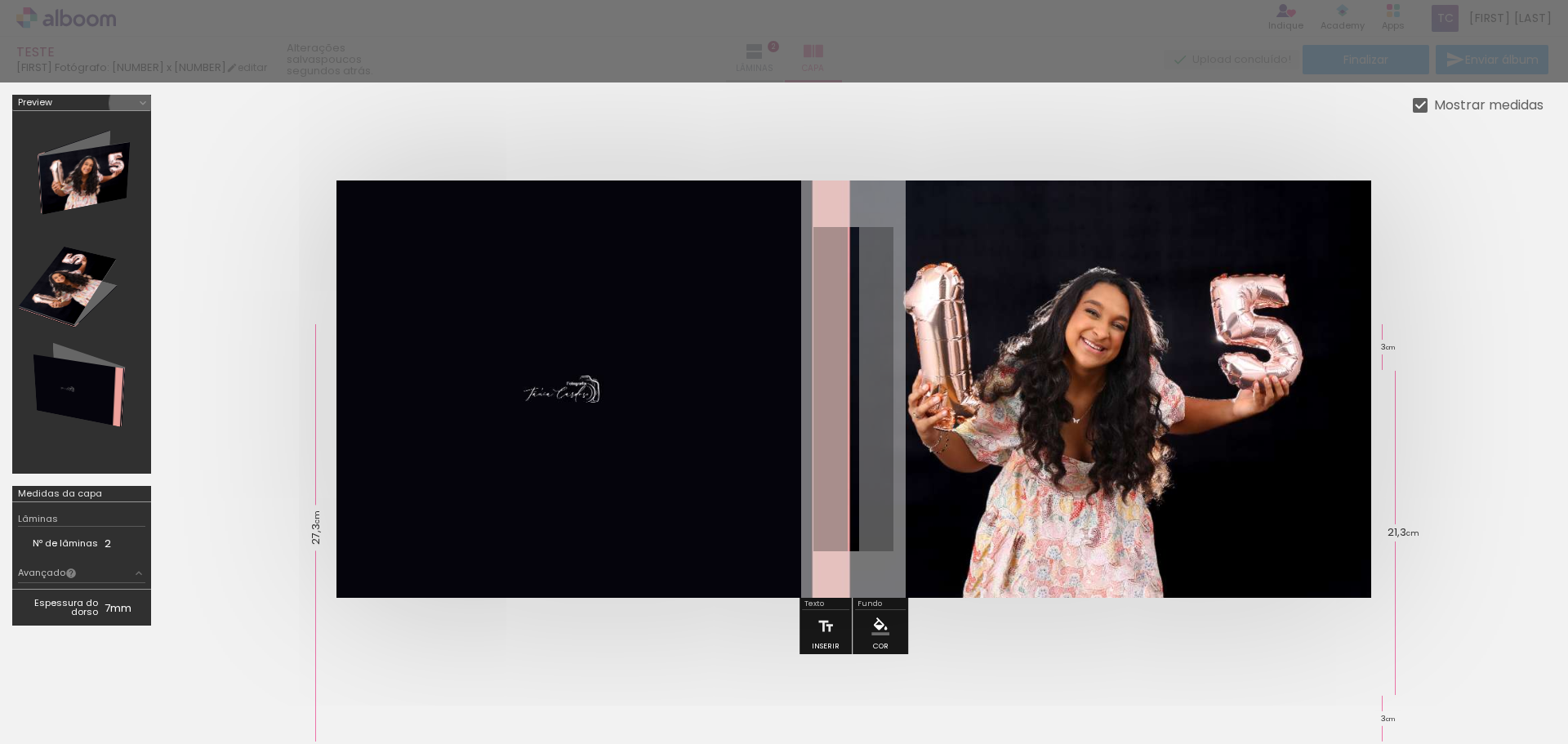 click at bounding box center [143, 103] 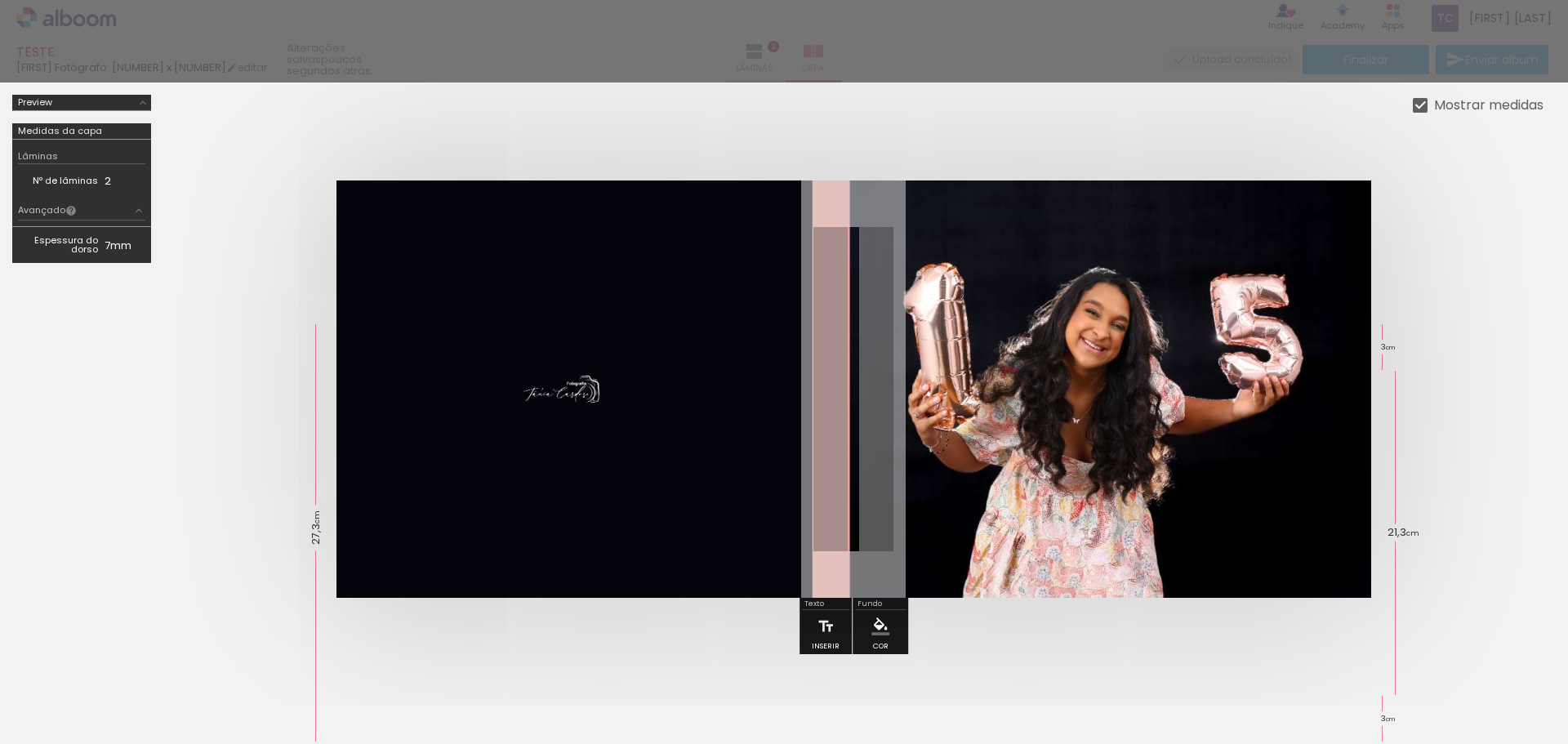 click on "Nº de lâminas" at bounding box center (61, 180) 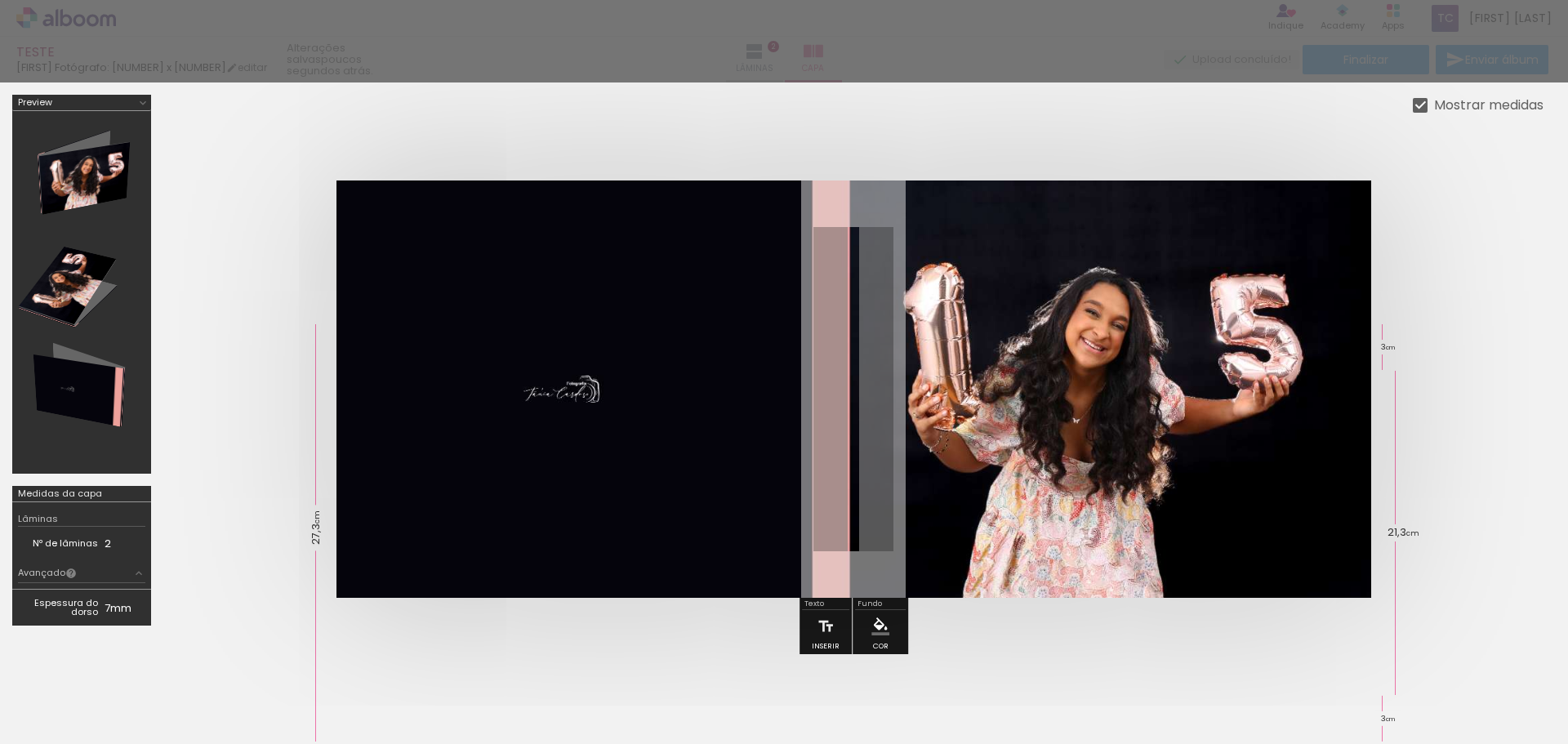 click at bounding box center (82, 292) 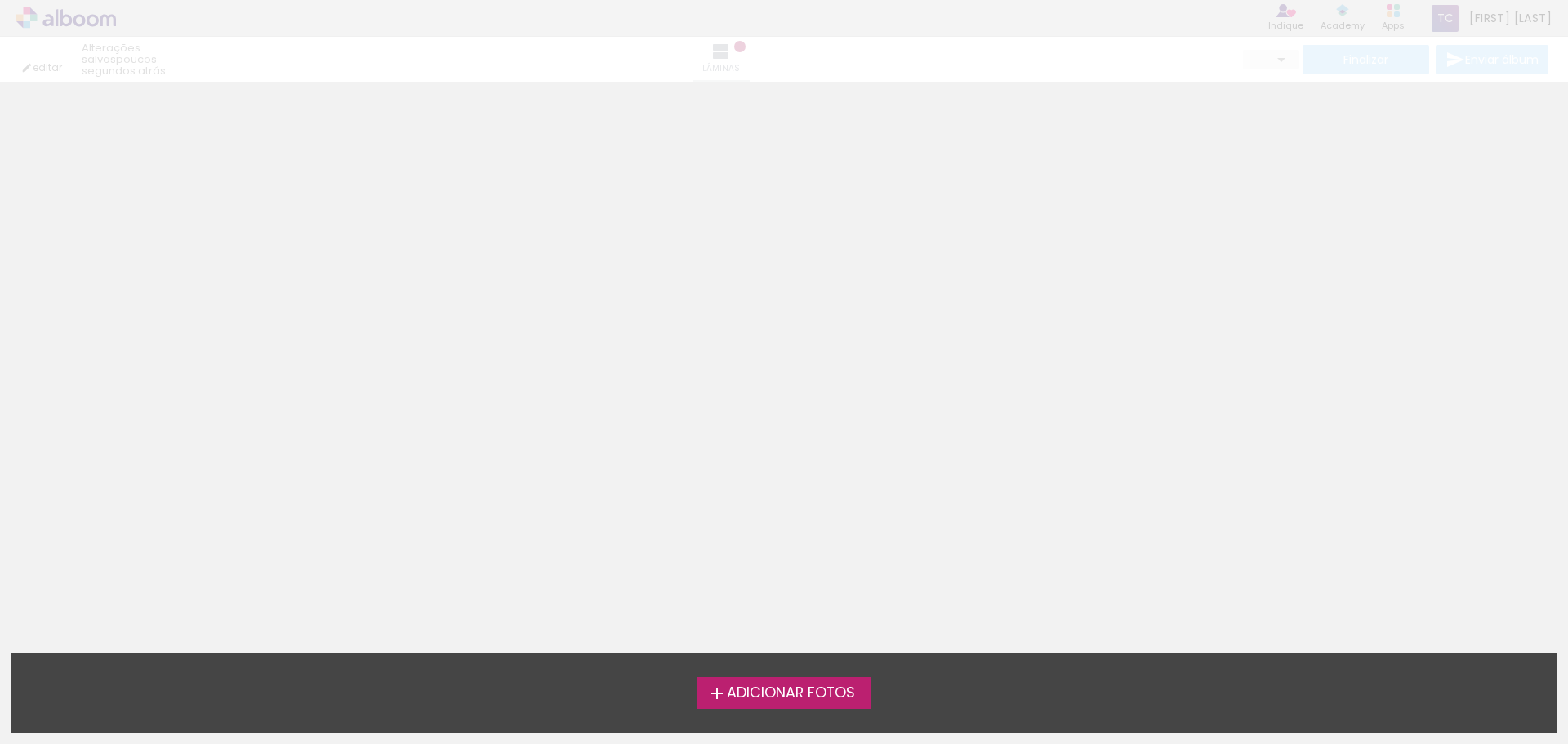 scroll, scrollTop: 0, scrollLeft: 0, axis: both 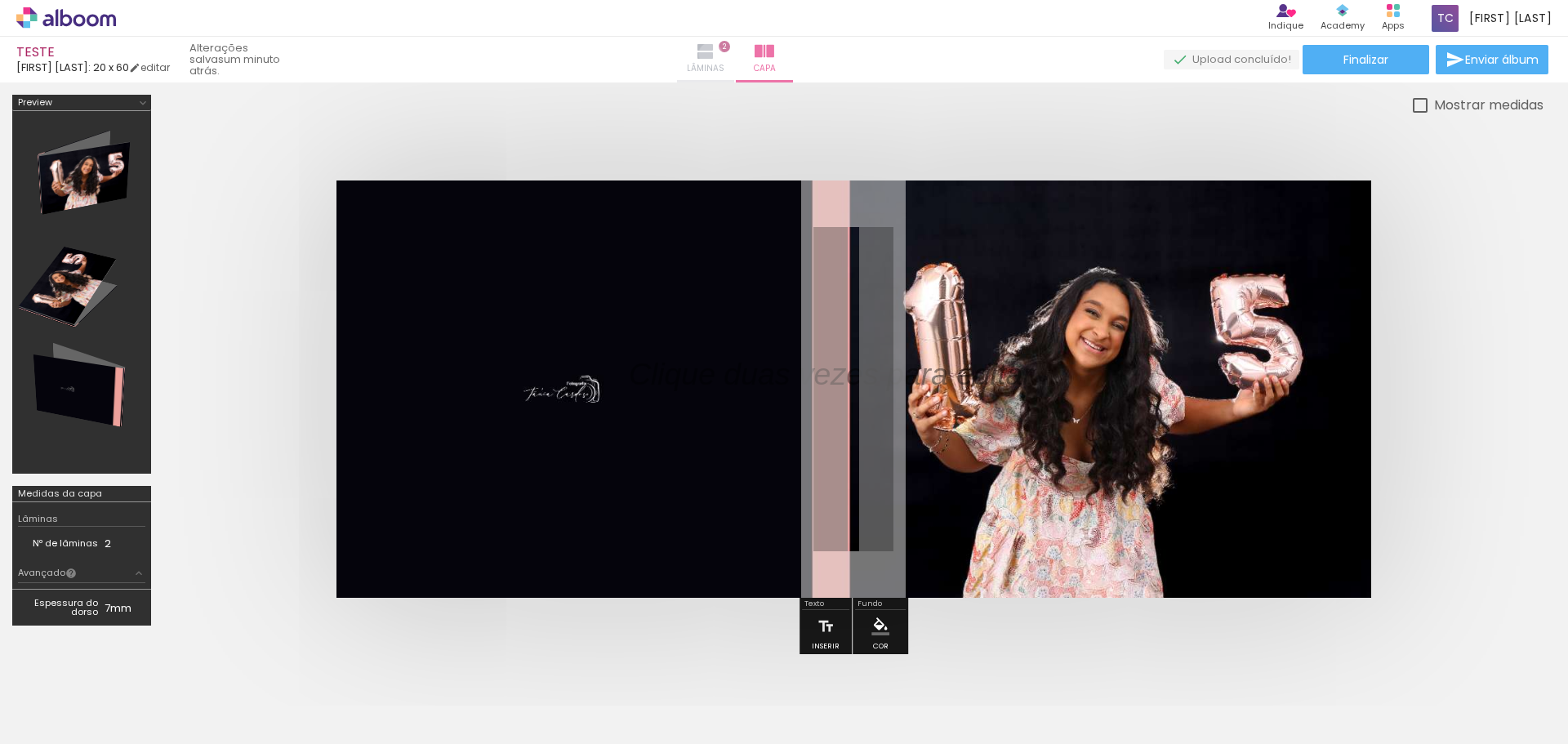click at bounding box center [706, 51] 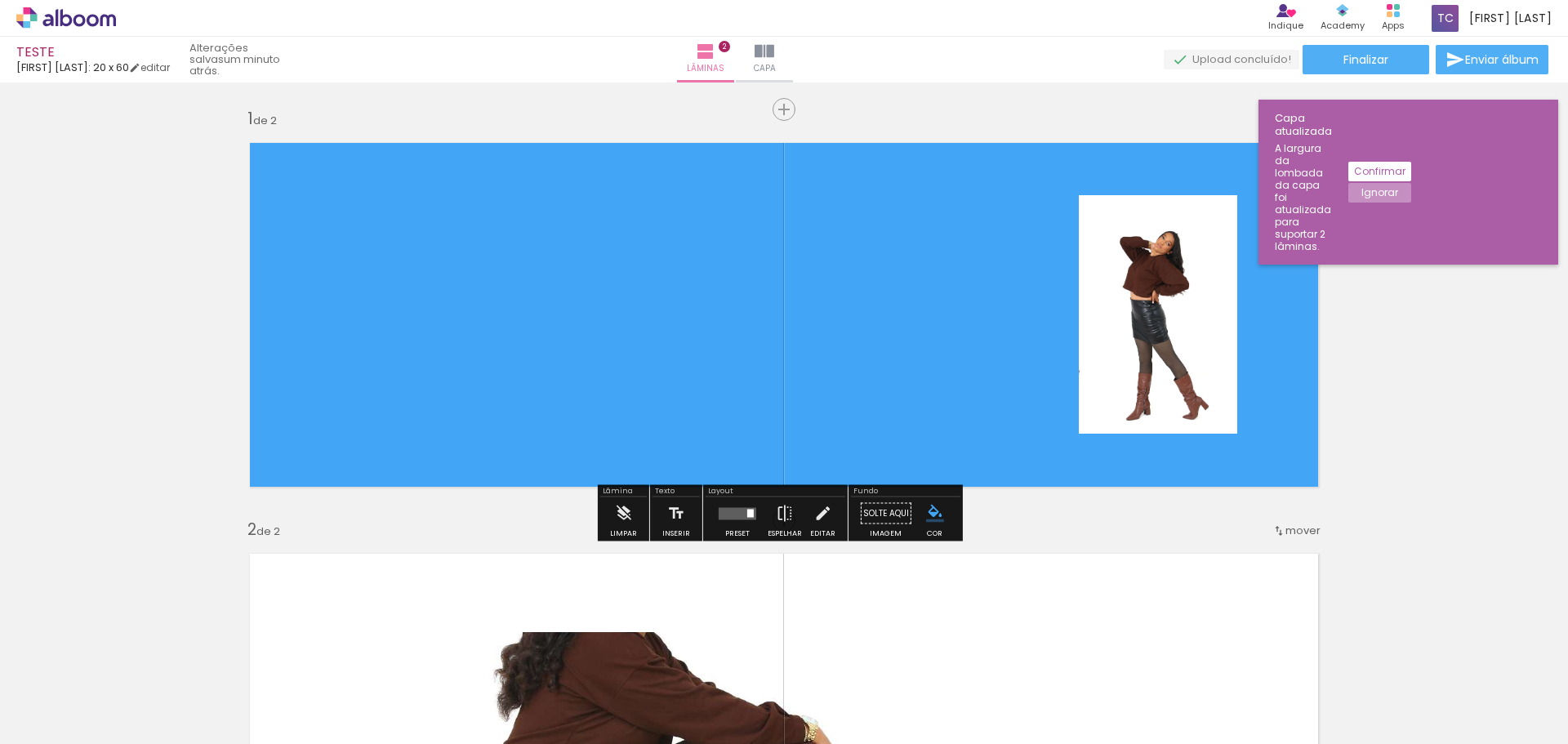 click 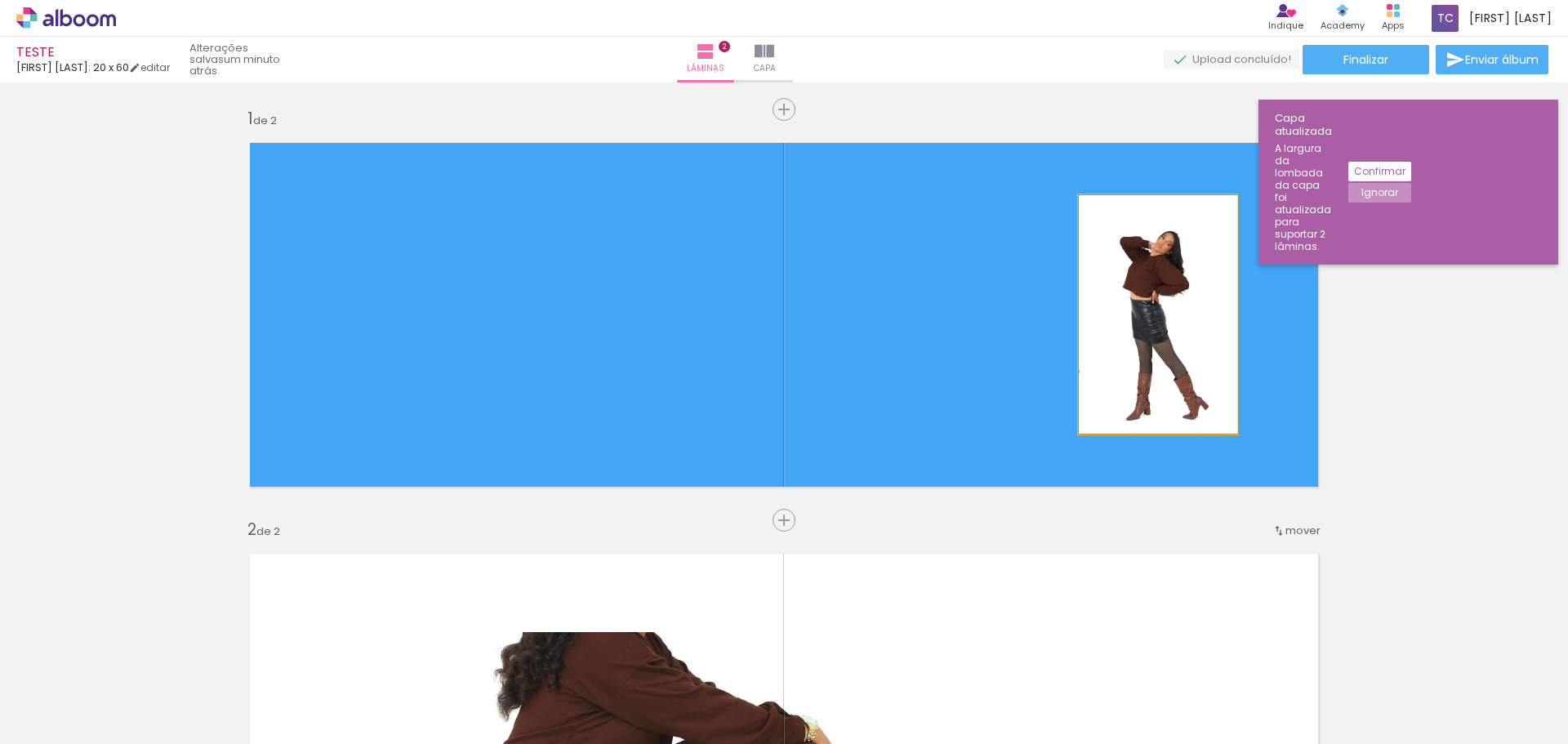 click 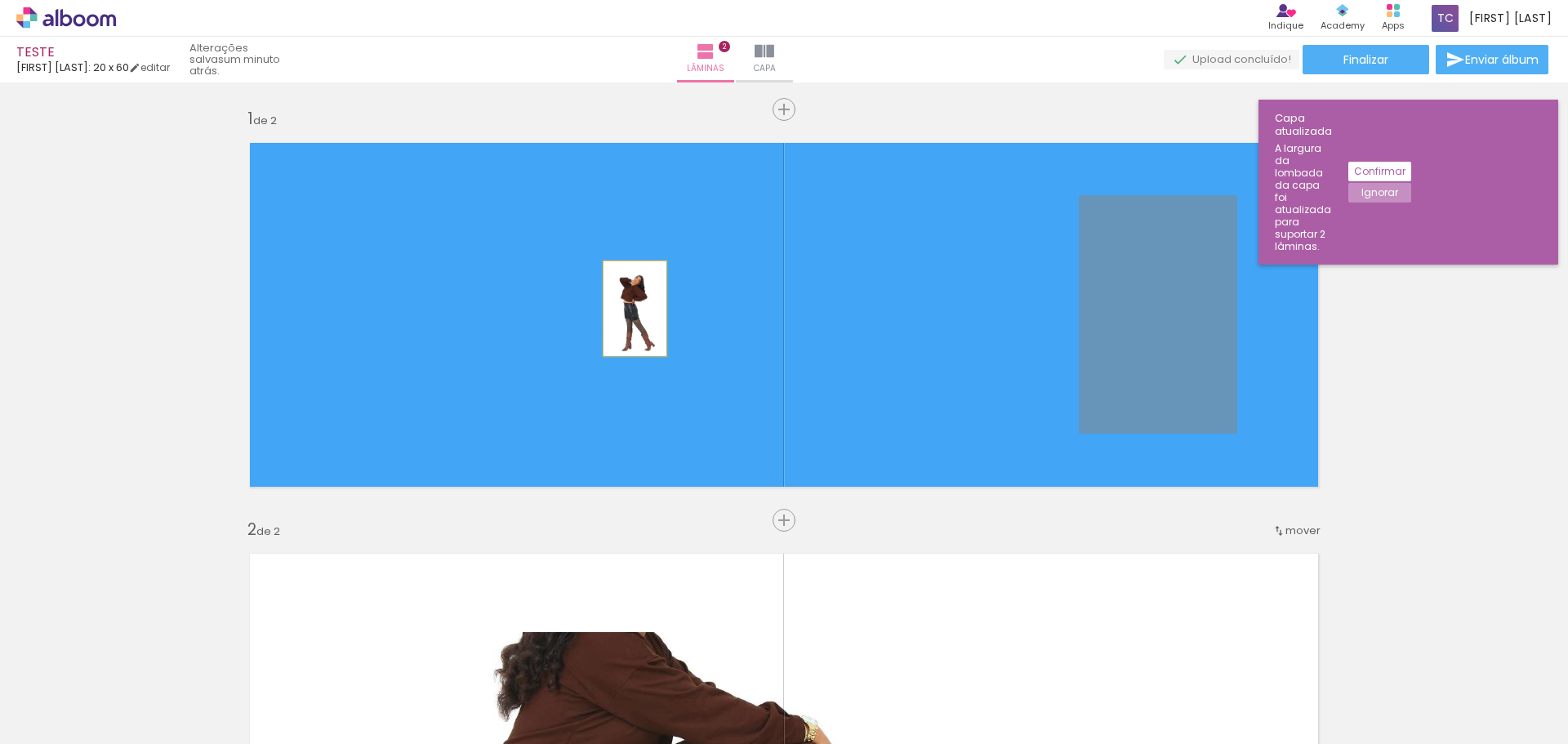 drag, startPoint x: 1156, startPoint y: 285, endPoint x: 417, endPoint y: 290, distance: 739.0169 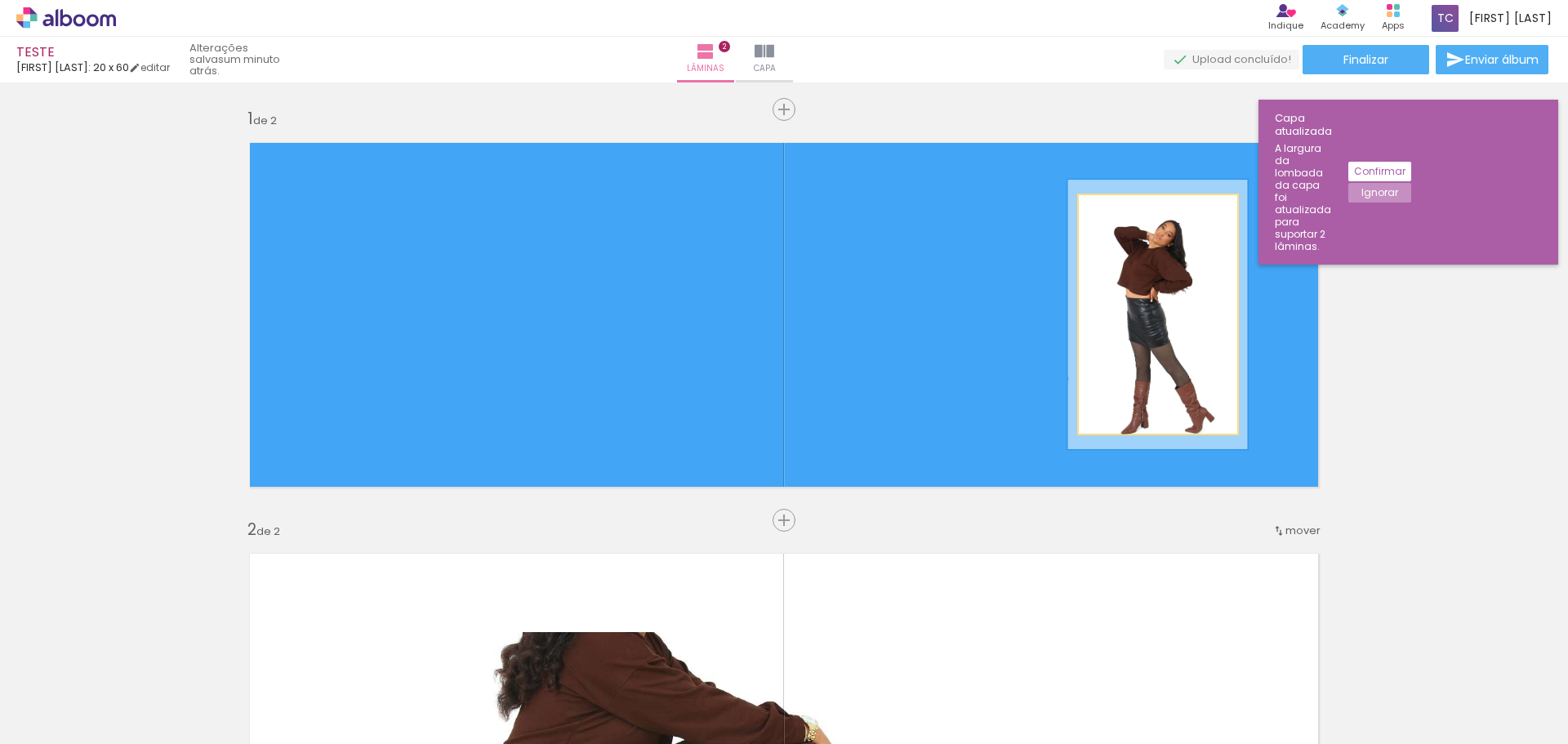 type on "113" 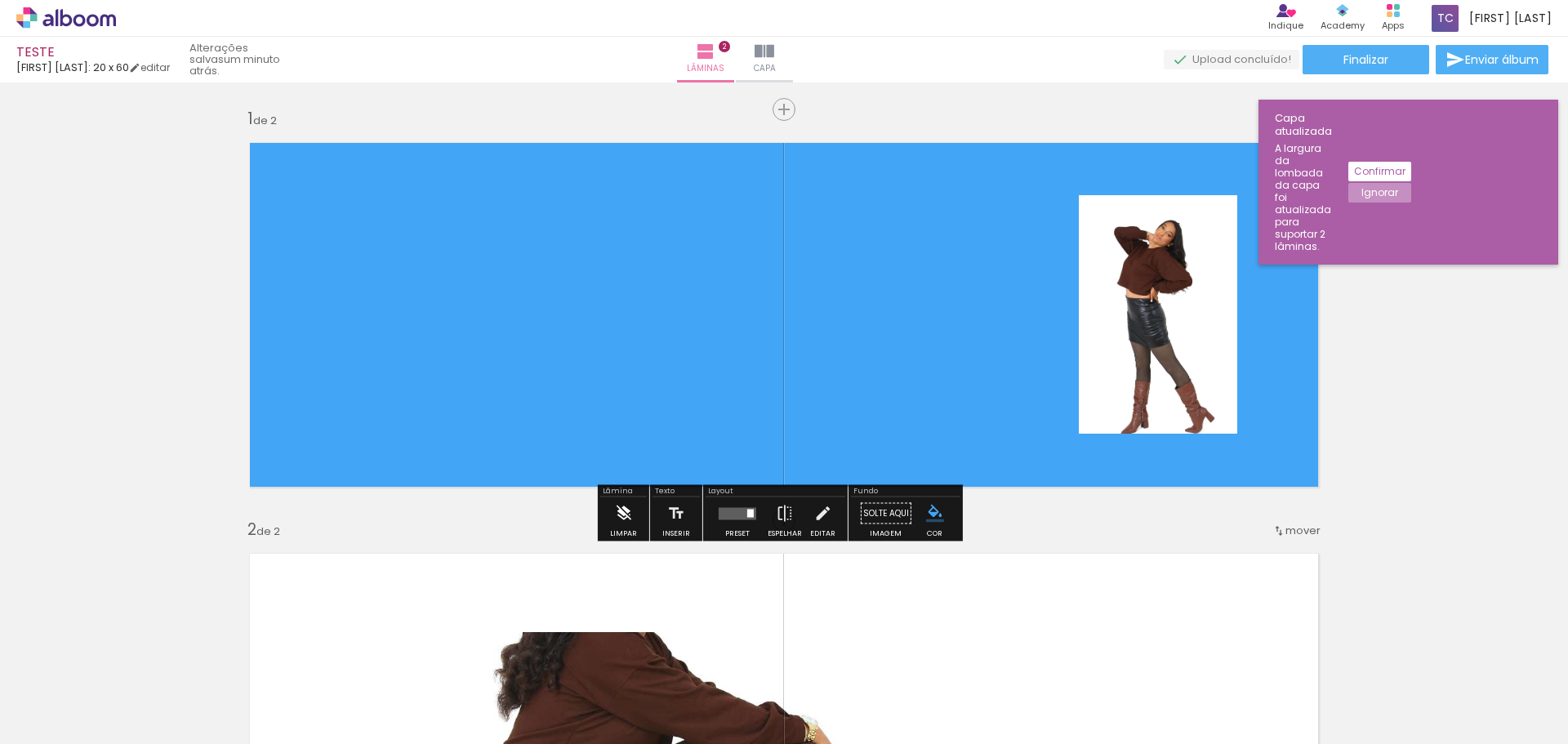 click at bounding box center [623, 514] 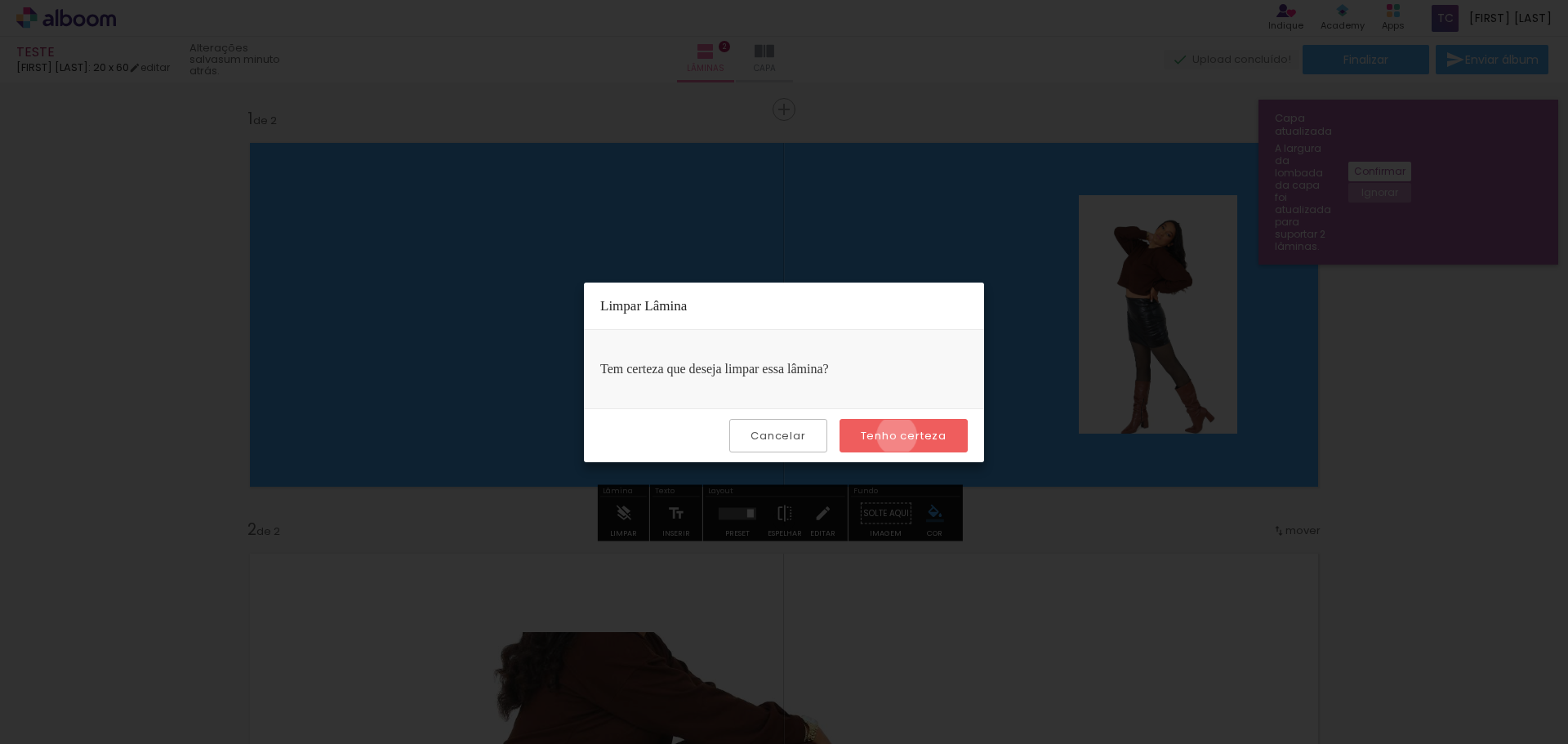 click on "Tenho certeza" at bounding box center [0, 0] 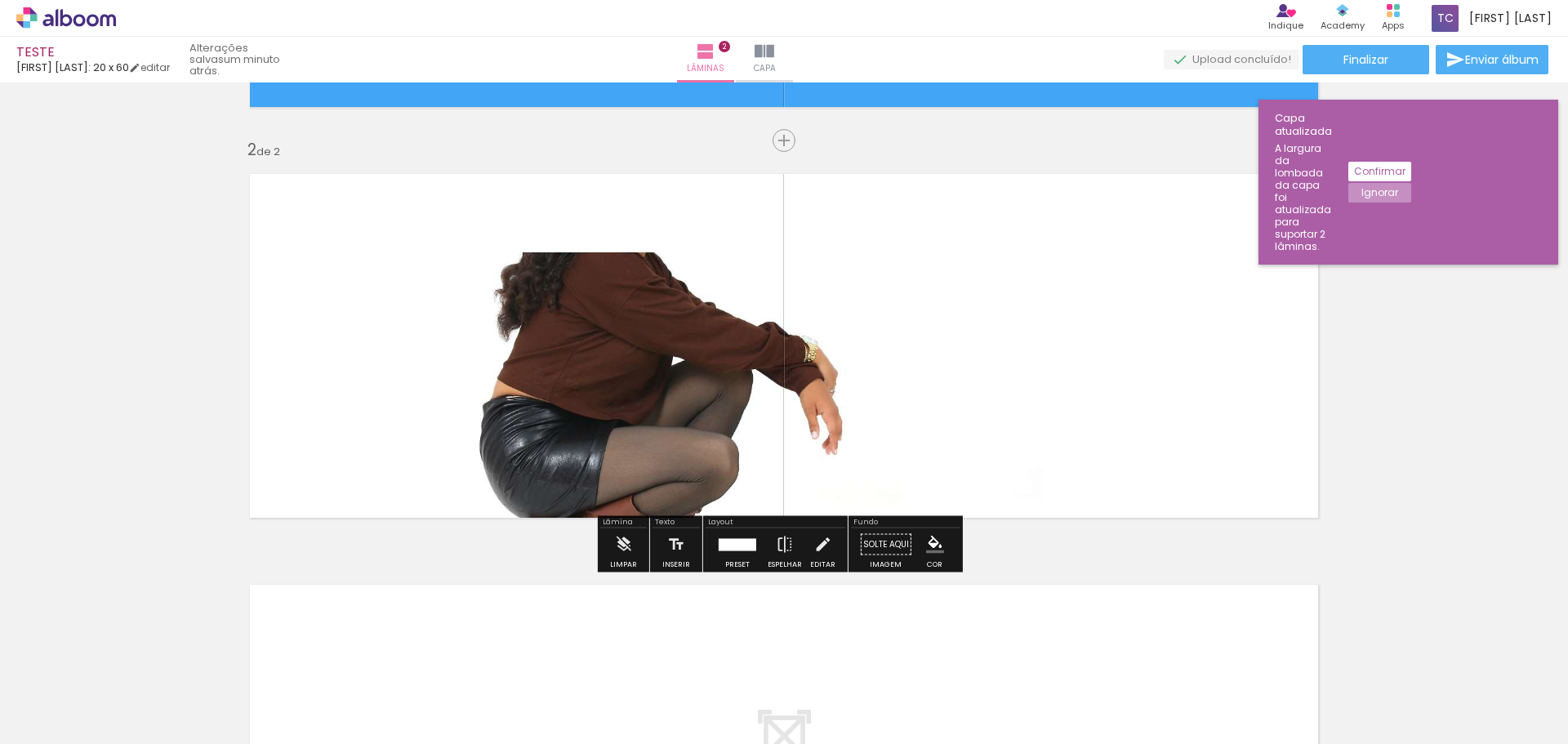 scroll, scrollTop: 408, scrollLeft: 0, axis: vertical 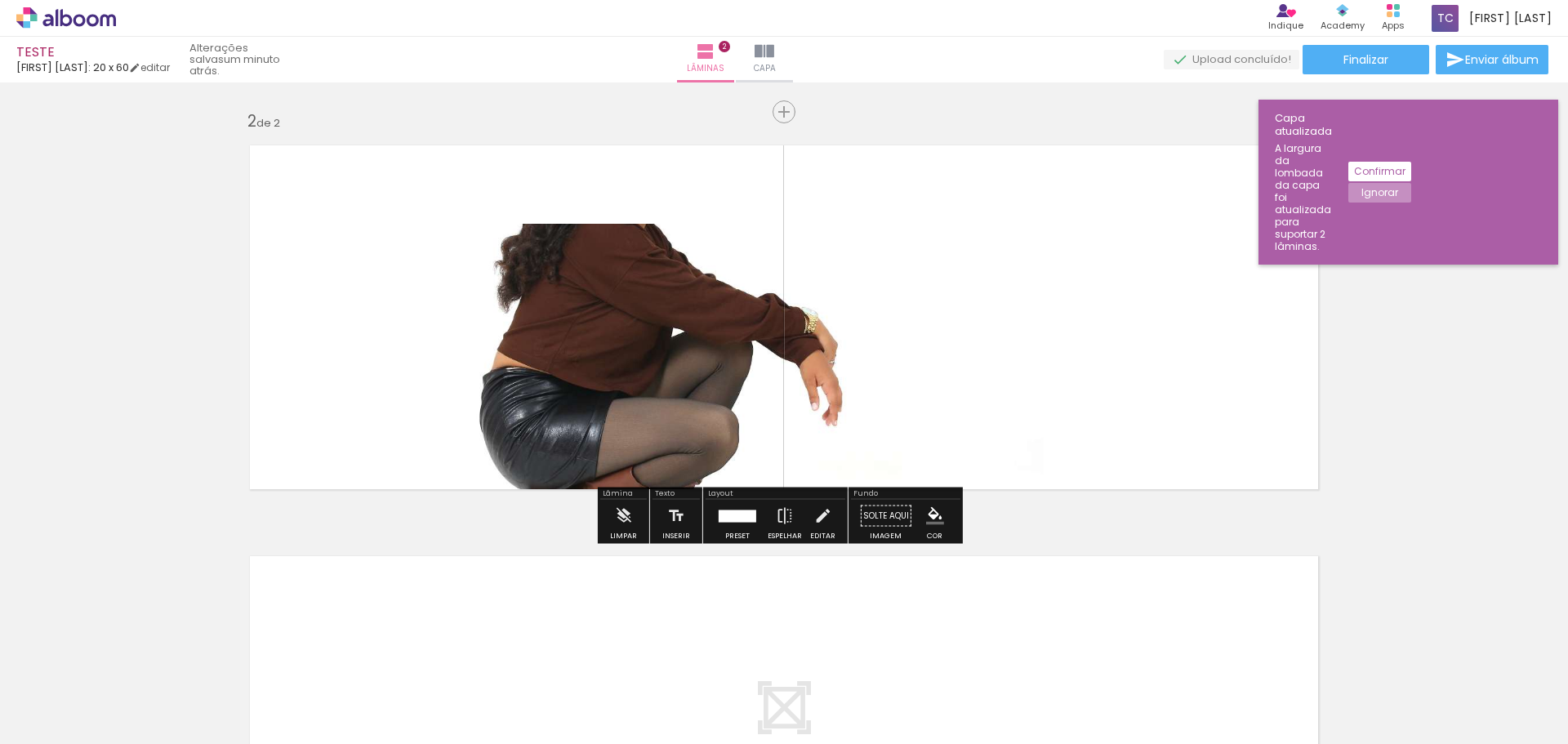 click on "Limpar" at bounding box center (623, 520) 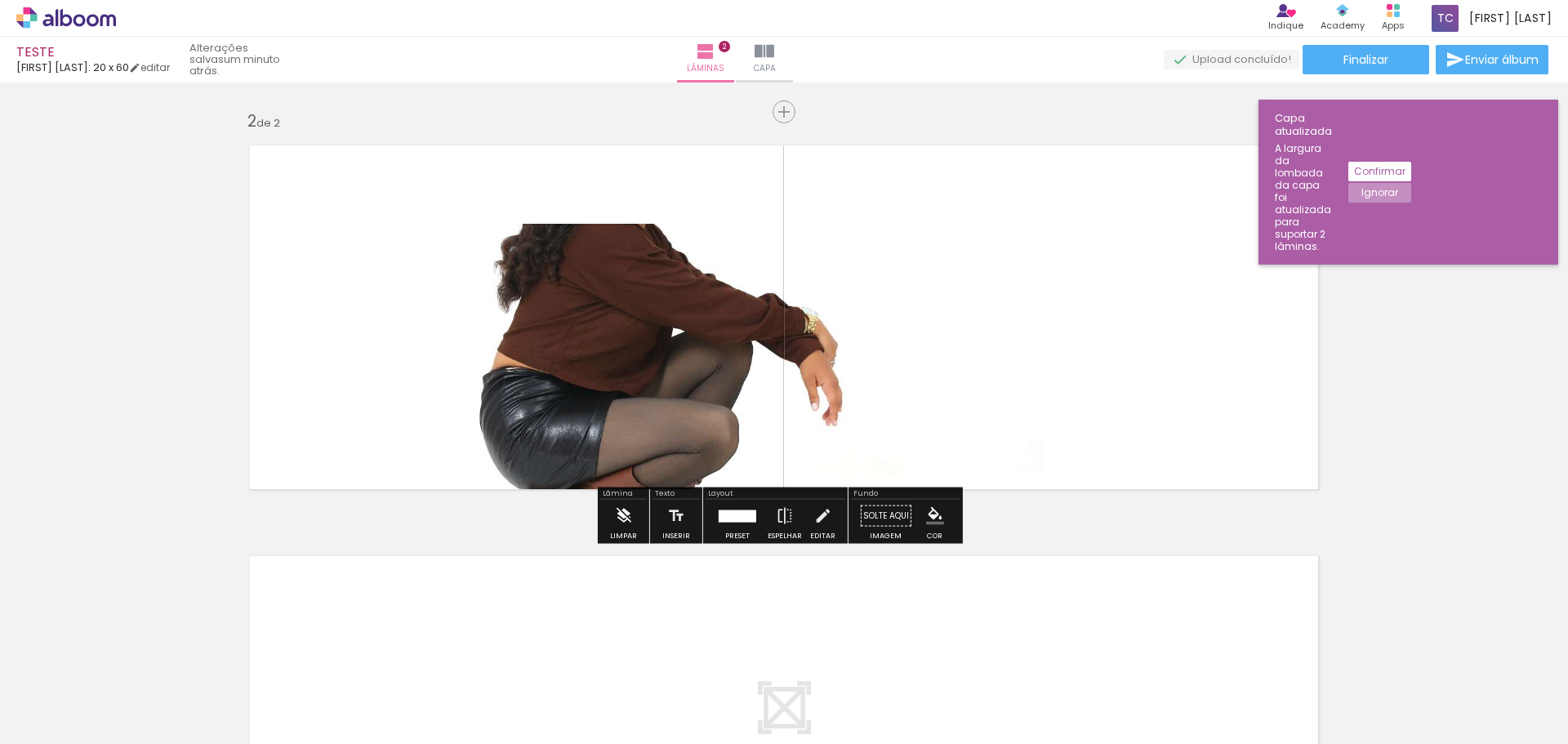 click on "Limpar" at bounding box center (623, 520) 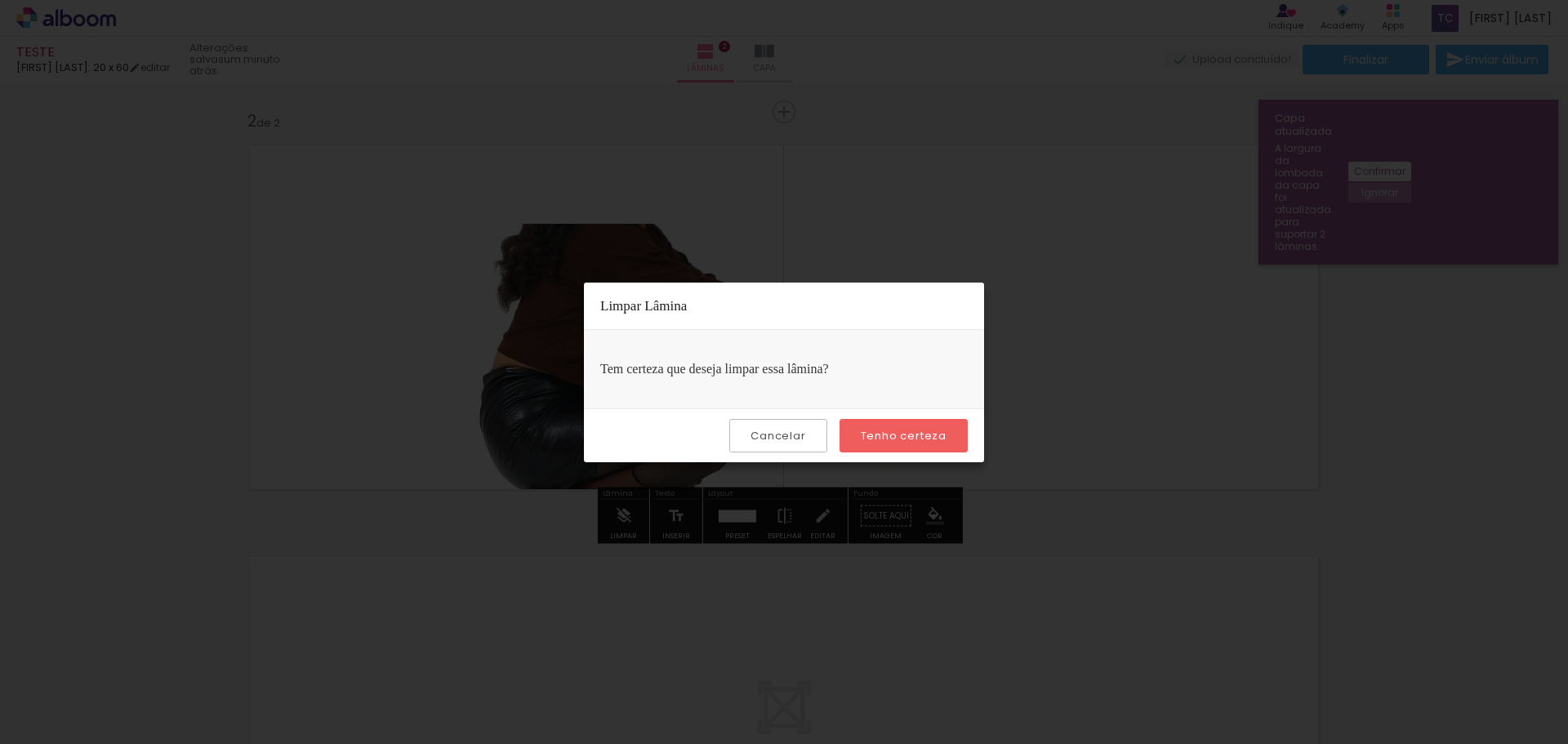 click on "Tenho certeza" at bounding box center [903, 435] 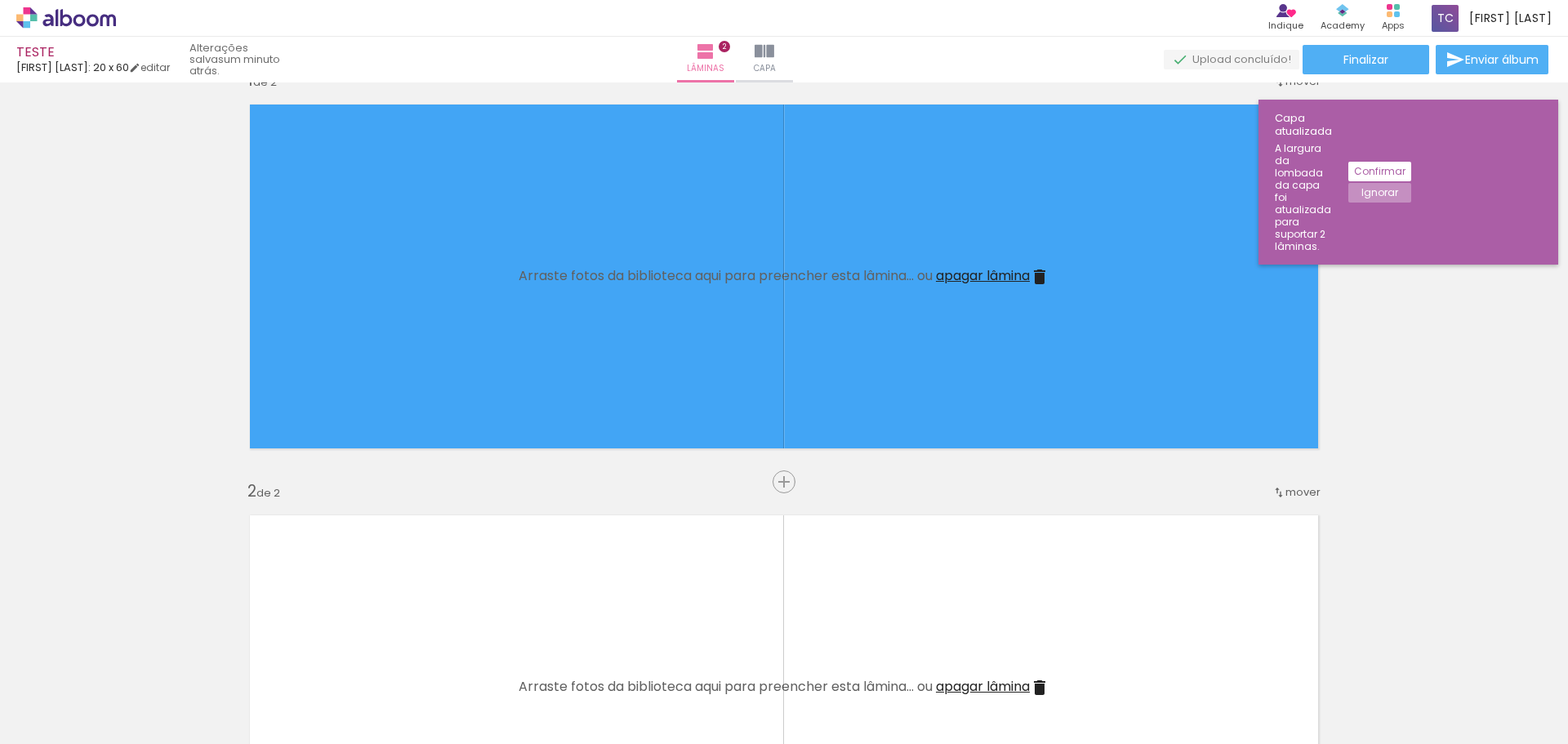 scroll, scrollTop: 0, scrollLeft: 0, axis: both 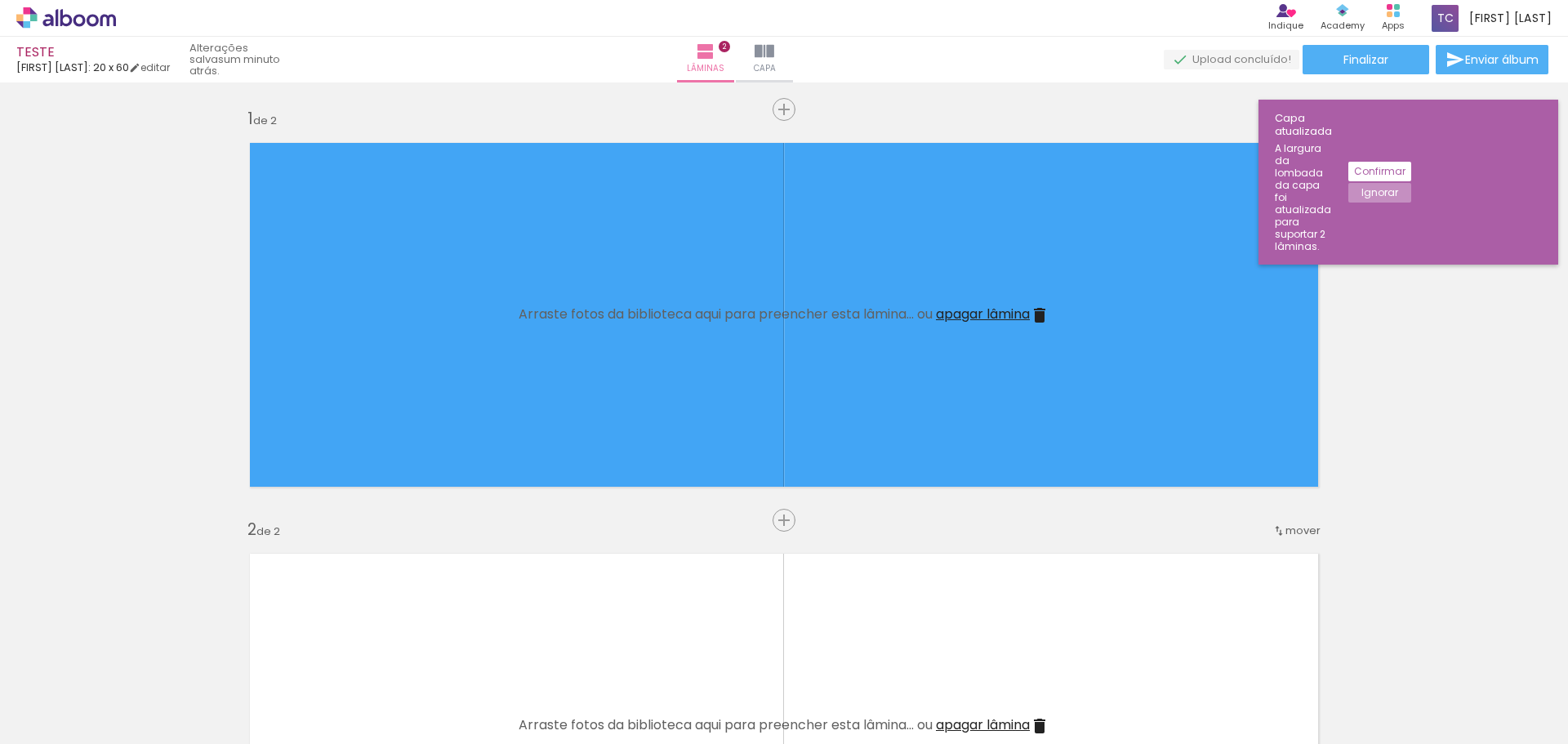 click on "apagar lâmina" at bounding box center [982, 314] 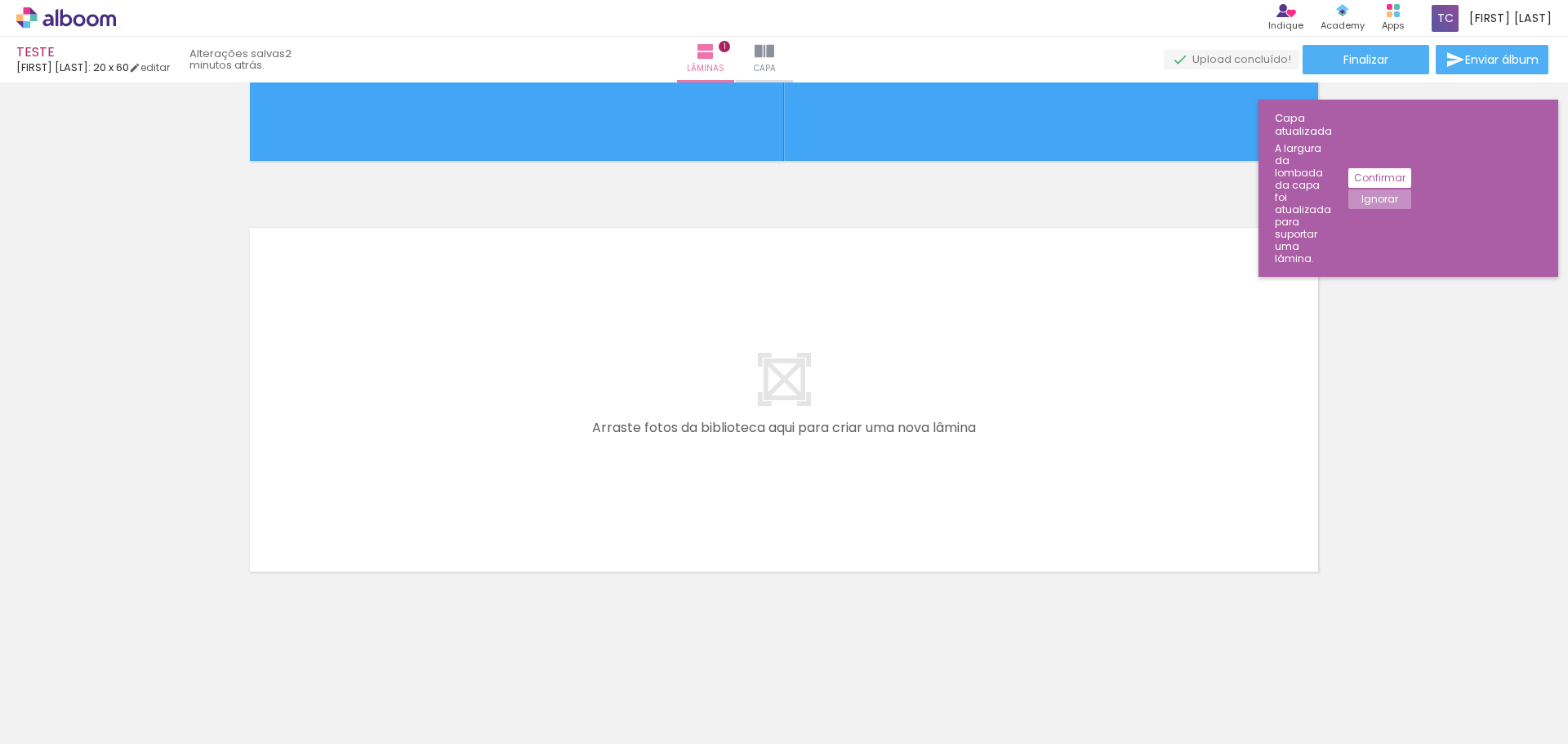 scroll, scrollTop: 0, scrollLeft: 0, axis: both 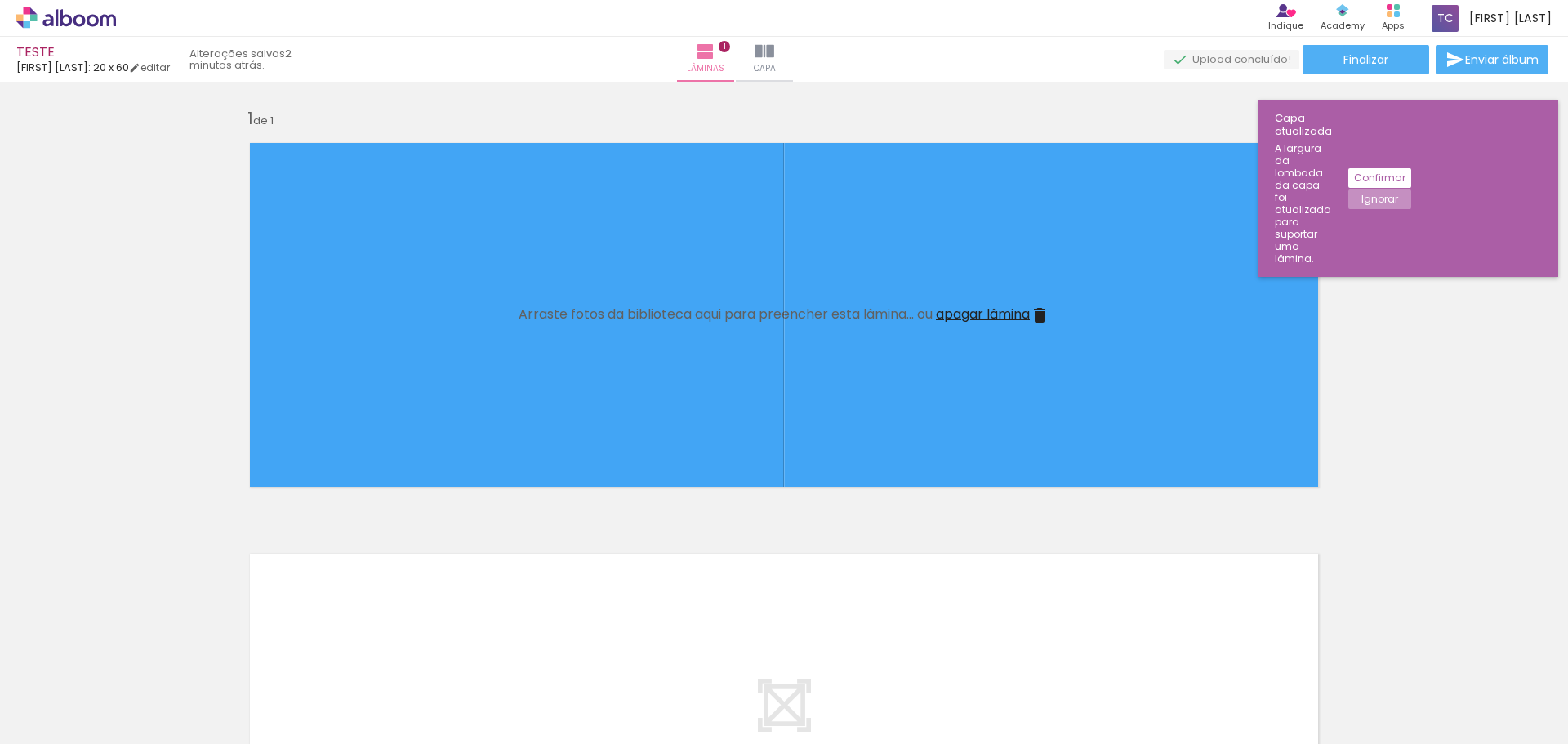 click on "apagar lâmina" at bounding box center [982, 314] 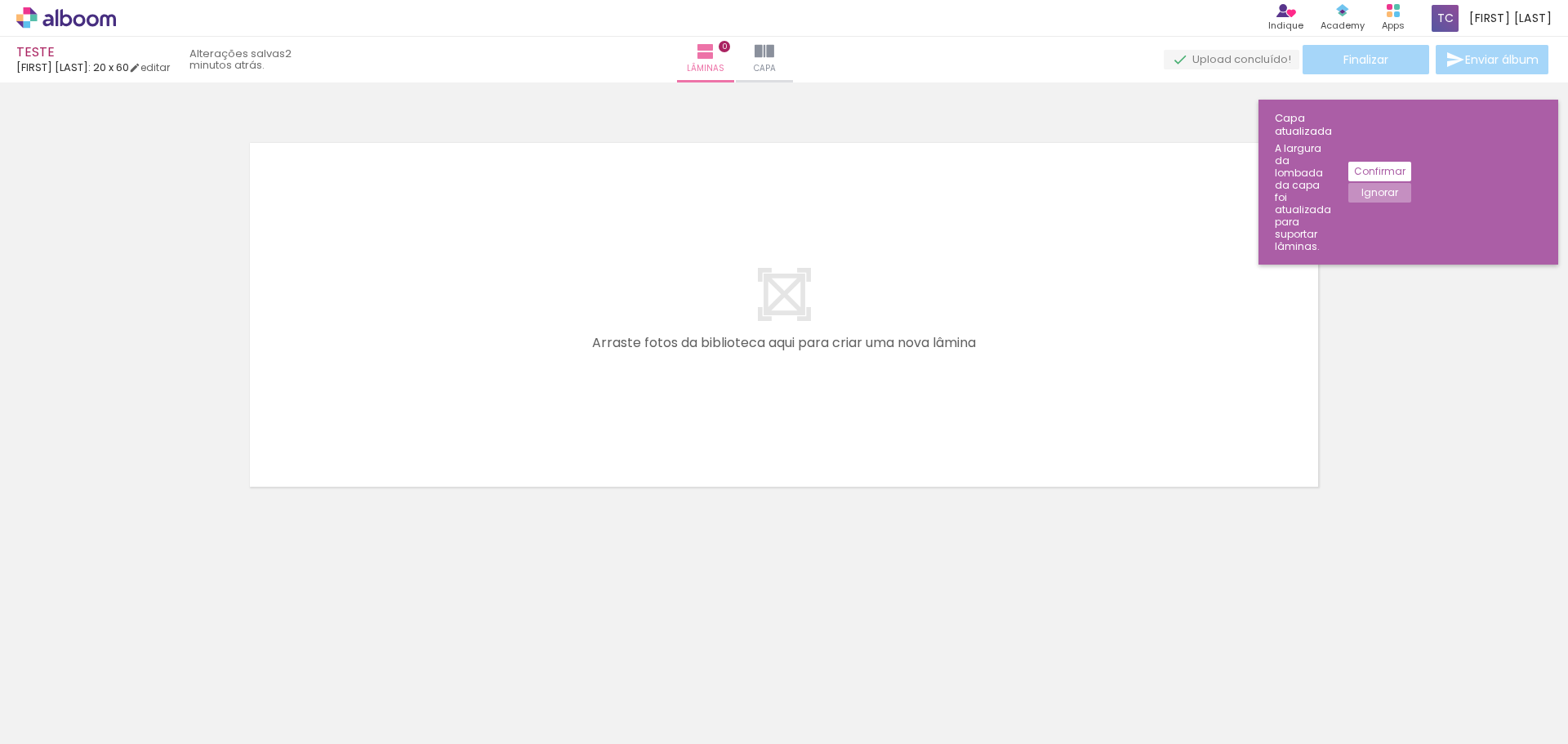 click on "Confirmar" 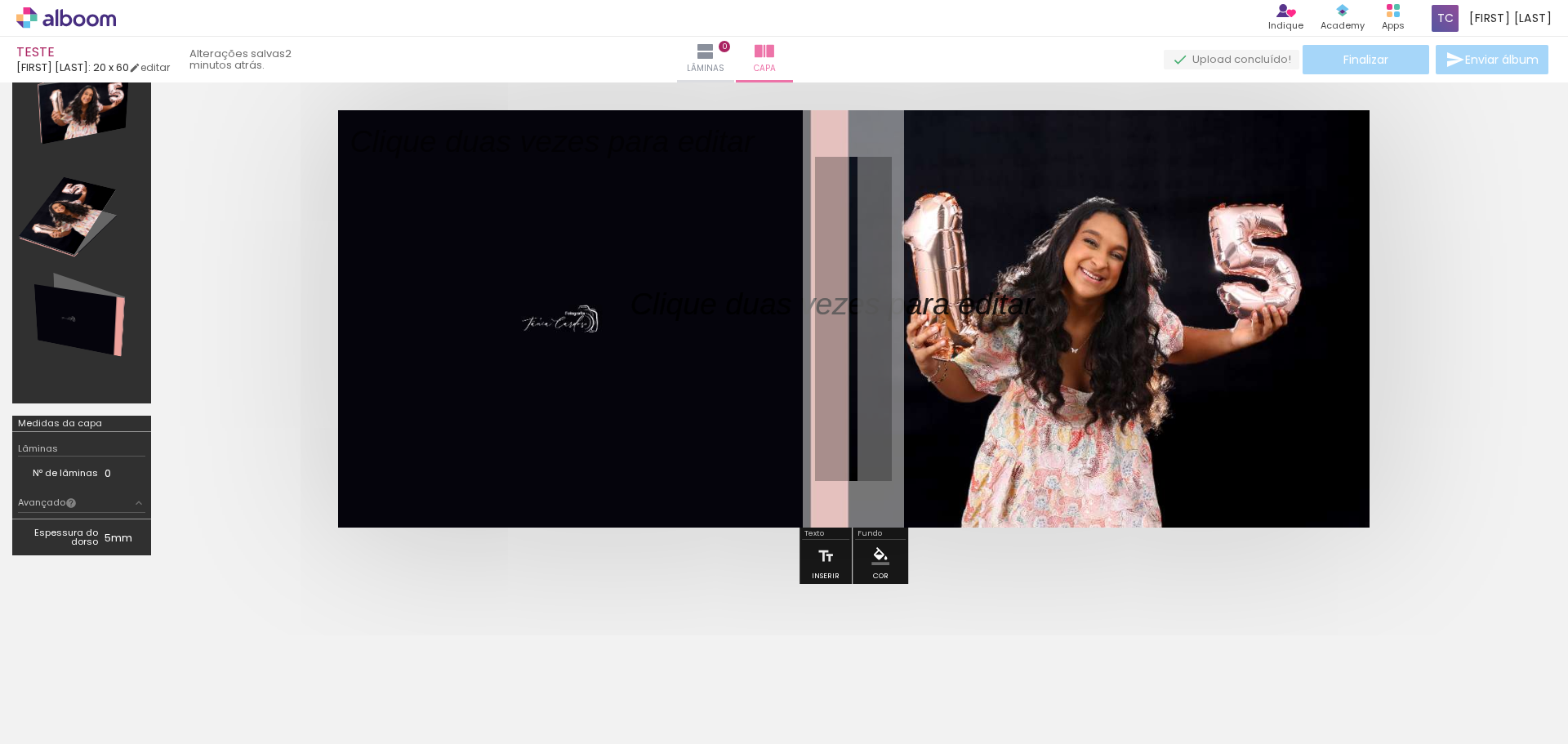 scroll, scrollTop: 0, scrollLeft: 0, axis: both 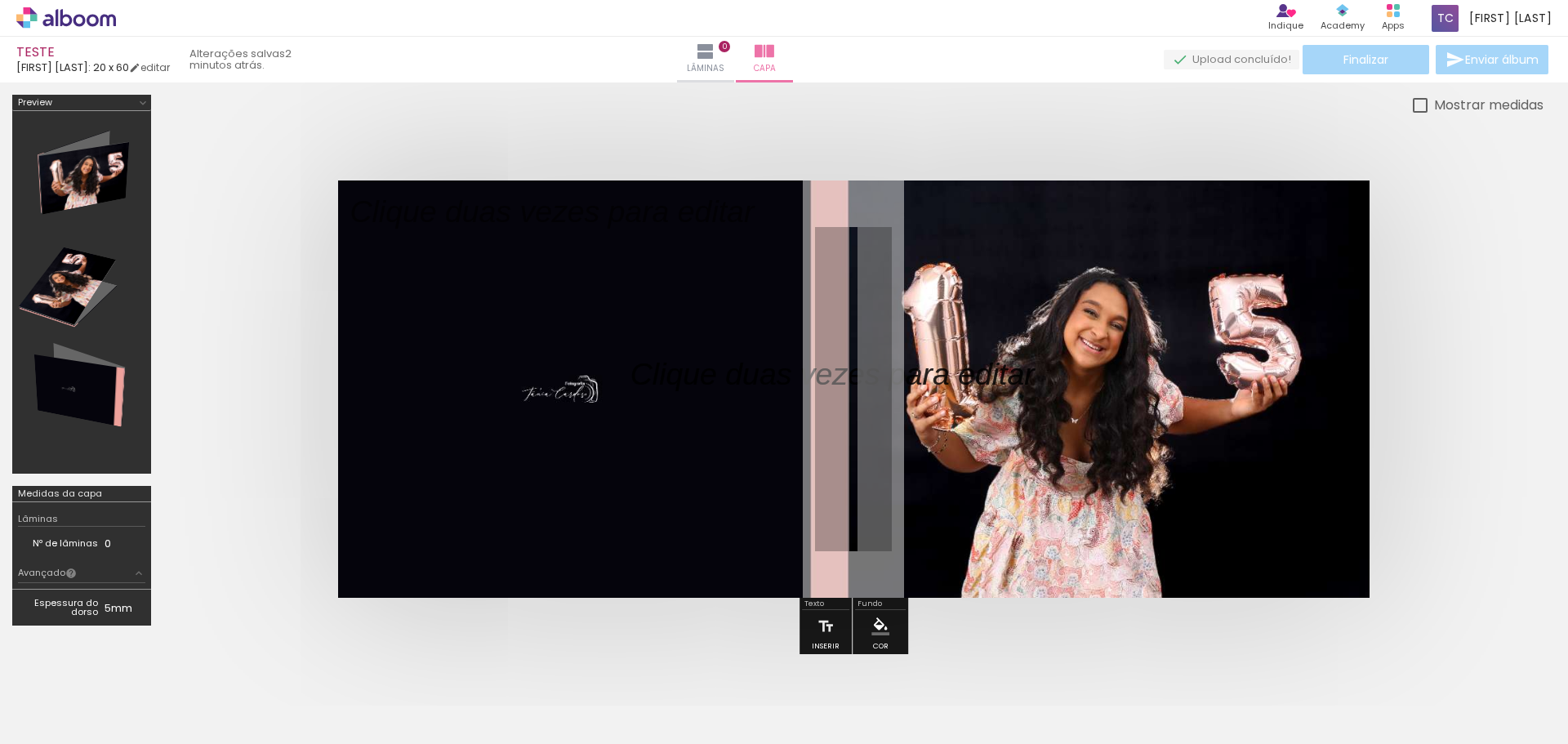 click at bounding box center (163, 688) 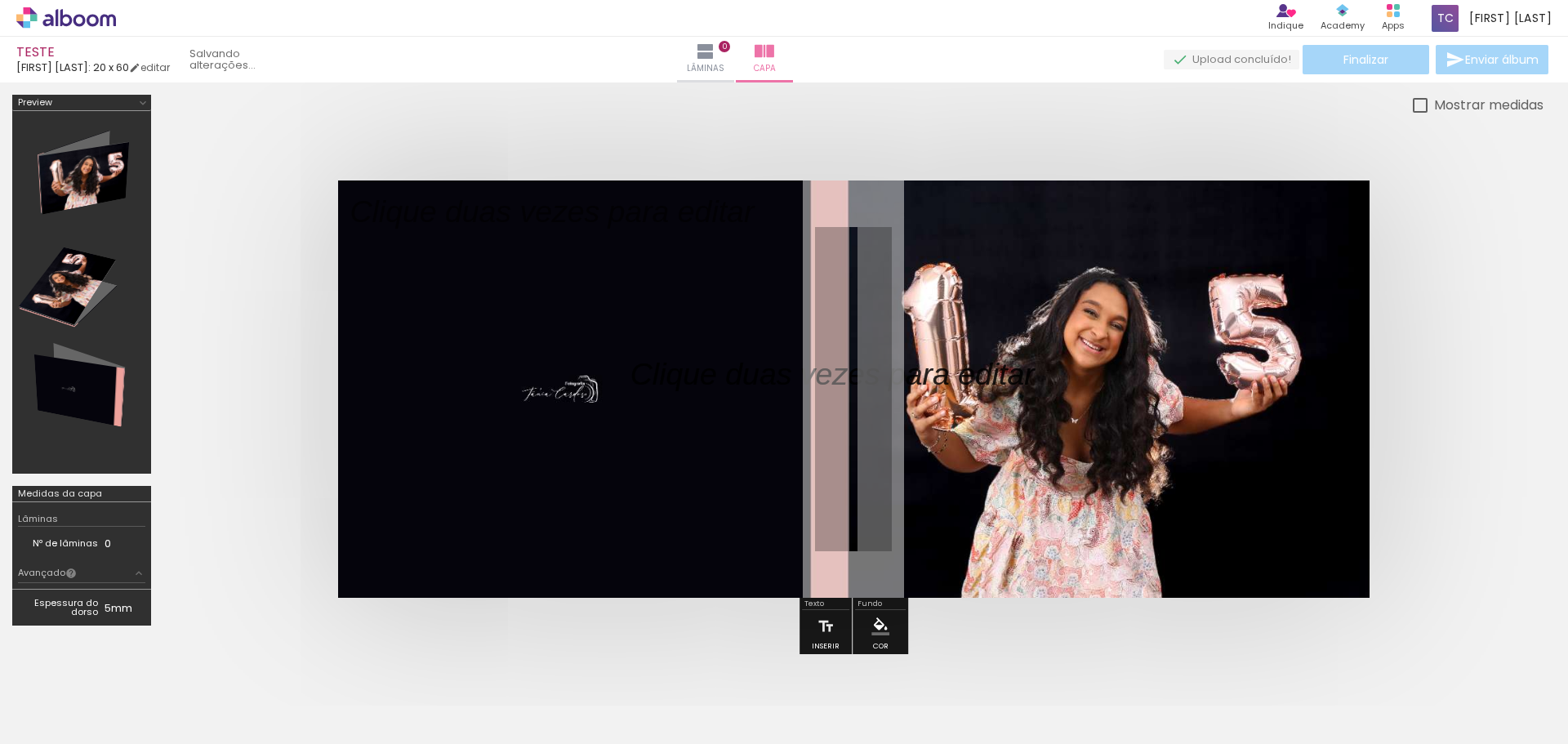 click at bounding box center [163, 688] 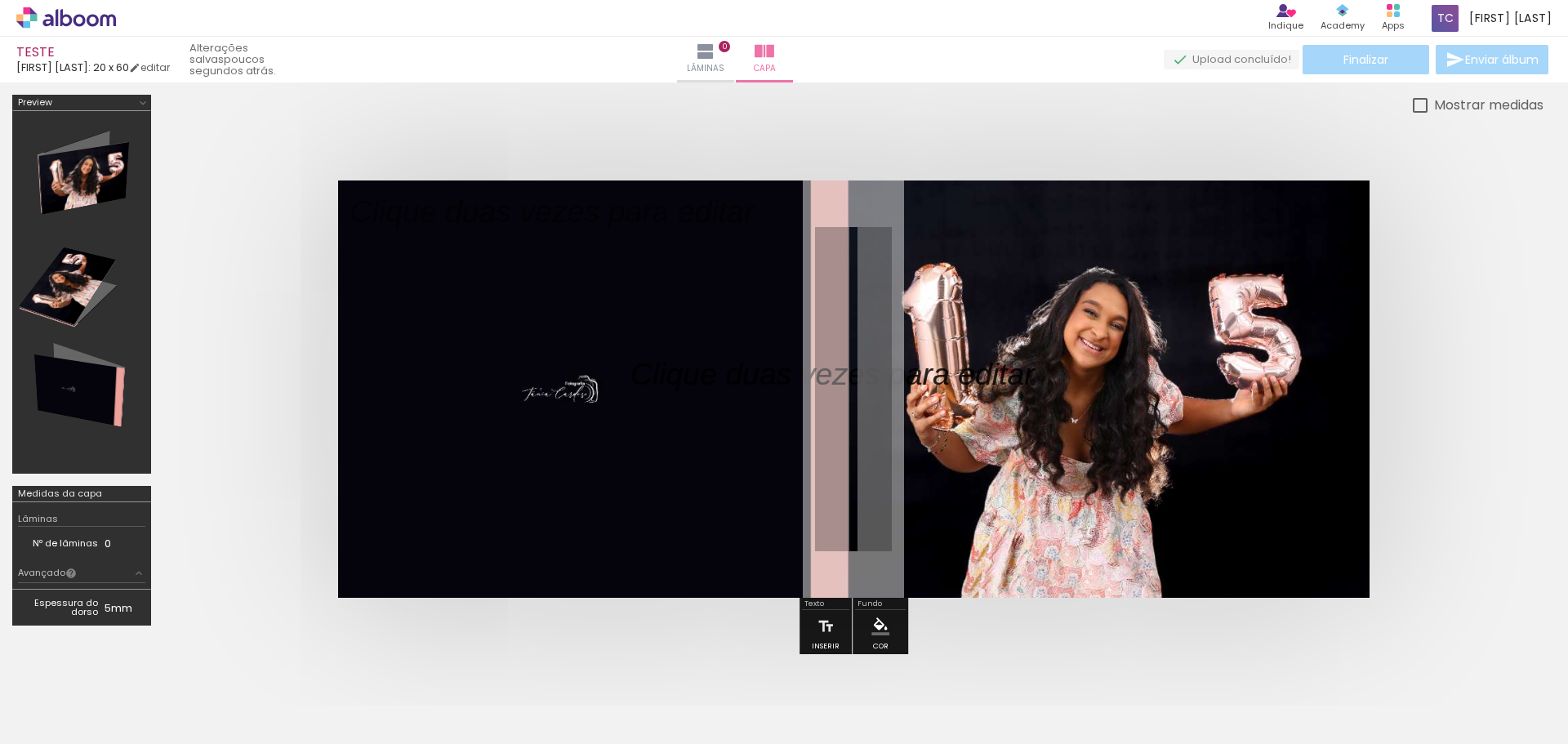 click at bounding box center [163, 688] 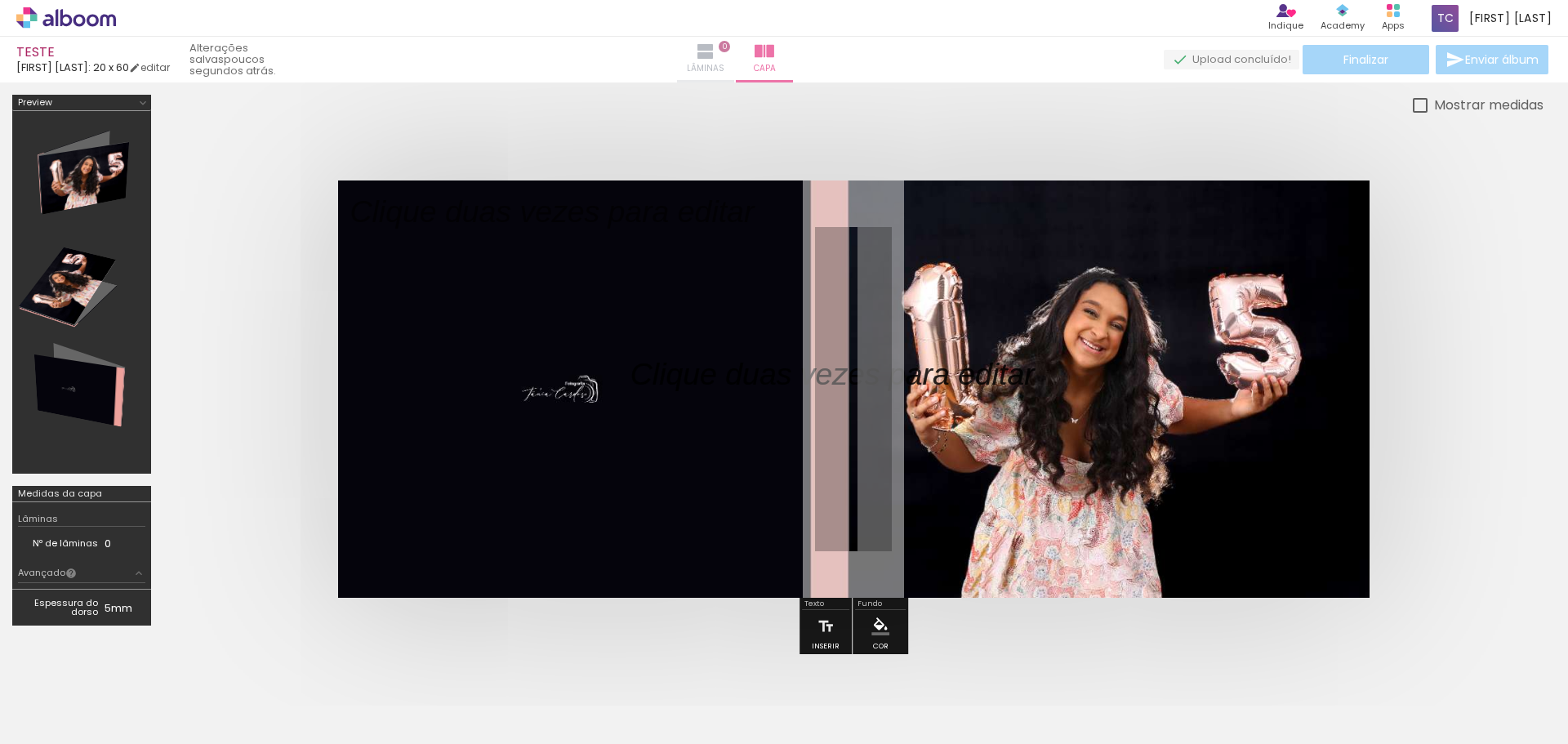 click at bounding box center [706, 51] 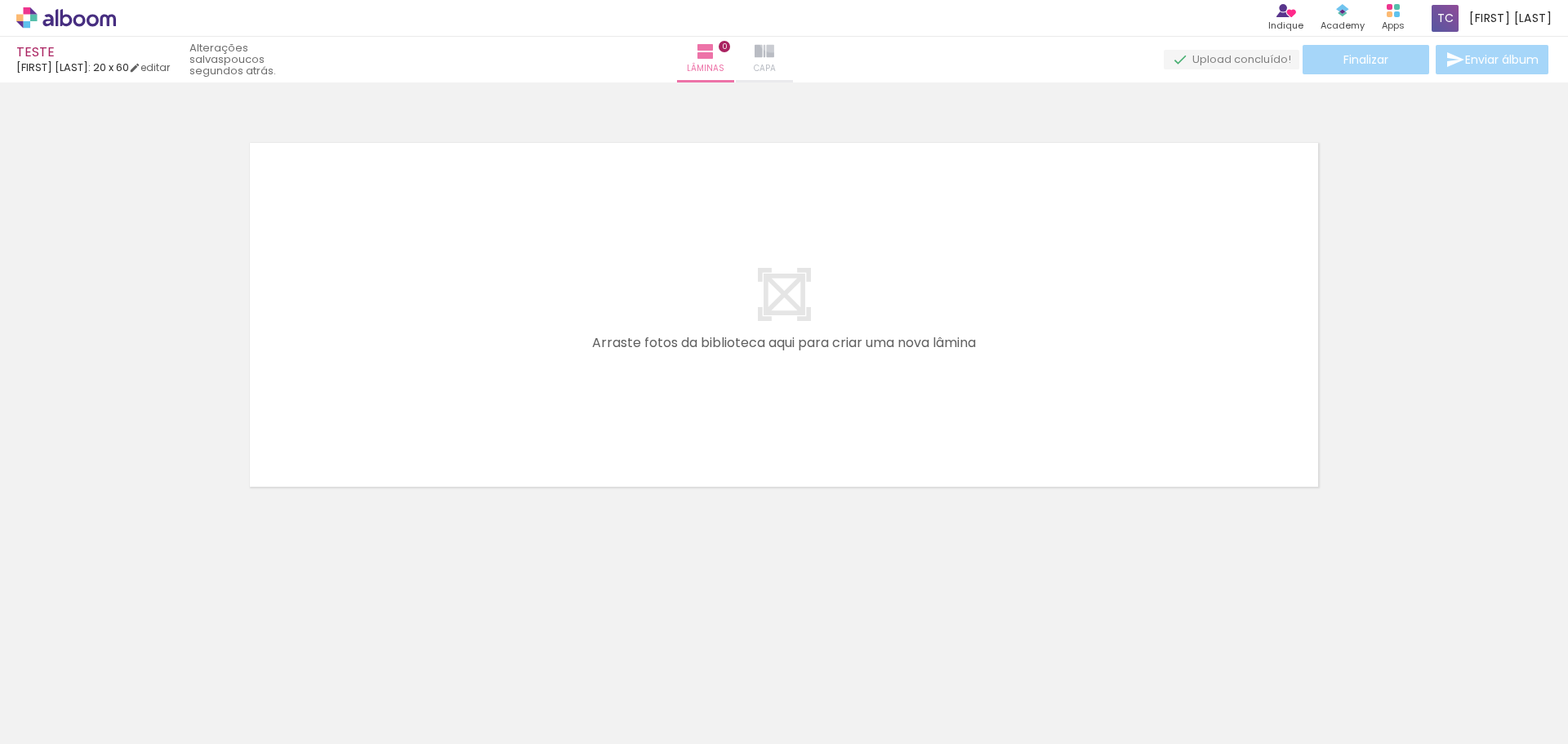 click on "Capa" at bounding box center (764, 60) 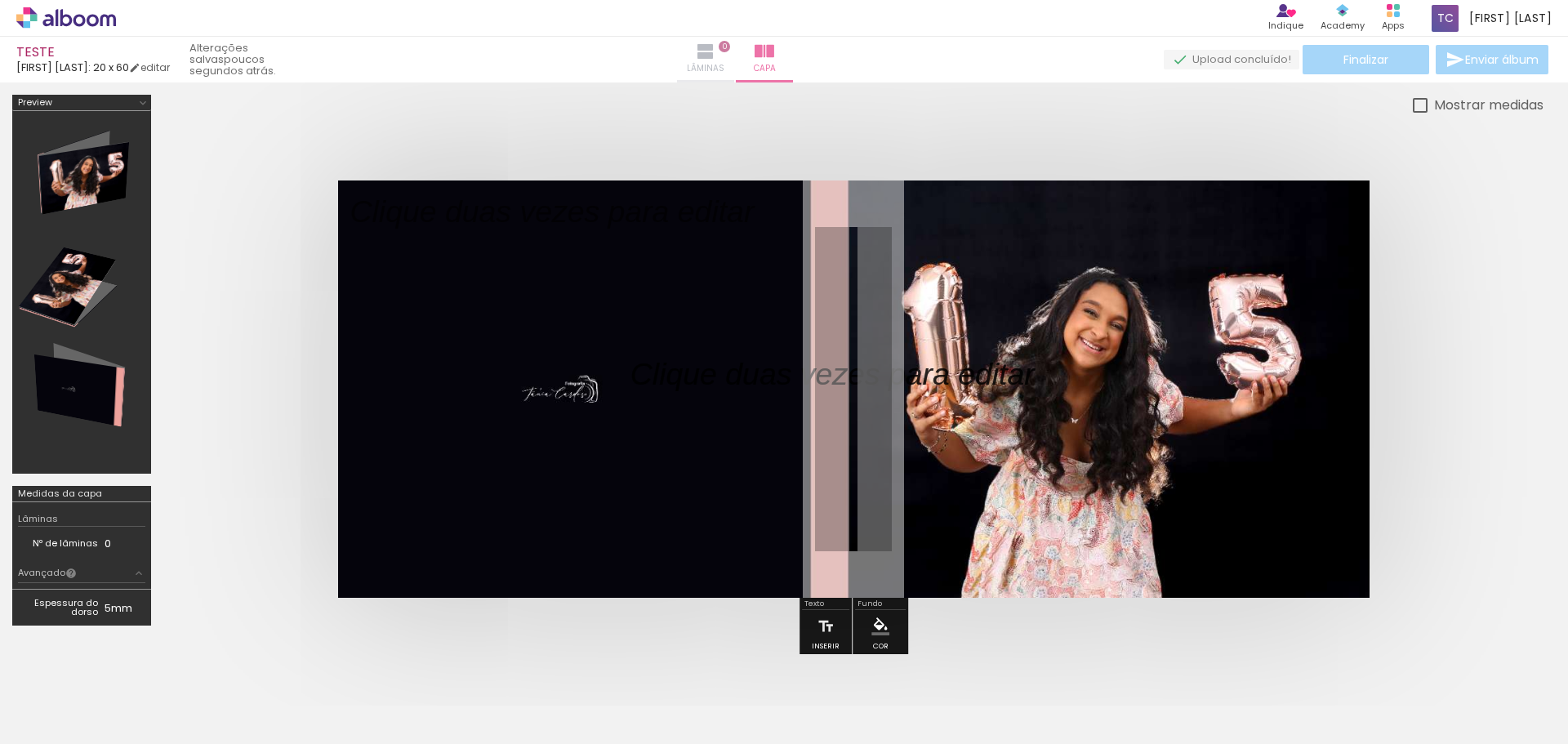 click on "Lâminas 0" at bounding box center (706, 60) 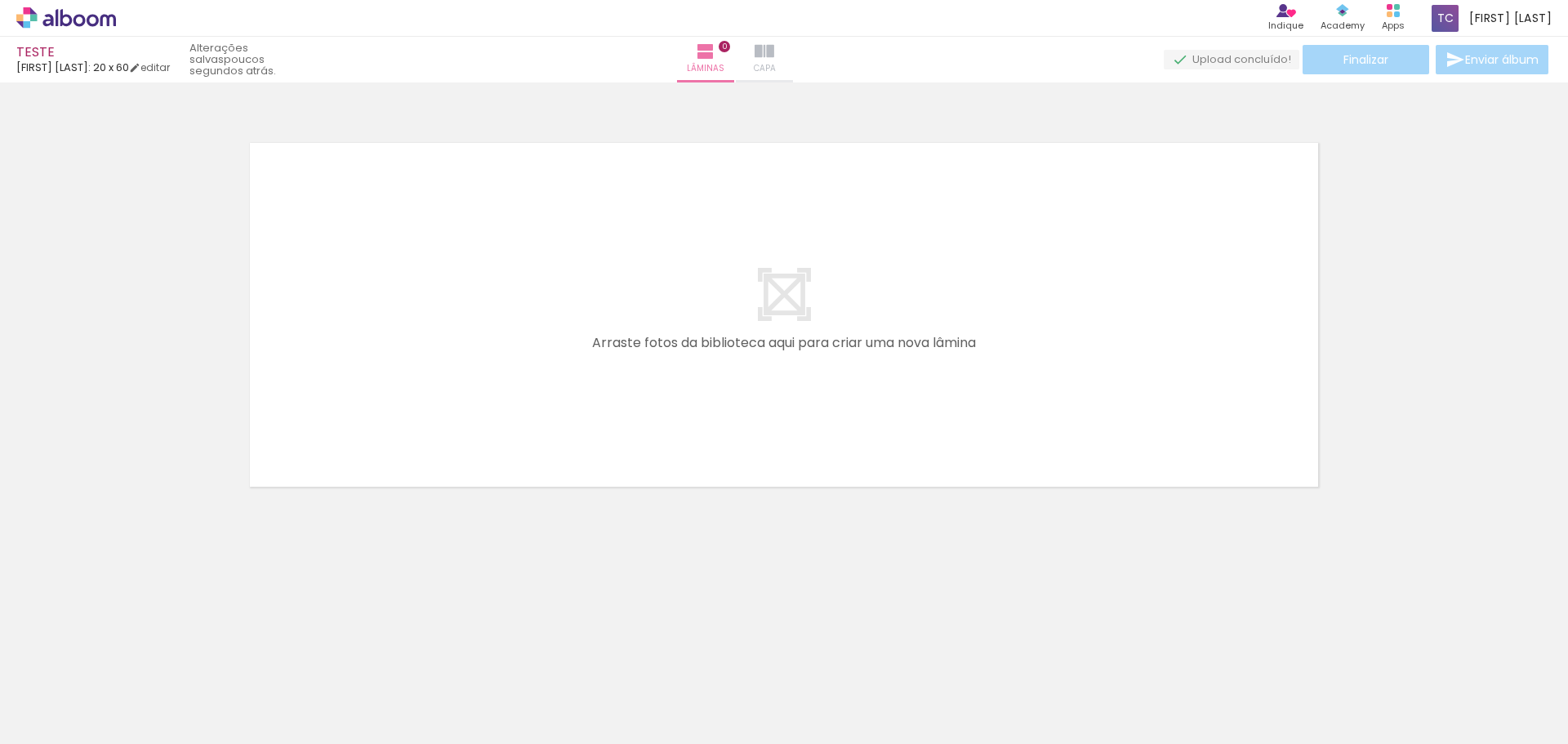 click at bounding box center [764, 51] 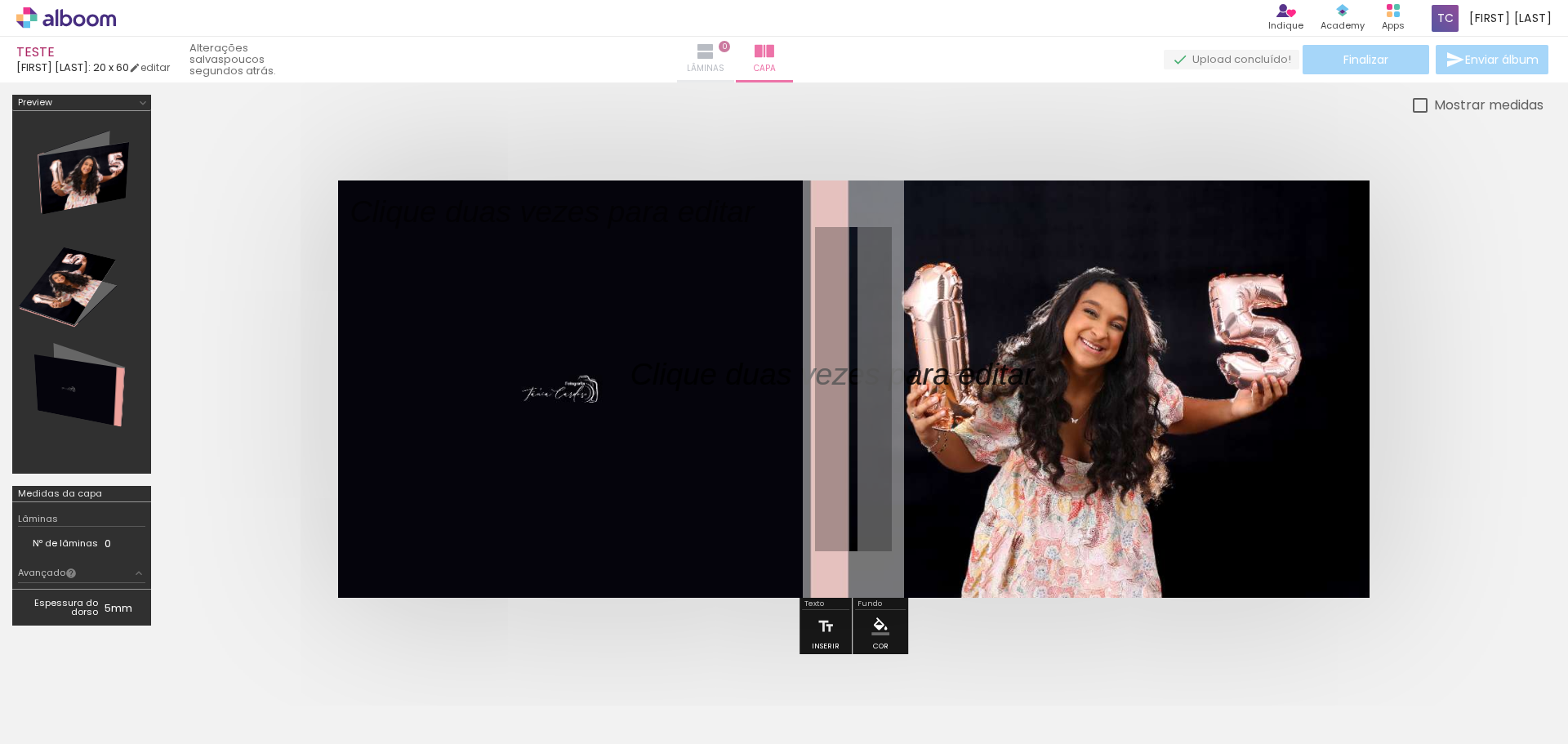 click on "Lâminas 0" at bounding box center [706, 60] 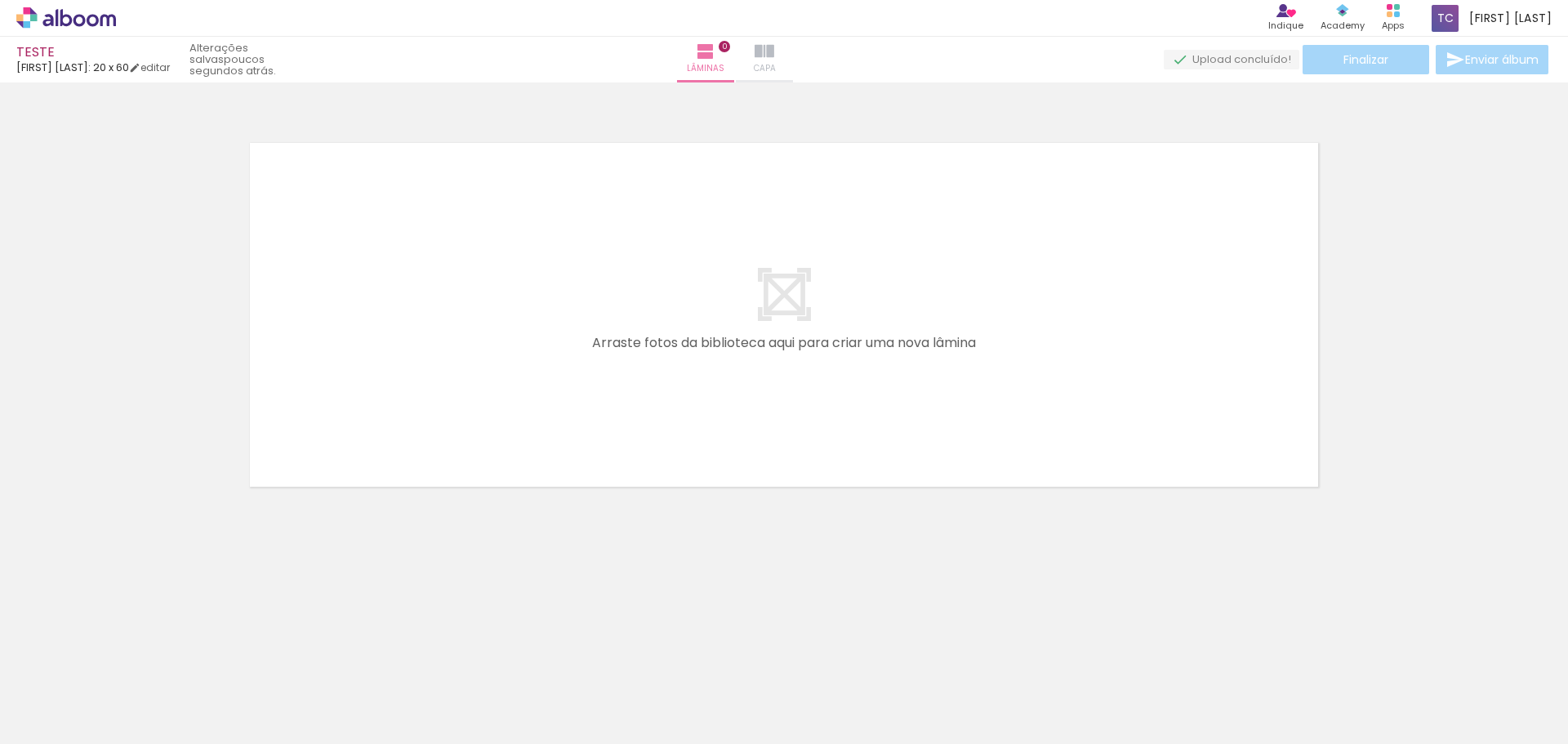 click at bounding box center [764, 51] 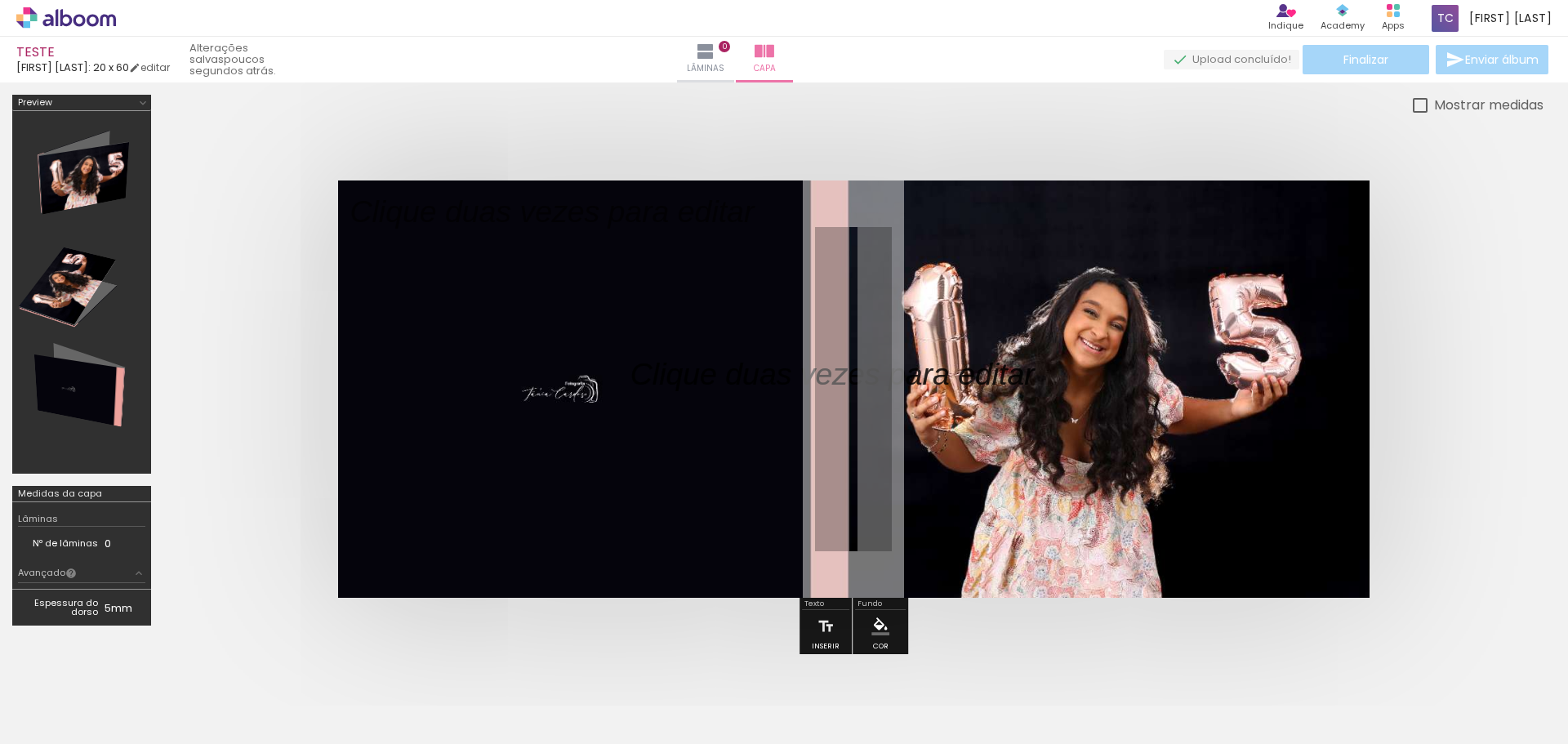 click at bounding box center (163, 688) 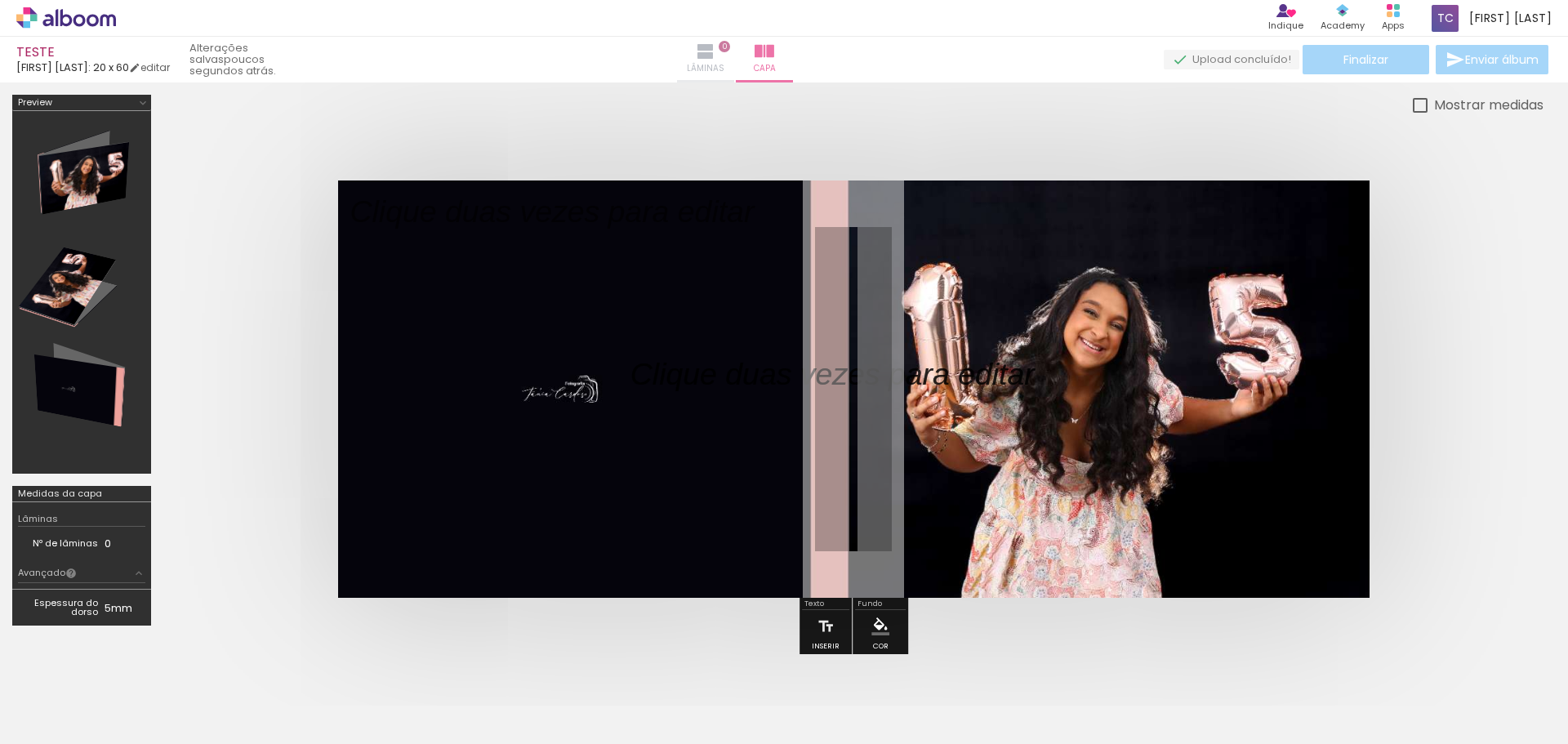 click on "Lâminas" at bounding box center [706, 69] 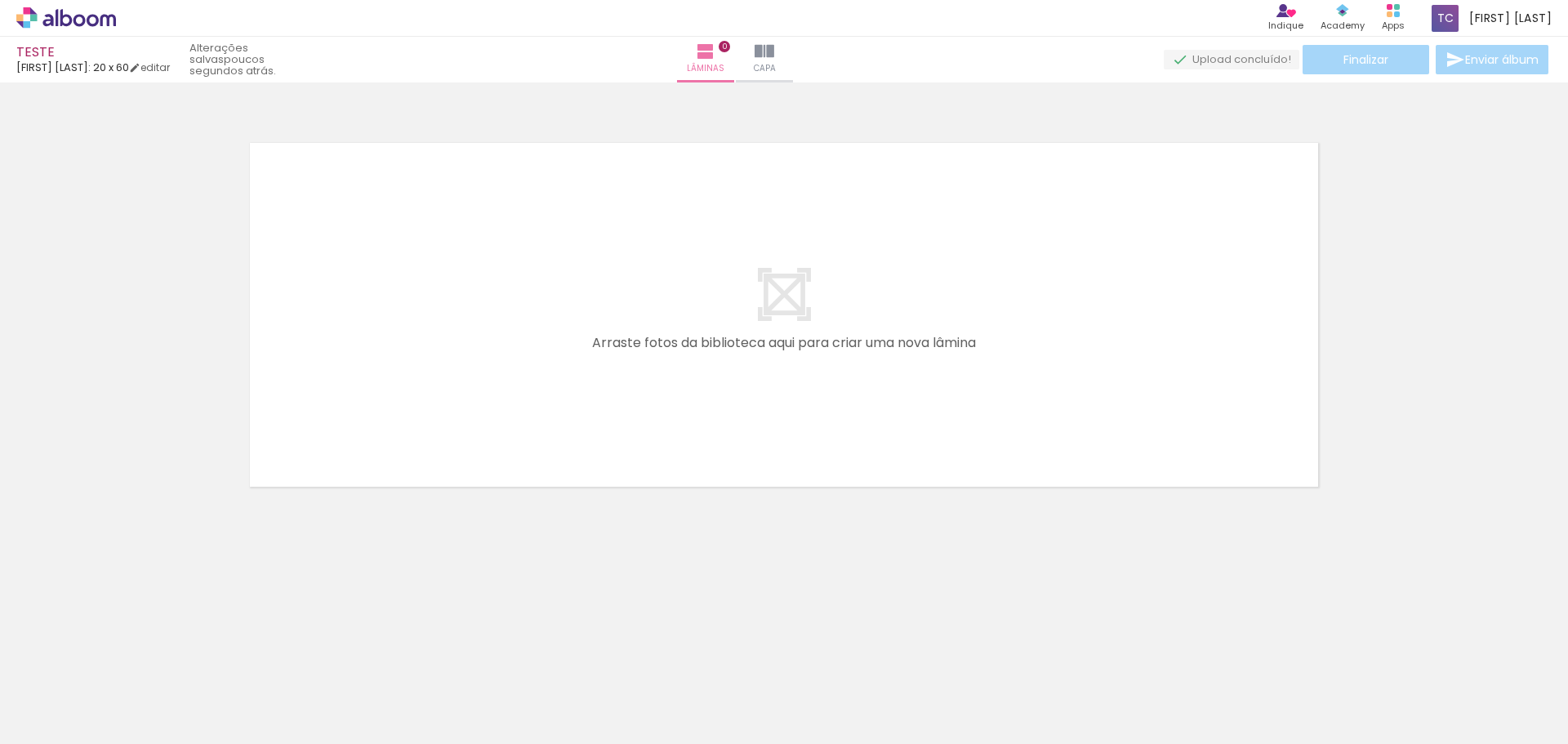 drag, startPoint x: 282, startPoint y: 698, endPoint x: 271, endPoint y: 698, distance: 11 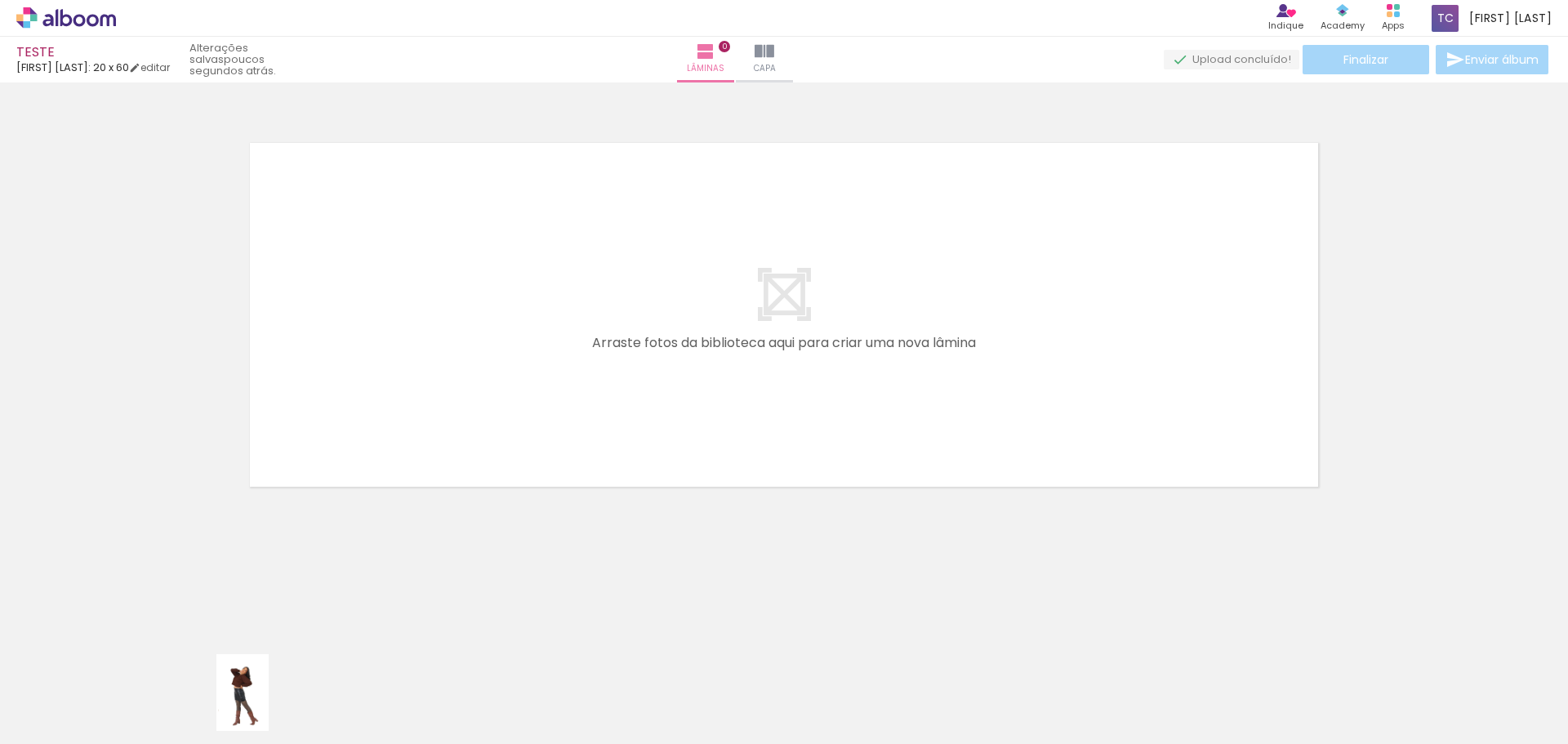 drag, startPoint x: 271, startPoint y: 682, endPoint x: 274, endPoint y: 706, distance: 24.186773 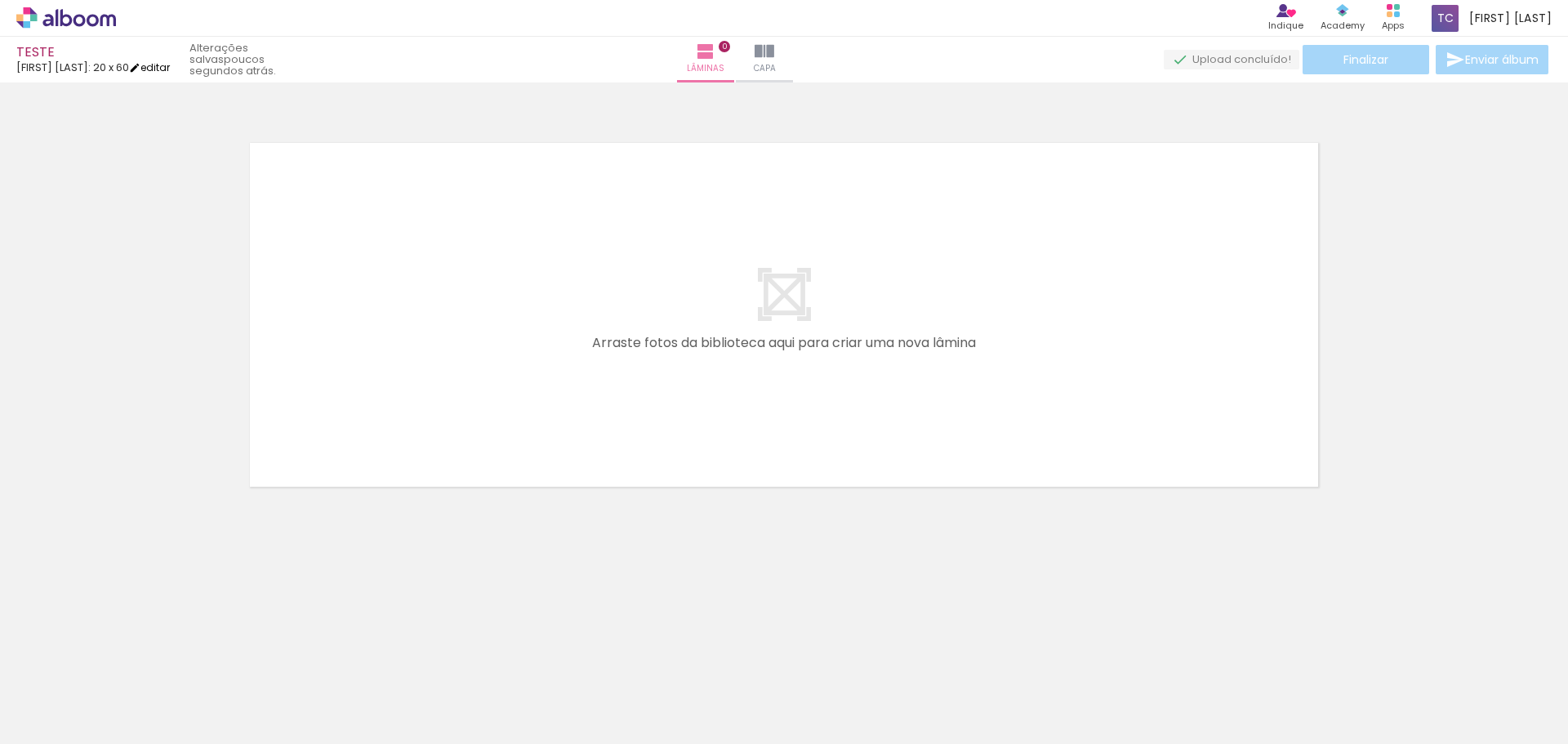 click on "editar" at bounding box center (149, 67) 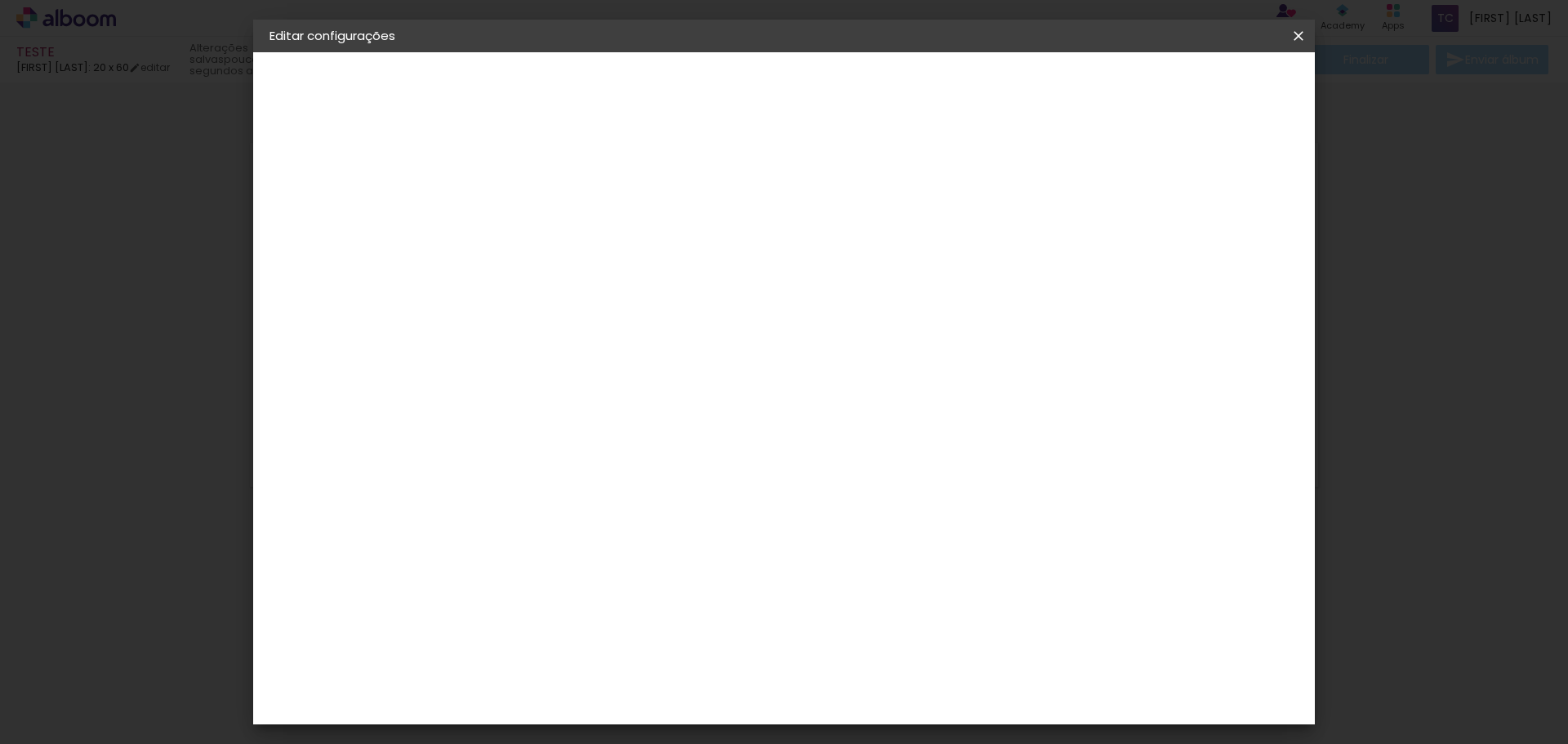 click at bounding box center (1298, 36) 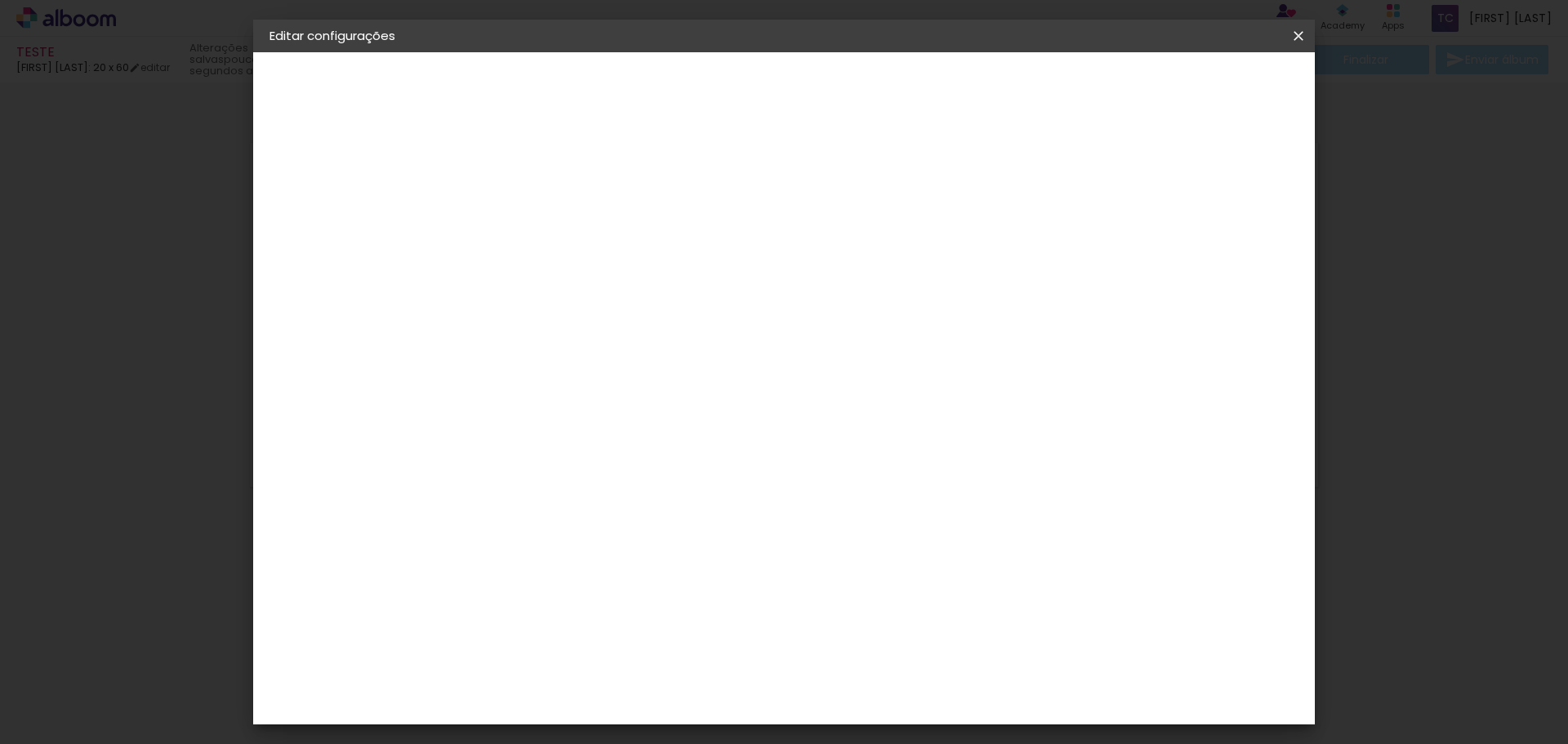 click at bounding box center (1298, 36) 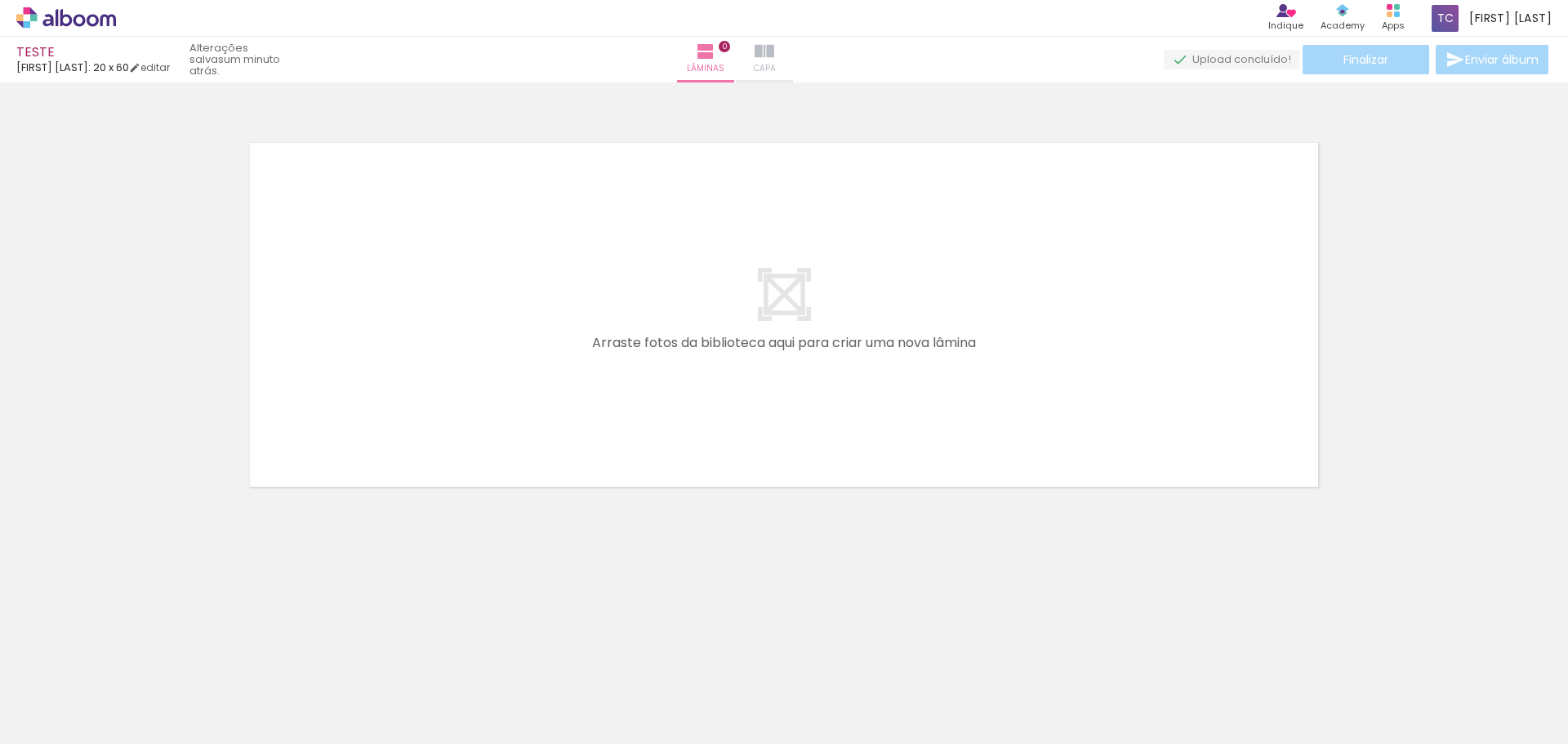 click on "Capa" at bounding box center [764, 60] 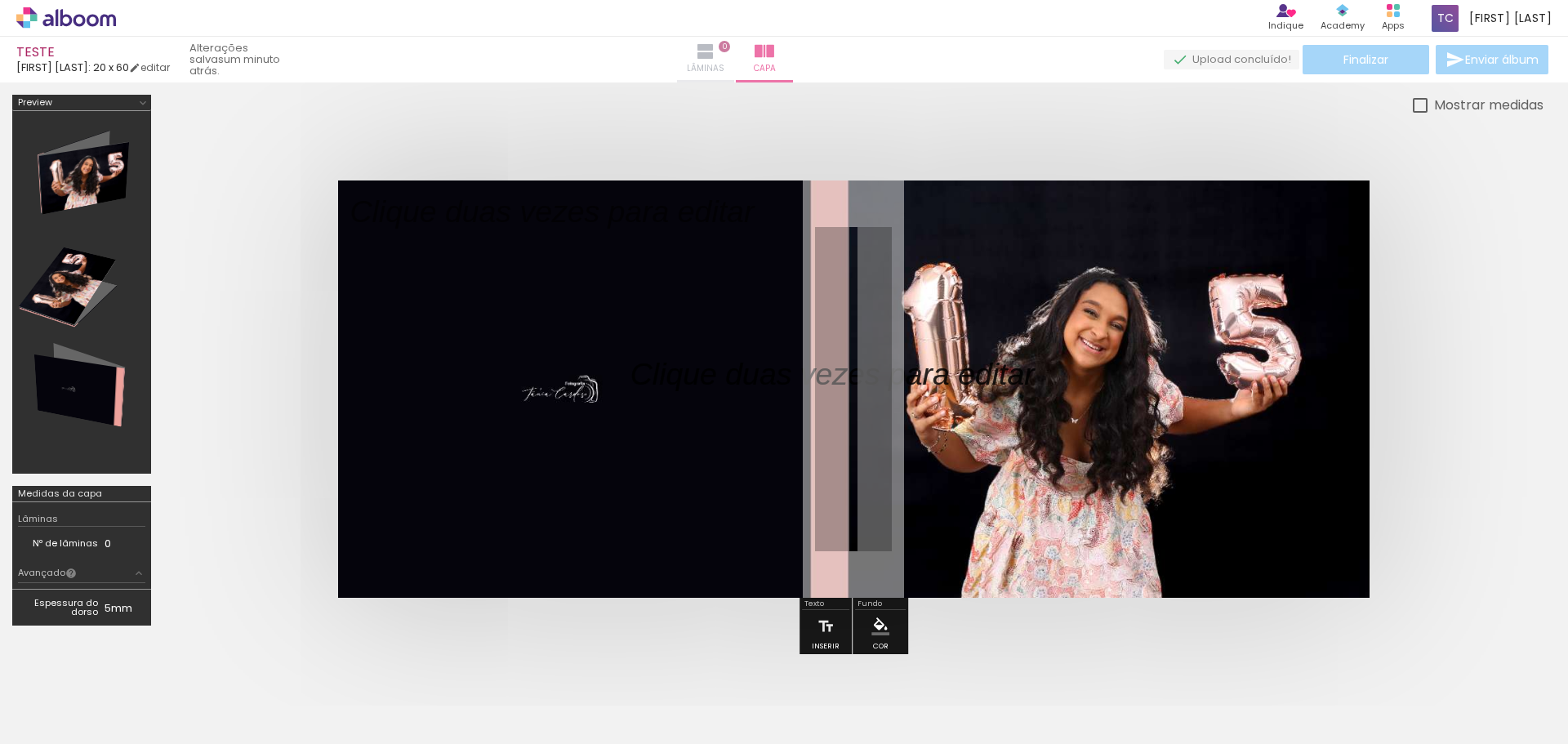 click on "Lâminas" at bounding box center [706, 69] 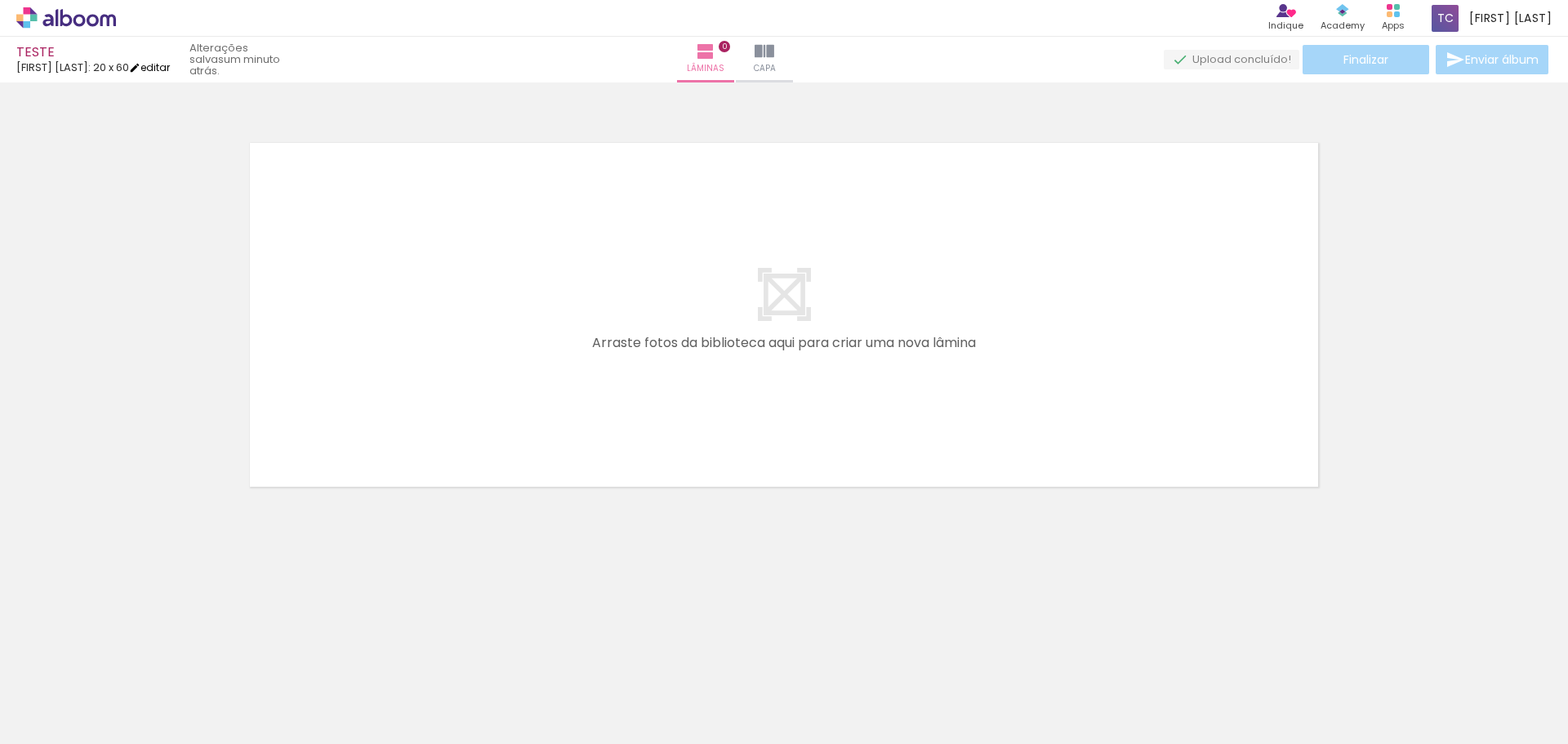 click on "editar" at bounding box center (149, 67) 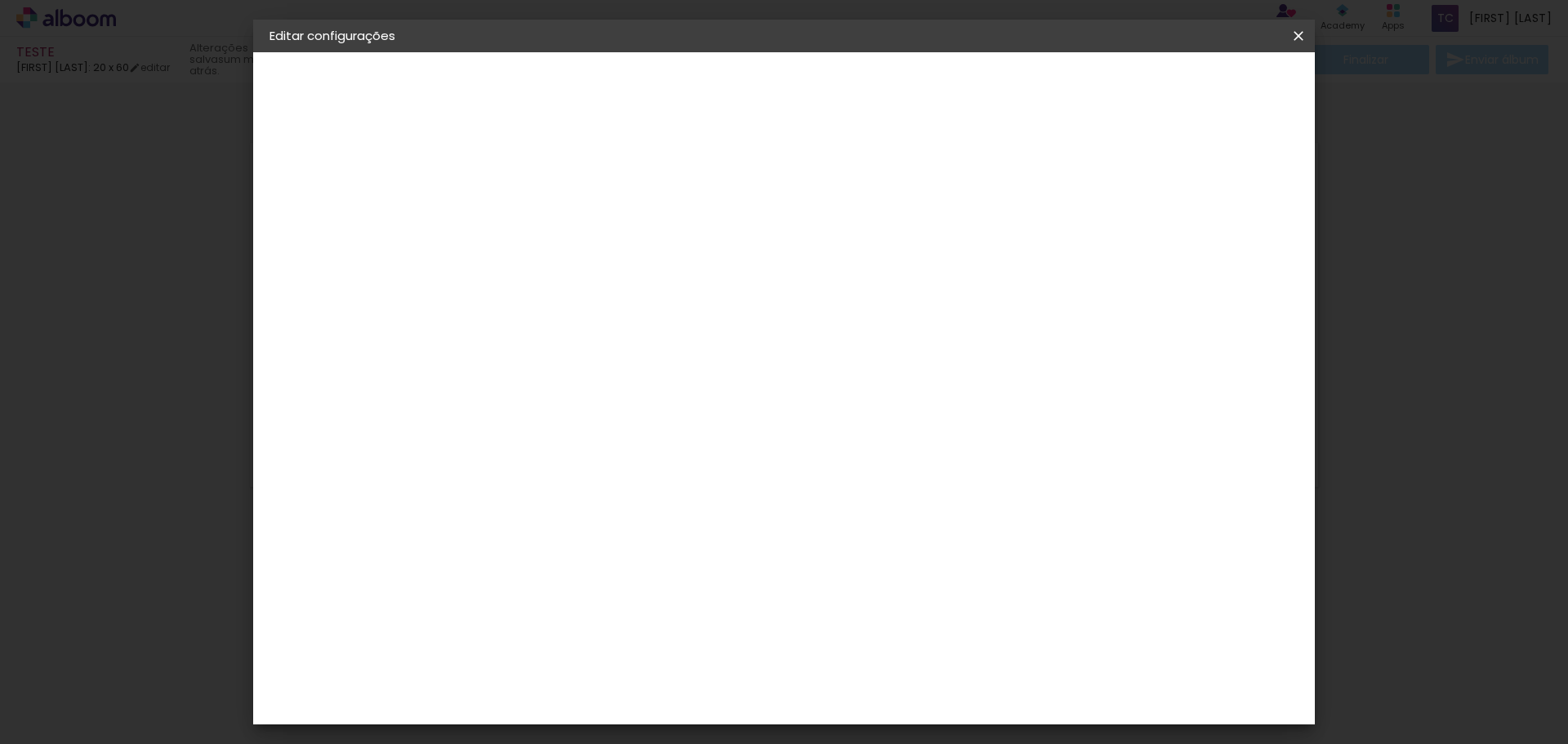 click on "Salvar configurações" at bounding box center [1136, 87] 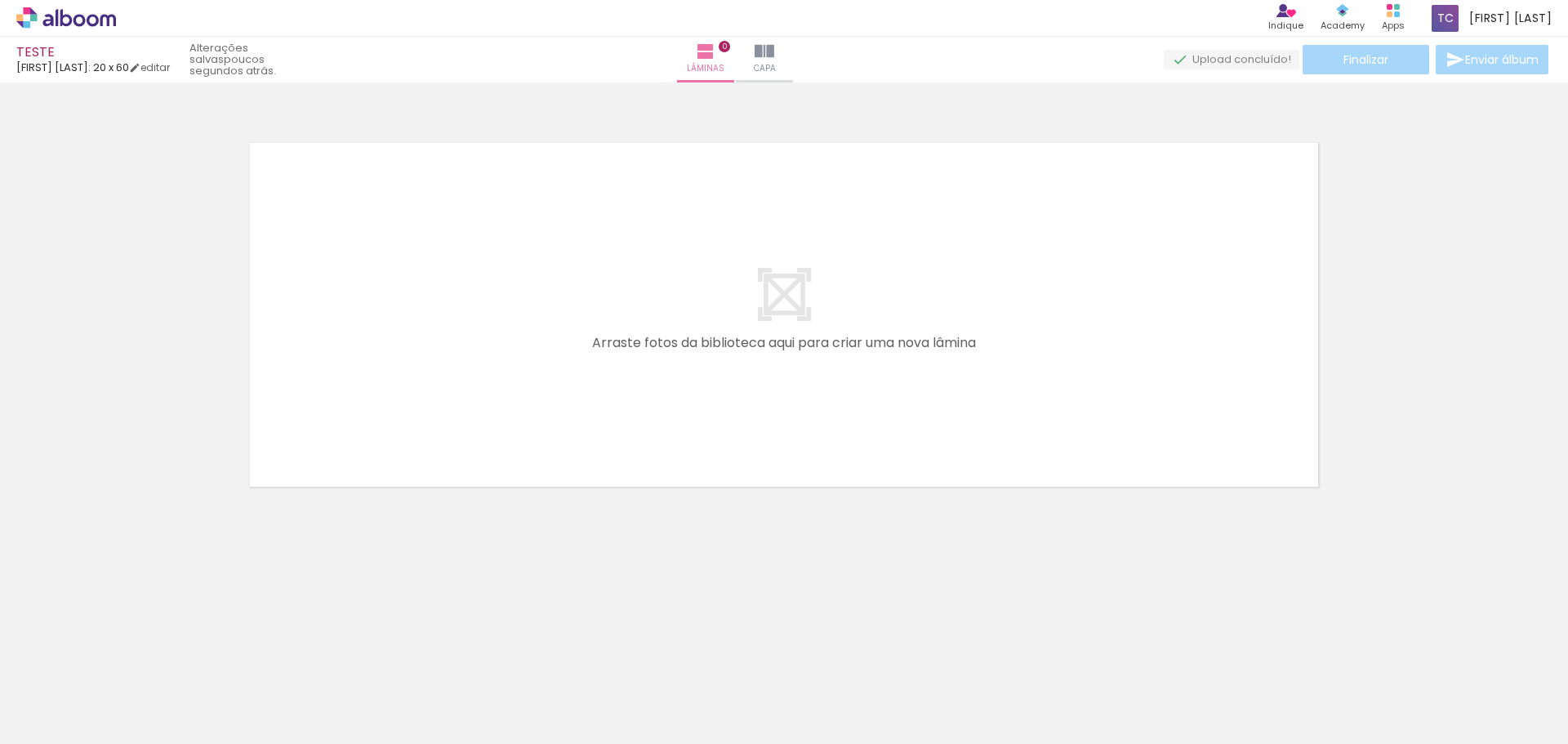 click on "Adicionar
Fotos" at bounding box center (58, 722) 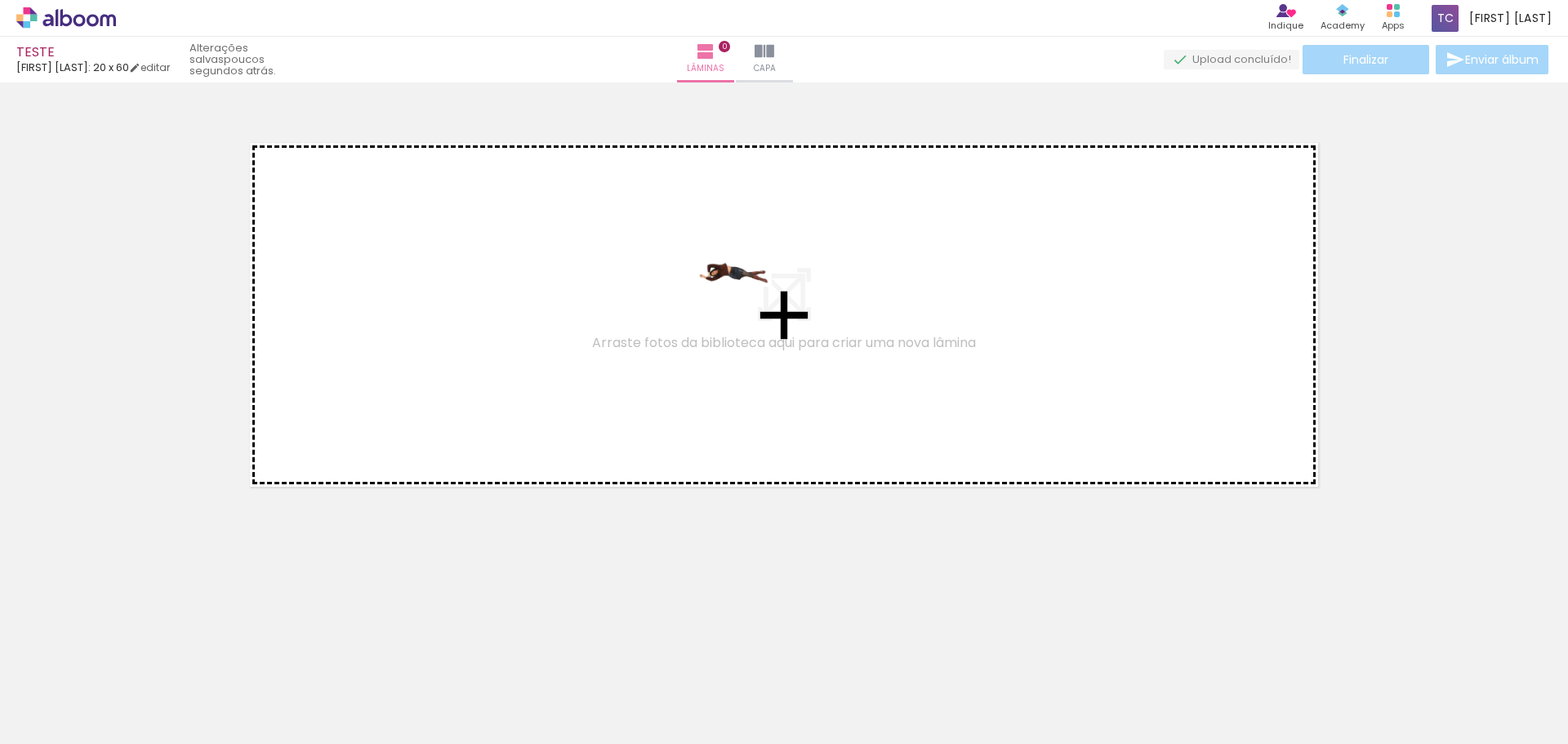drag, startPoint x: 1407, startPoint y: 693, endPoint x: 746, endPoint y: 310, distance: 763.9437 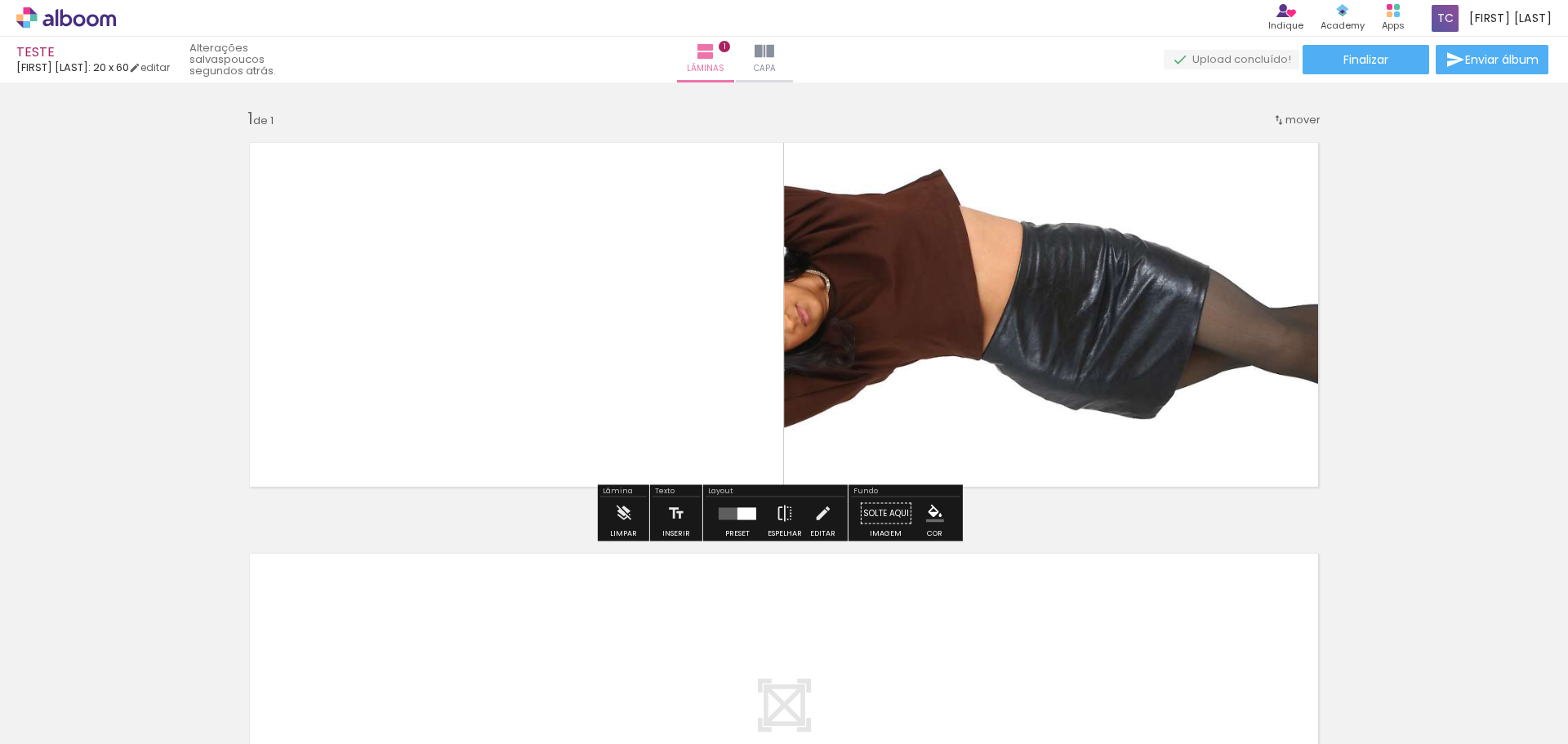 click at bounding box center (737, 513) 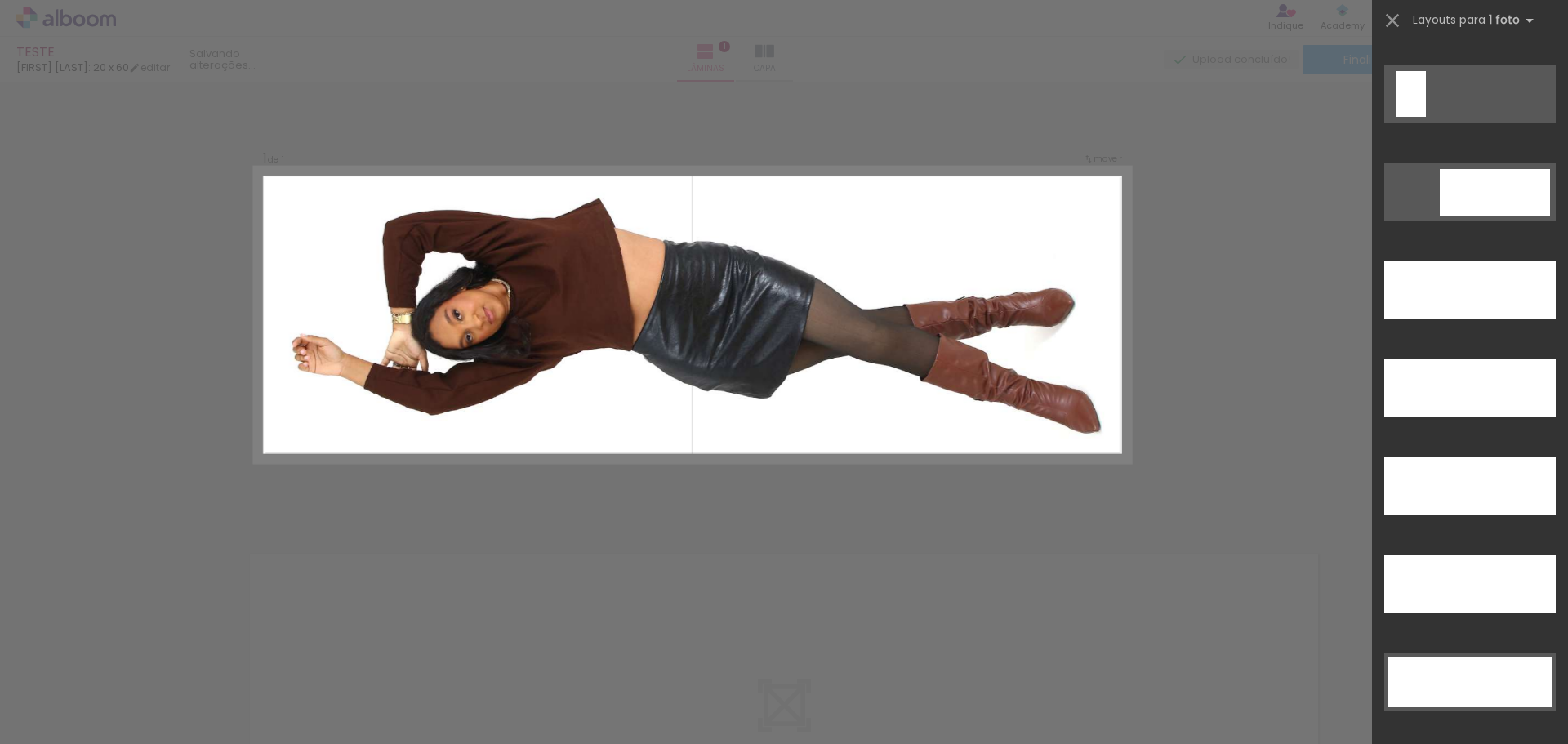 scroll, scrollTop: 4982, scrollLeft: 0, axis: vertical 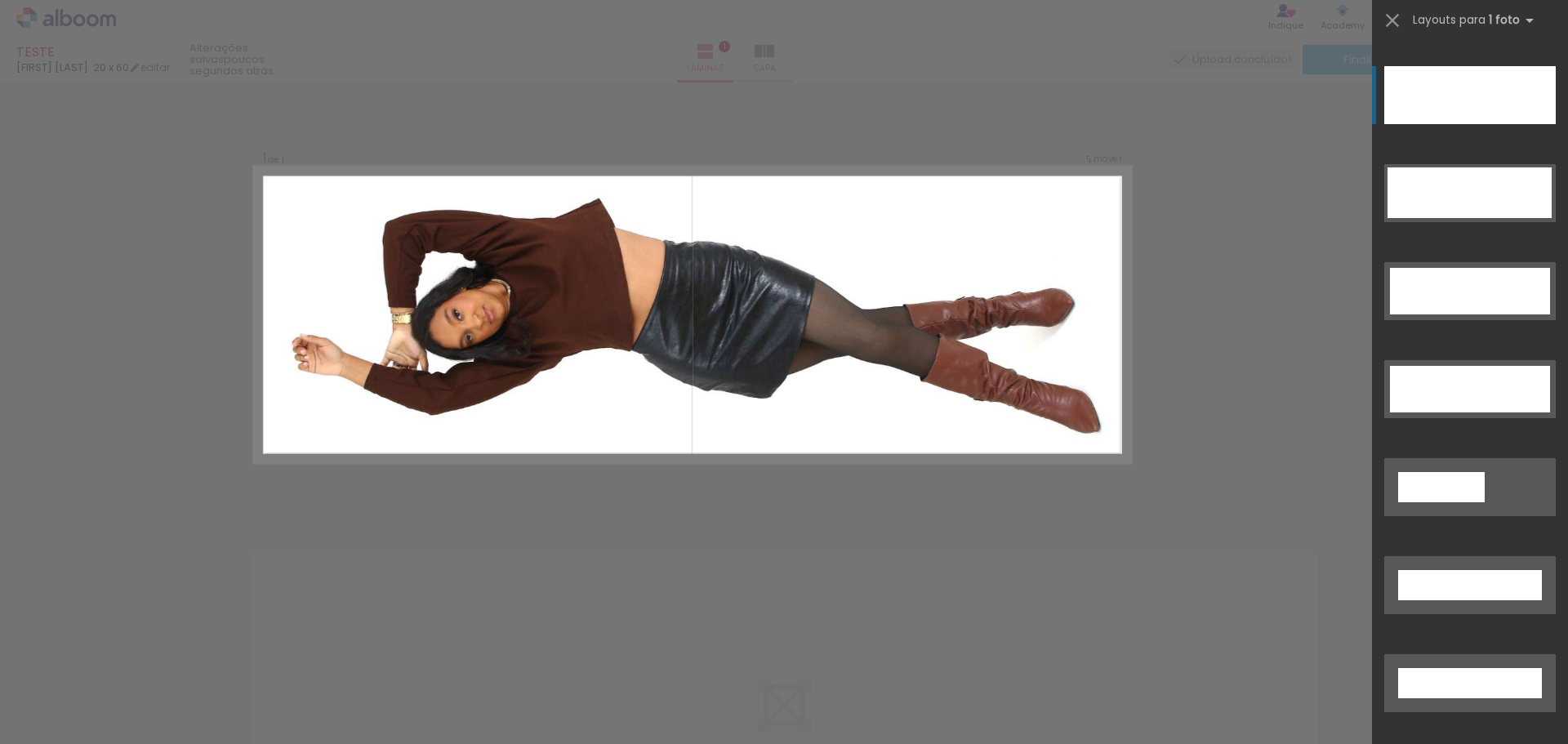 click at bounding box center [1470, -591] 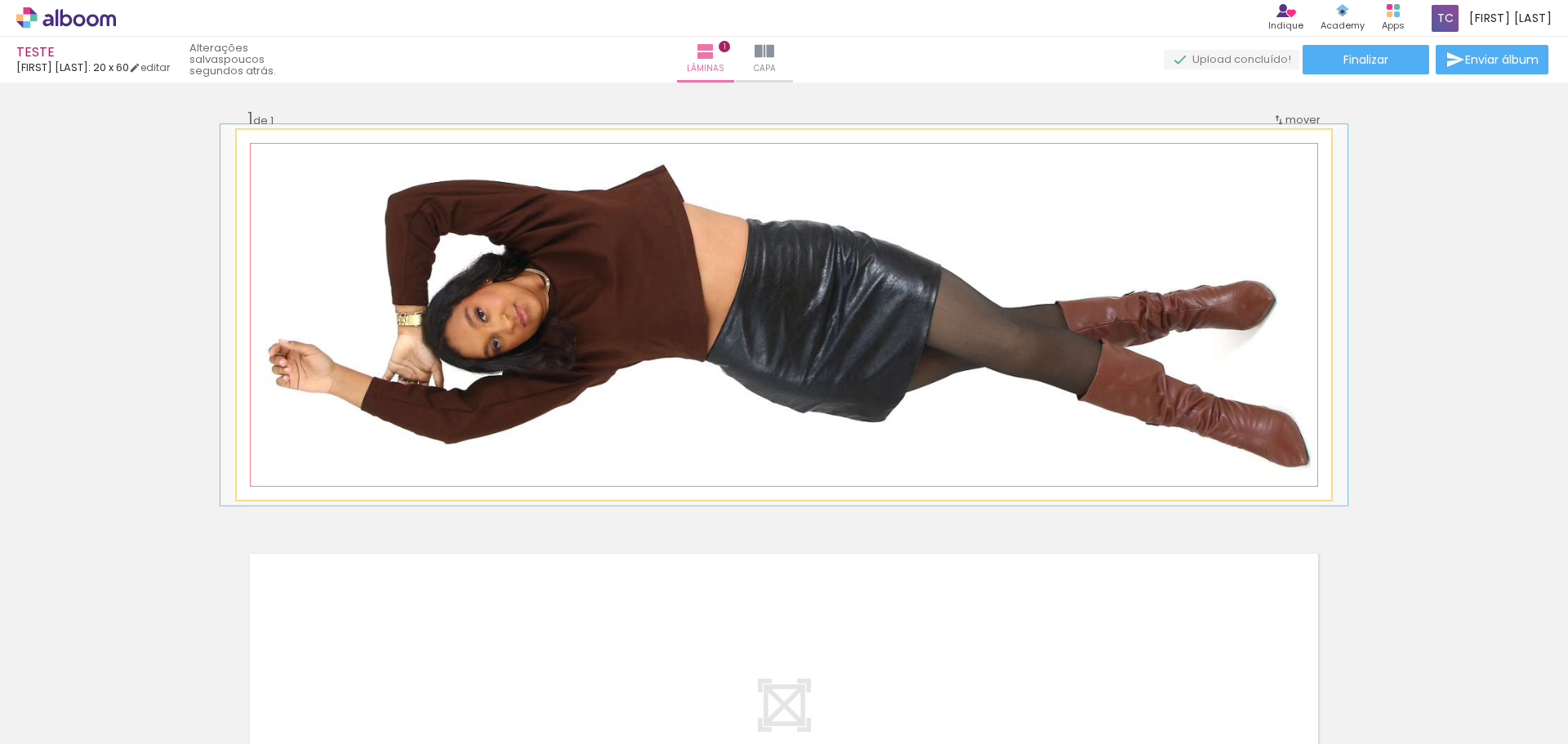 type on "103" 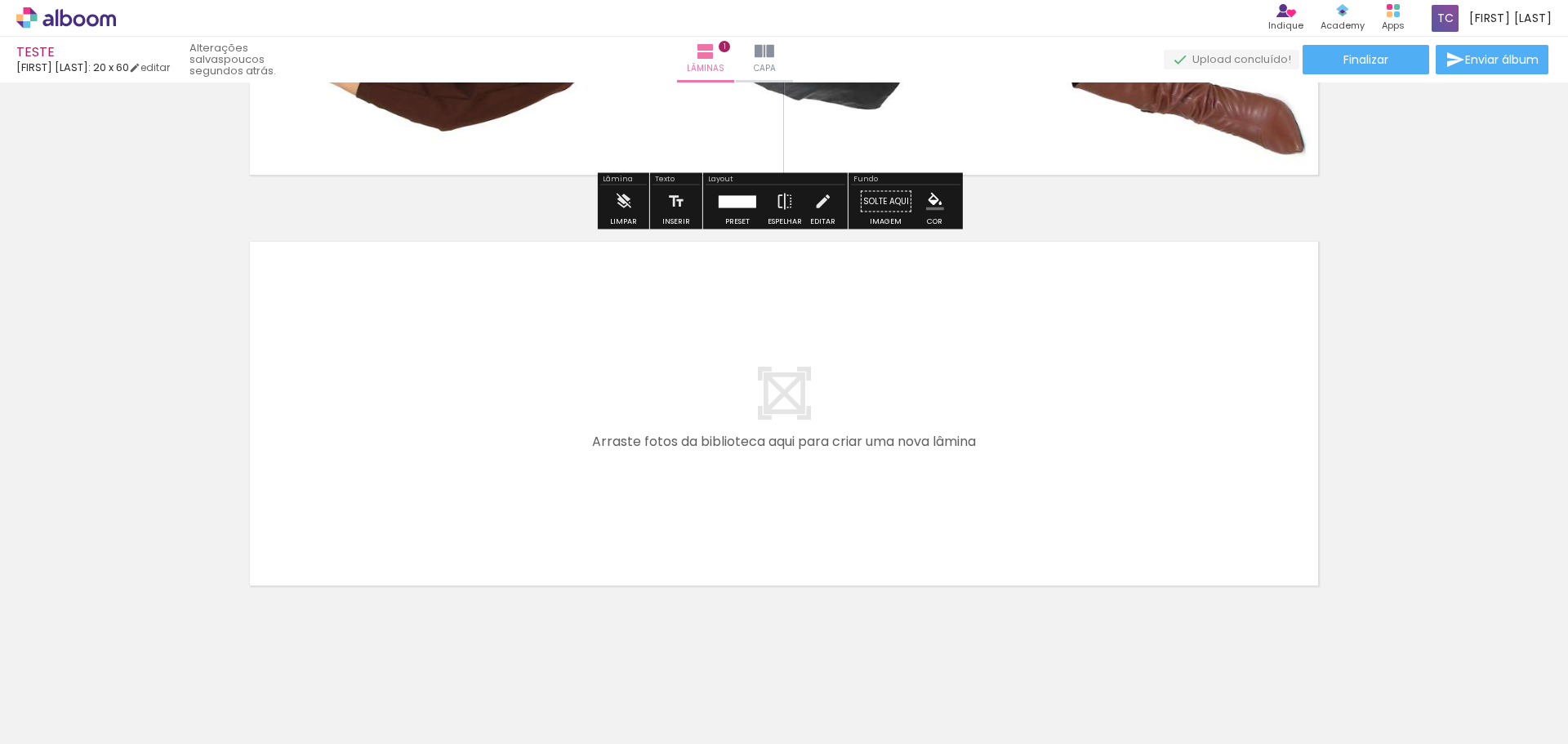 scroll, scrollTop: 326, scrollLeft: 0, axis: vertical 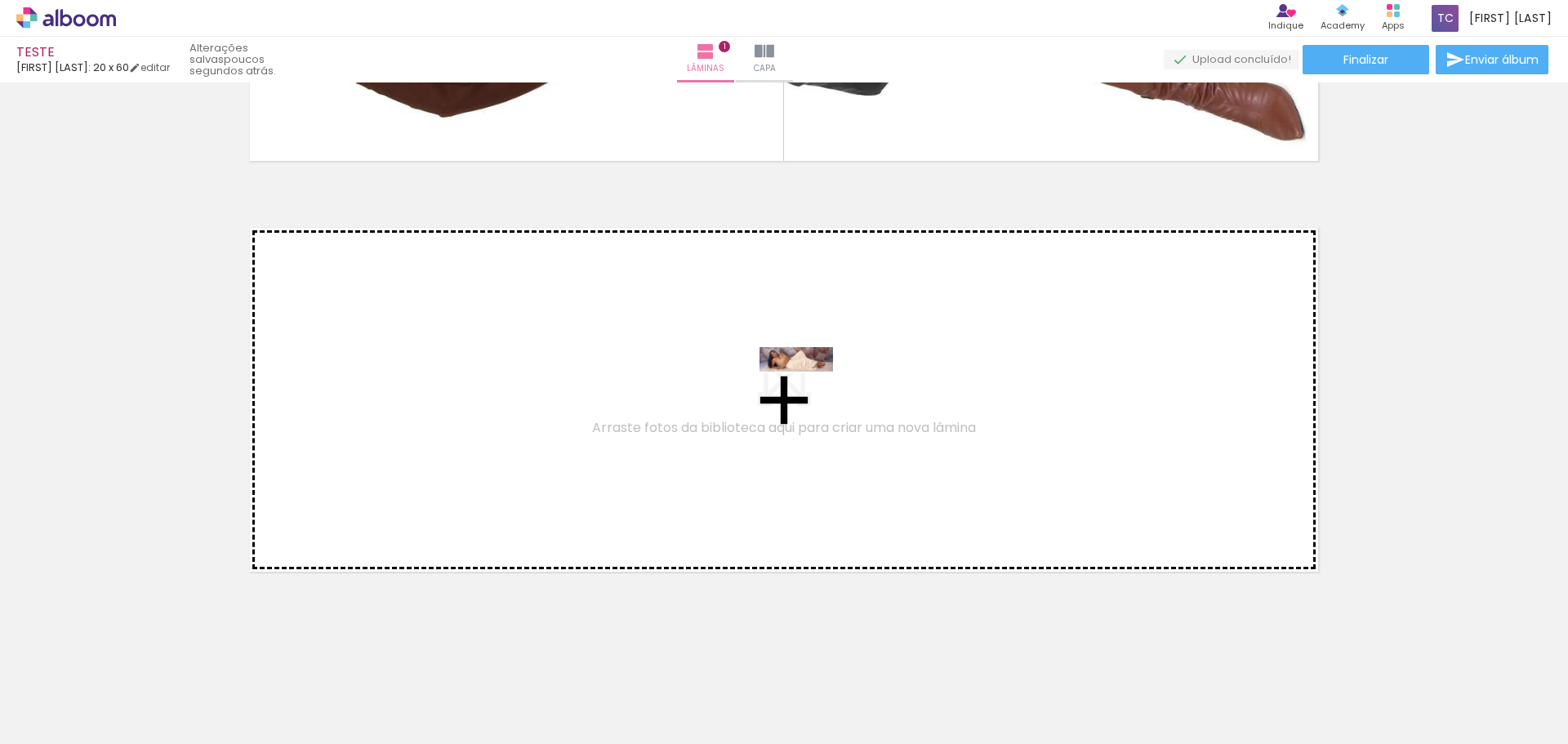 drag, startPoint x: 1490, startPoint y: 683, endPoint x: 773, endPoint y: 406, distance: 768.6469 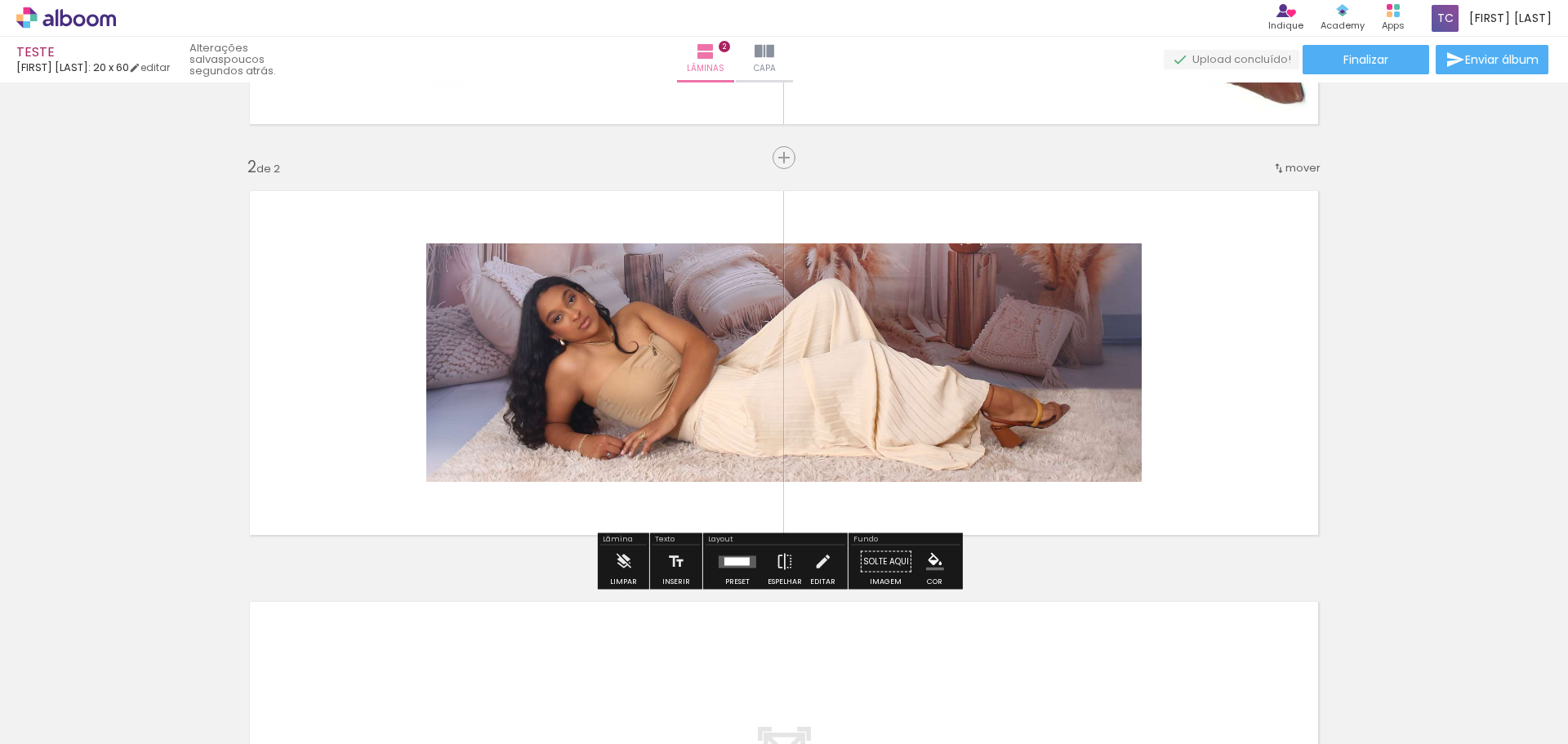 scroll, scrollTop: 363, scrollLeft: 0, axis: vertical 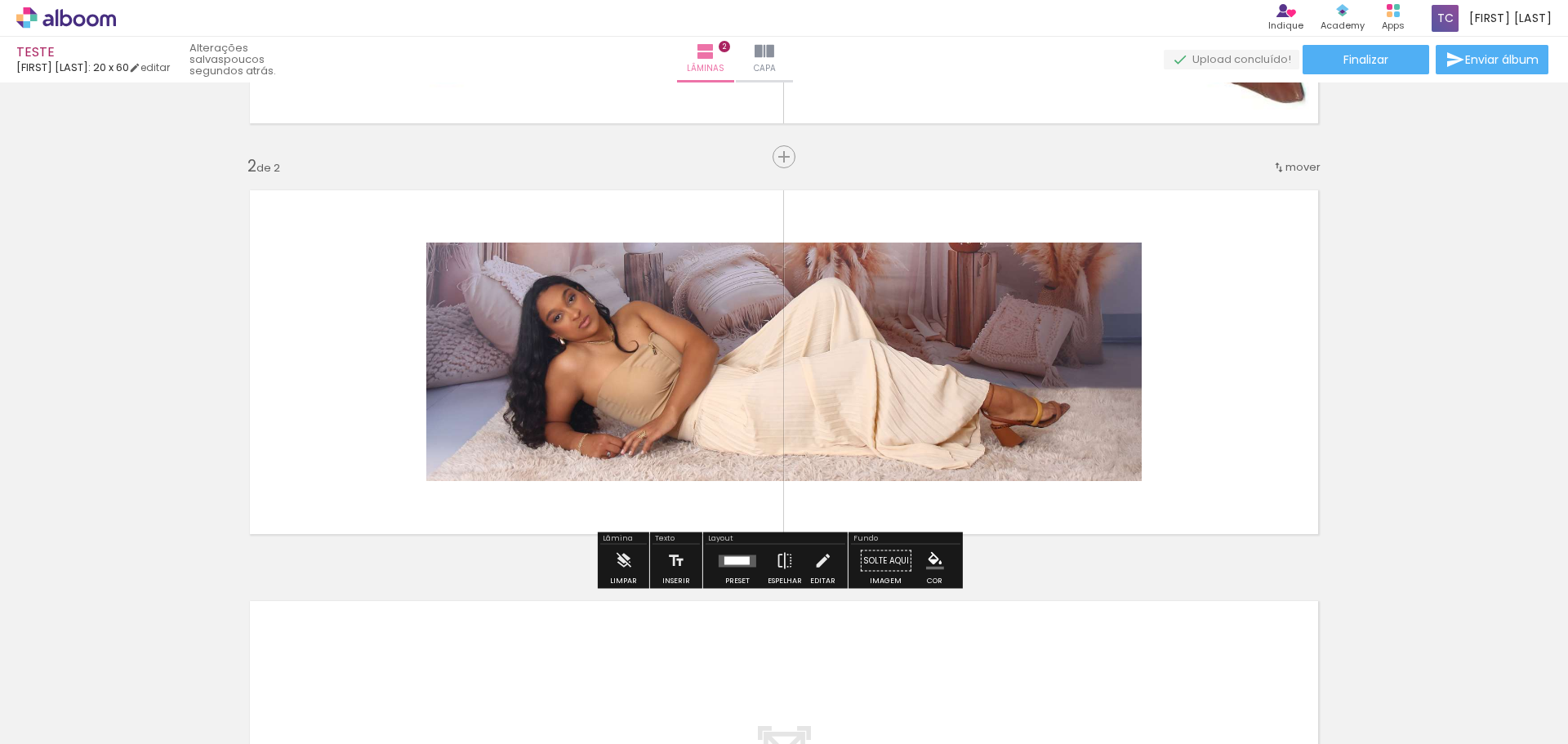 click 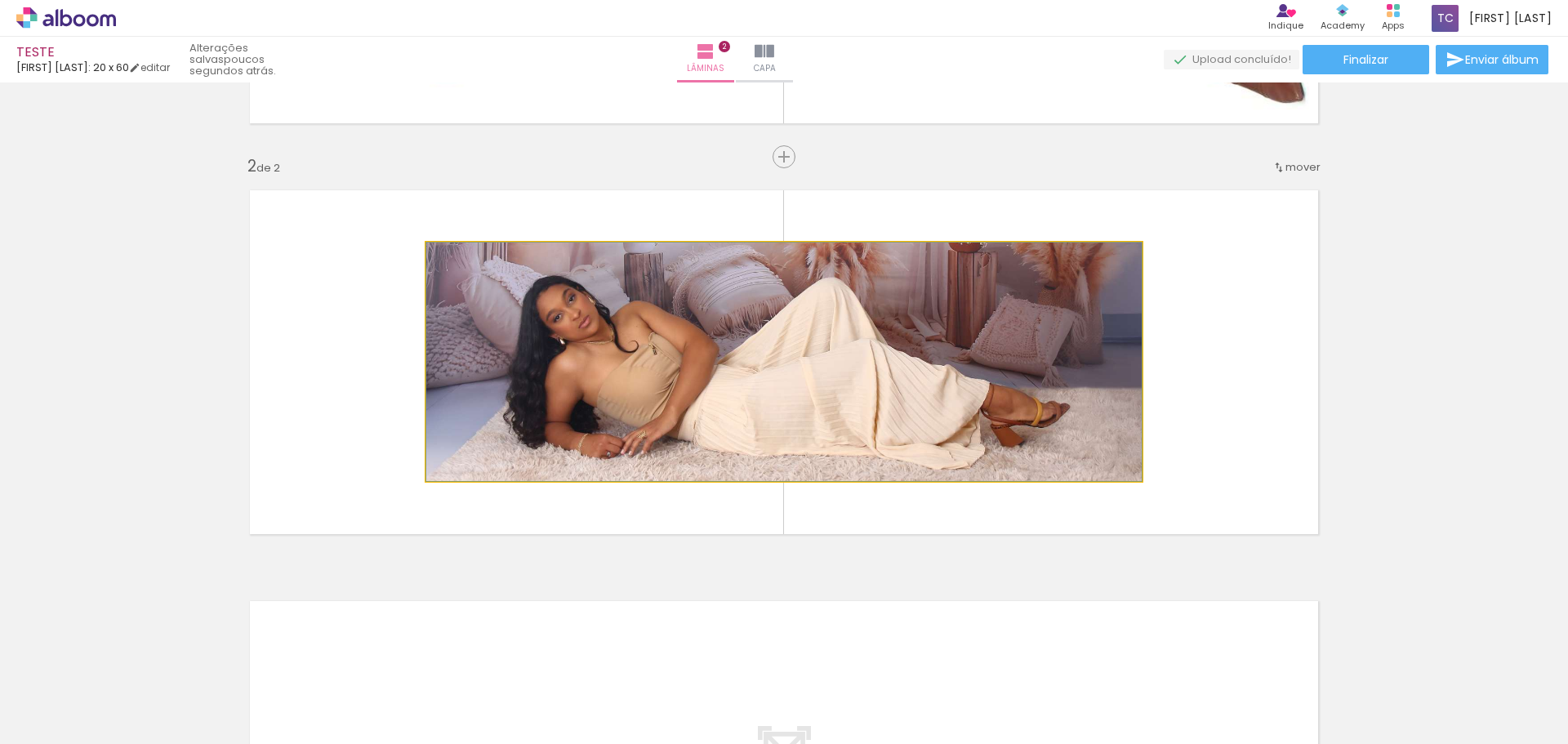 click 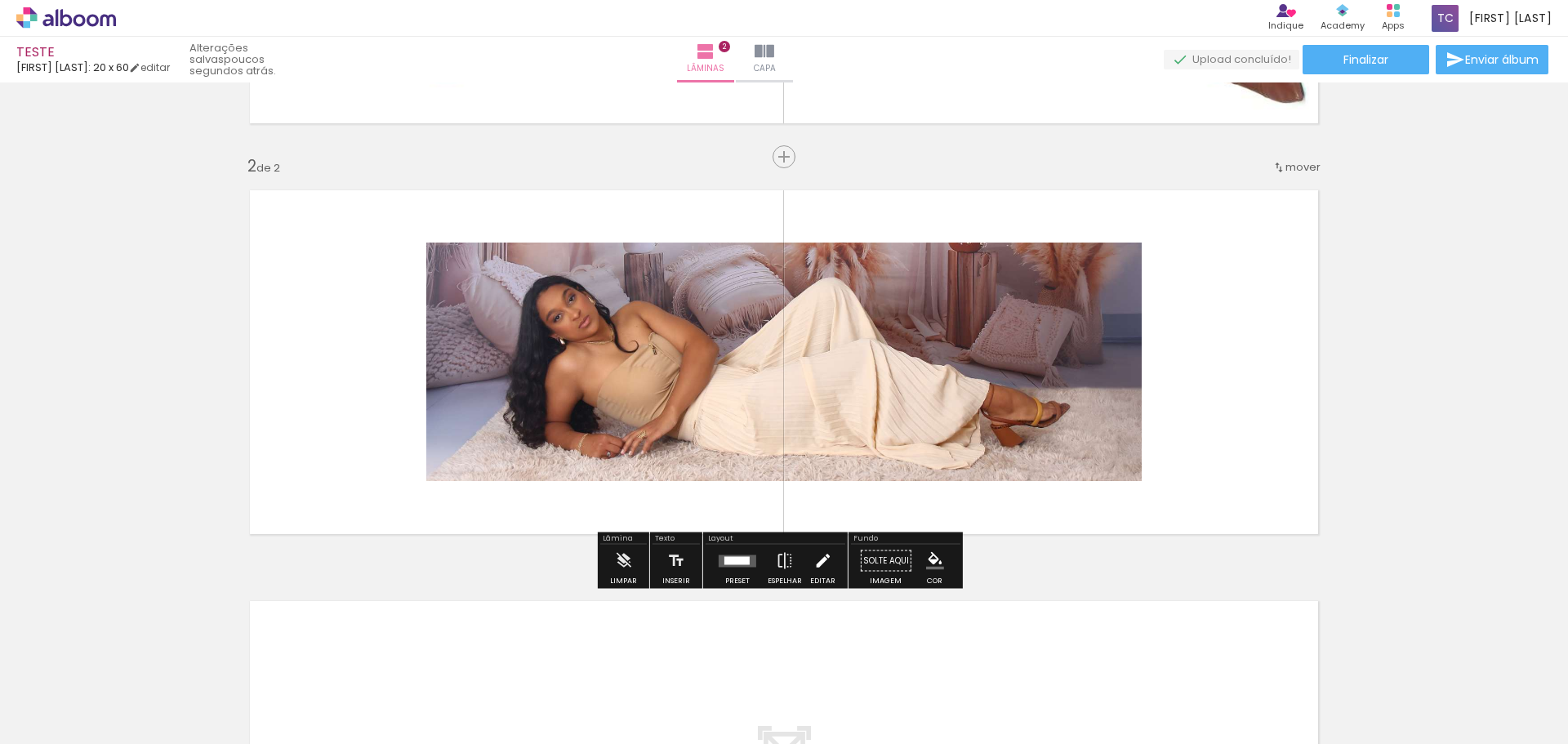 click at bounding box center [822, 561] 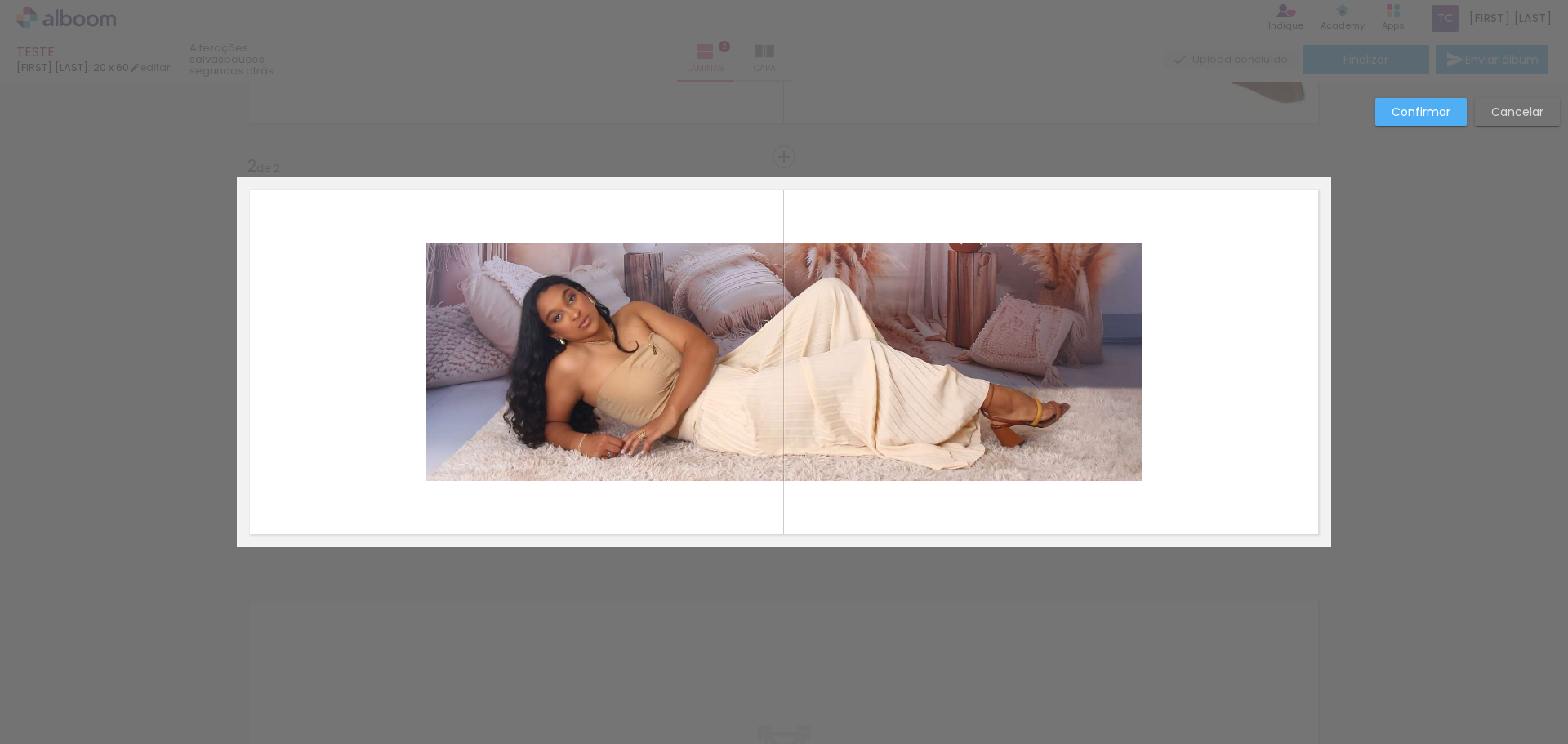 click 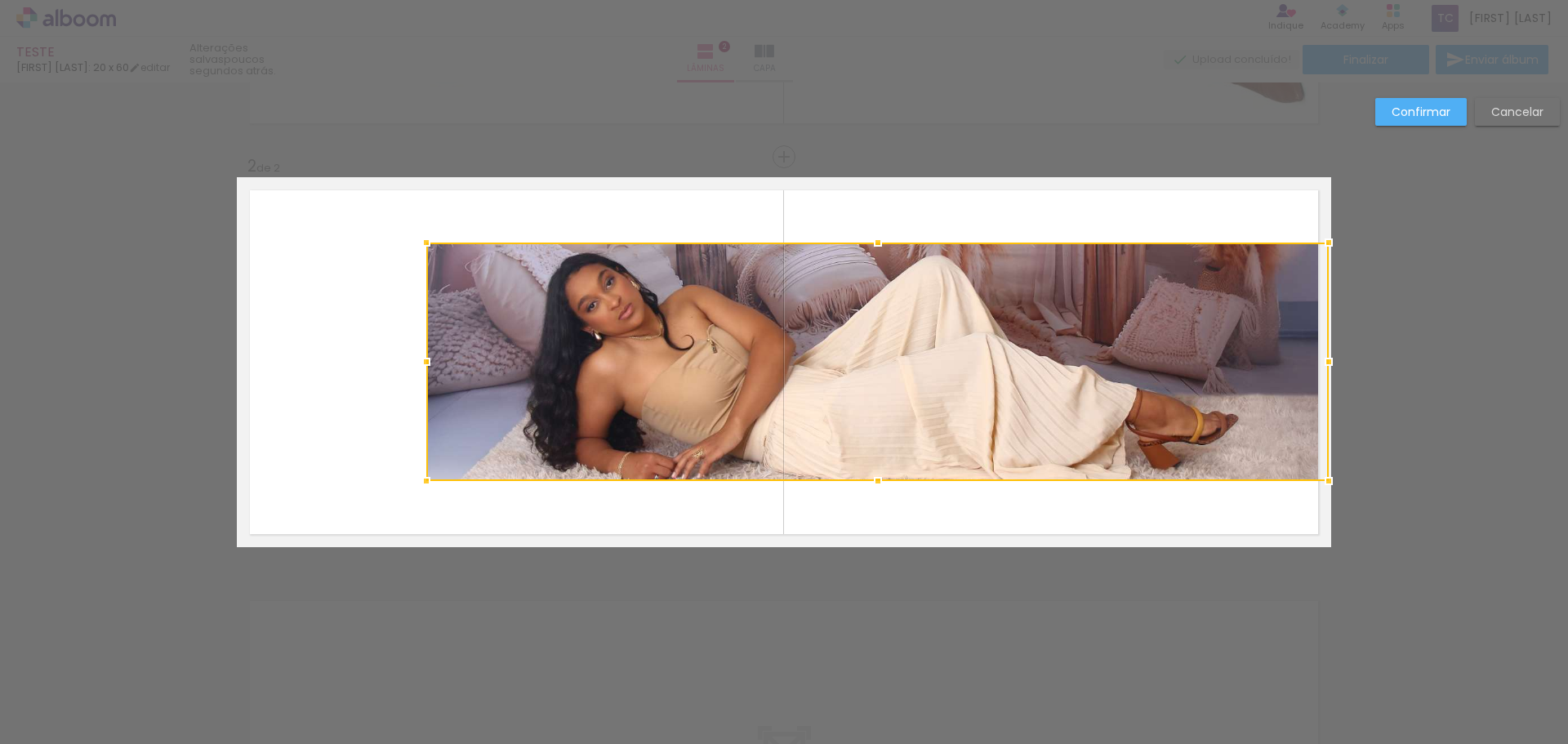 drag, startPoint x: 1138, startPoint y: 364, endPoint x: 1315, endPoint y: 382, distance: 177.9129 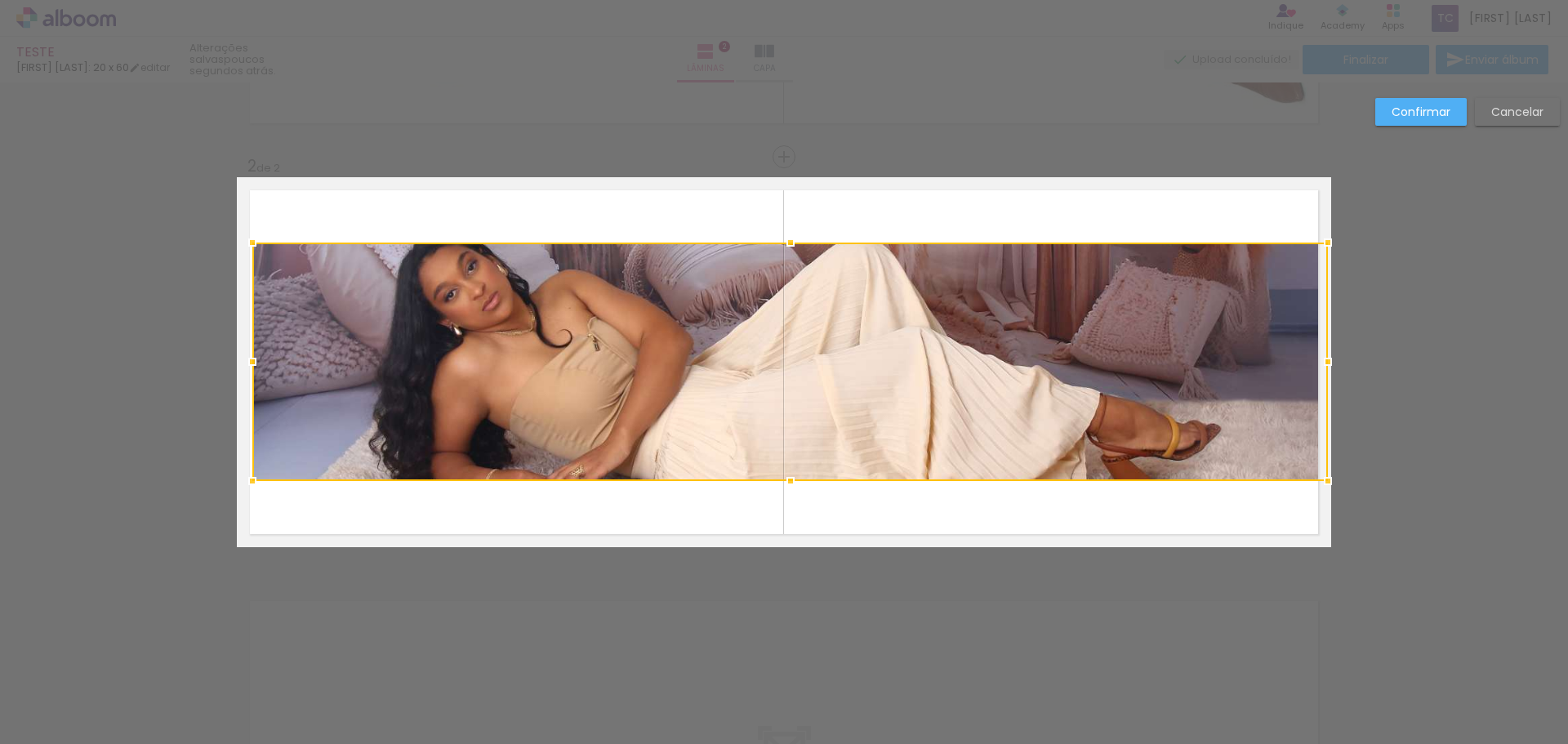 drag, startPoint x: 421, startPoint y: 362, endPoint x: 258, endPoint y: 359, distance: 163.02761 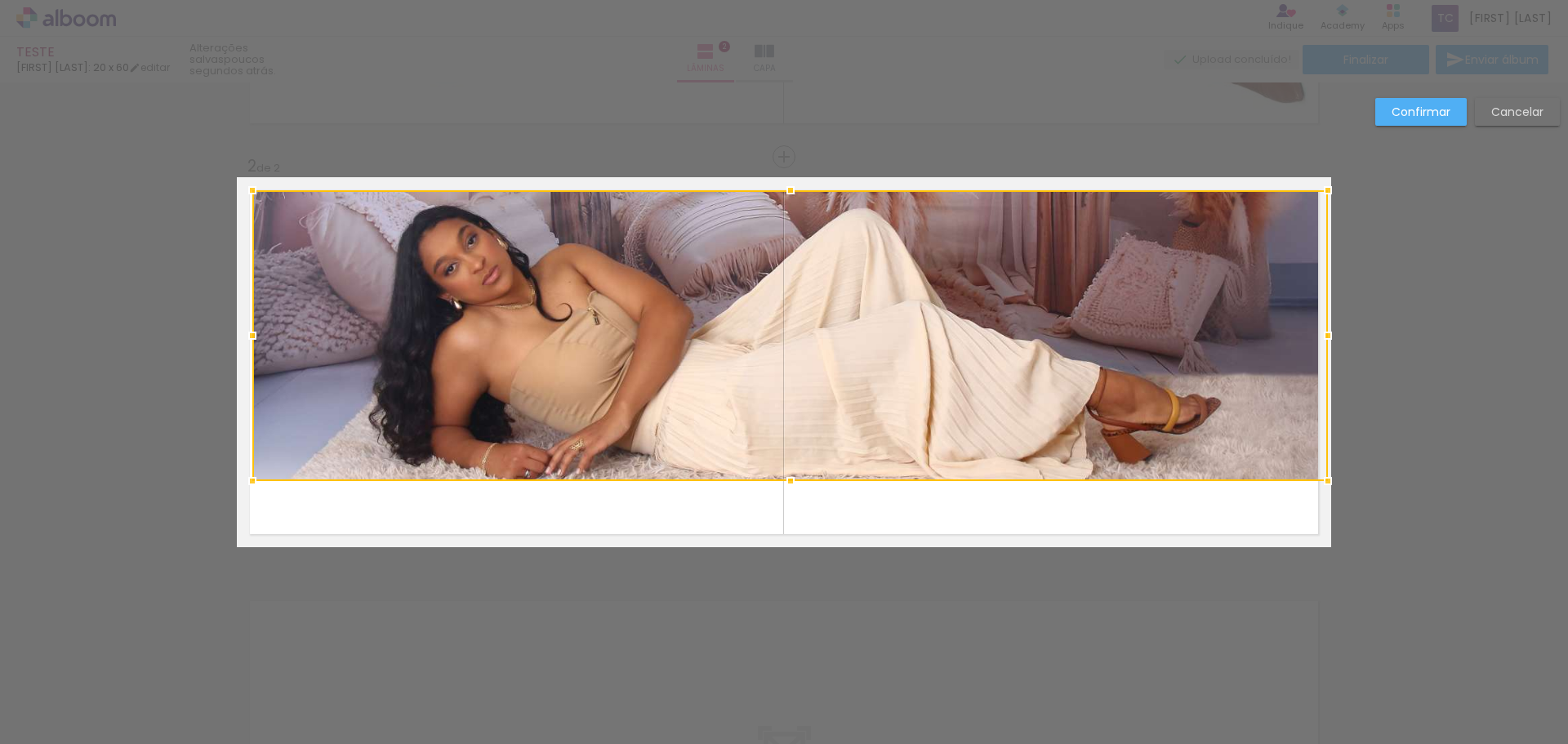 drag, startPoint x: 788, startPoint y: 246, endPoint x: 793, endPoint y: 194, distance: 52.23983 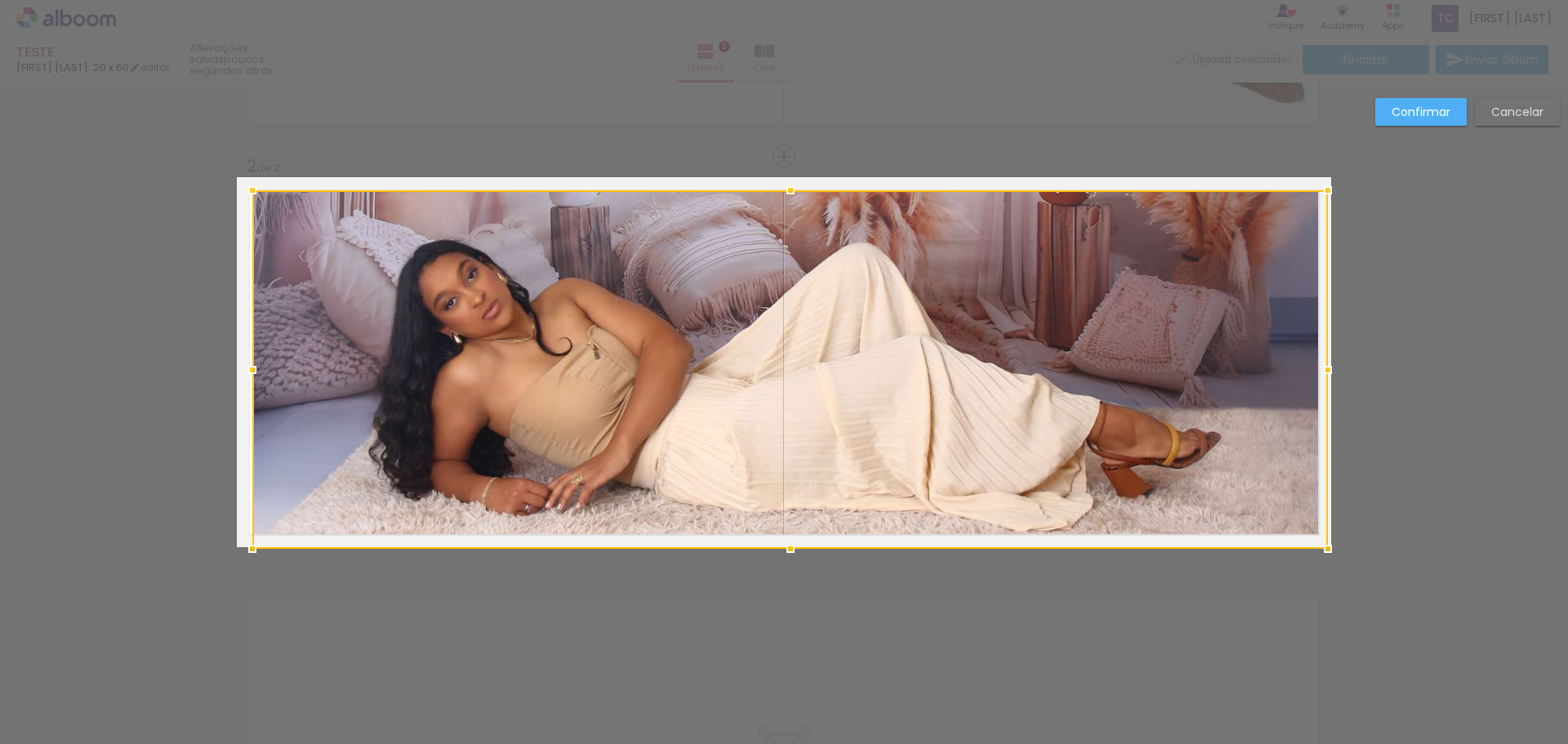 drag, startPoint x: 783, startPoint y: 479, endPoint x: 782, endPoint y: 537, distance: 58.00862 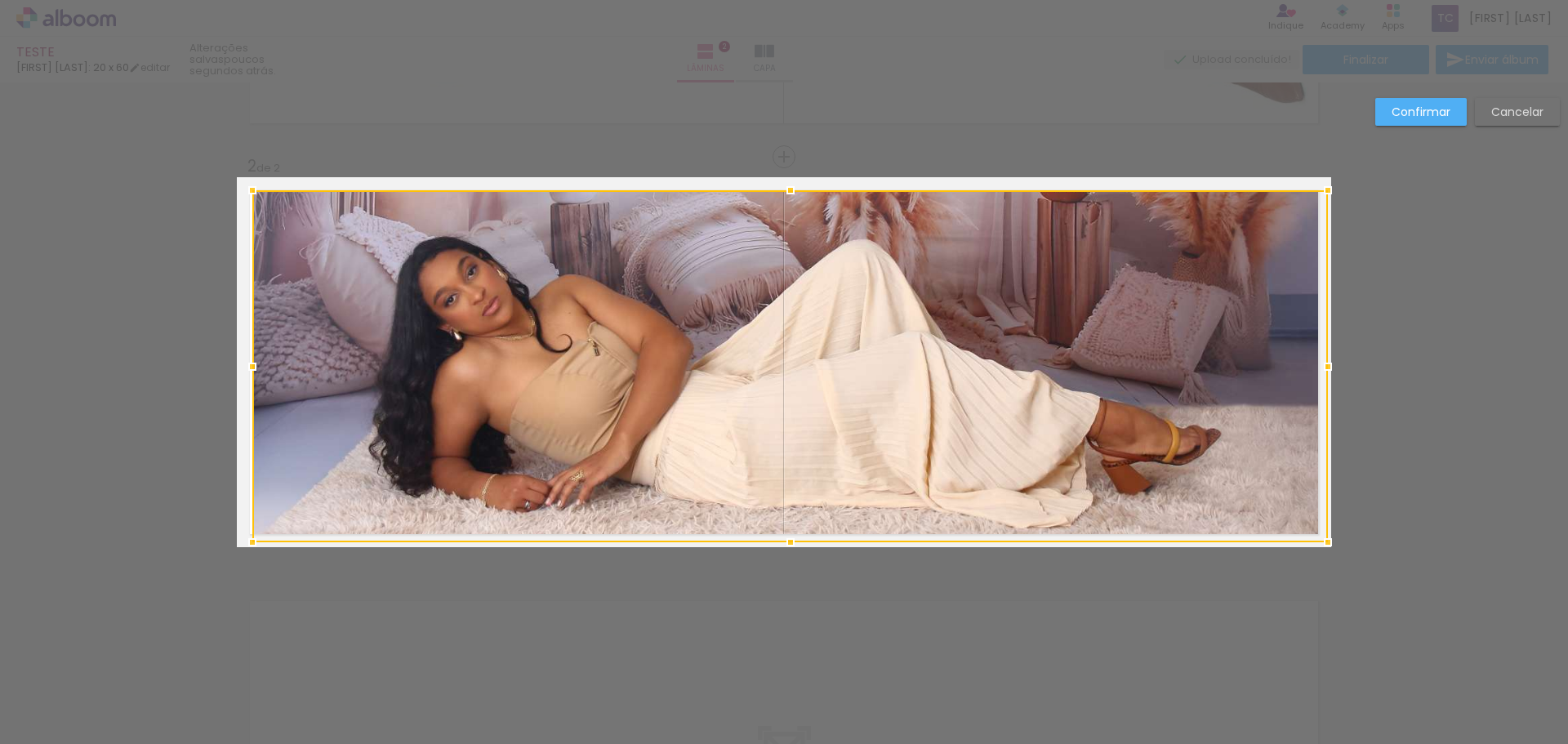 click at bounding box center (791, 542) 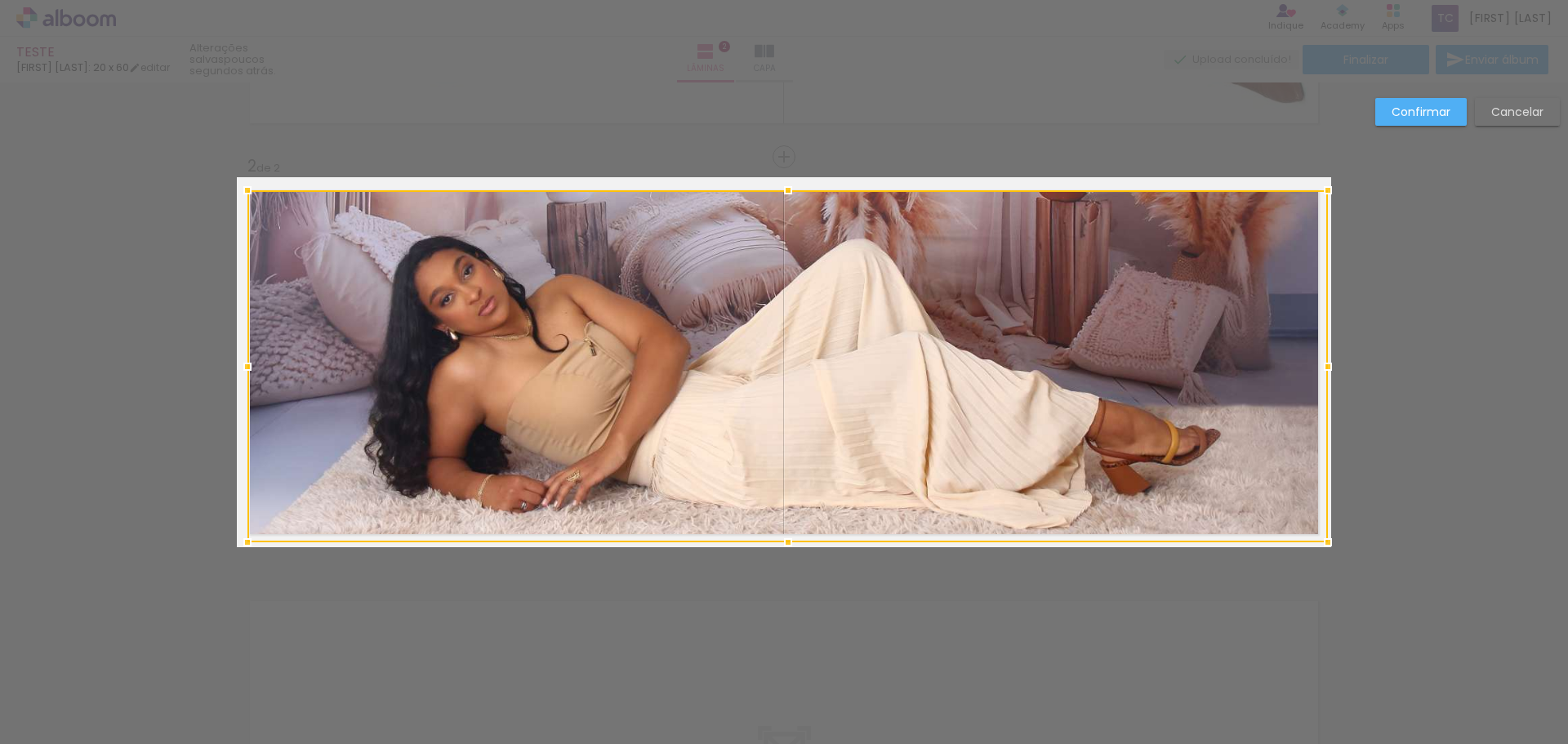click at bounding box center [247, 367] 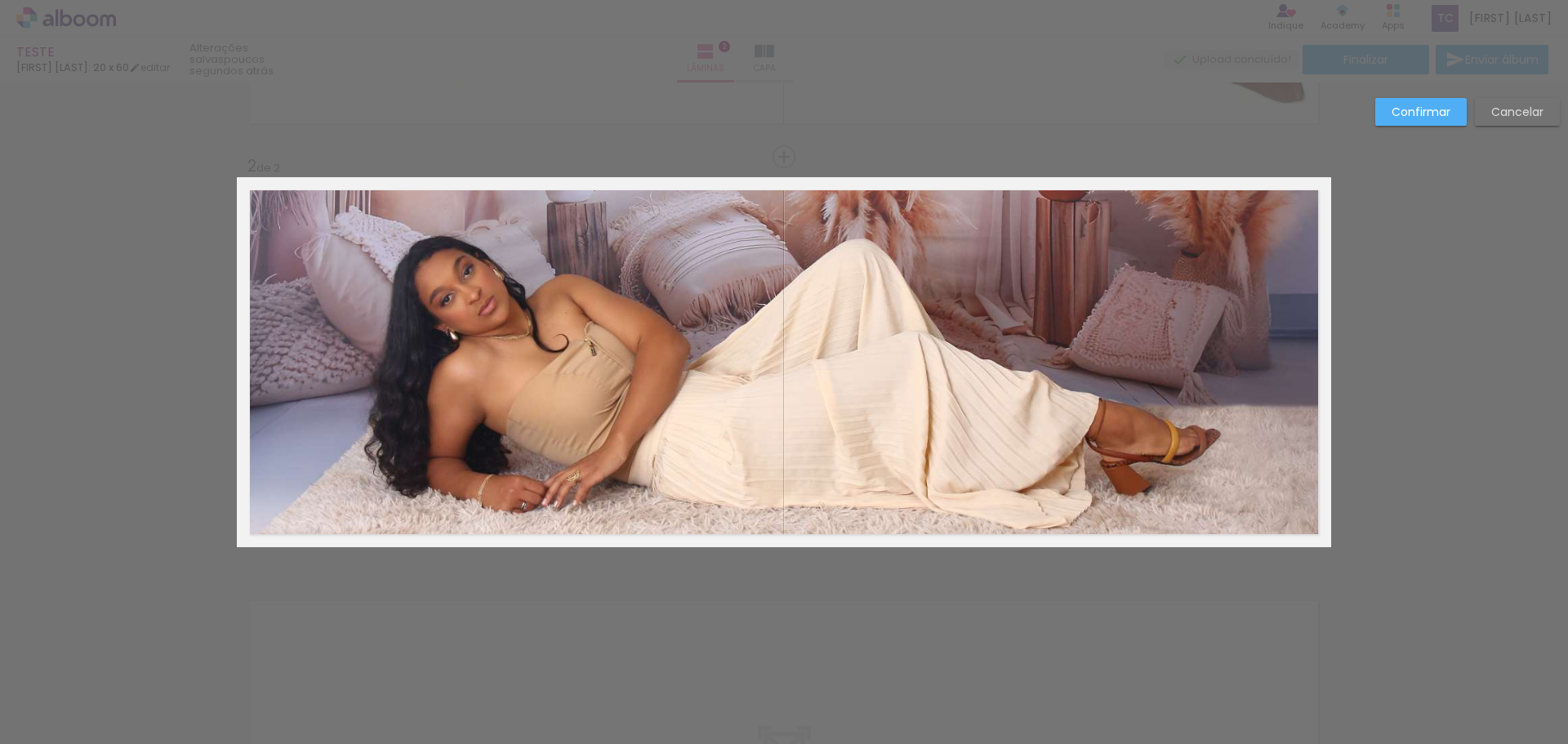 click 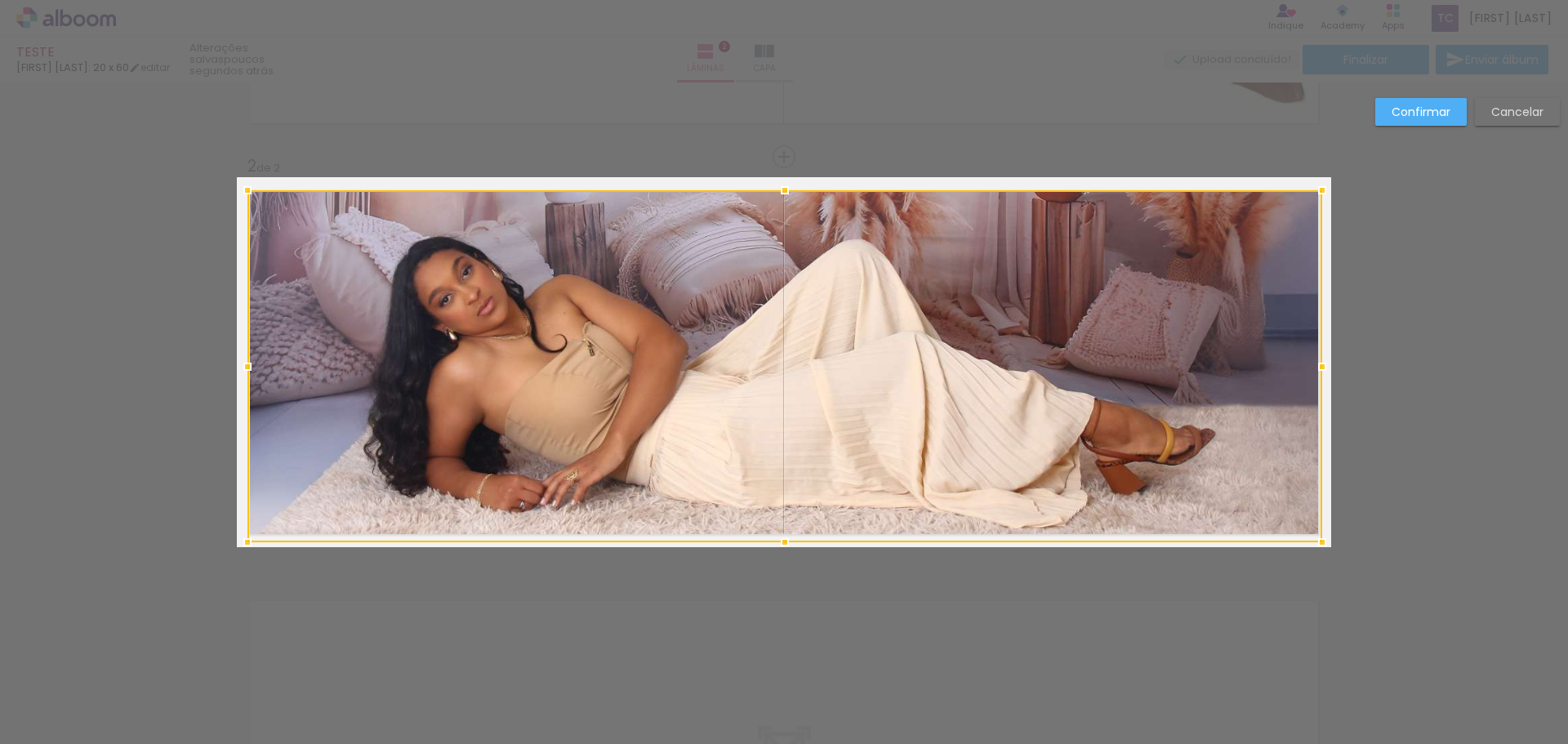 click at bounding box center [1322, 367] 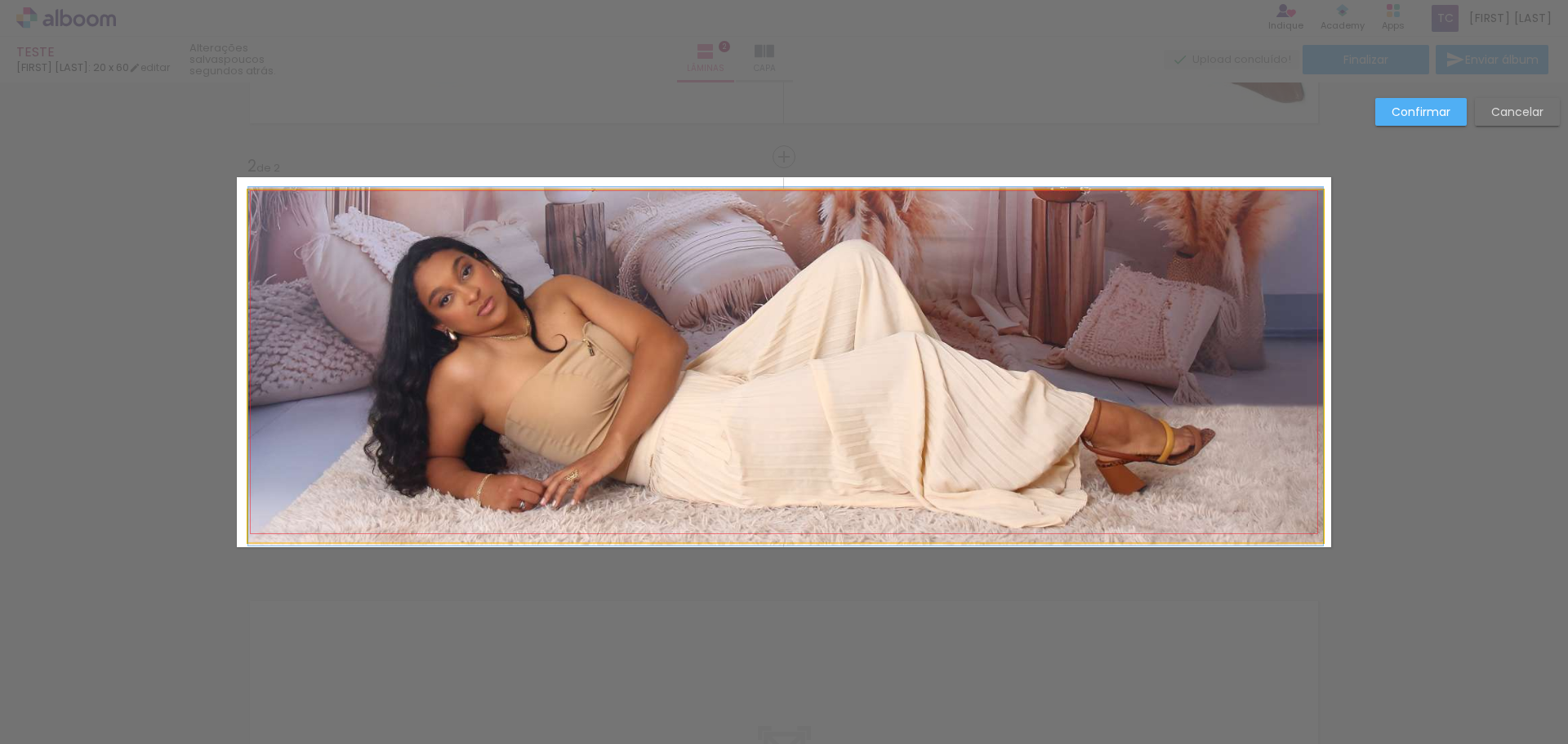 click 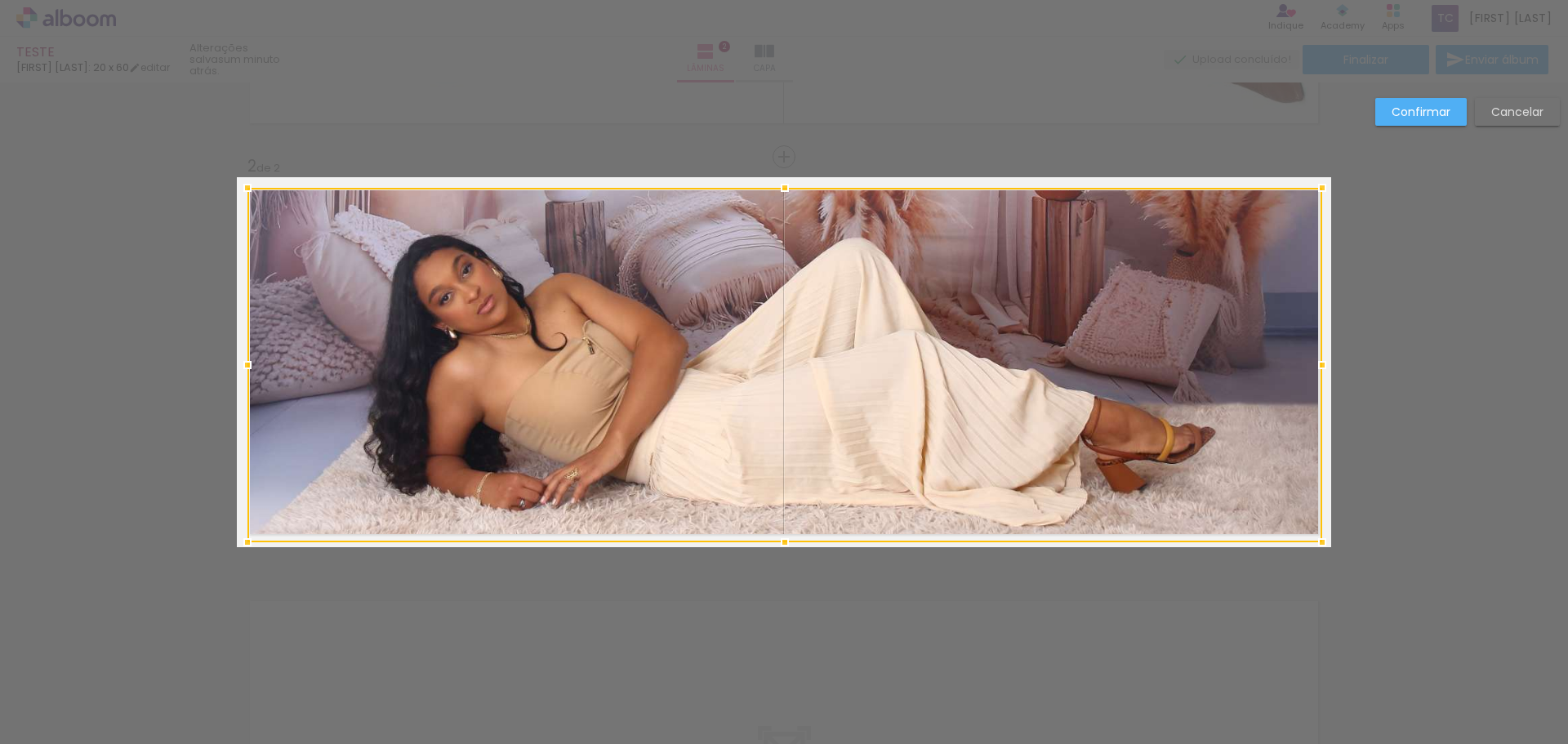 click at bounding box center [785, 188] 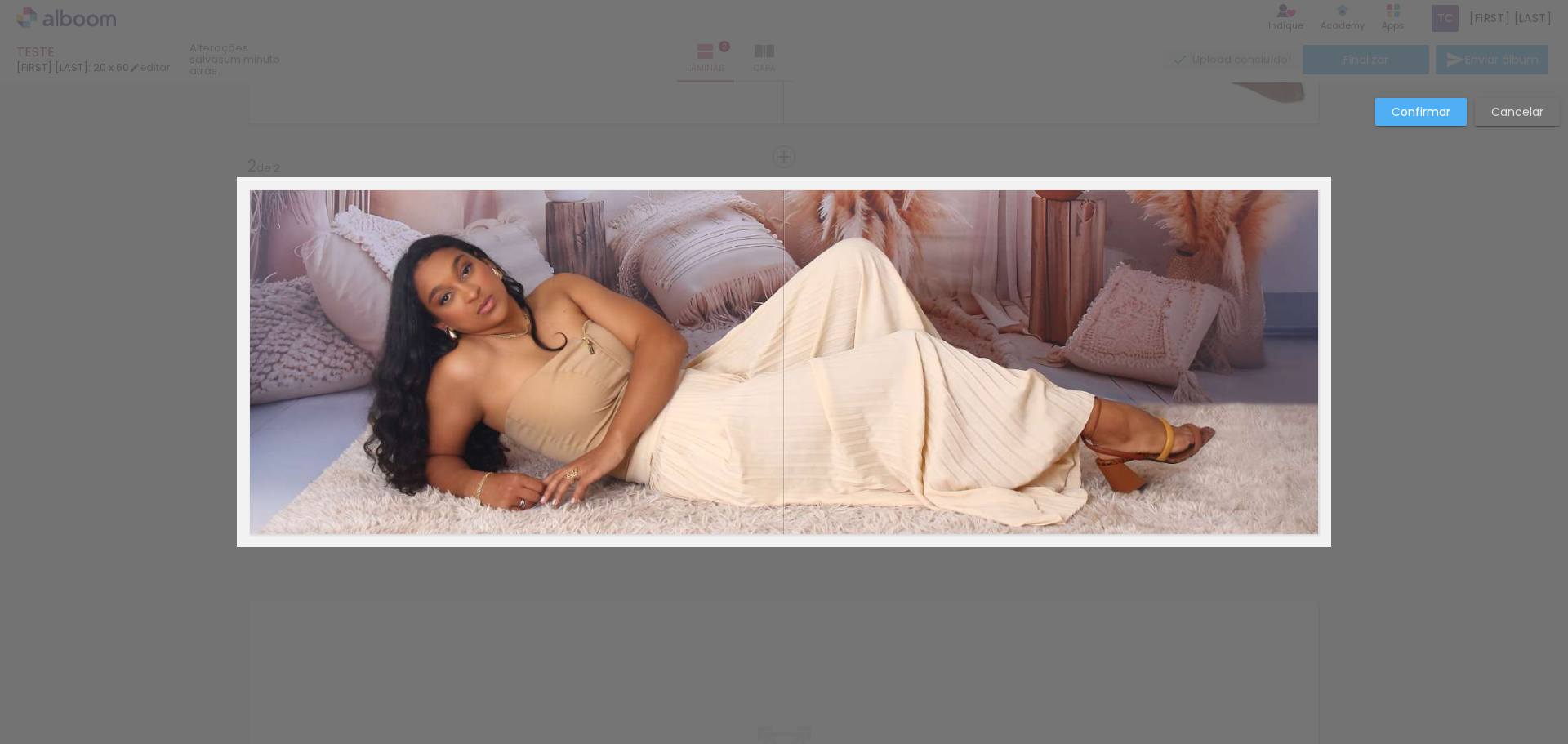 click 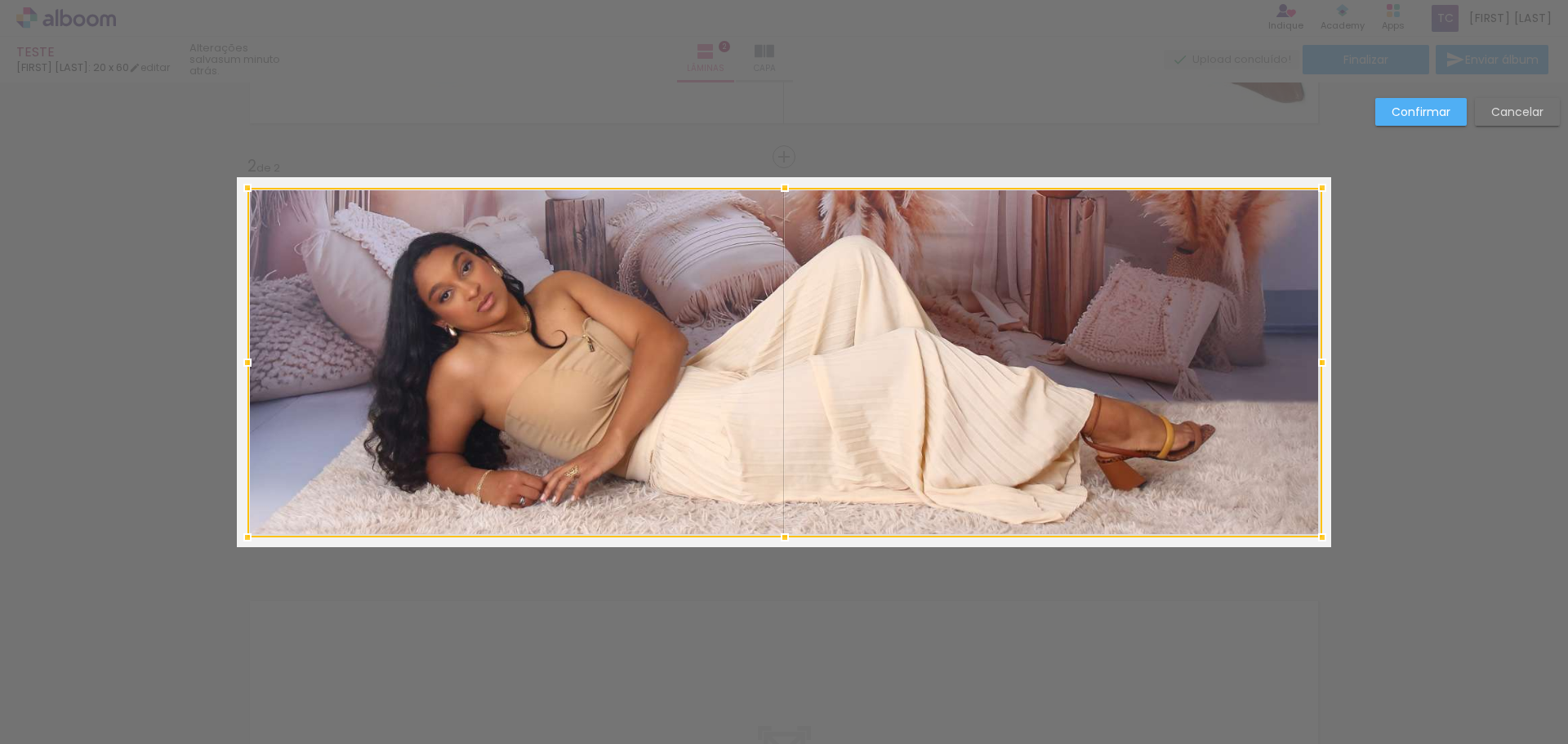 click at bounding box center (785, 537) 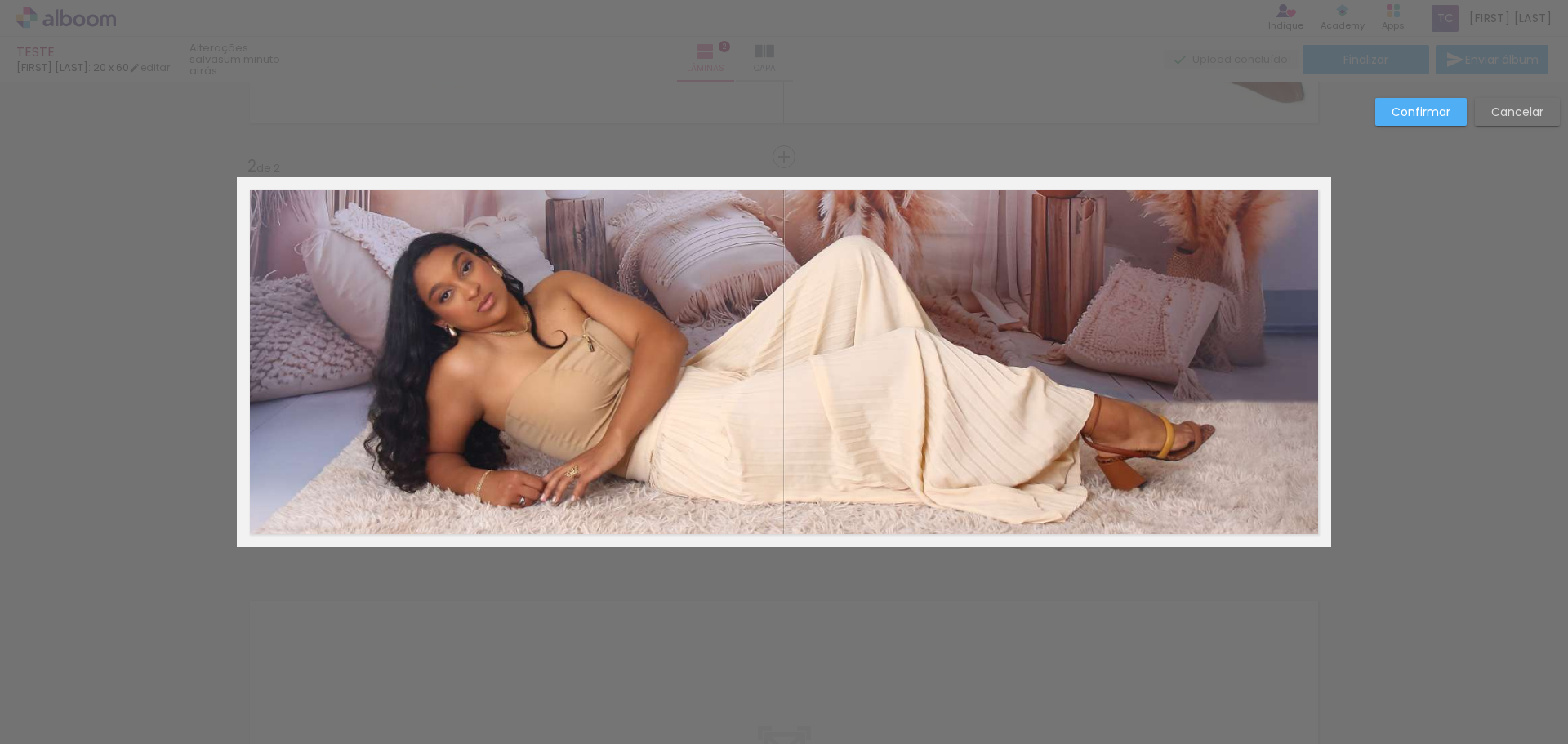 click on "Confirmar" at bounding box center [0, 0] 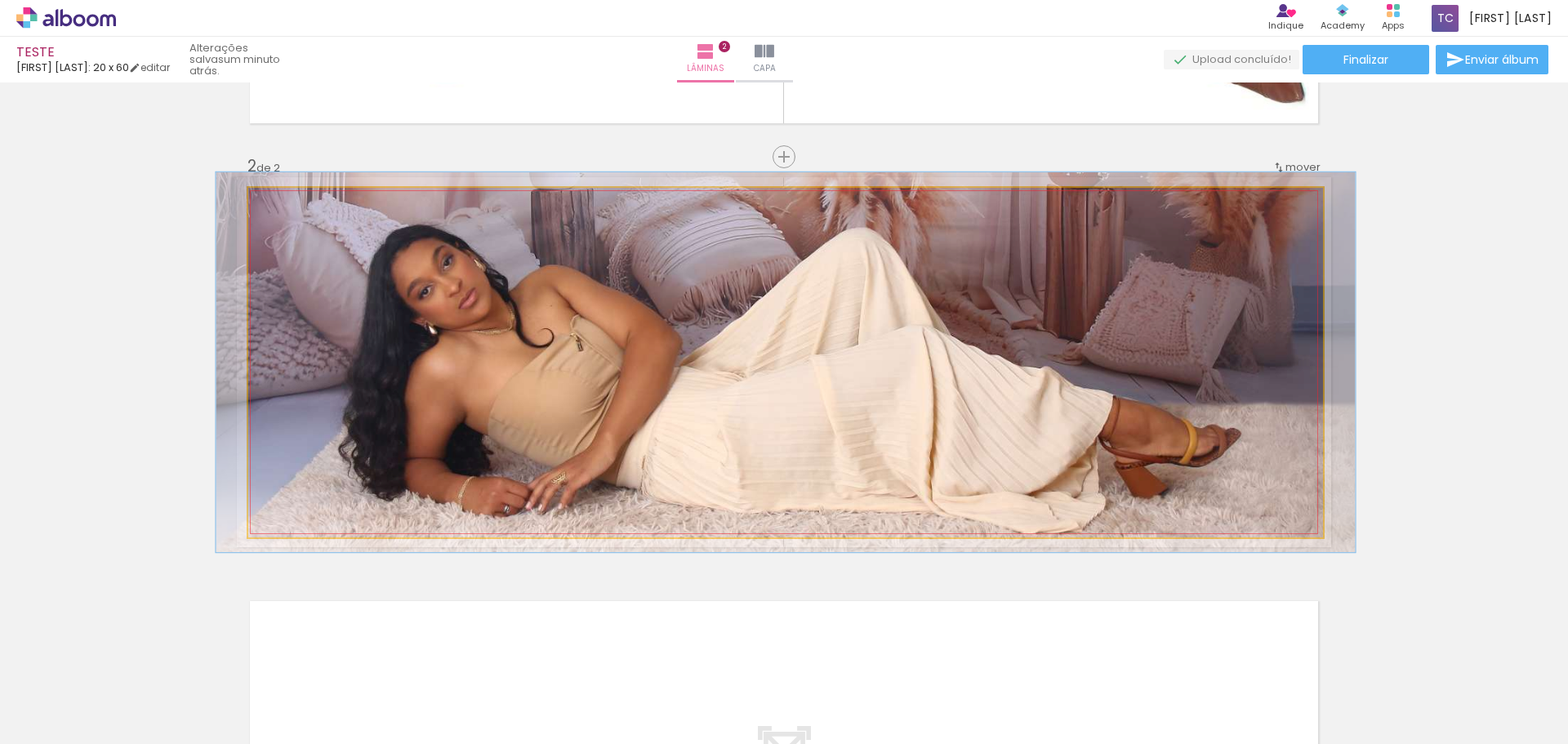 click at bounding box center [290, 205] 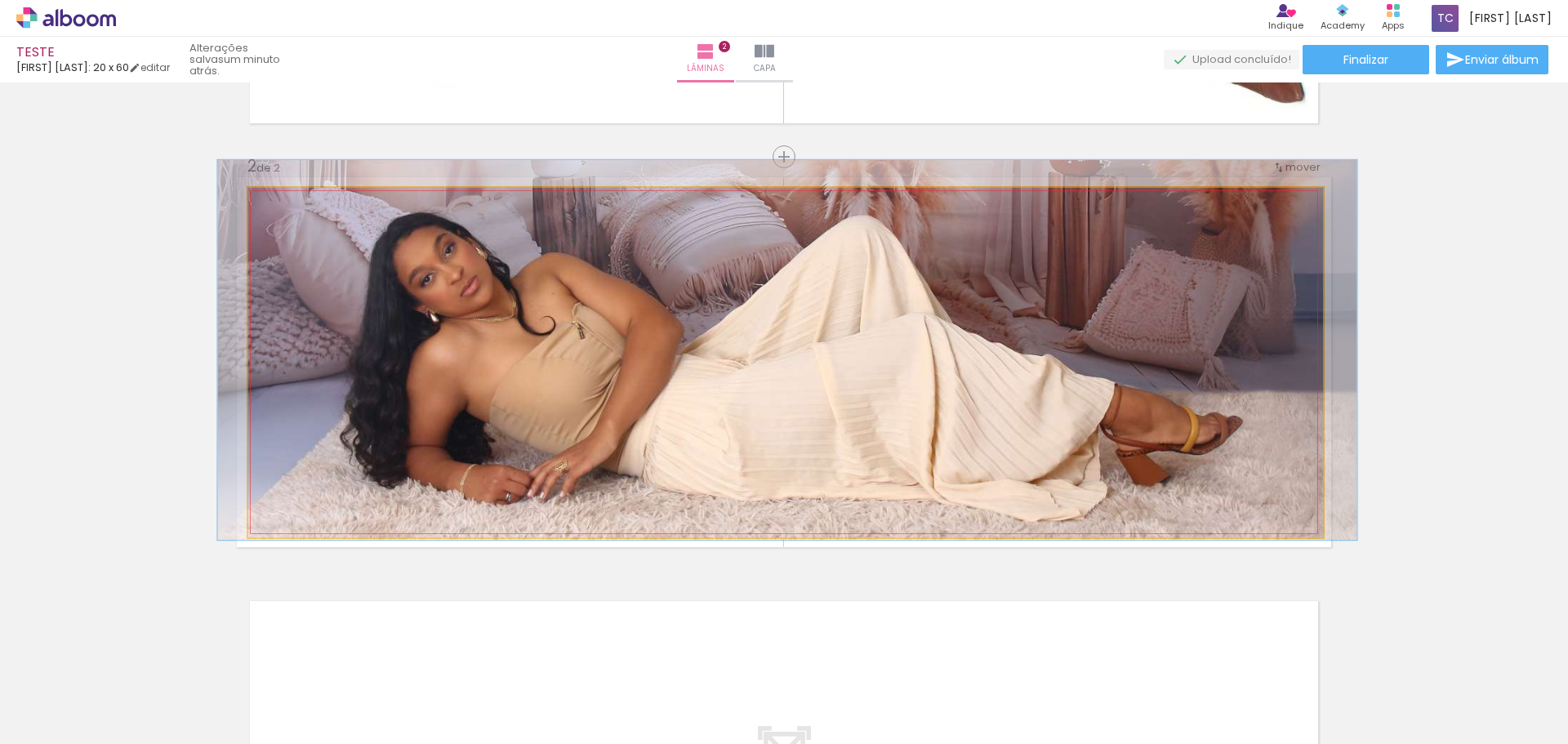 drag, startPoint x: 821, startPoint y: 413, endPoint x: 822, endPoint y: 401, distance: 12.041595 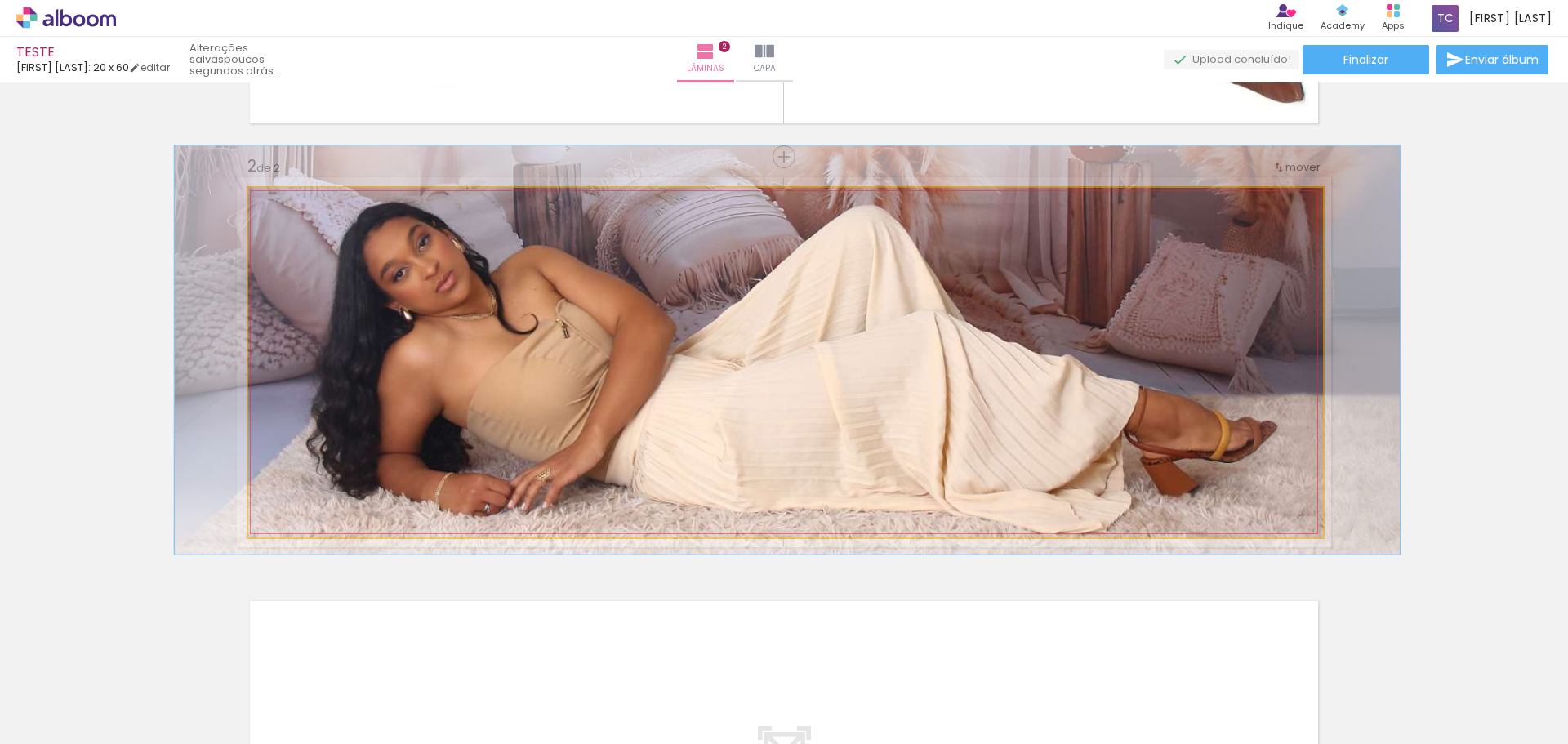 type on "114" 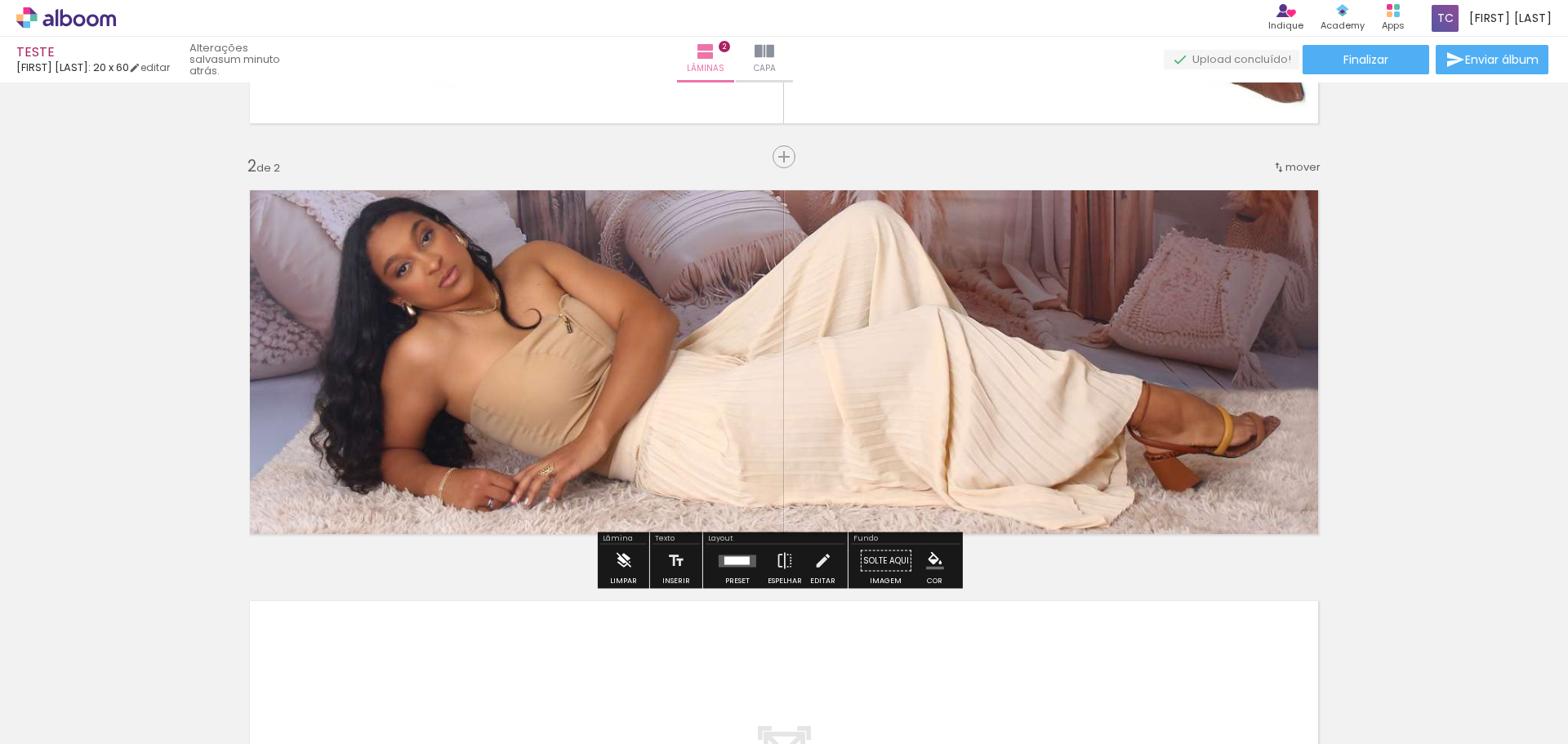 click at bounding box center (623, 561) 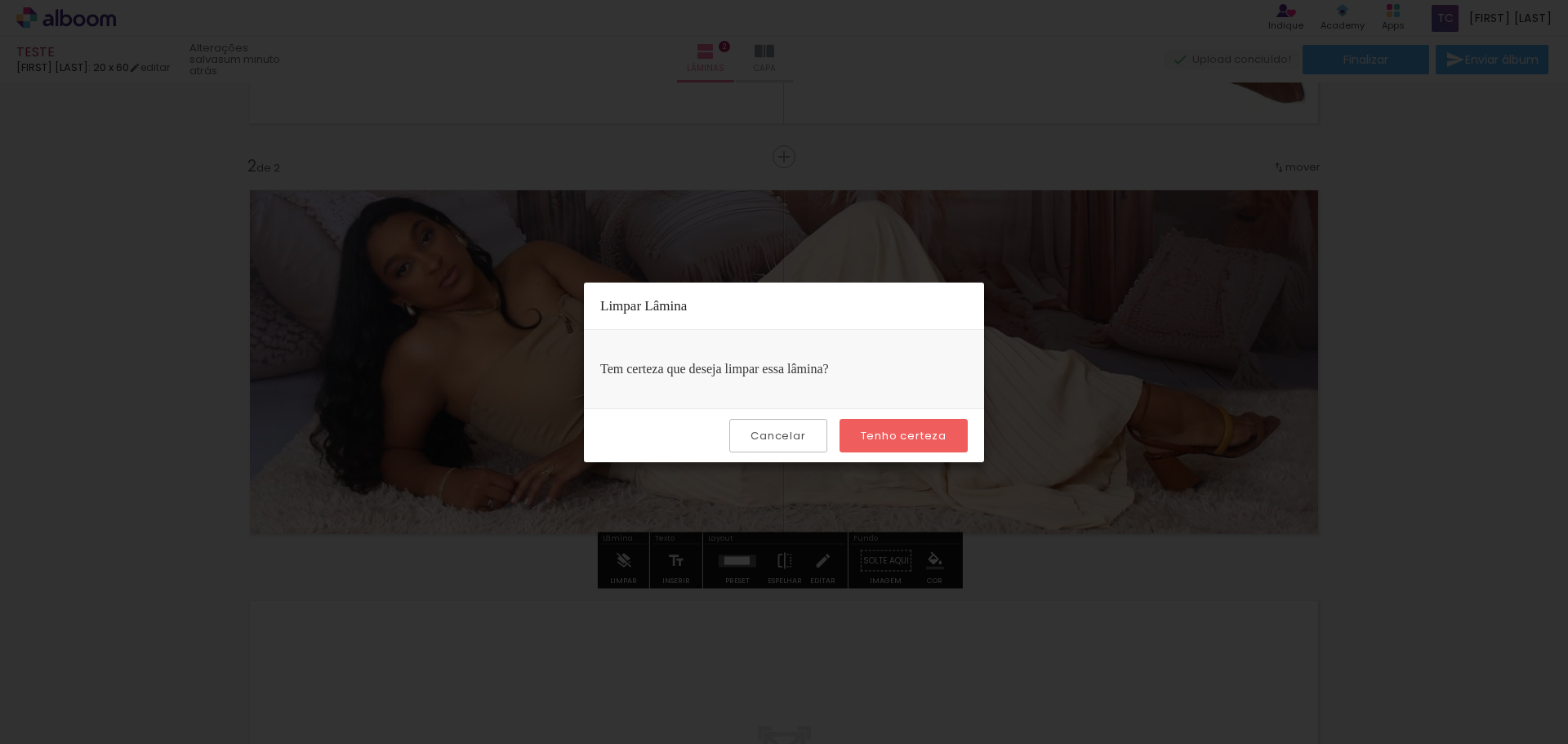 click on "Tenho certeza" at bounding box center [0, 0] 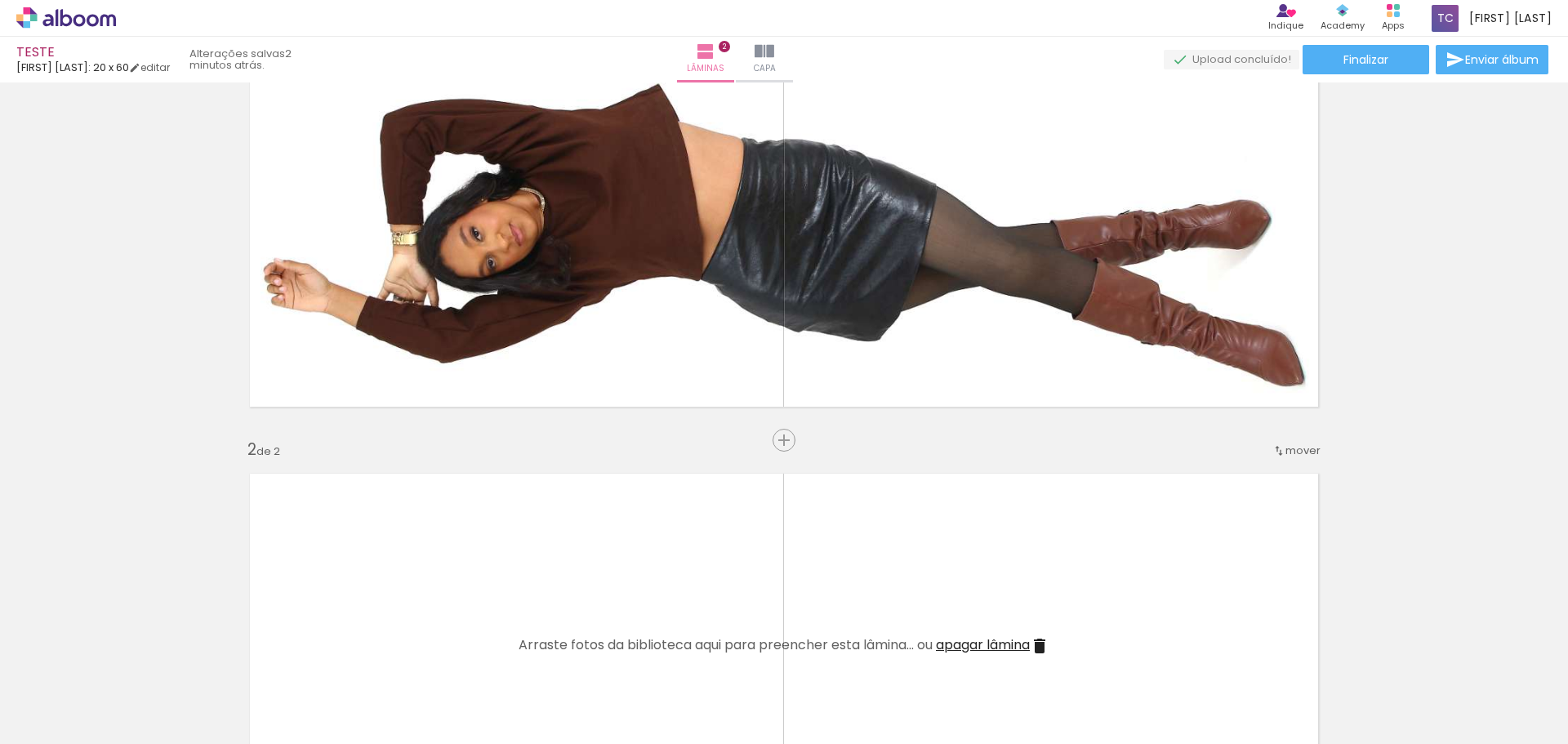 scroll, scrollTop: 0, scrollLeft: 0, axis: both 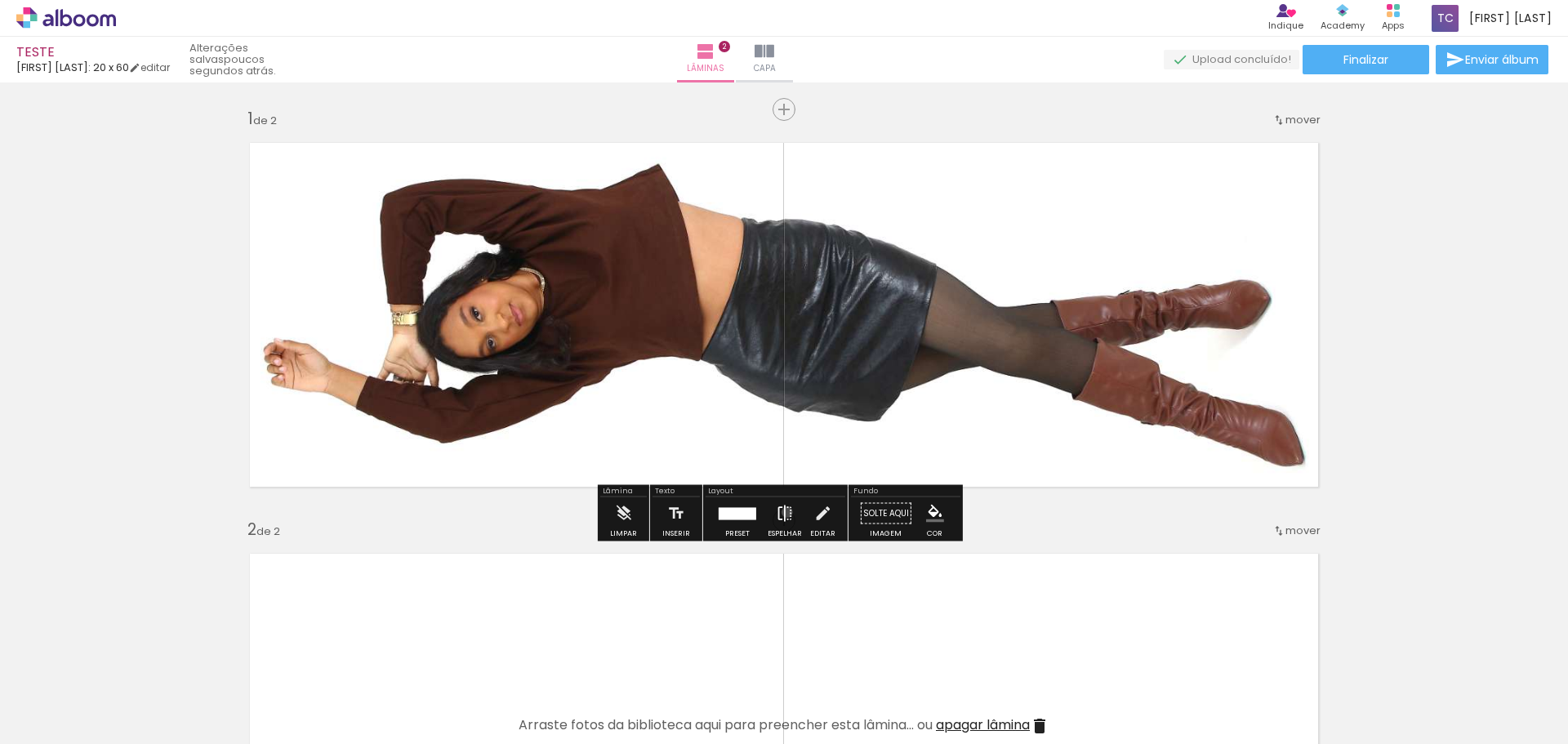 click at bounding box center (785, 514) 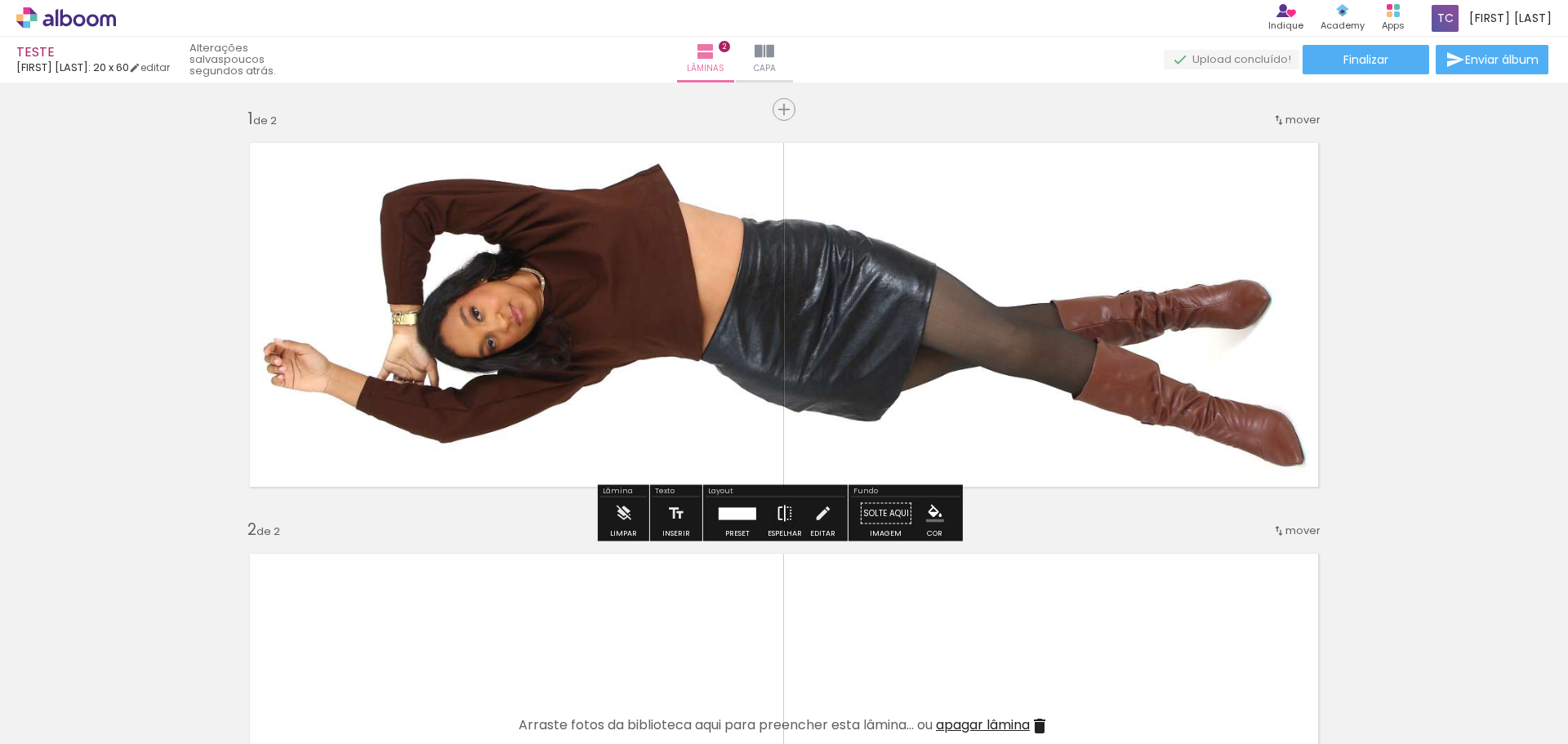 click at bounding box center (785, 514) 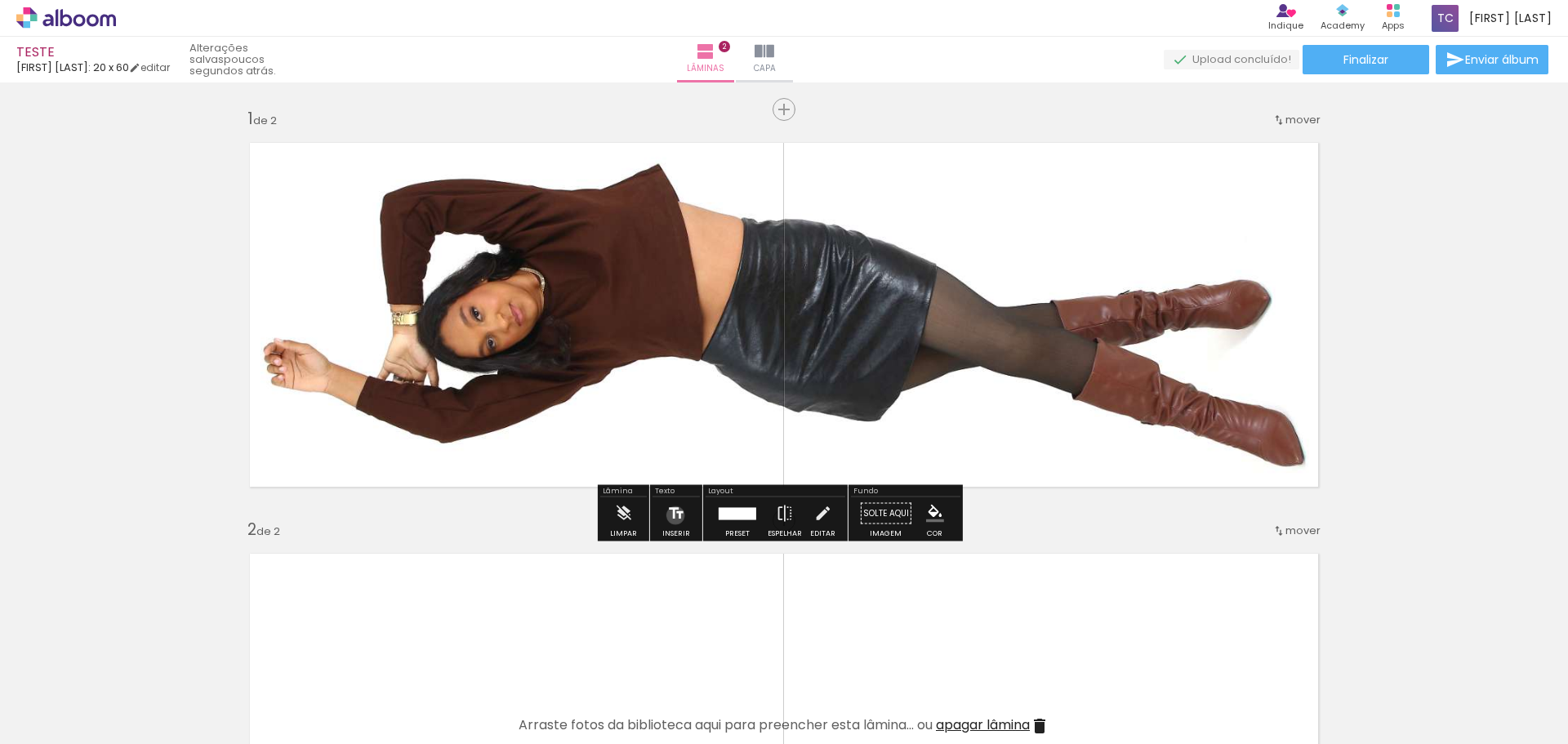 click at bounding box center [676, 514] 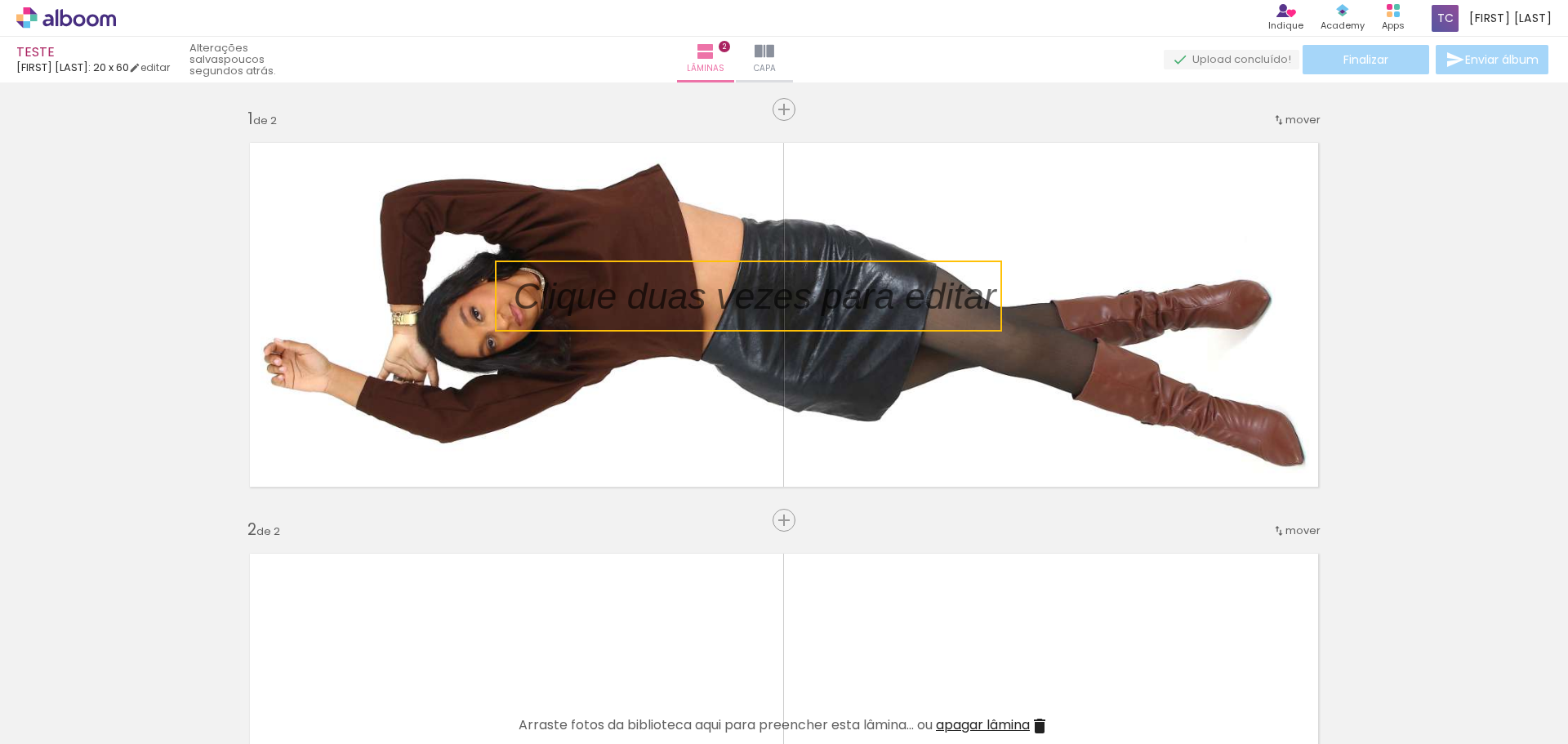 click on "Inserir lâmina 1  de 2  Inserir lâmina 2  de 2" at bounding box center (784, 705) 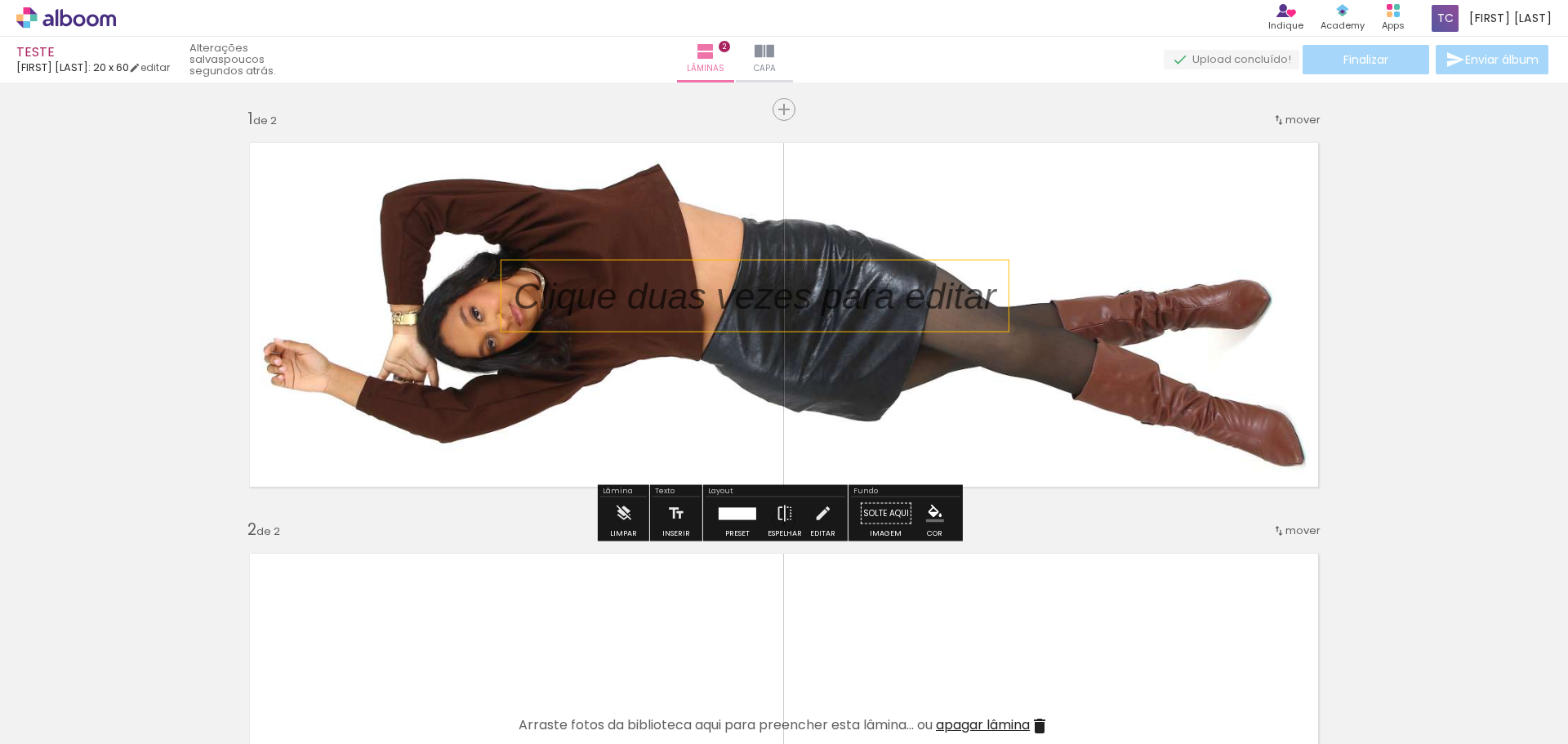 click at bounding box center [767, 296] 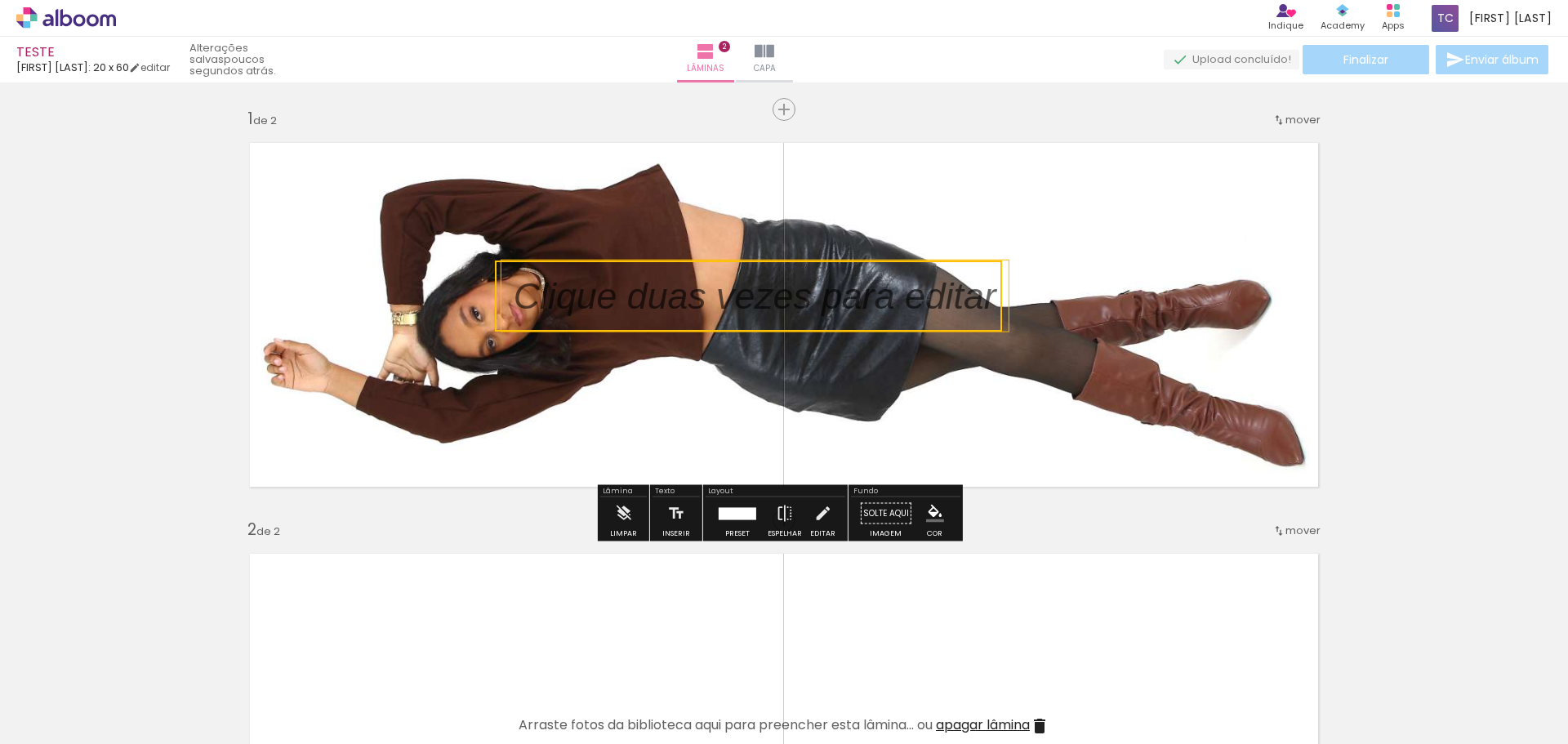 drag, startPoint x: 844, startPoint y: 288, endPoint x: 746, endPoint y: 287, distance: 98.005102 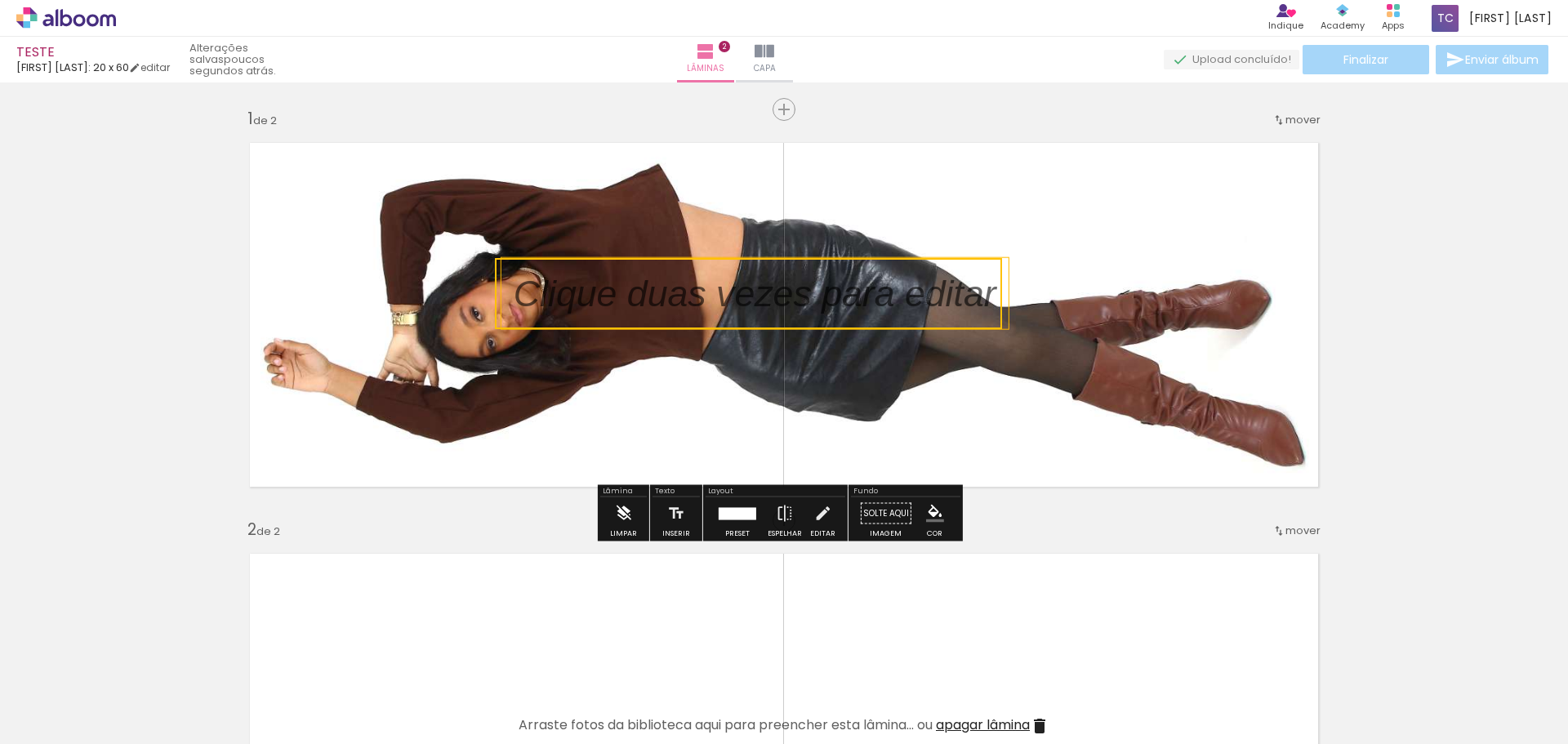 click at bounding box center (623, 514) 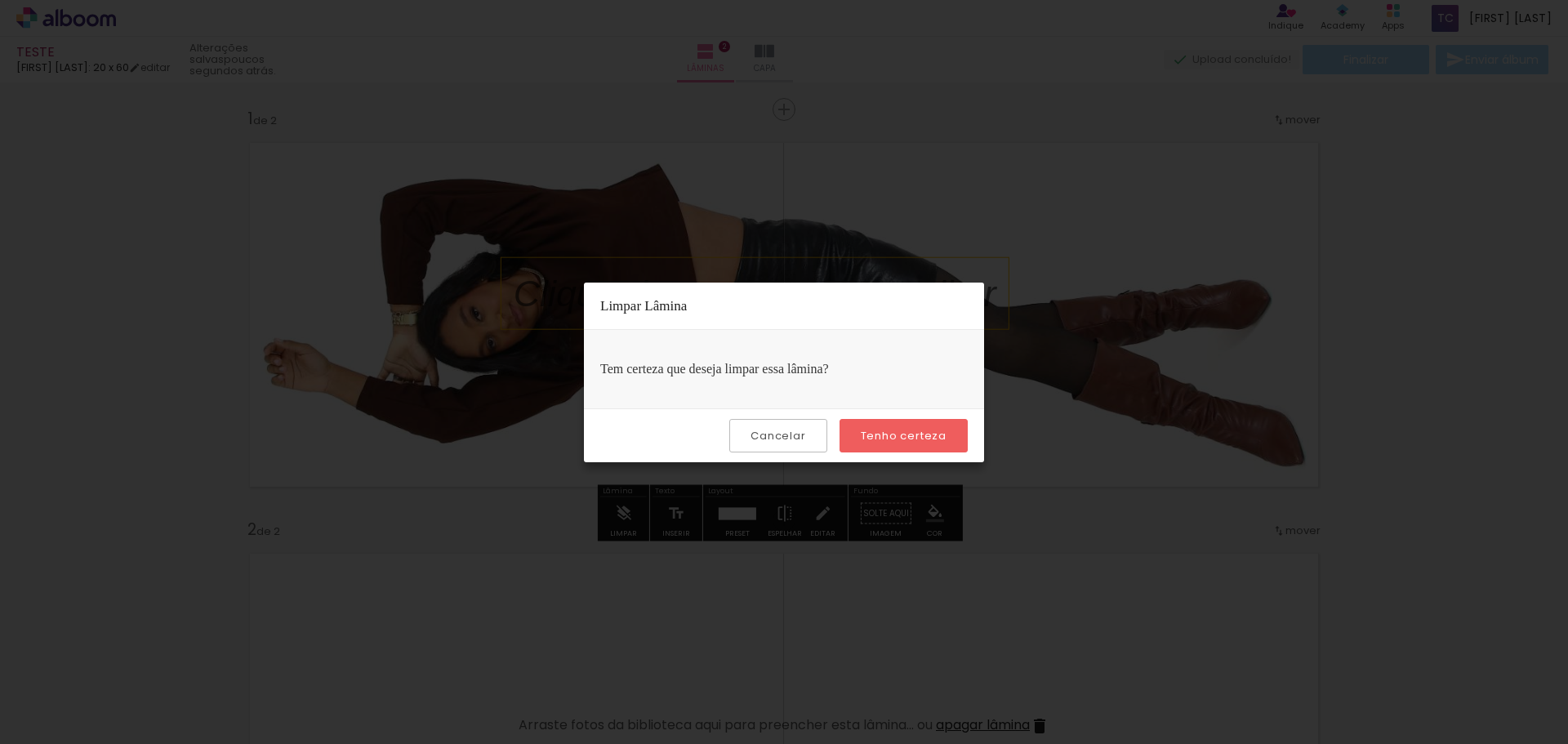 click on "Cancelar" at bounding box center (0, 0) 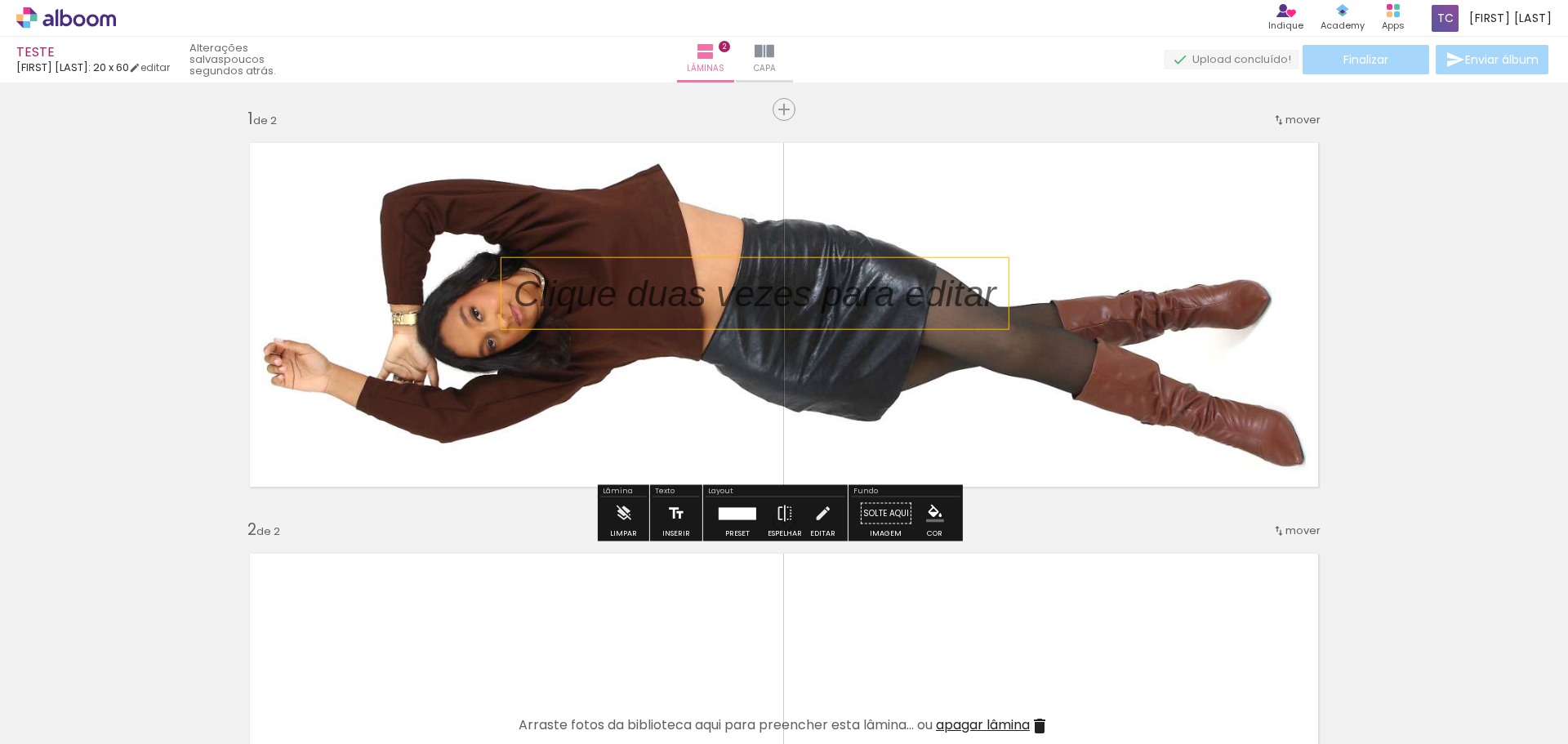 click at bounding box center (676, 514) 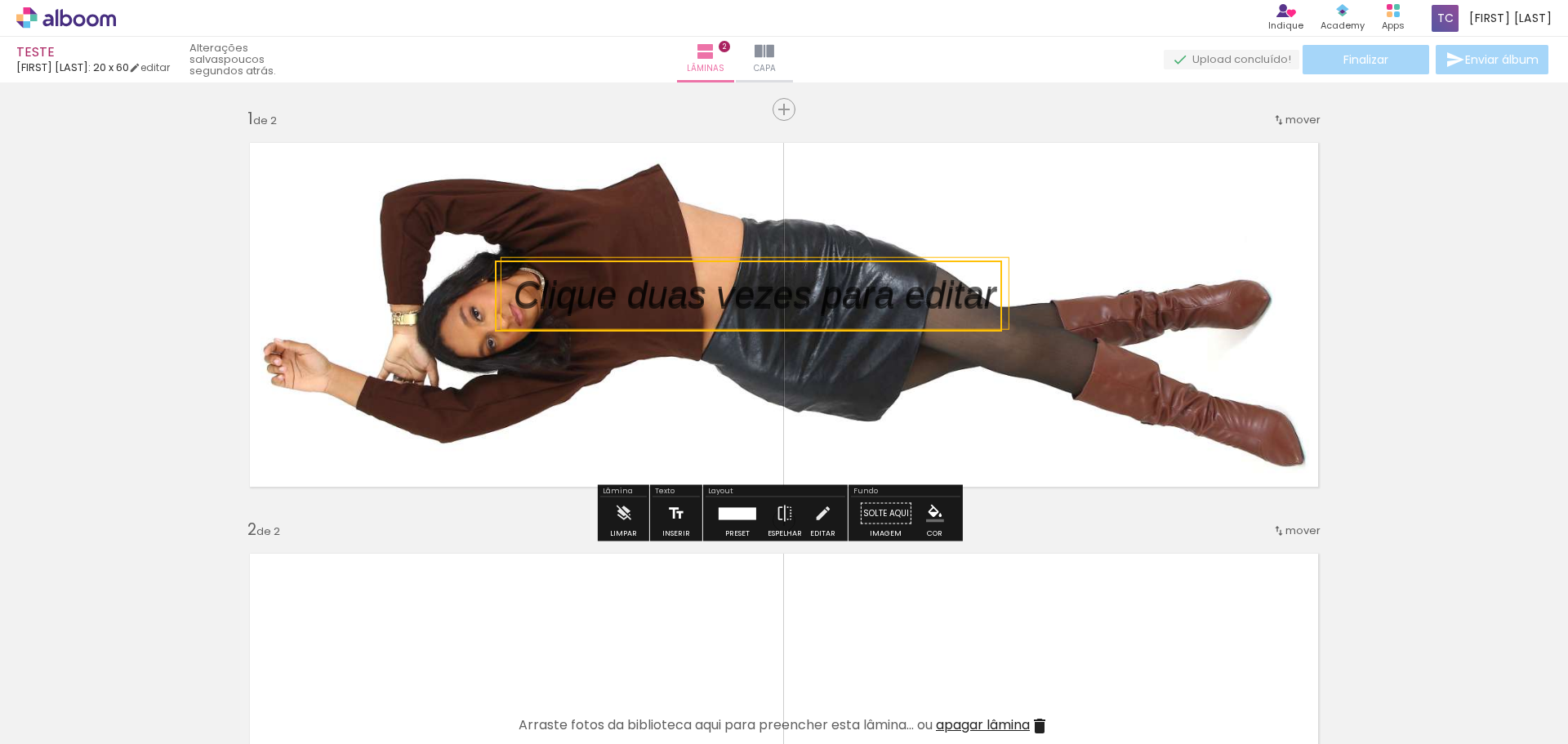 click at bounding box center [676, 514] 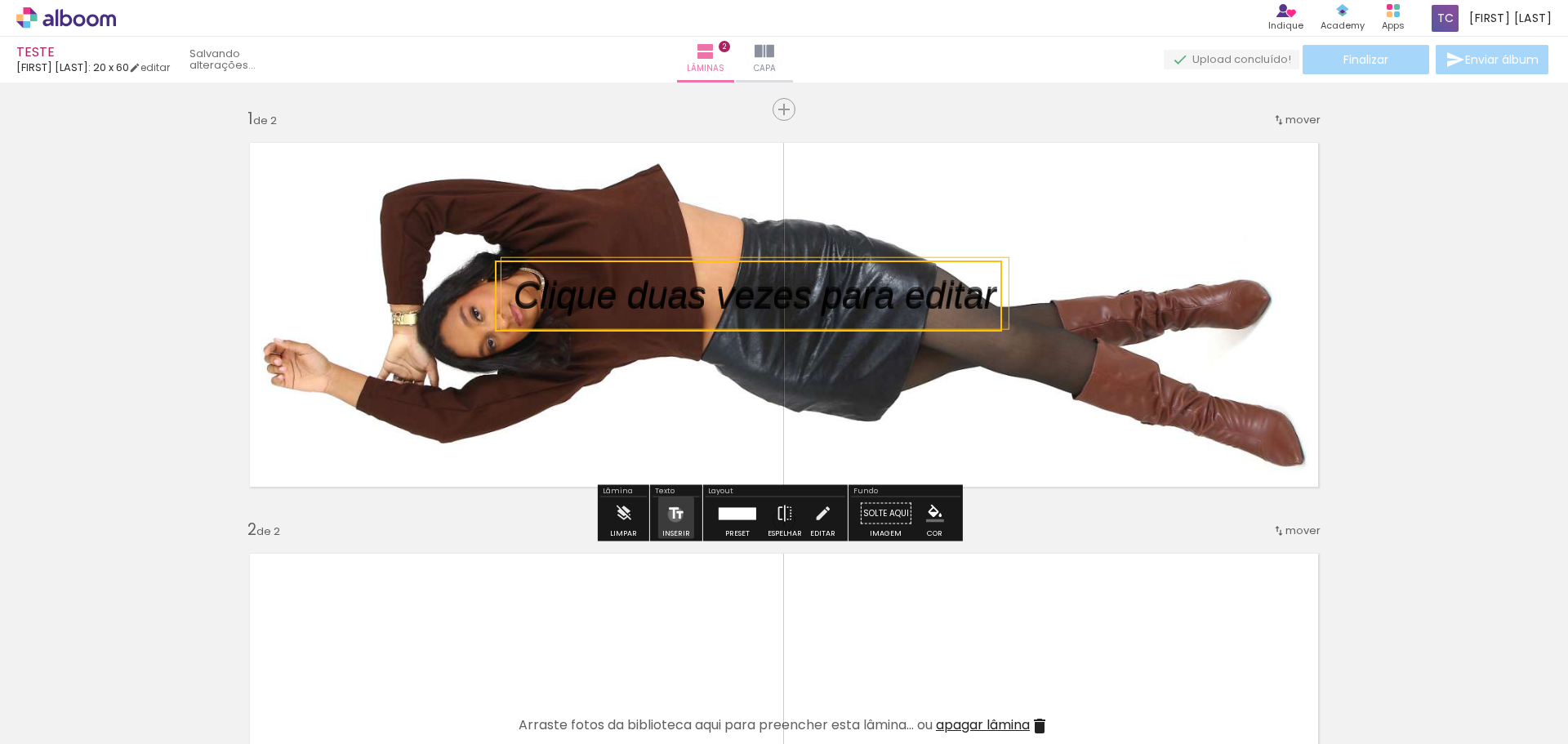 click at bounding box center (676, 514) 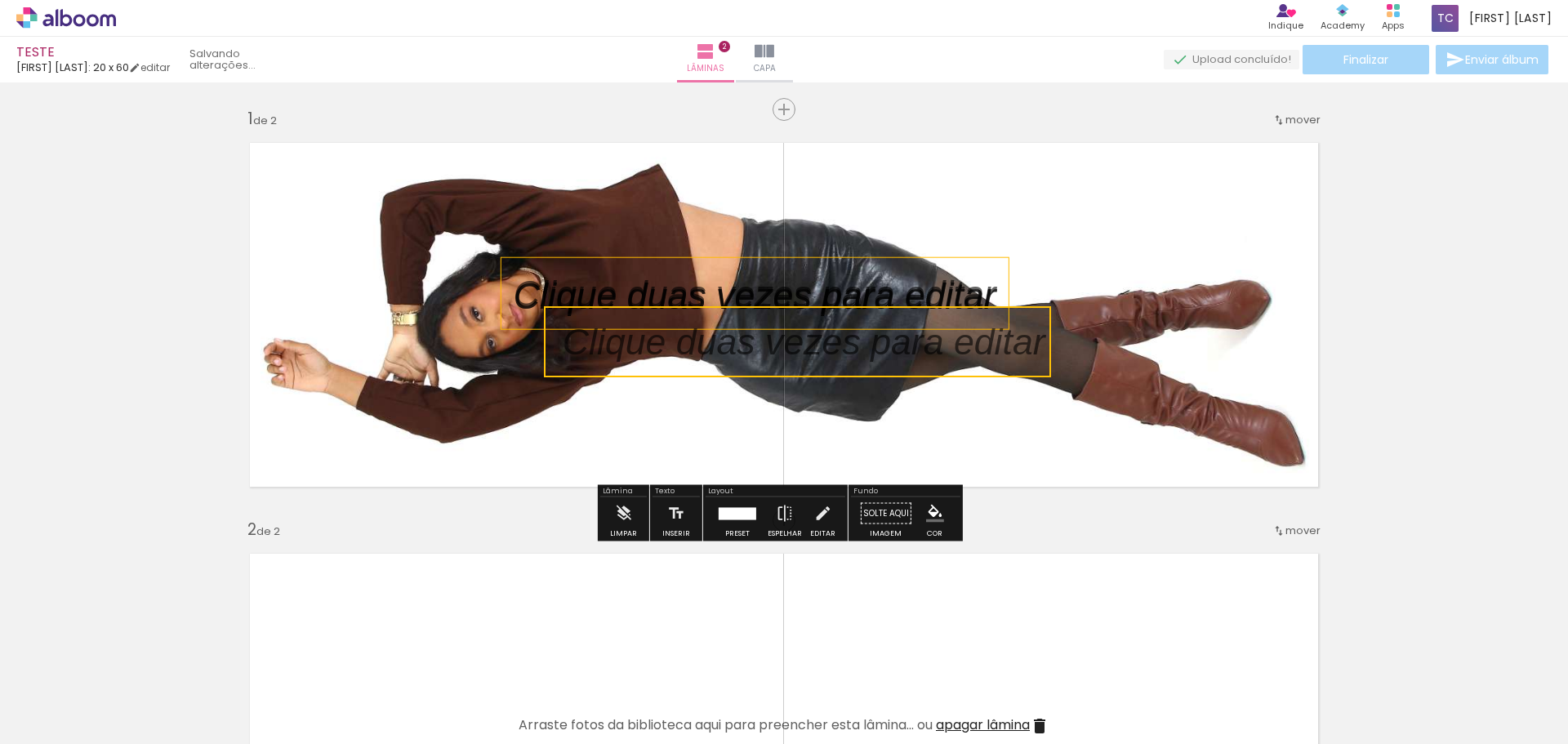 drag, startPoint x: 768, startPoint y: 304, endPoint x: 817, endPoint y: 341, distance: 61.40033 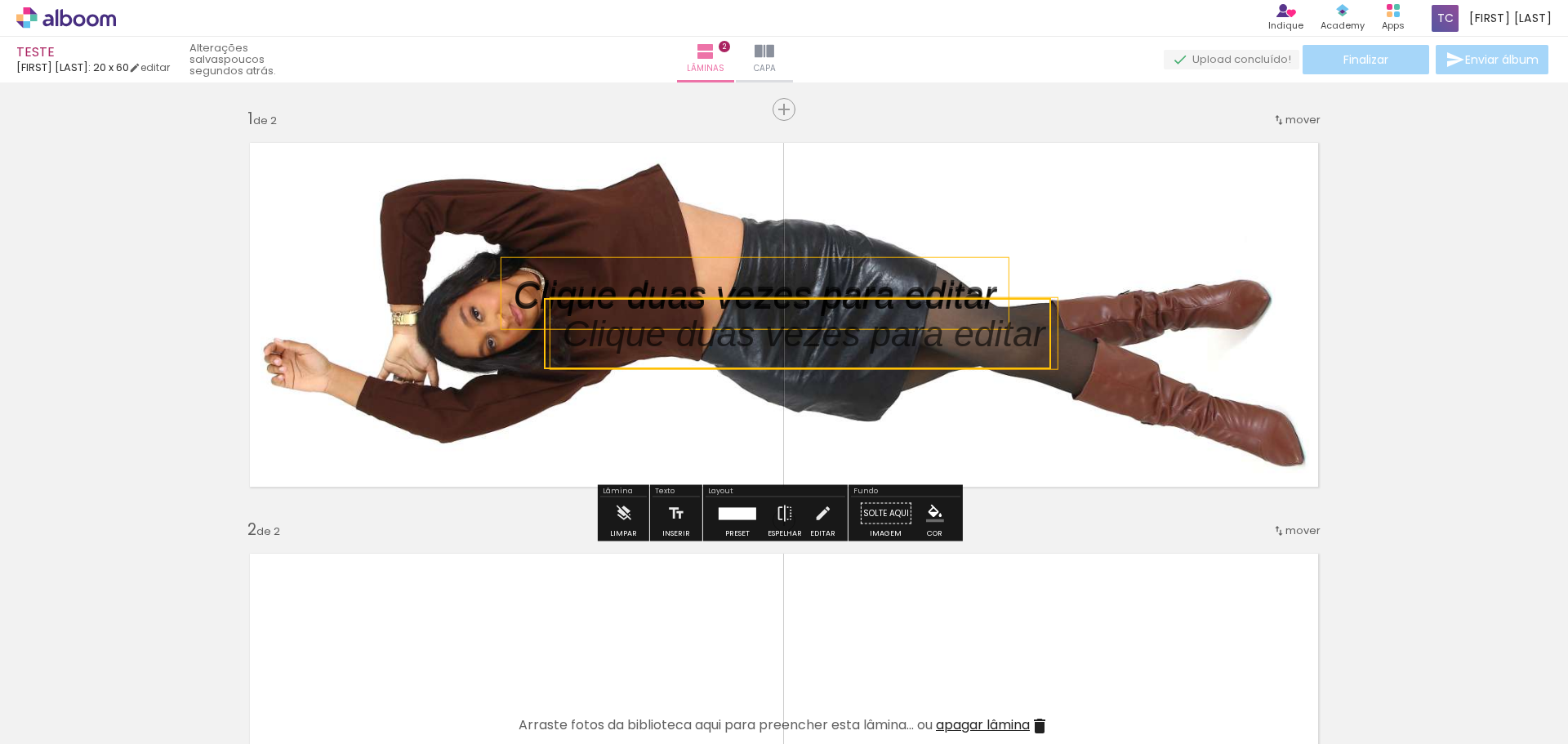 drag, startPoint x: 804, startPoint y: 345, endPoint x: 791, endPoint y: 330, distance: 19.84943 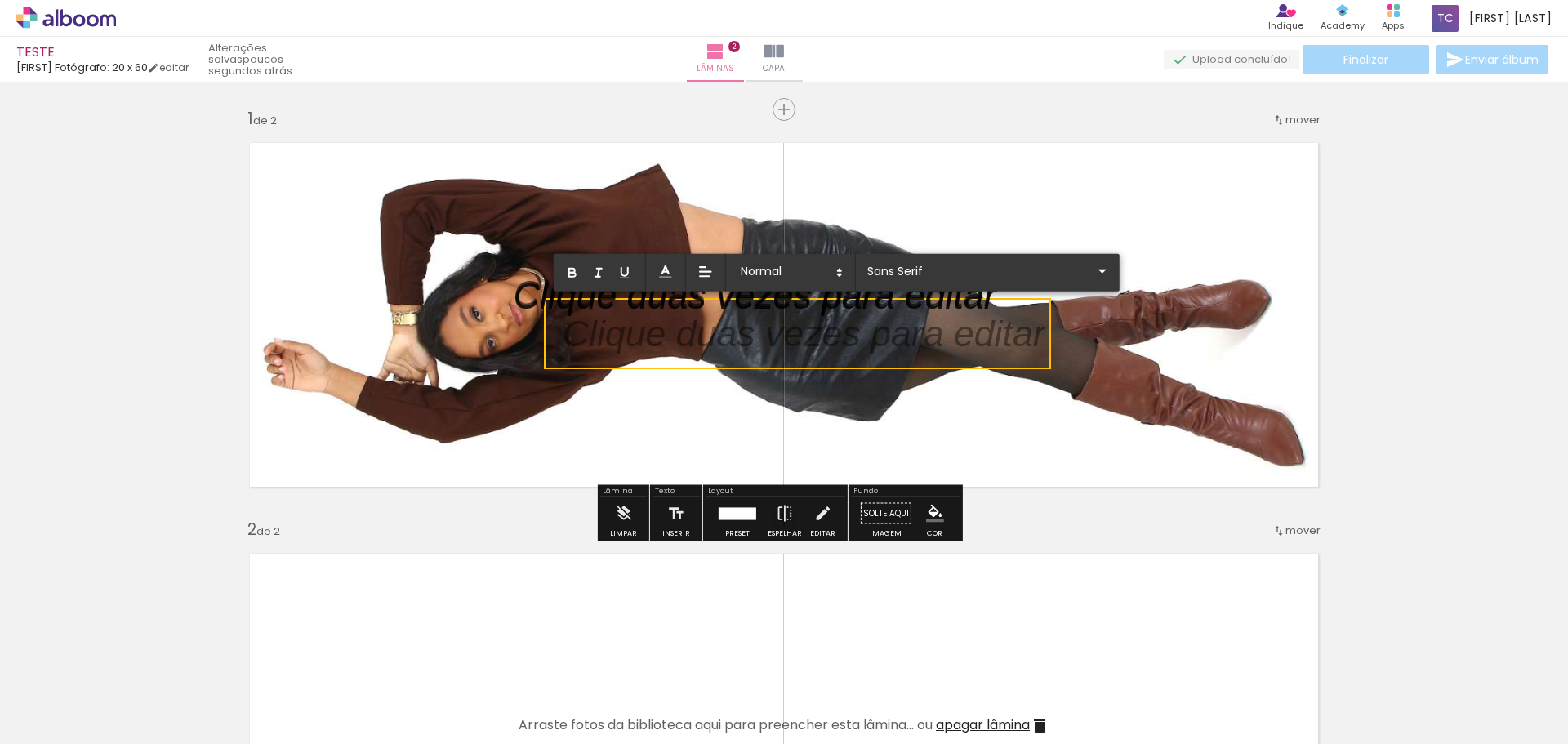 scroll, scrollTop: 0, scrollLeft: 0, axis: both 